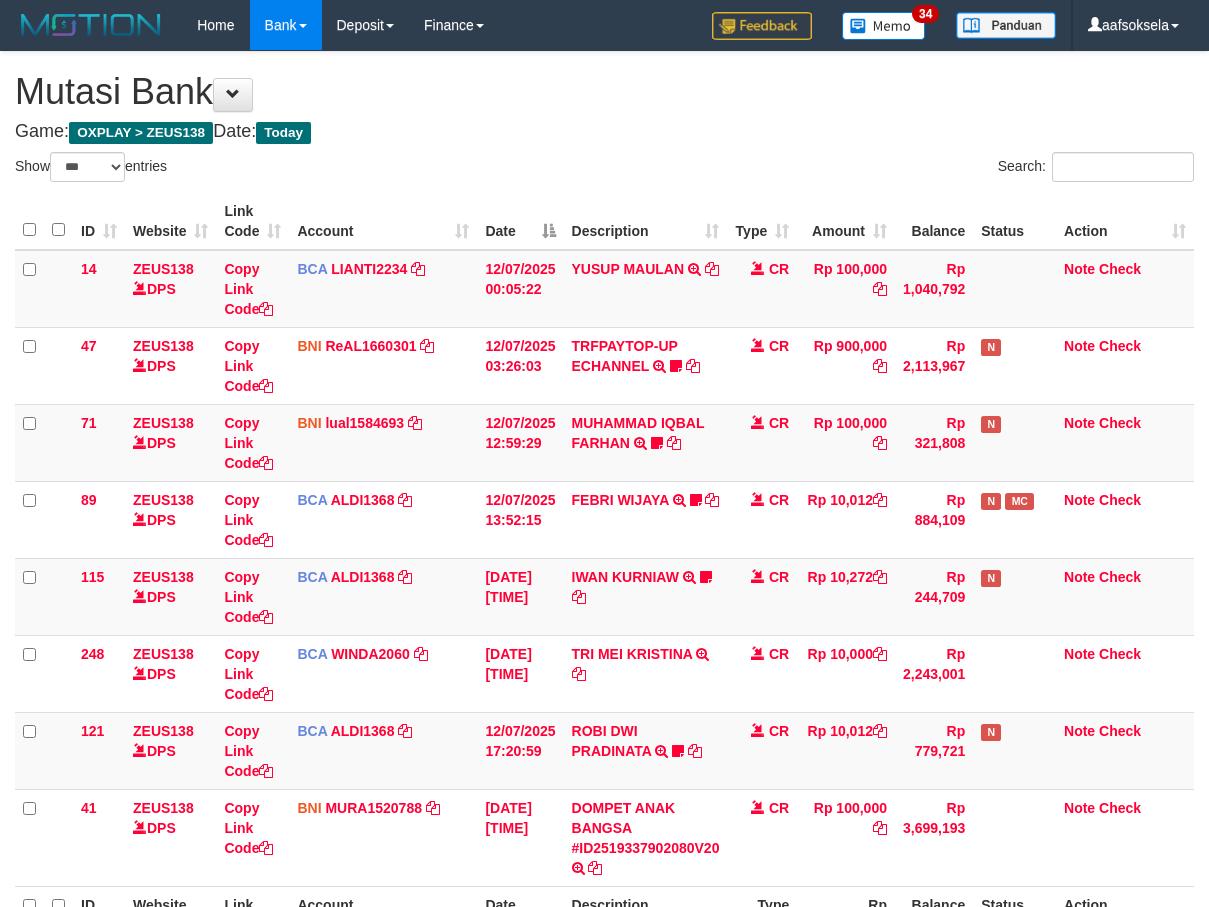 select on "***" 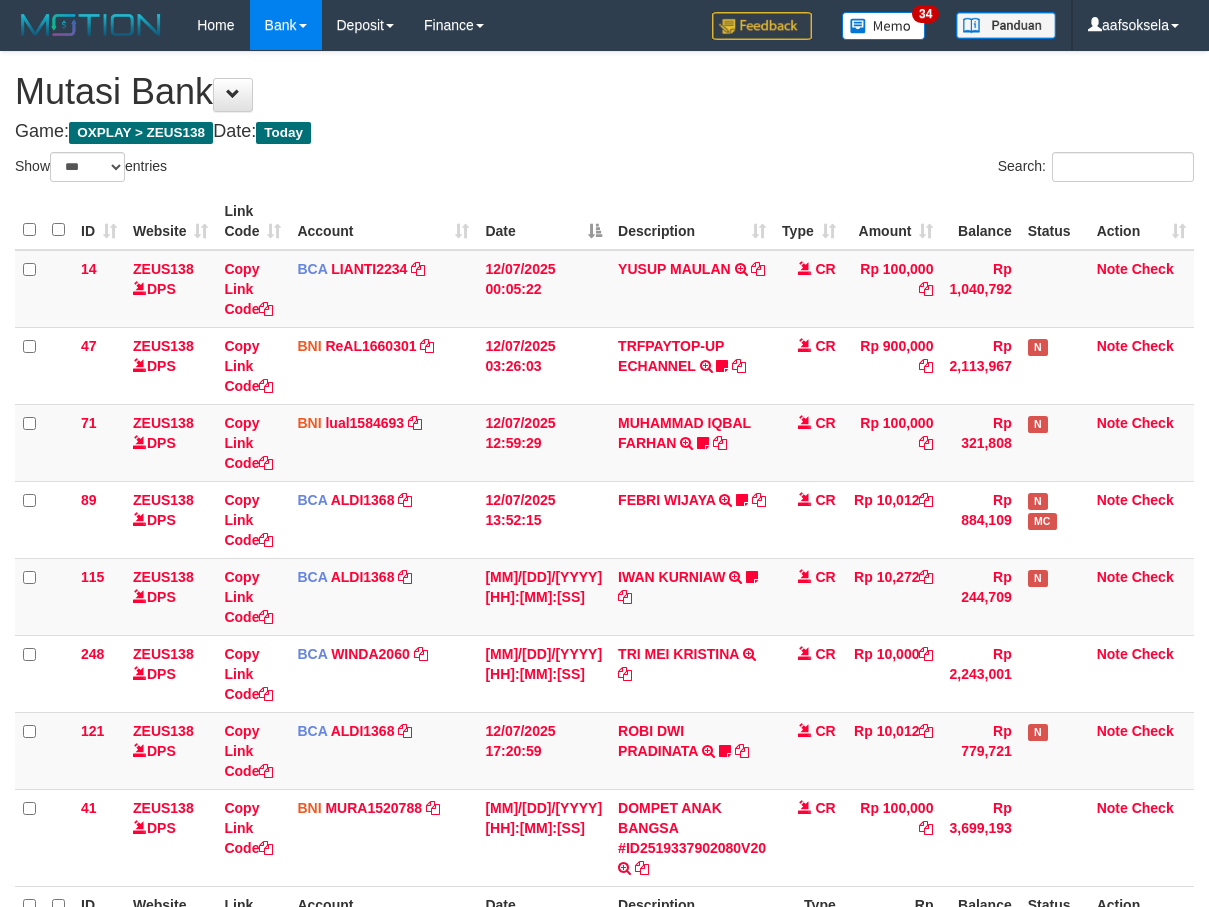 select on "***" 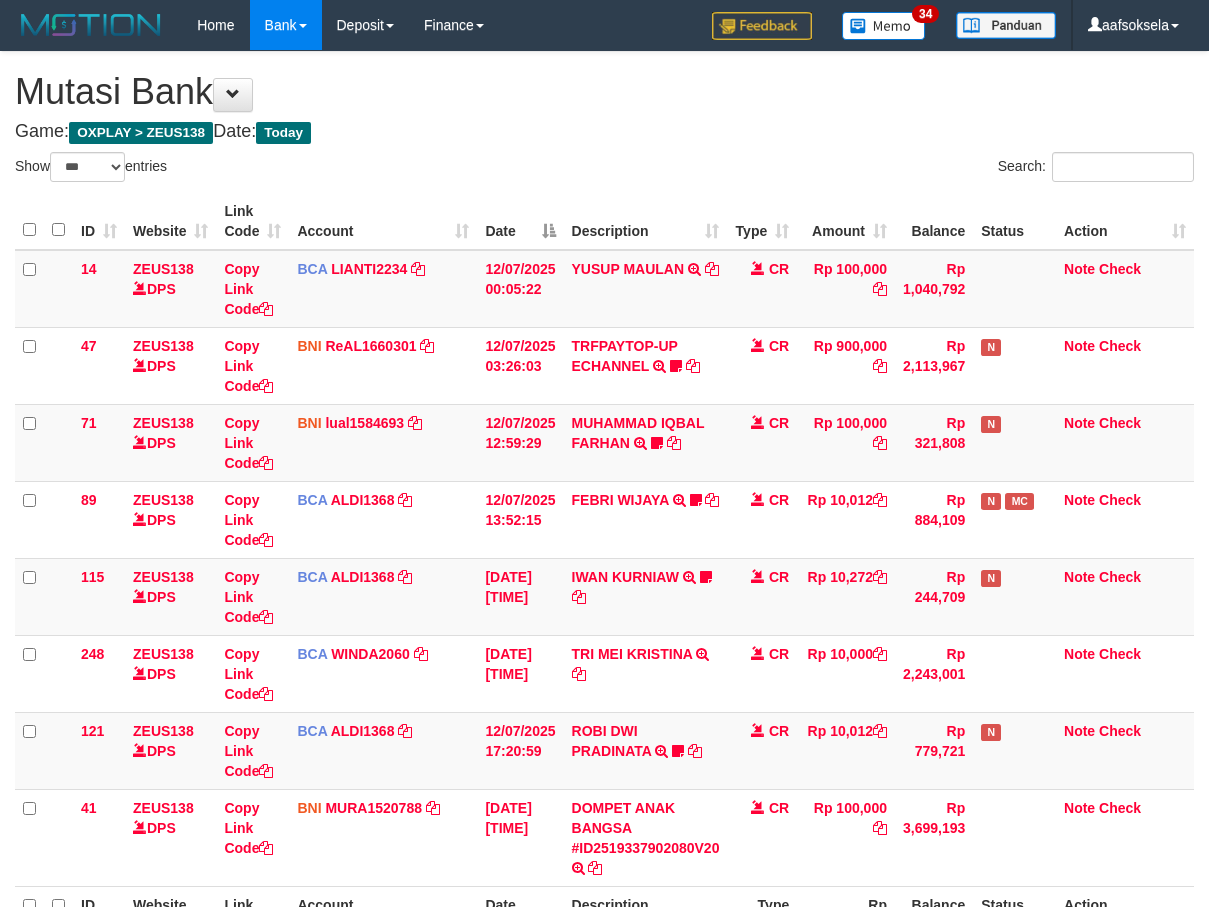select on "***" 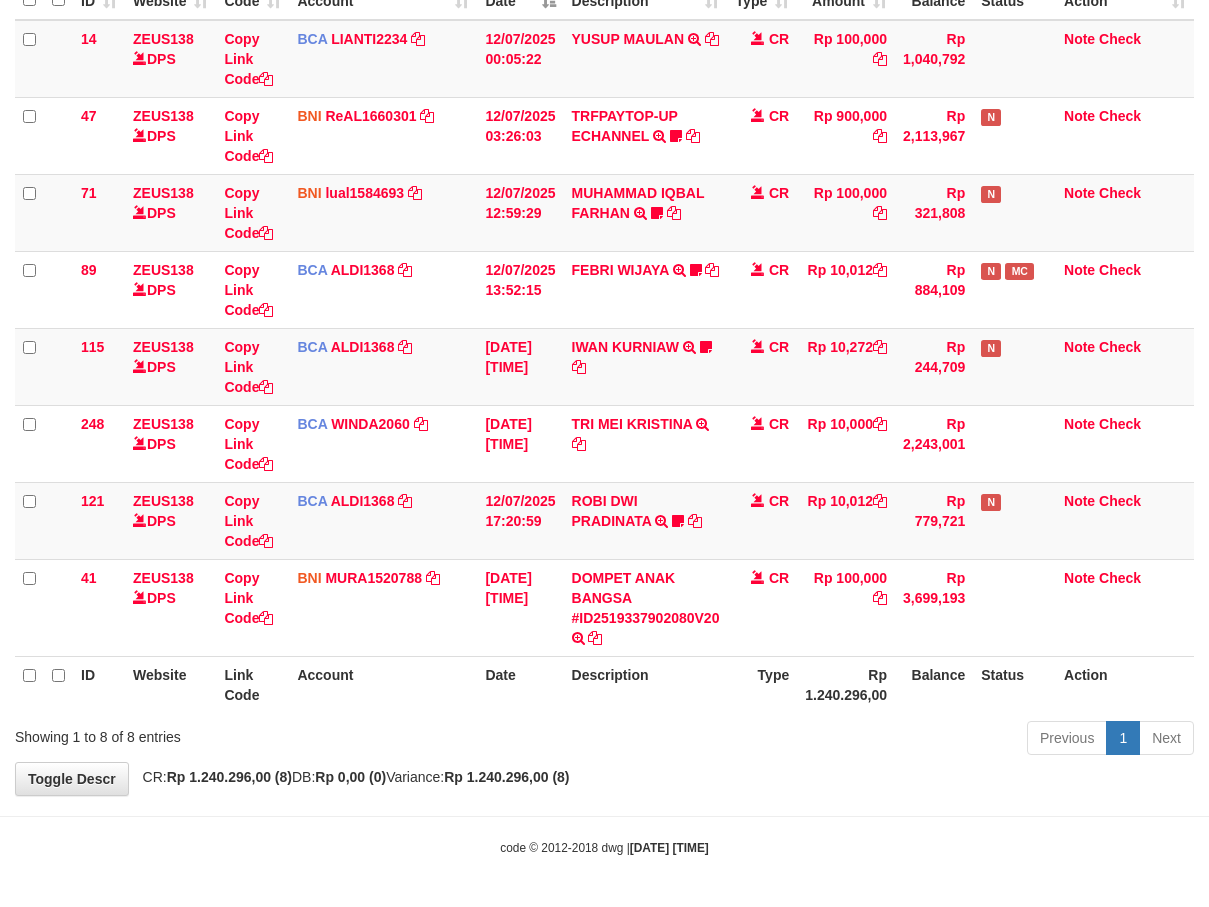 click on "Account" at bounding box center [383, 684] 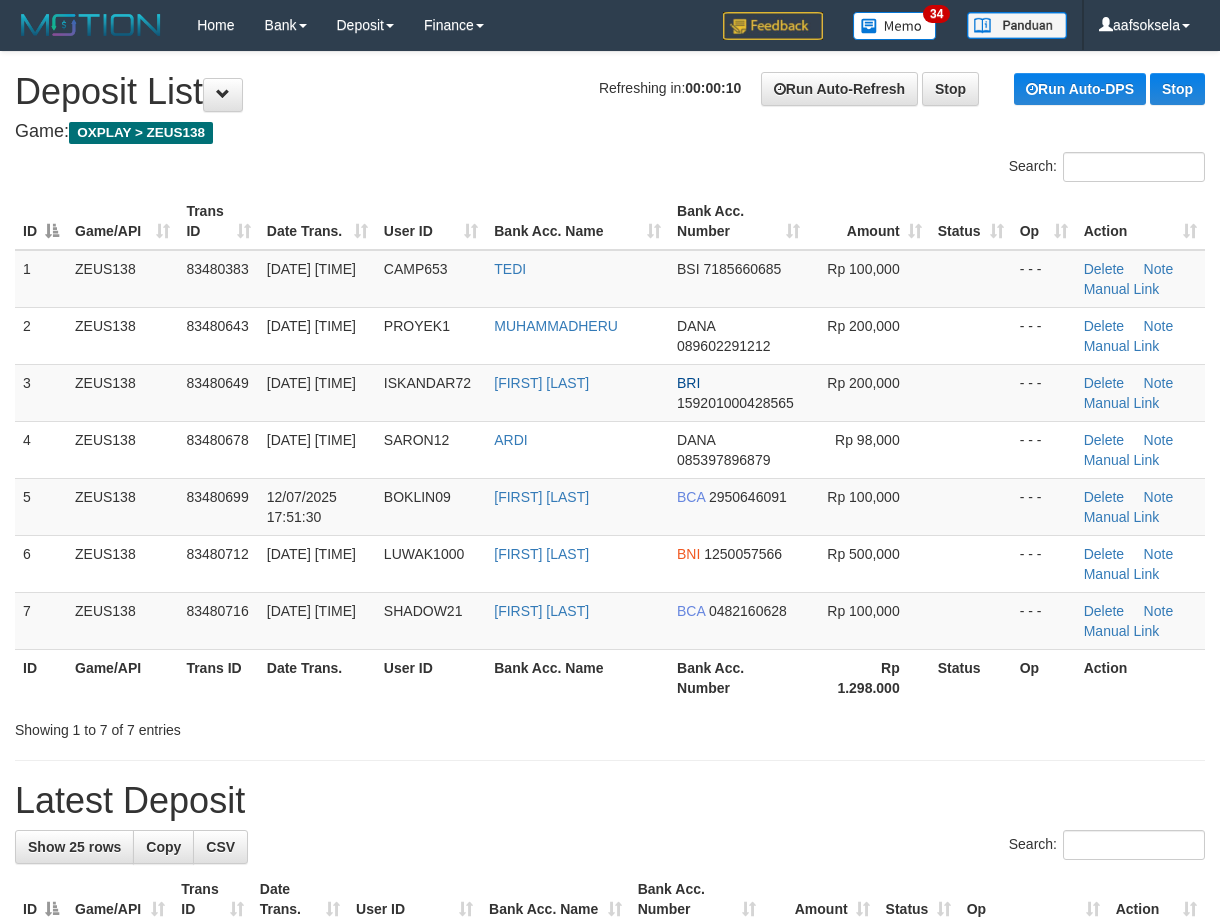 scroll, scrollTop: 0, scrollLeft: 0, axis: both 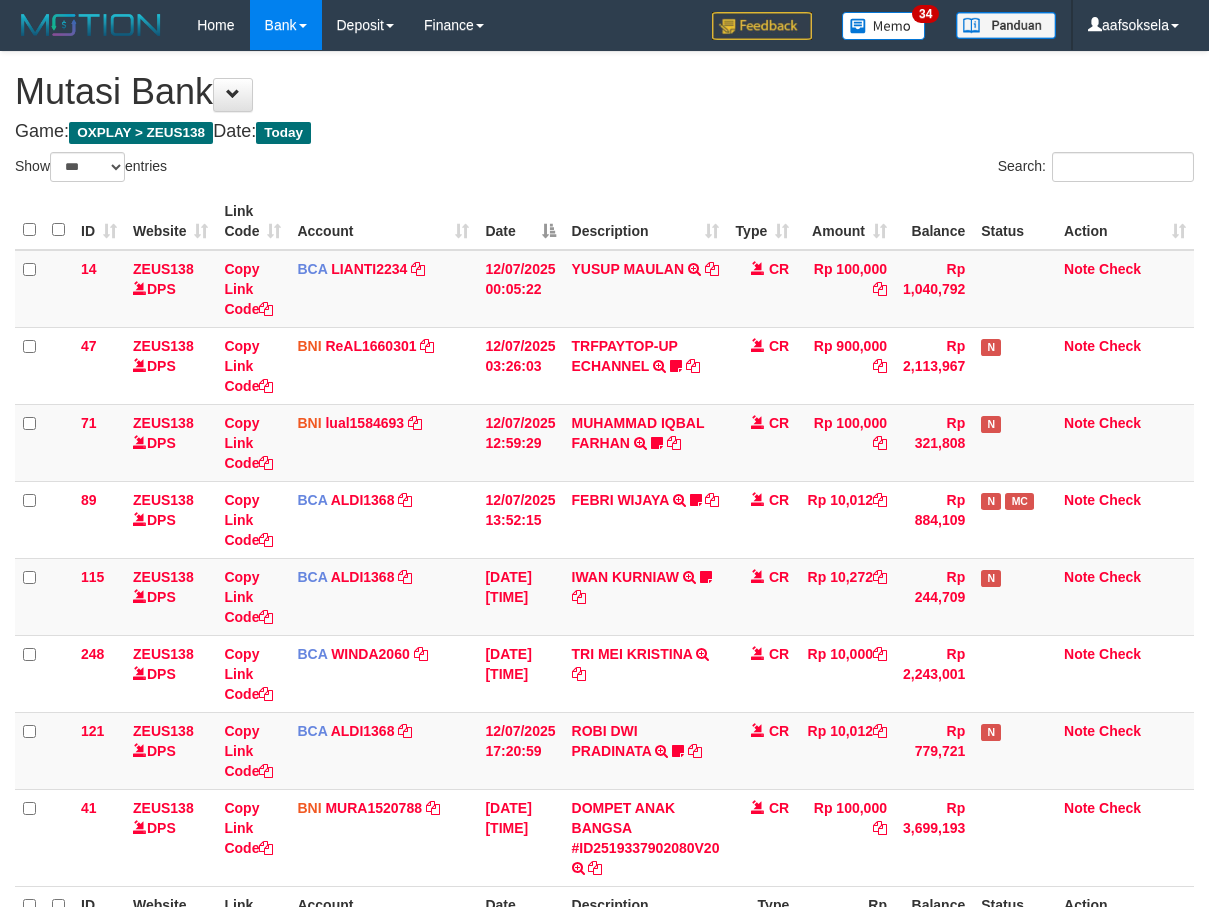 select on "***" 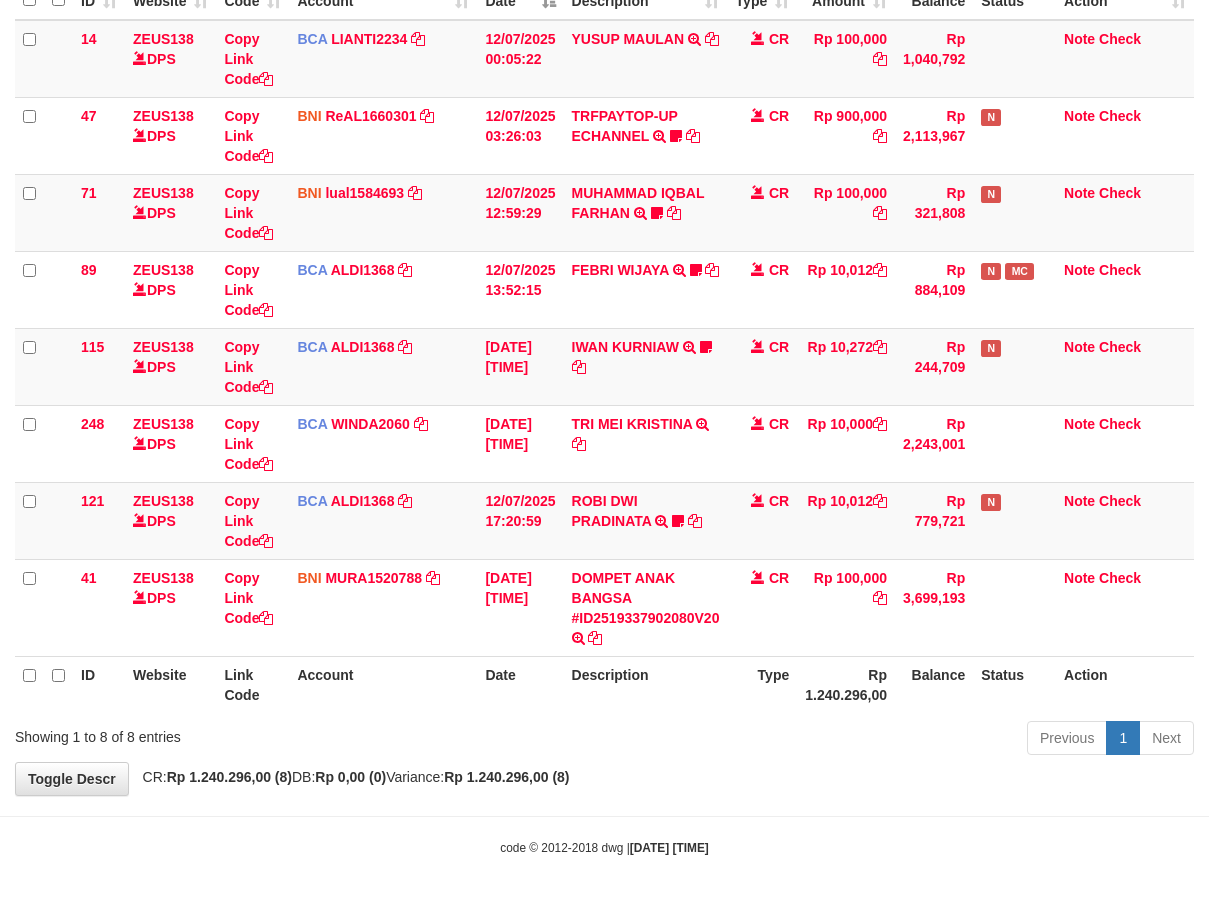 click on "Account" at bounding box center (383, 684) 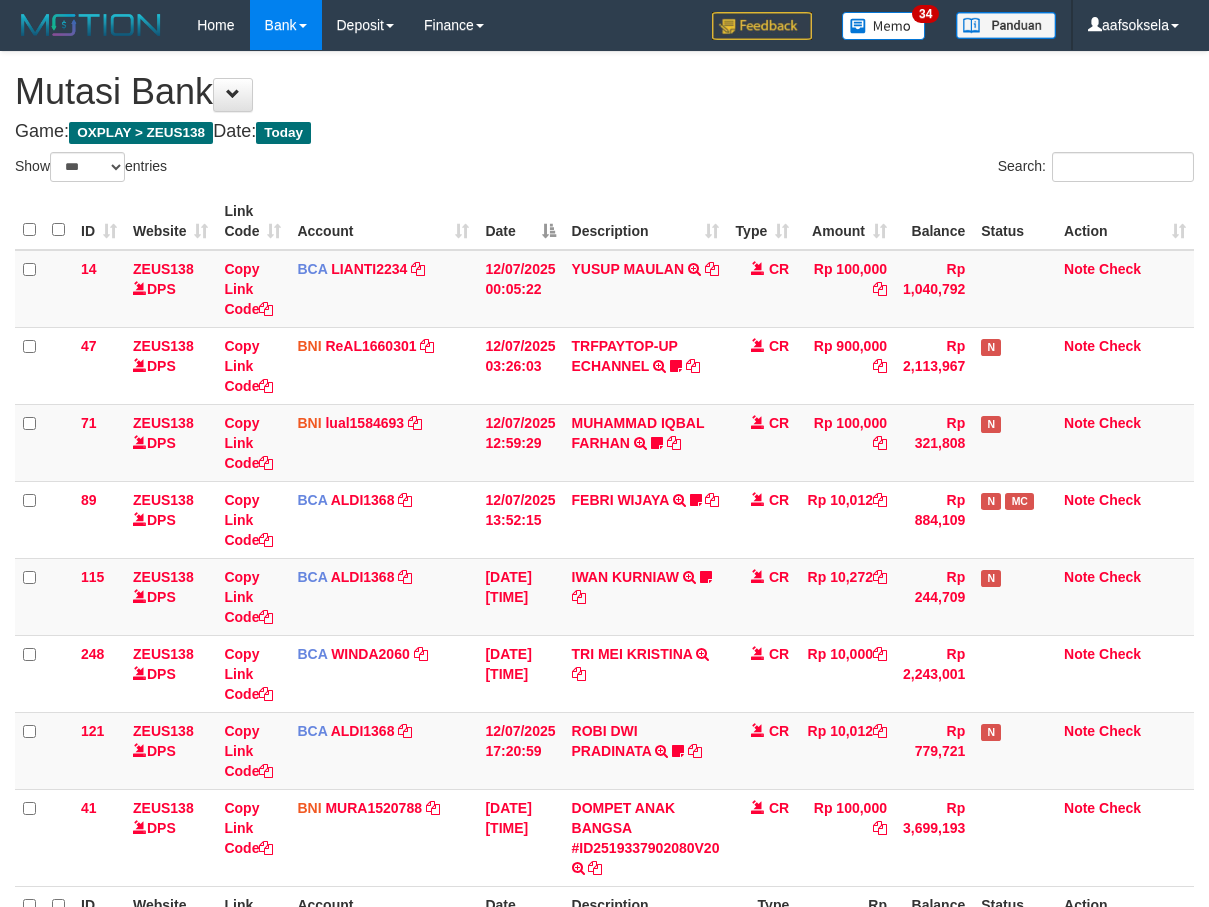 select on "***" 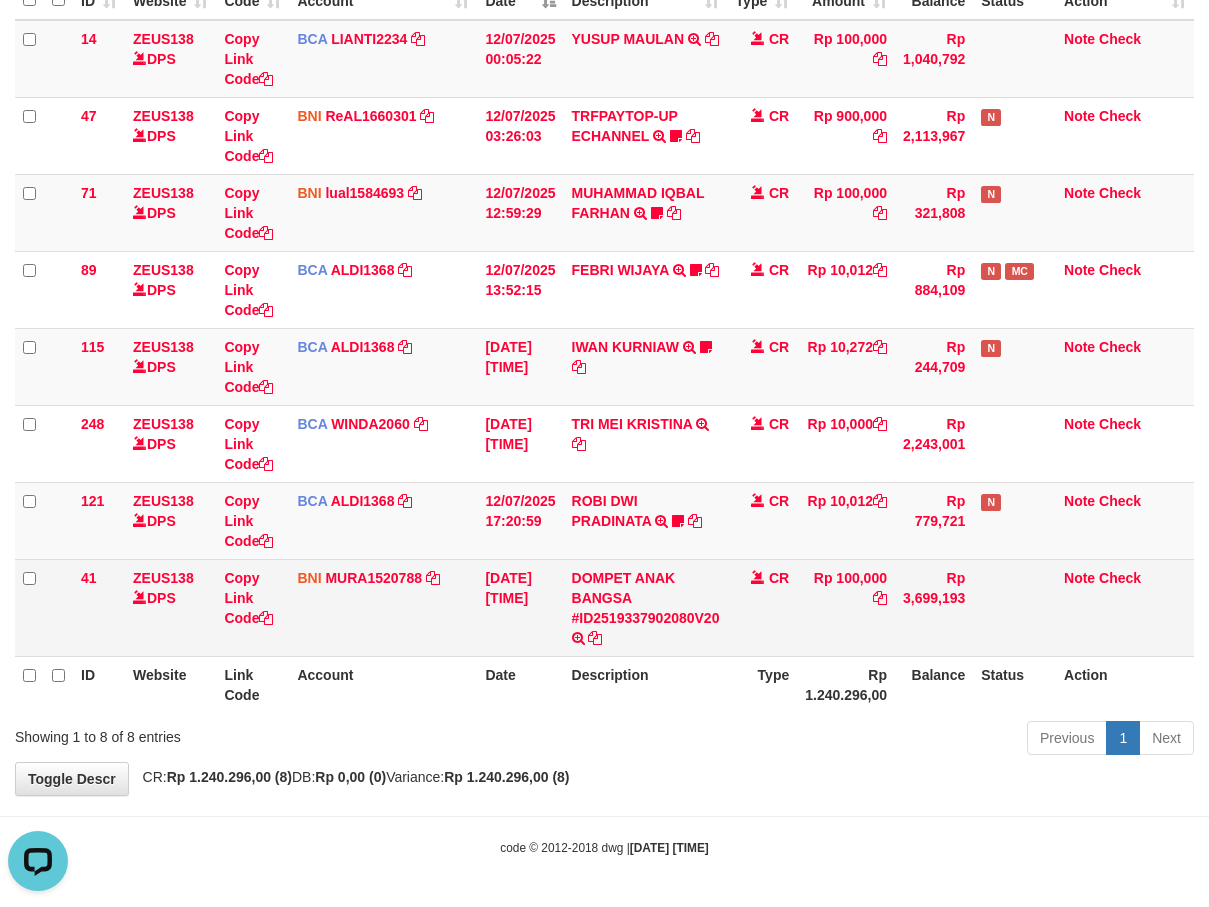 scroll, scrollTop: 0, scrollLeft: 0, axis: both 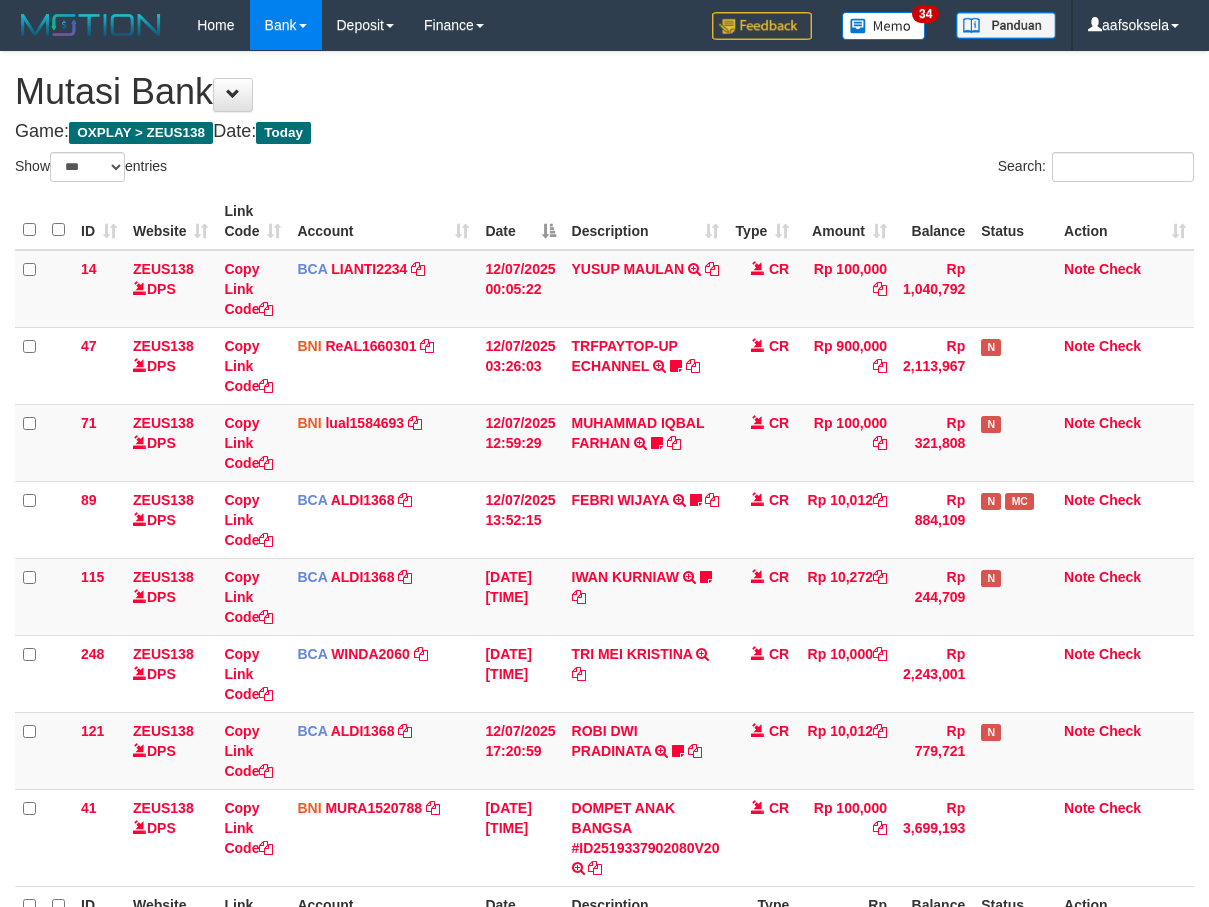 select on "***" 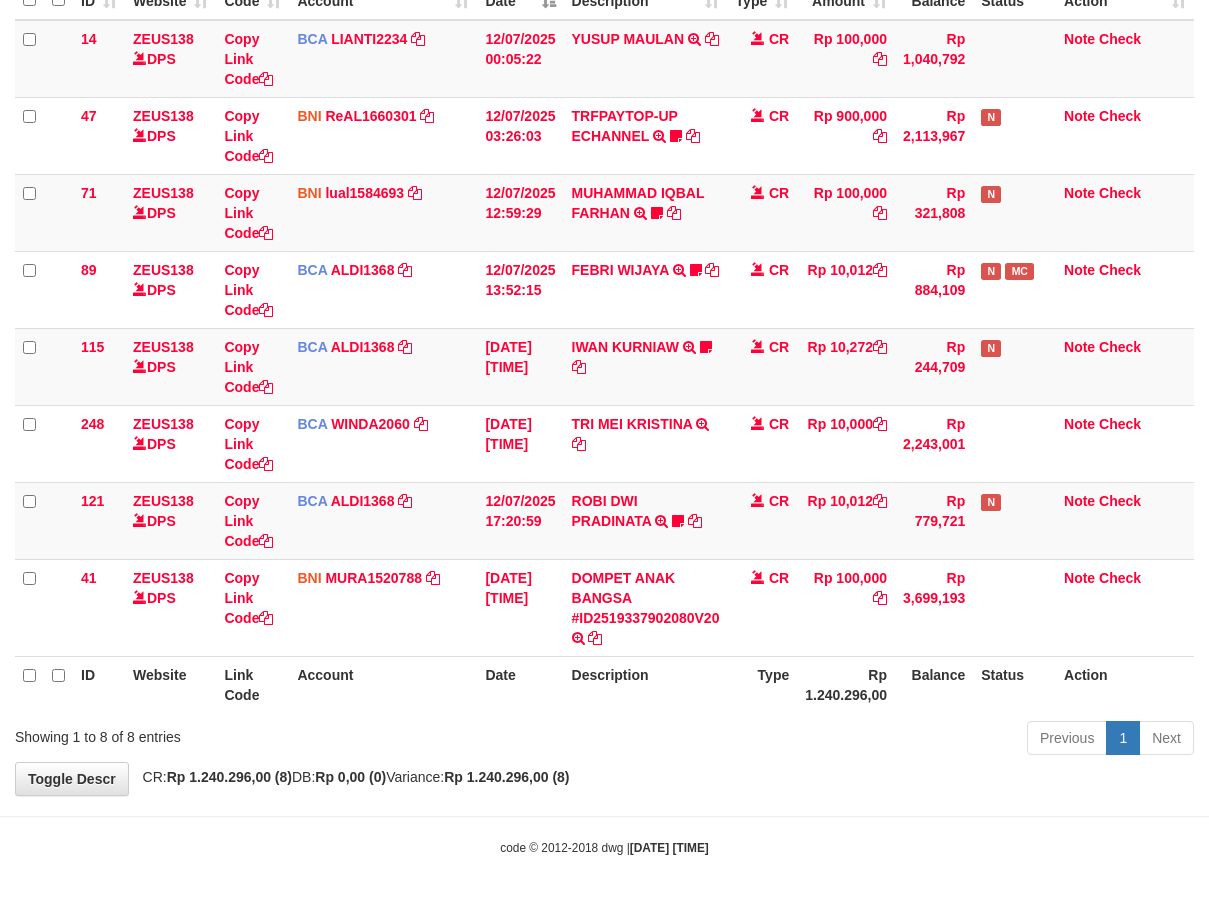 drag, startPoint x: 383, startPoint y: 659, endPoint x: 494, endPoint y: 685, distance: 114.00439 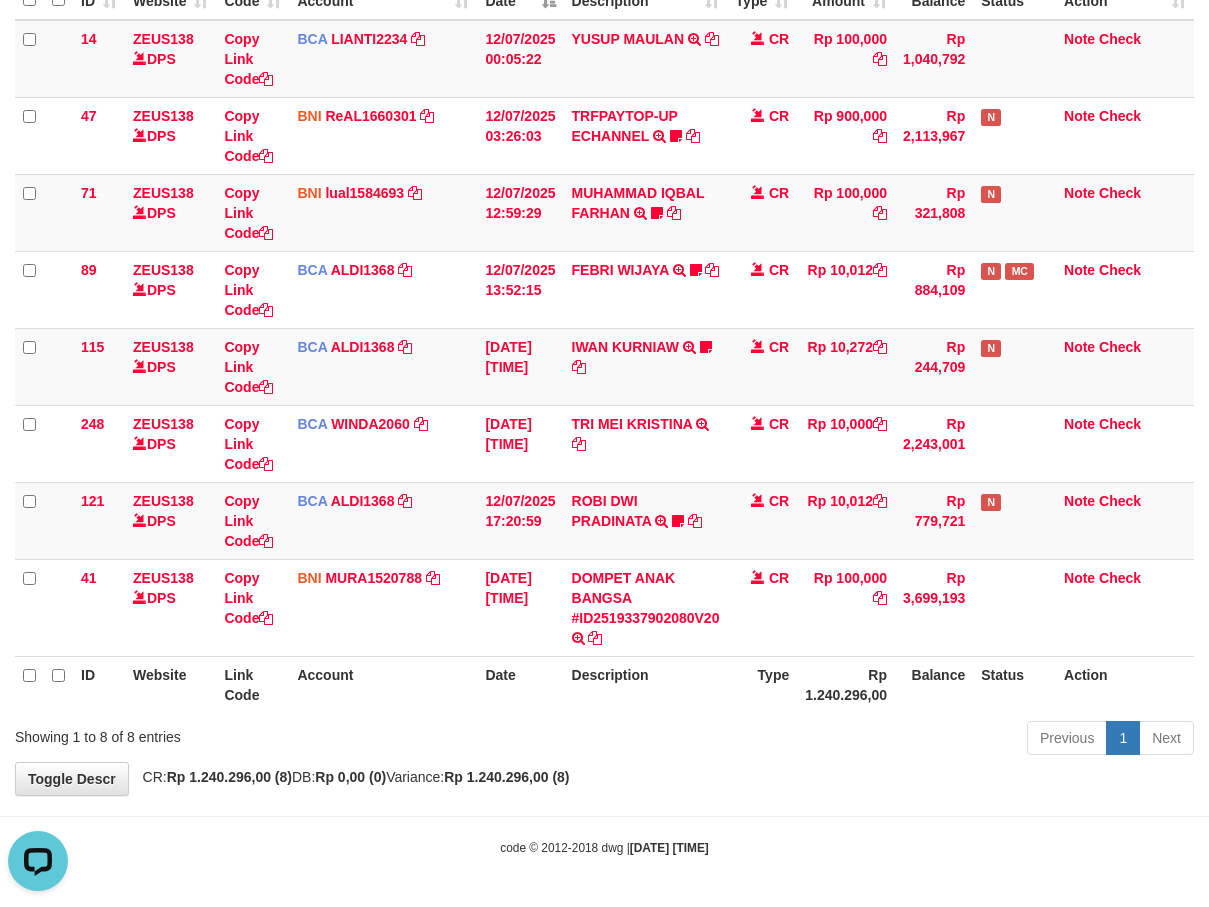 scroll, scrollTop: 0, scrollLeft: 0, axis: both 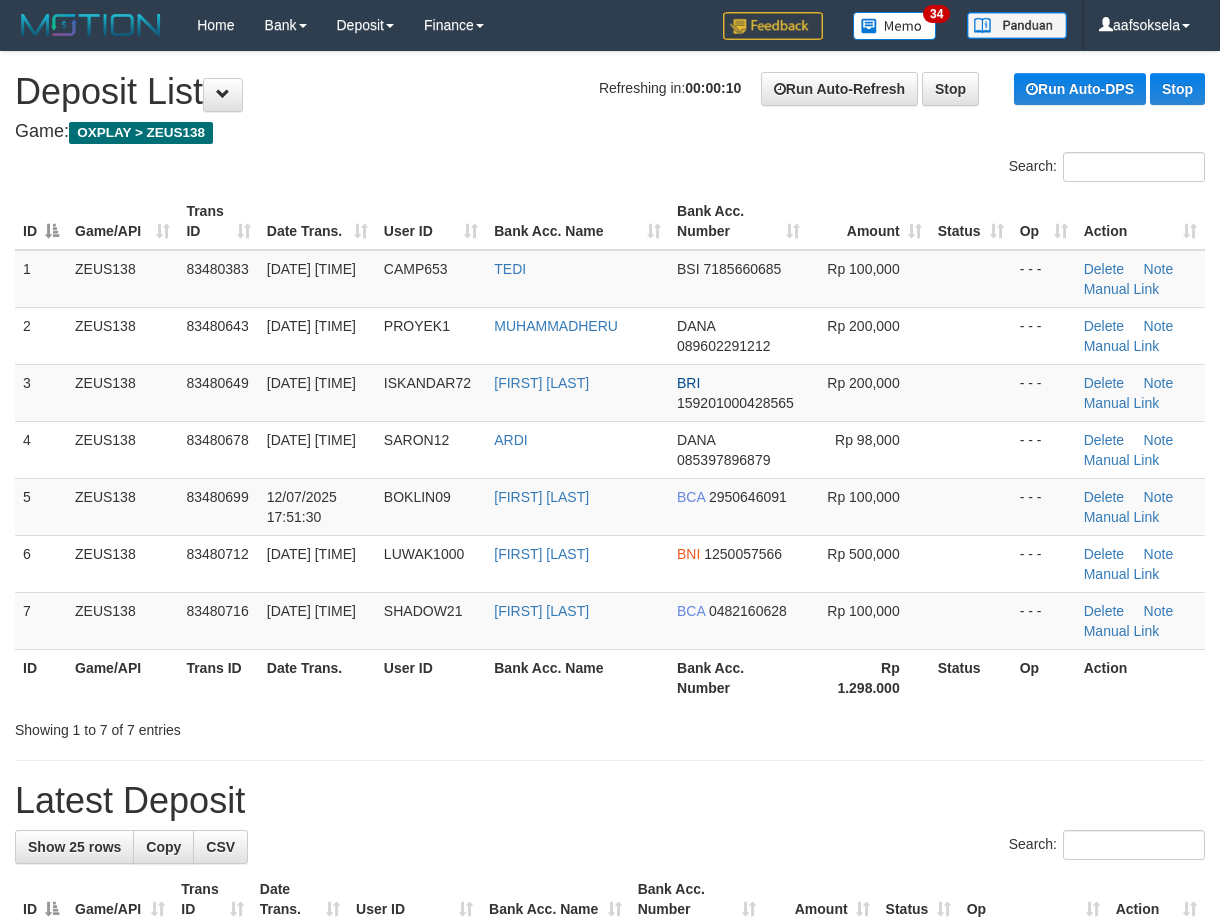 drag, startPoint x: 167, startPoint y: 675, endPoint x: 1, endPoint y: 726, distance: 173.65771 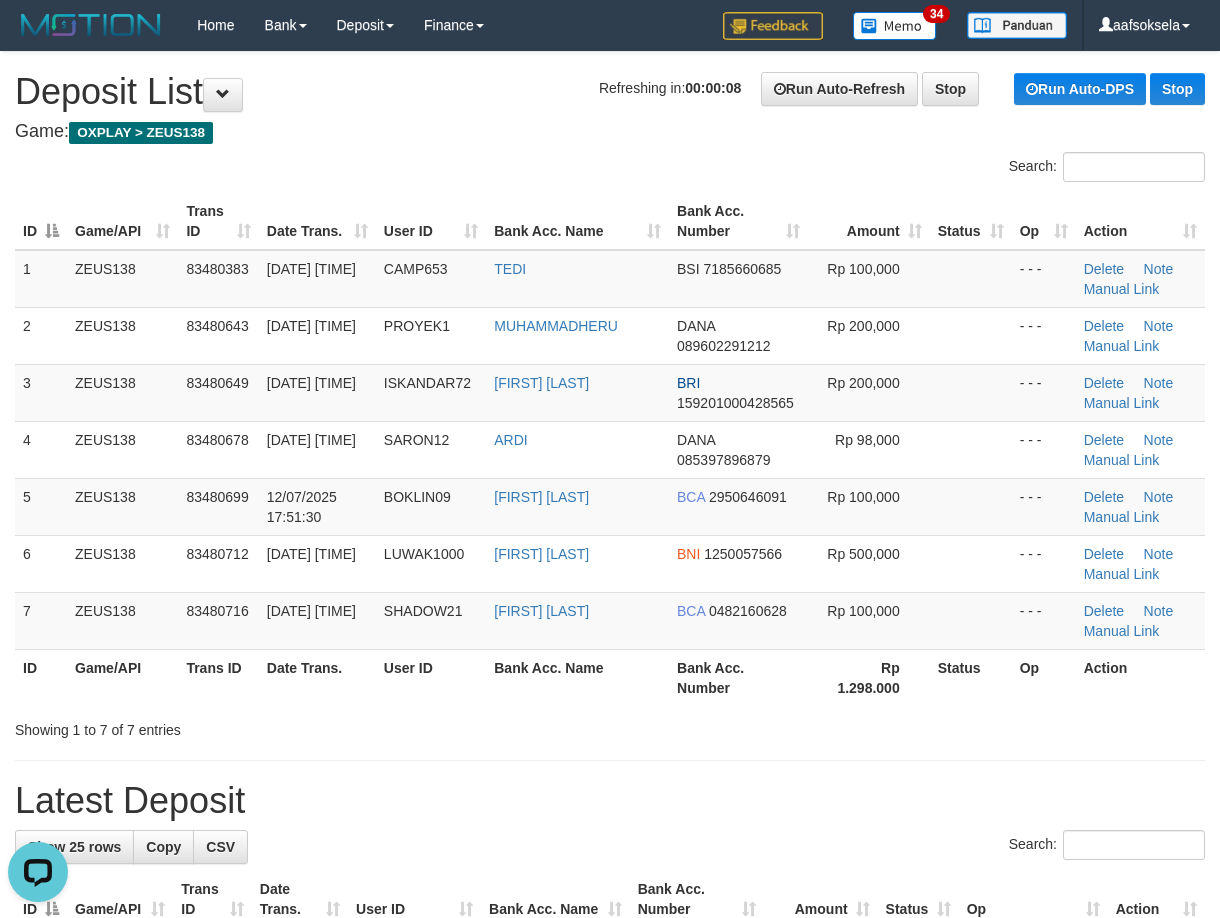 scroll, scrollTop: 0, scrollLeft: 0, axis: both 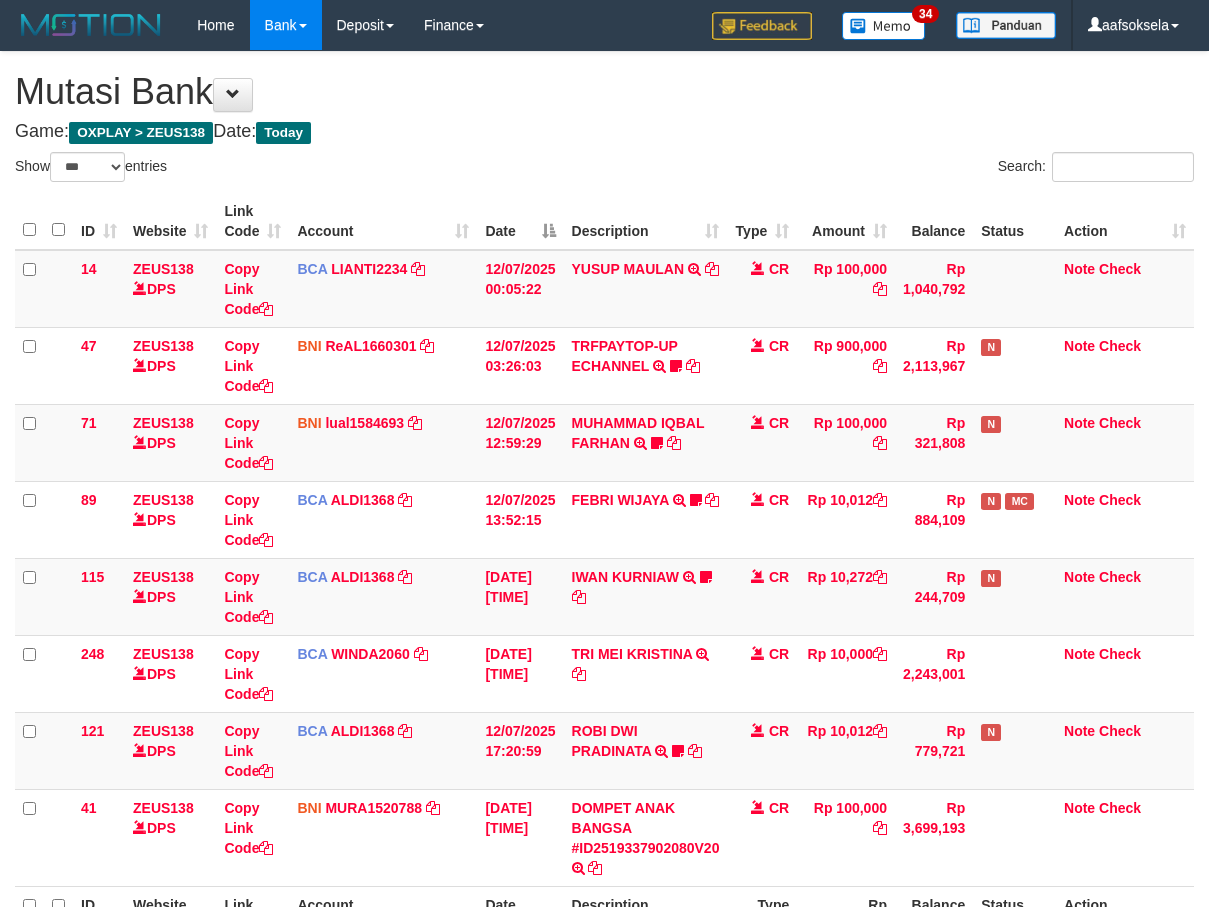 select on "***" 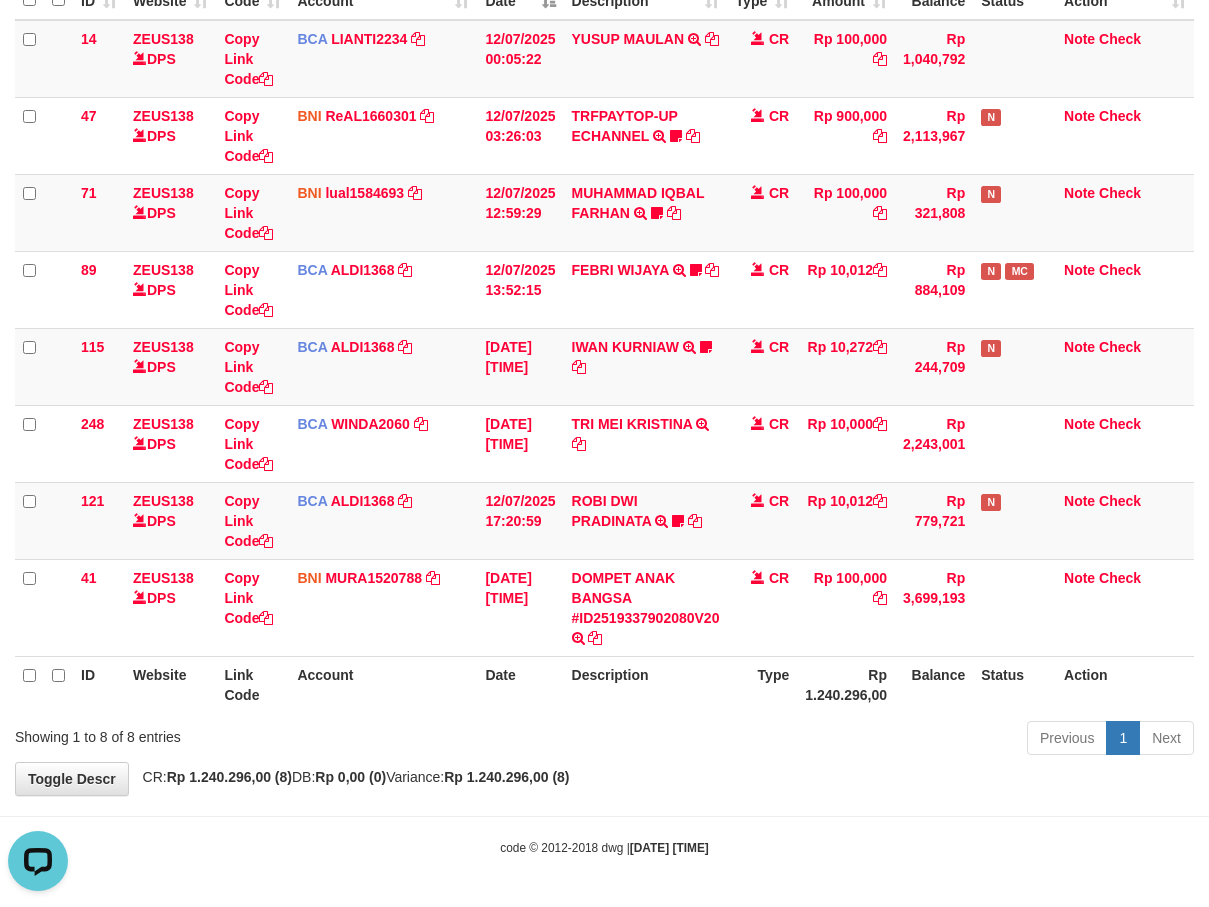 scroll, scrollTop: 0, scrollLeft: 0, axis: both 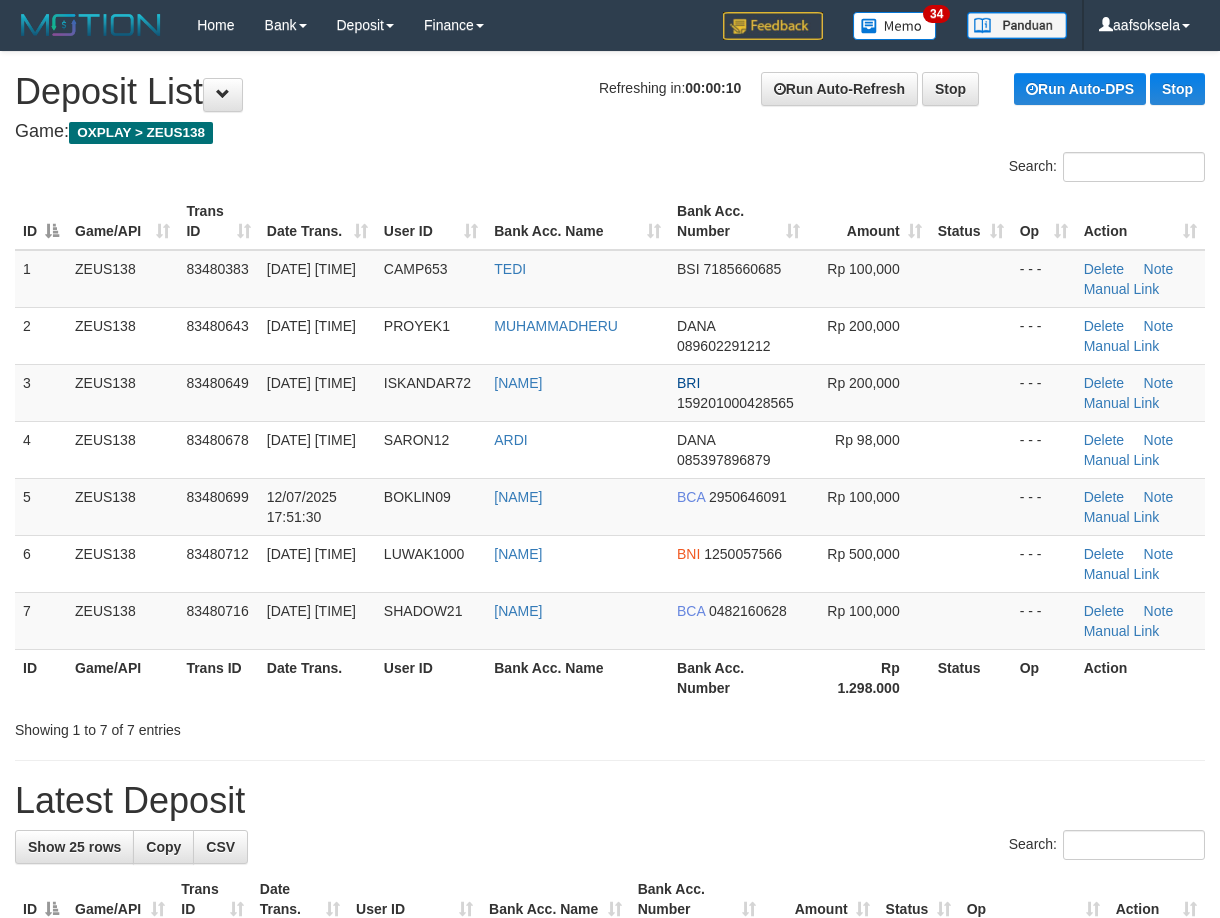 click on "ID Game/API Trans ID Date Trans. User ID Bank Acc. Name Bank Acc. Number Amount Status Op Action
1
ZEUS138
83480383
12/07/2025 17:43:59
CAMP653
TEDI
BSI
7185660685
Rp 100,000
- - -
Delete
Note
Manual Link
2
ZEUS138
83480643
12/07/2025 17:50:12
PROYEK1
MUHAMMADHERU
DANA
089602291212
Rp 200,000
- - -
Delete" at bounding box center [610, 449] 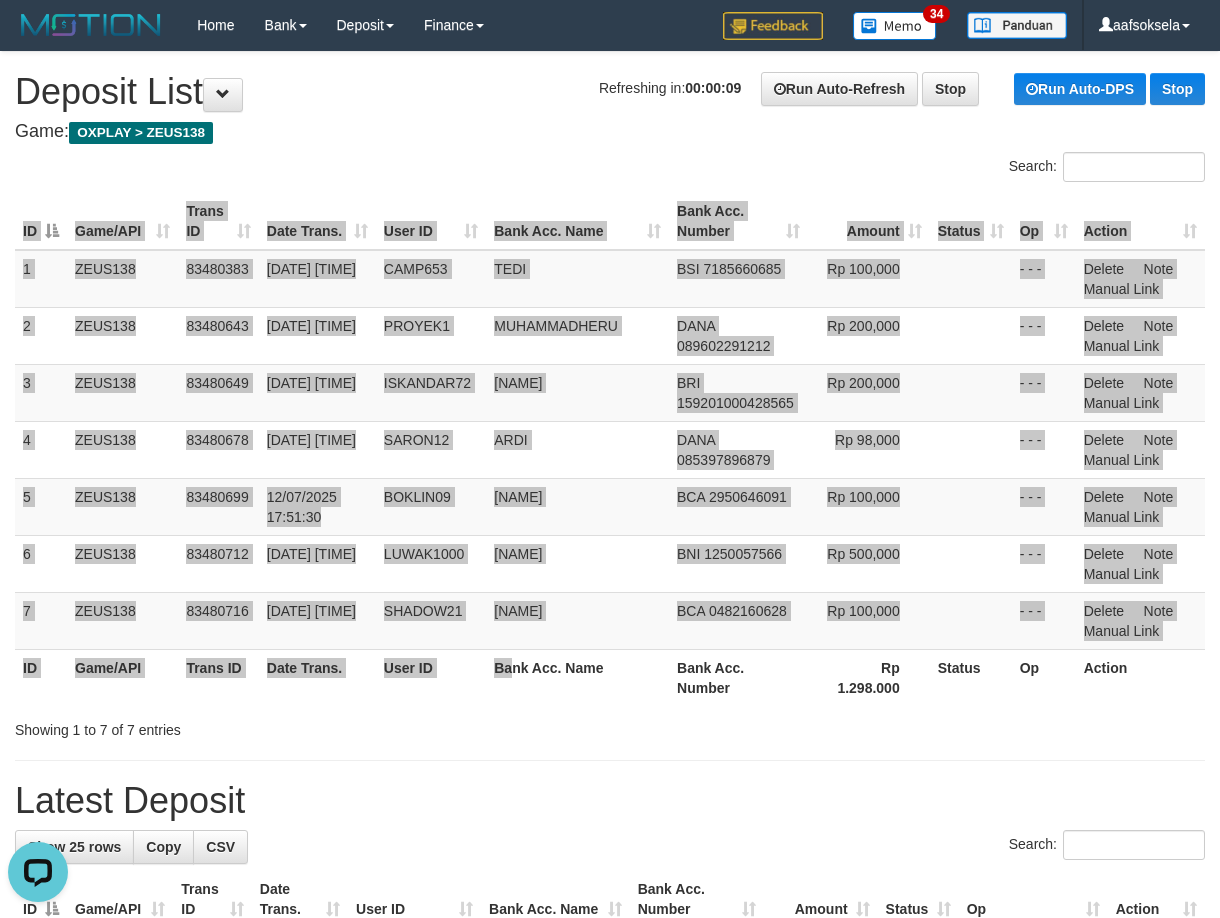scroll, scrollTop: 0, scrollLeft: 0, axis: both 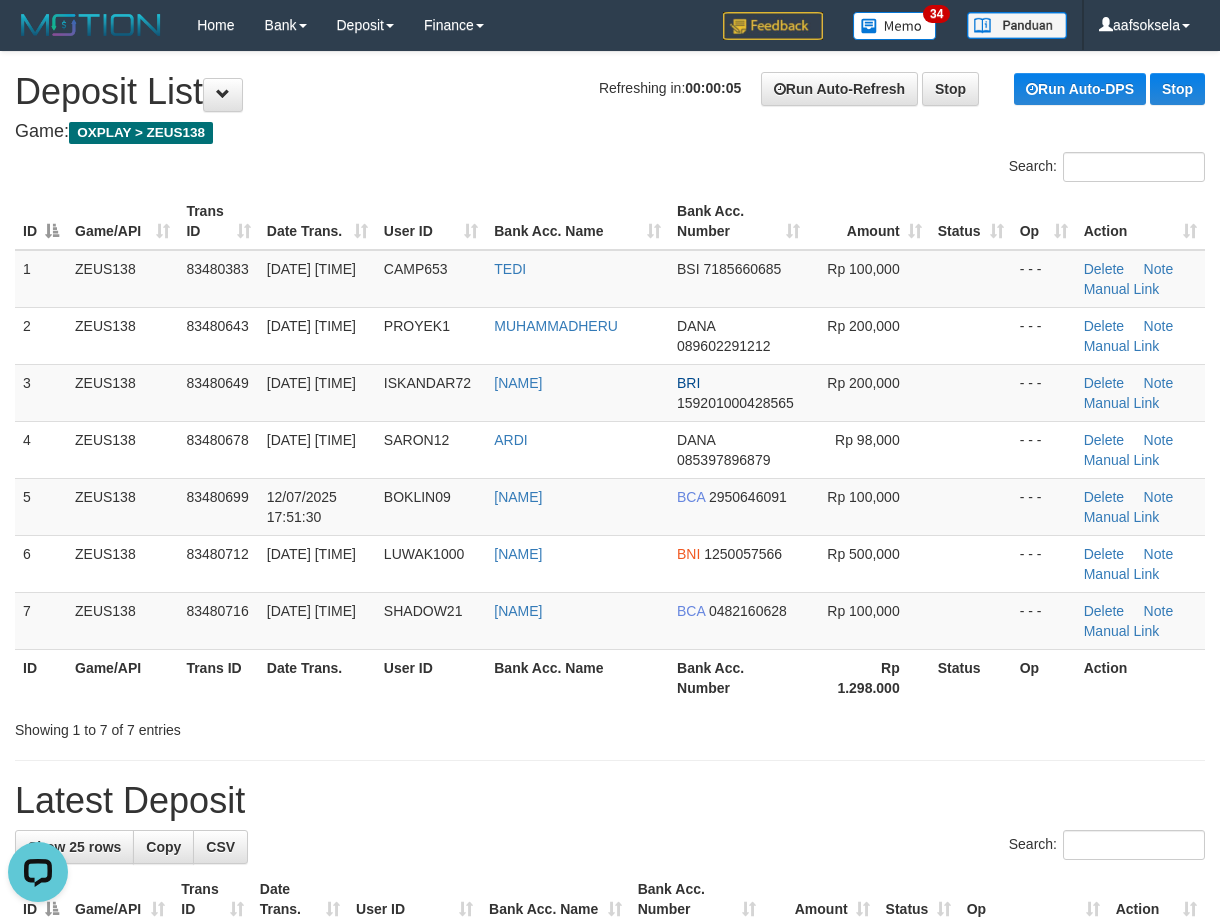 drag, startPoint x: 447, startPoint y: 749, endPoint x: 9, endPoint y: 792, distance: 440.10568 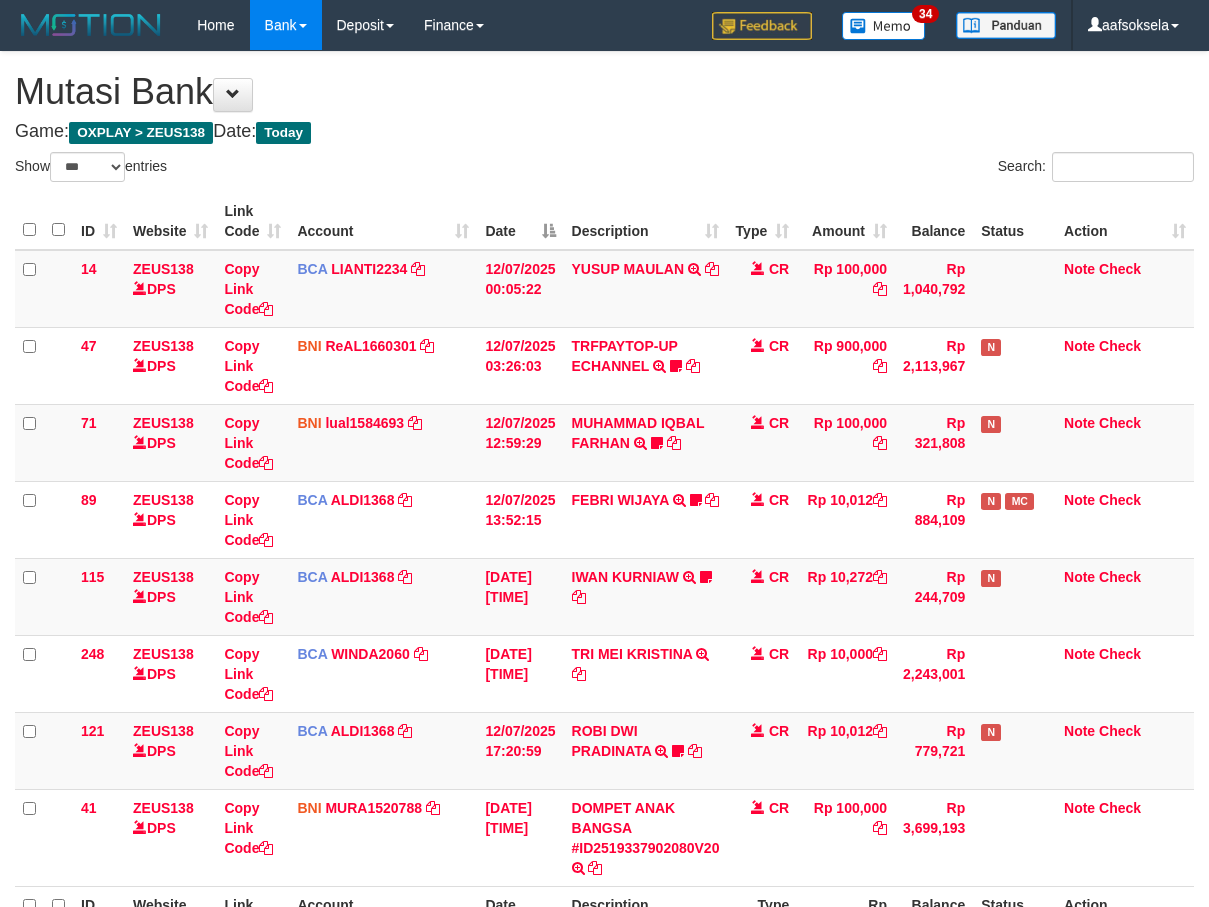 select on "***" 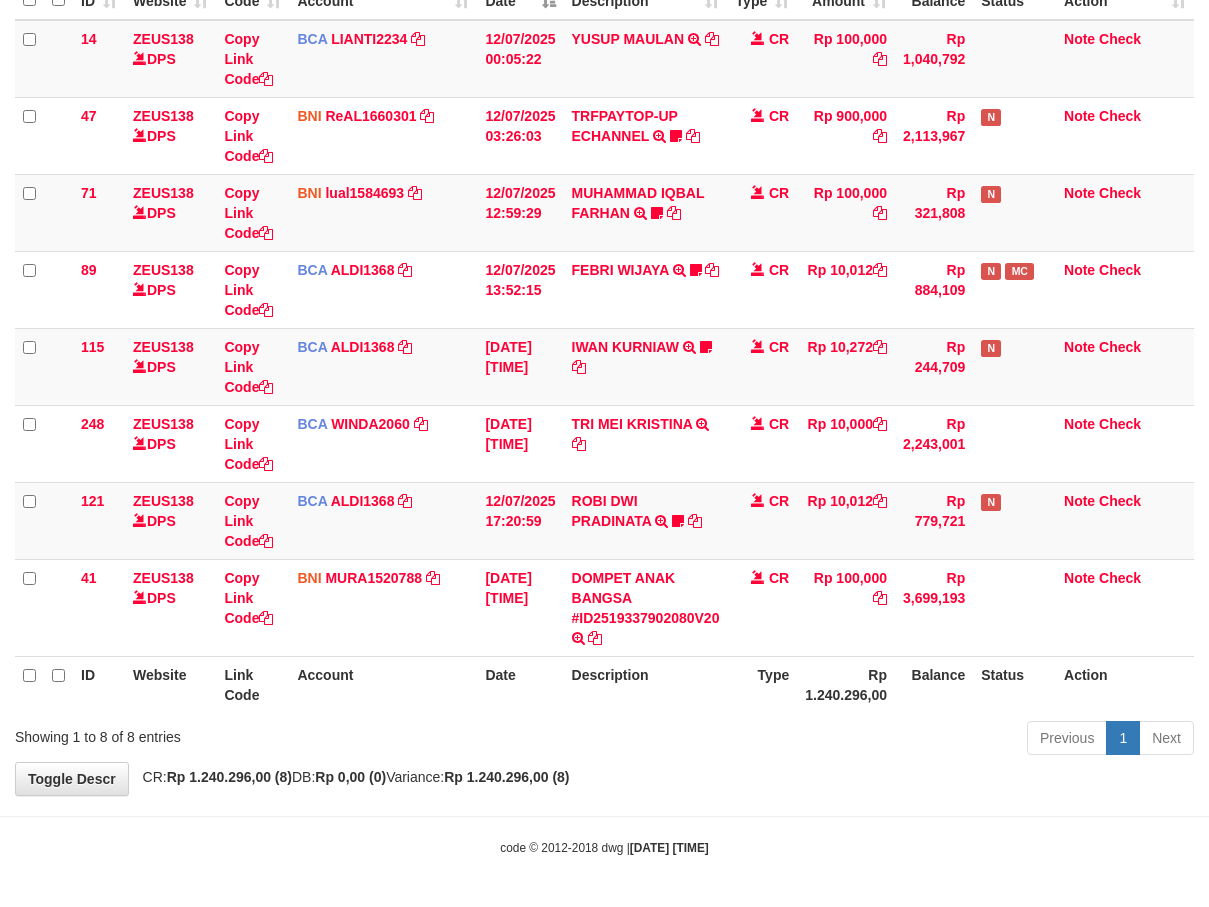 click on "Previous 1 Next" at bounding box center [856, 740] 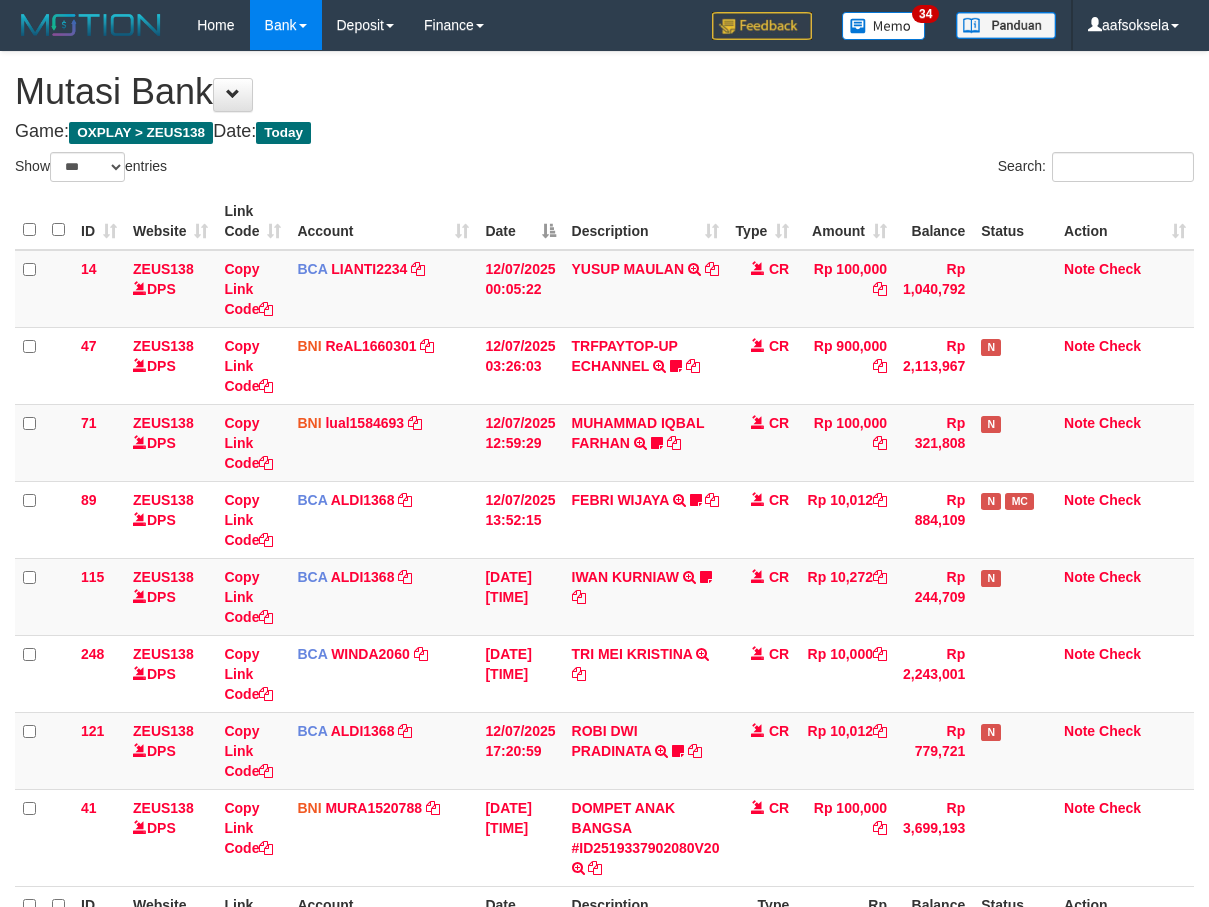 select on "***" 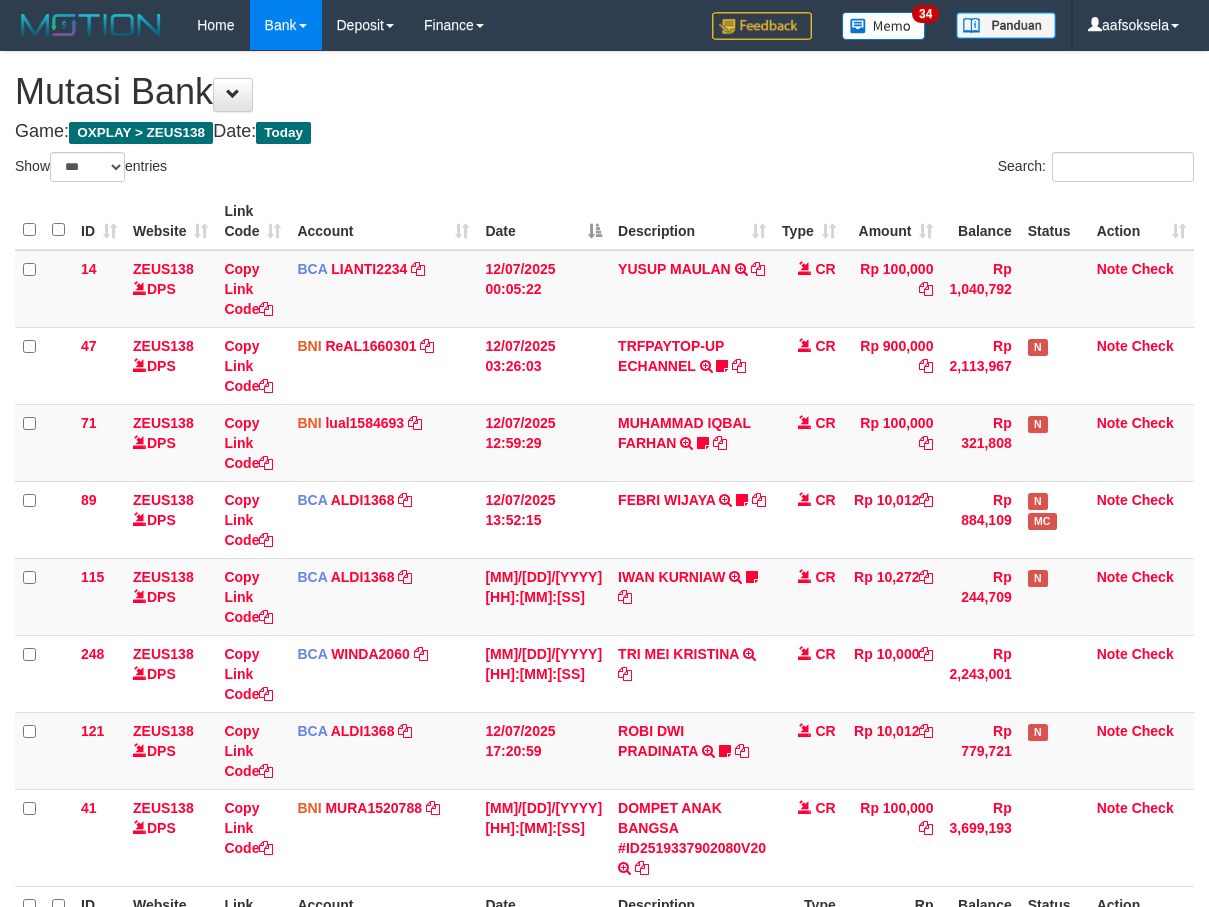 select on "***" 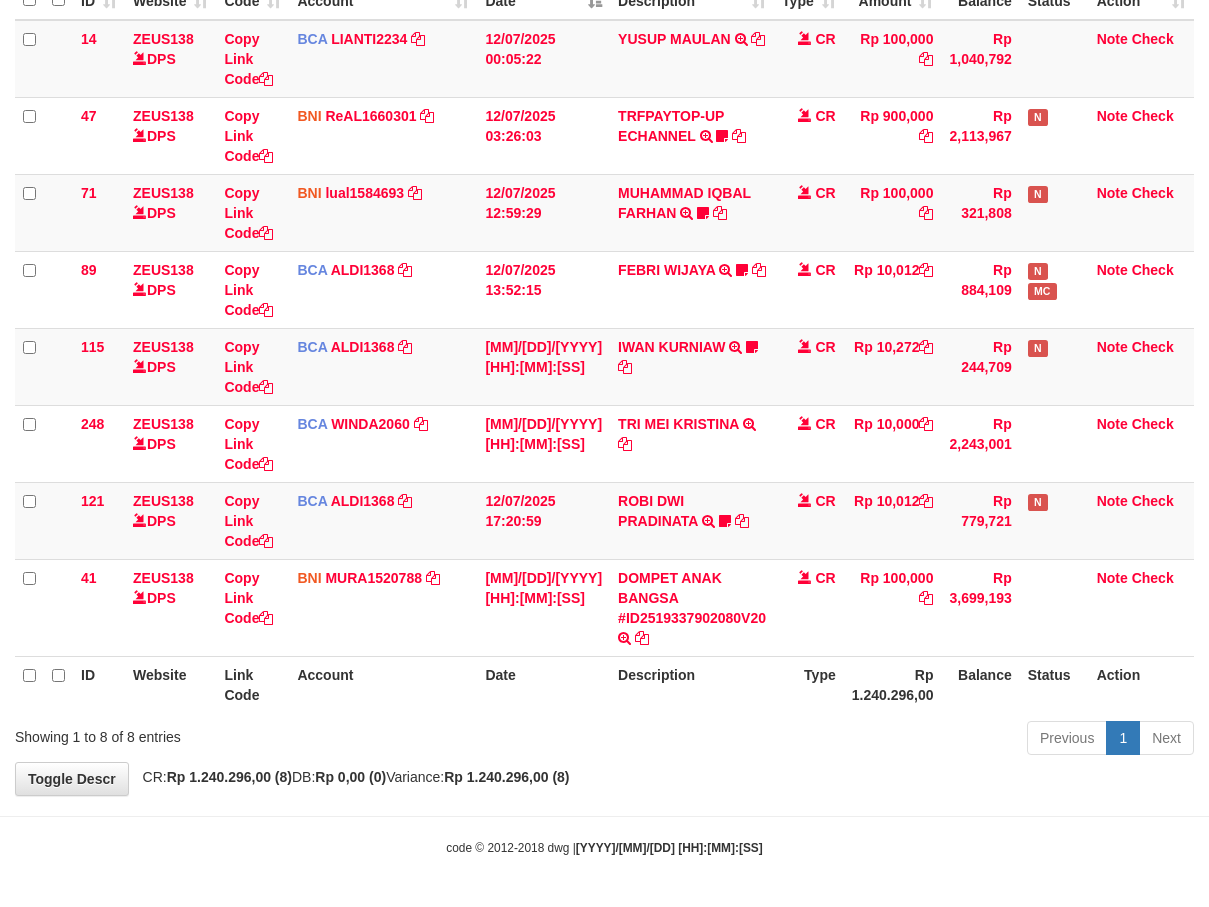 click on "Previous 1 Next" at bounding box center (856, 740) 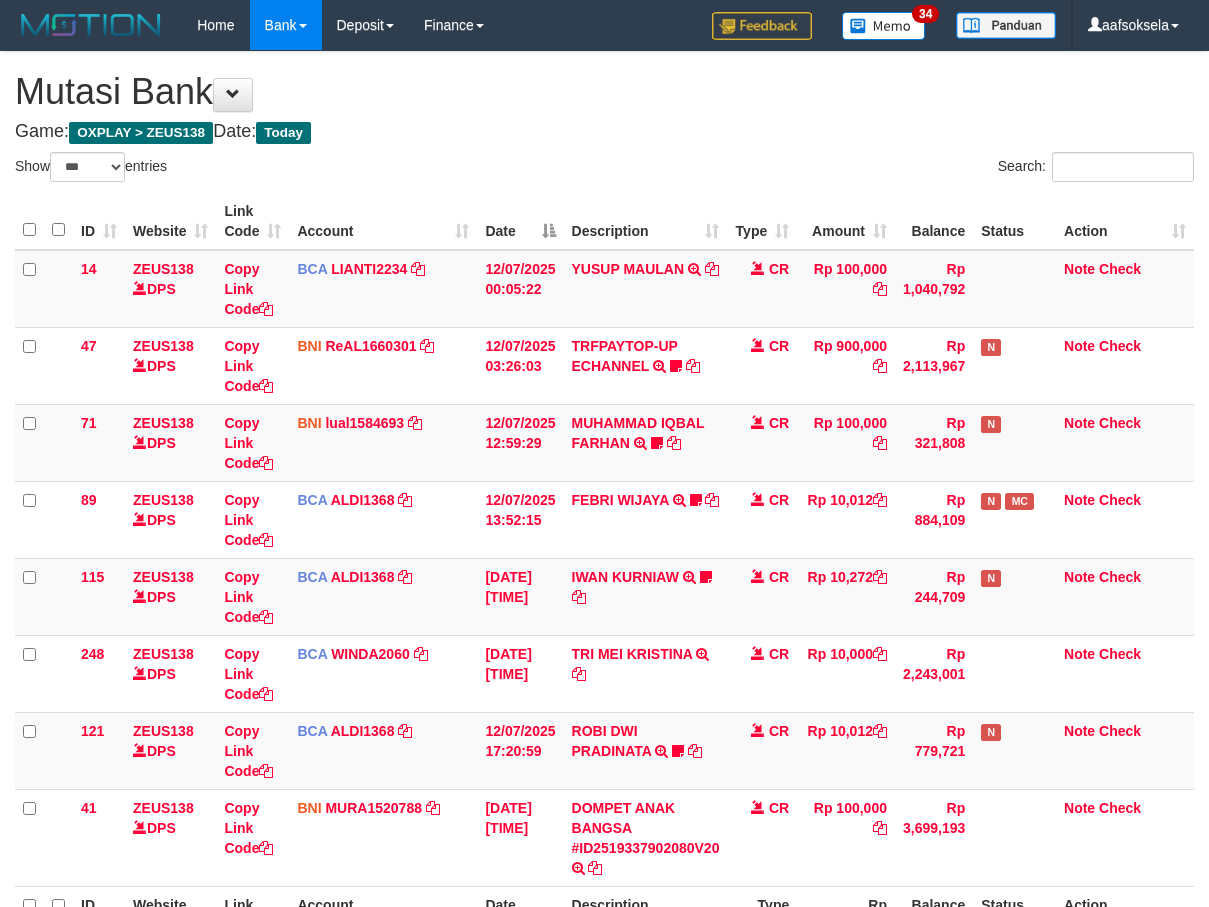 select on "***" 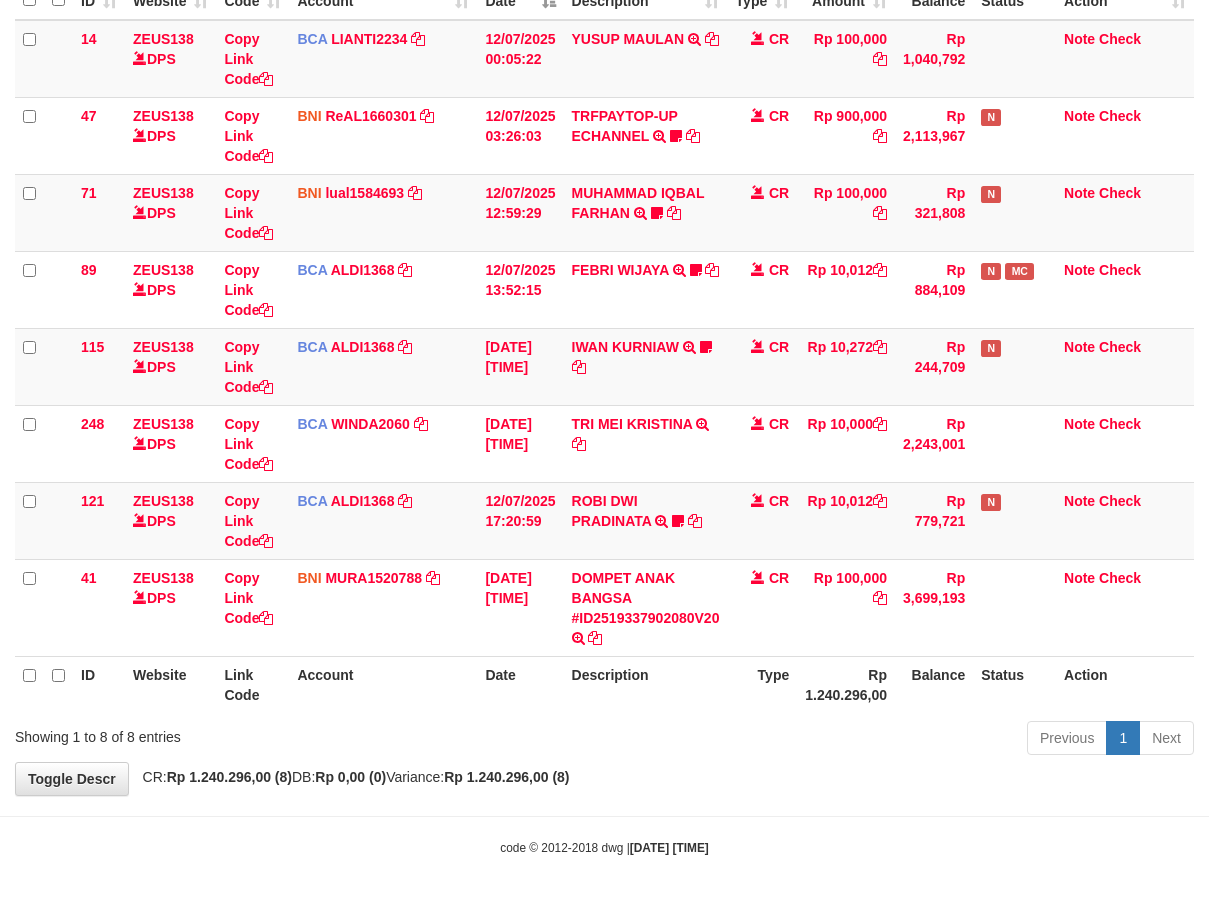 click on "**********" at bounding box center [604, 308] 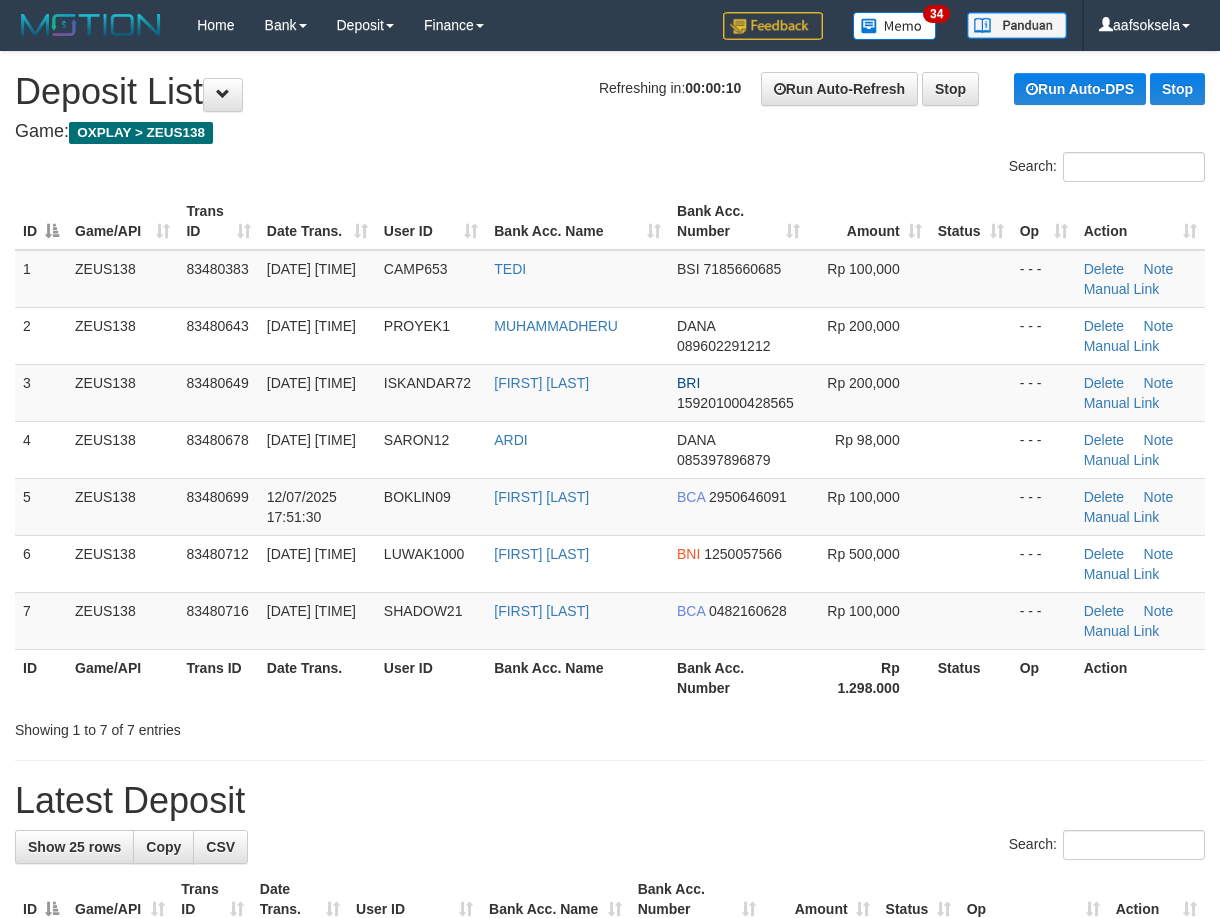 scroll, scrollTop: 0, scrollLeft: 0, axis: both 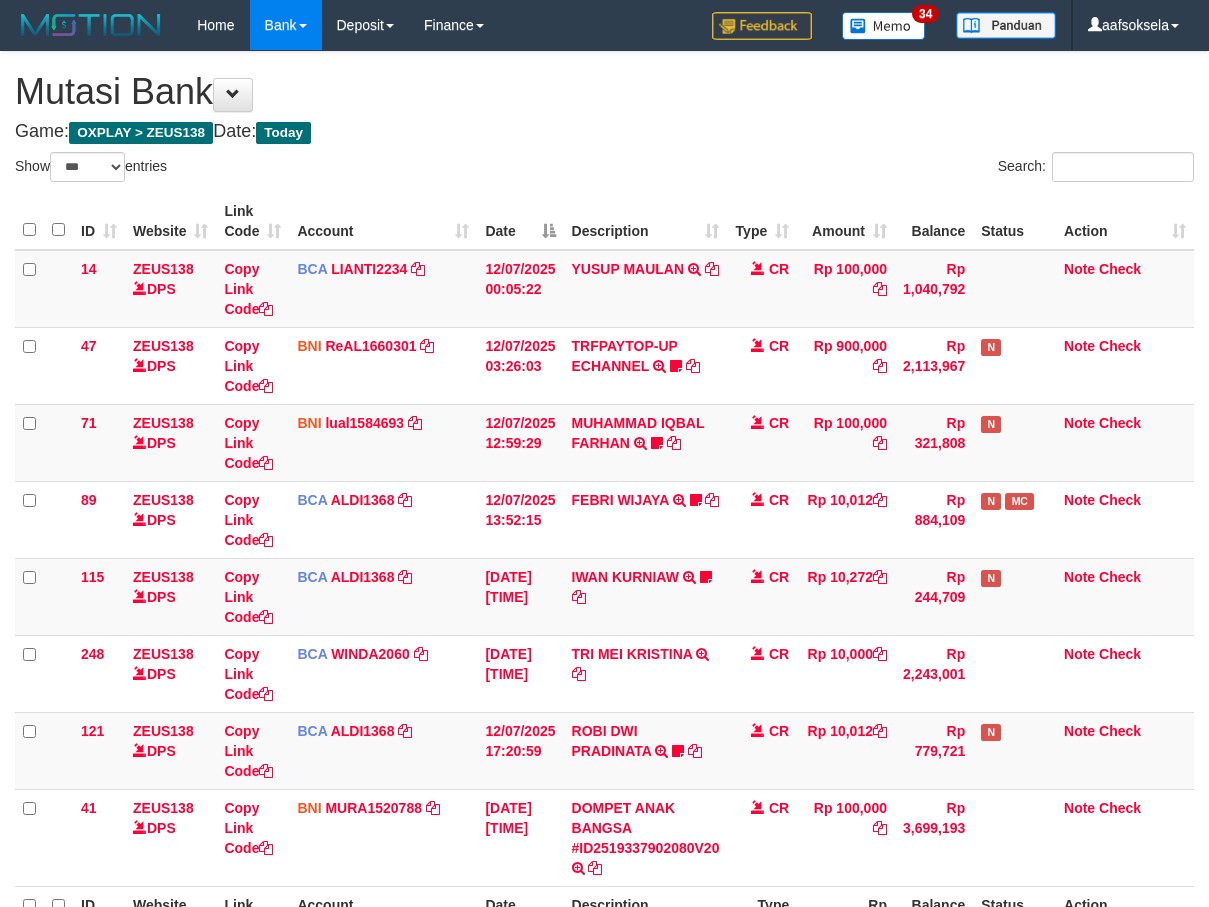 select on "***" 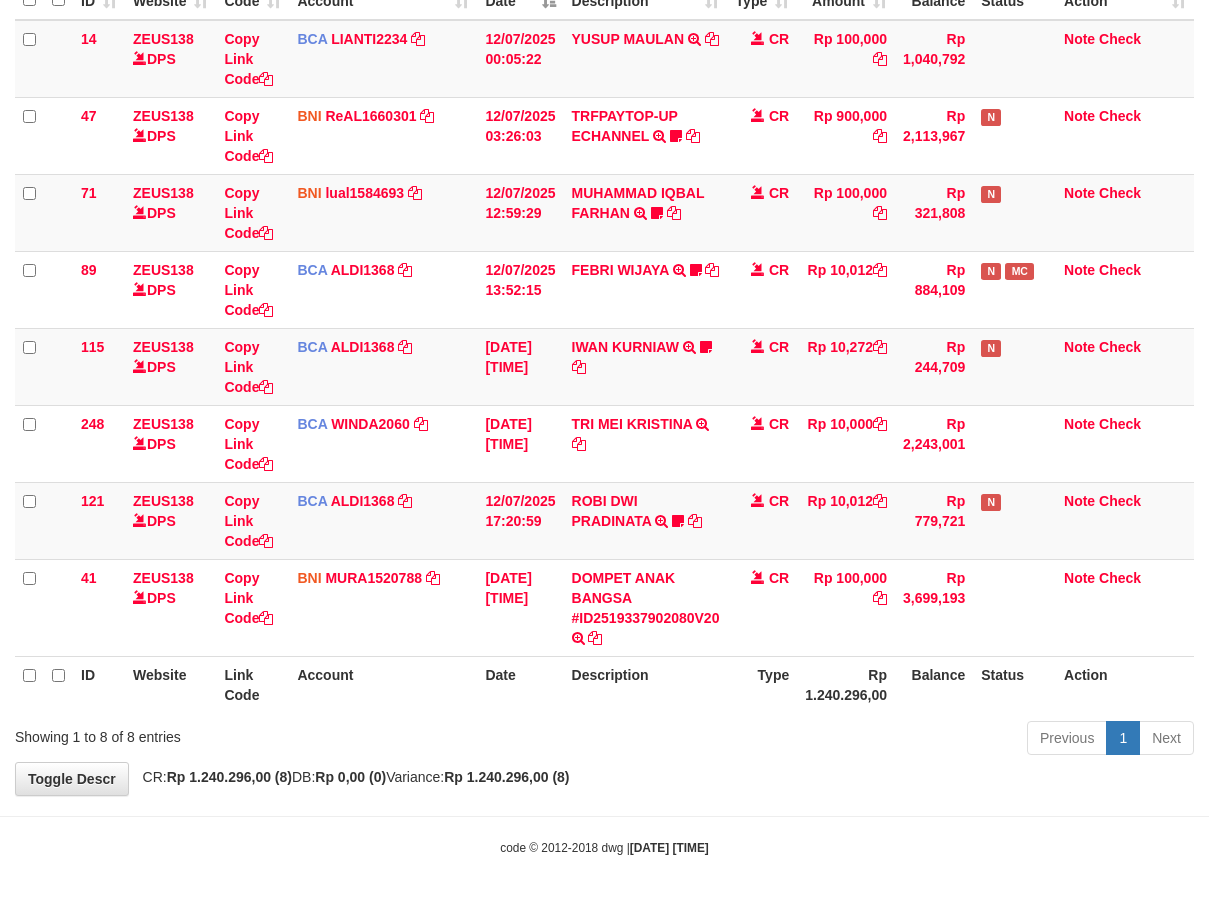 drag, startPoint x: 487, startPoint y: 754, endPoint x: 572, endPoint y: 758, distance: 85.09406 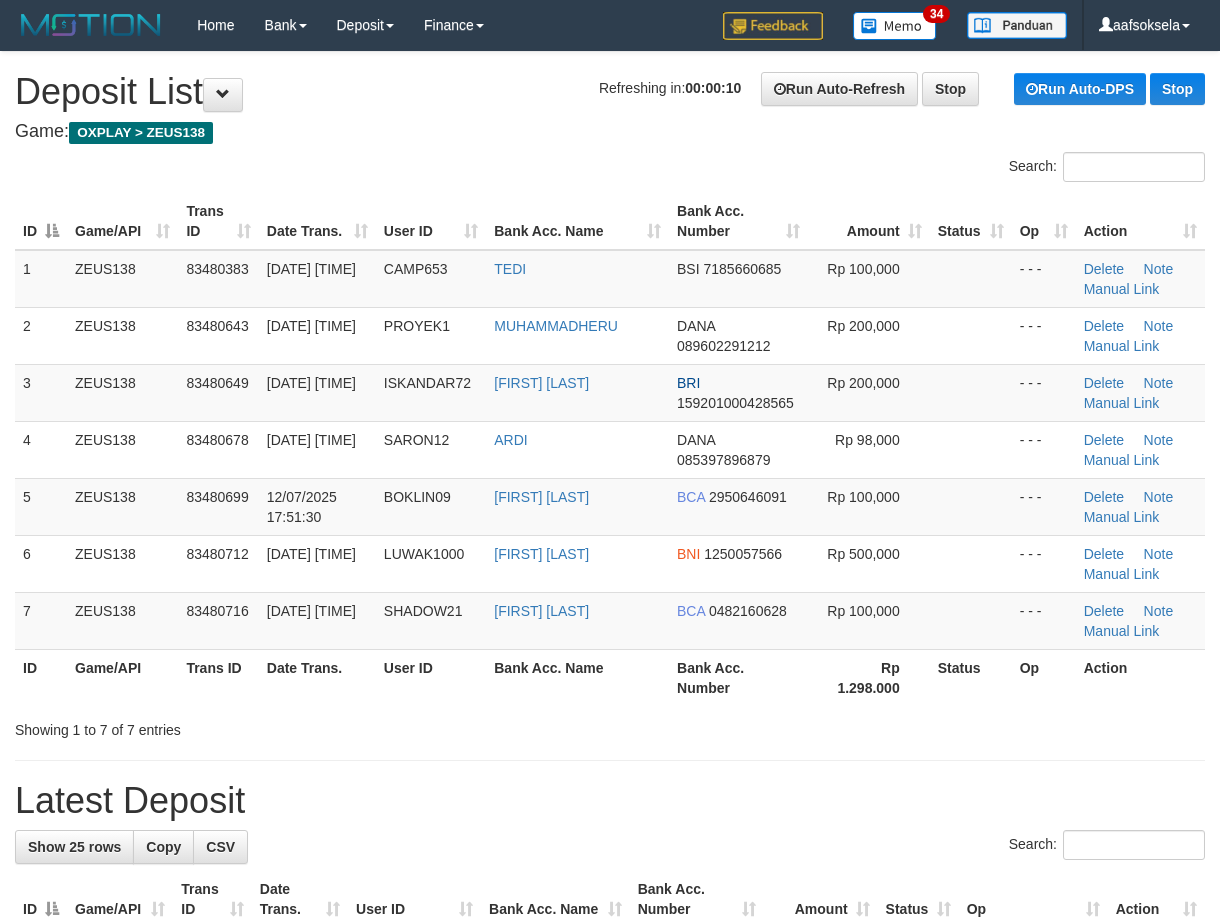 scroll, scrollTop: 0, scrollLeft: 0, axis: both 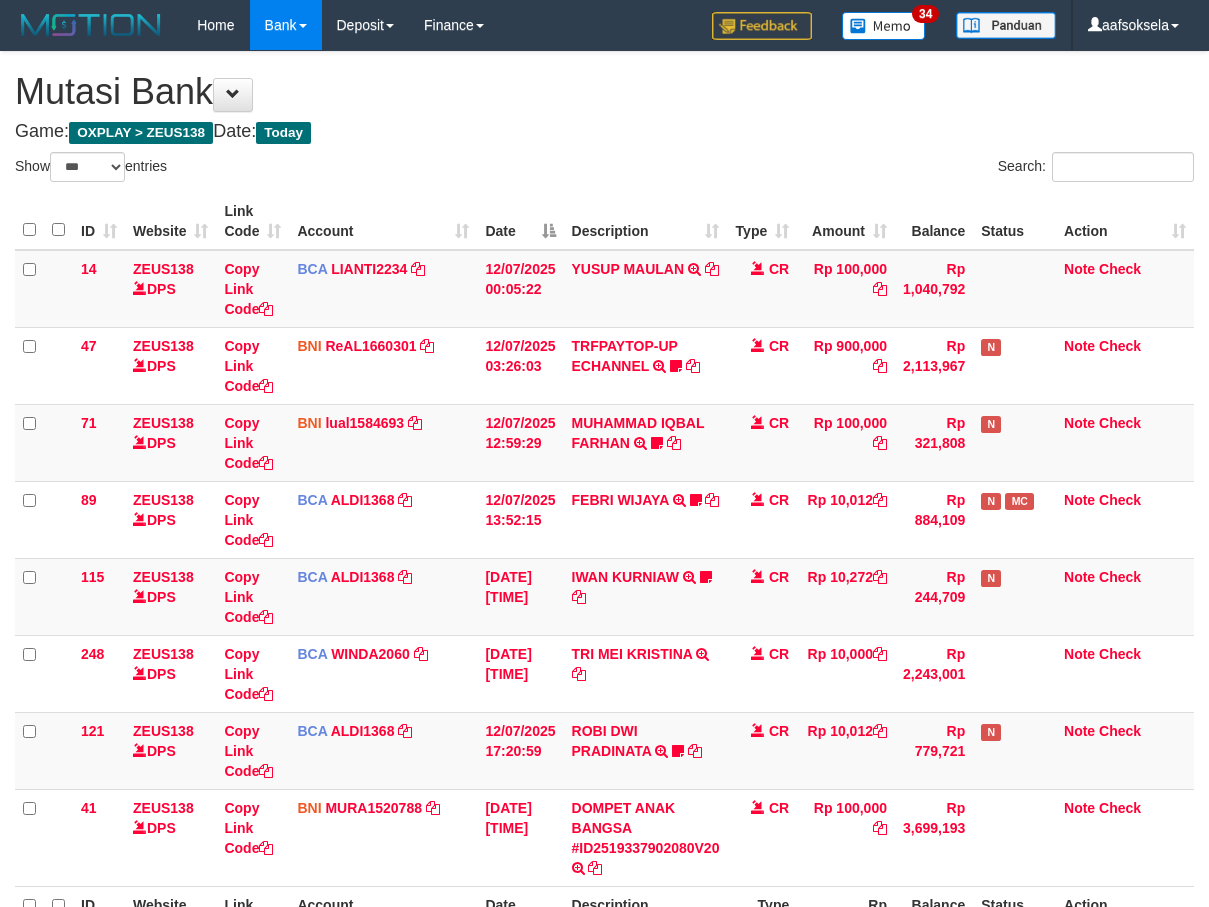 select on "***" 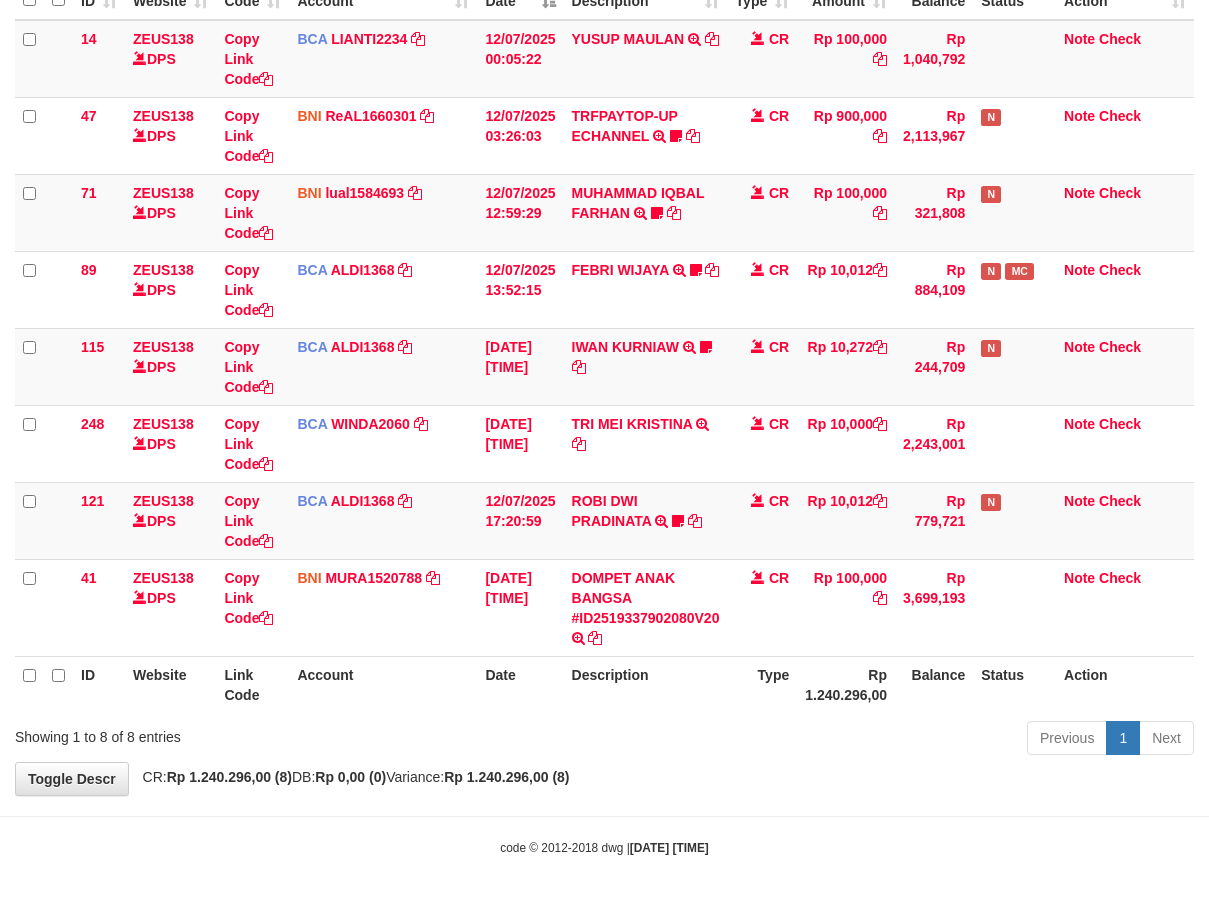 click on "Previous 1 Next" at bounding box center [856, 740] 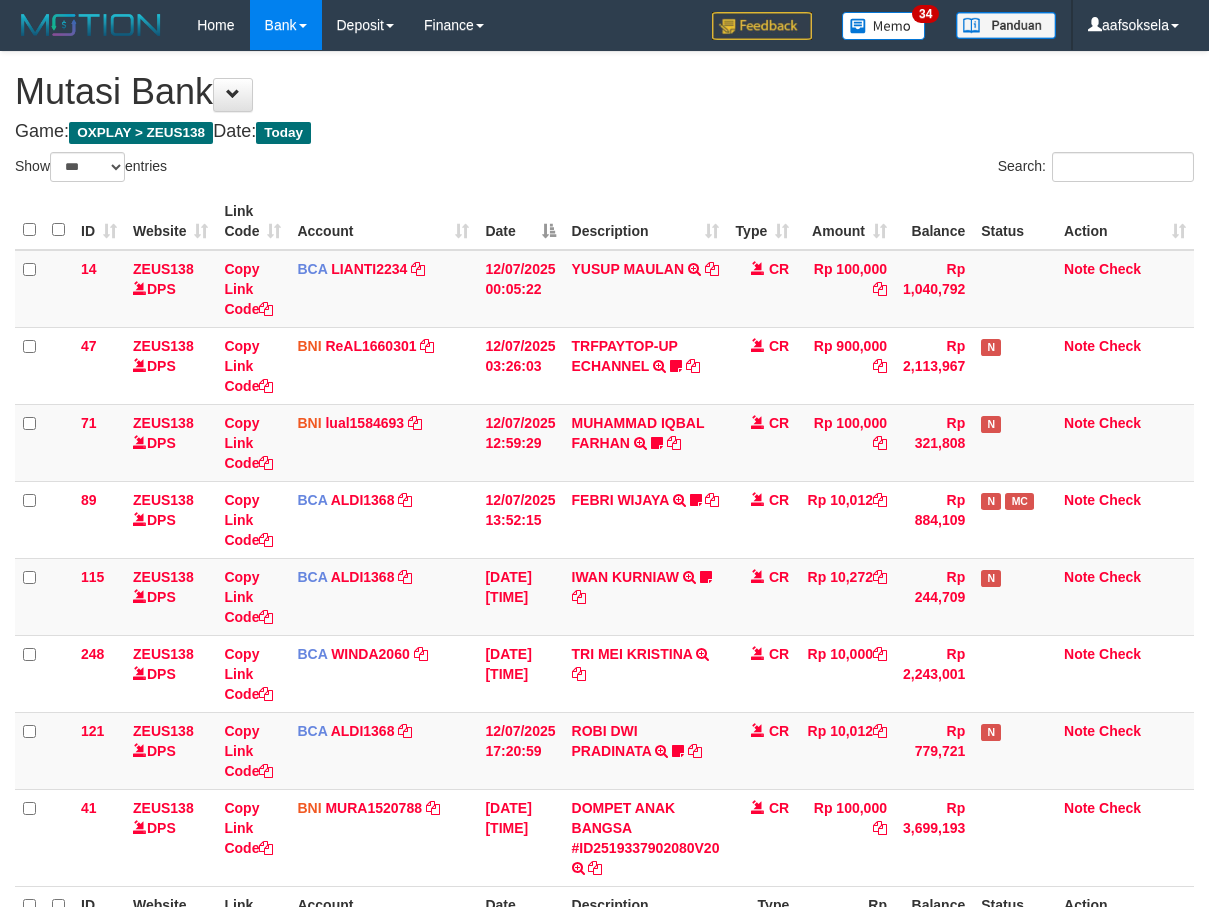 select on "***" 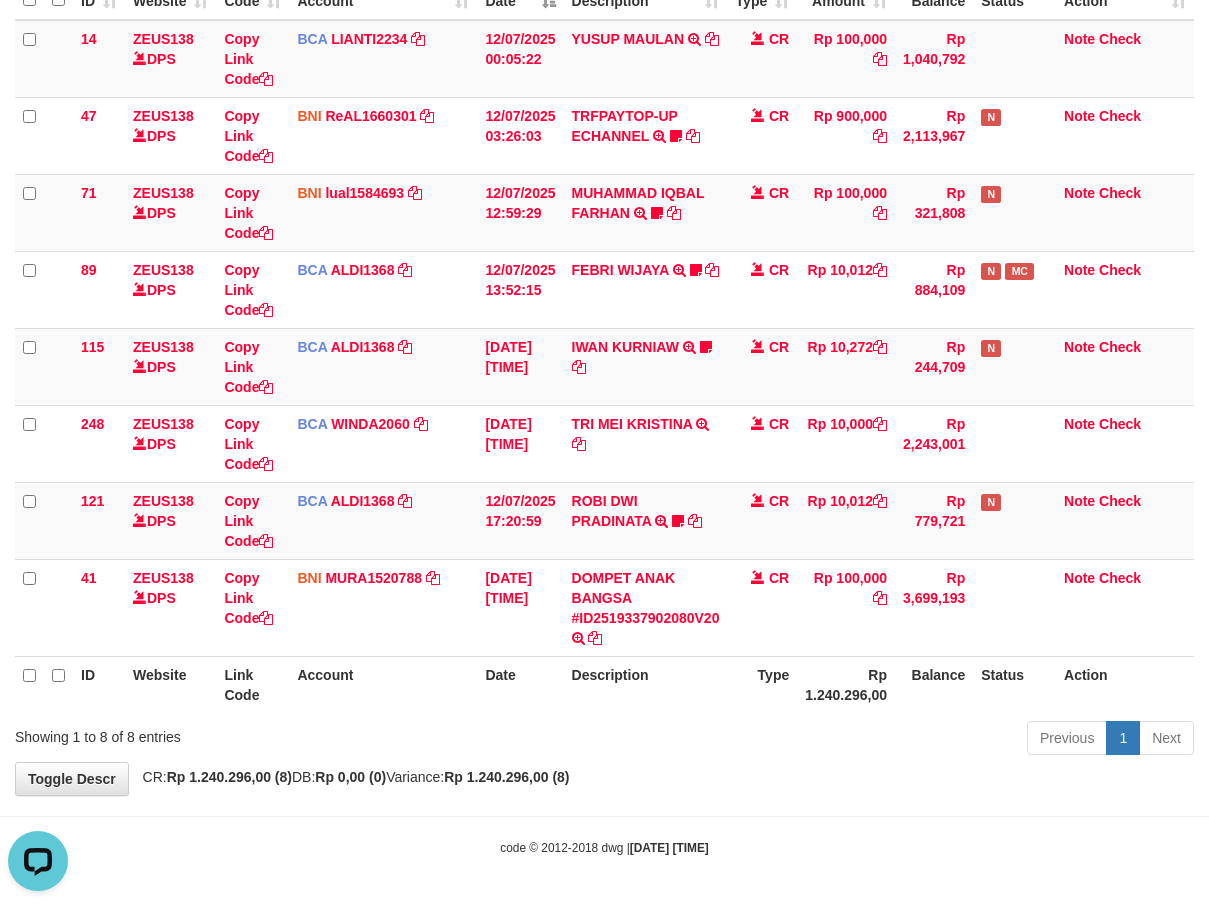 scroll, scrollTop: 0, scrollLeft: 0, axis: both 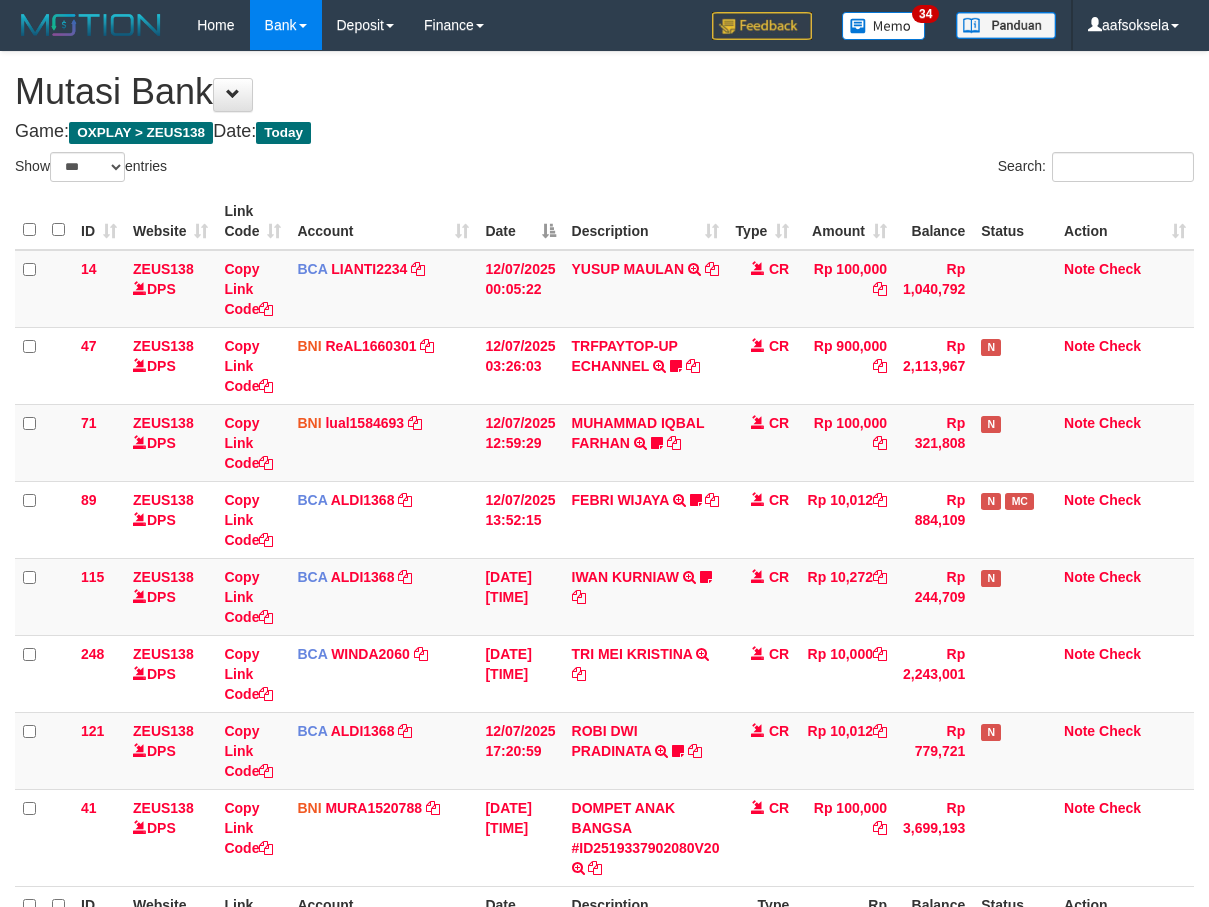 select on "***" 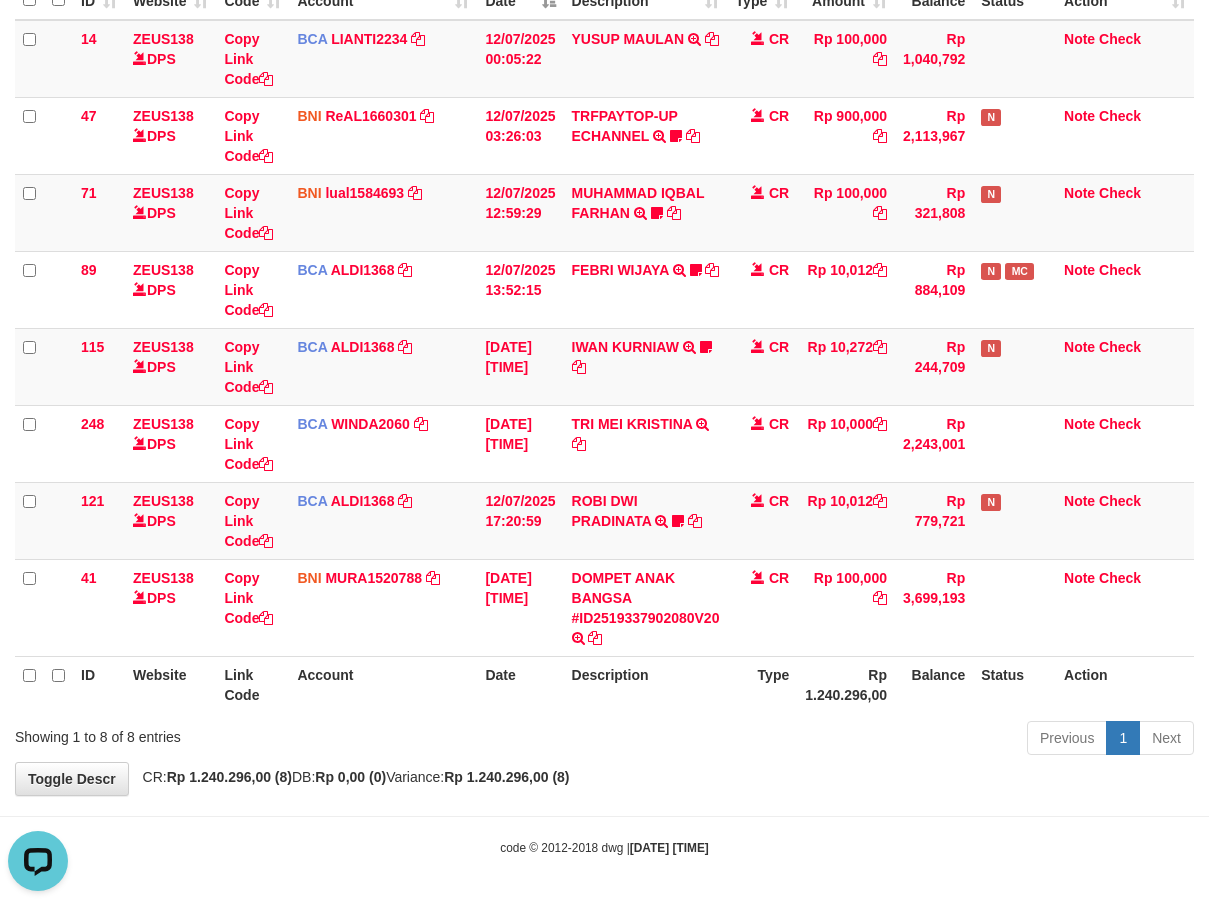 scroll, scrollTop: 0, scrollLeft: 0, axis: both 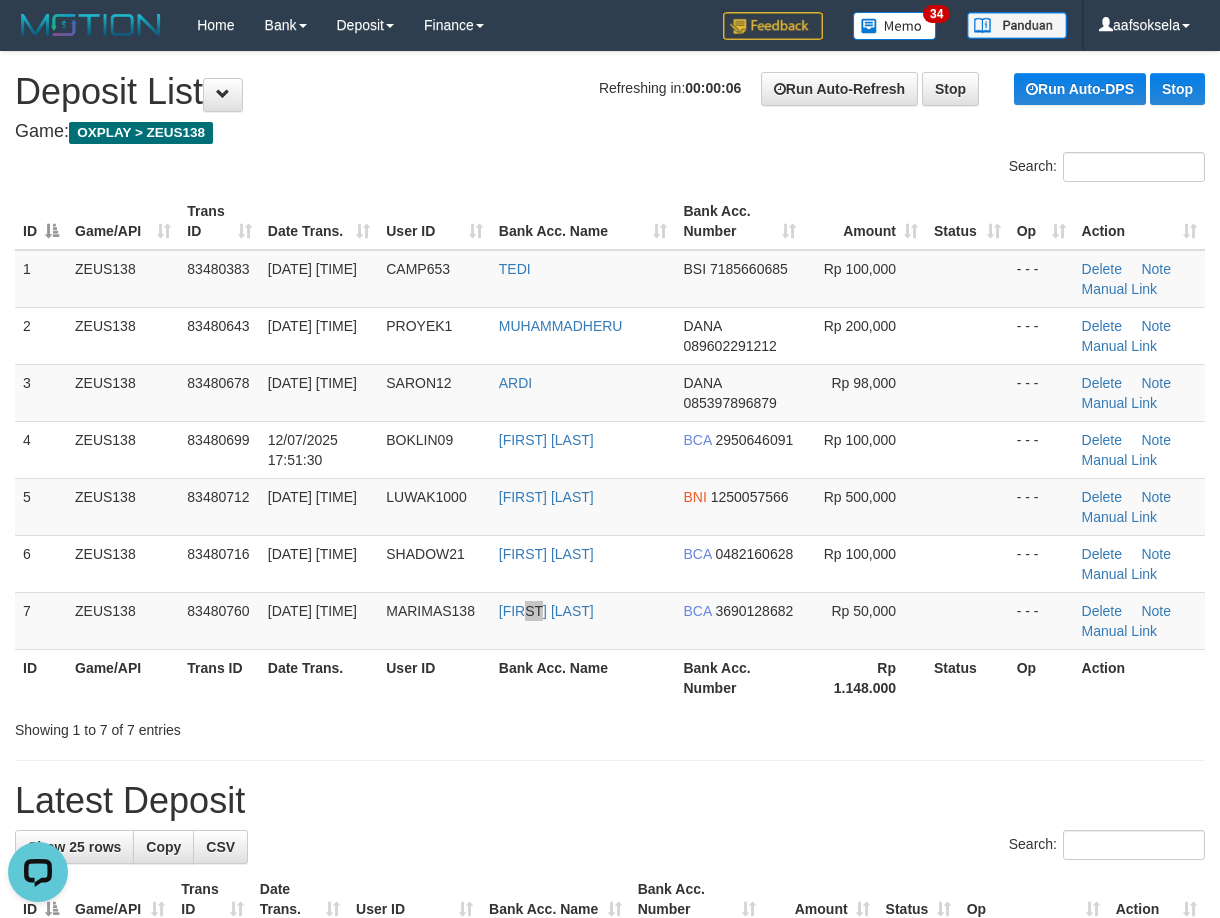 drag, startPoint x: 529, startPoint y: 641, endPoint x: 538, endPoint y: 675, distance: 35.17101 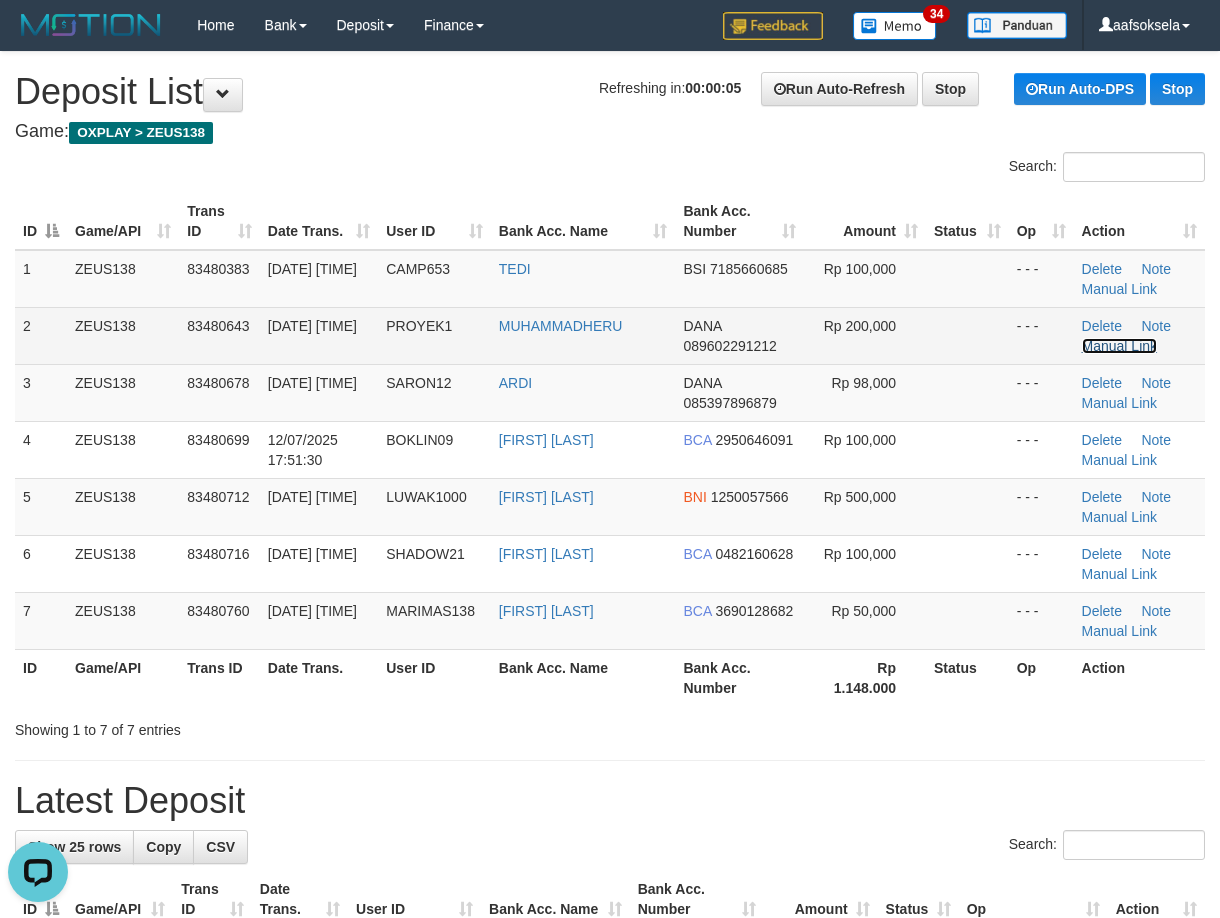 click on "Manual Link" at bounding box center (1120, 346) 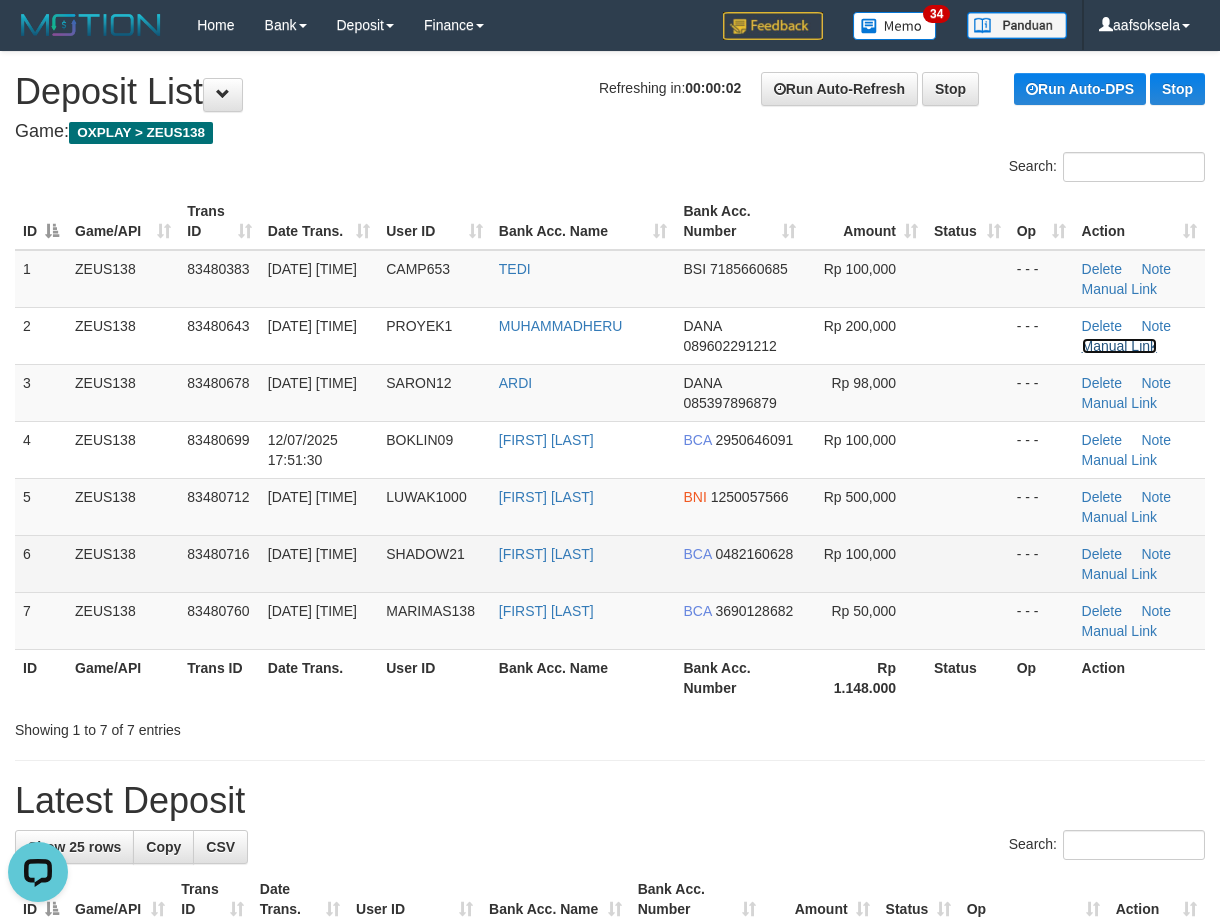 click on "Manual Link" at bounding box center [1120, 346] 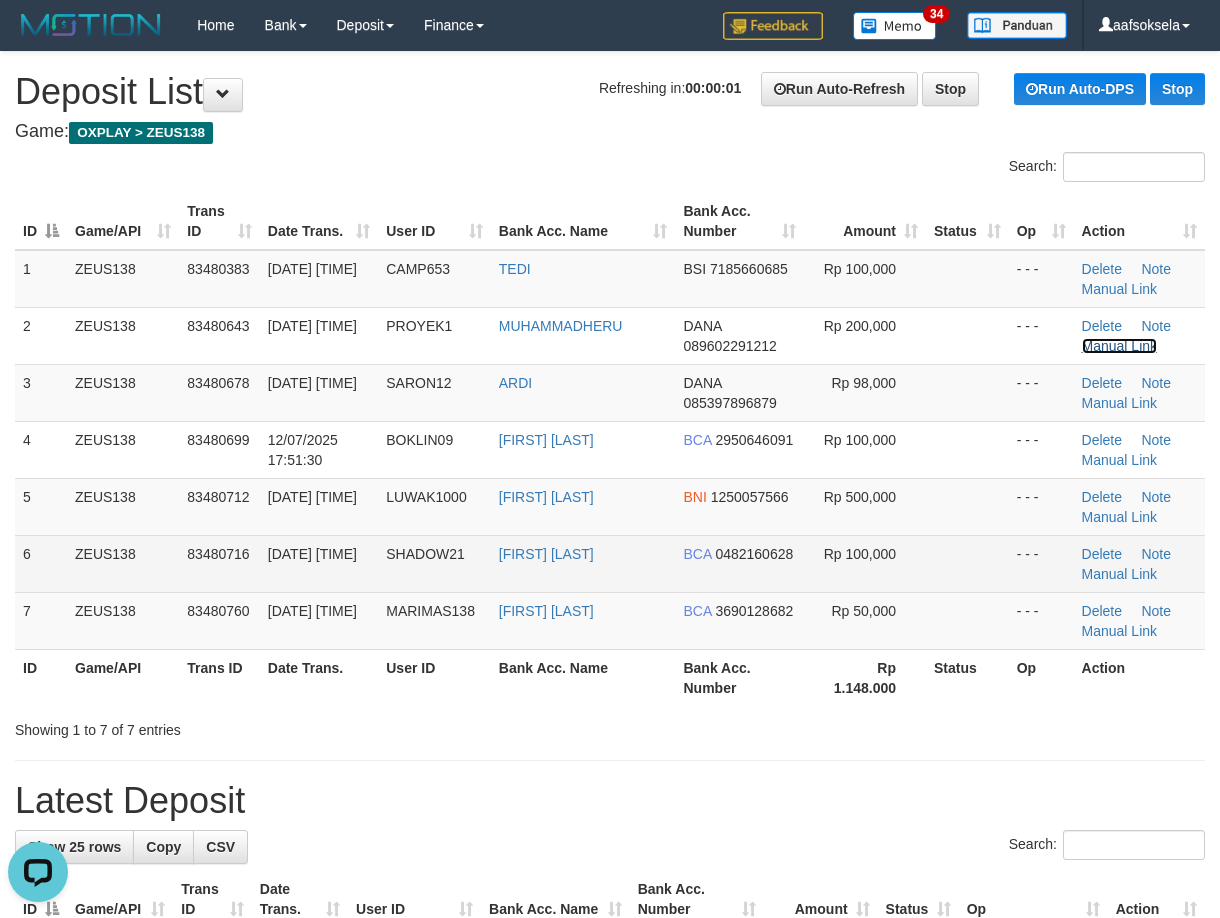 click on "Manual Link" at bounding box center [1120, 346] 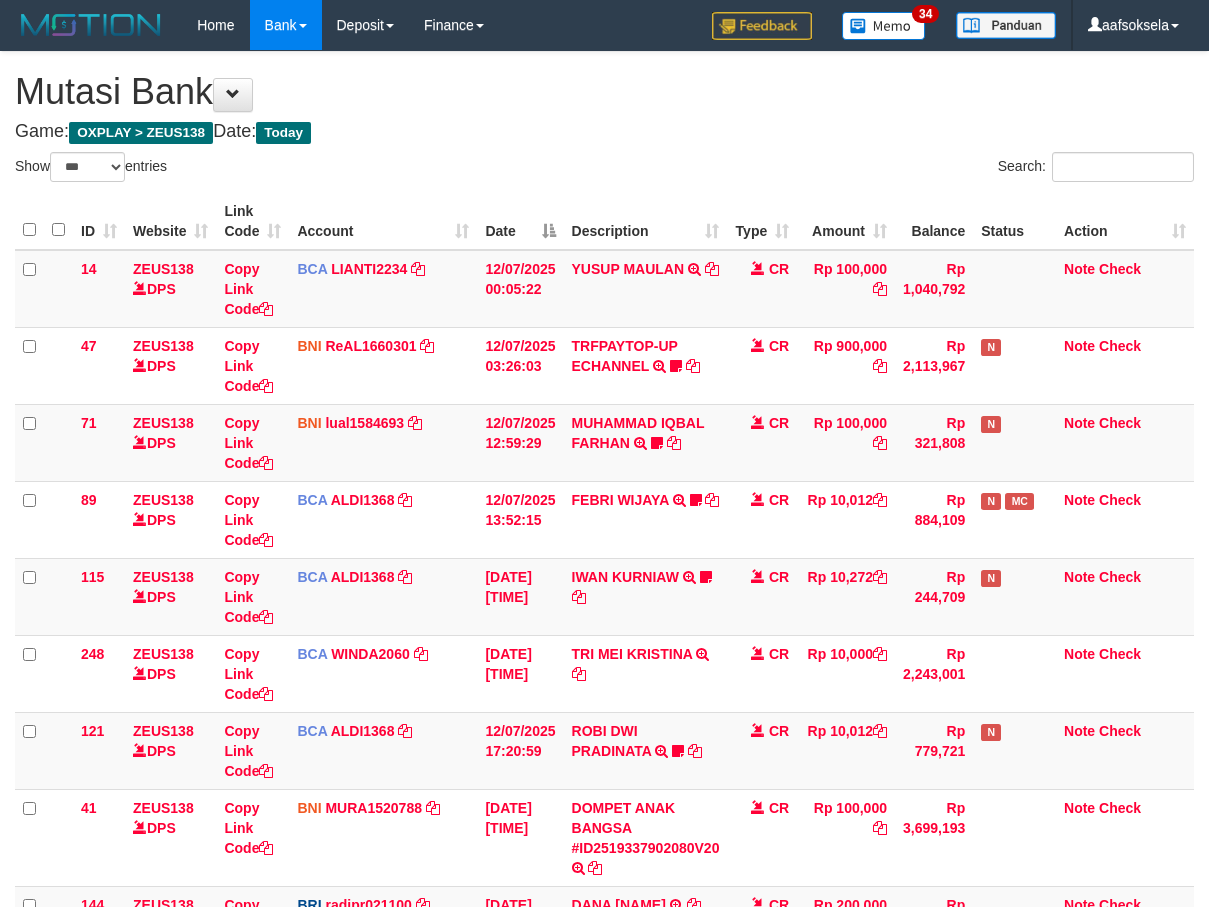 select on "***" 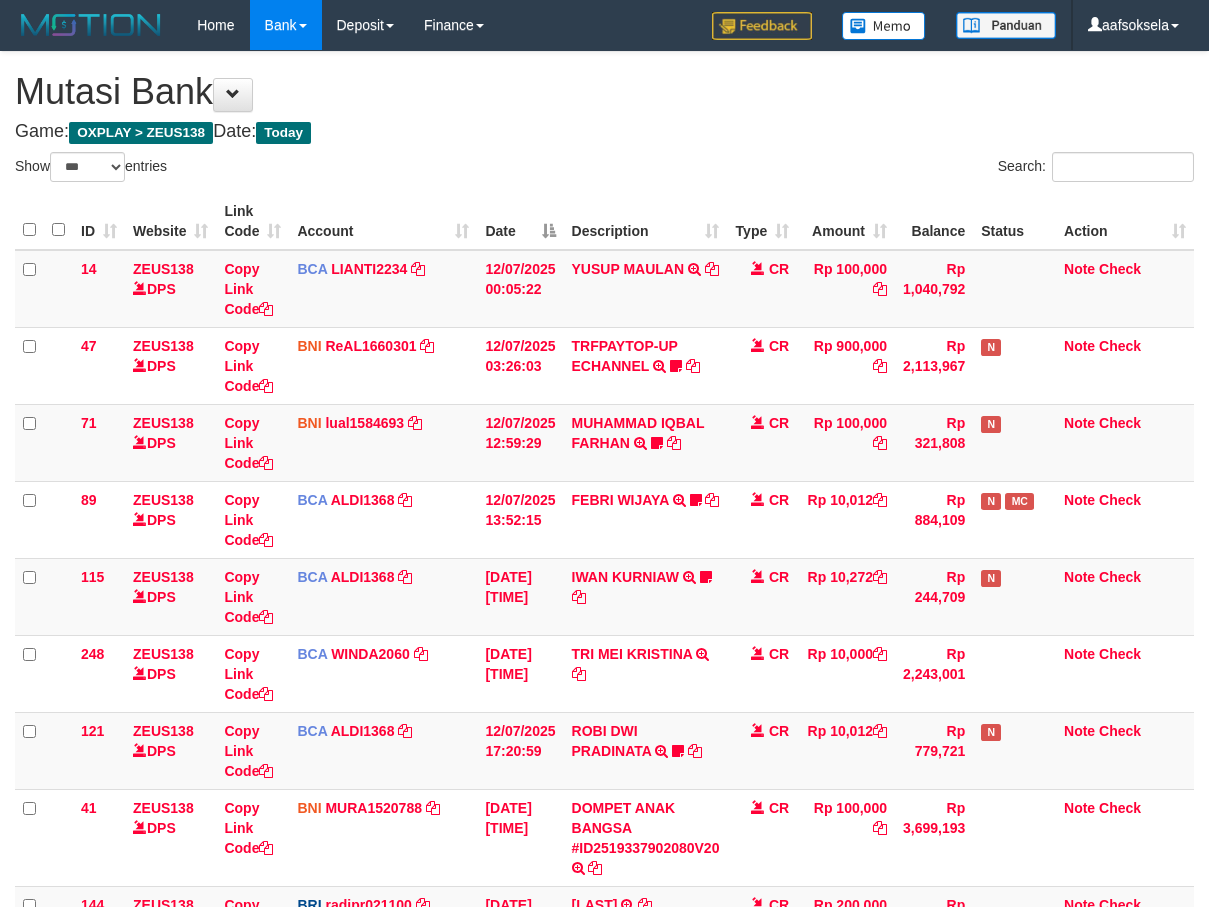 select on "***" 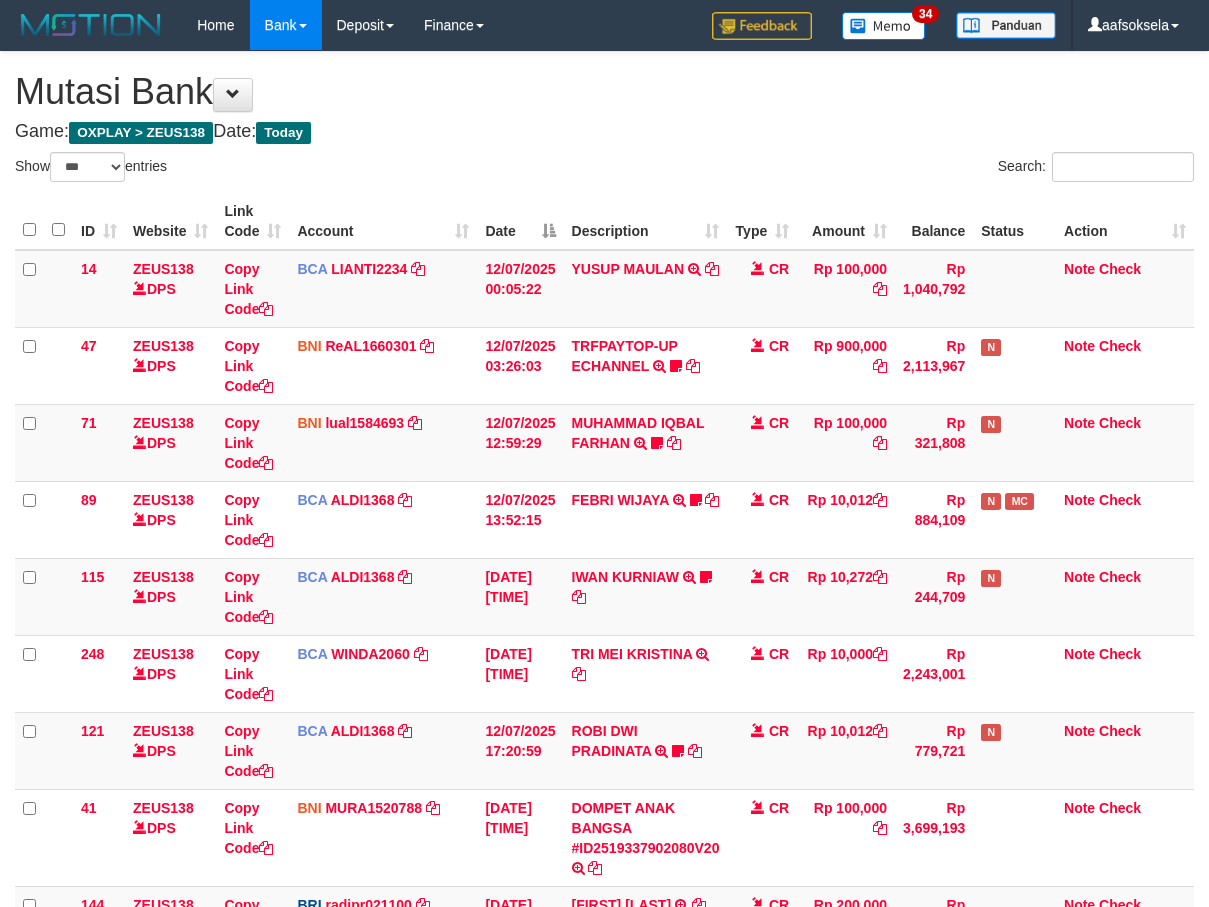 select on "***" 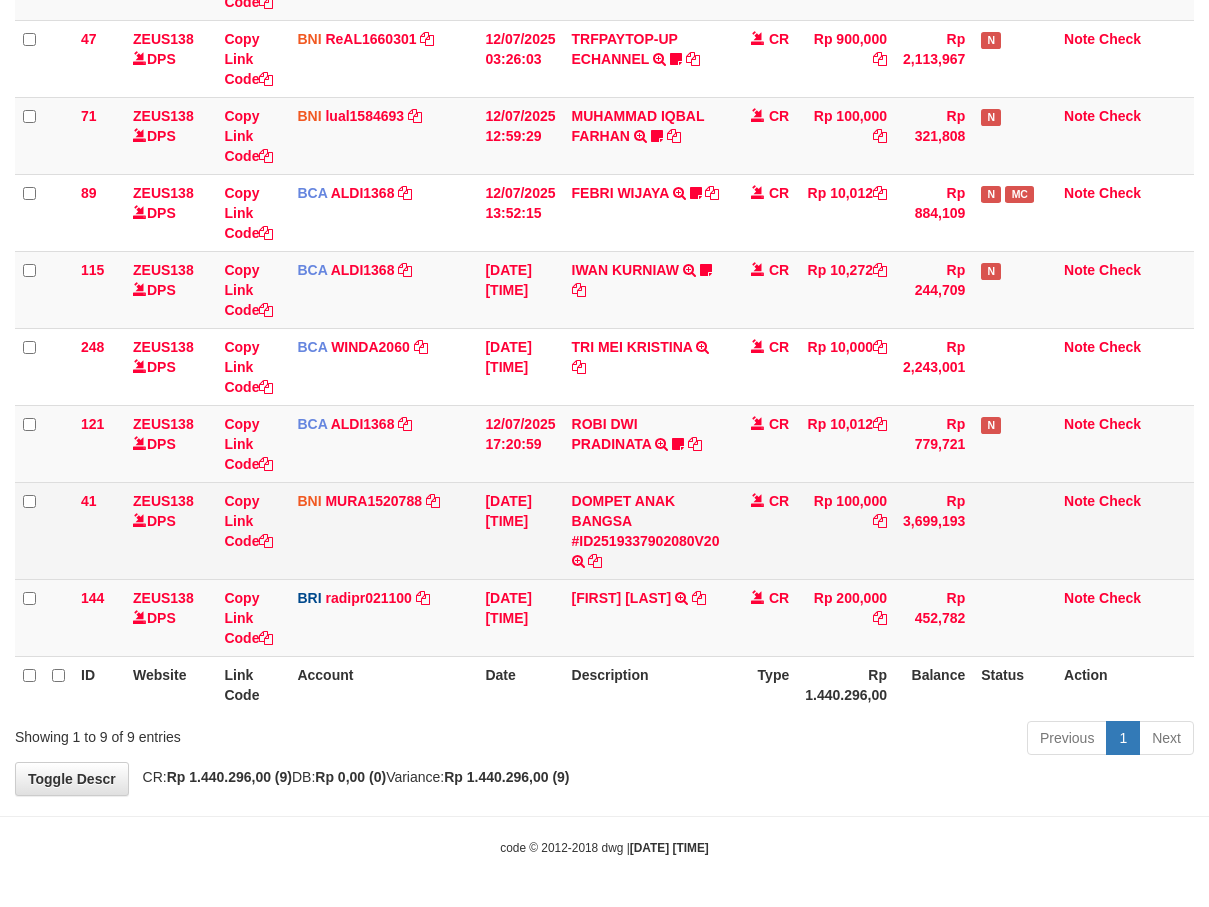 scroll, scrollTop: 230, scrollLeft: 0, axis: vertical 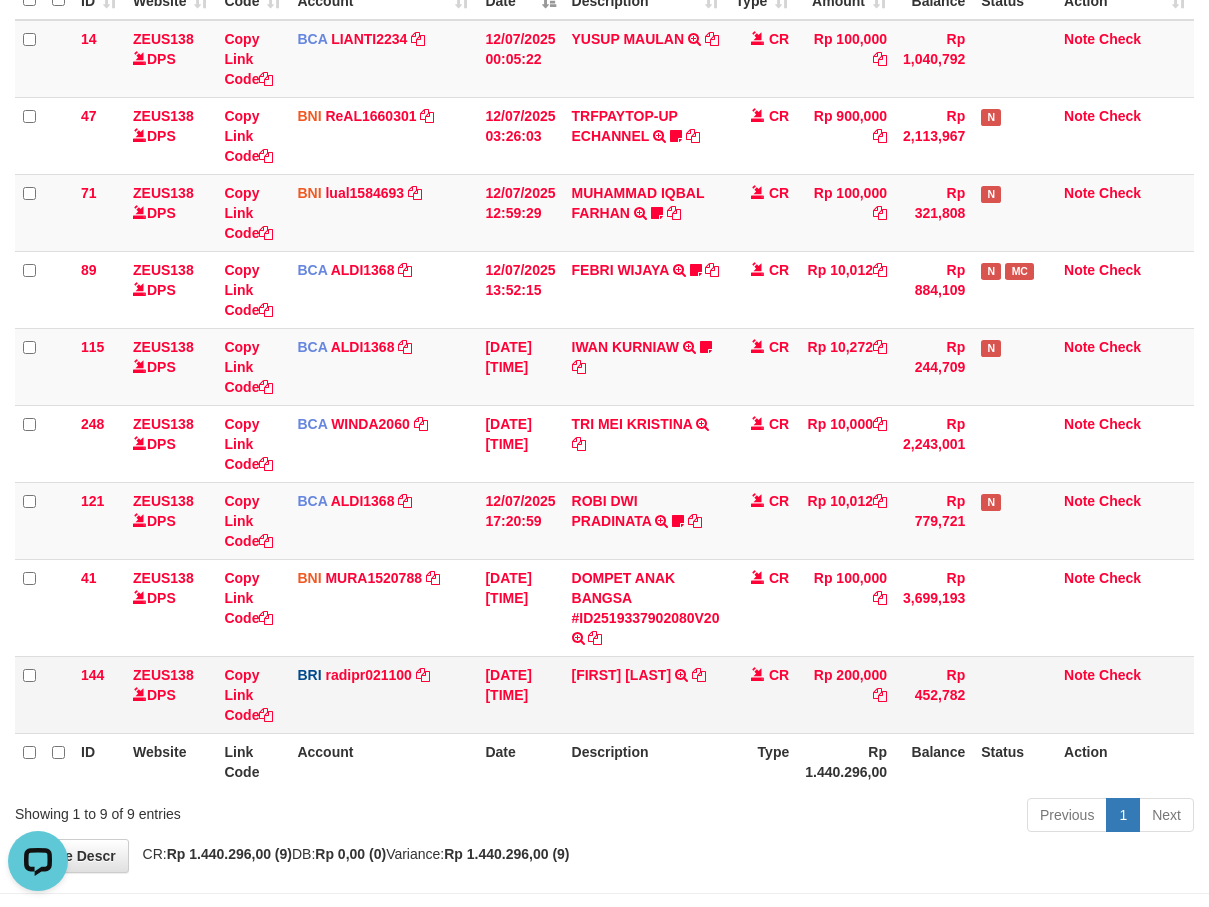 copy on "MUHAMMADHER" 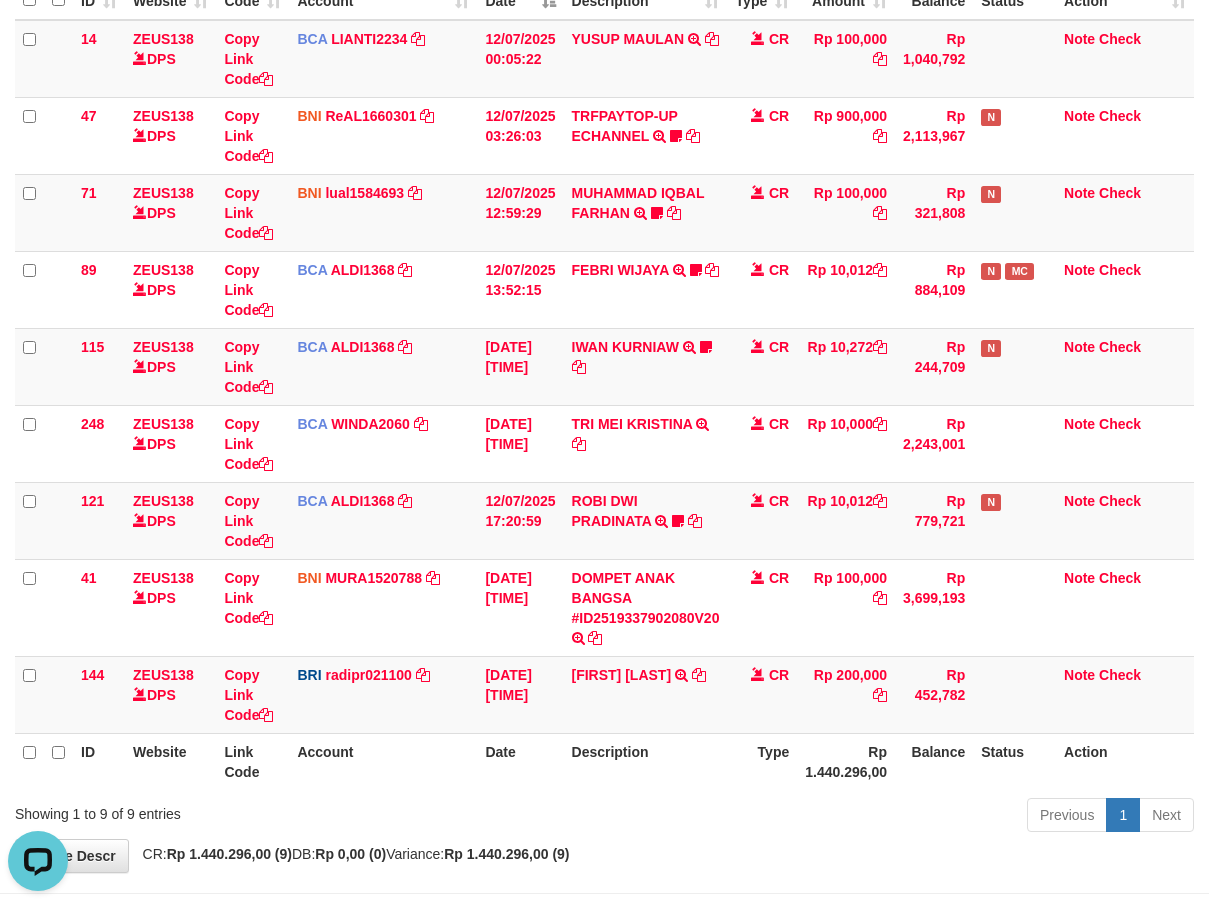 click on "Previous 1 Next" at bounding box center (856, 817) 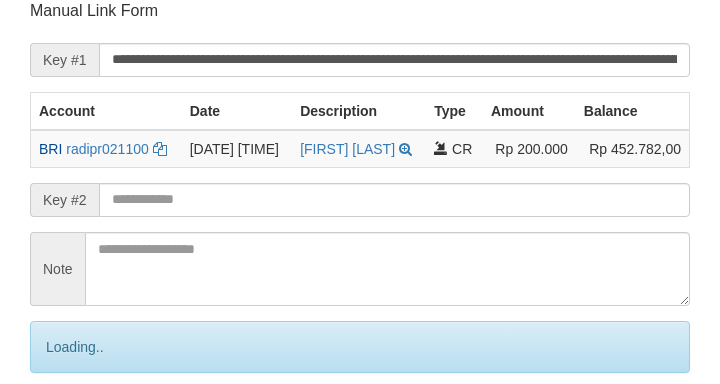 click on "Save" at bounding box center [80, 431] 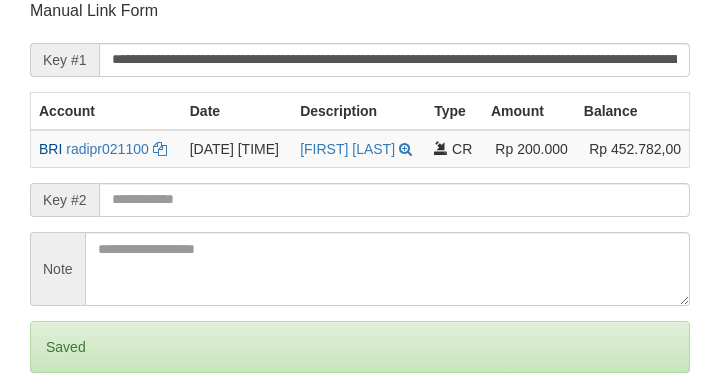 click on "Save" at bounding box center [58, 431] 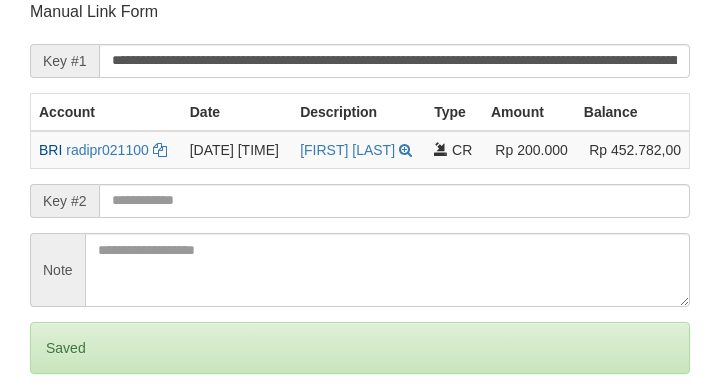 click on "Save" at bounding box center (58, 432) 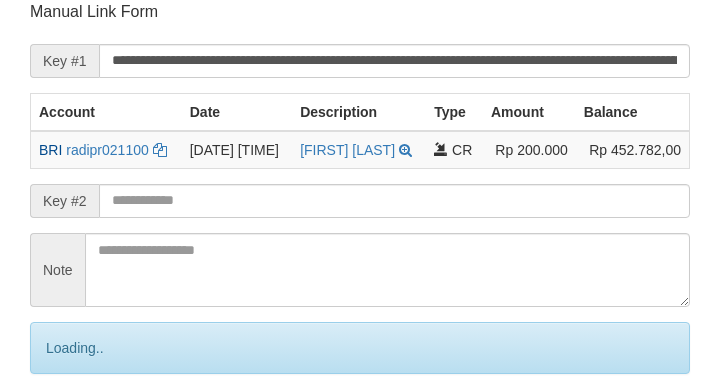 click on "Save" at bounding box center (80, 432) 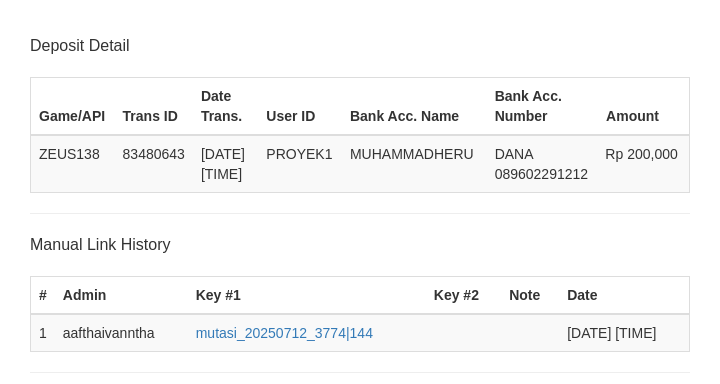 click on "Save" at bounding box center (58, 757) 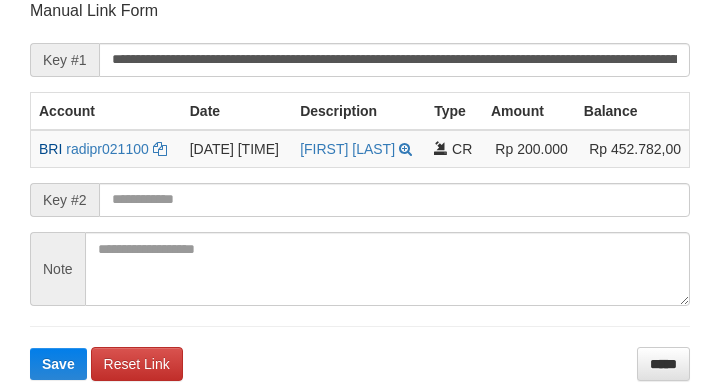 click on "Save" at bounding box center [58, 364] 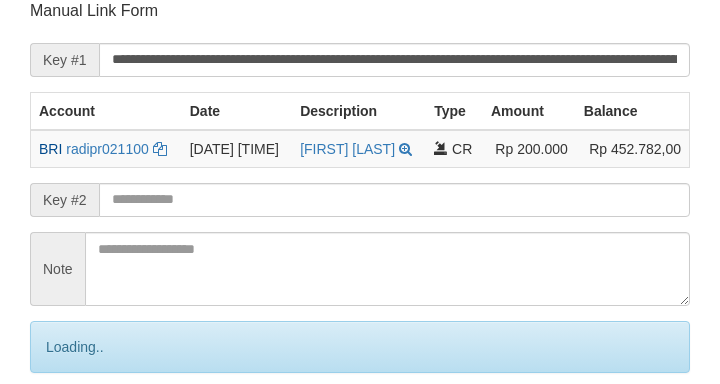 scroll, scrollTop: 392, scrollLeft: 0, axis: vertical 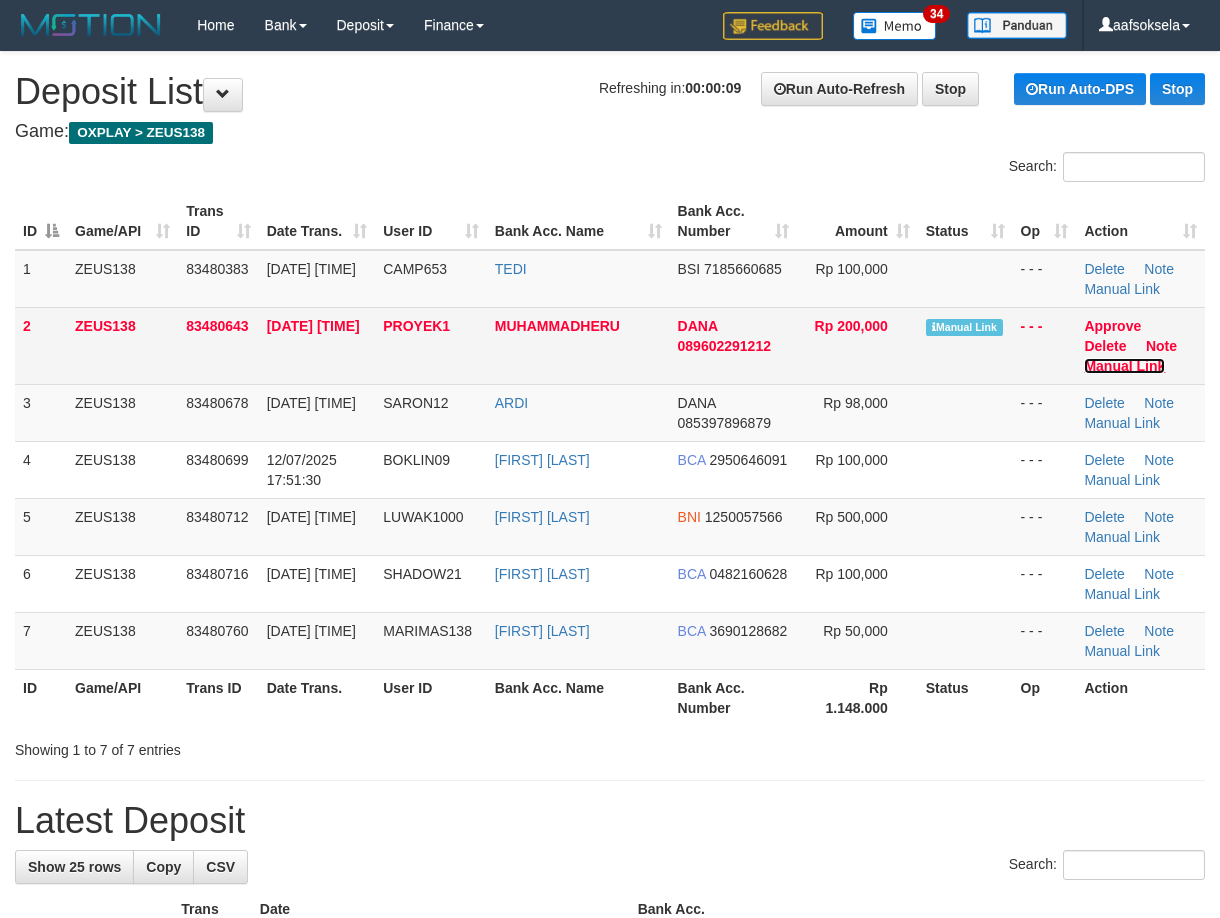 click on "Manual Link" at bounding box center (1124, 366) 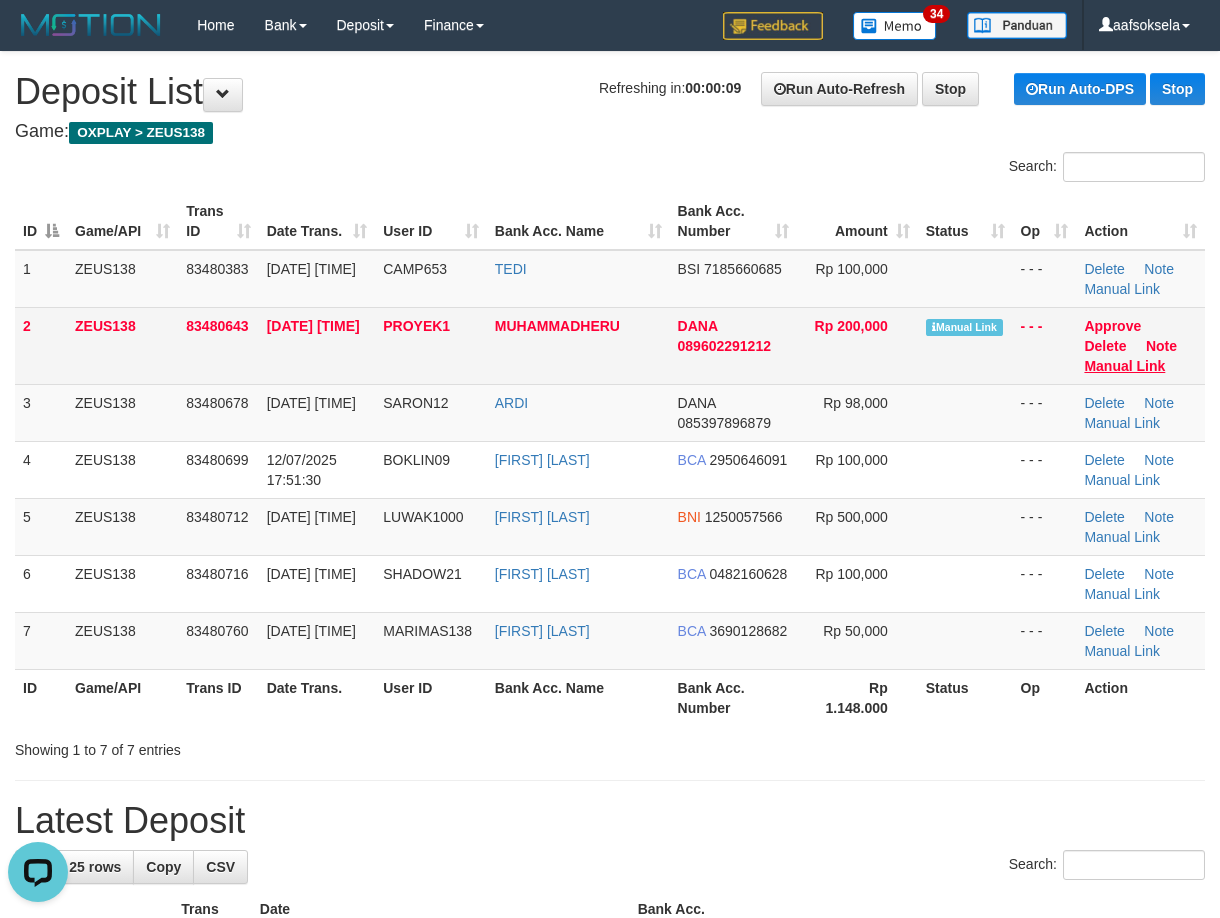 scroll, scrollTop: 0, scrollLeft: 0, axis: both 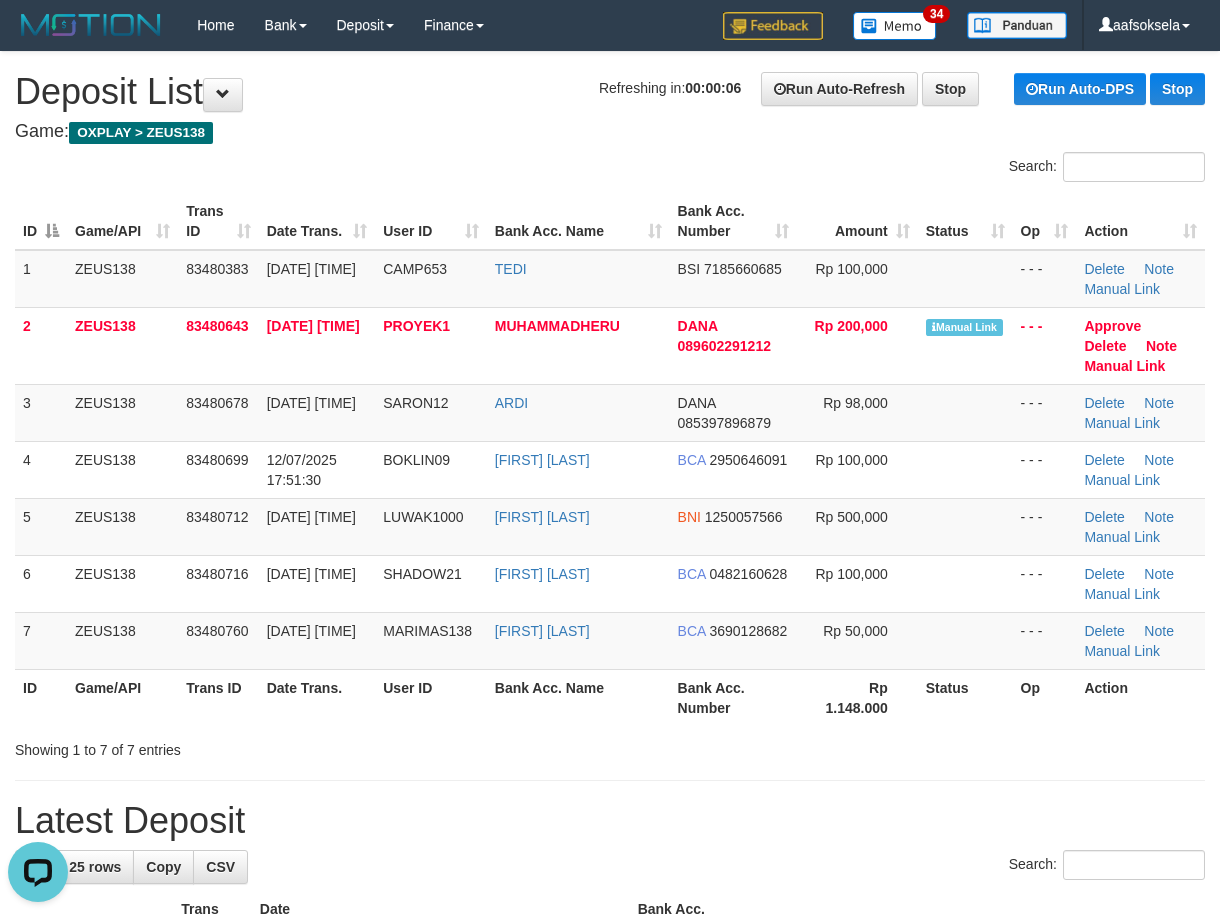 click on "ID Game/API Trans ID Date Trans. User ID Bank Acc. Name Bank Acc. Number Amount Status Op Action
1
ZEUS138
83480383
12/07/2025 17:43:59
CAMP653
TEDI
BSI
7185660685
Rp 100,000
- - -
Delete
Note
Manual Link
2
ZEUS138
83480643
12/07/2025 17:50:12
PROYEK1
MUHAMMADHERU
DANA
089602291212
Rp 200,000
Manual Link
Note" at bounding box center [610, 459] 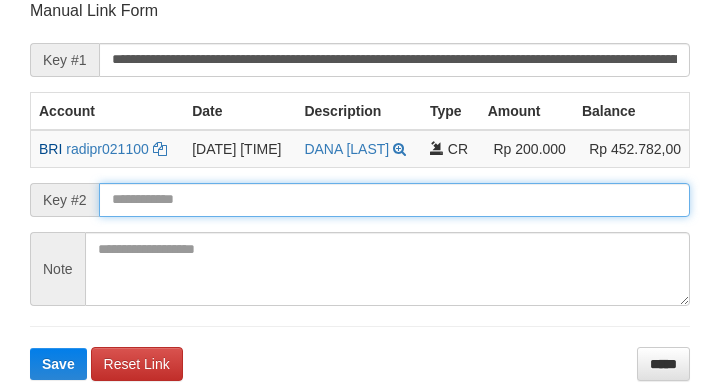 click at bounding box center [394, 200] 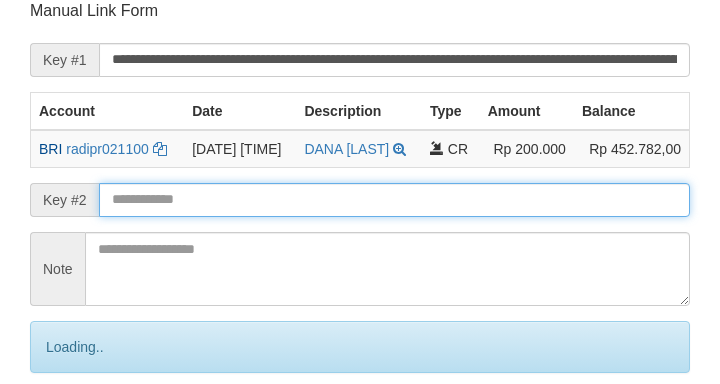 click on "Save" at bounding box center [80, 431] 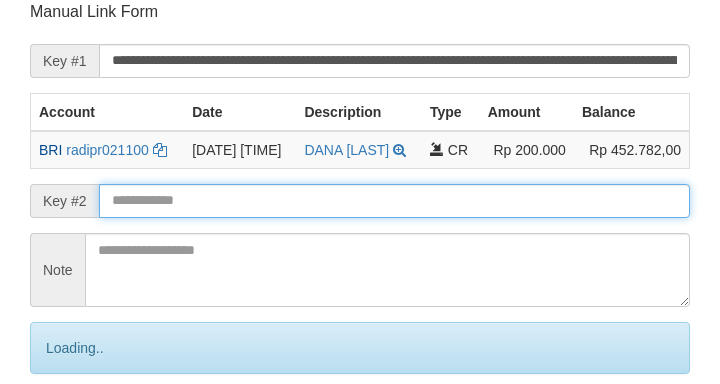 click on "Save" at bounding box center [80, 432] 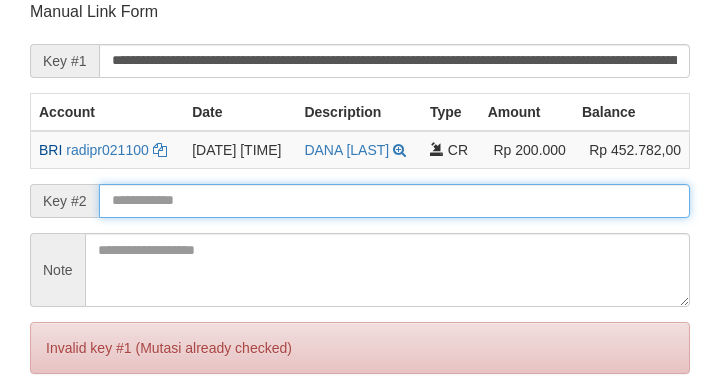 scroll, scrollTop: 525, scrollLeft: 0, axis: vertical 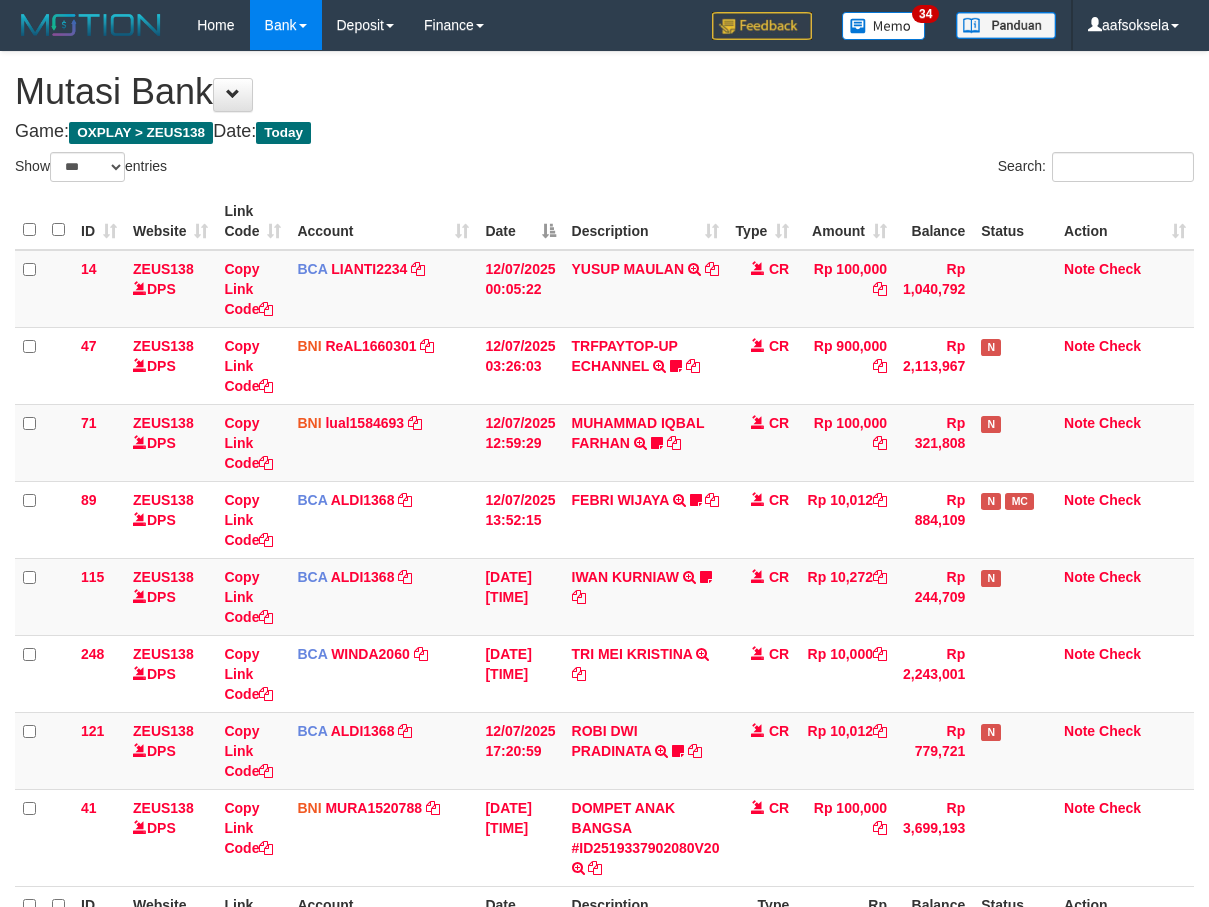 select on "***" 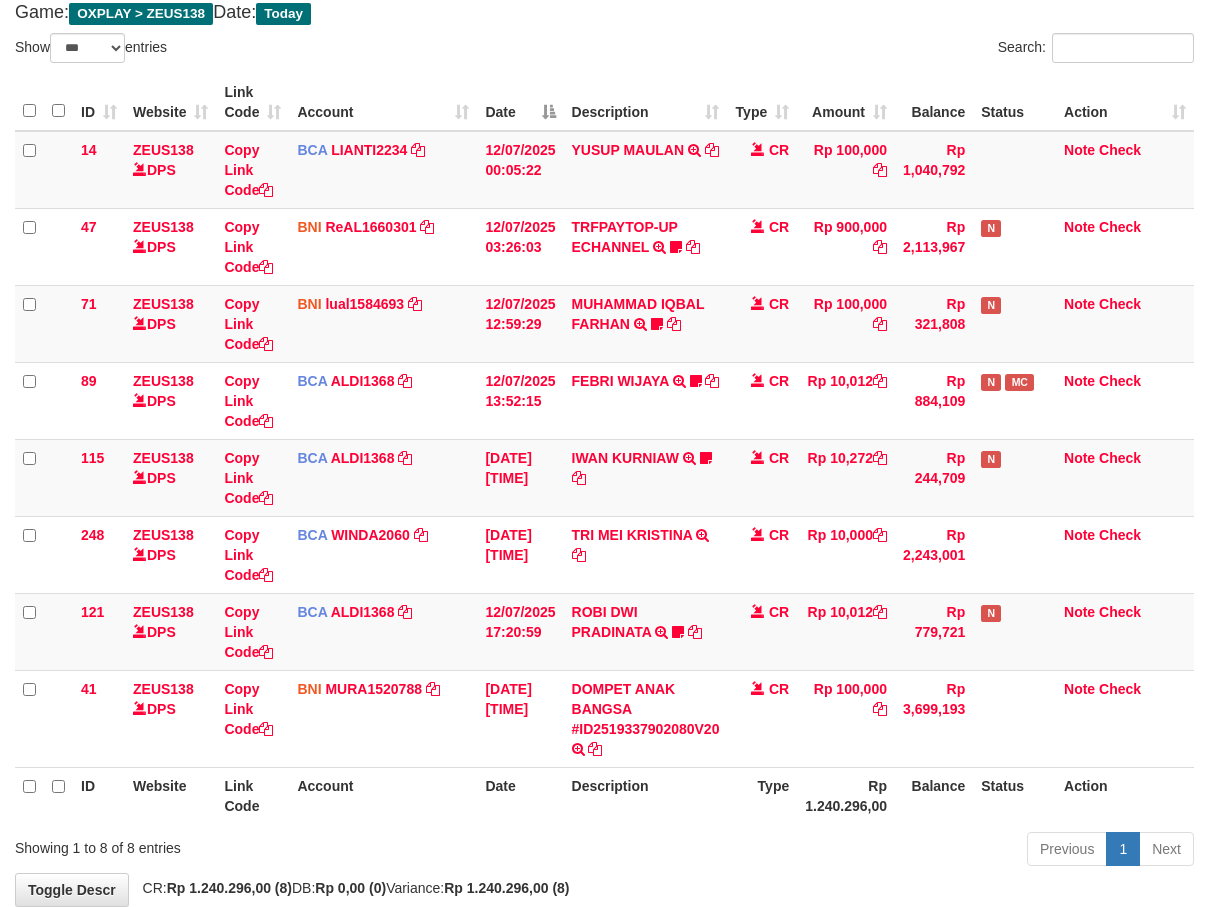scroll, scrollTop: 230, scrollLeft: 0, axis: vertical 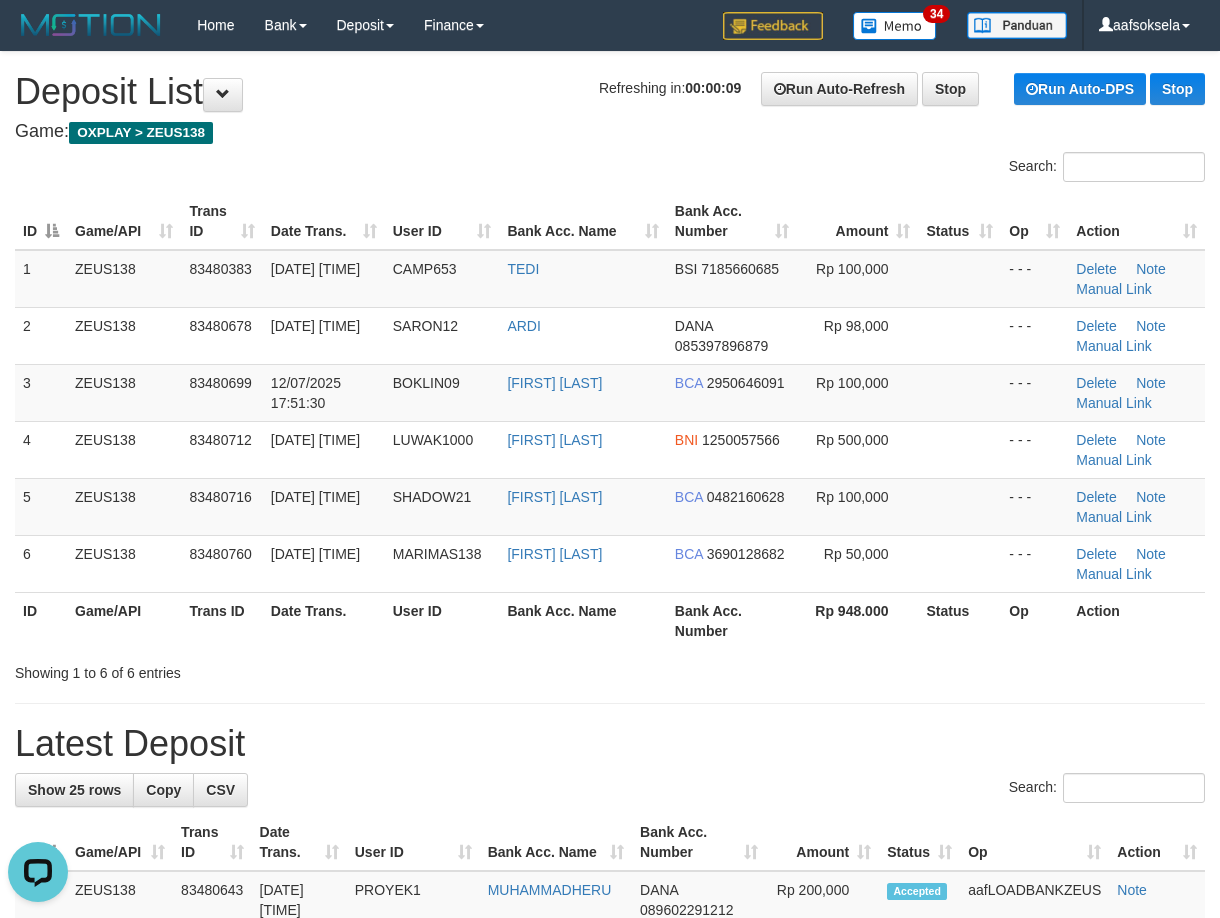 click on "**********" at bounding box center [610, 1241] 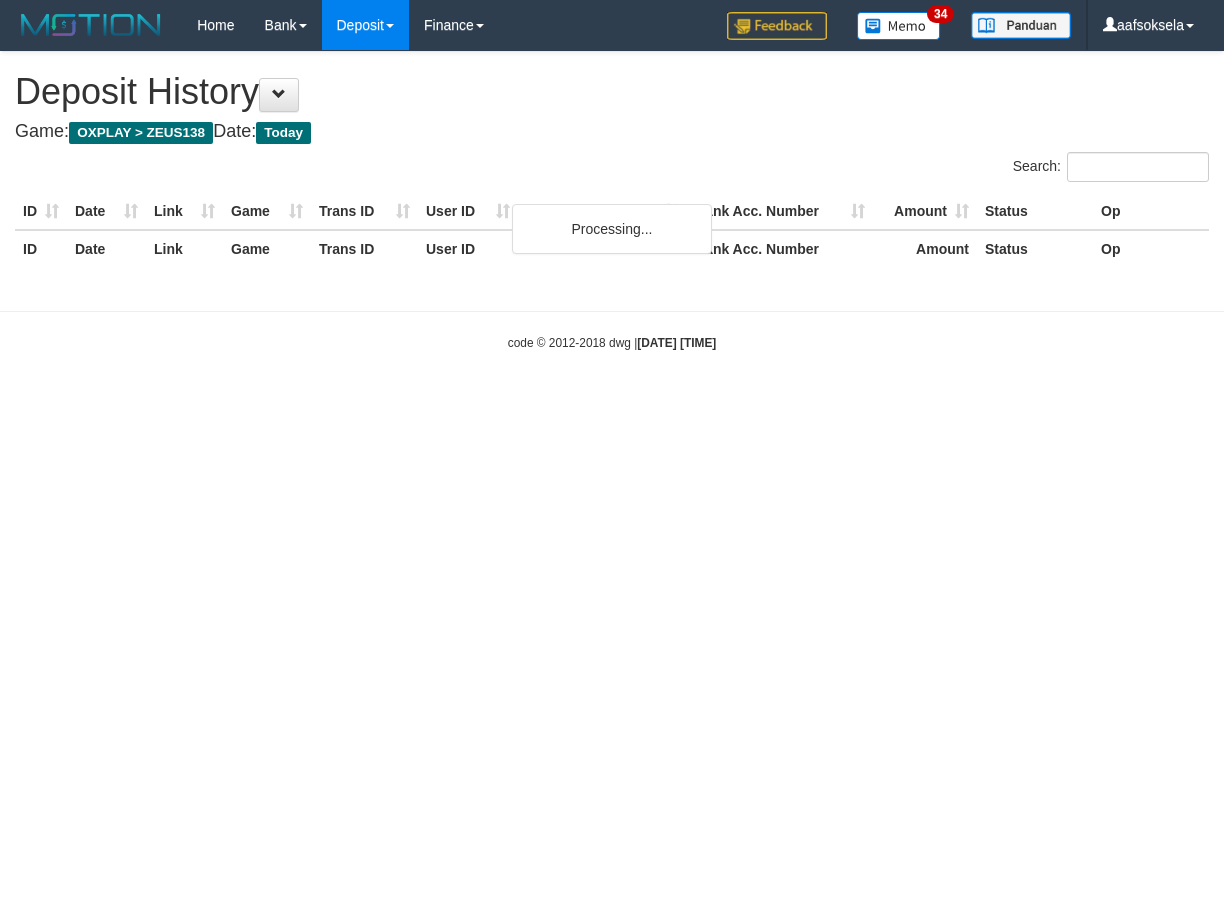 scroll, scrollTop: 0, scrollLeft: 0, axis: both 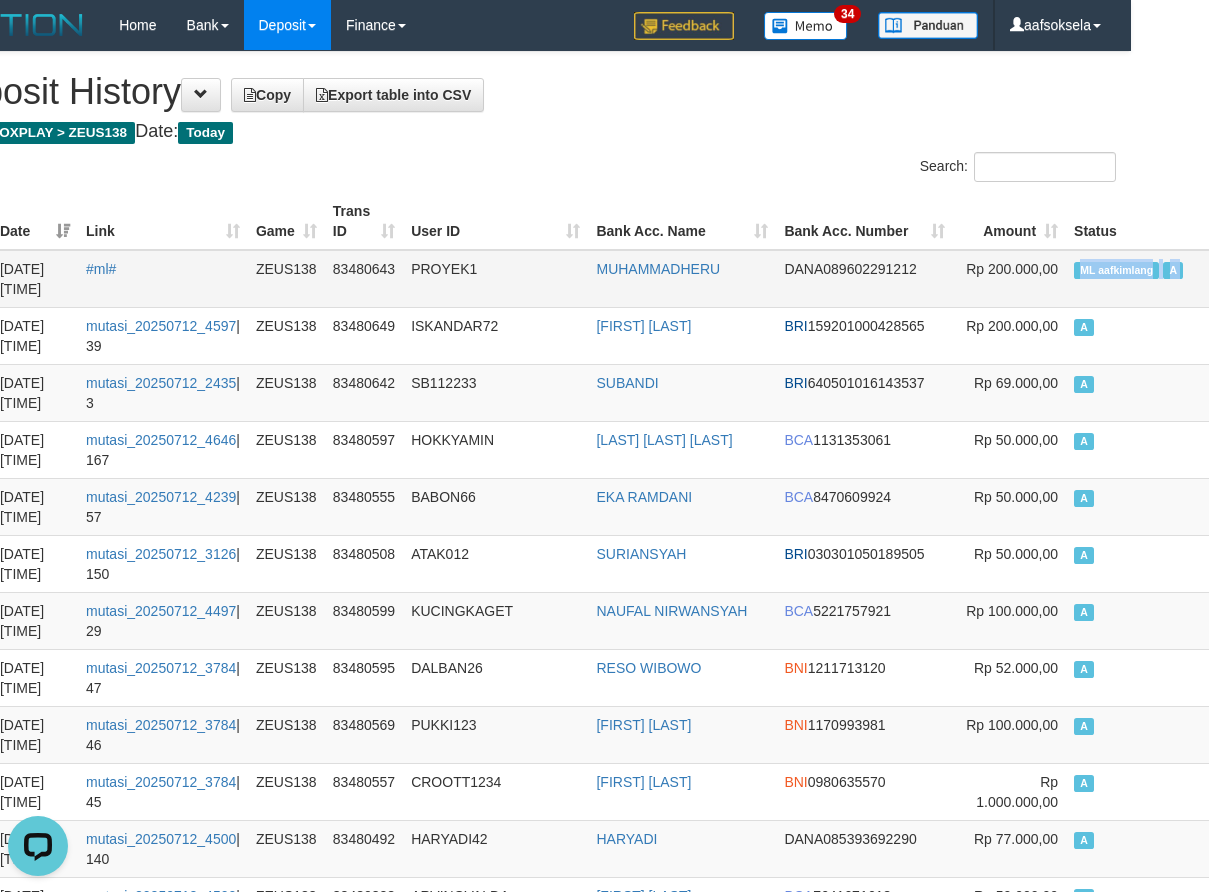 copy on "ML aafkimlang   A   aa" 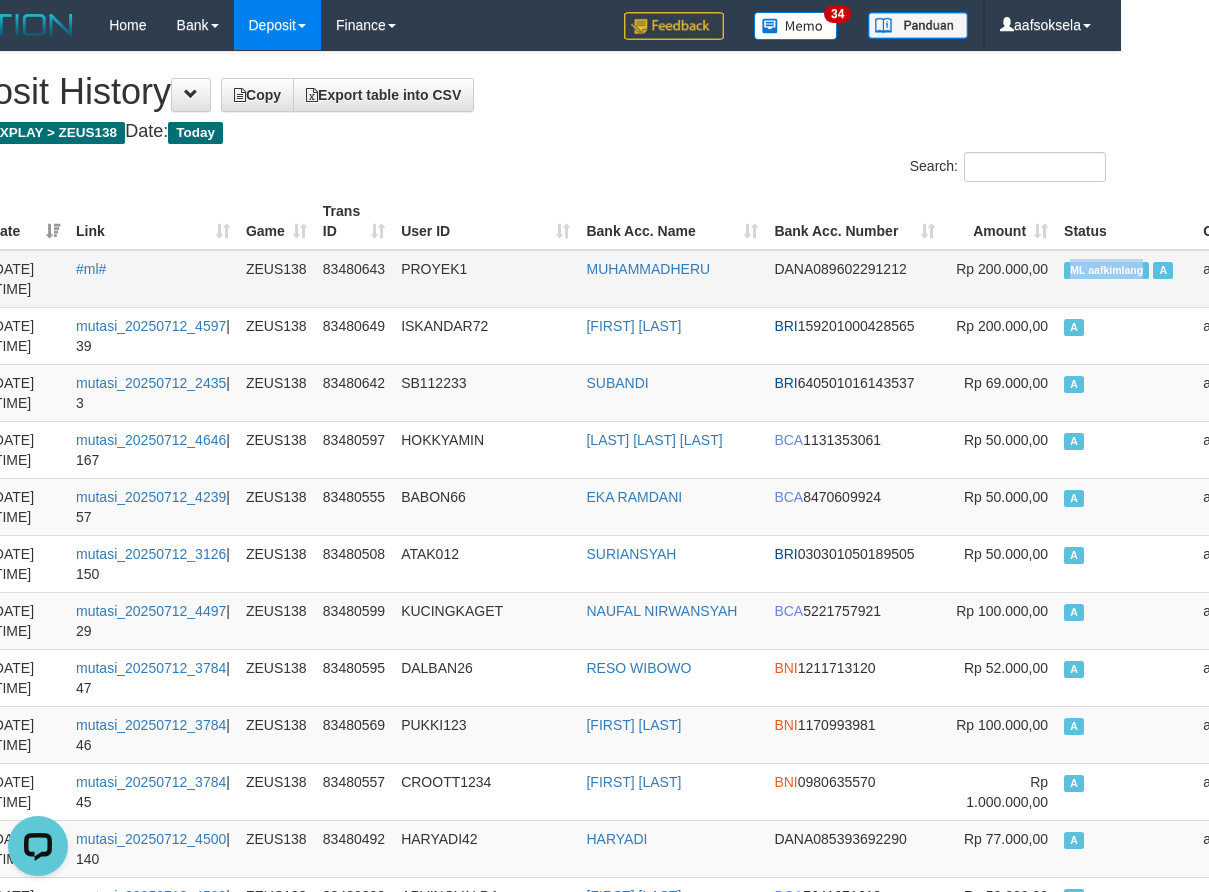 copy on "ML aafkimlang" 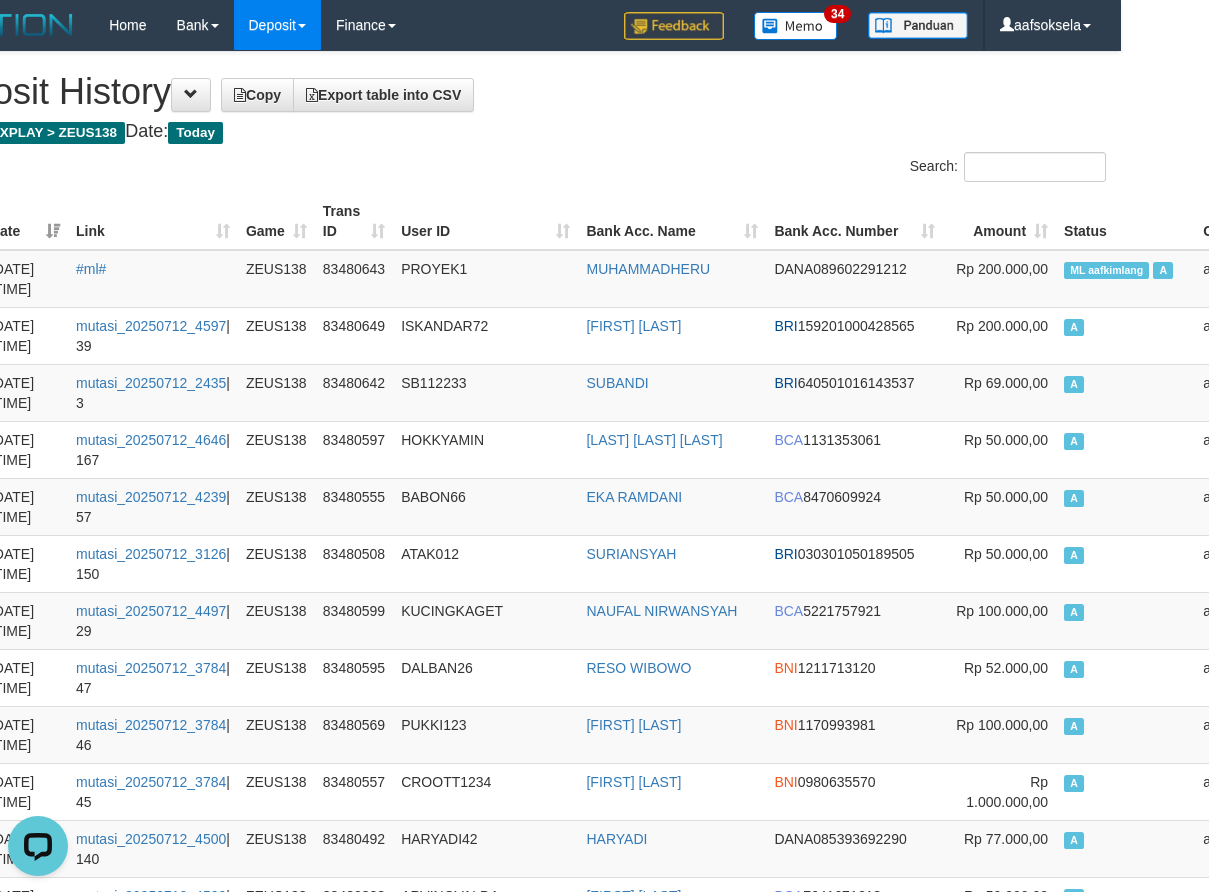 scroll, scrollTop: 2902, scrollLeft: 88, axis: both 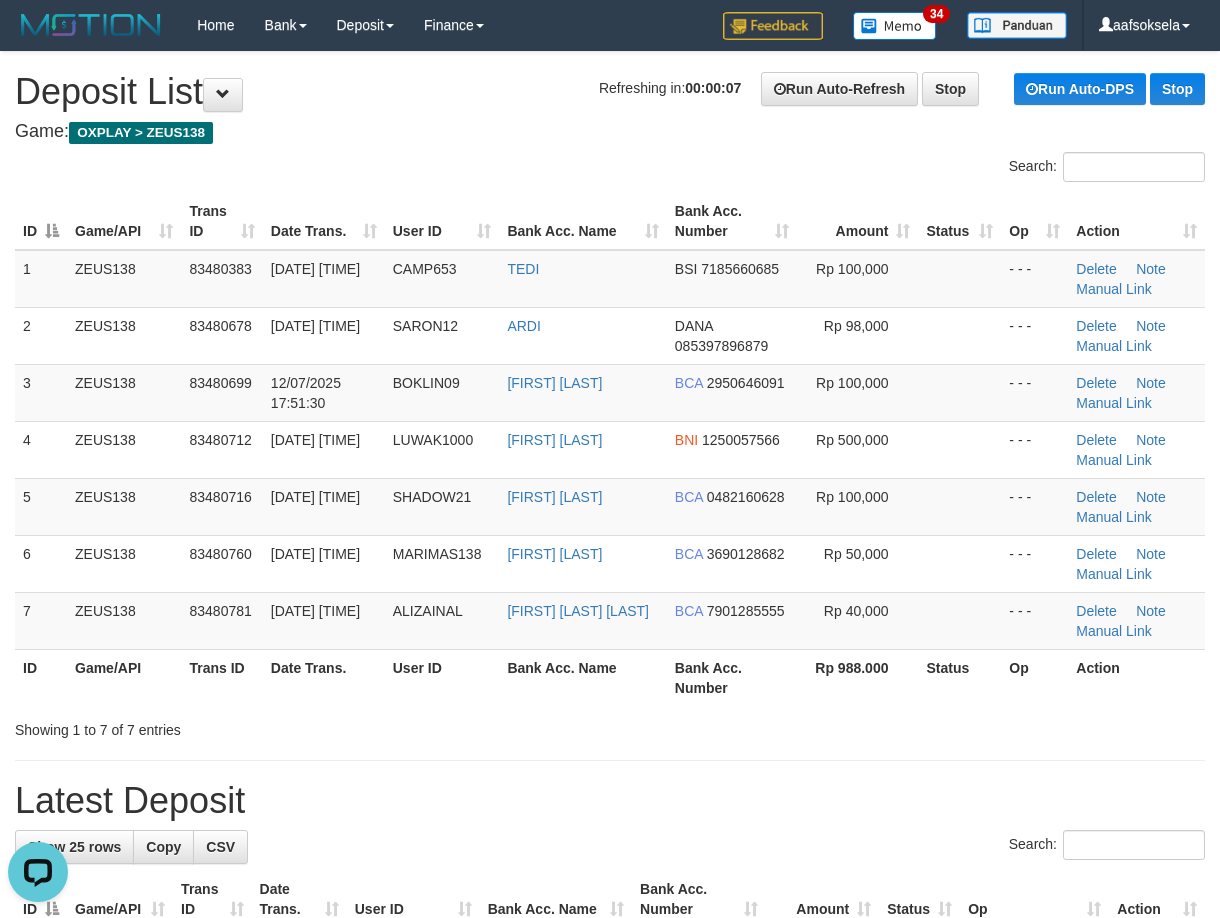 click on "Showing 1 to 7 of 7 entries" at bounding box center (254, 726) 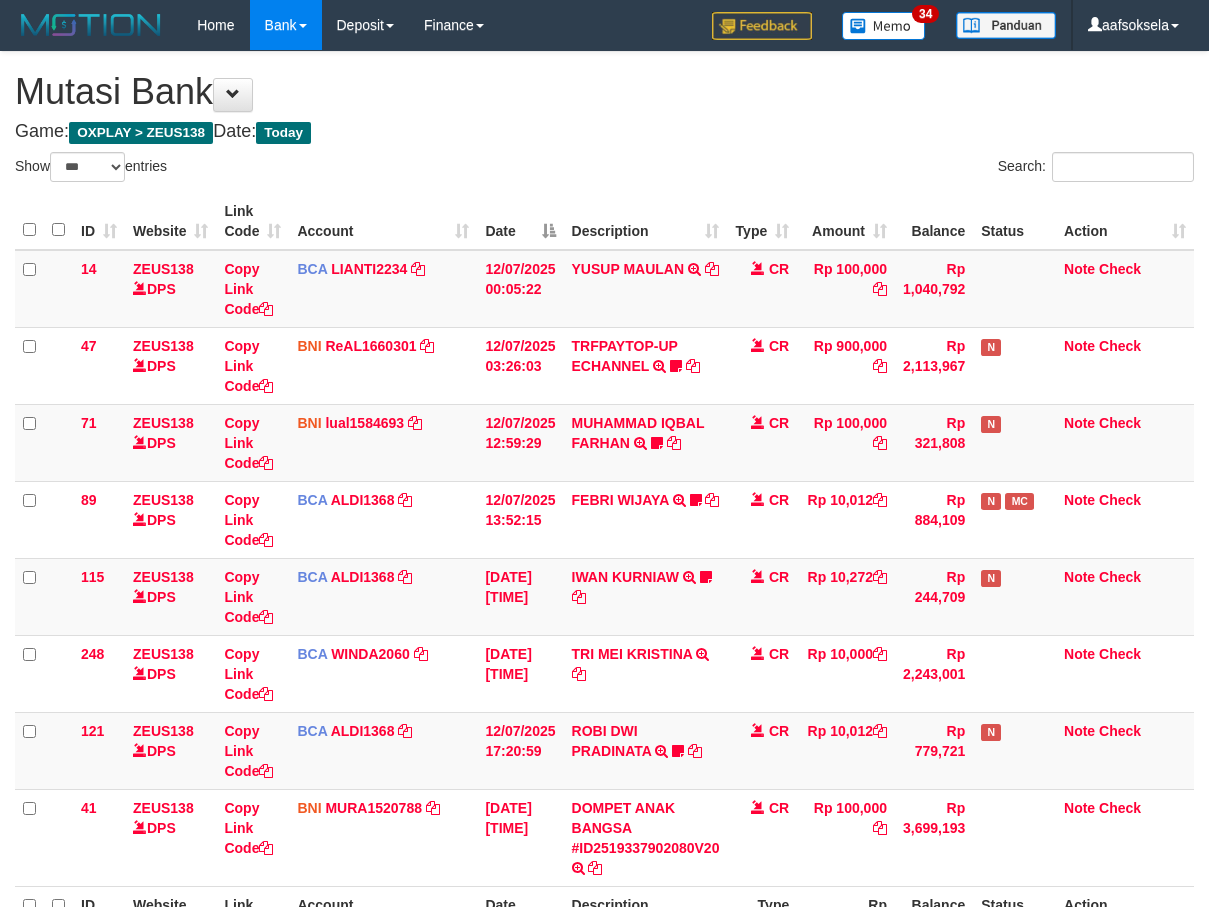 select on "***" 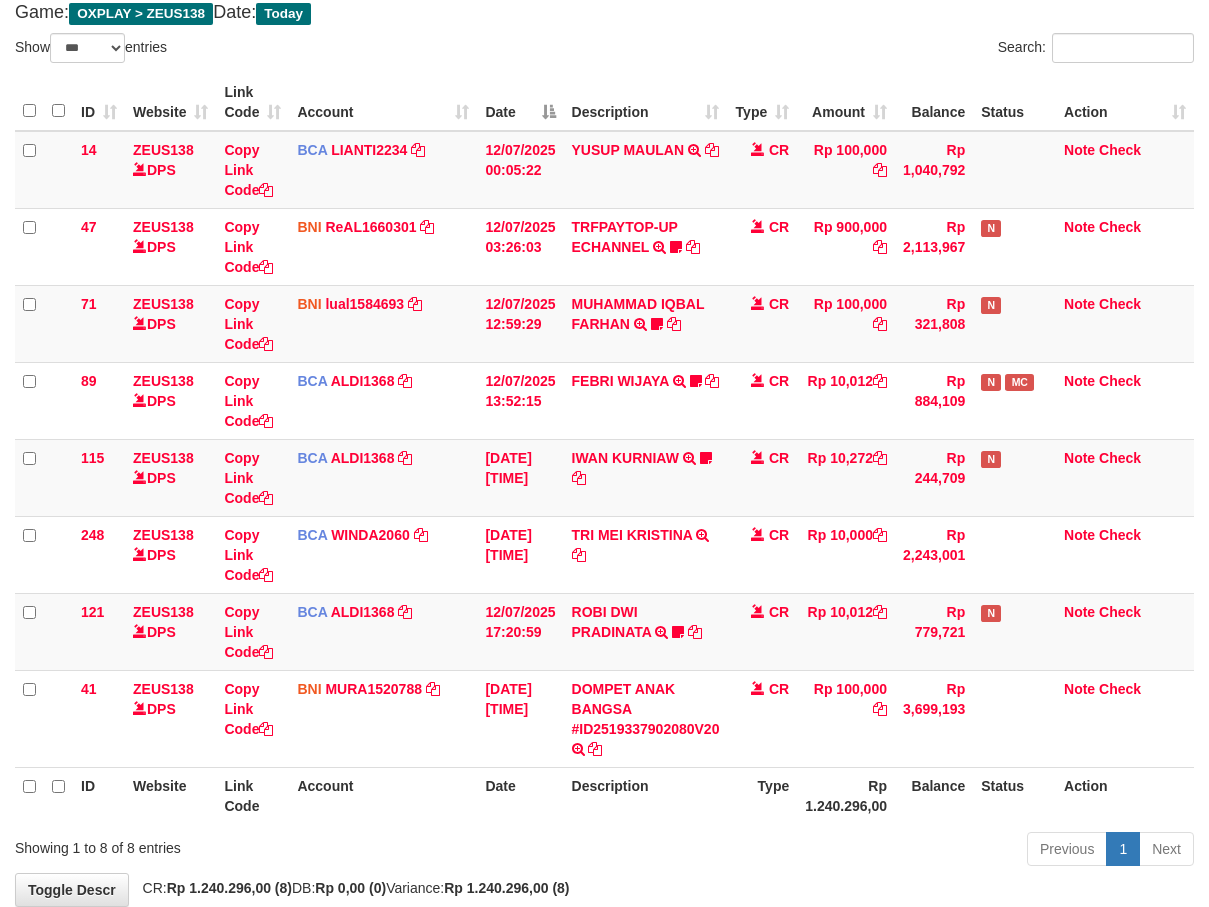 scroll, scrollTop: 230, scrollLeft: 0, axis: vertical 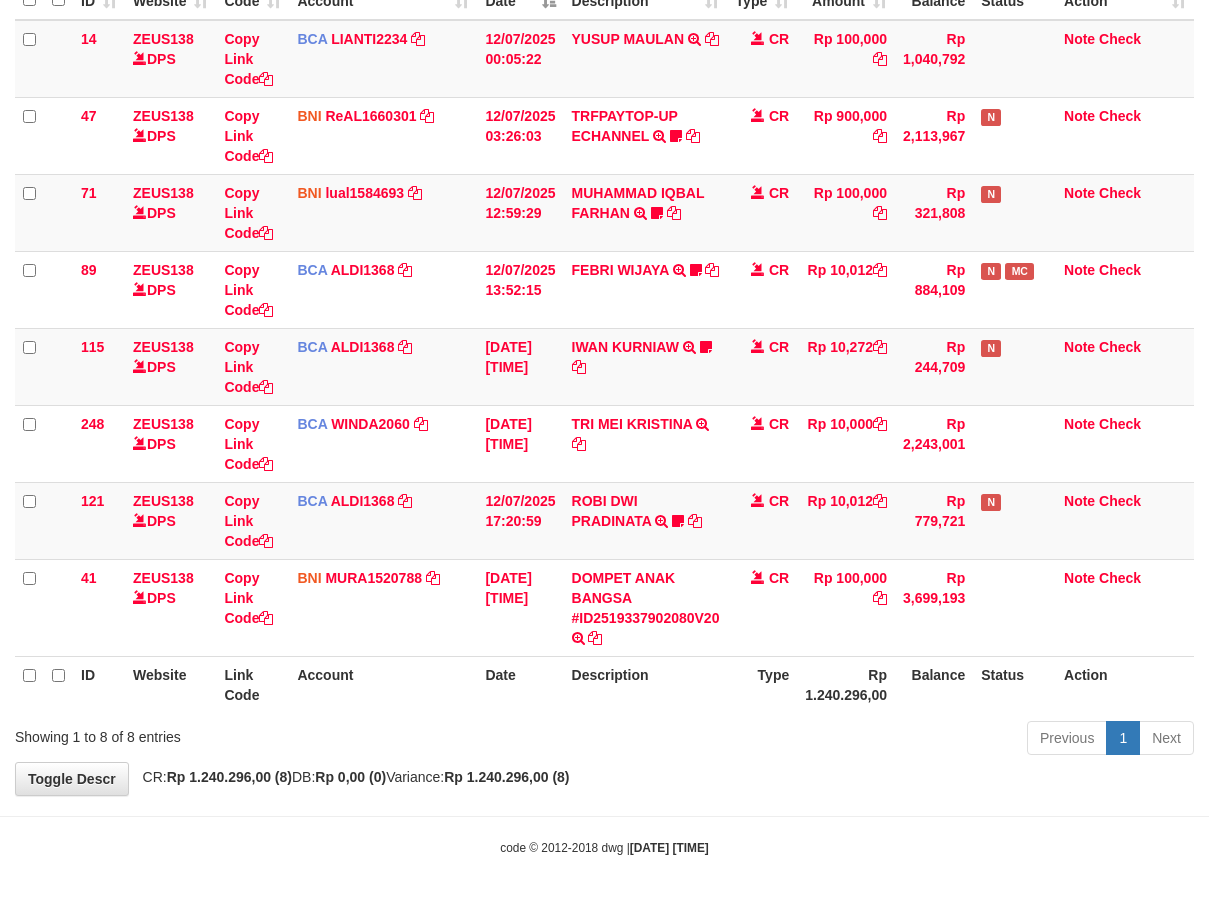 click on "**********" at bounding box center [604, 308] 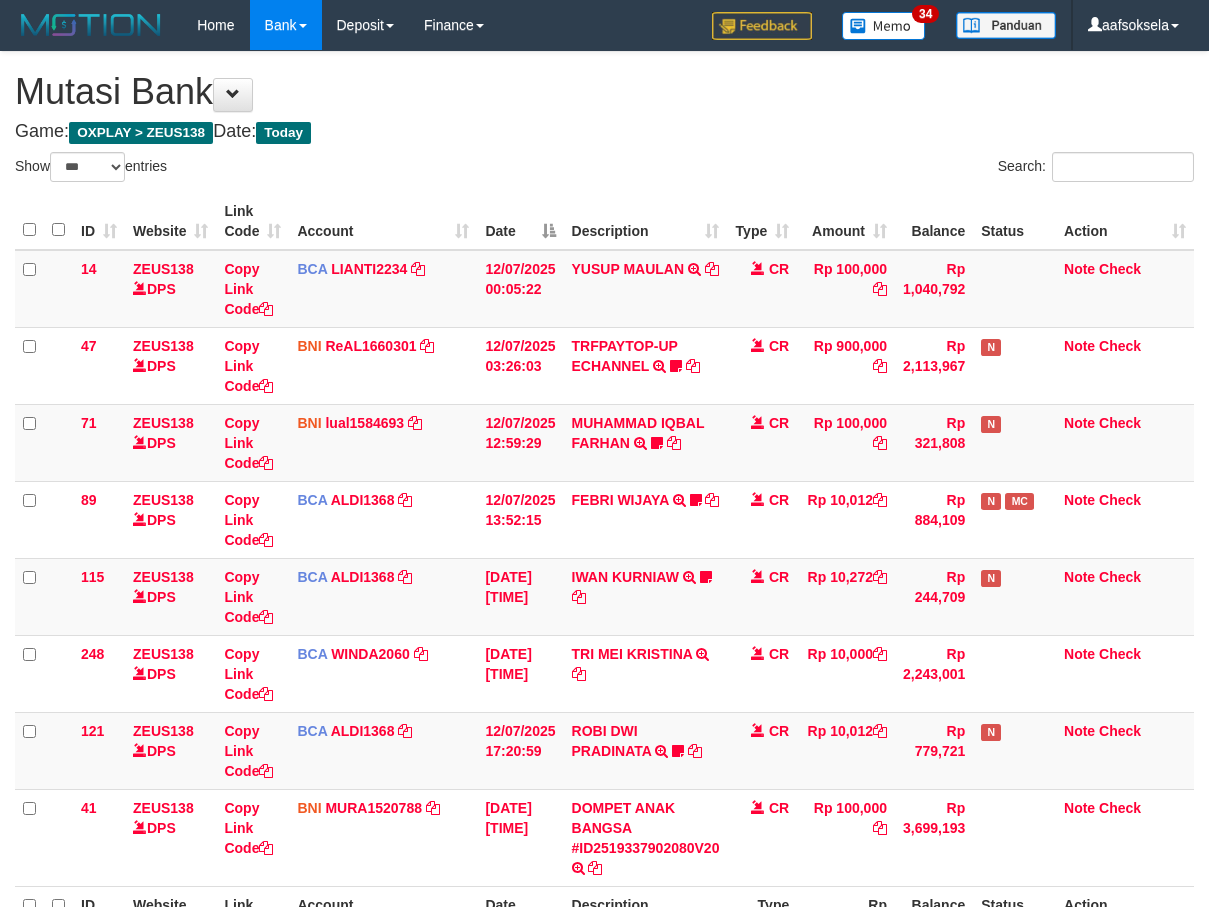 select on "***" 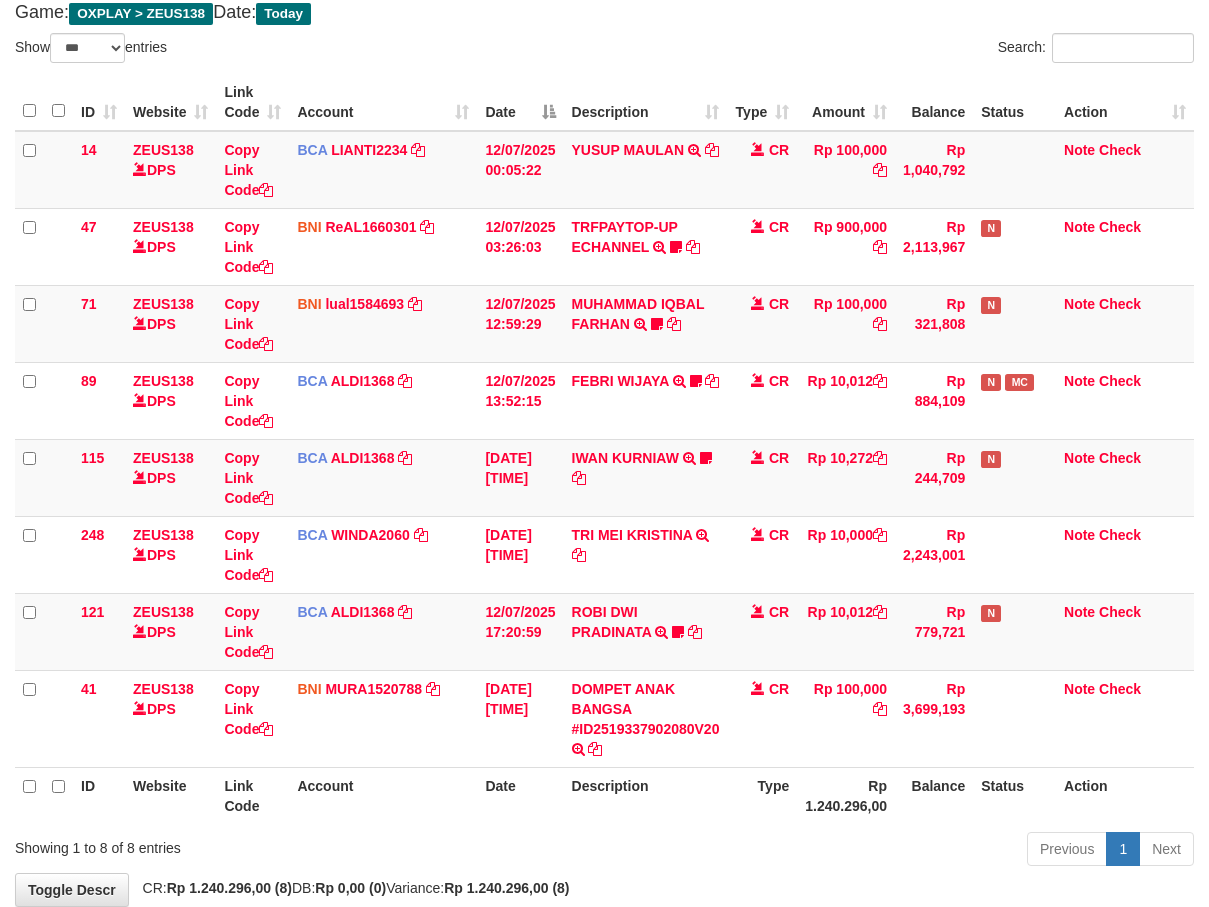 scroll, scrollTop: 230, scrollLeft: 0, axis: vertical 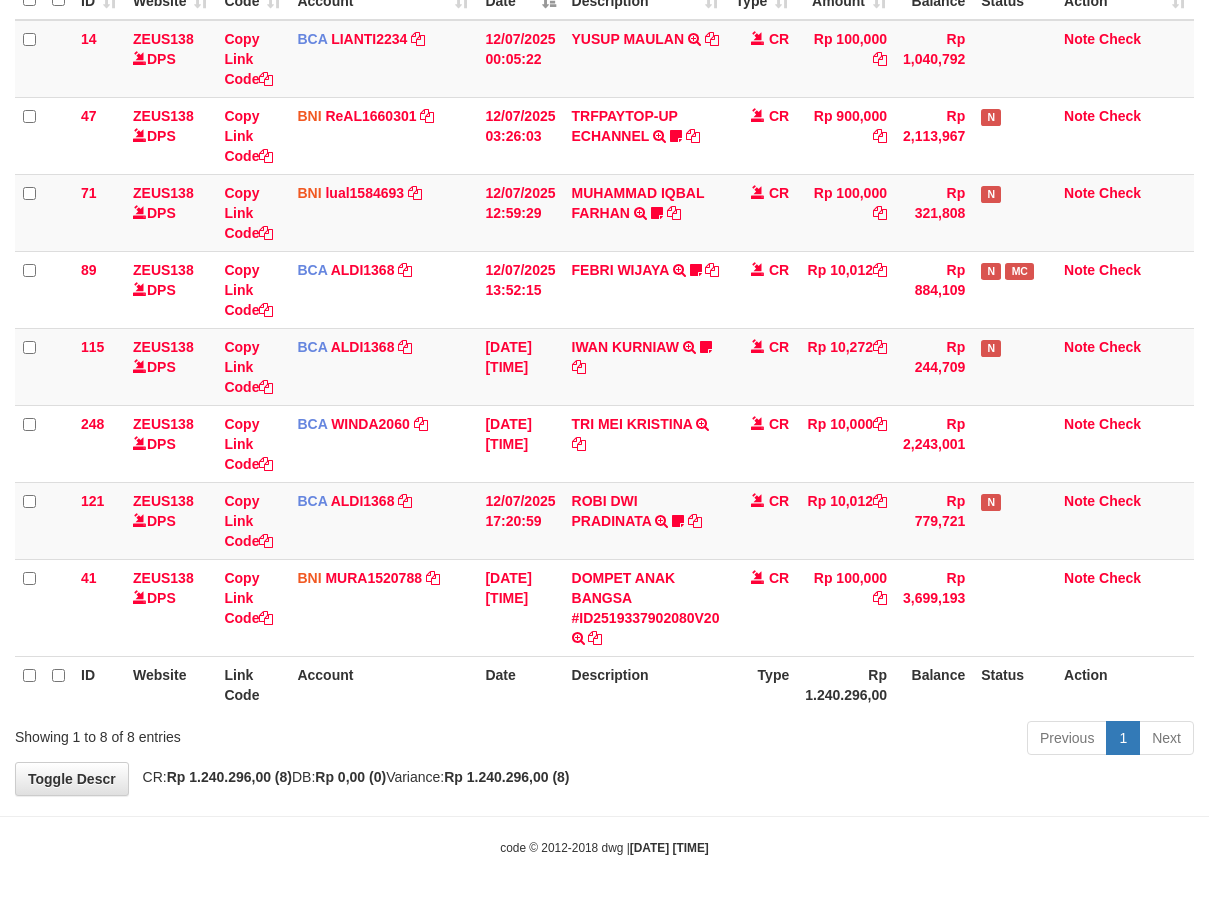 drag, startPoint x: 607, startPoint y: 719, endPoint x: 1215, endPoint y: 698, distance: 608.36255 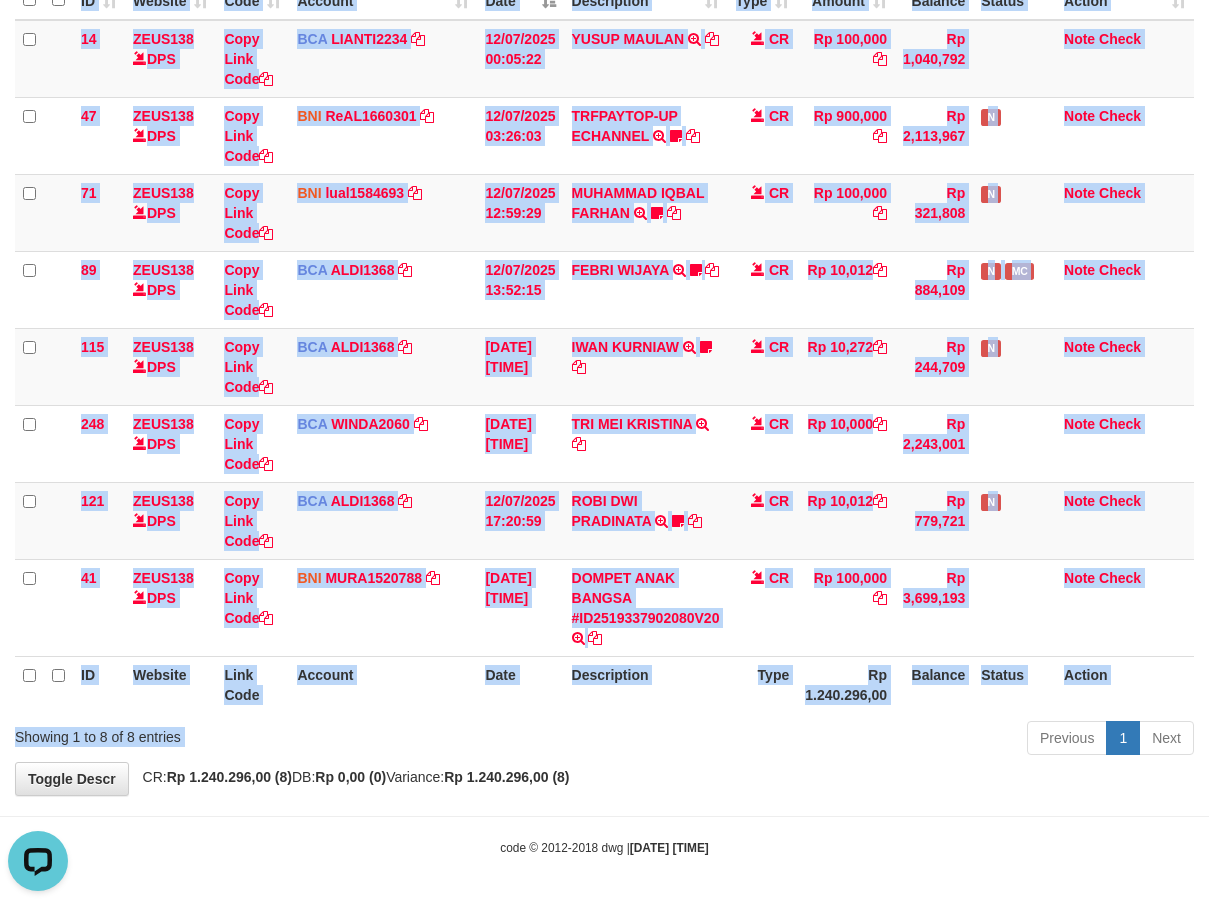 scroll, scrollTop: 0, scrollLeft: 0, axis: both 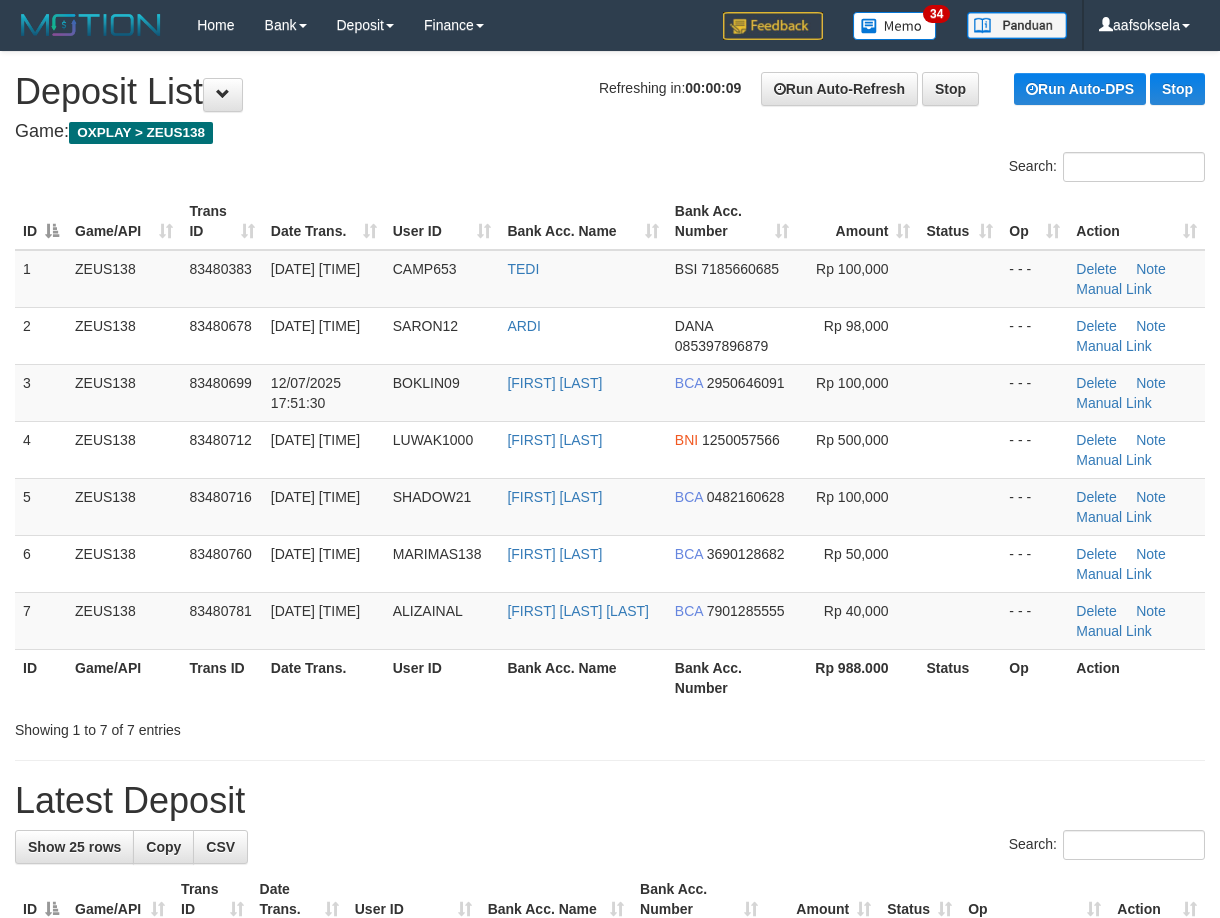 click on "Bank Acc. Name" at bounding box center (582, 677) 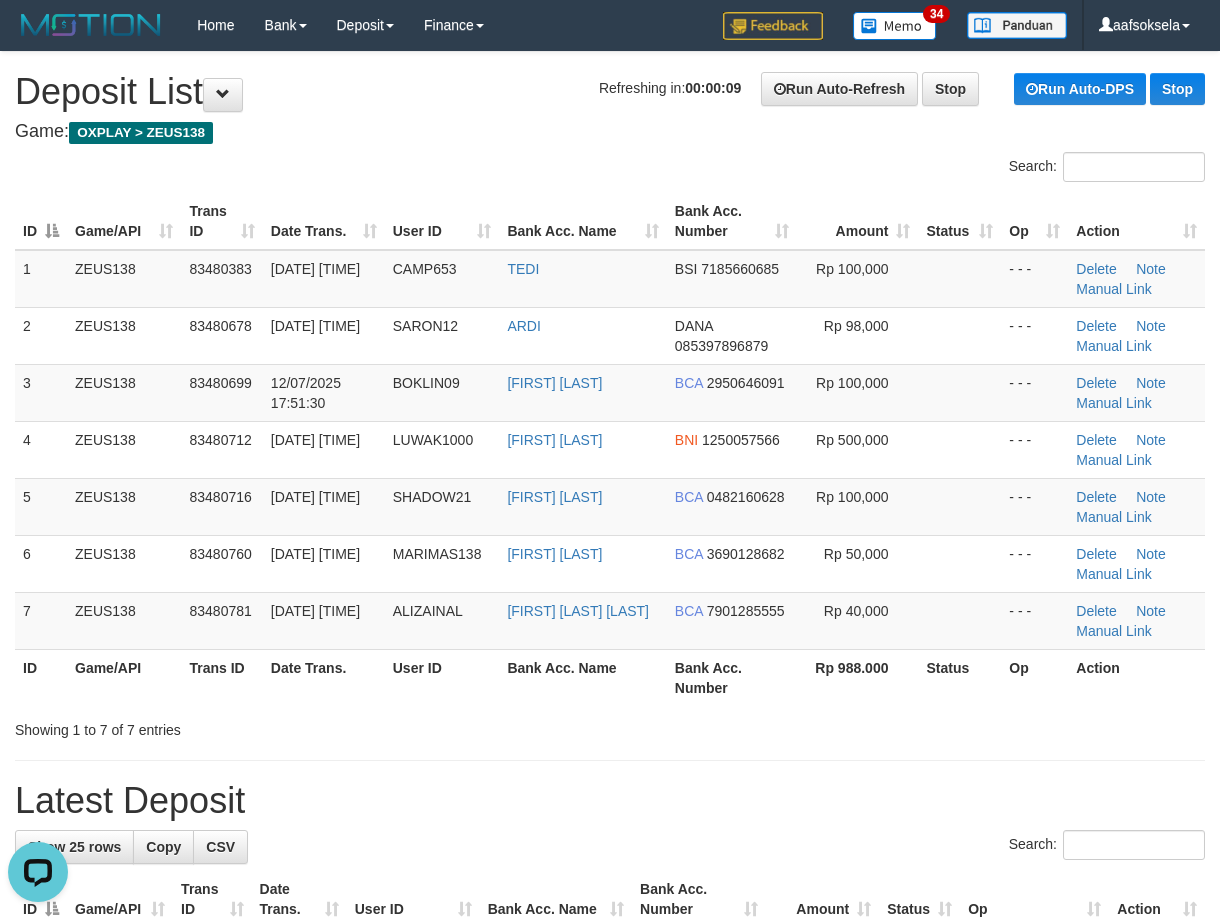 scroll, scrollTop: 0, scrollLeft: 0, axis: both 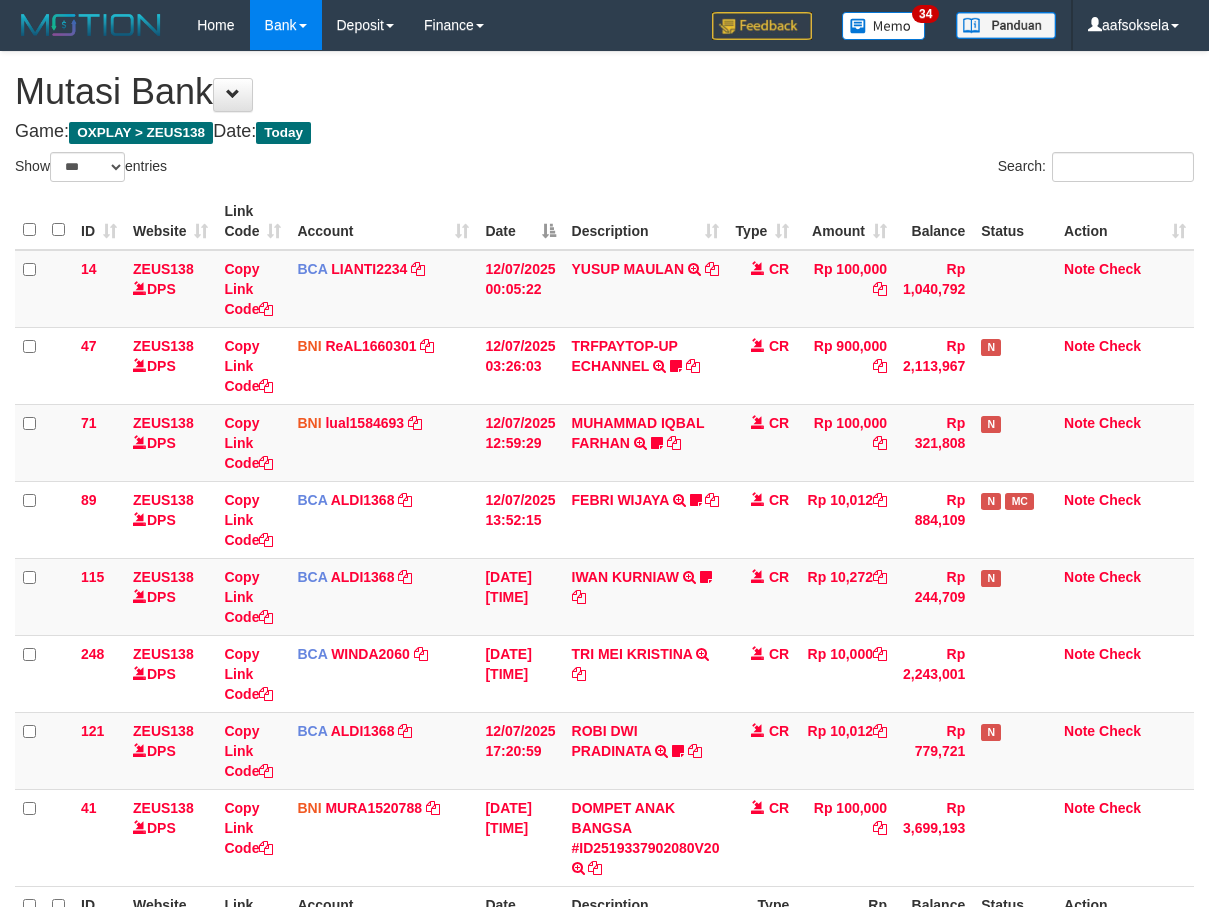 select on "***" 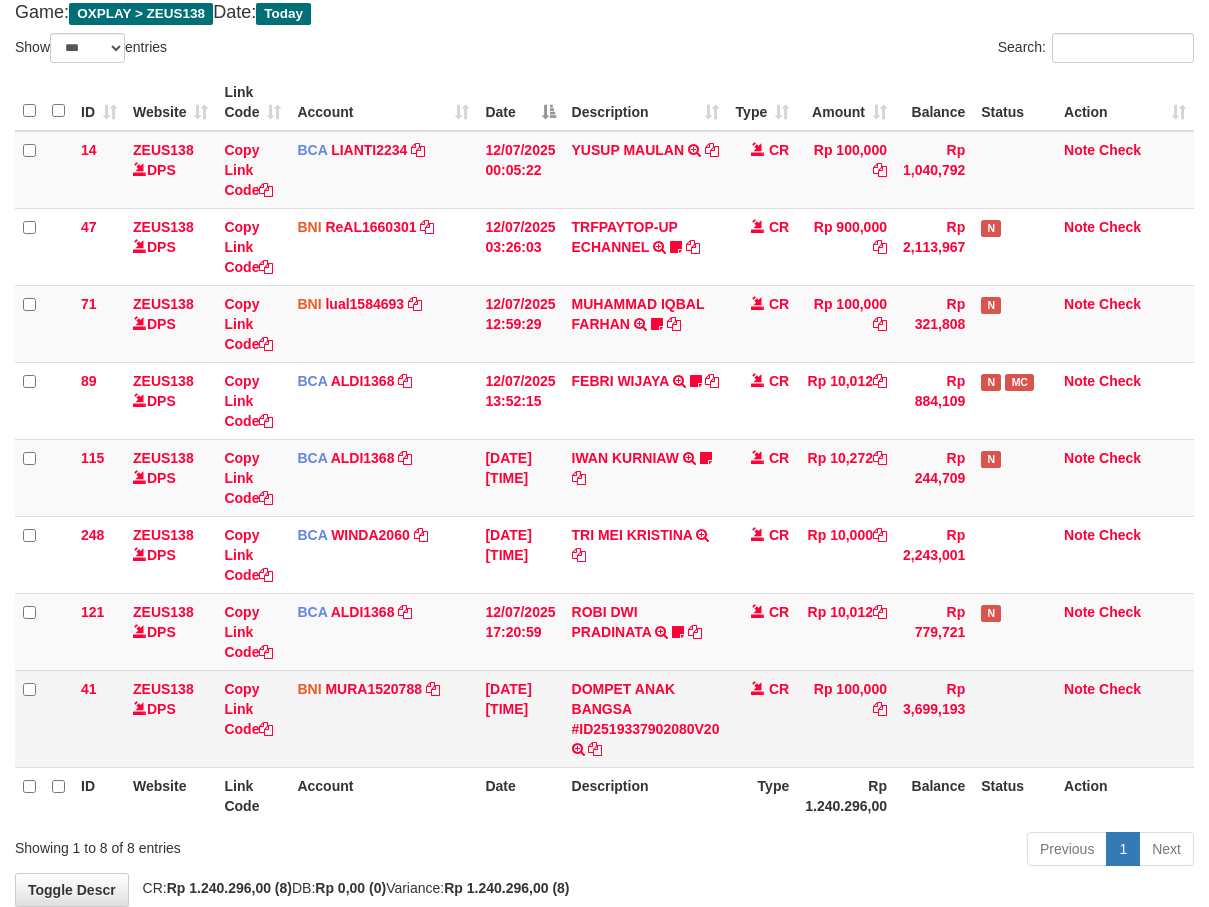 click on "DOMPET ANAK BANGSA #ID2519337902080V20" at bounding box center (646, 709) 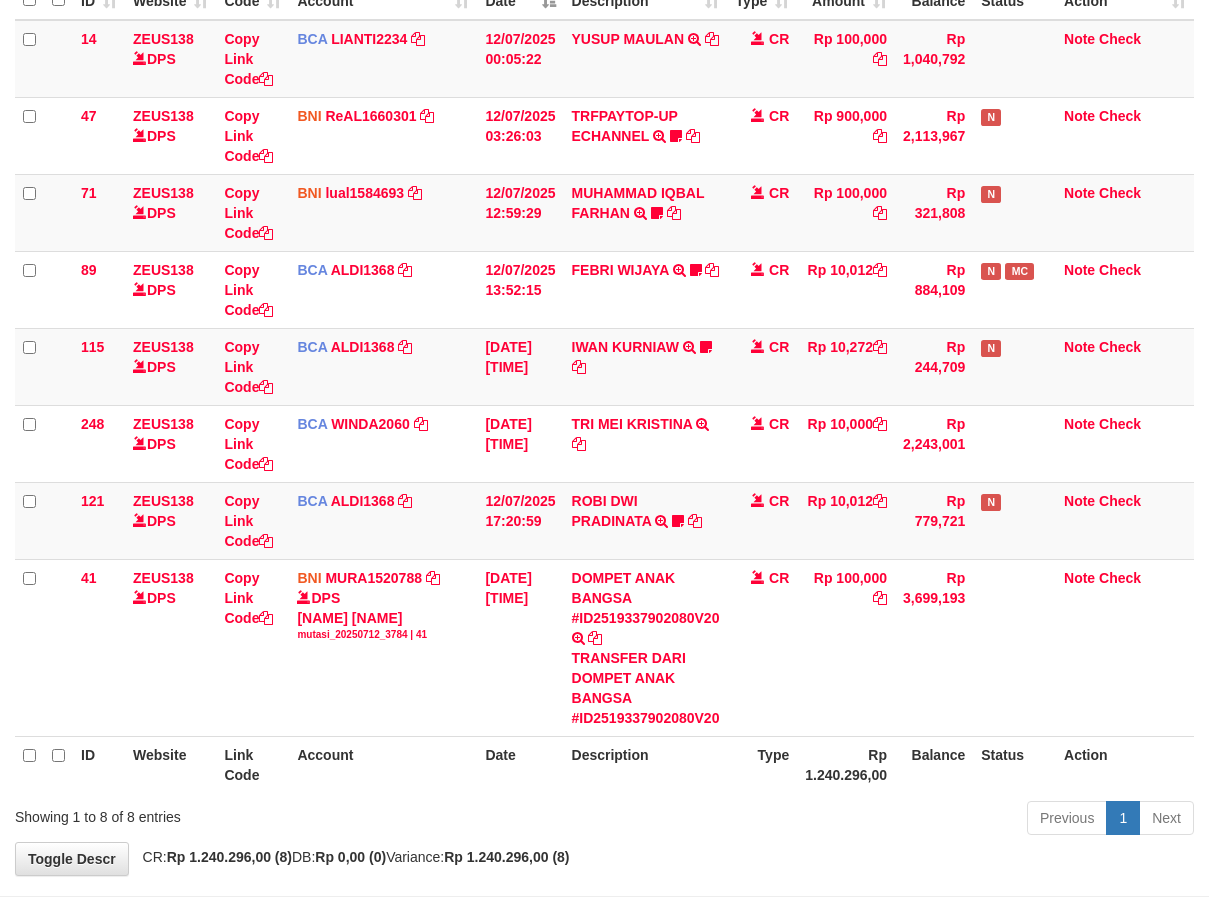 scroll, scrollTop: 310, scrollLeft: 0, axis: vertical 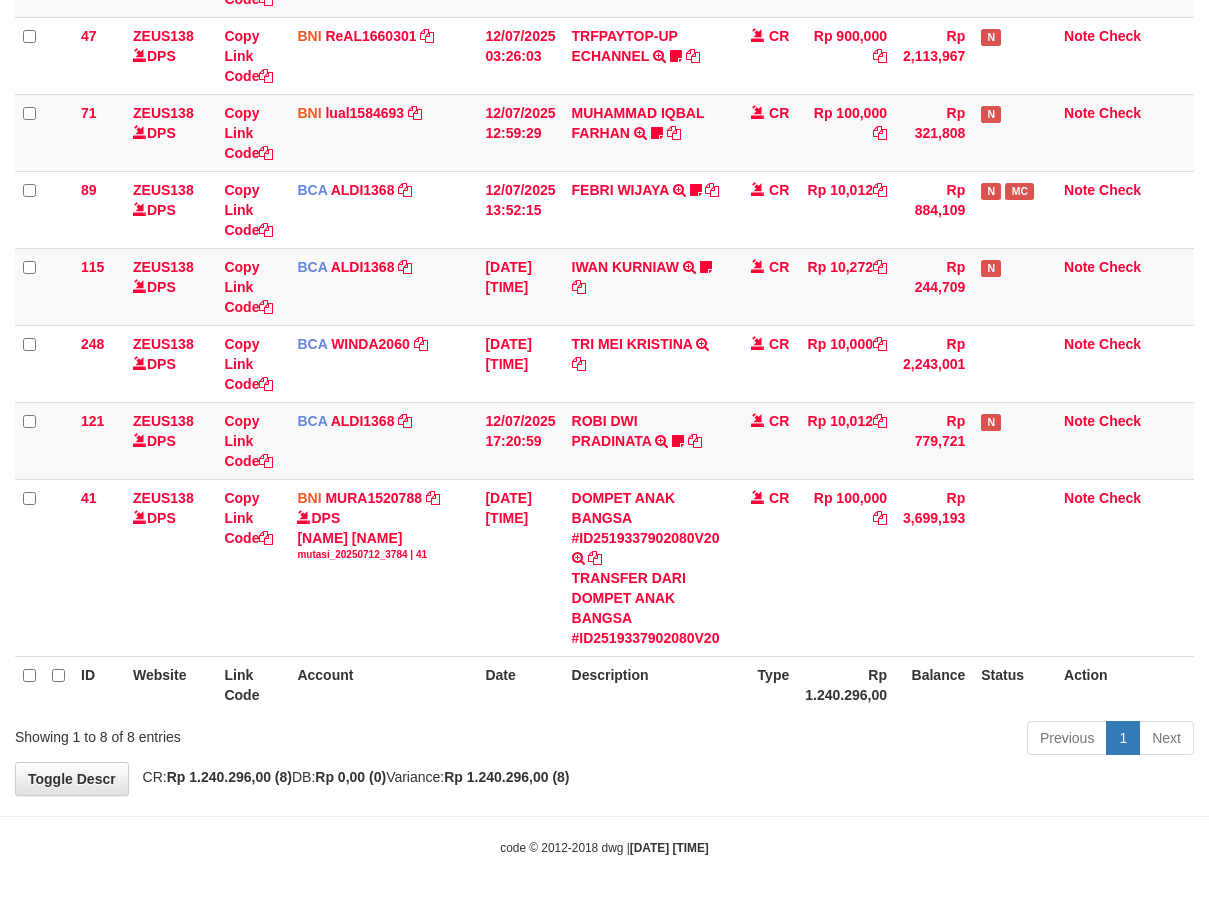 click on "Description" at bounding box center (646, 684) 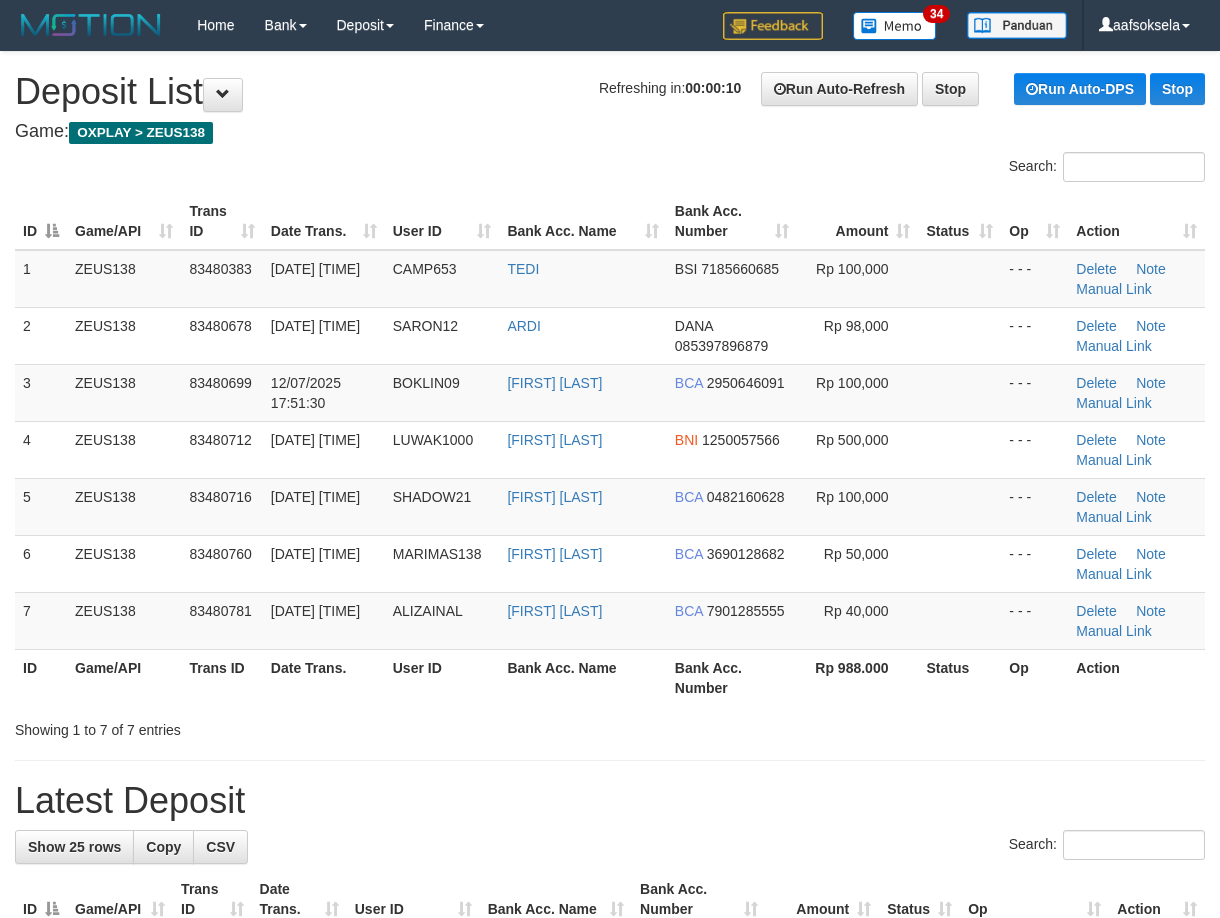 scroll, scrollTop: 0, scrollLeft: 0, axis: both 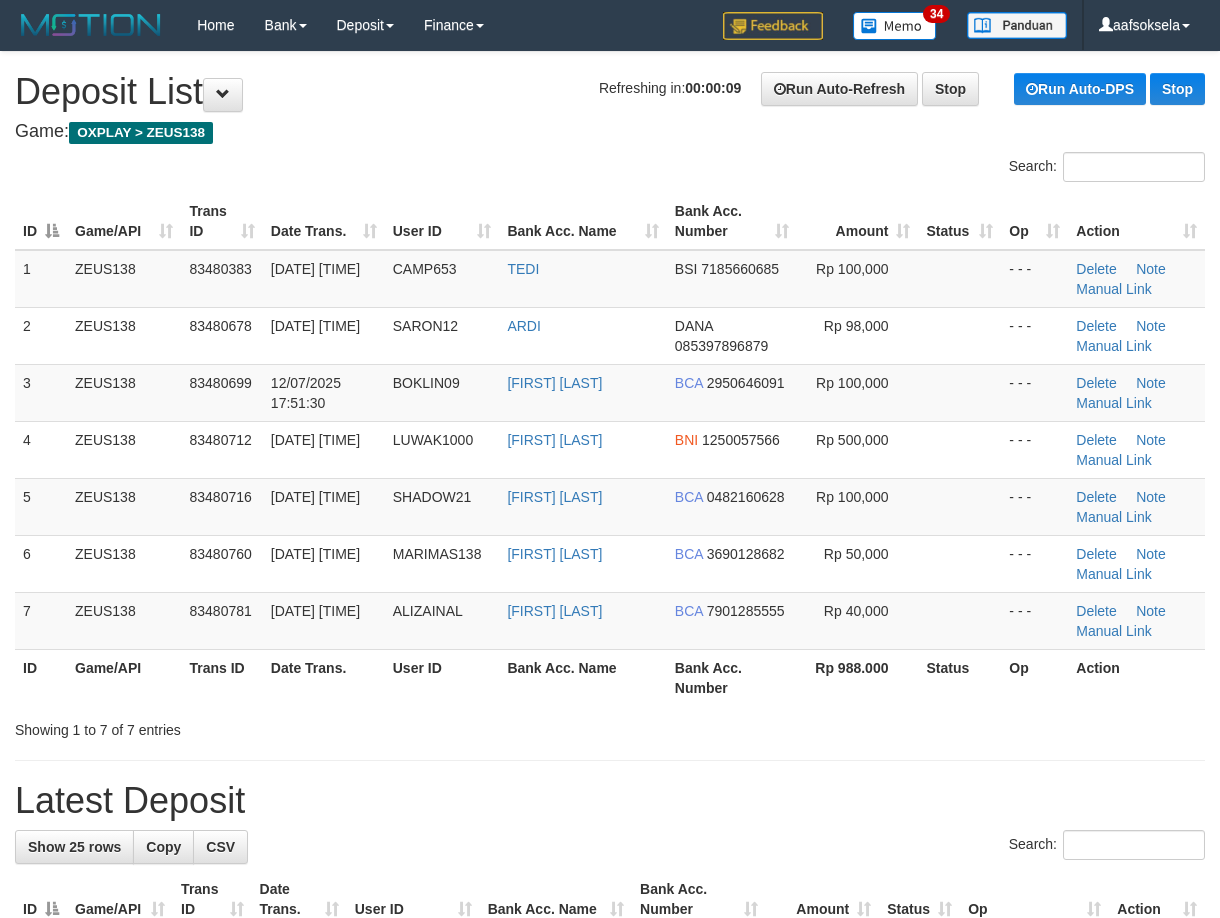 click on "Date Trans." at bounding box center [324, 677] 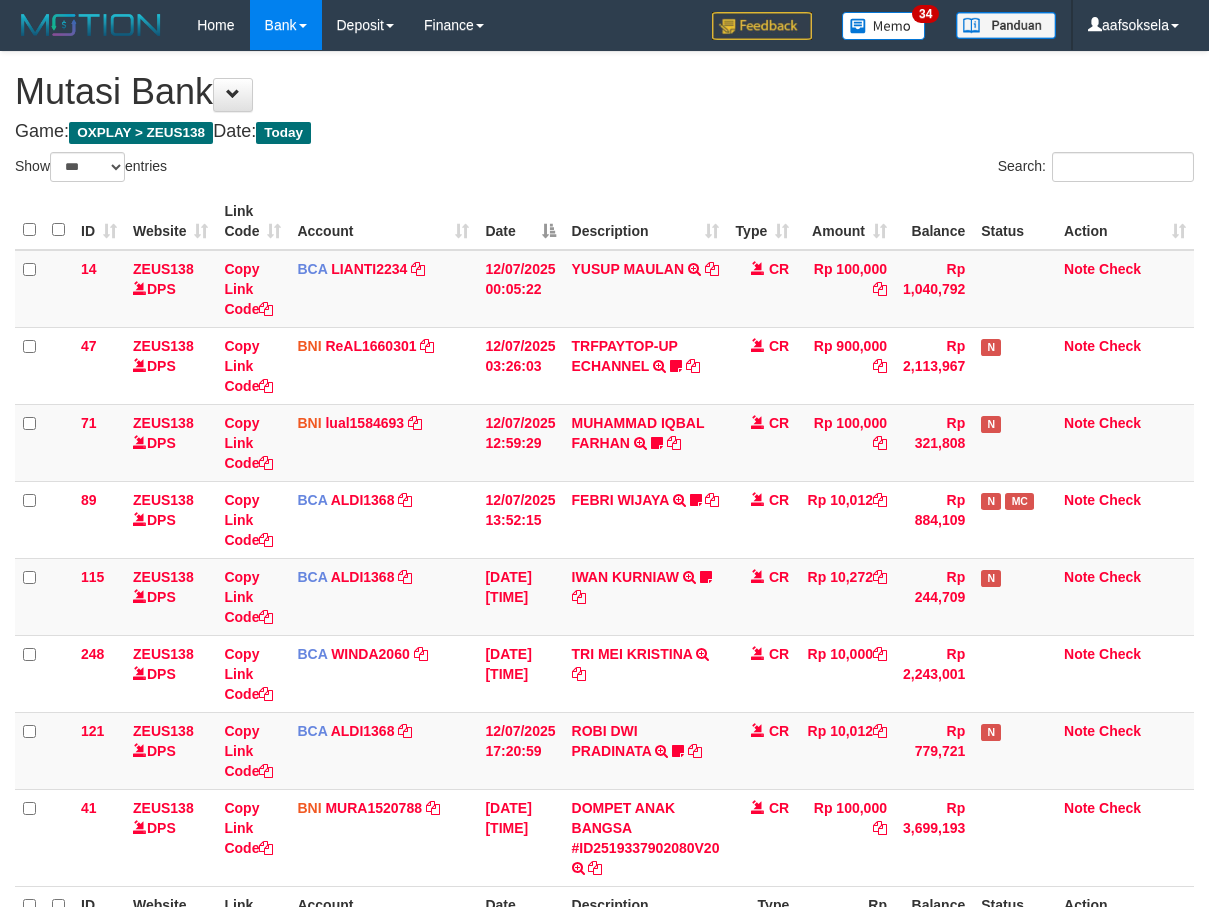select on "***" 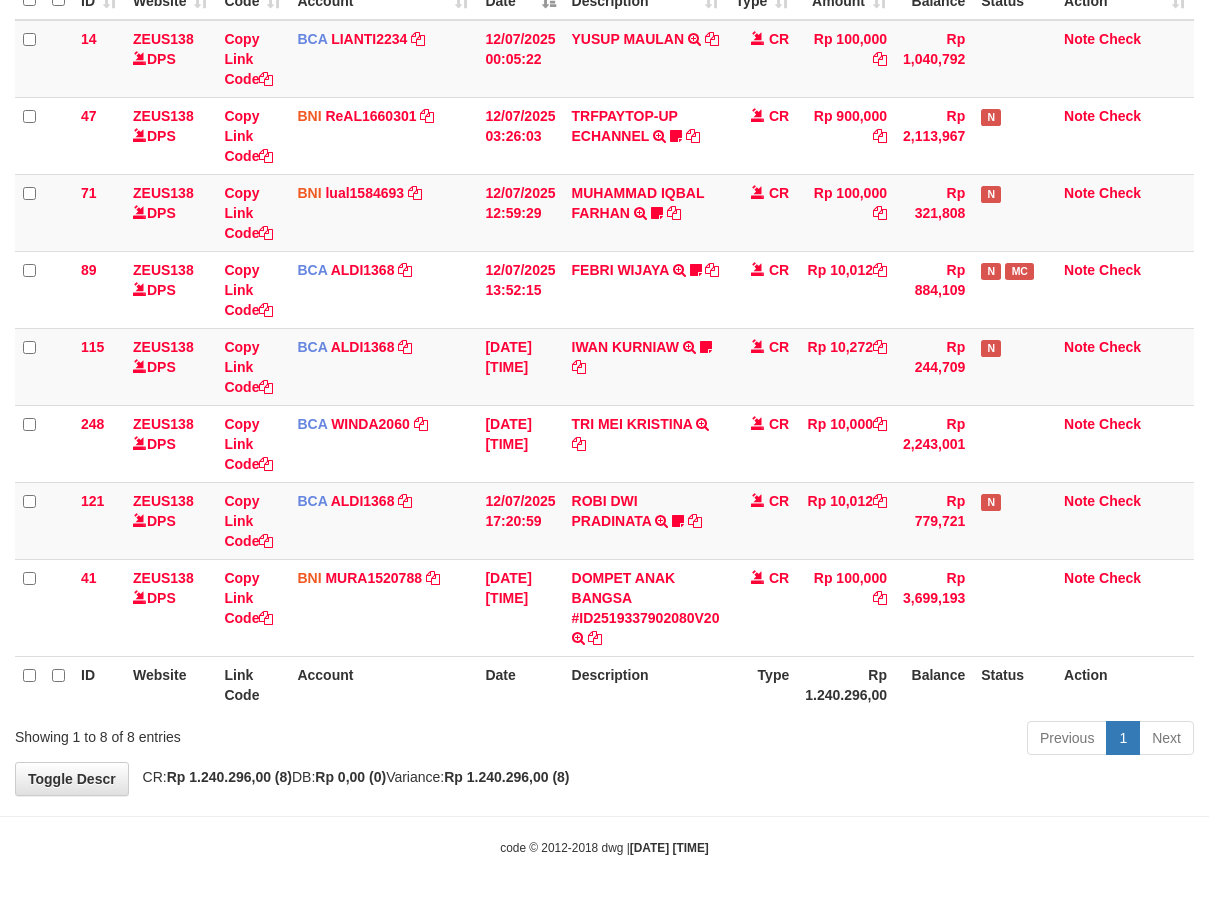 click on "ID Website Link Code Account Date Description Type Amount Balance Status Action
14
ZEUS138    DPS
Copy Link Code
BCA
LIANTI2234
DPS
YULIANTI
mutasi_20250712_4646 | 14
mutasi_20250712_4646 | 14
12/07/2025 00:05:22
YUSUP MAULAN         TRSF E-BANKING CR 1207/FTSCY/WS95051
100000.002025071262819090 TRFDN-YUSUP MAULANESPAY DEBIT INDONE
CR
Rp 100,000
Rp 1,040,792
Note
Check
47
ZEUS138    DPS
Copy Link Code
BNI
ReAL1660301" at bounding box center (604, 338) 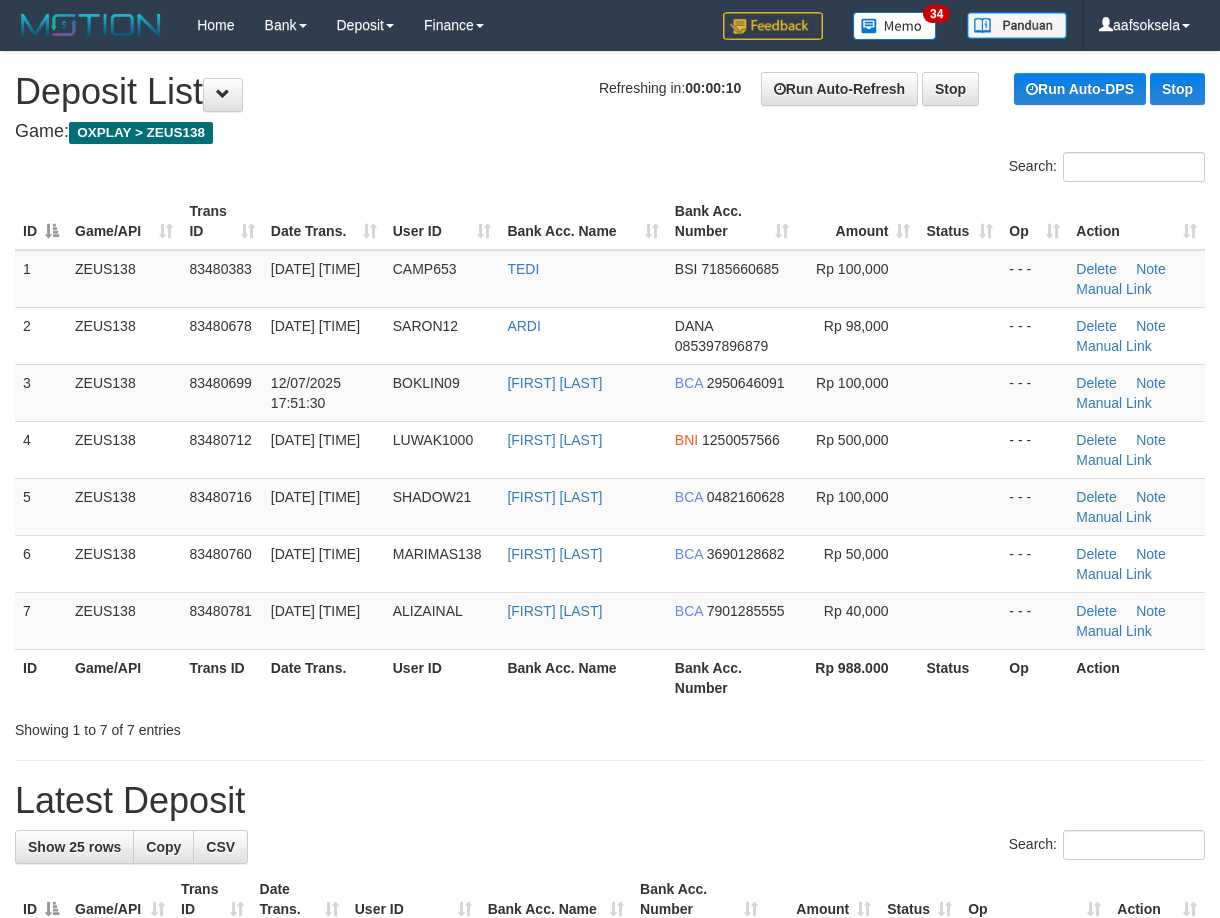 scroll, scrollTop: 0, scrollLeft: 0, axis: both 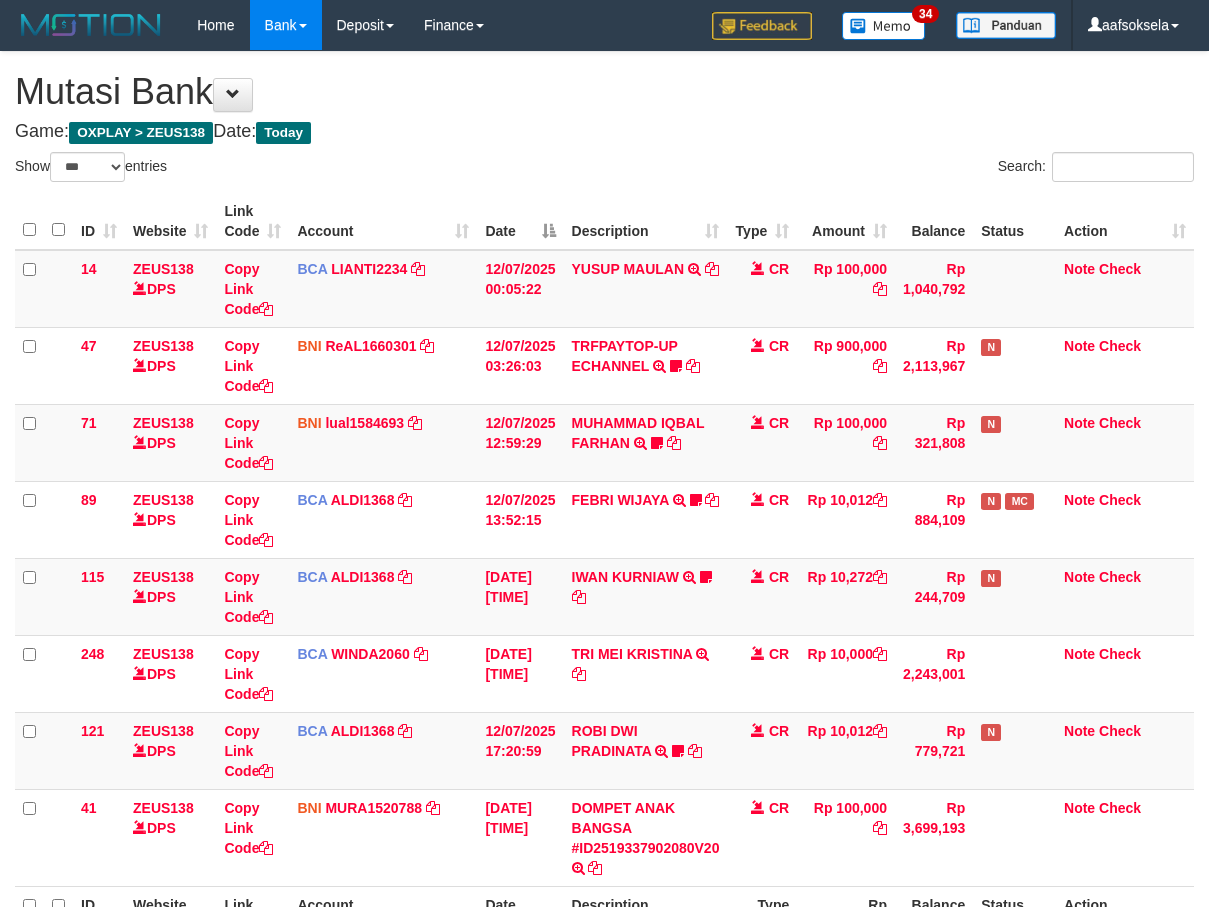 select on "***" 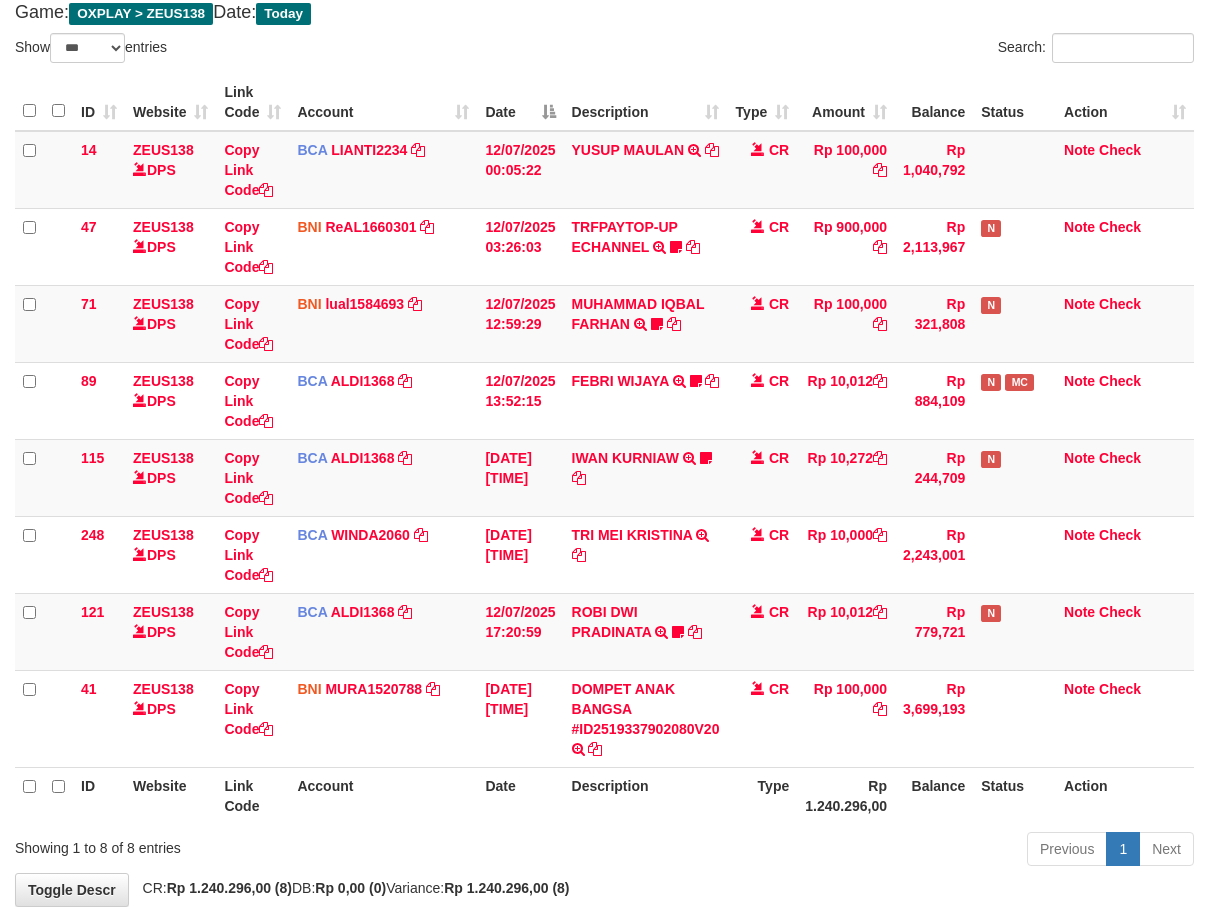 scroll, scrollTop: 230, scrollLeft: 0, axis: vertical 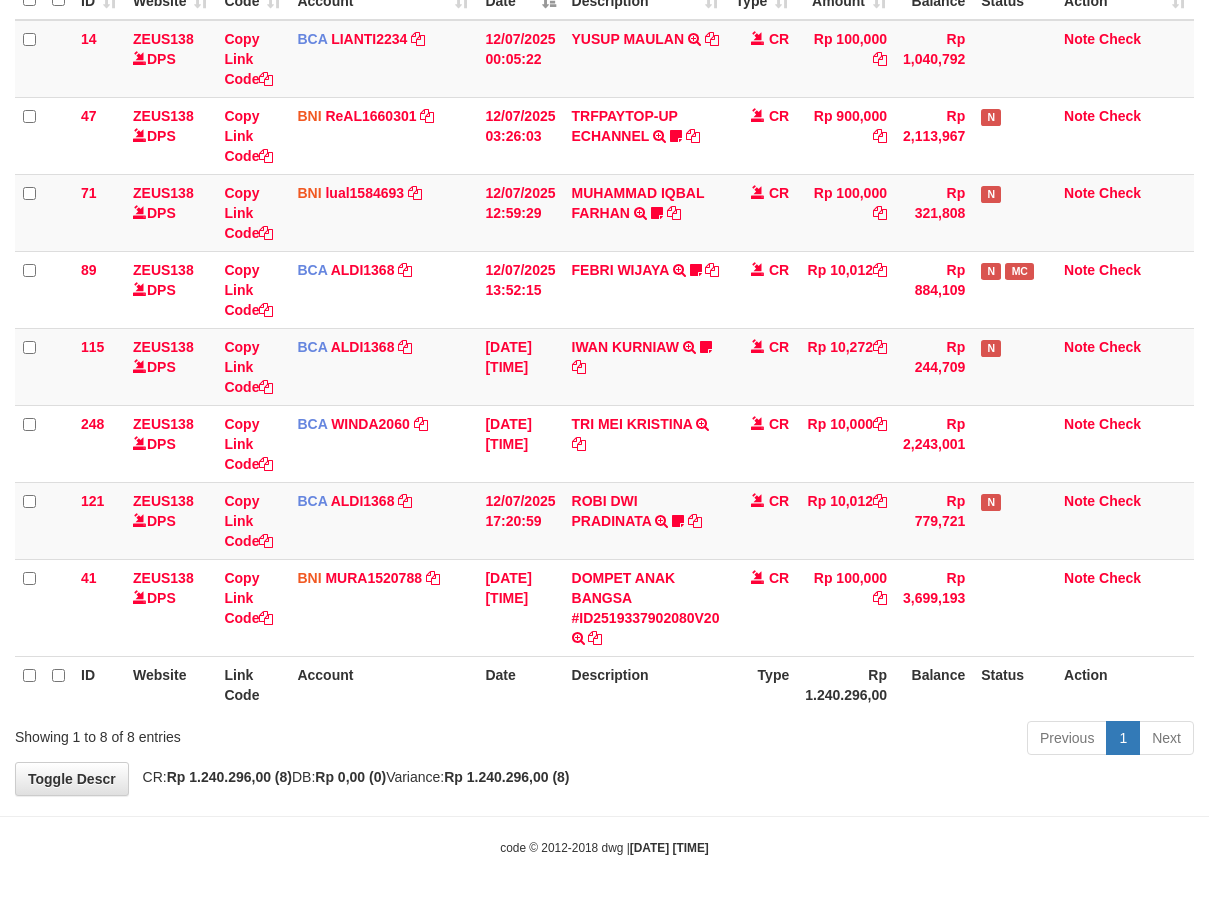 click on "Toggle navigation
Home
Bank
Account List
Mutasi Bank
Search
Sync
Note Mutasi
Deposit
DPS Fetch
DPS List
History
Note DPS
Finance
Financial Data
aafsoksela
My Profile
Log Out" at bounding box center (604, 338) 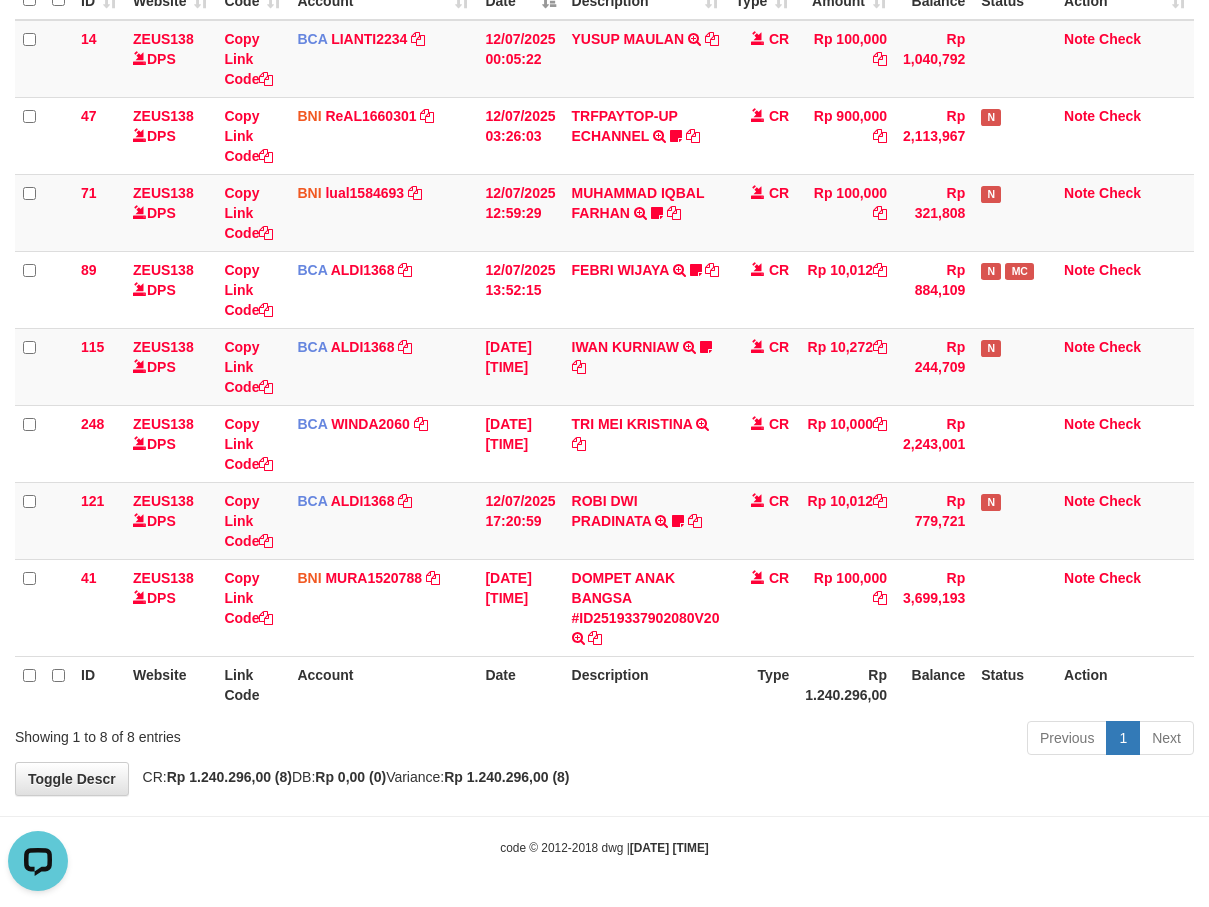 scroll, scrollTop: 0, scrollLeft: 0, axis: both 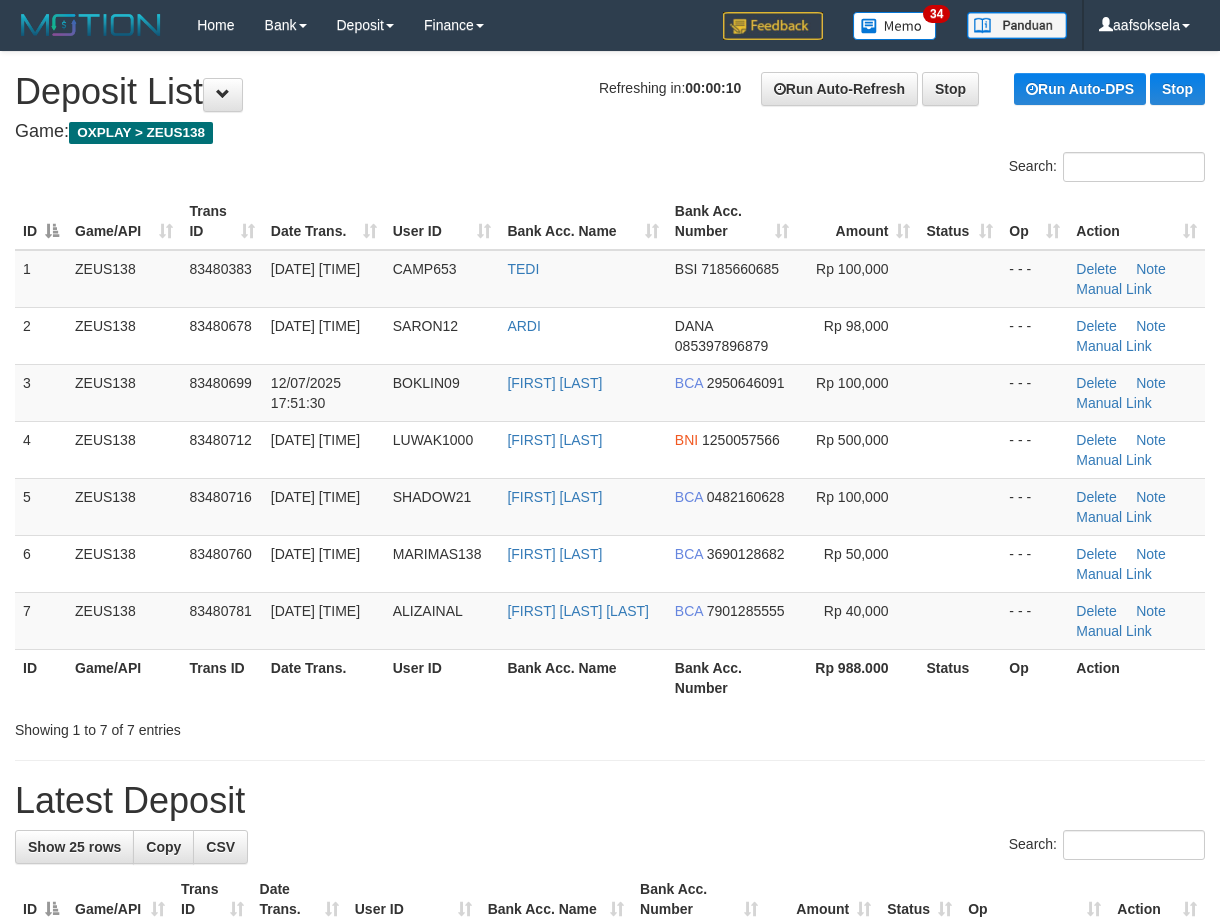 click on "Showing 1 to 7 of 7 entries" at bounding box center [254, 726] 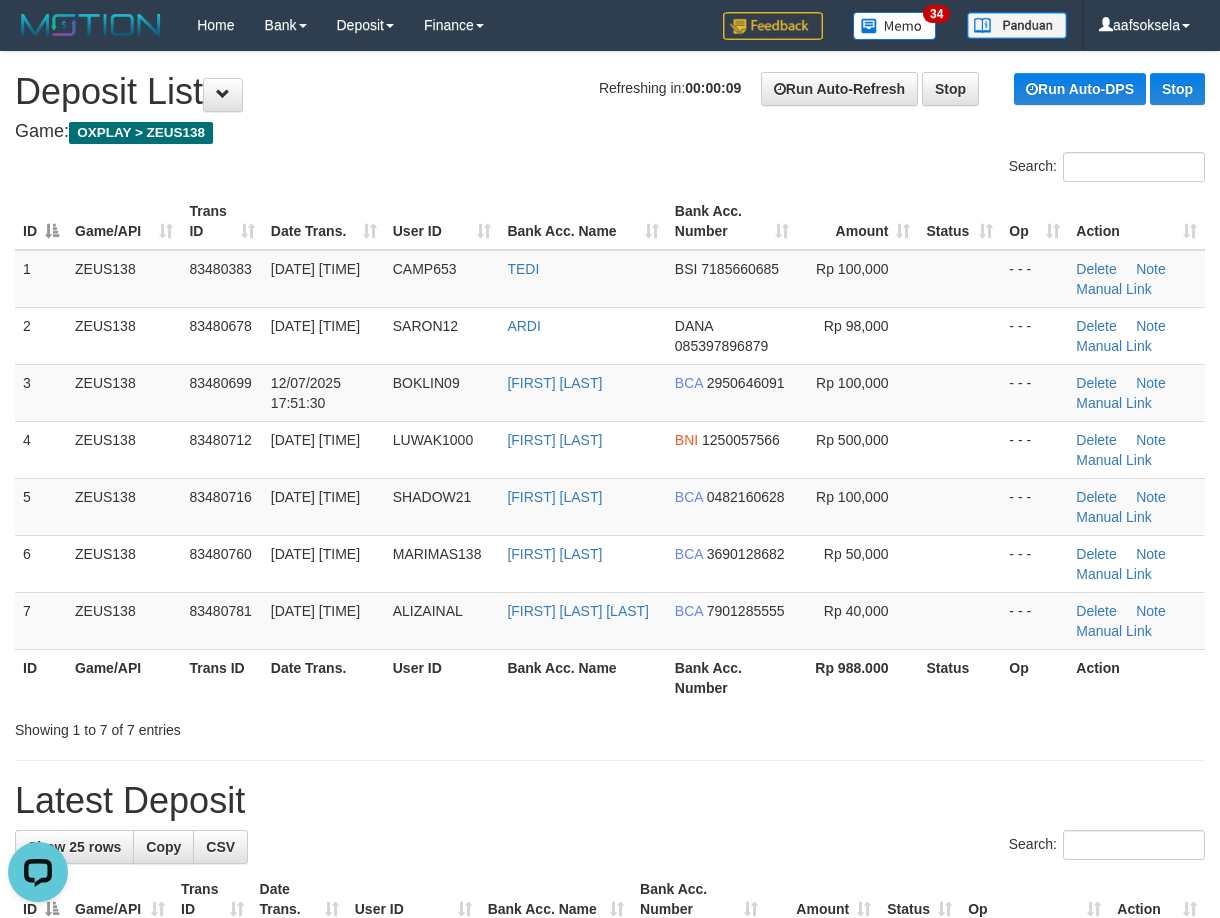 scroll, scrollTop: 0, scrollLeft: 0, axis: both 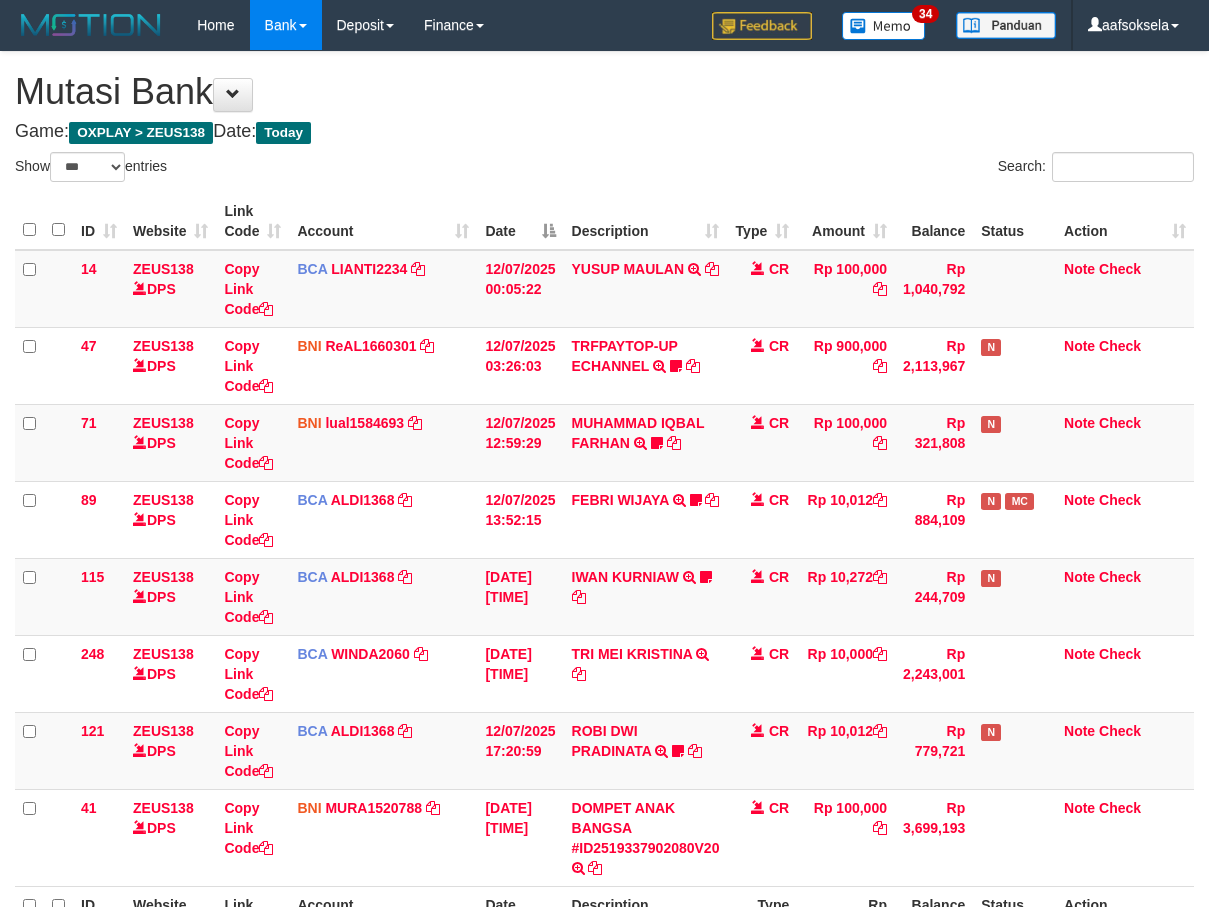 select on "***" 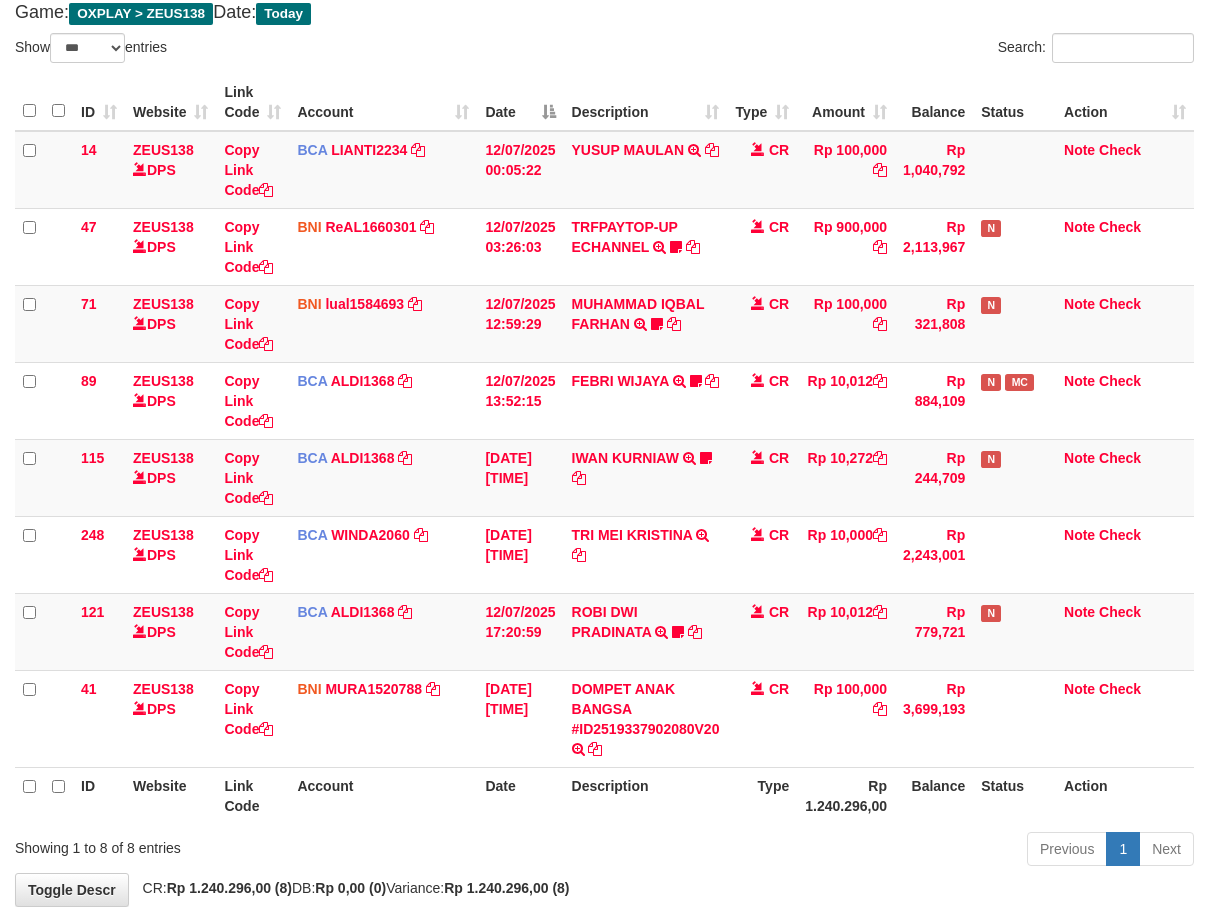 scroll, scrollTop: 230, scrollLeft: 0, axis: vertical 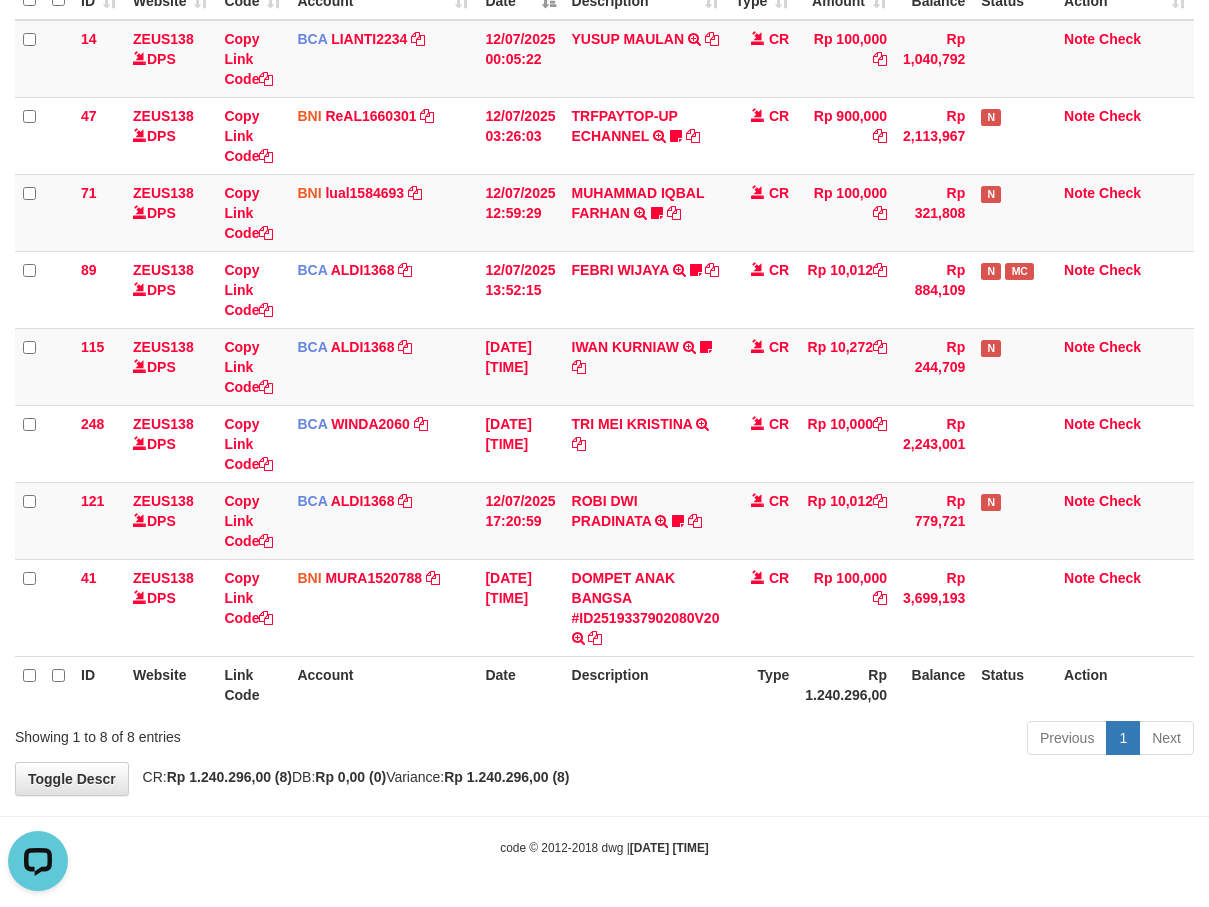 drag, startPoint x: 751, startPoint y: 750, endPoint x: 774, endPoint y: 745, distance: 23.537205 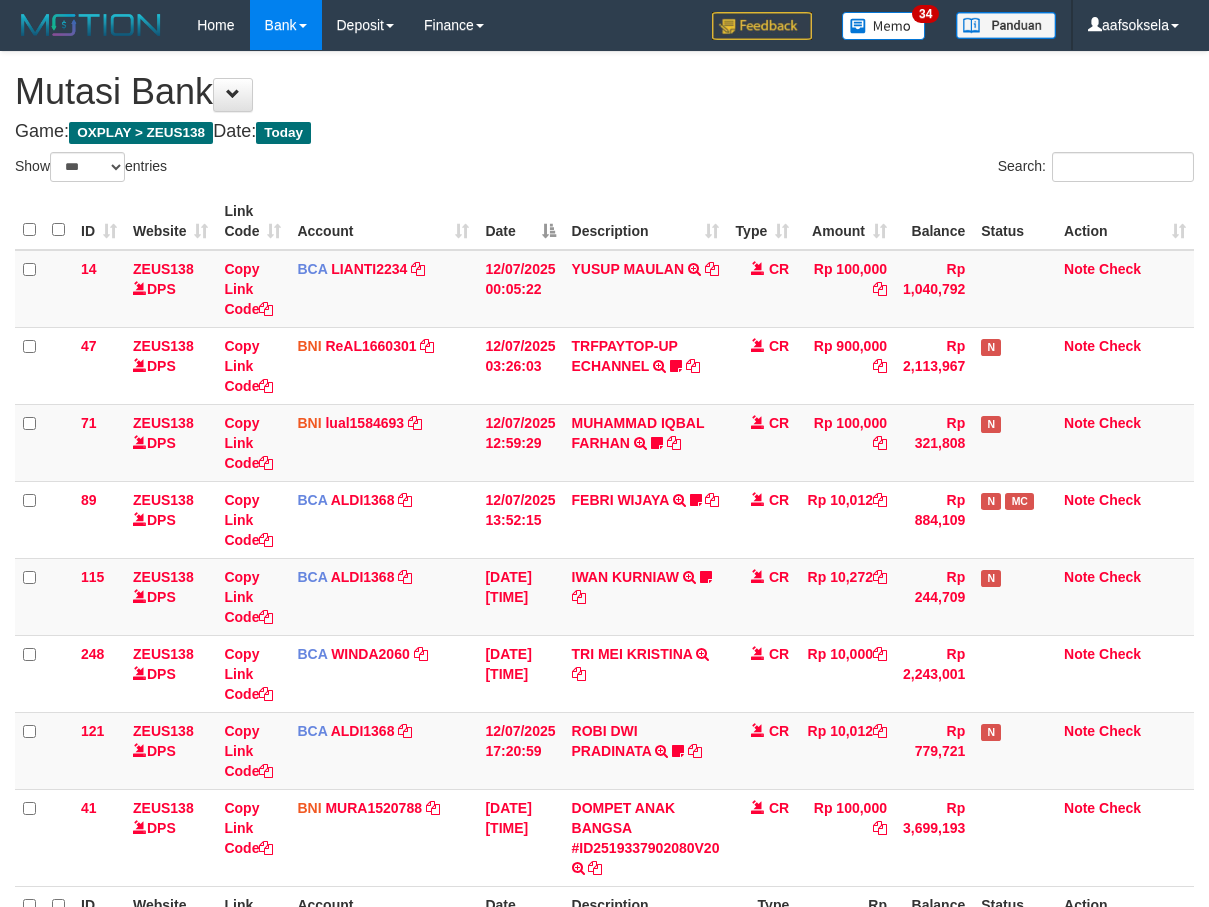 select on "***" 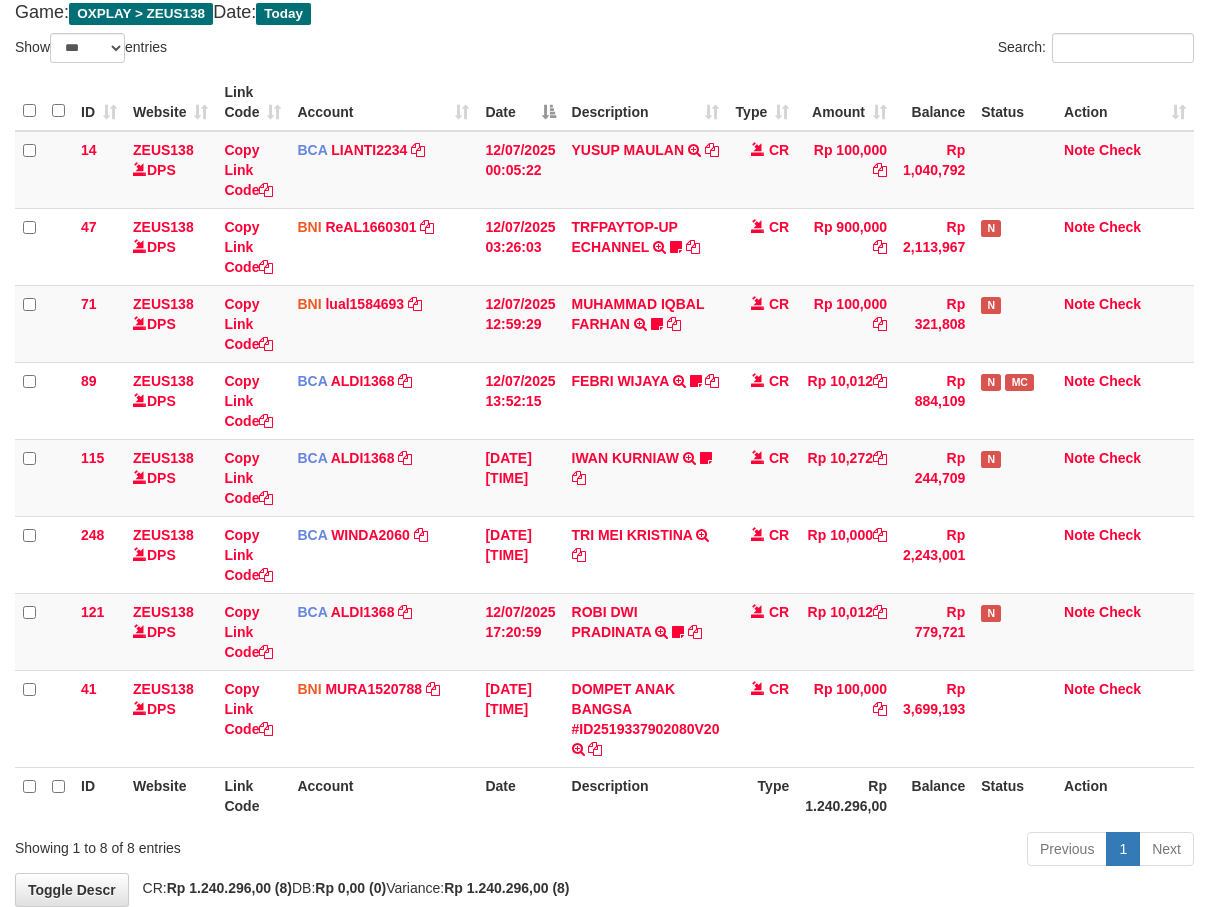 click on "Description" at bounding box center (646, 795) 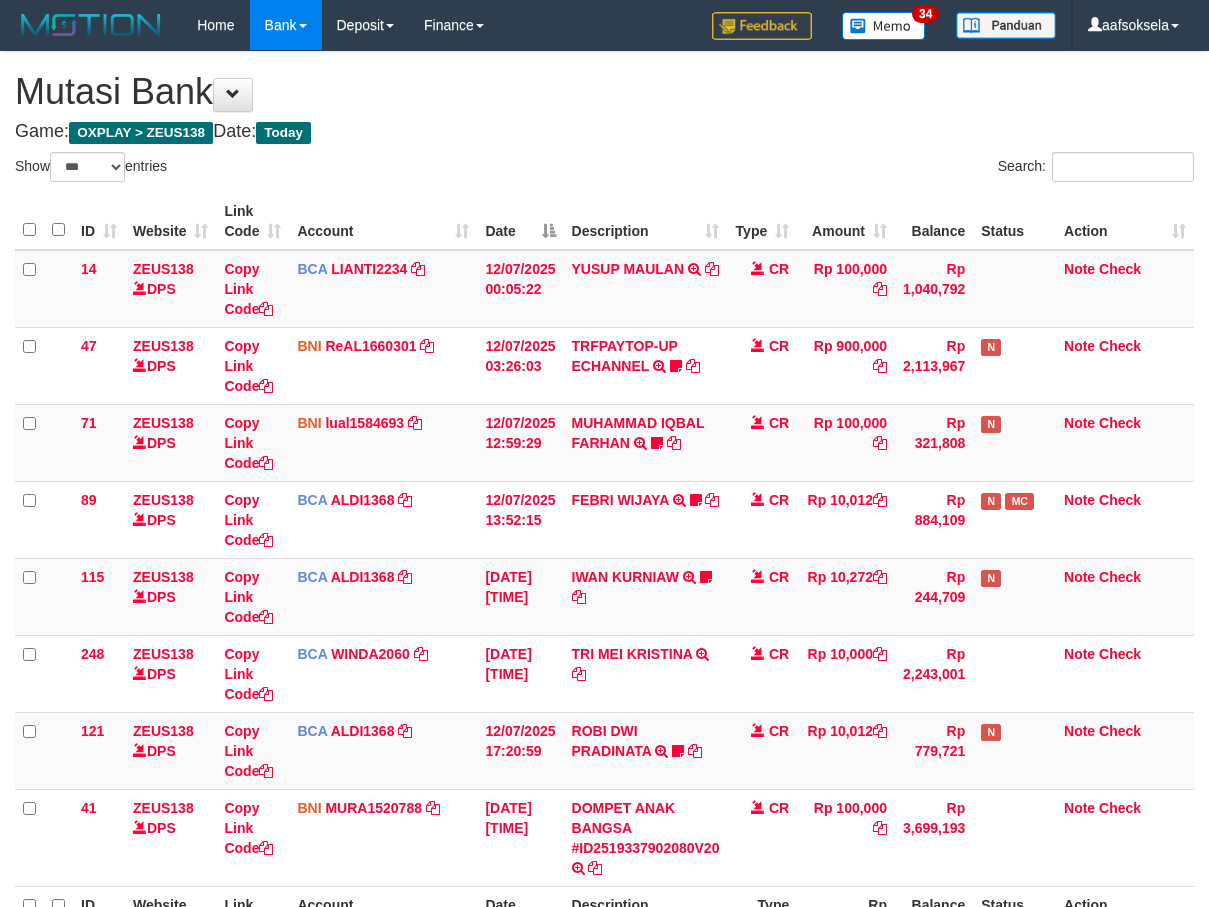 select on "***" 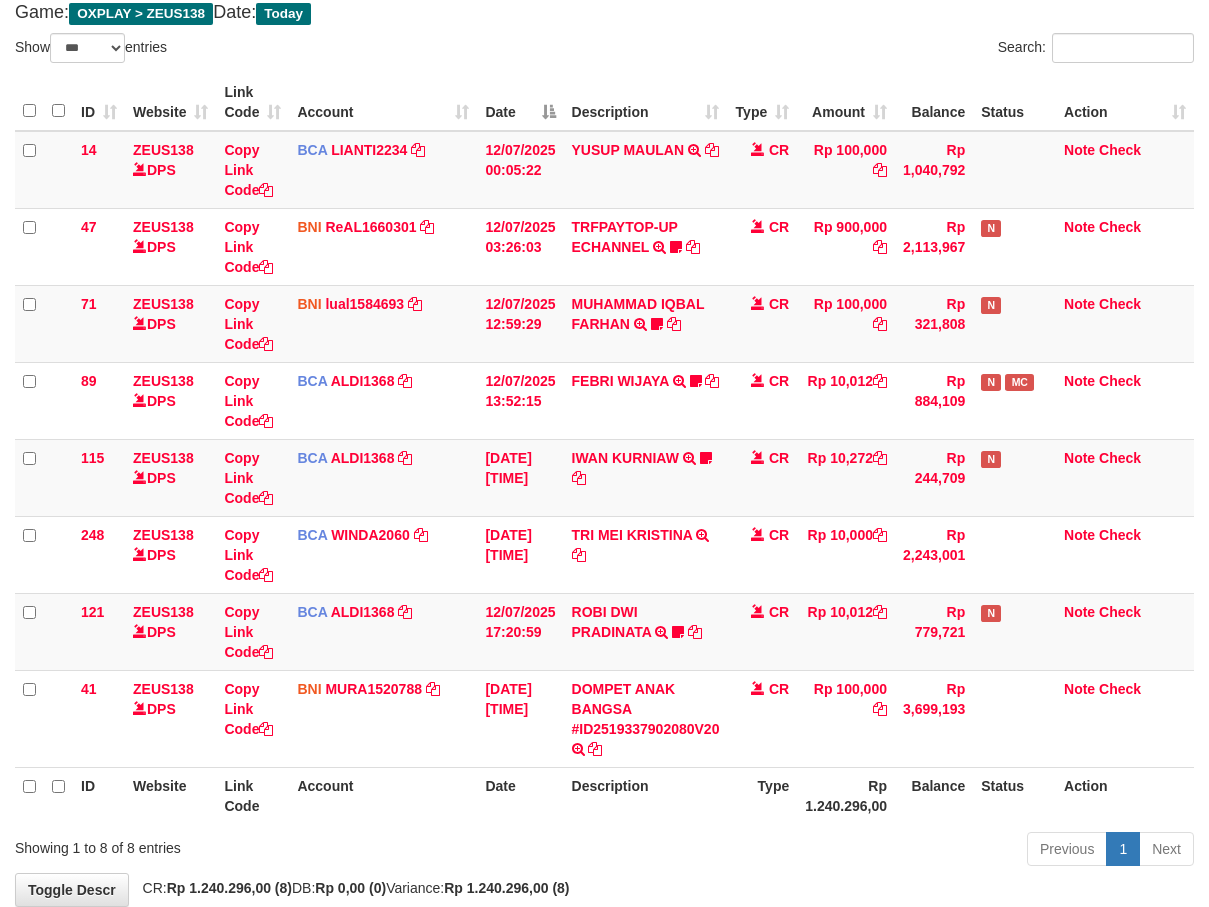 scroll, scrollTop: 230, scrollLeft: 0, axis: vertical 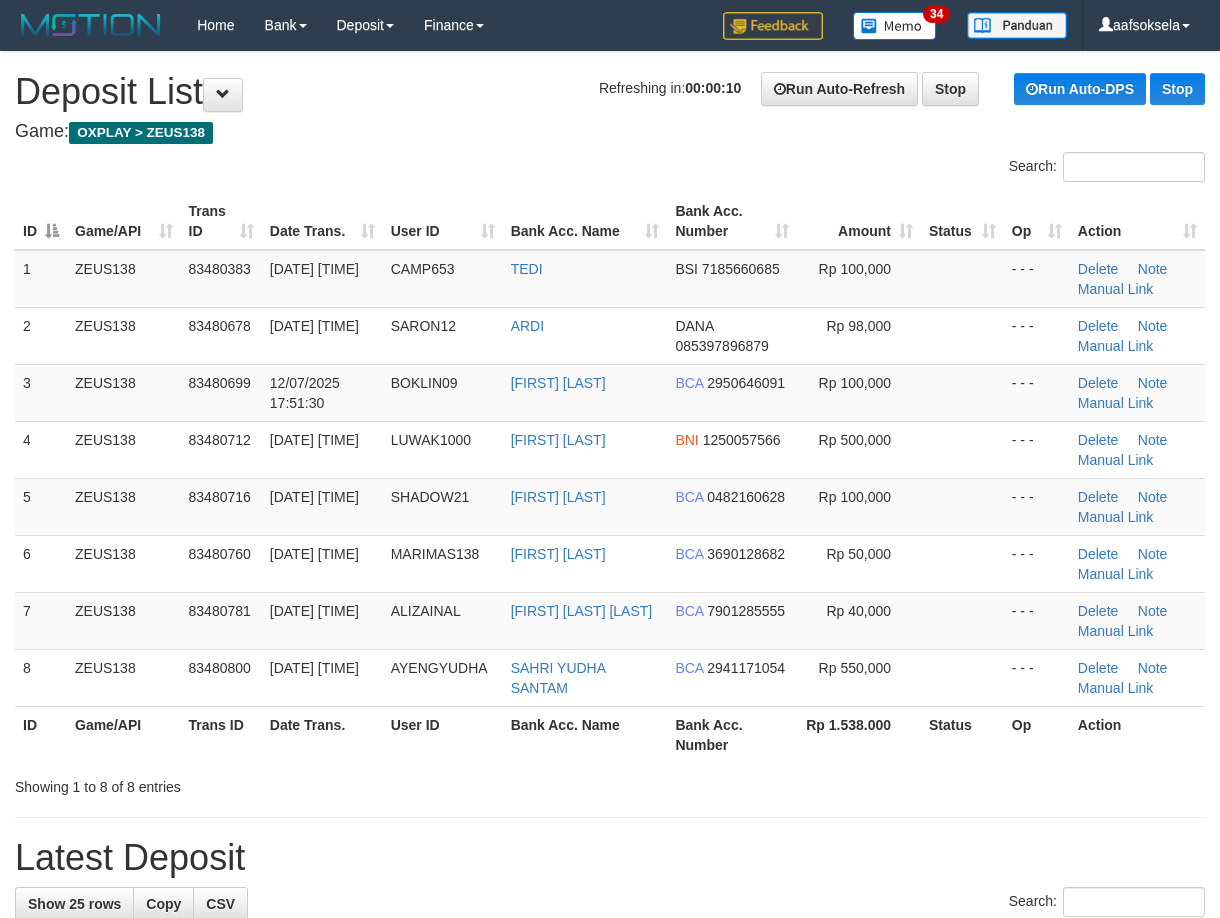 click on "Search:
ID Game/API Trans ID Date Trans. User ID Bank Acc. Name Bank Acc. Number Amount Status Op Action
1
ZEUS138
83480383
[DATE] [TIME]
CAMP653
[FIRST] [LAST]
BSI
7185660685
Rp 100,000
- - -
Delete
Note
Manual Link
2
ZEUS138
83480678
[DATE] [TIME]
SARON12
[FIRST] [LAST]
DANA
[PHONE]
Rp 98,000
- - -" at bounding box center [610, 474] 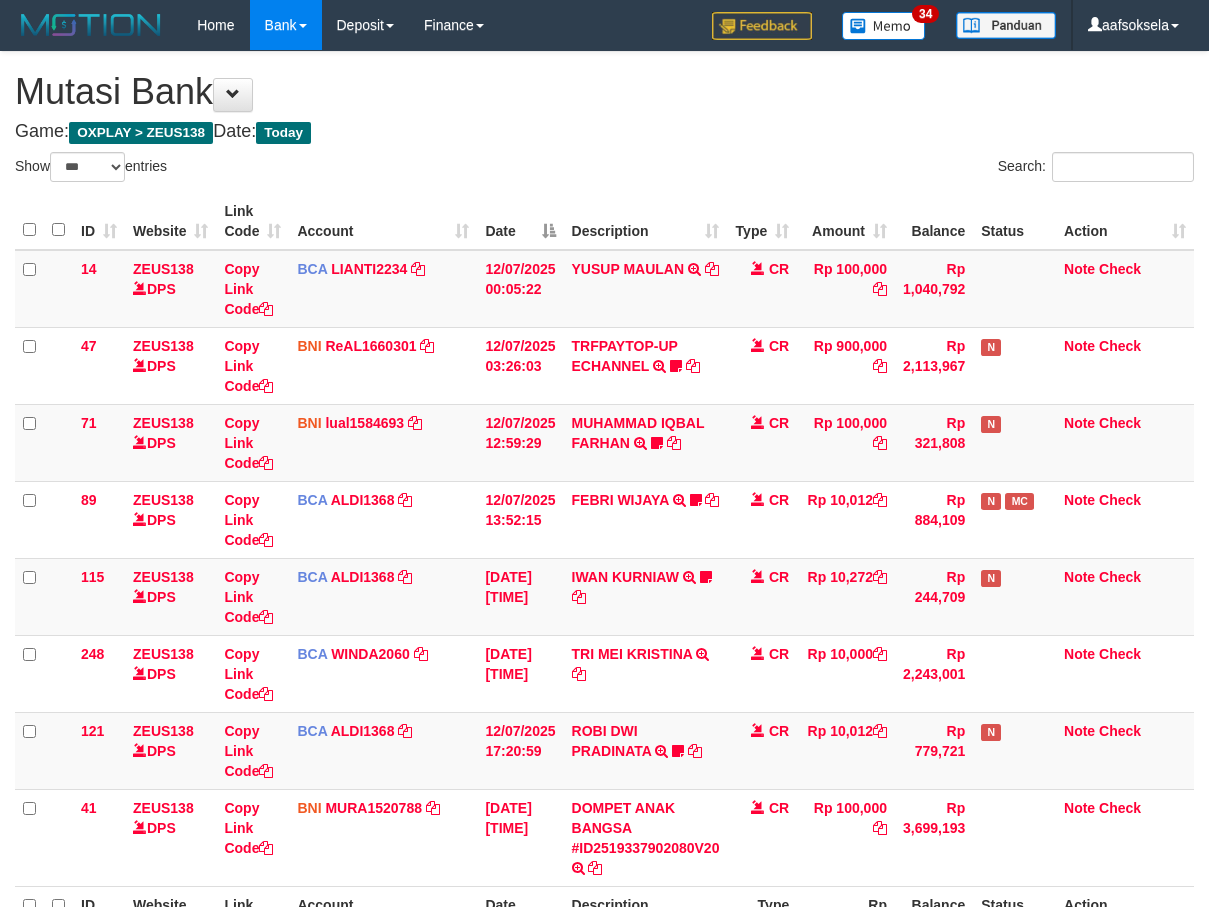 select on "***" 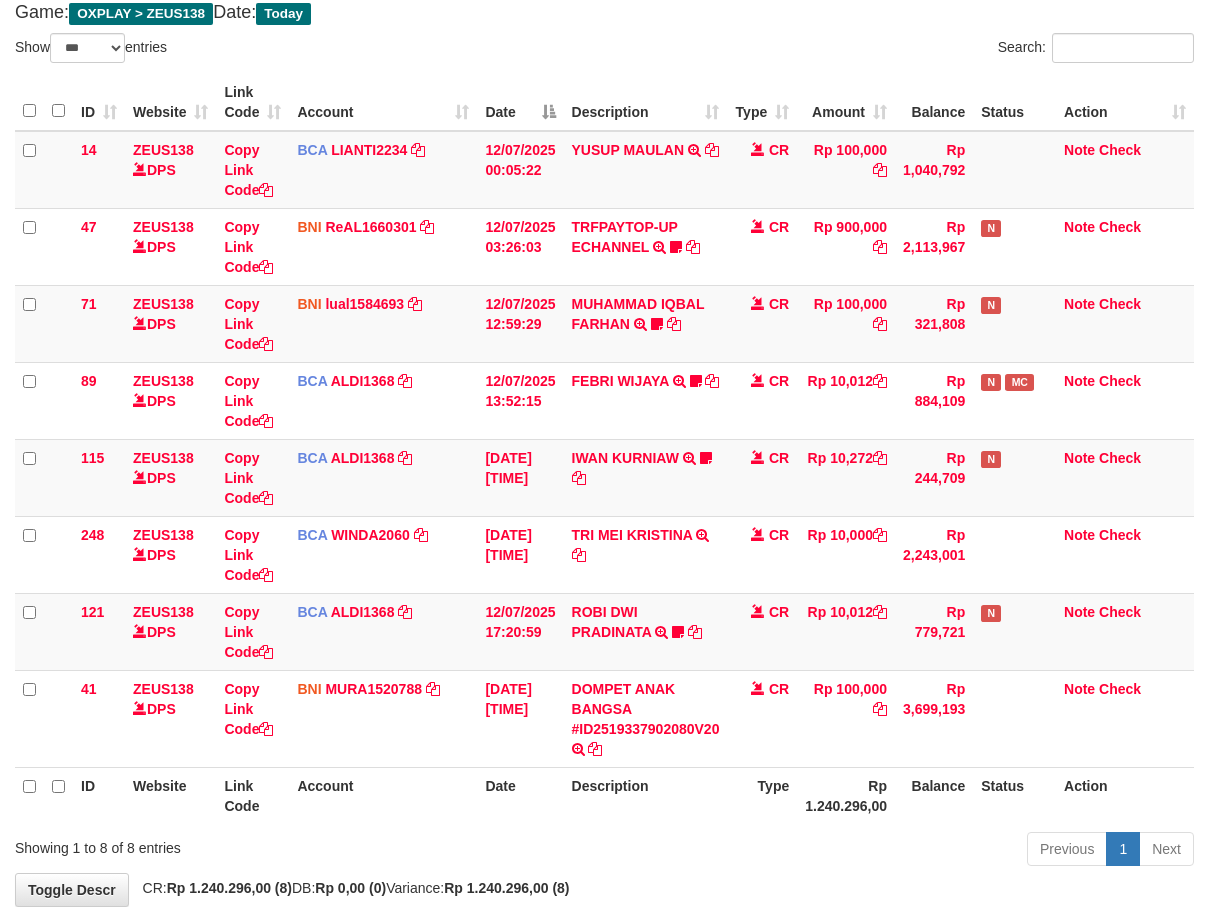 scroll, scrollTop: 230, scrollLeft: 0, axis: vertical 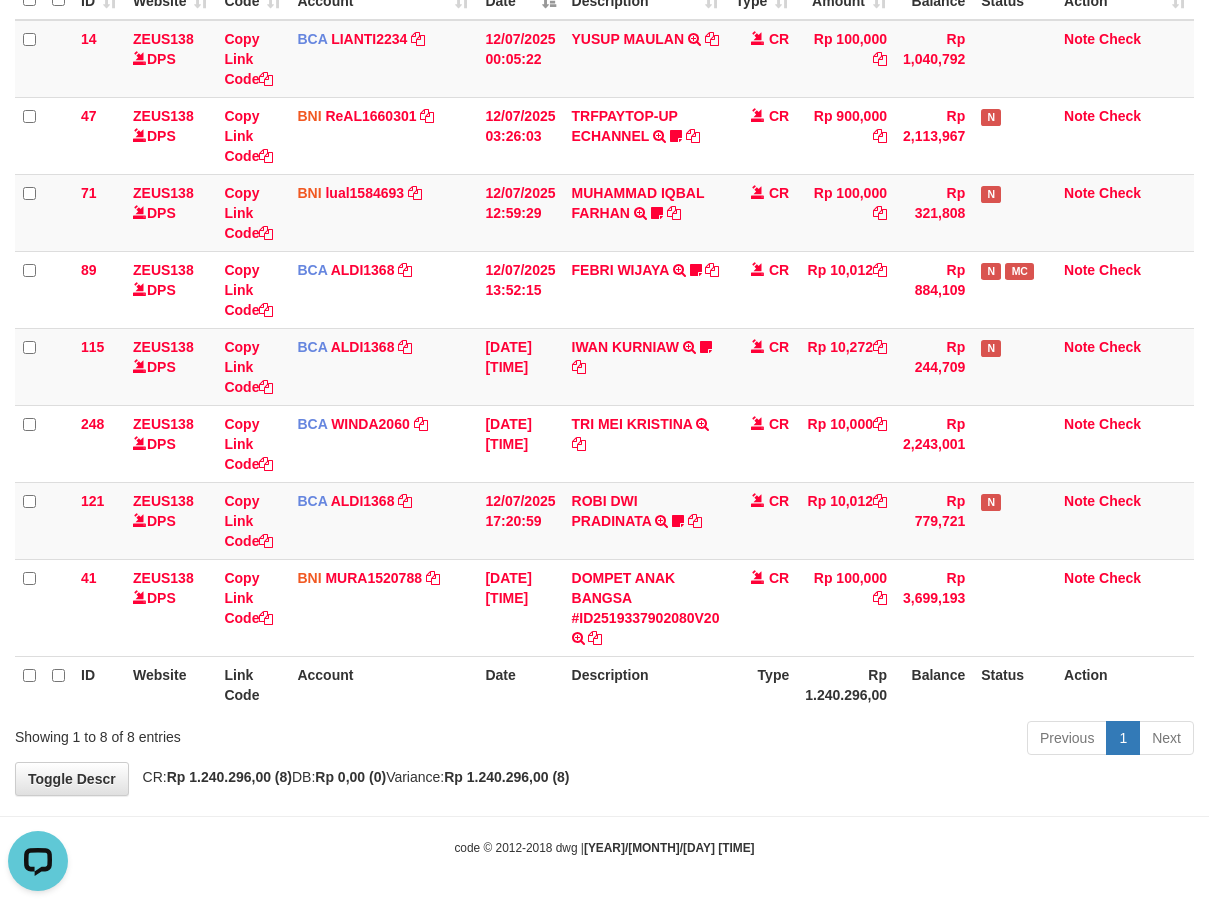 click on "Previous 1 Next" at bounding box center [856, 740] 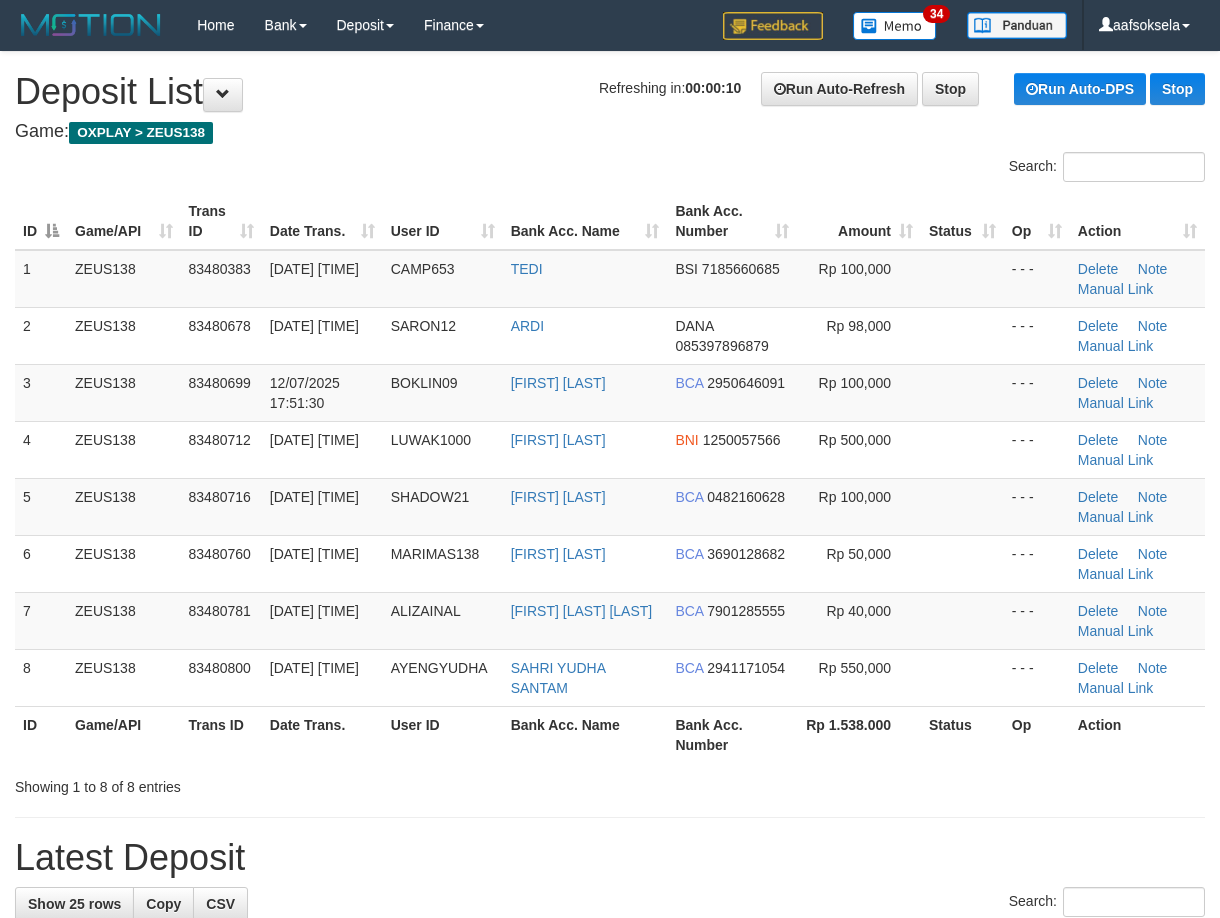 scroll, scrollTop: 0, scrollLeft: 0, axis: both 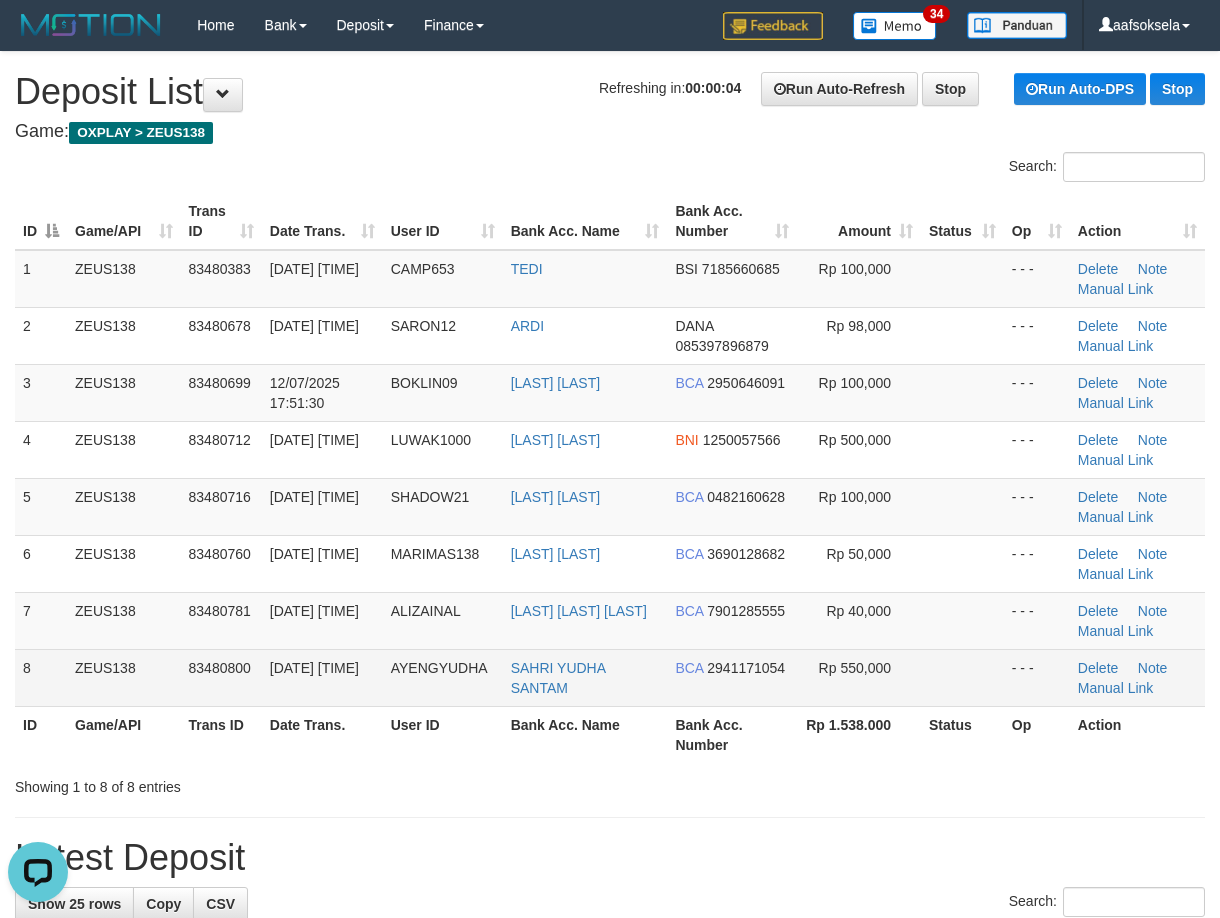 drag, startPoint x: 674, startPoint y: 494, endPoint x: 63, endPoint y: 658, distance: 632.6271 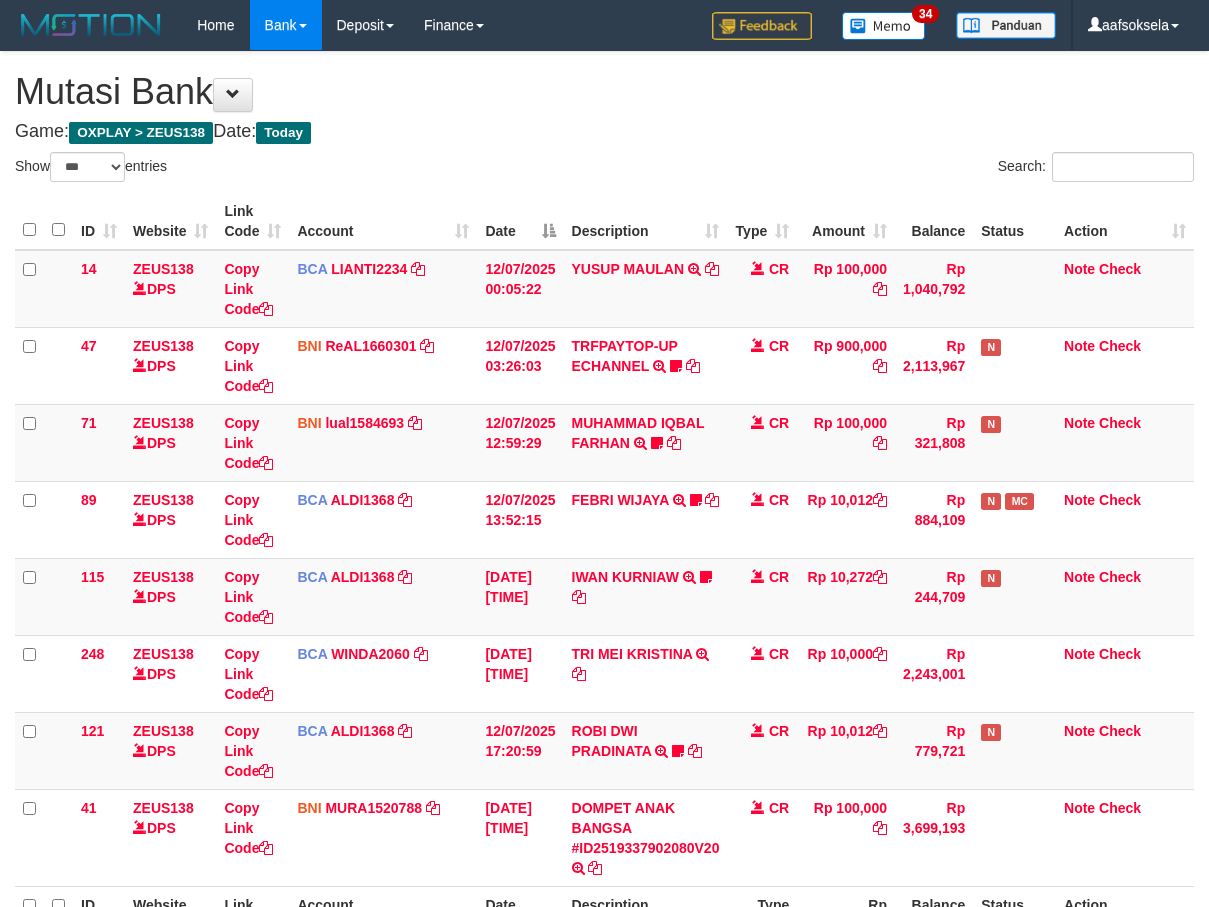 select on "***" 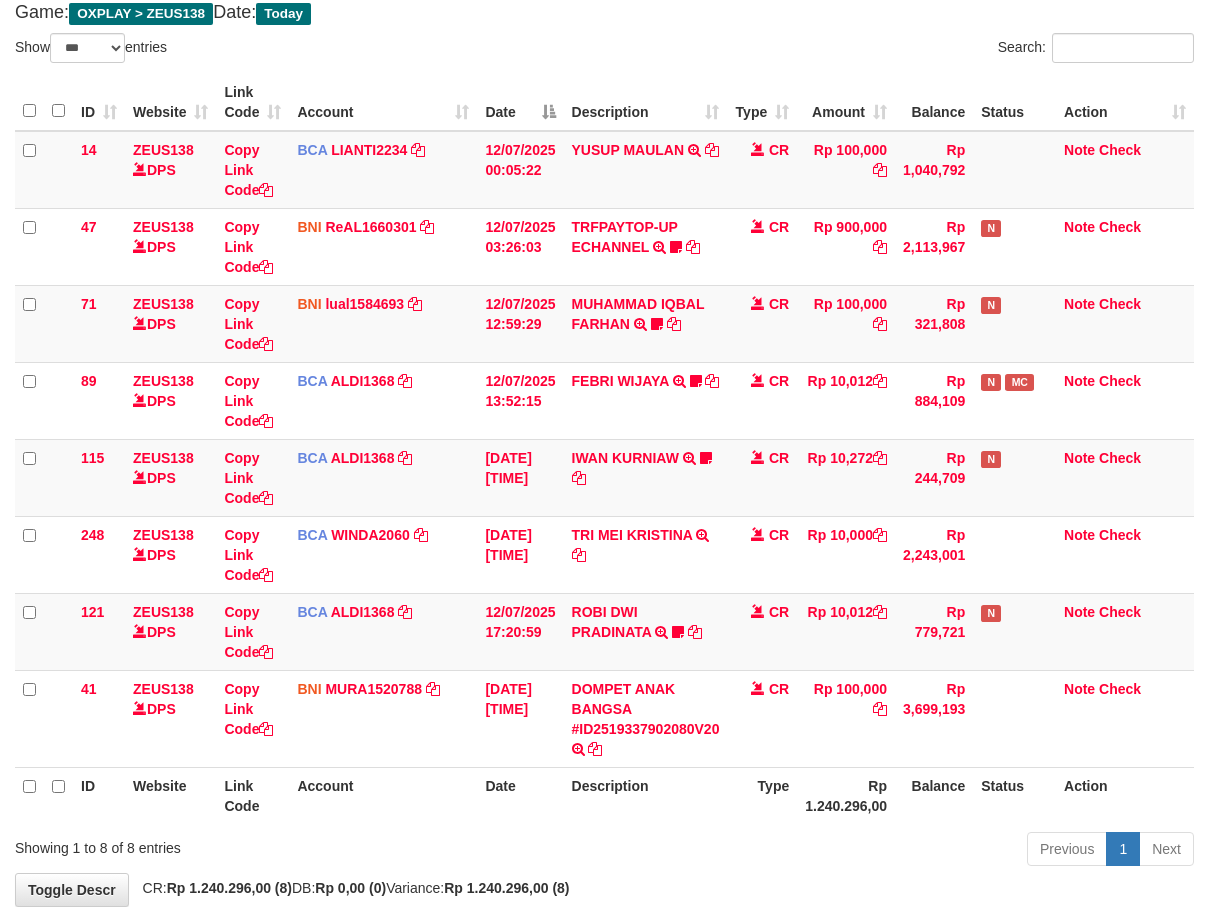drag, startPoint x: 711, startPoint y: 804, endPoint x: 807, endPoint y: 785, distance: 97.862144 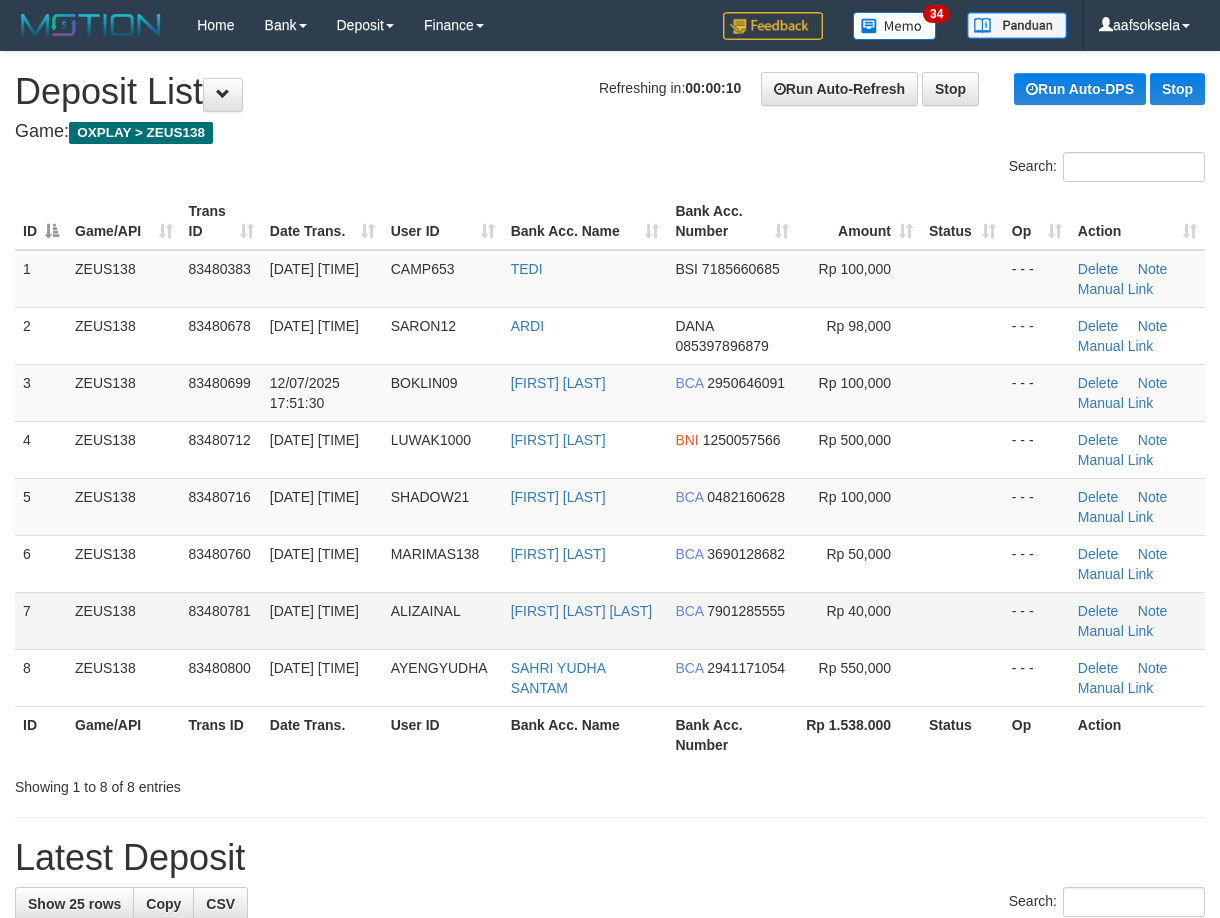 scroll, scrollTop: 0, scrollLeft: 0, axis: both 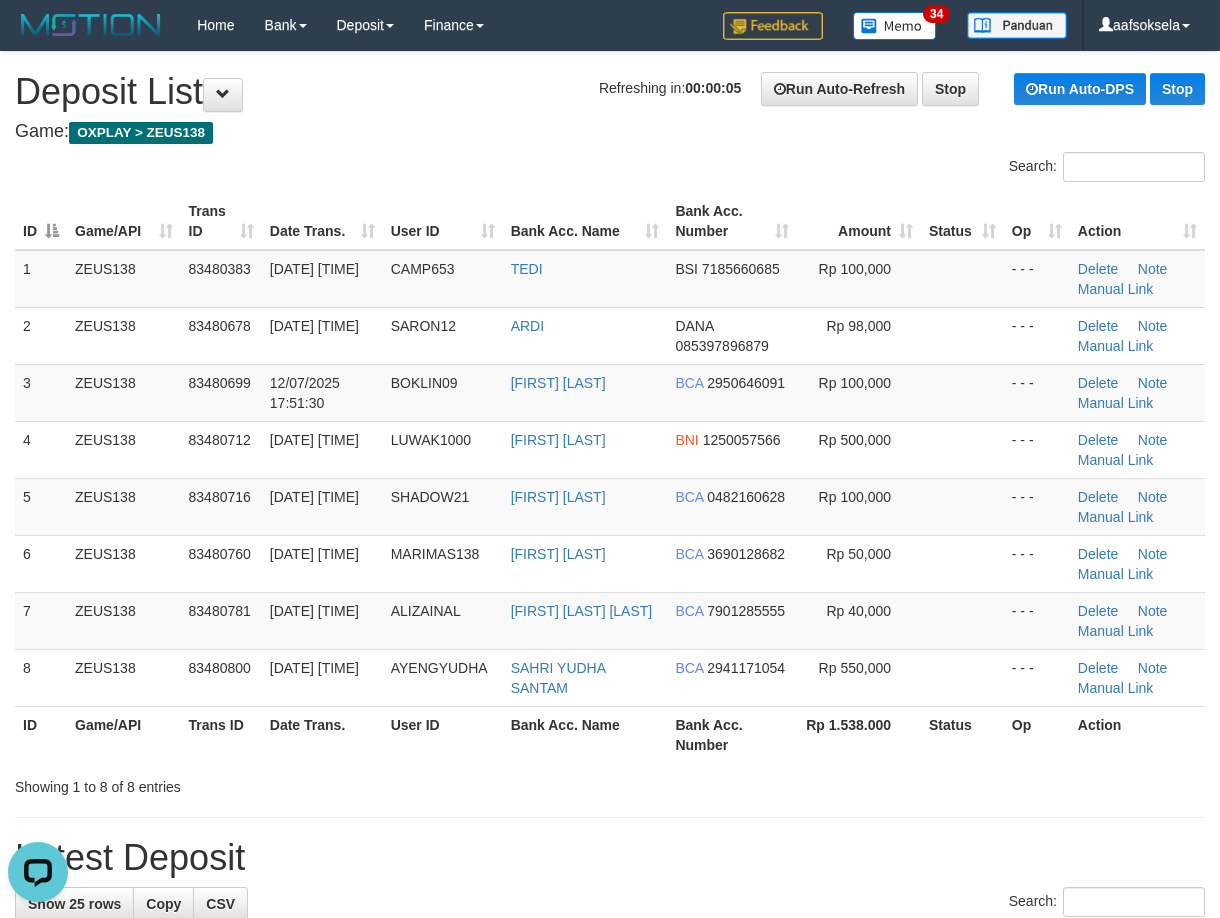 click on "Bank Acc. Name" at bounding box center [585, 734] 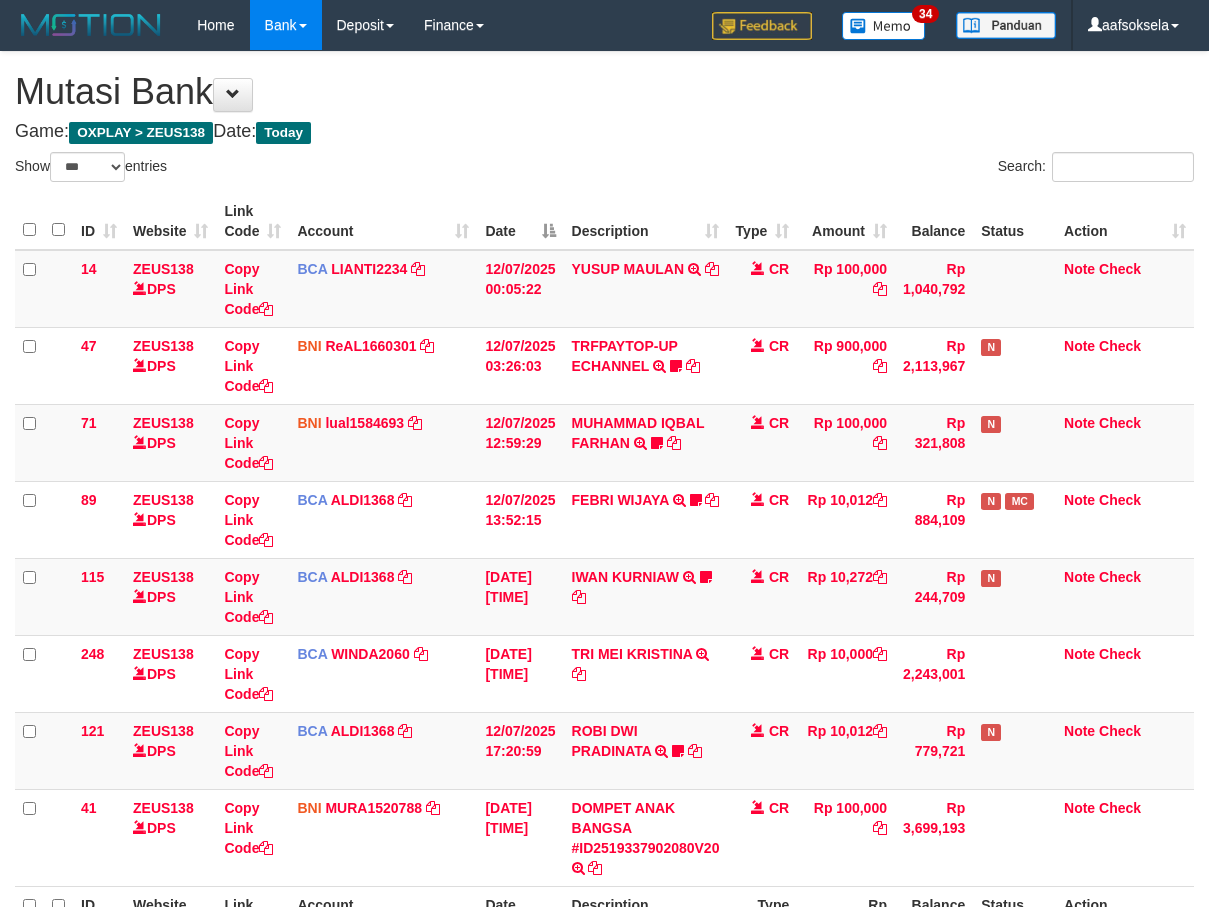 select on "***" 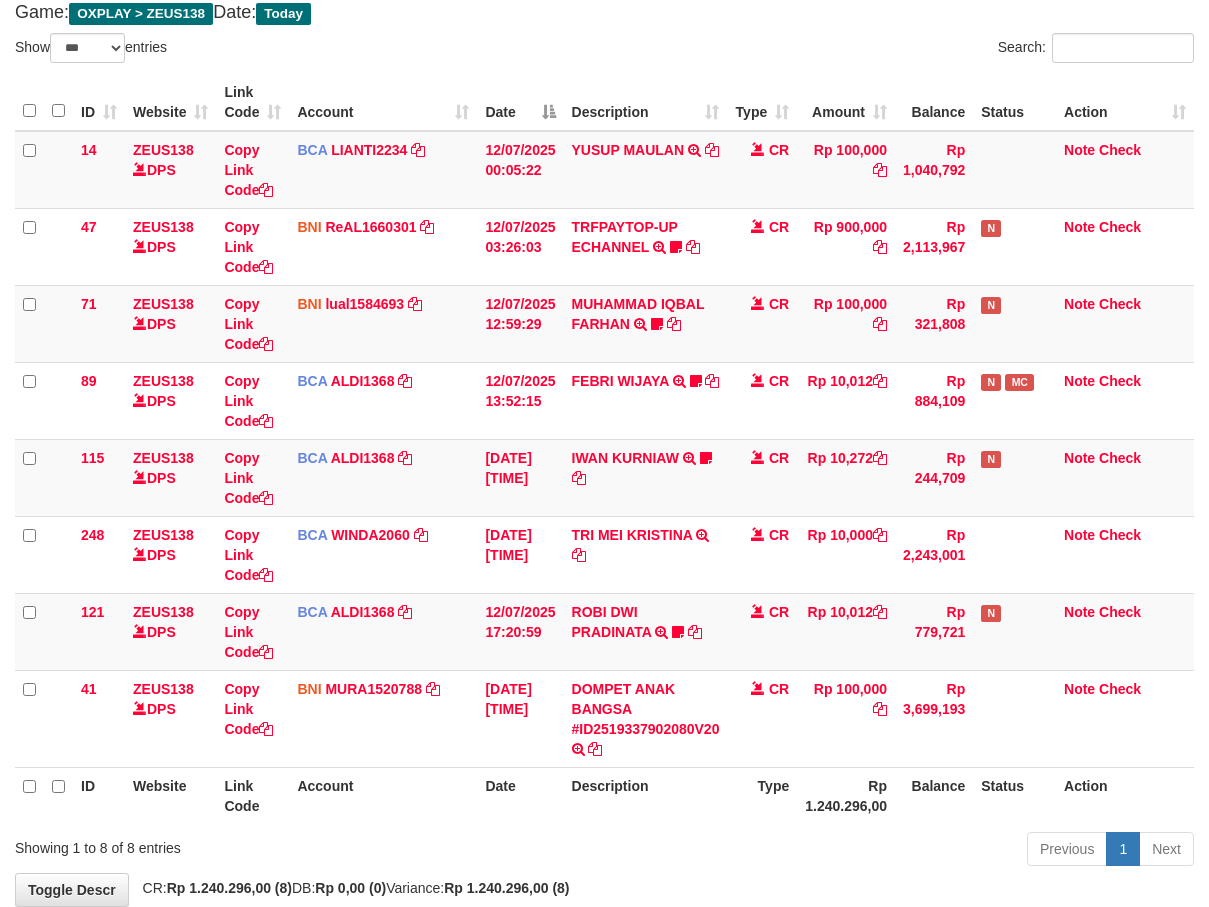 scroll, scrollTop: 230, scrollLeft: 0, axis: vertical 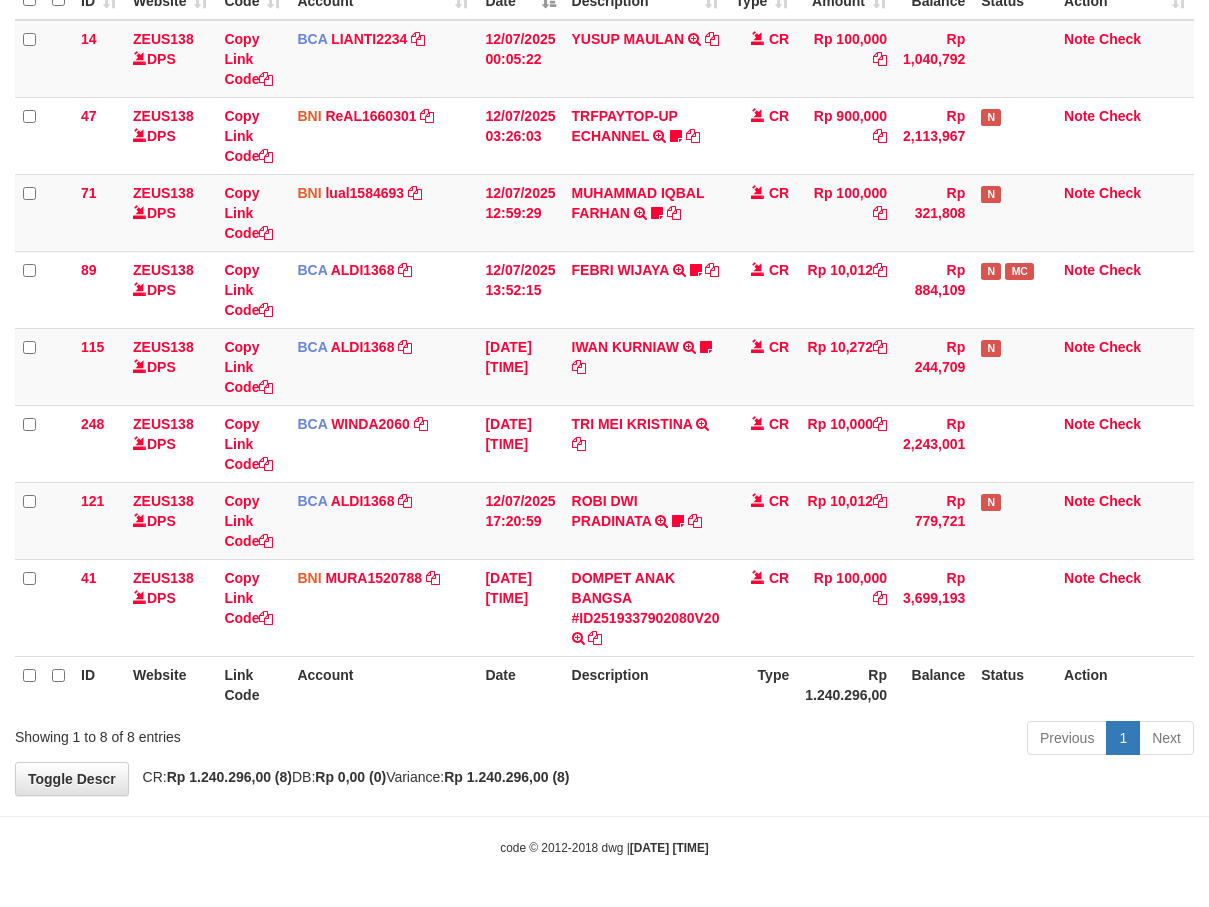 click on "code © 2012-2018 dwg |  2025/07/12 17:54:45" at bounding box center (604, 848) 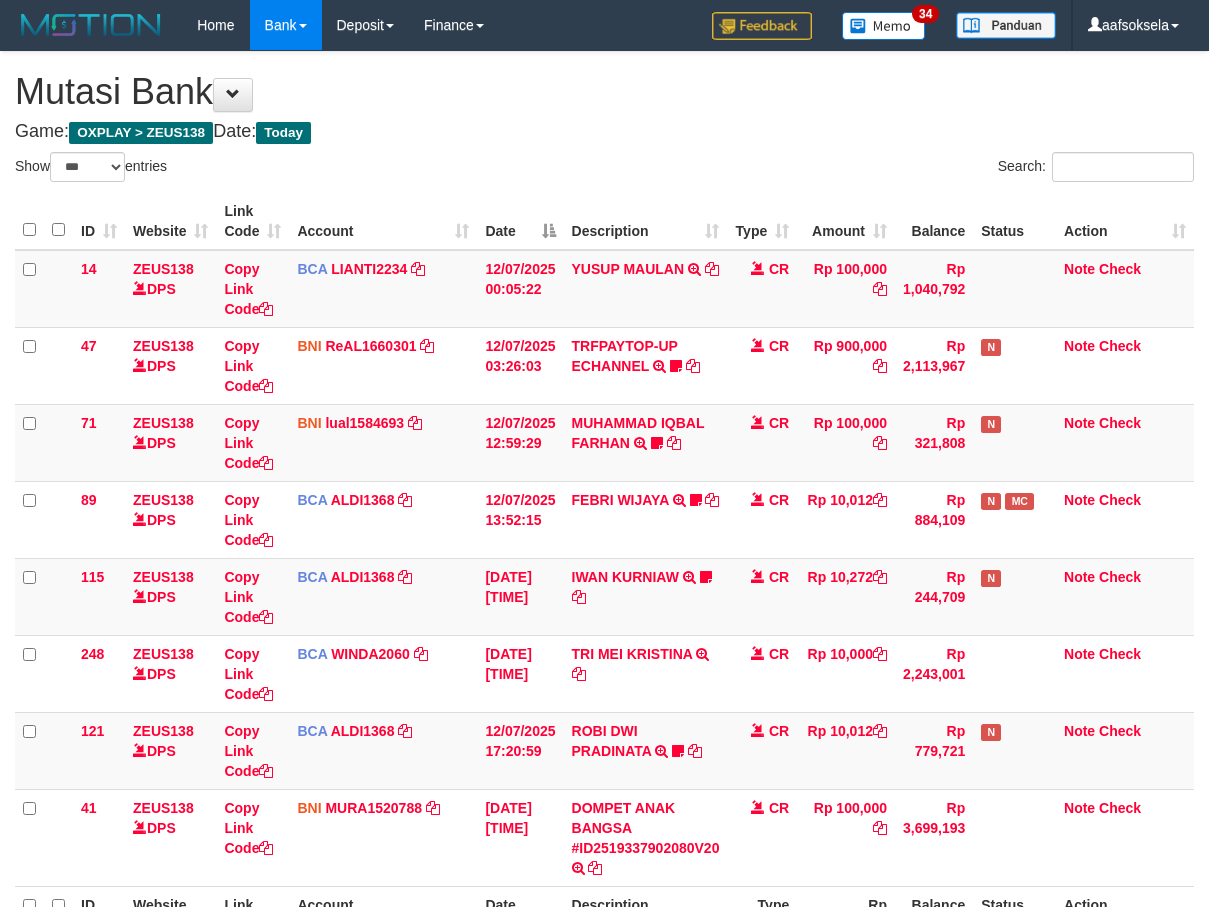 select on "***" 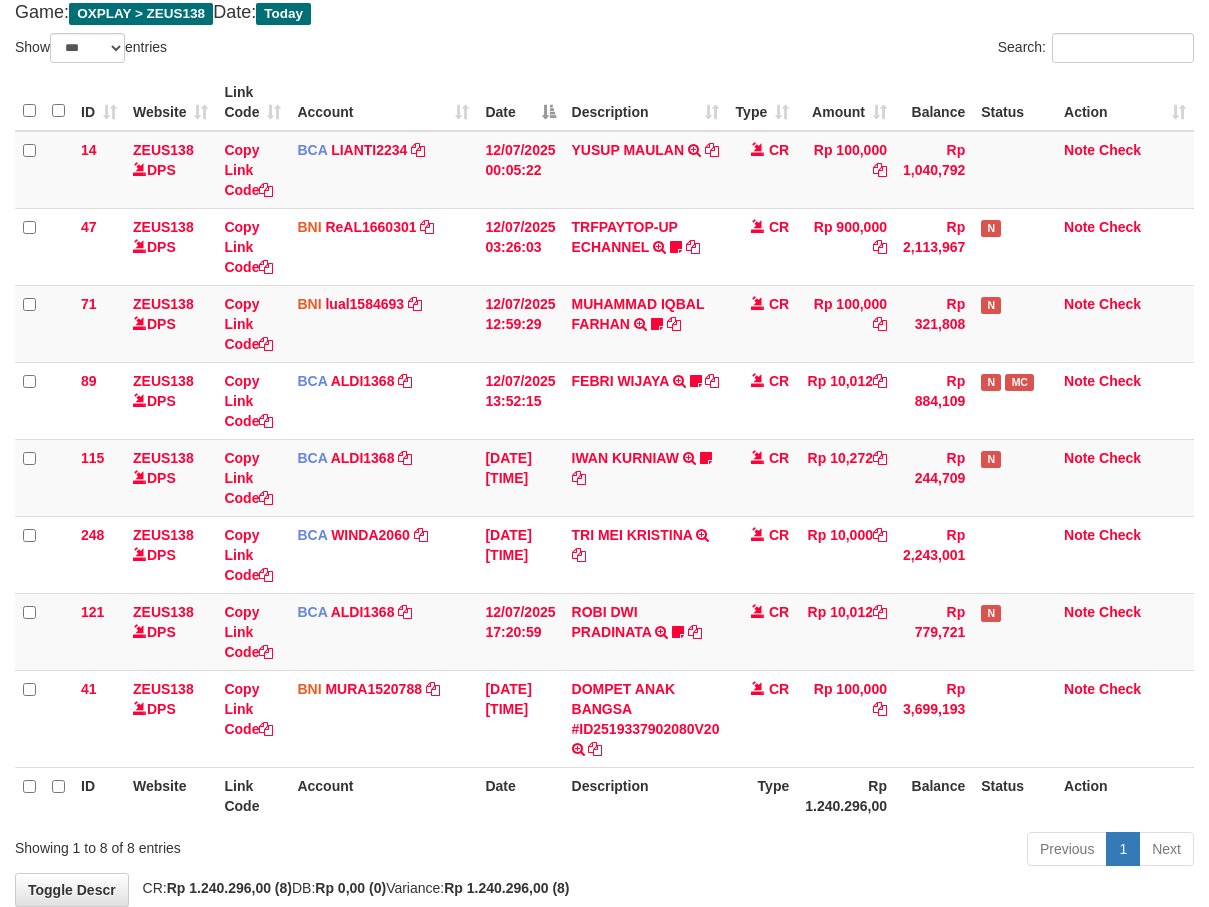 scroll, scrollTop: 230, scrollLeft: 0, axis: vertical 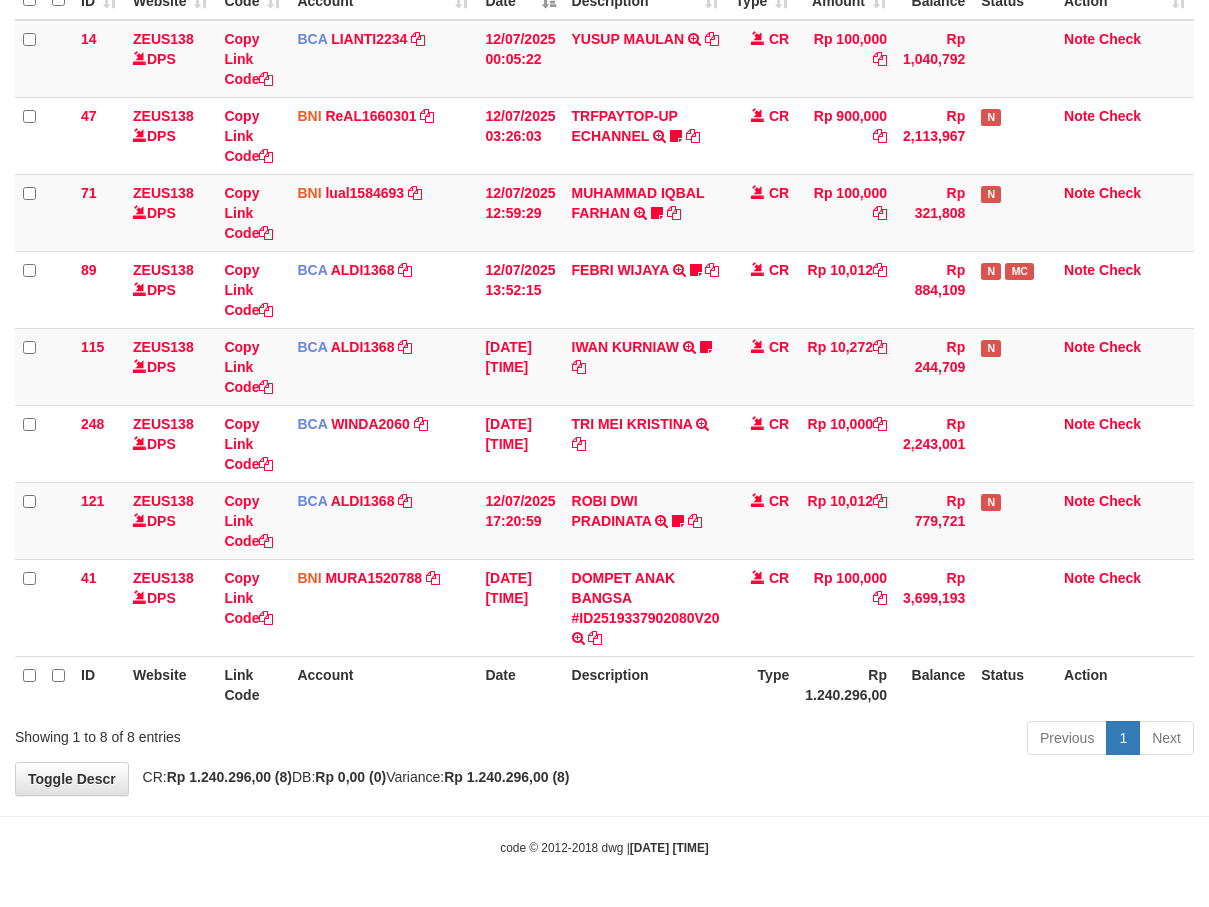 click on "Previous 1 Next" at bounding box center [856, 740] 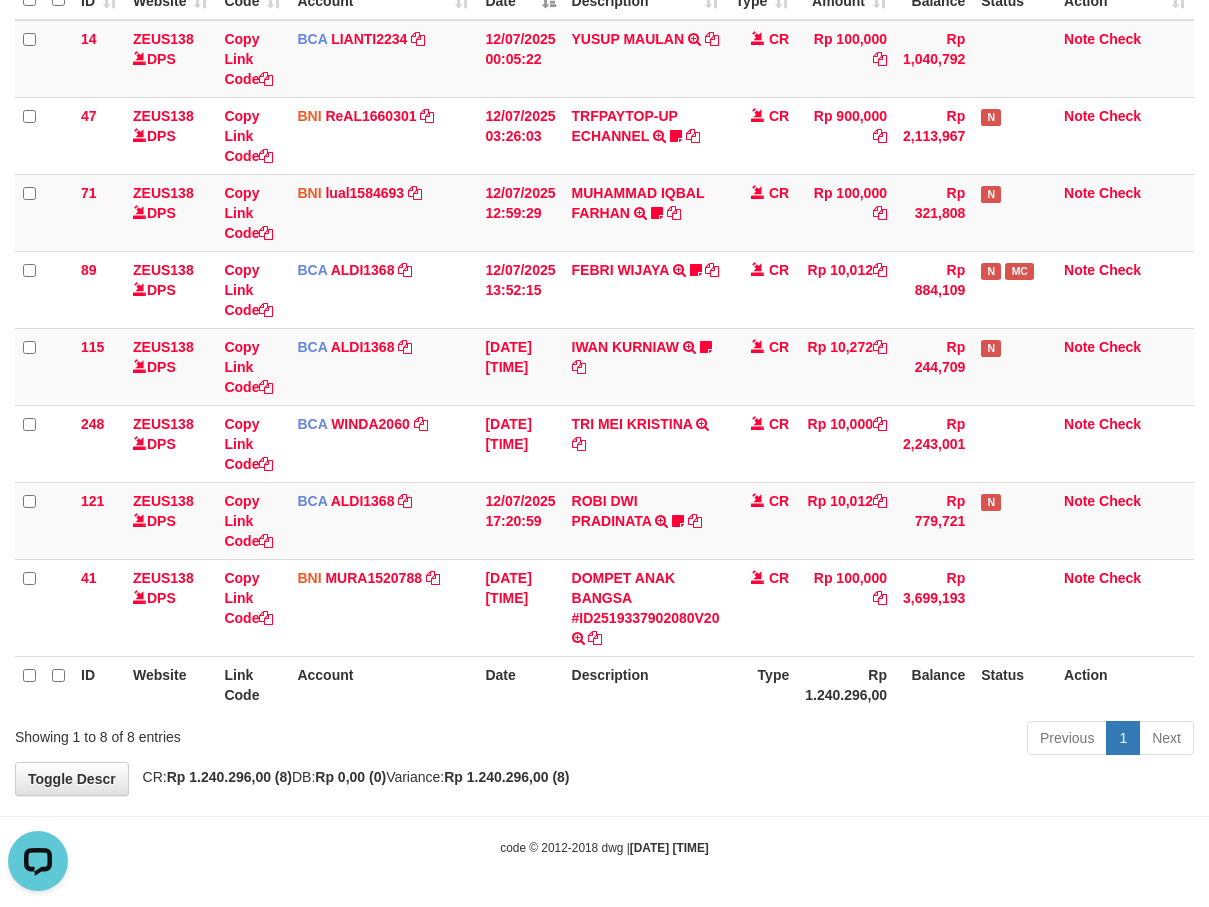 scroll, scrollTop: 0, scrollLeft: 0, axis: both 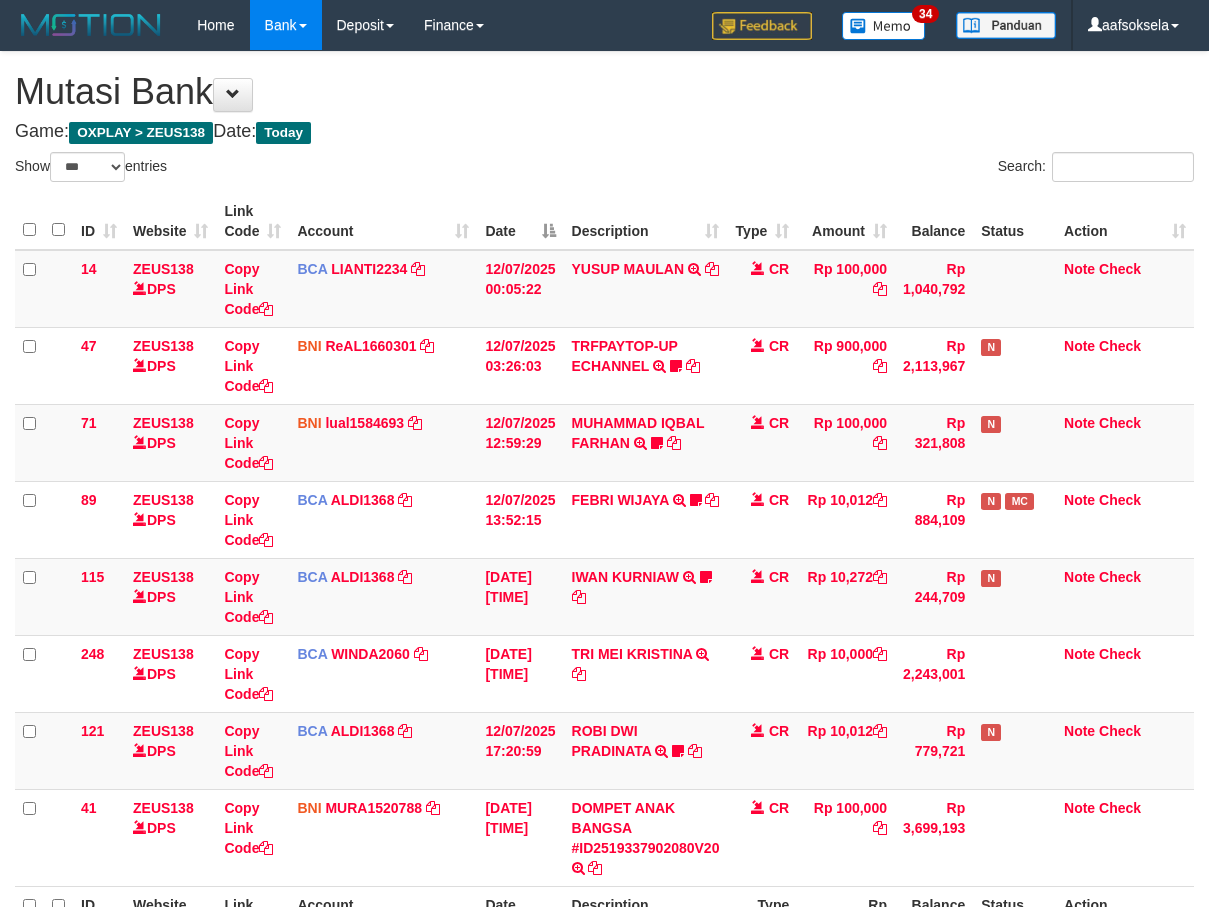 select on "***" 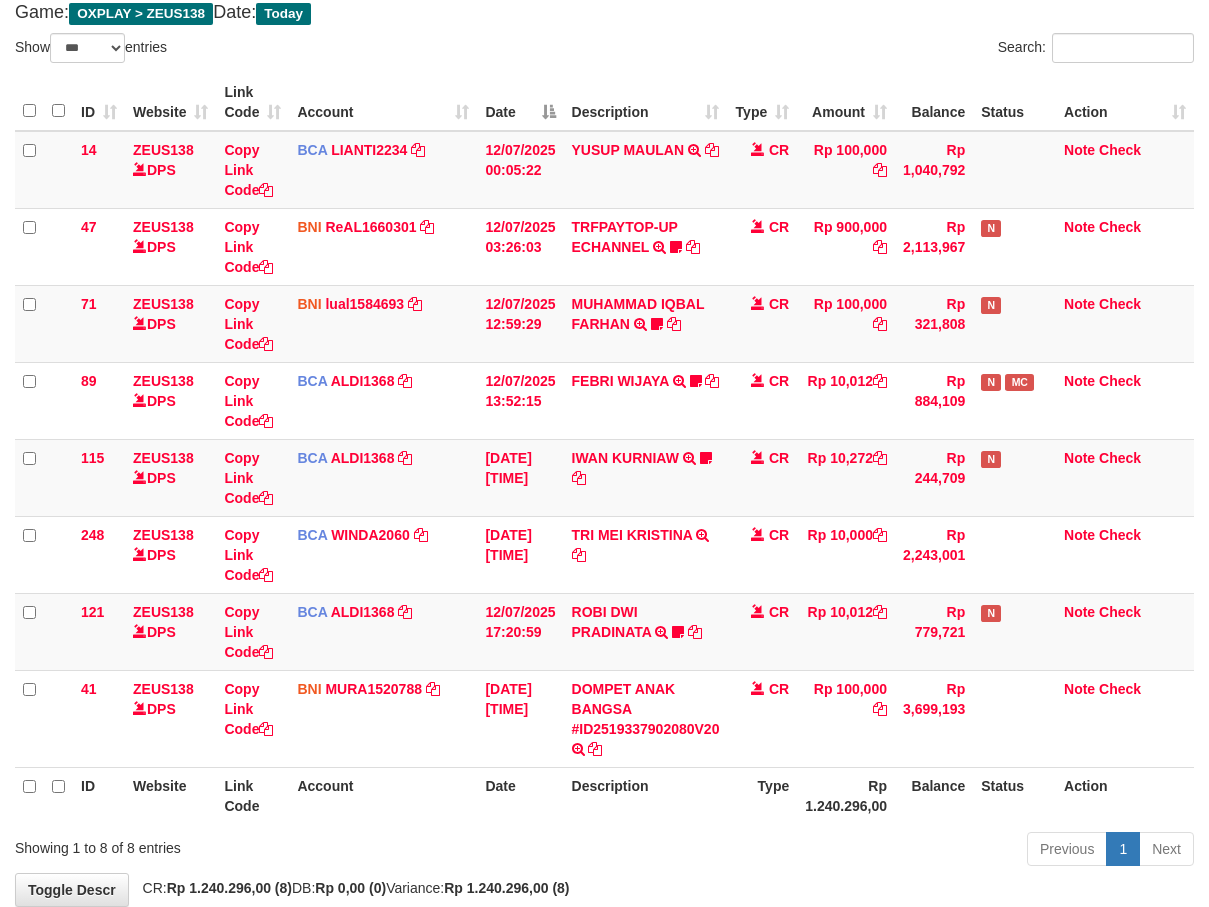 scroll, scrollTop: 230, scrollLeft: 0, axis: vertical 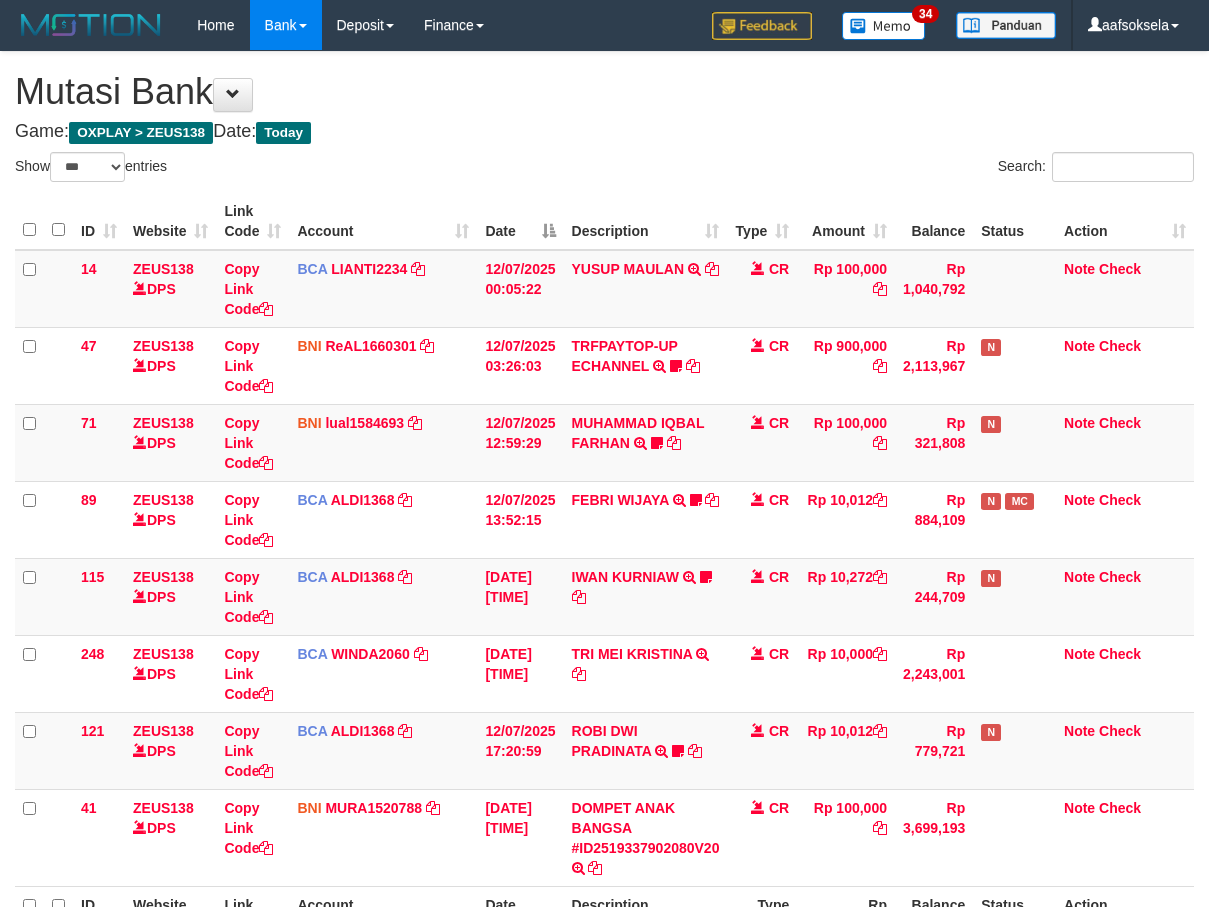select on "***" 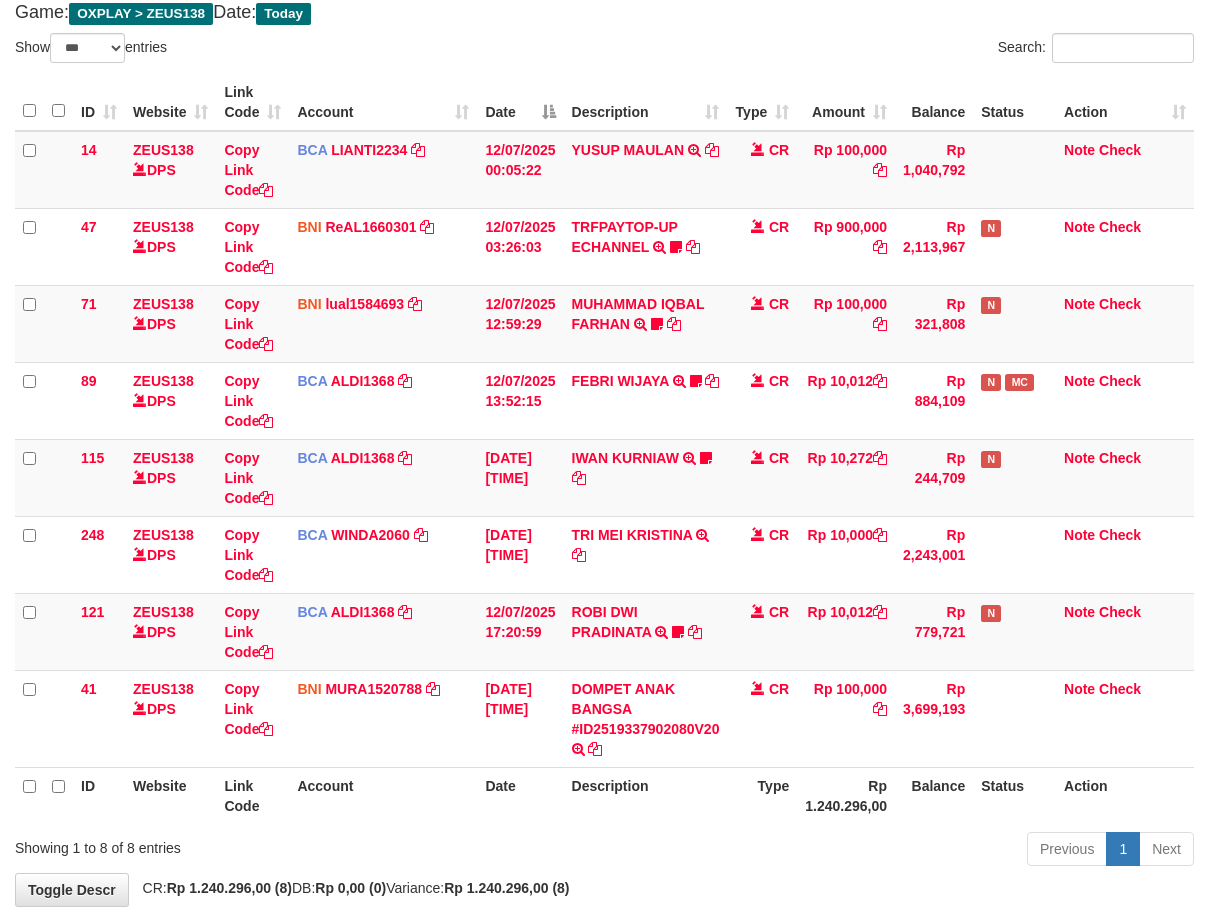 scroll, scrollTop: 230, scrollLeft: 0, axis: vertical 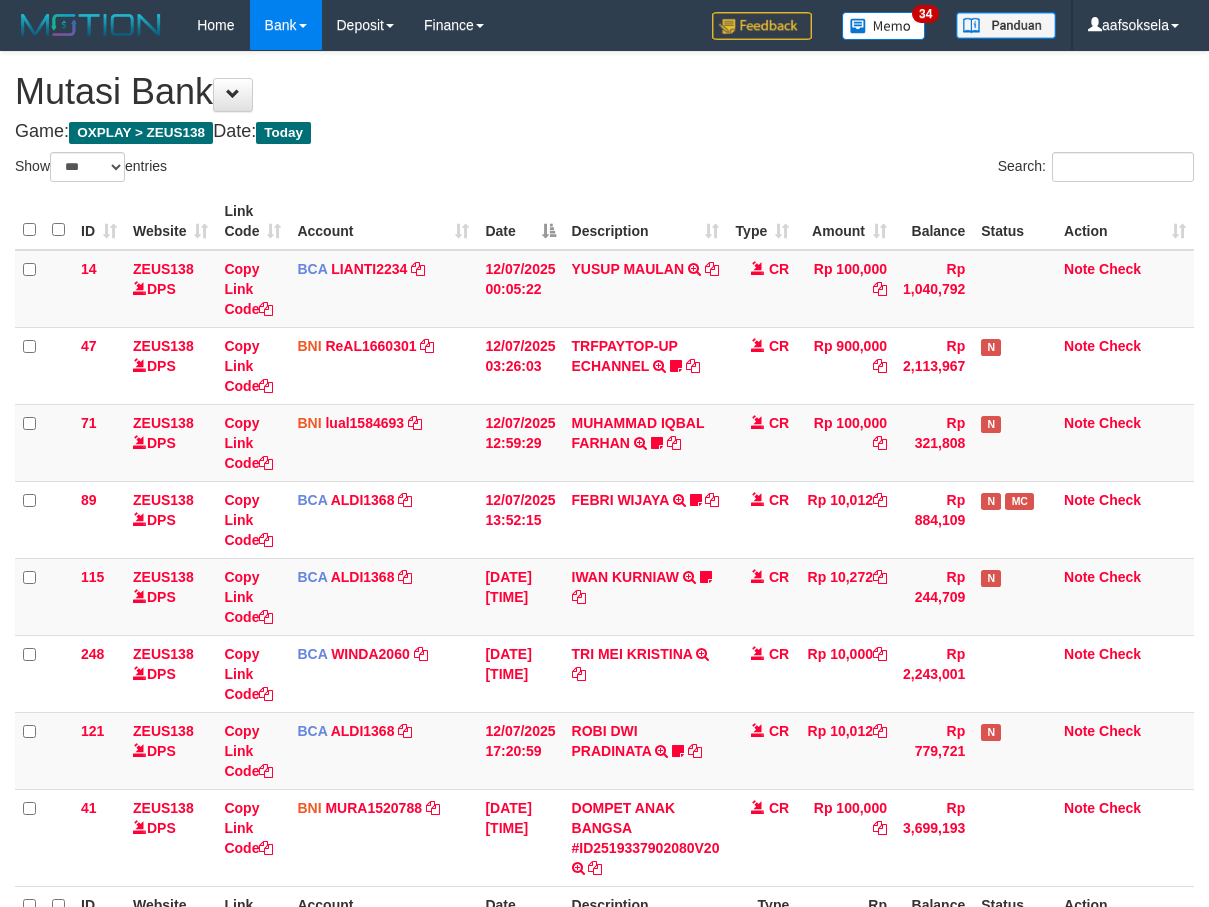 select on "***" 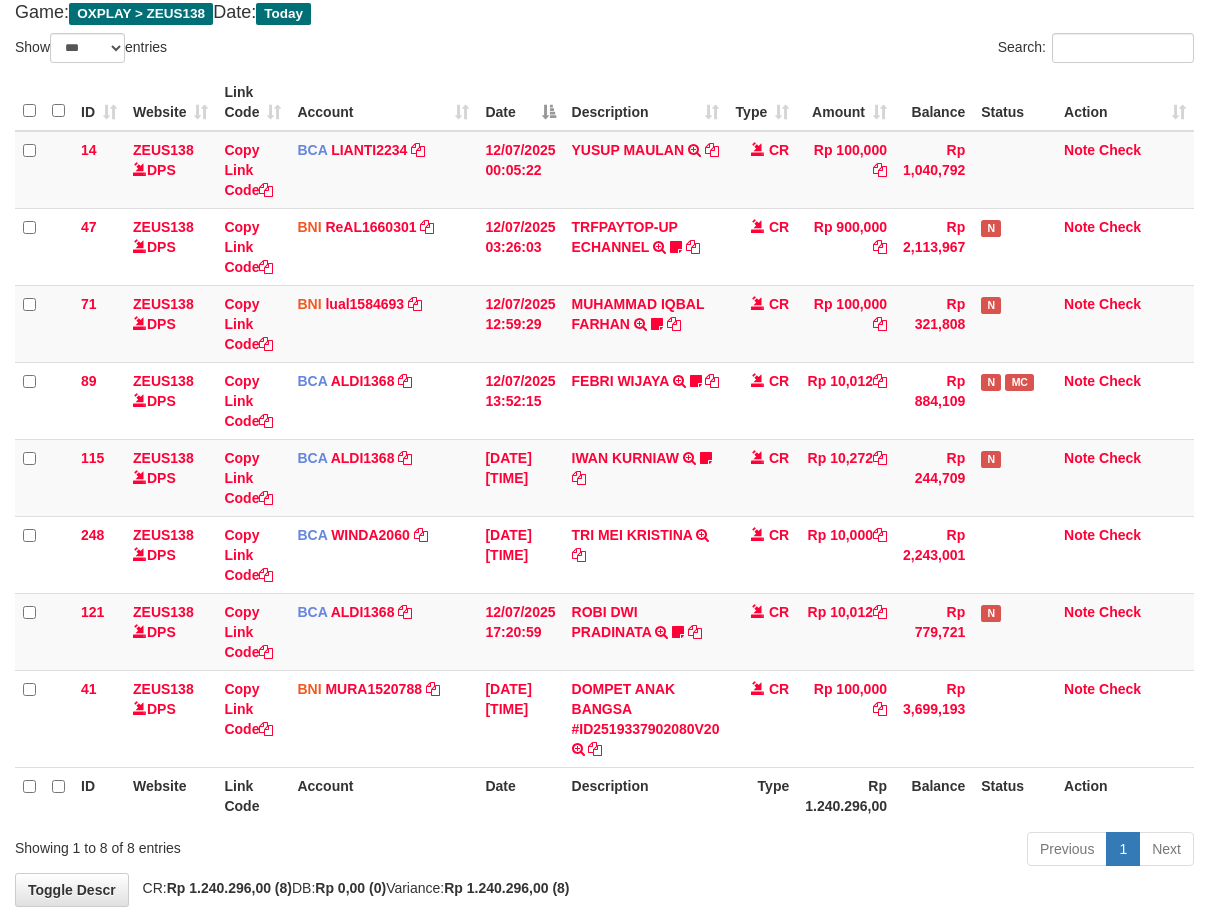 scroll, scrollTop: 230, scrollLeft: 0, axis: vertical 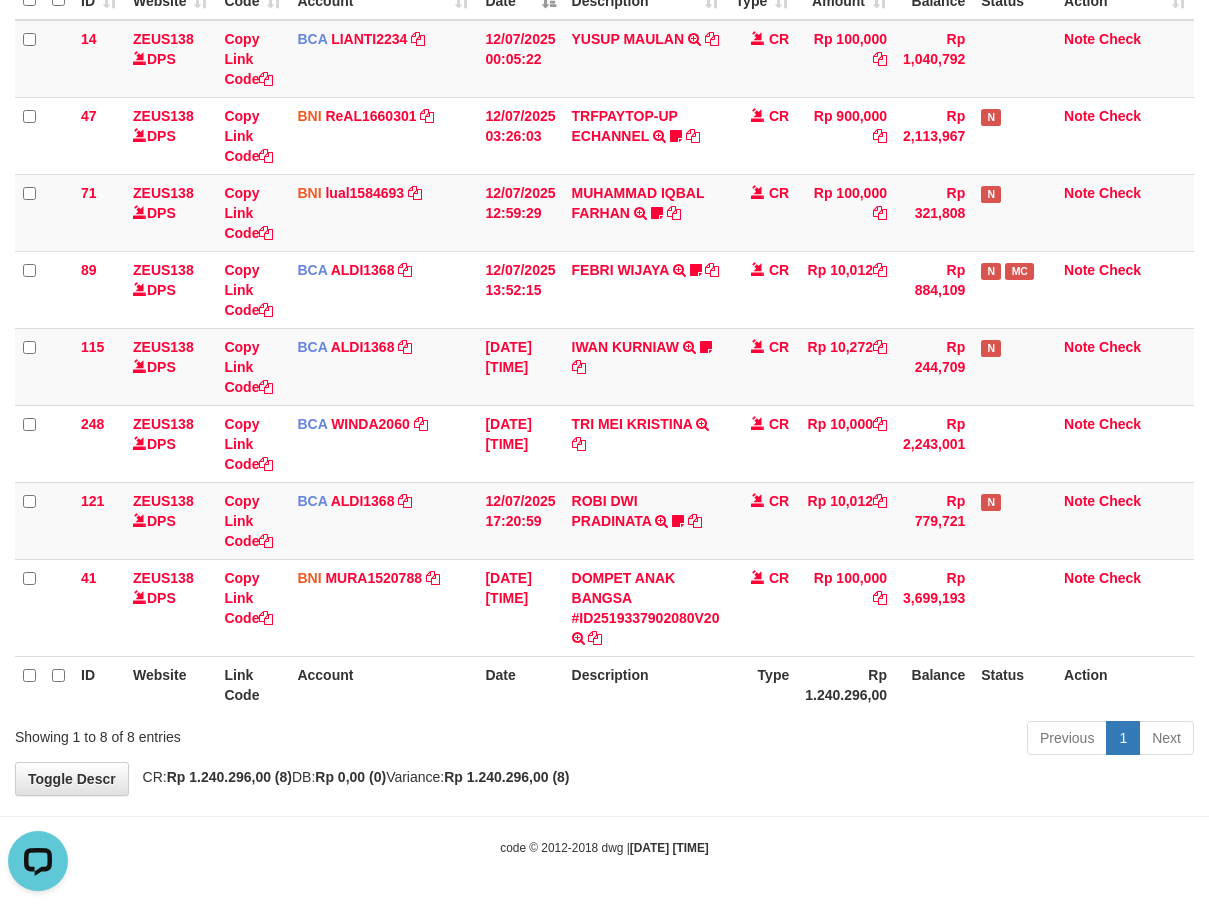 drag, startPoint x: 678, startPoint y: 761, endPoint x: 722, endPoint y: 791, distance: 53.25411 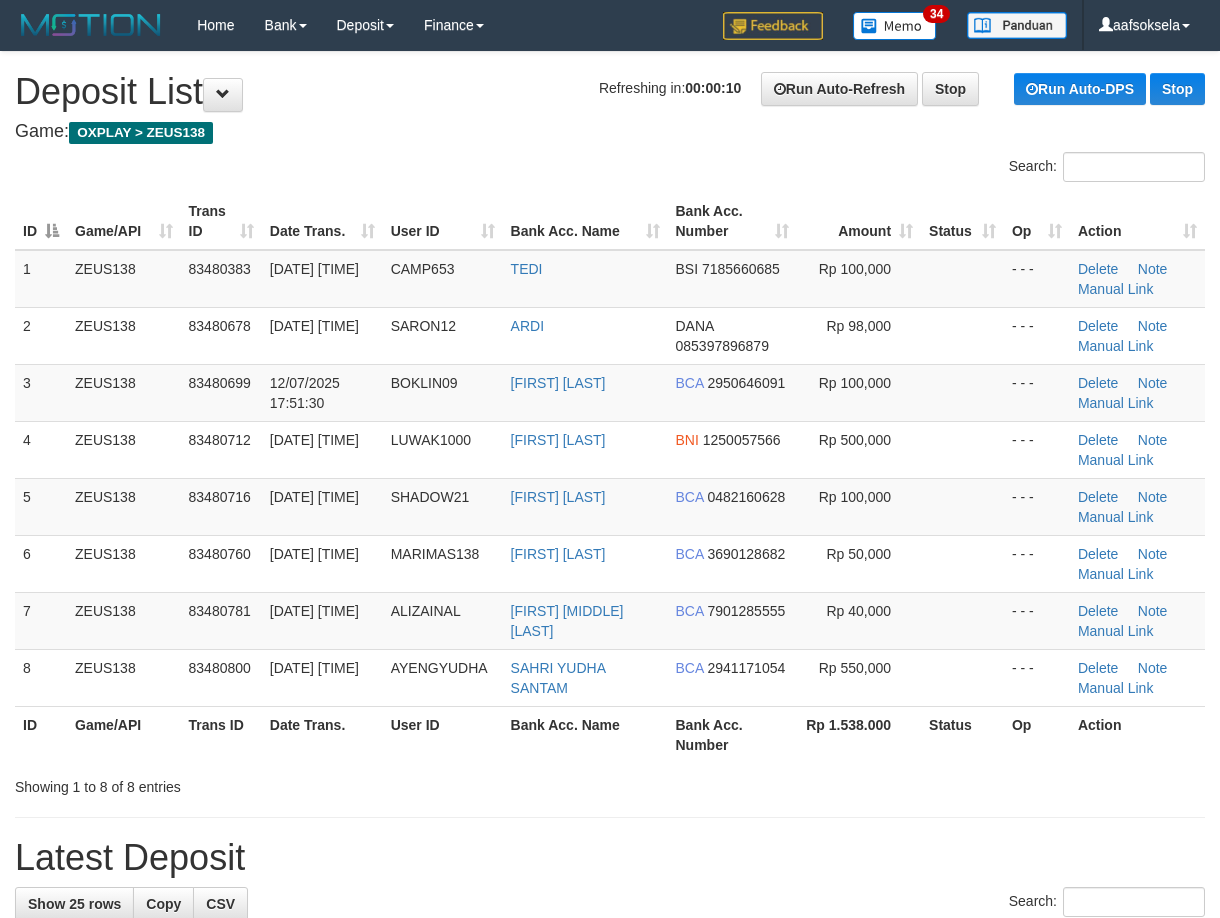 scroll, scrollTop: 0, scrollLeft: 0, axis: both 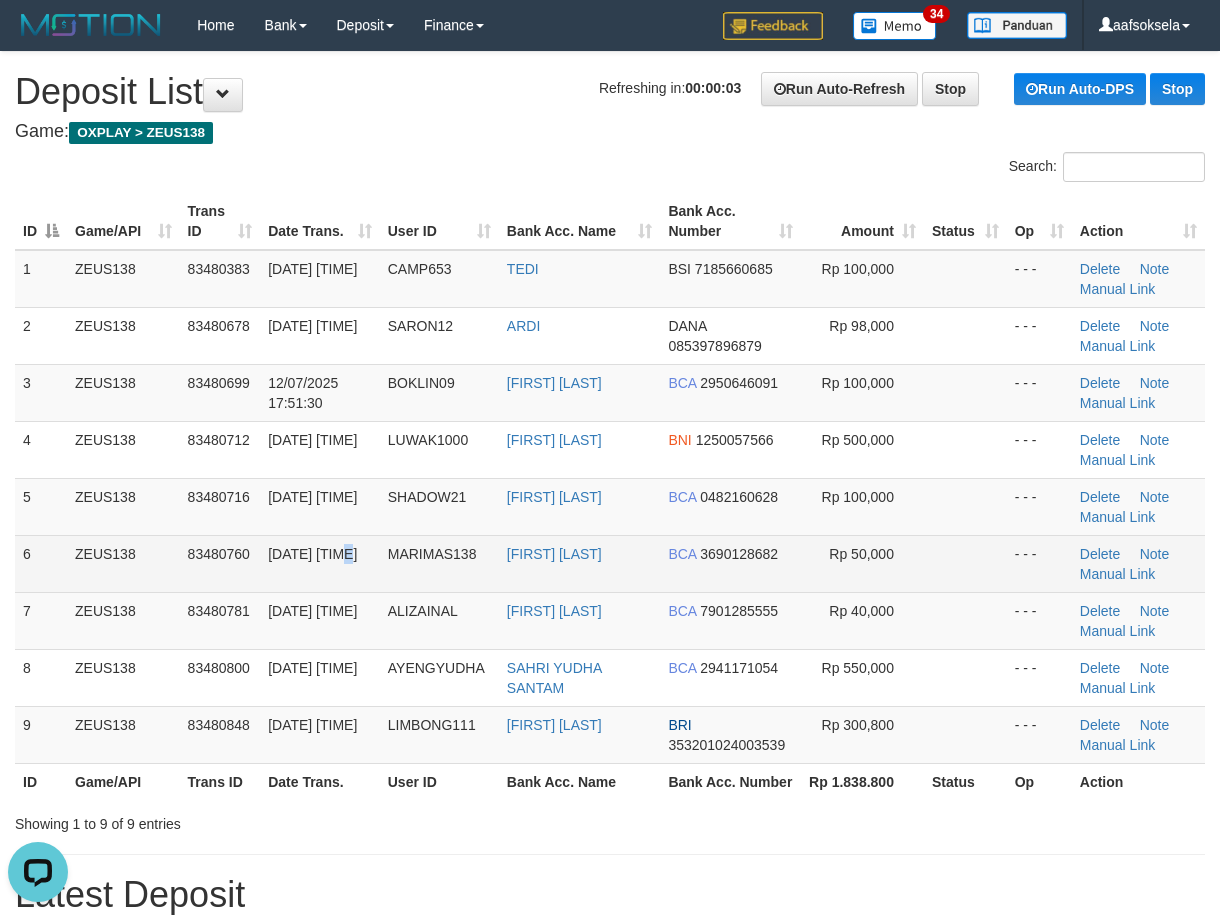 click on "12/07/2025 17:53:09" at bounding box center (320, 563) 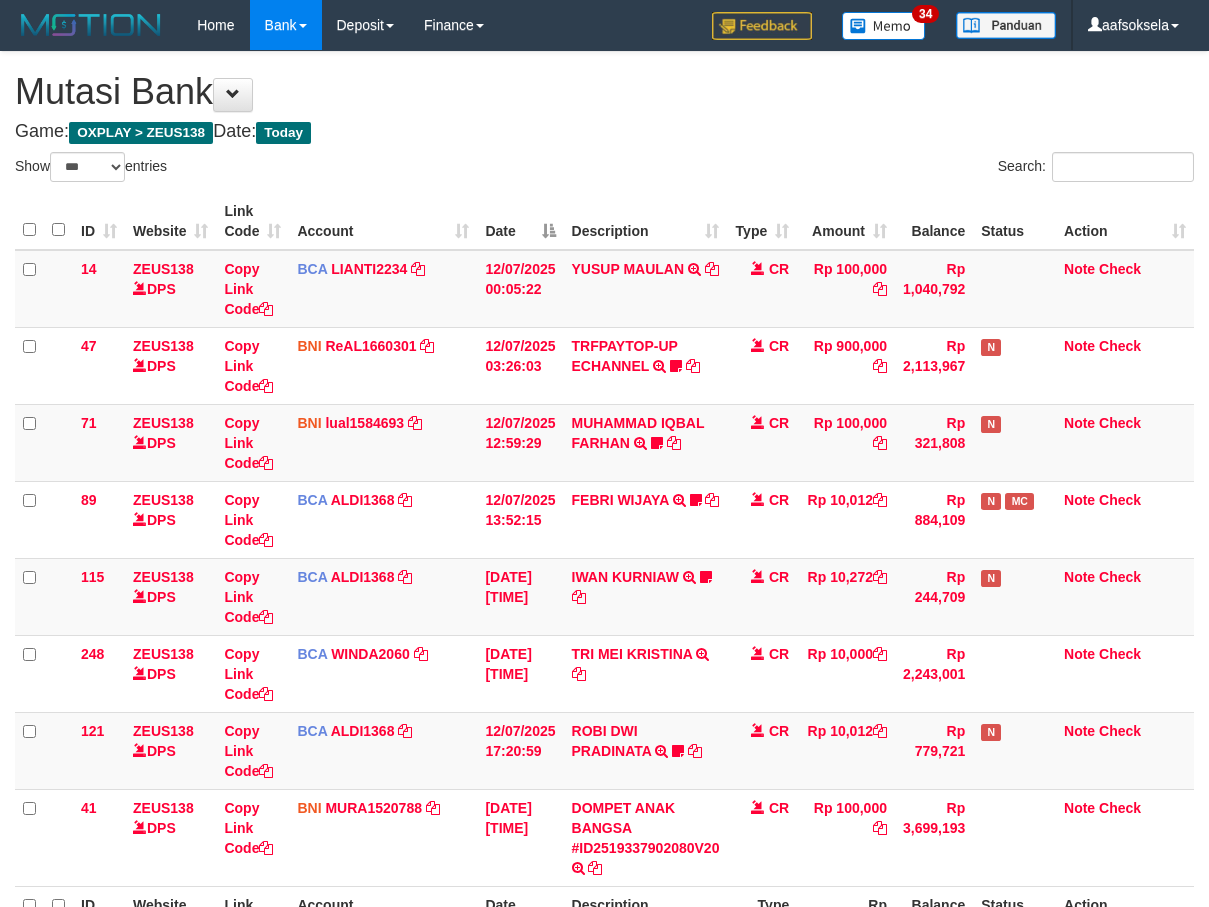 select on "***" 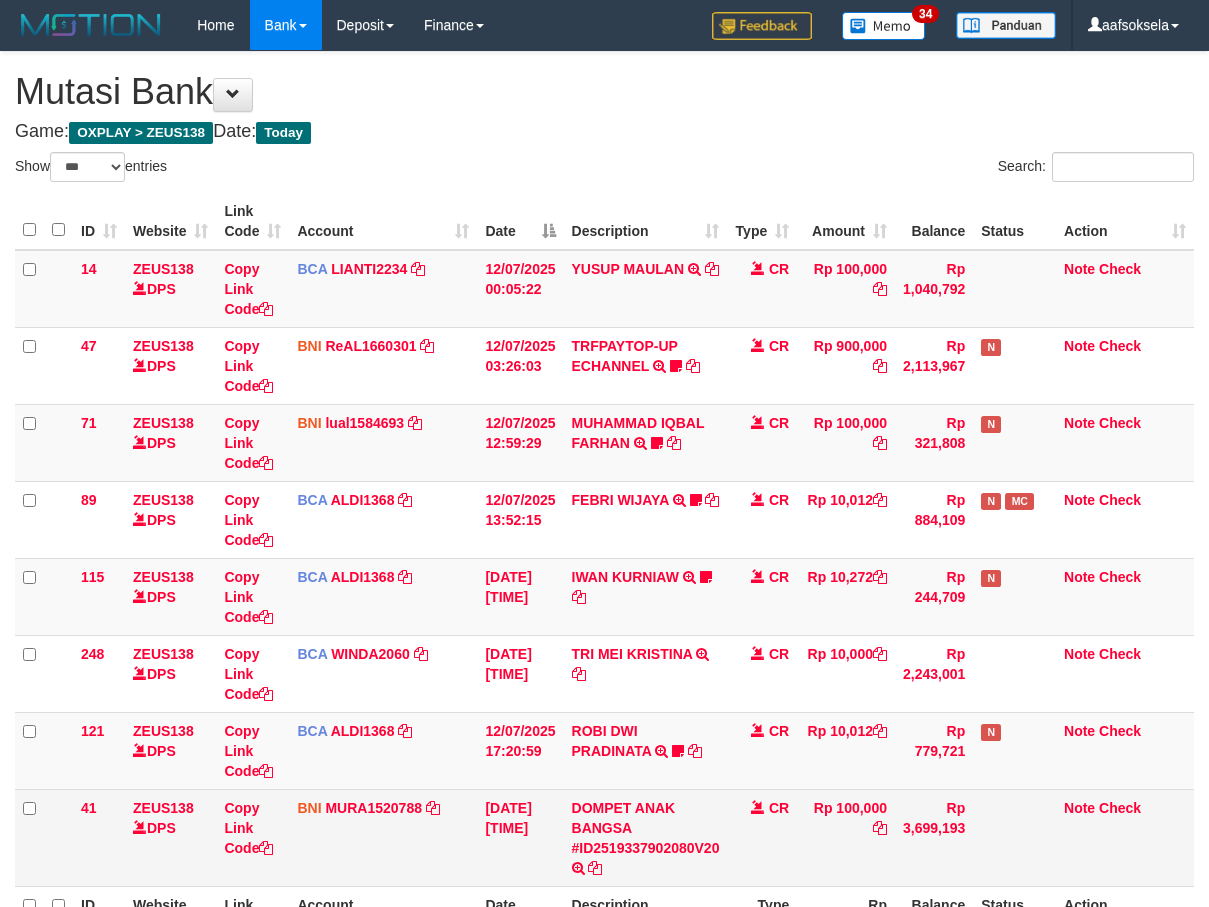 scroll, scrollTop: 119, scrollLeft: 0, axis: vertical 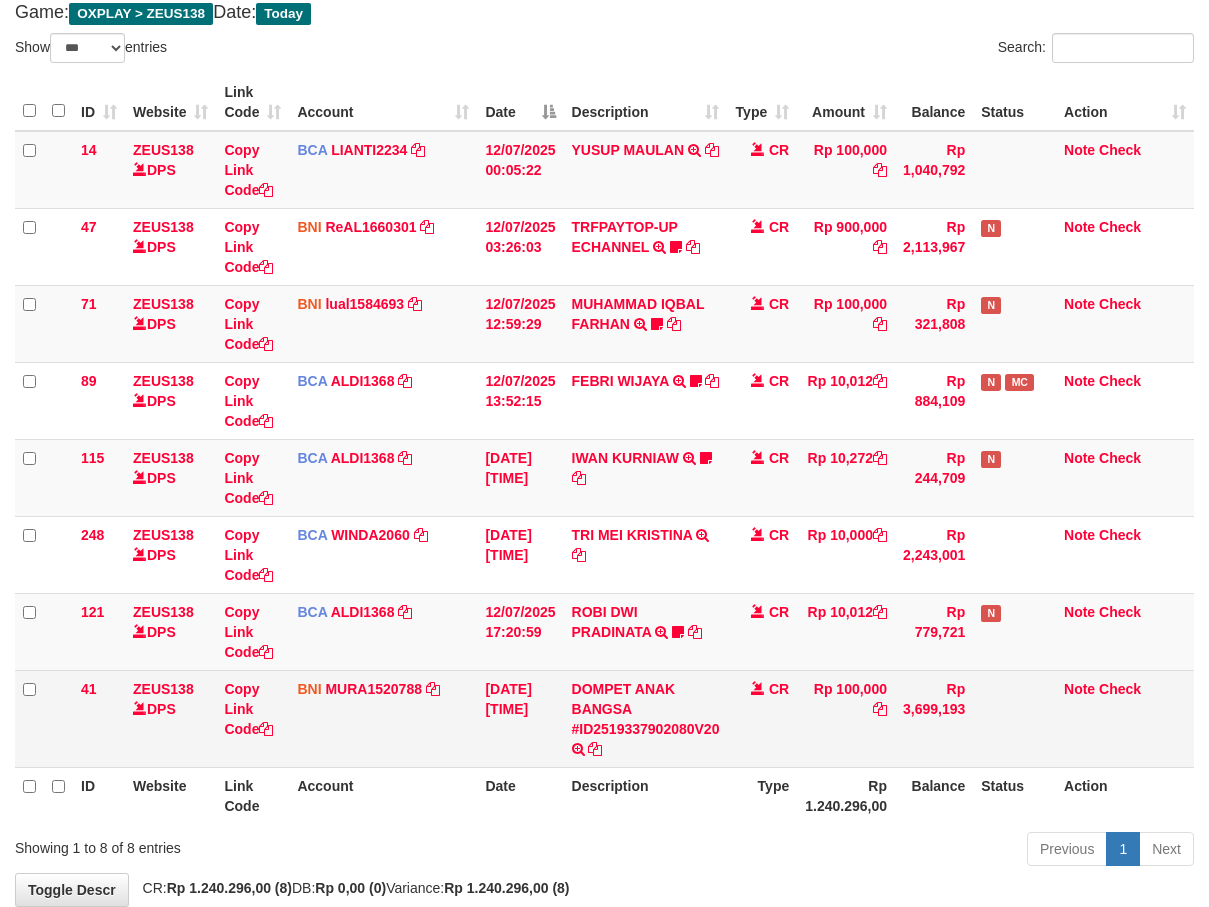 click on "DOMPET ANAK BANGSA #ID2519337902080V20         TRANSFER DARI DOMPET ANAK BANGSA #ID2519337902080V20" at bounding box center (646, 718) 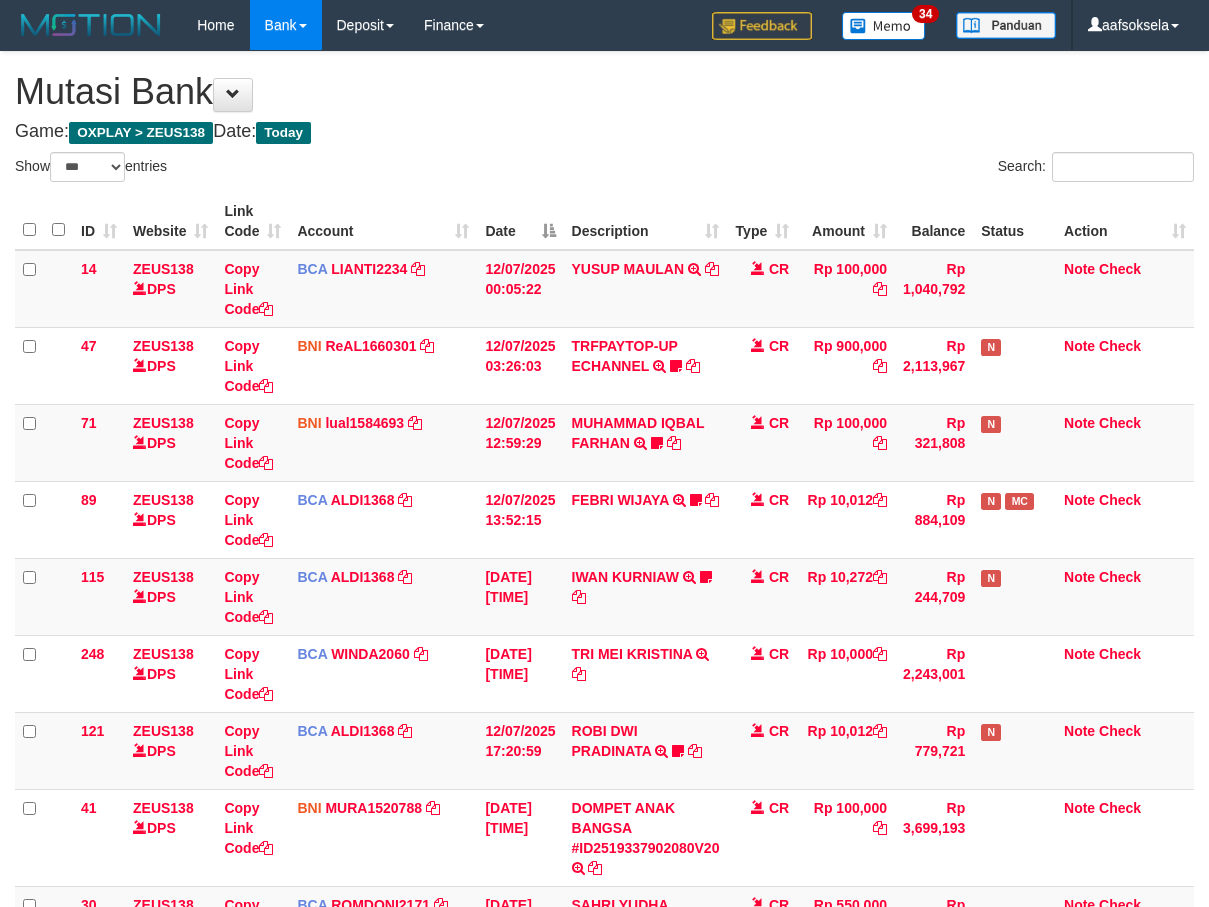 select on "***" 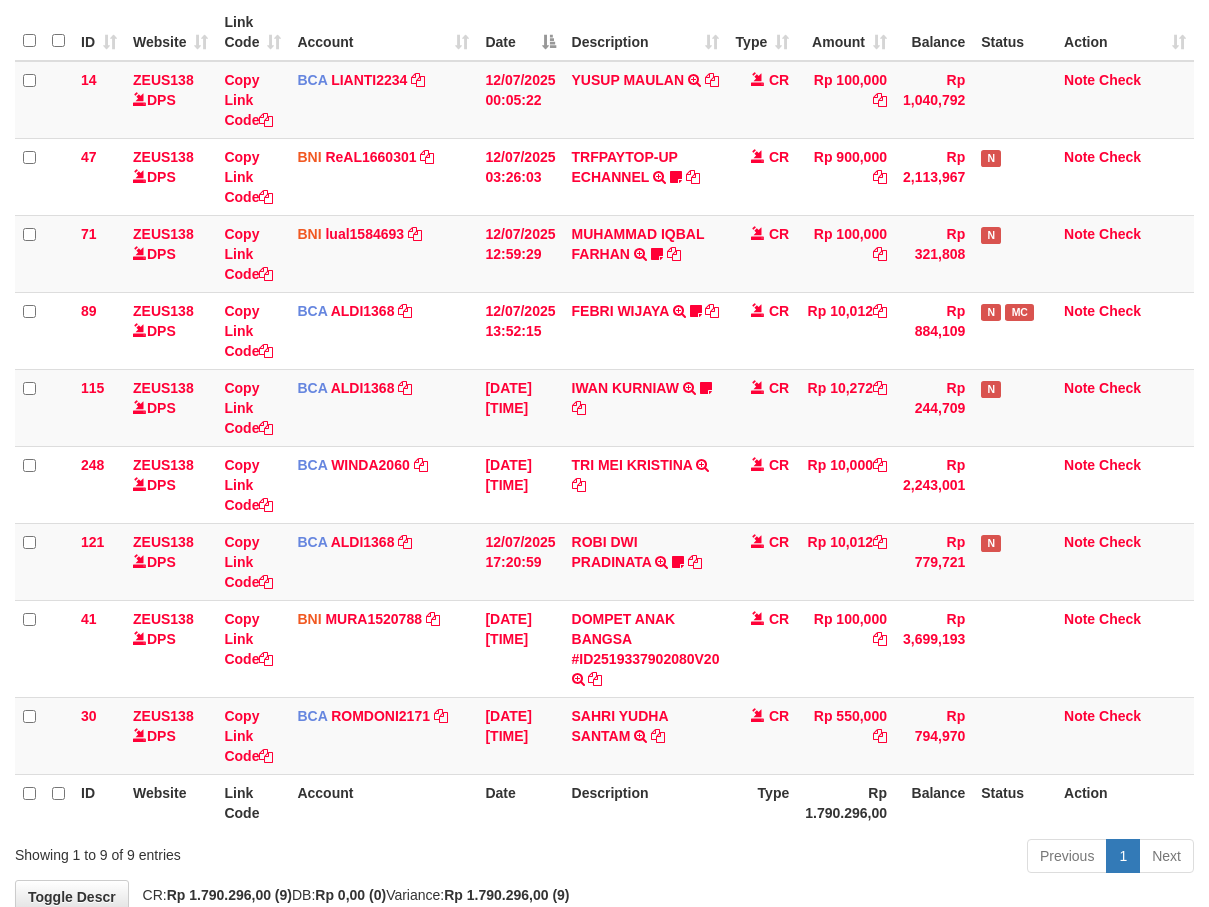 scroll, scrollTop: 230, scrollLeft: 0, axis: vertical 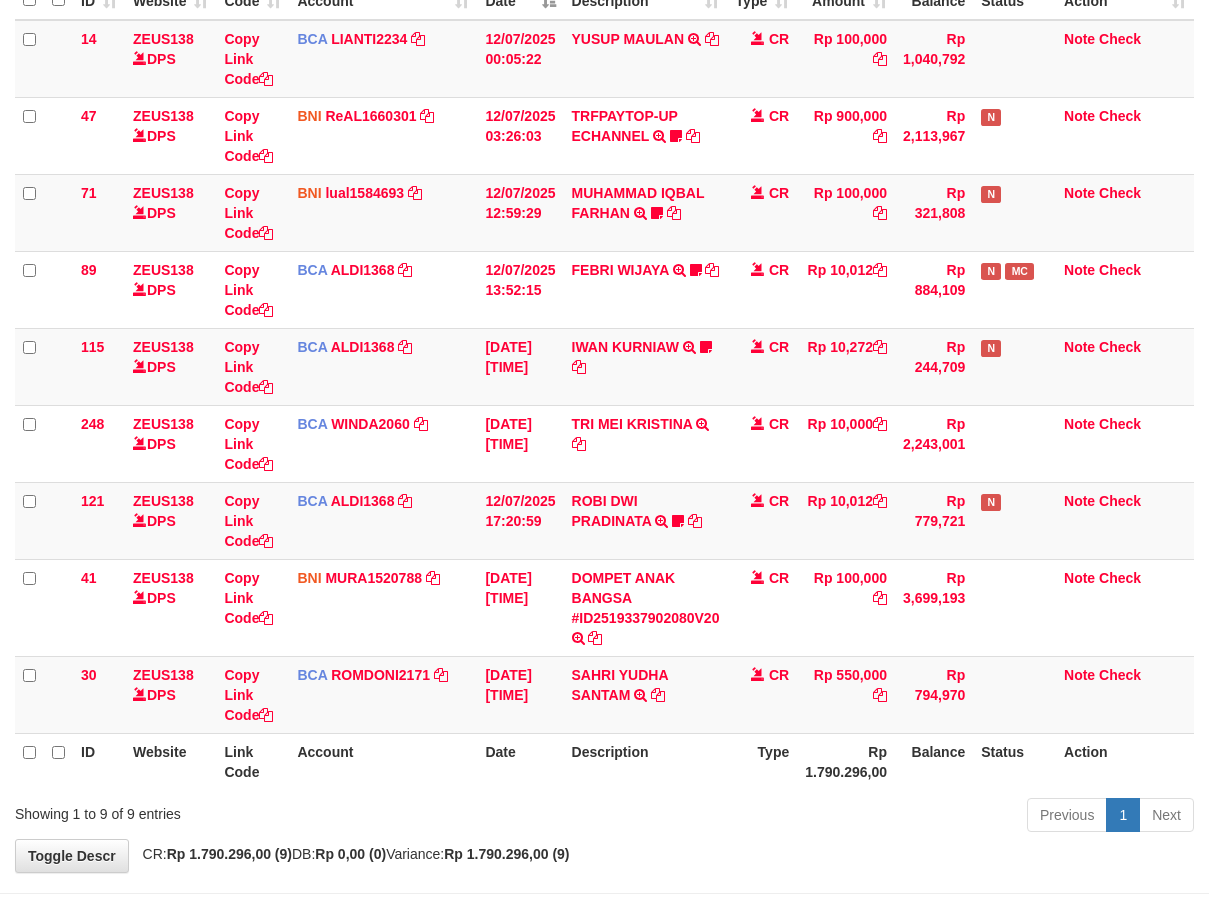 click on "Description" at bounding box center (646, 761) 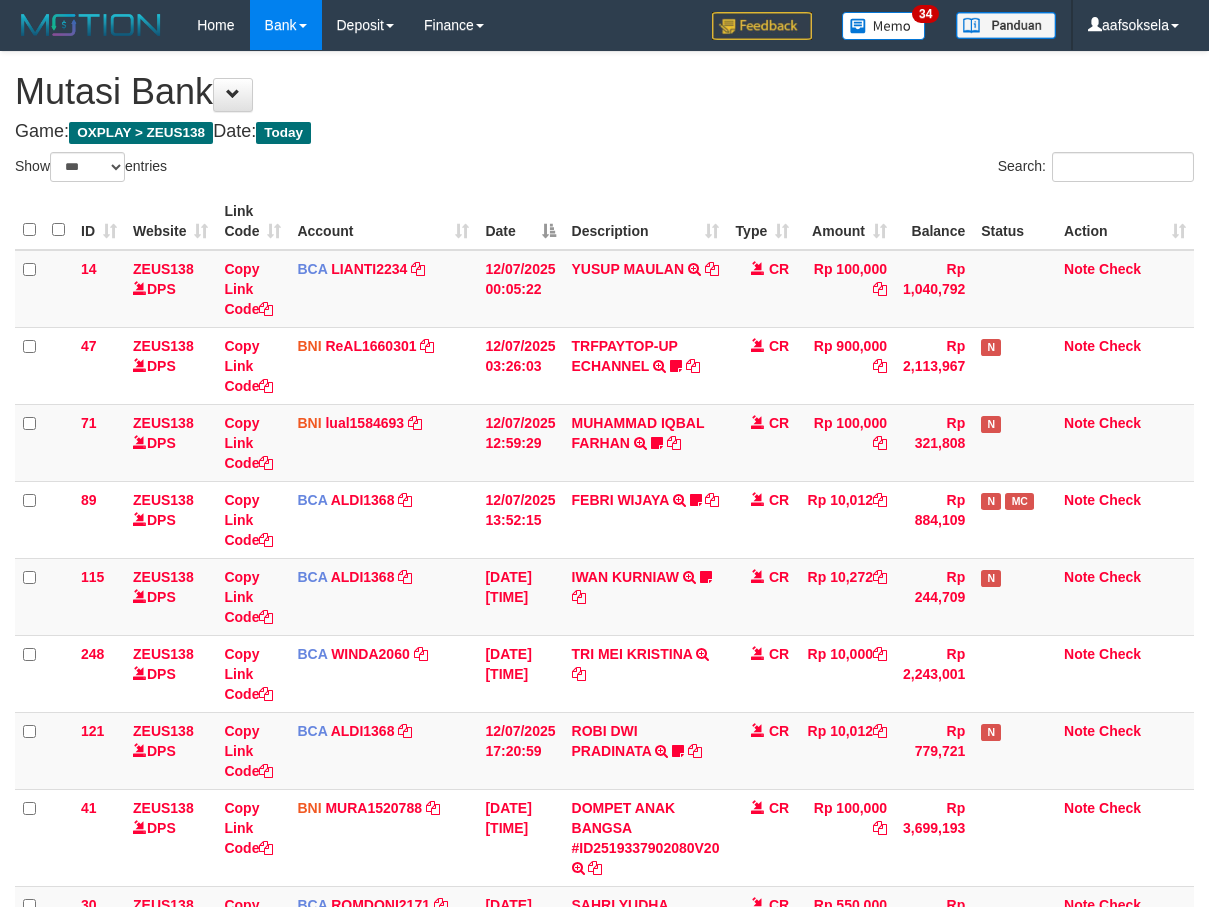 select on "***" 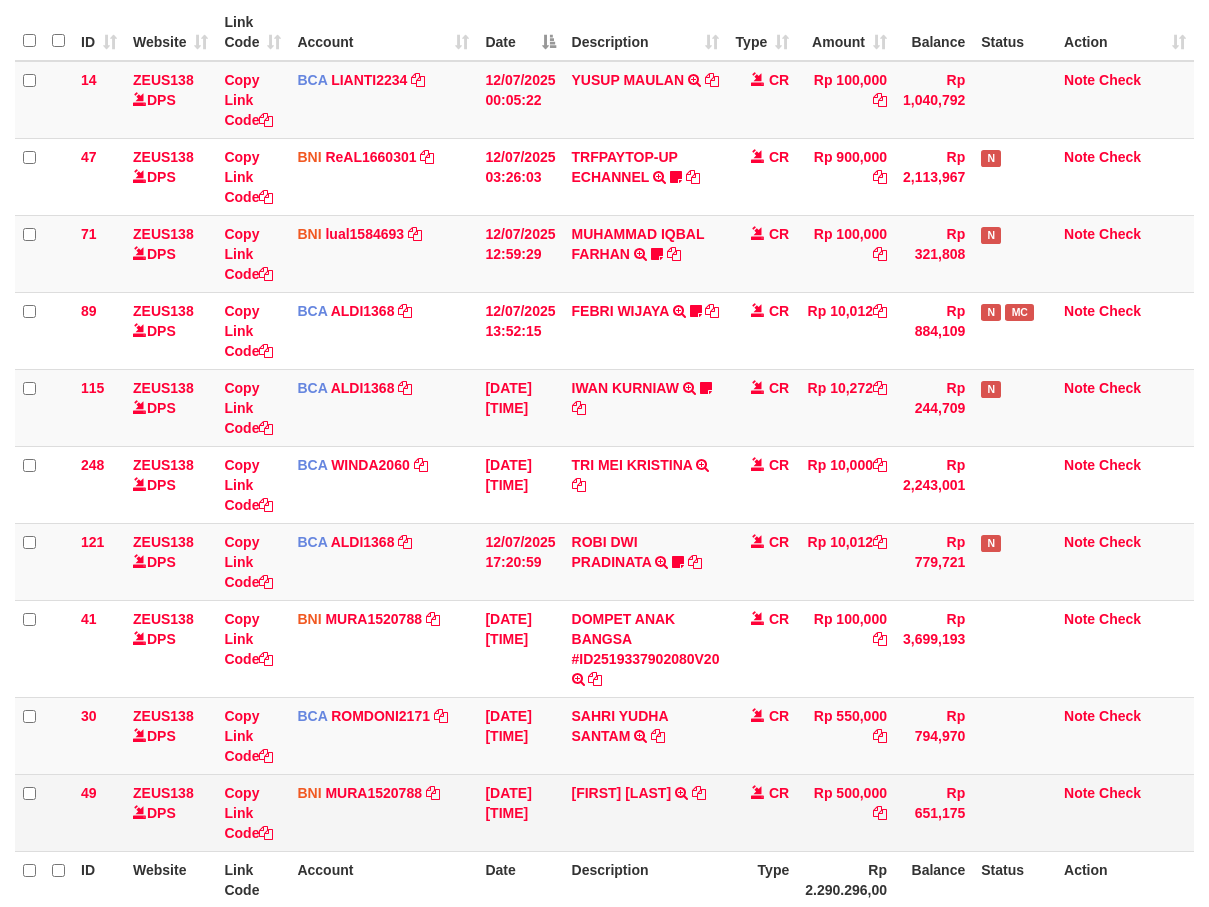 click on "RIZKI PRIYANTO         TRANSFER DARI BPK RIZKI PRIYANTO" at bounding box center [646, 812] 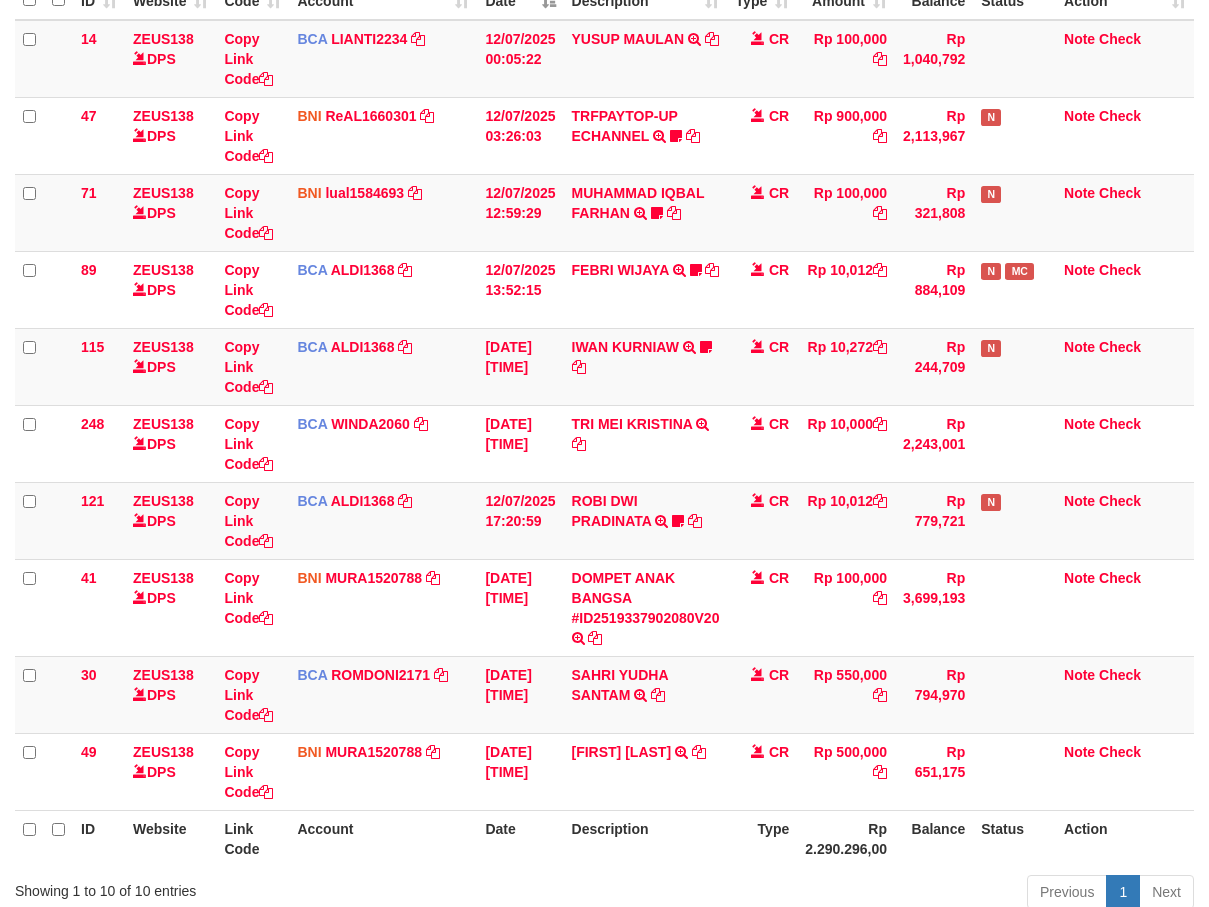 scroll, scrollTop: 384, scrollLeft: 0, axis: vertical 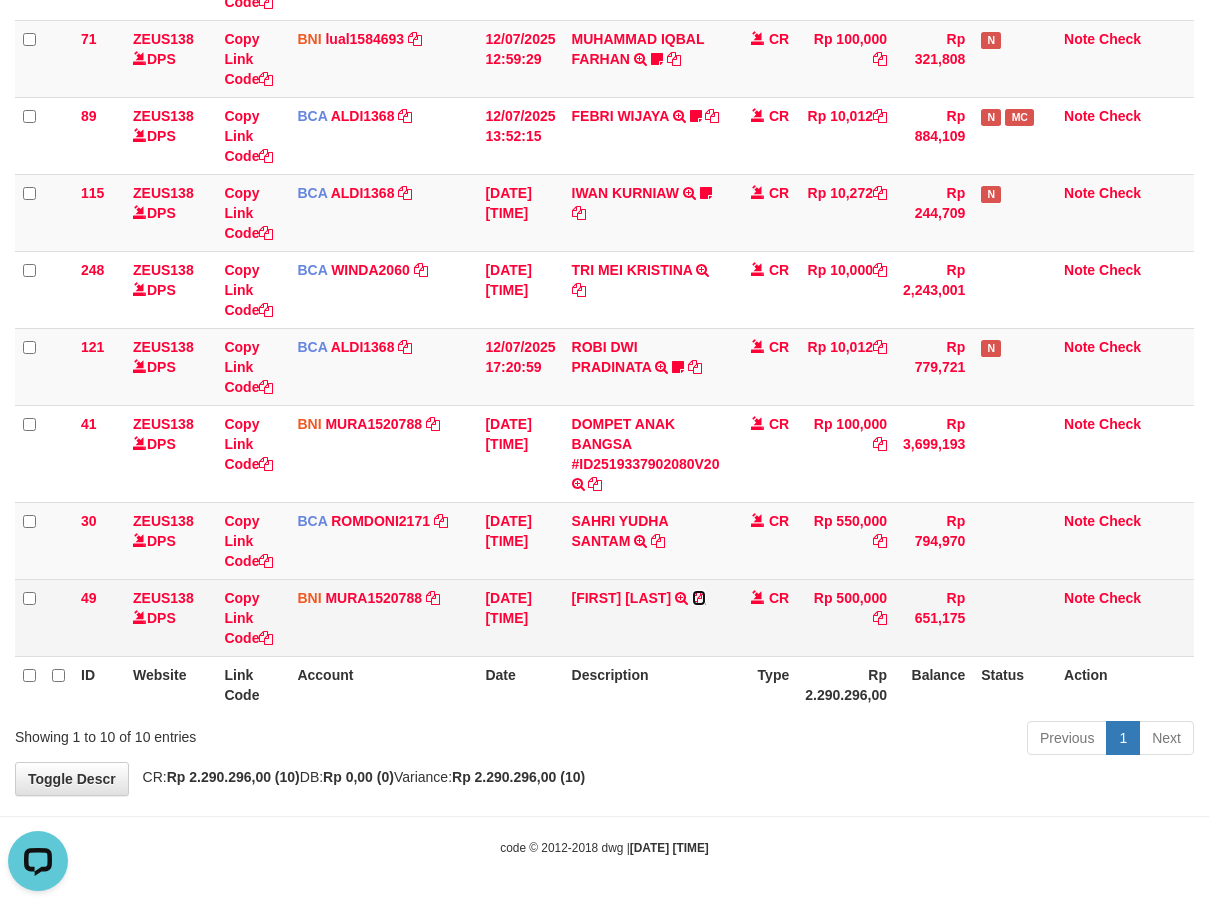 drag, startPoint x: 709, startPoint y: 596, endPoint x: 723, endPoint y: 595, distance: 14.035668 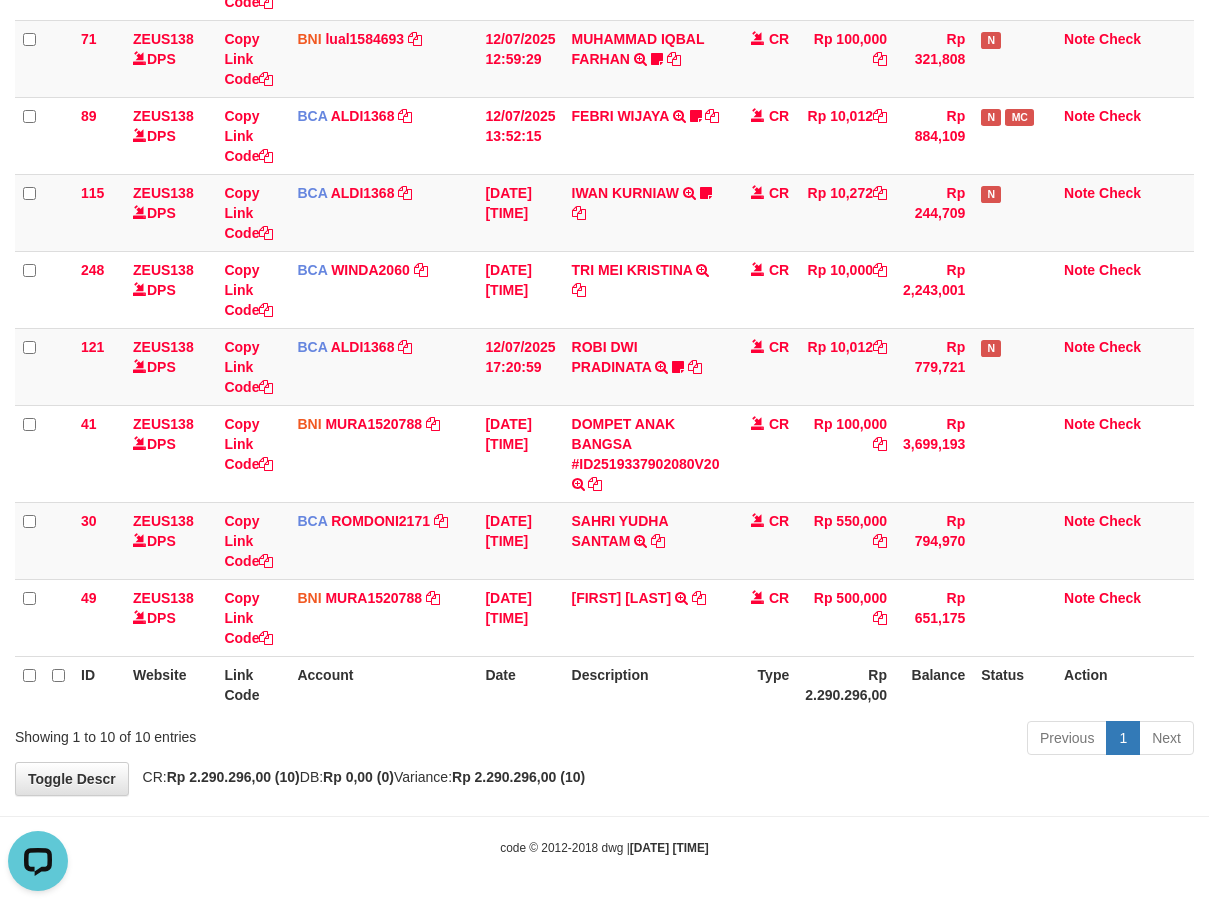 drag, startPoint x: 629, startPoint y: 814, endPoint x: 639, endPoint y: 803, distance: 14.866069 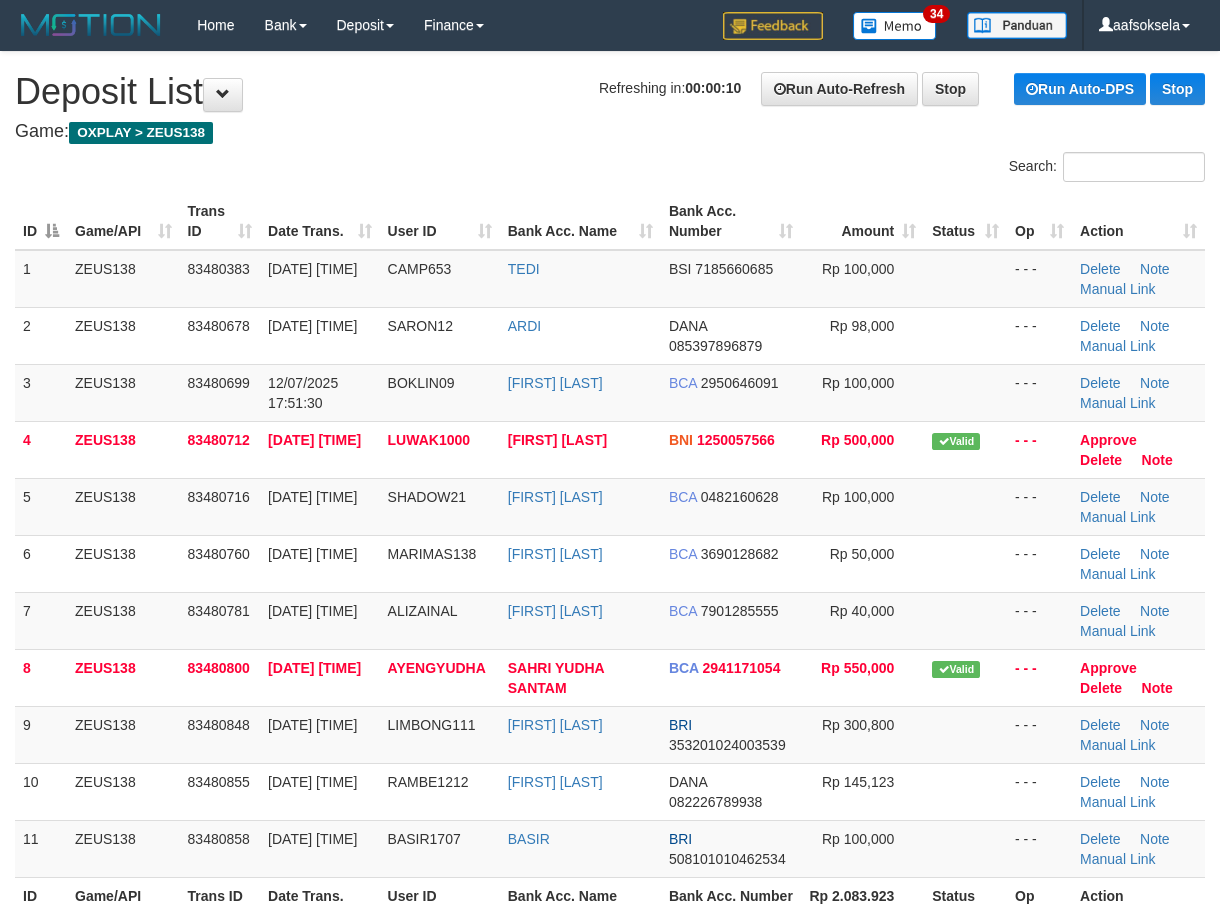 scroll, scrollTop: 0, scrollLeft: 0, axis: both 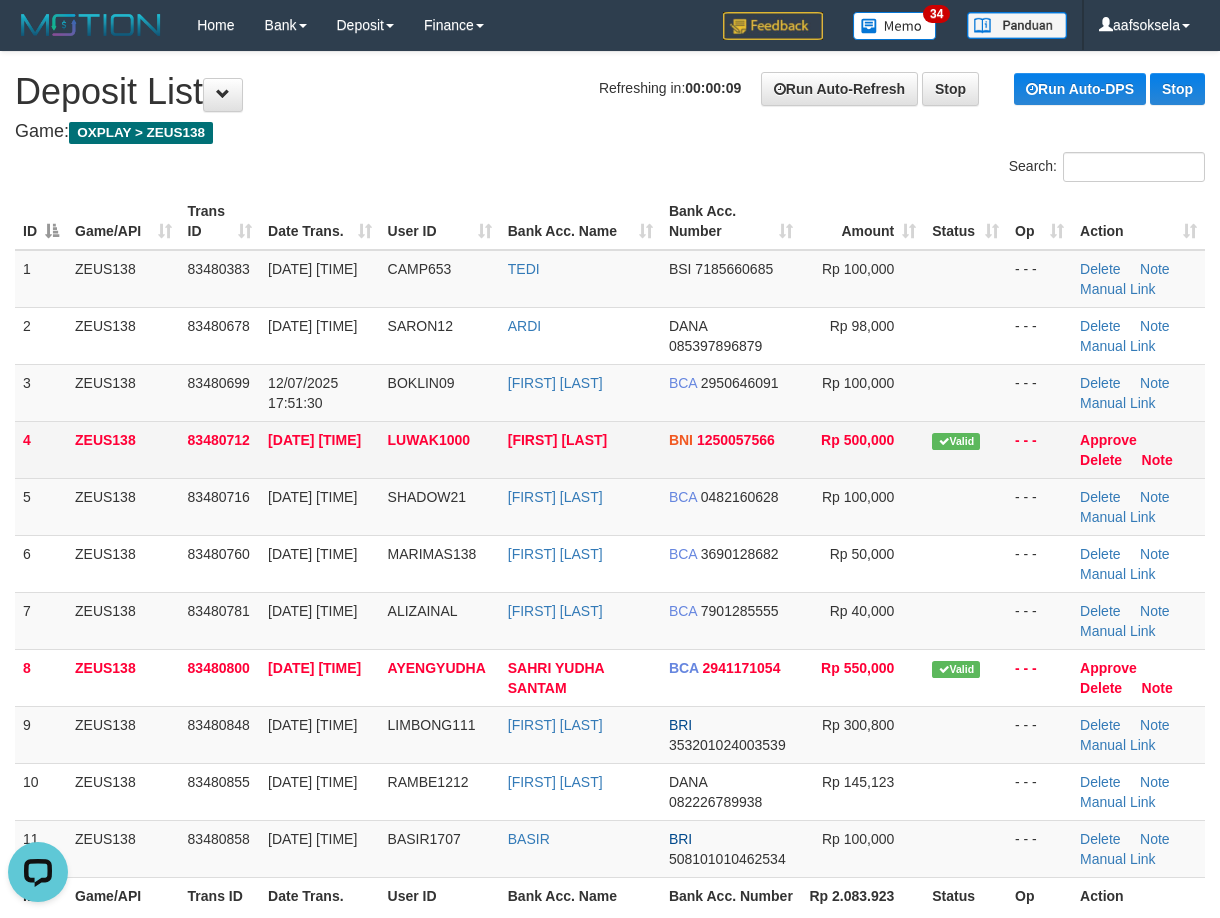 click on "83480712" at bounding box center (219, 440) 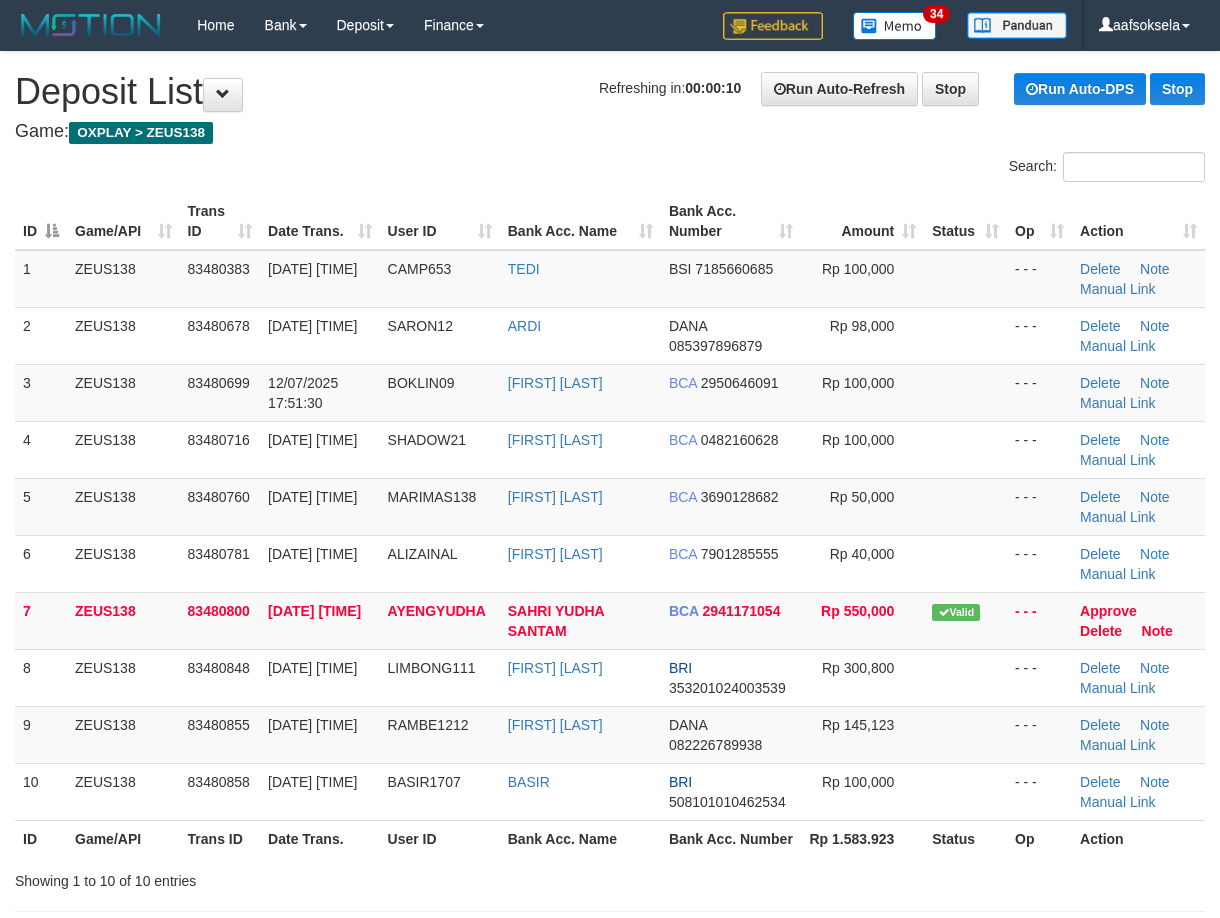 scroll, scrollTop: 0, scrollLeft: 0, axis: both 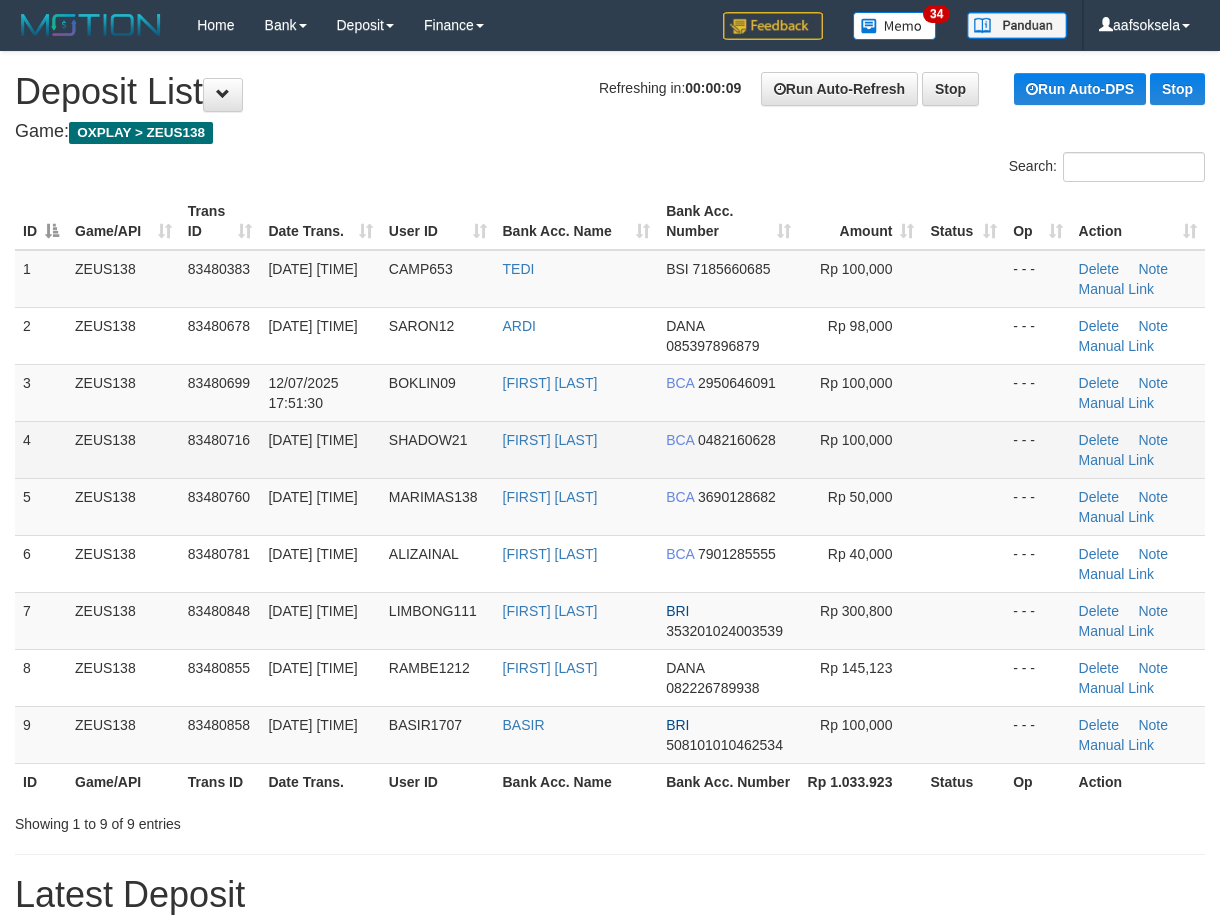click on "SHADOW21" at bounding box center (438, 449) 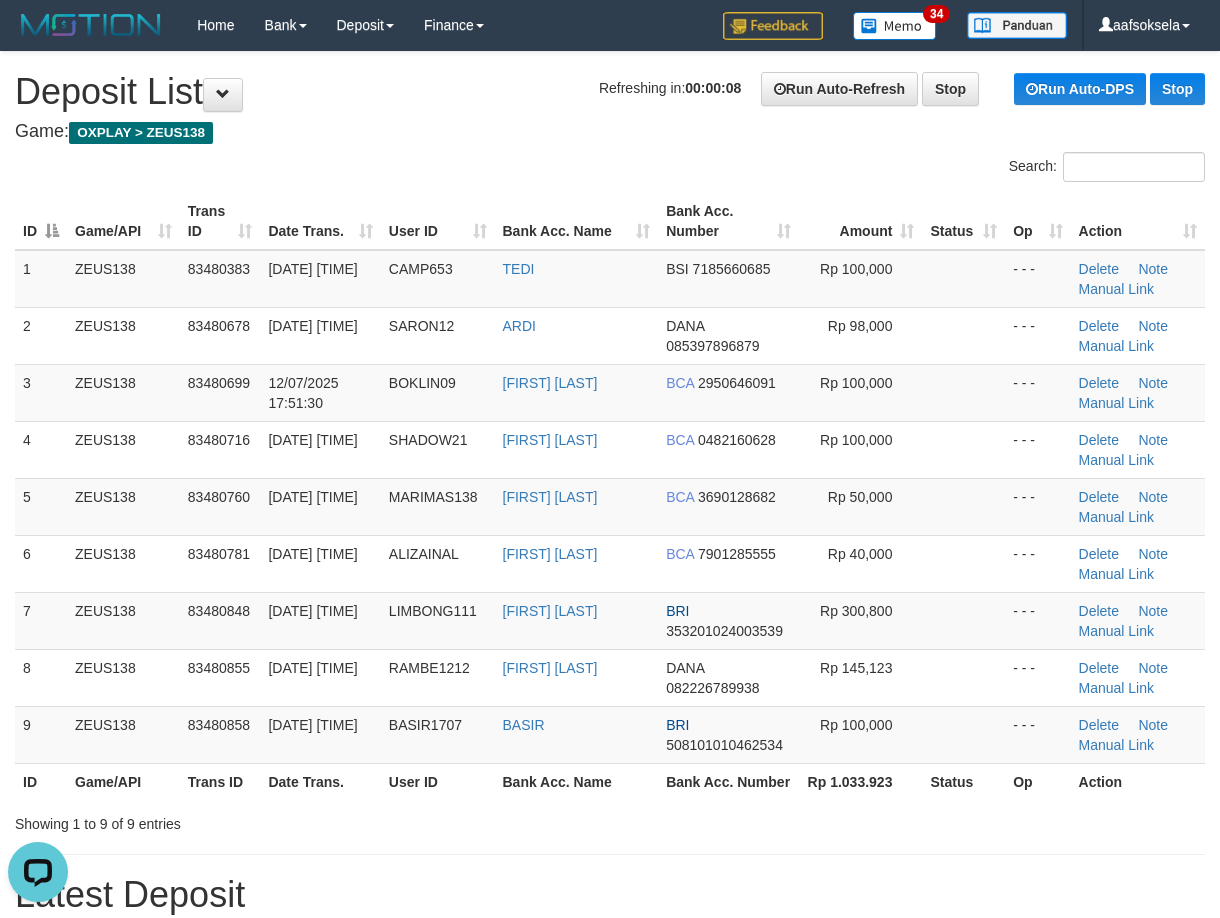 scroll, scrollTop: 0, scrollLeft: 0, axis: both 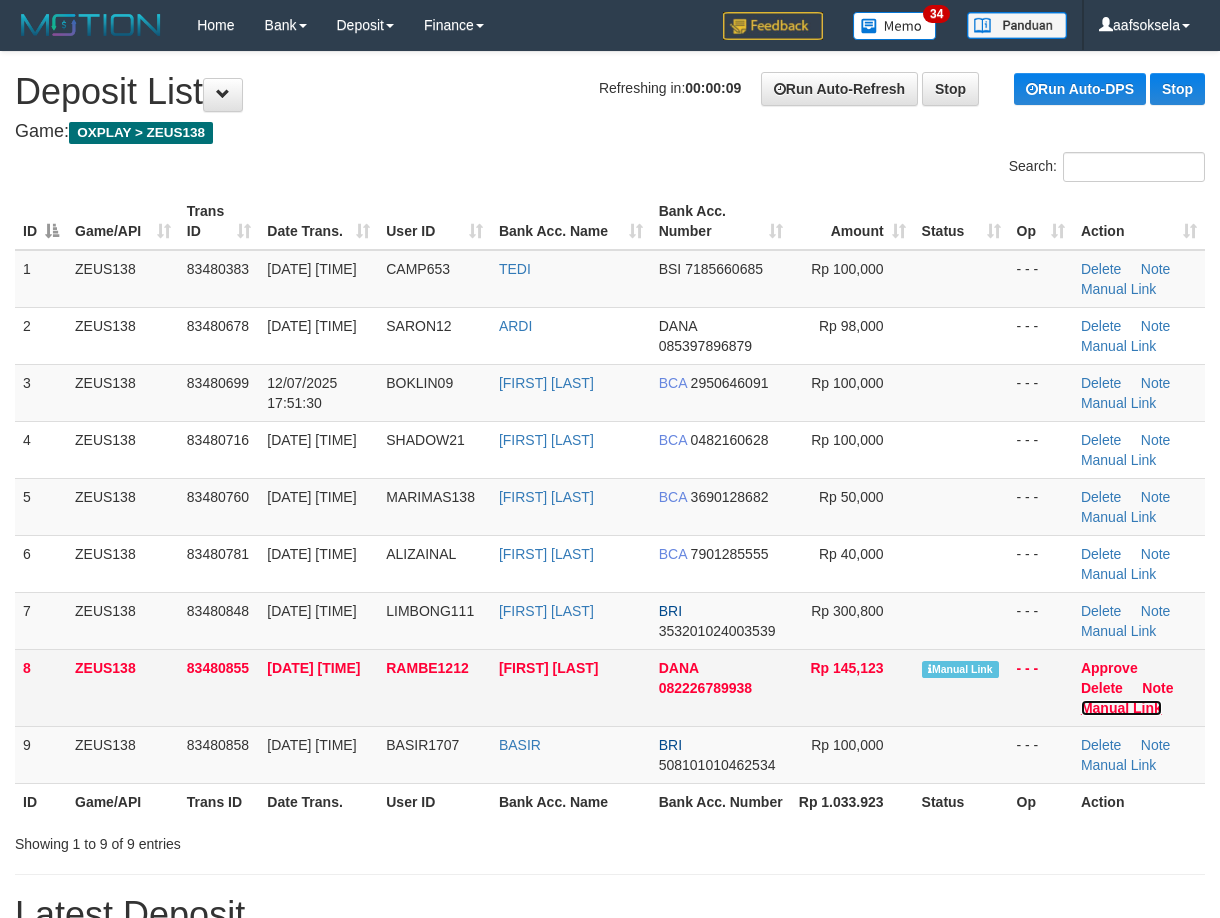 click on "Manual Link" at bounding box center (1121, 708) 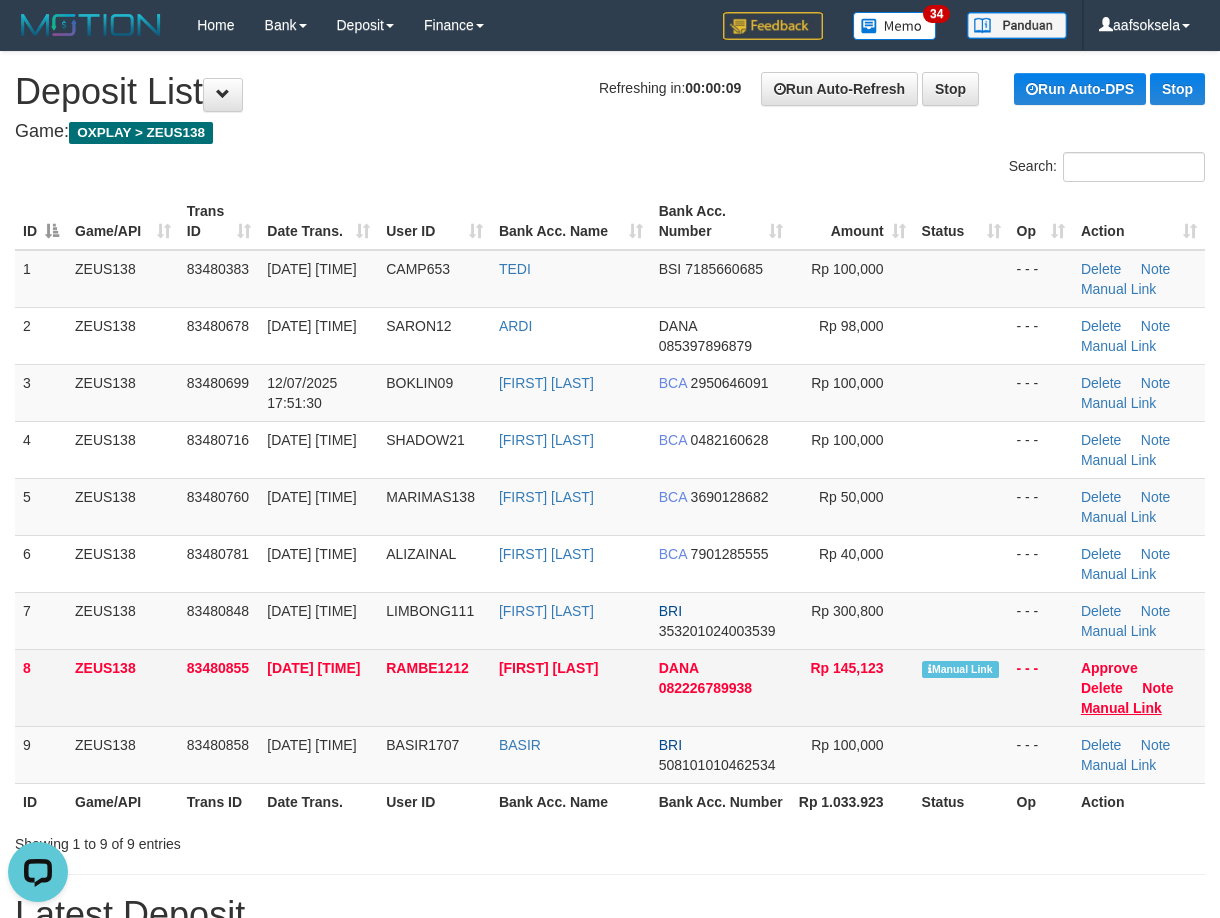 scroll, scrollTop: 0, scrollLeft: 0, axis: both 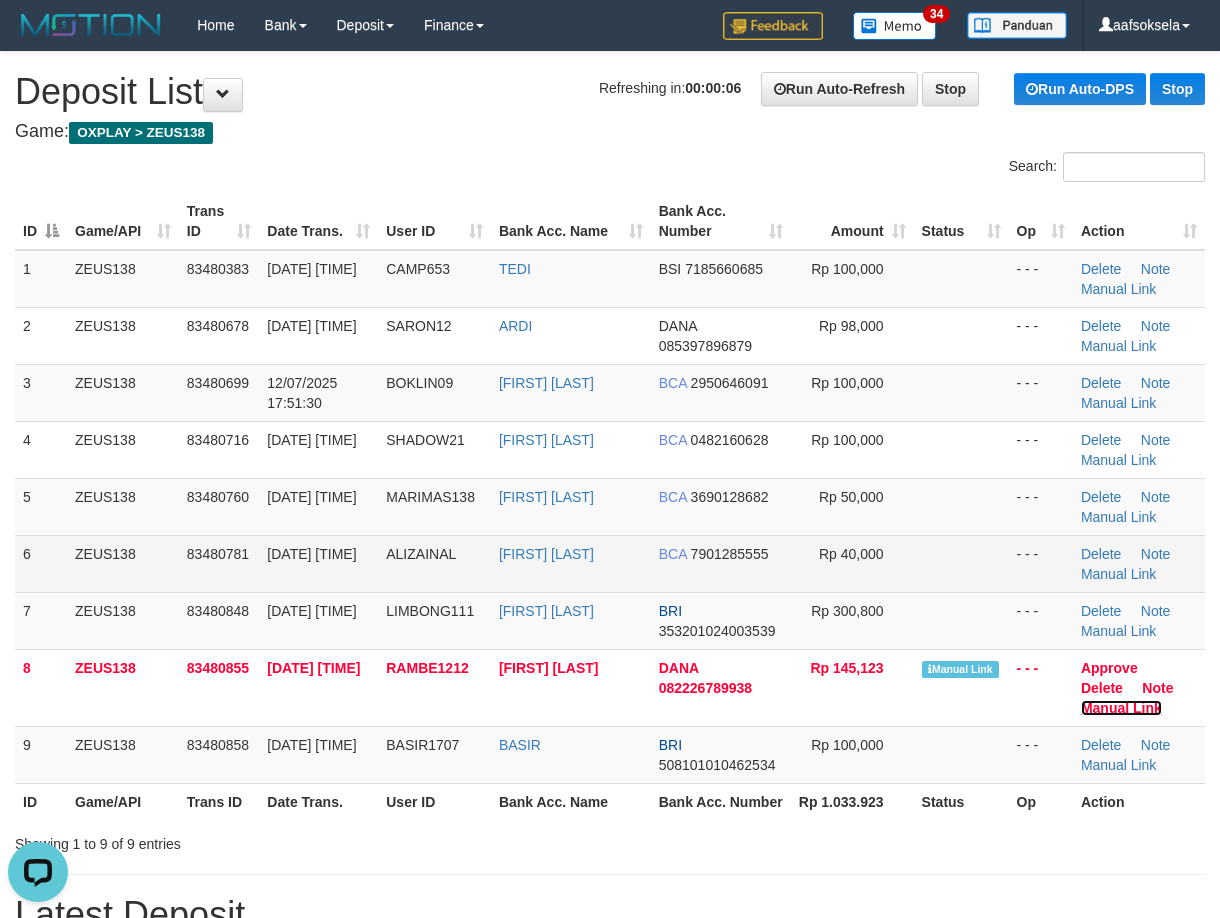 click on "Manual Link" at bounding box center (1121, 708) 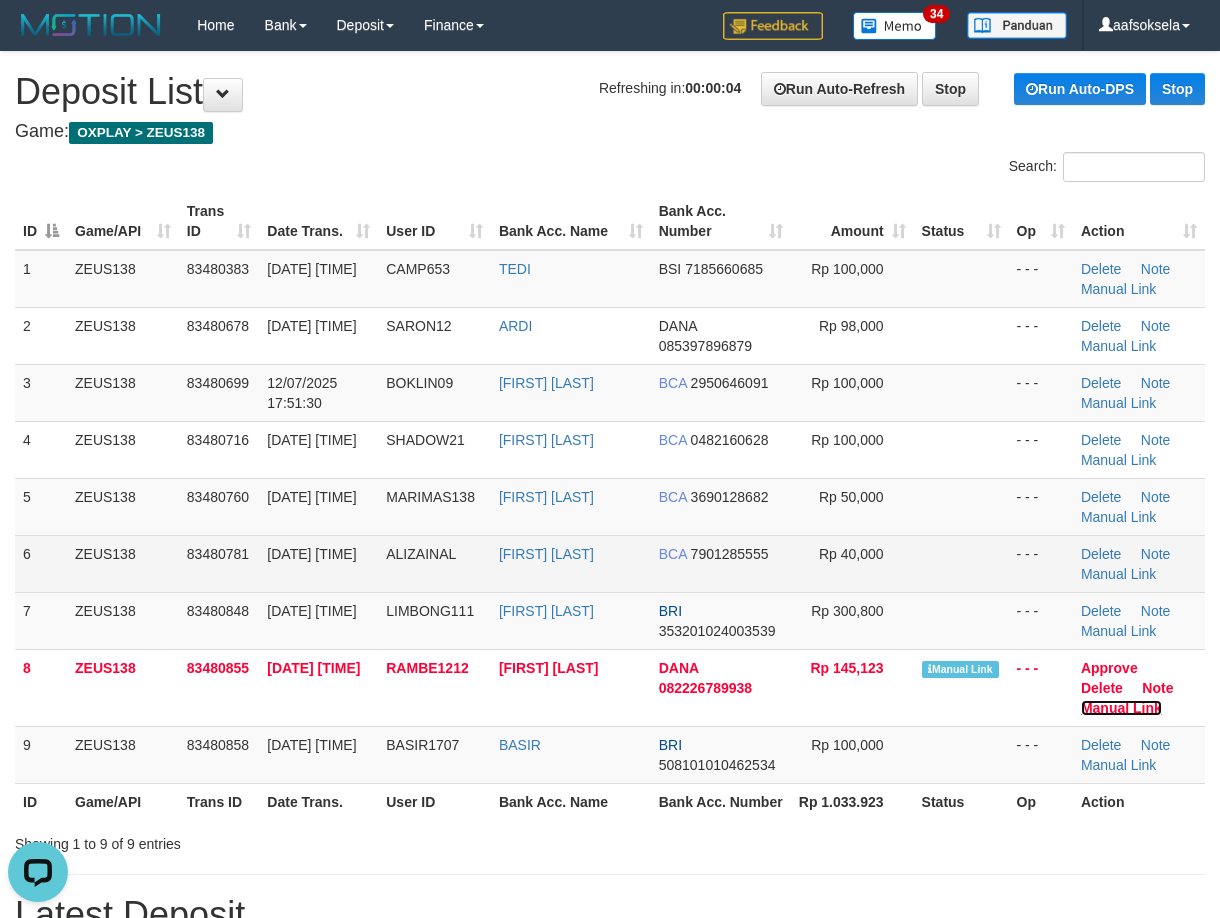 click on "Manual Link" at bounding box center (1121, 708) 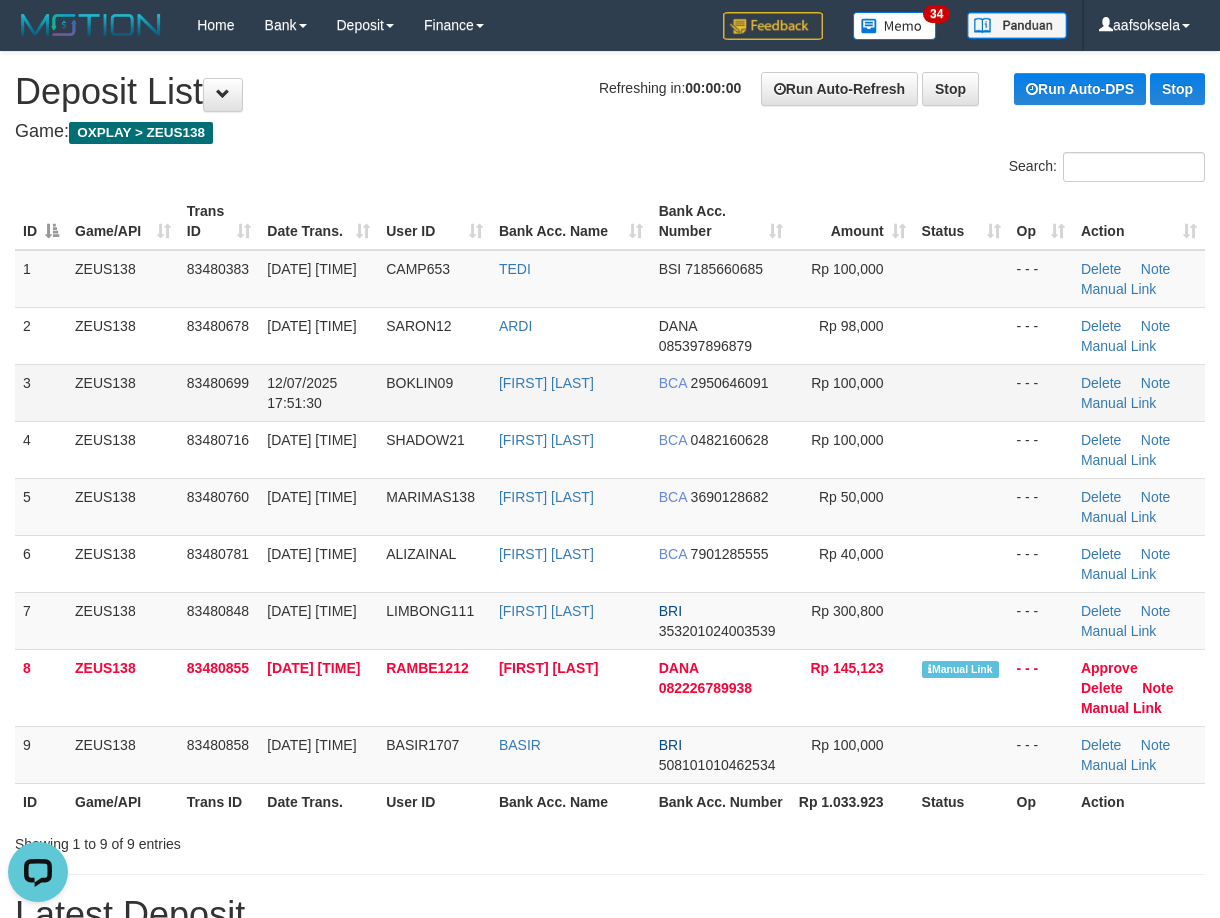 click on "83480699" at bounding box center (219, 392) 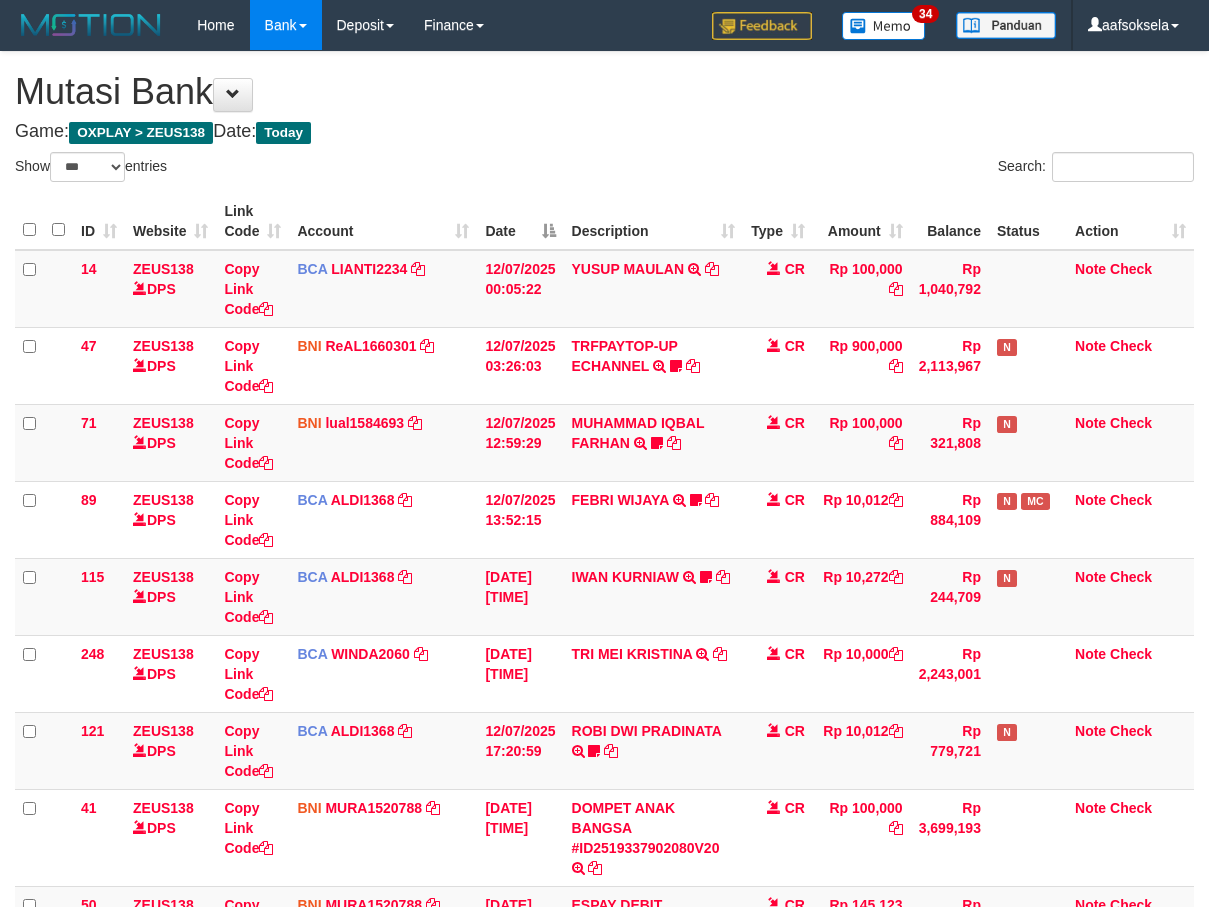 select on "***" 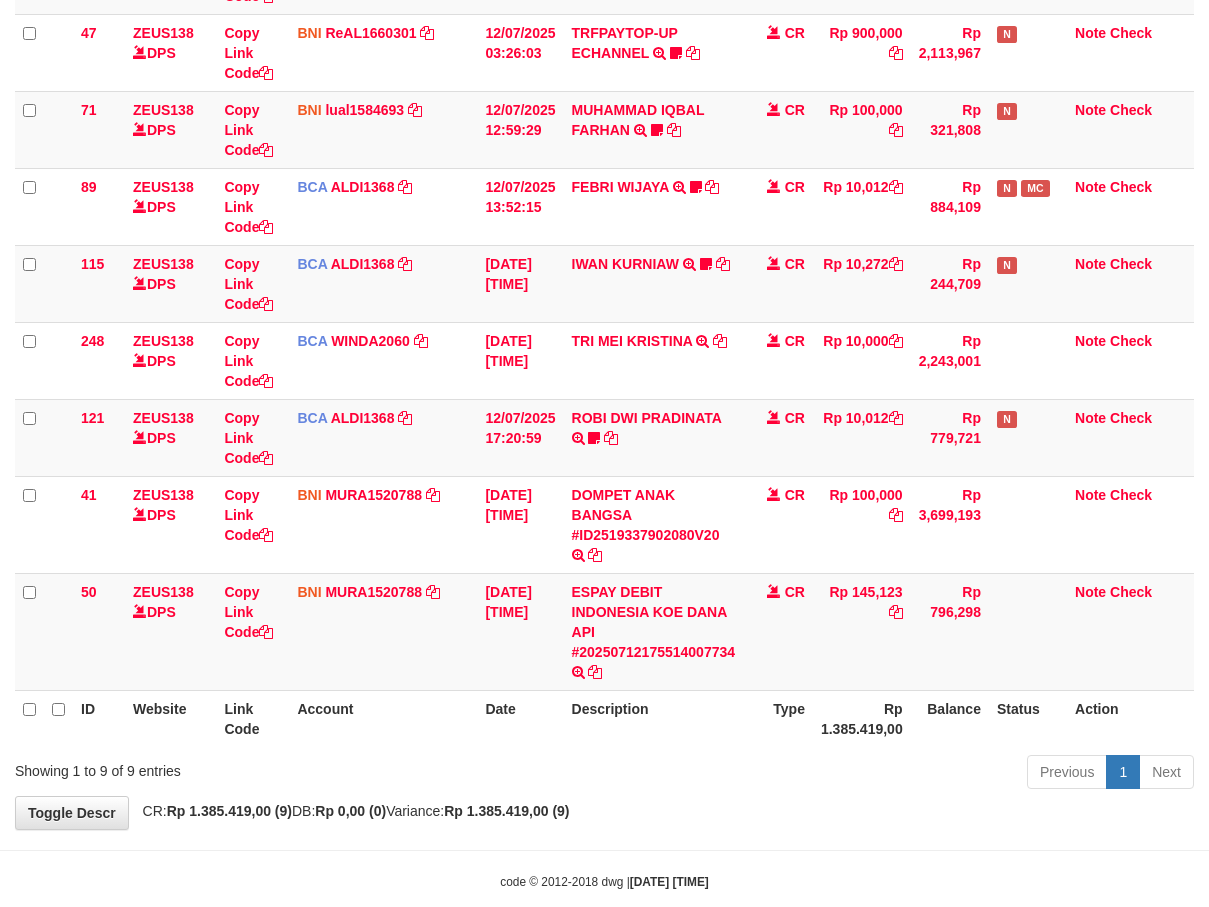 scroll, scrollTop: 347, scrollLeft: 0, axis: vertical 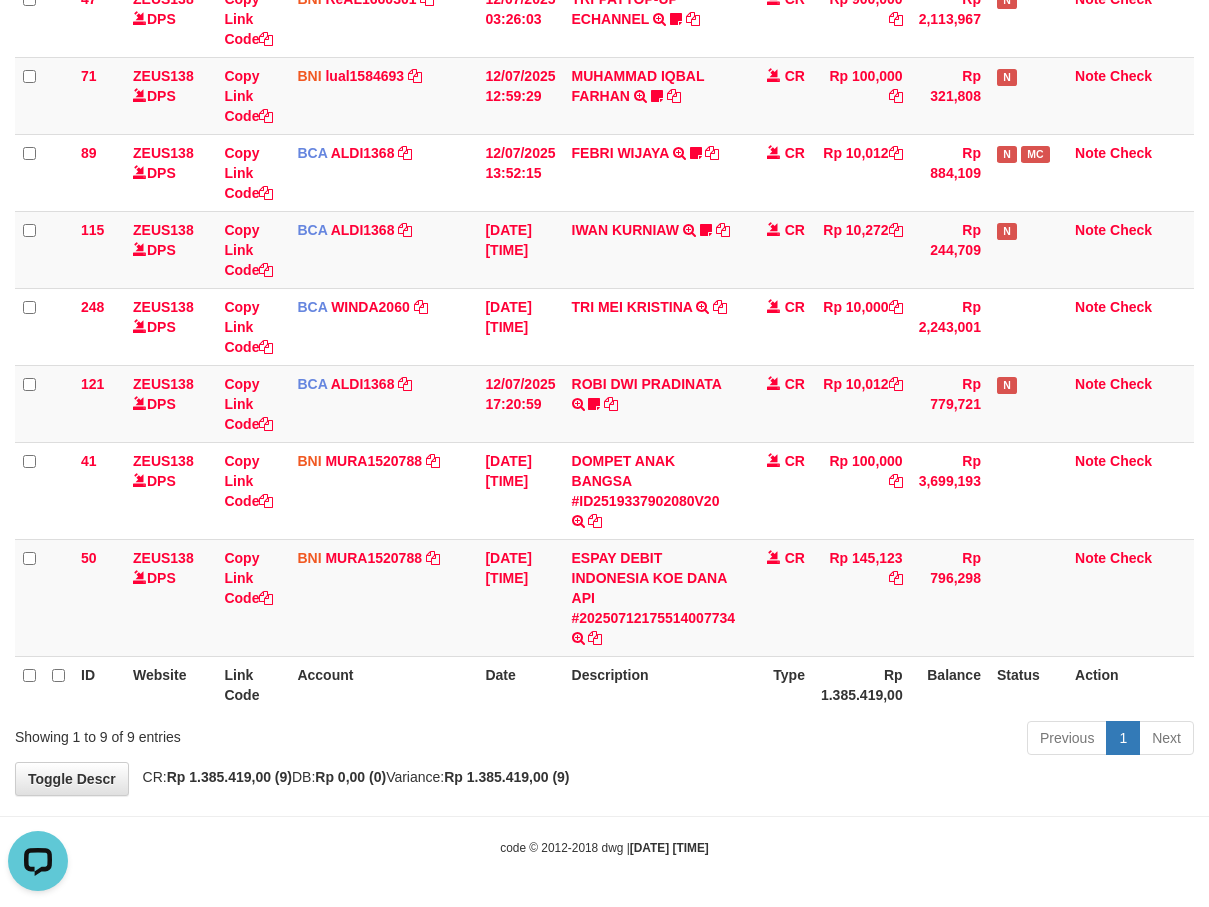 click on "code © 2012-2018 dwg |  2025/07/12 17:55:45" at bounding box center (604, 847) 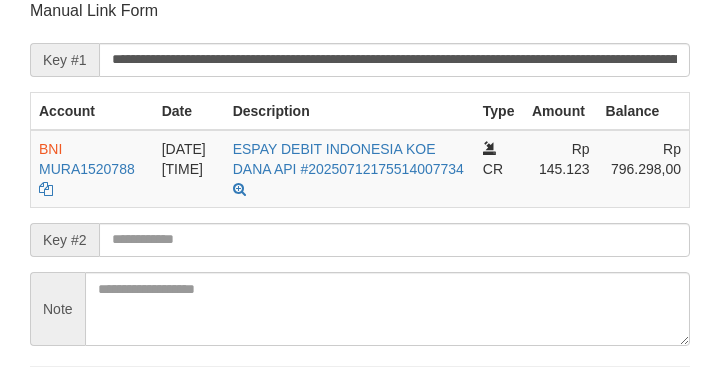 scroll, scrollTop: 392, scrollLeft: 0, axis: vertical 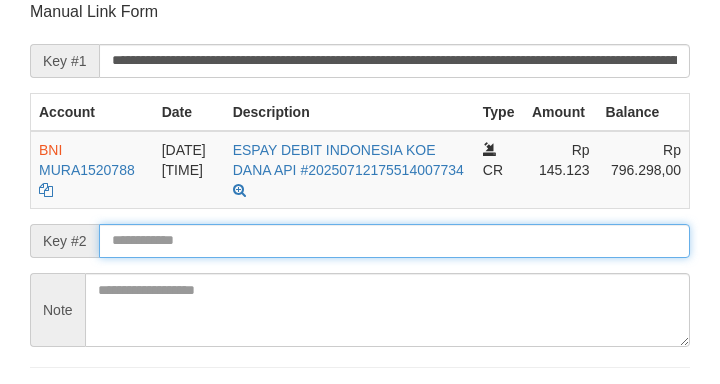 click at bounding box center (394, 241) 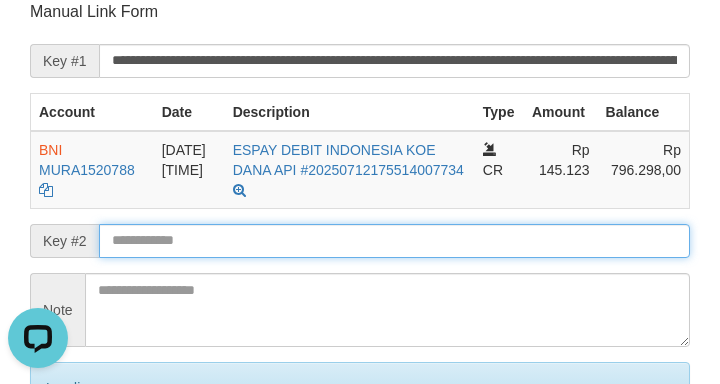scroll, scrollTop: 0, scrollLeft: 0, axis: both 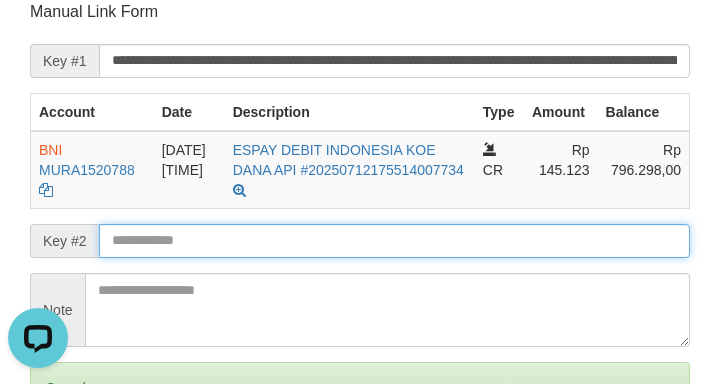 click on "Save" at bounding box center (58, 472) 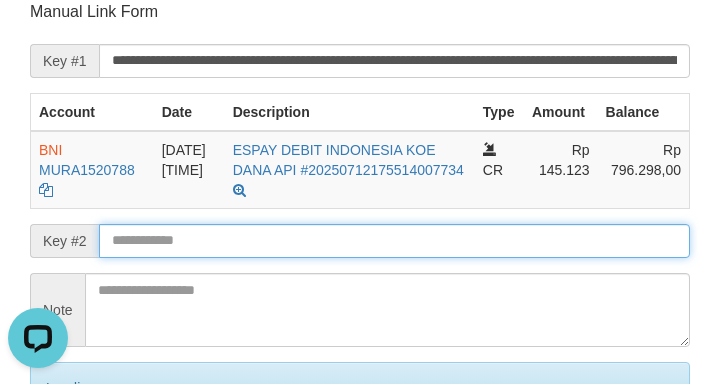 click on "Save" at bounding box center (80, 472) 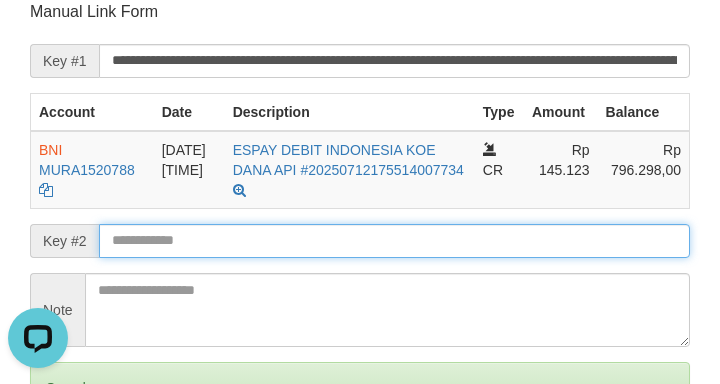 click on "Save" at bounding box center [58, 472] 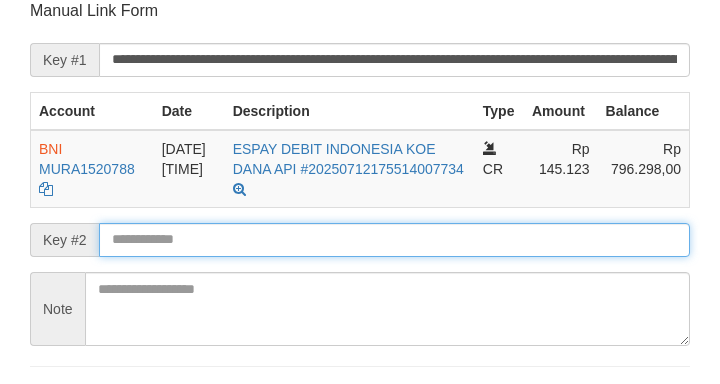 drag, startPoint x: 0, startPoint y: 0, endPoint x: 388, endPoint y: 246, distance: 459.41266 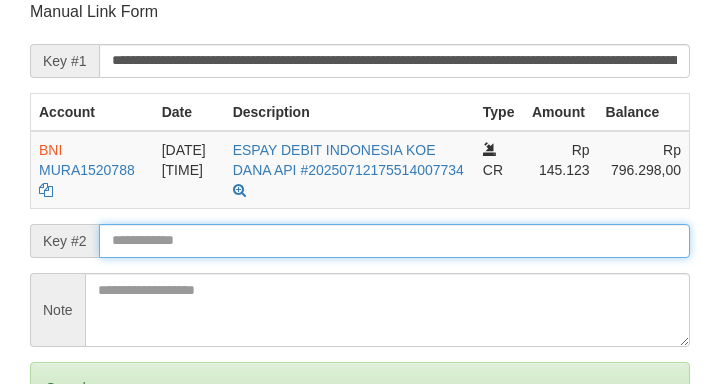 click on "Save" at bounding box center [58, 472] 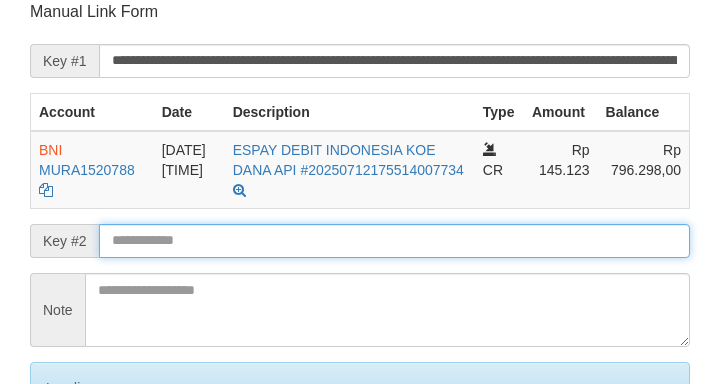 click on "Save" at bounding box center (80, 472) 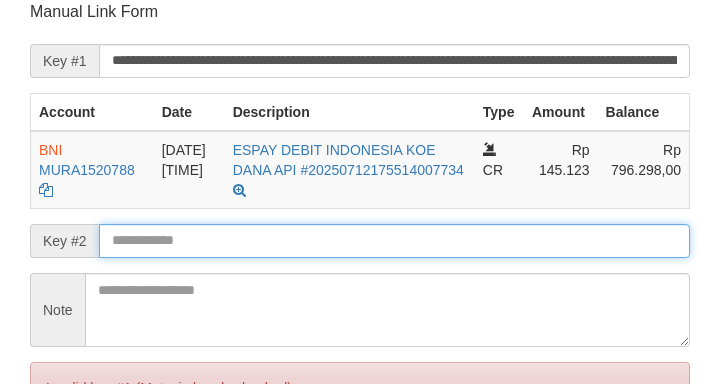 click on "Save" at bounding box center (58, 472) 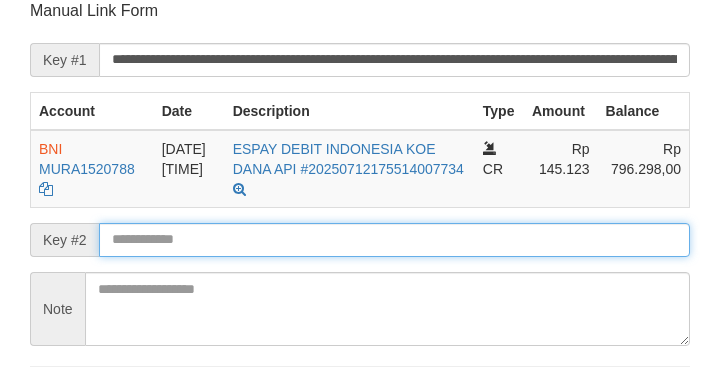 drag, startPoint x: 0, startPoint y: 0, endPoint x: 386, endPoint y: 245, distance: 457.18814 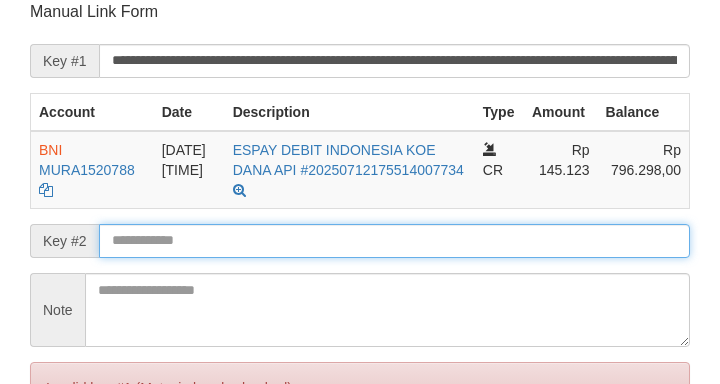scroll, scrollTop: 259, scrollLeft: 0, axis: vertical 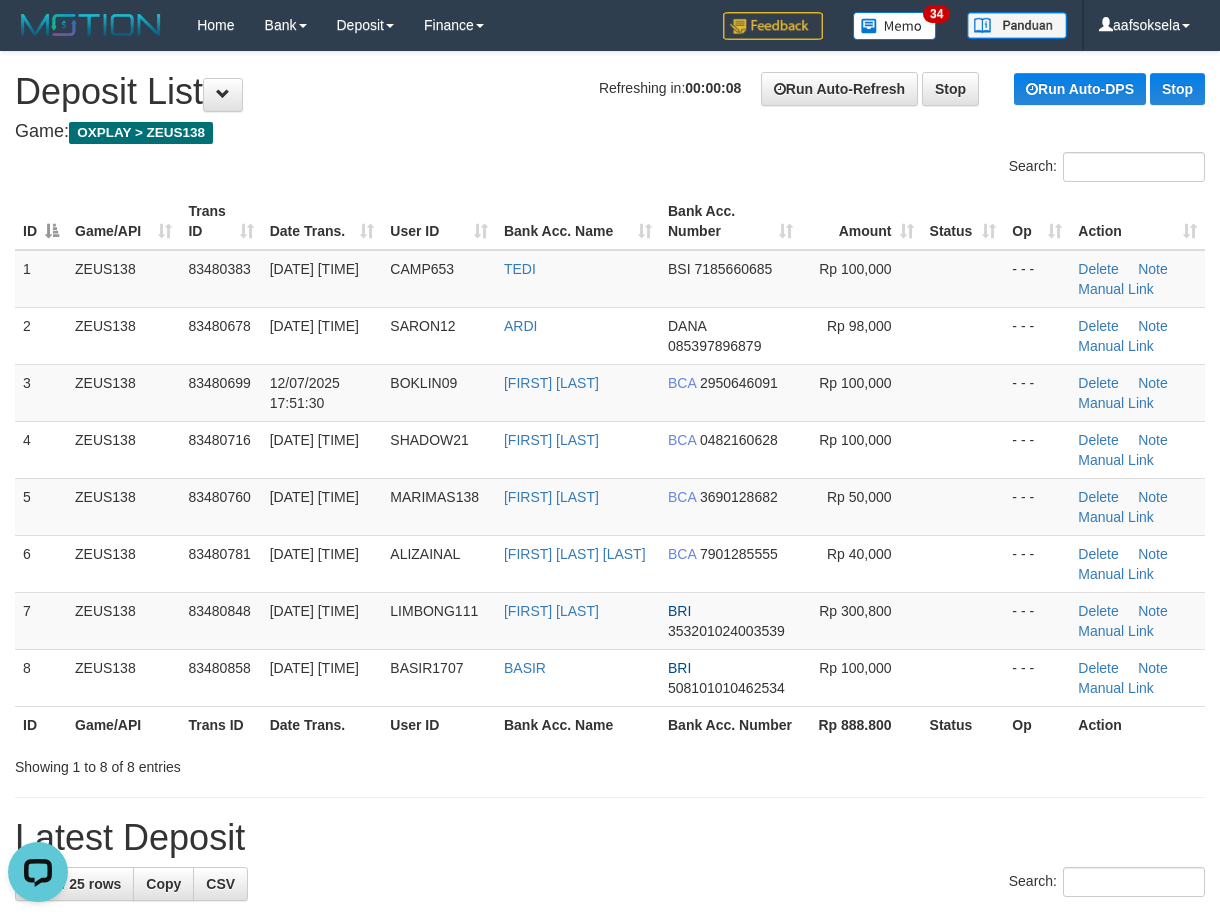drag, startPoint x: 501, startPoint y: 771, endPoint x: 476, endPoint y: 771, distance: 25 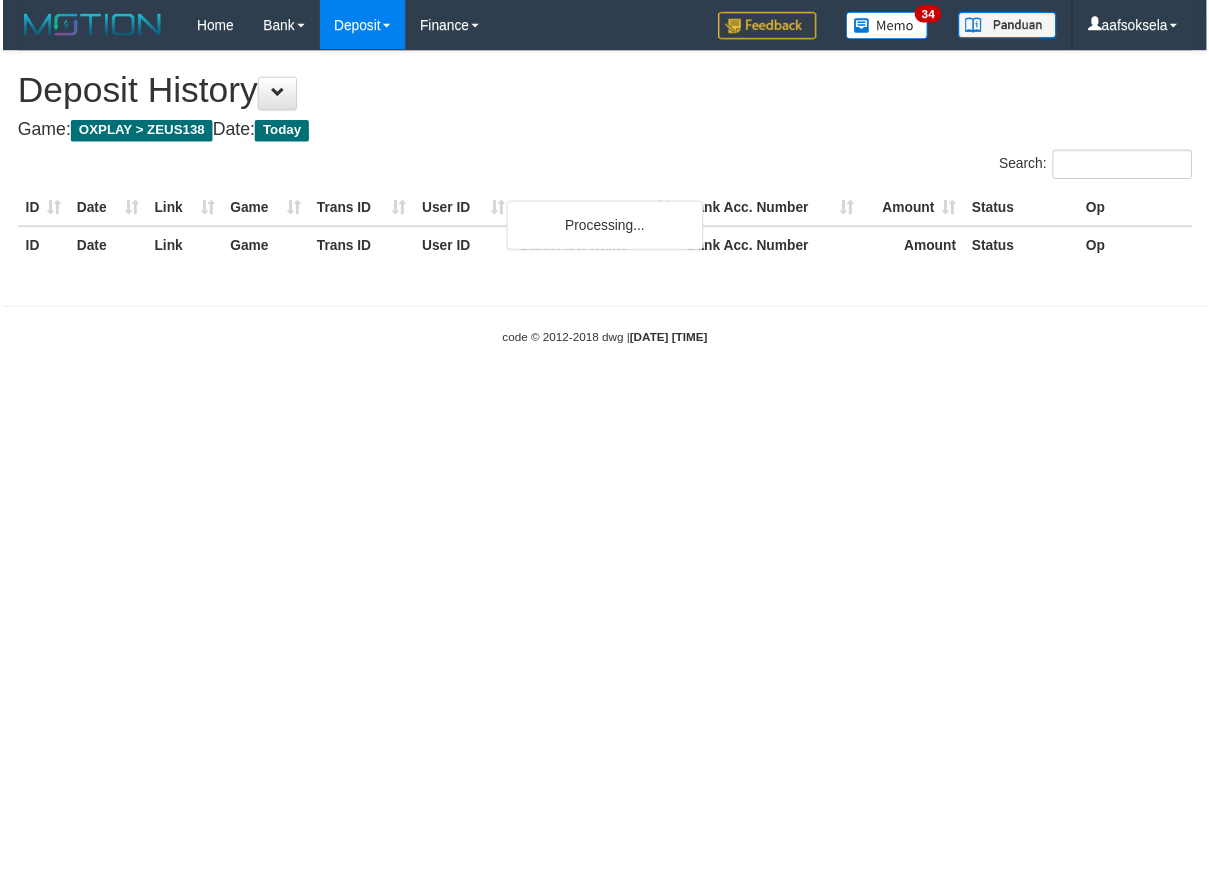scroll, scrollTop: 0, scrollLeft: 0, axis: both 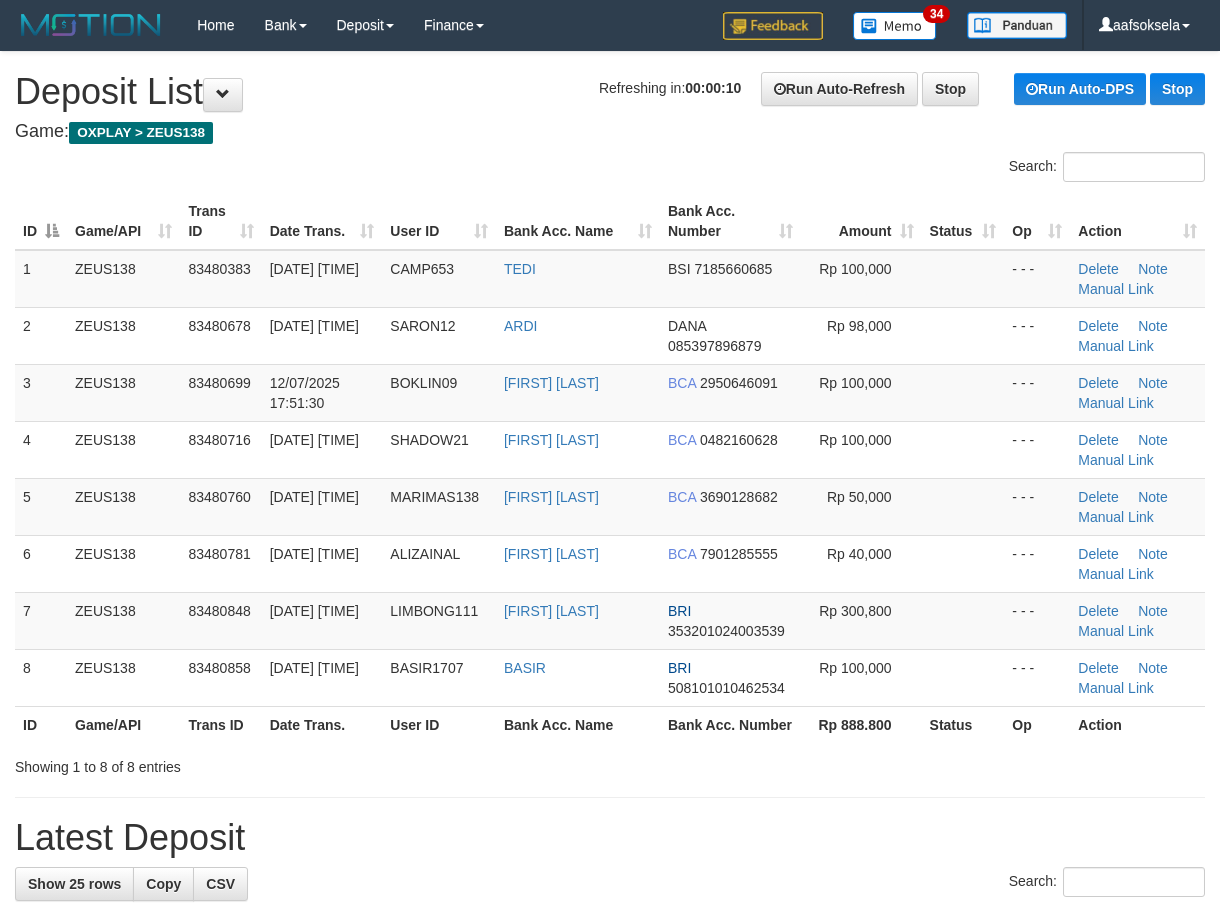 click on "CAMP653" at bounding box center (439, 279) 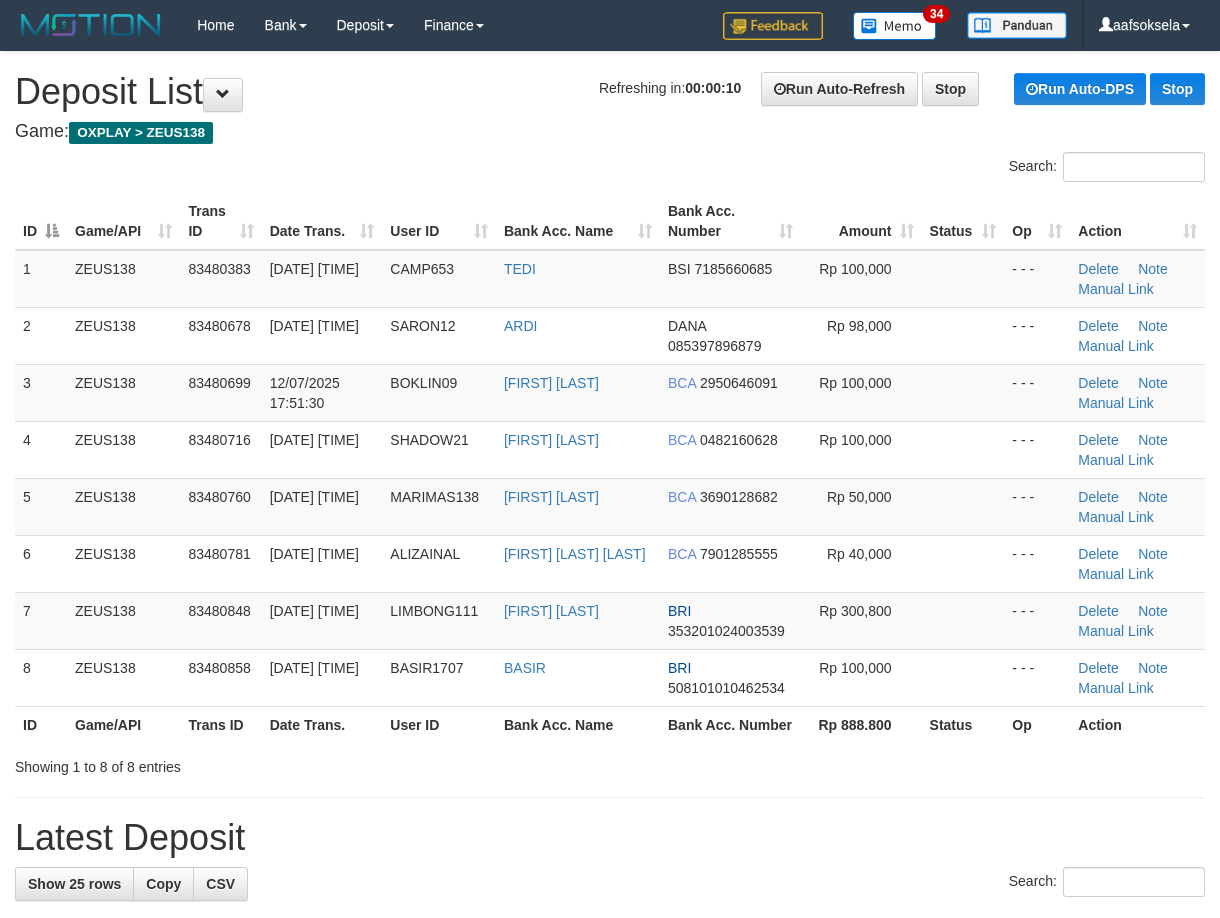 scroll, scrollTop: 0, scrollLeft: 0, axis: both 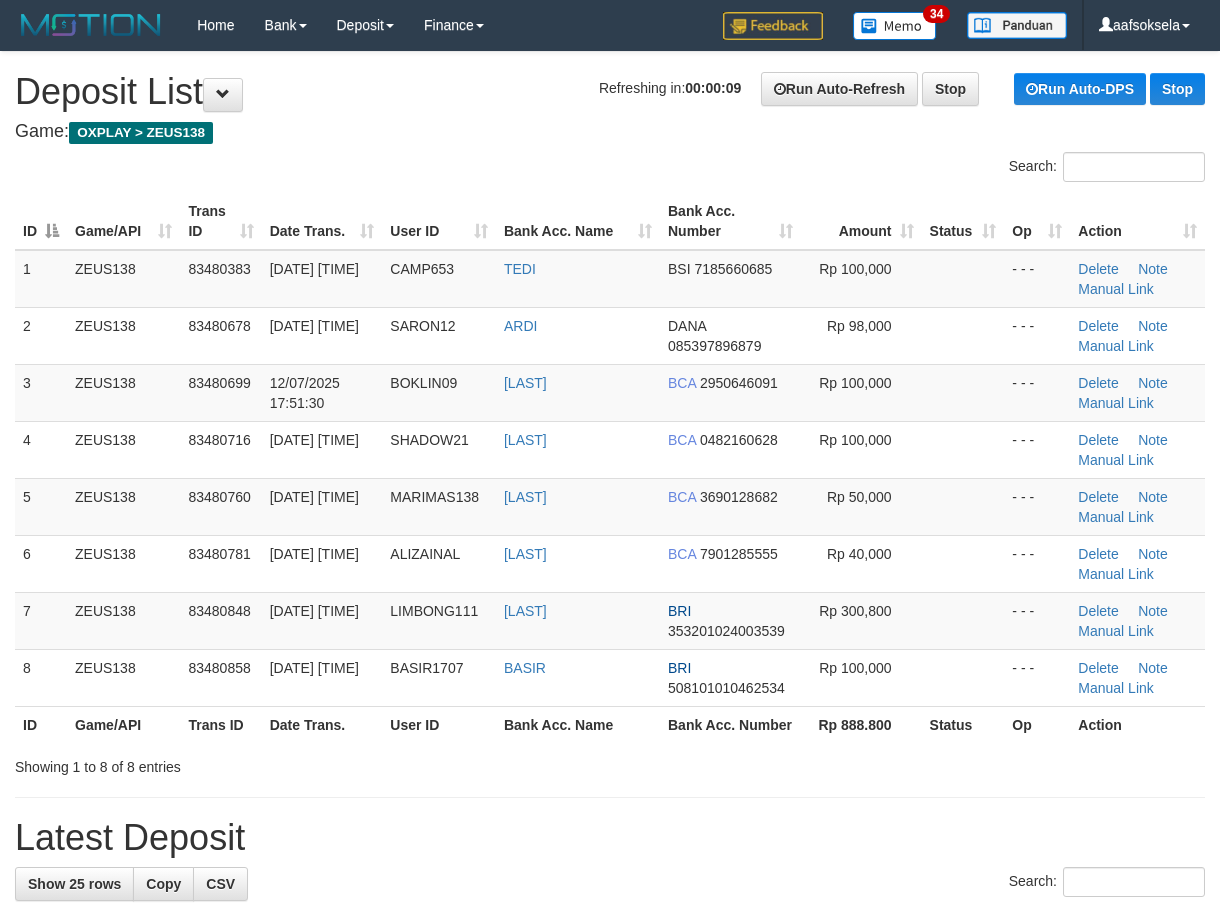 click on "Showing 1 to 8 of 8 entries" at bounding box center [254, 763] 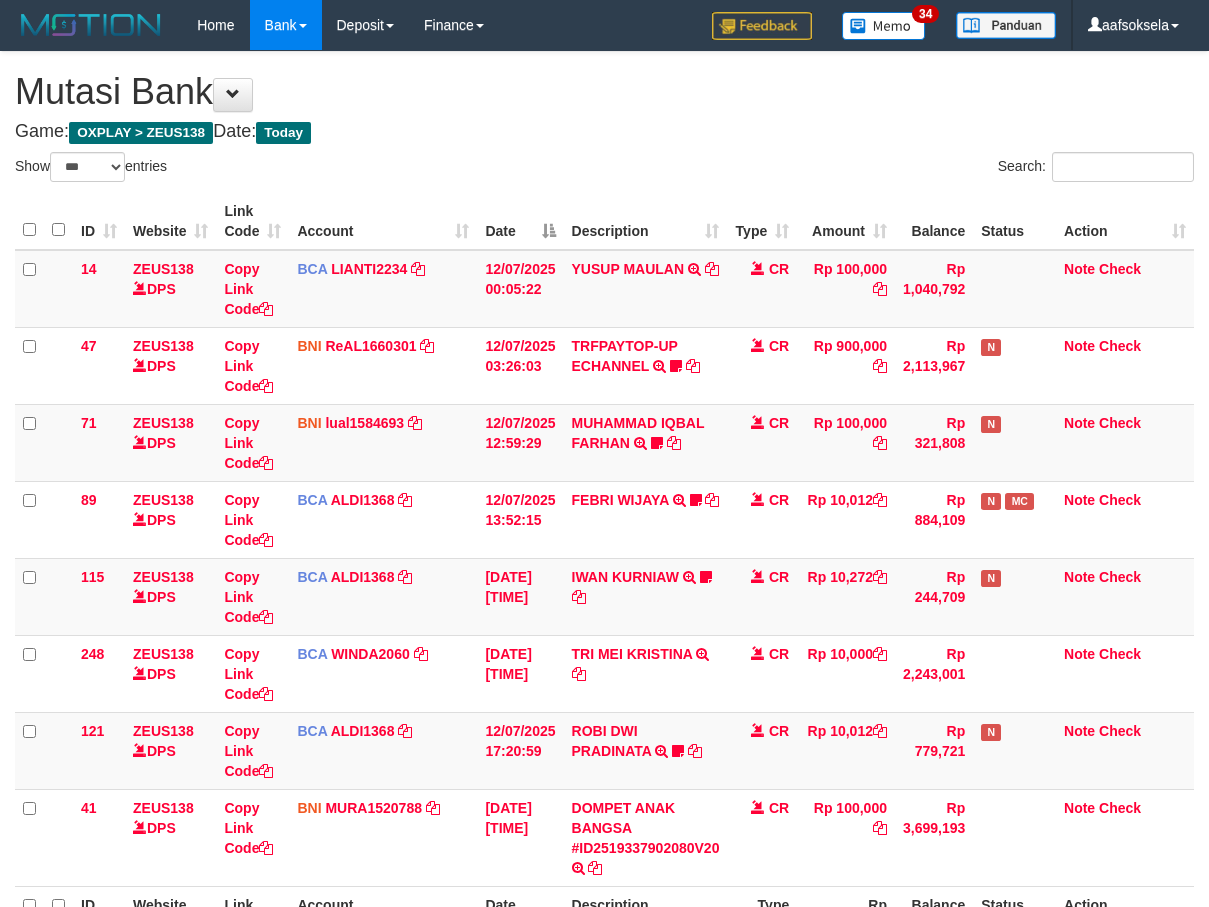 select on "***" 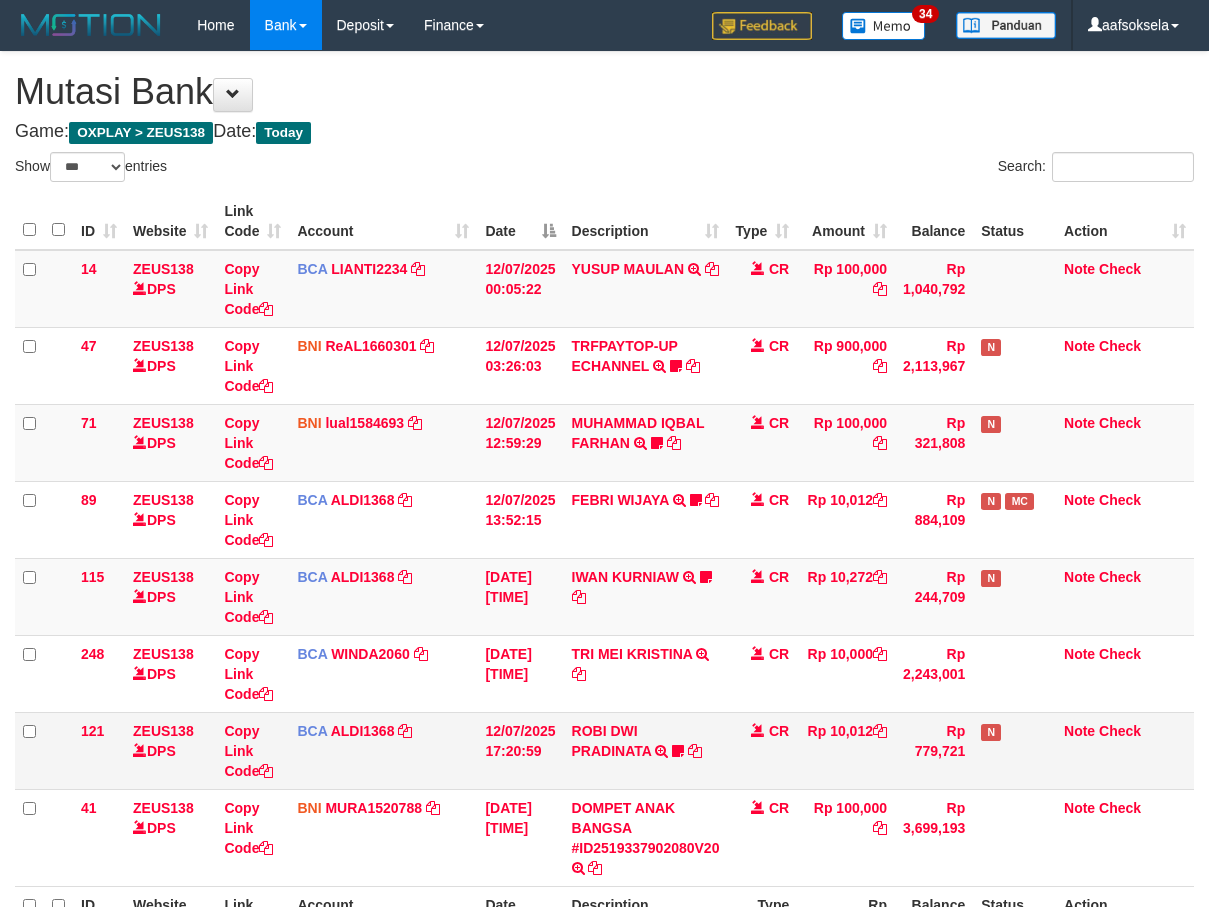 click on "ROBI DWI PRADINATA            TRSF E-BANKING CR 1207/FTSCY/WS95031
10012.00ROBI DWI PRADINATA    Robydwi1" at bounding box center (646, 750) 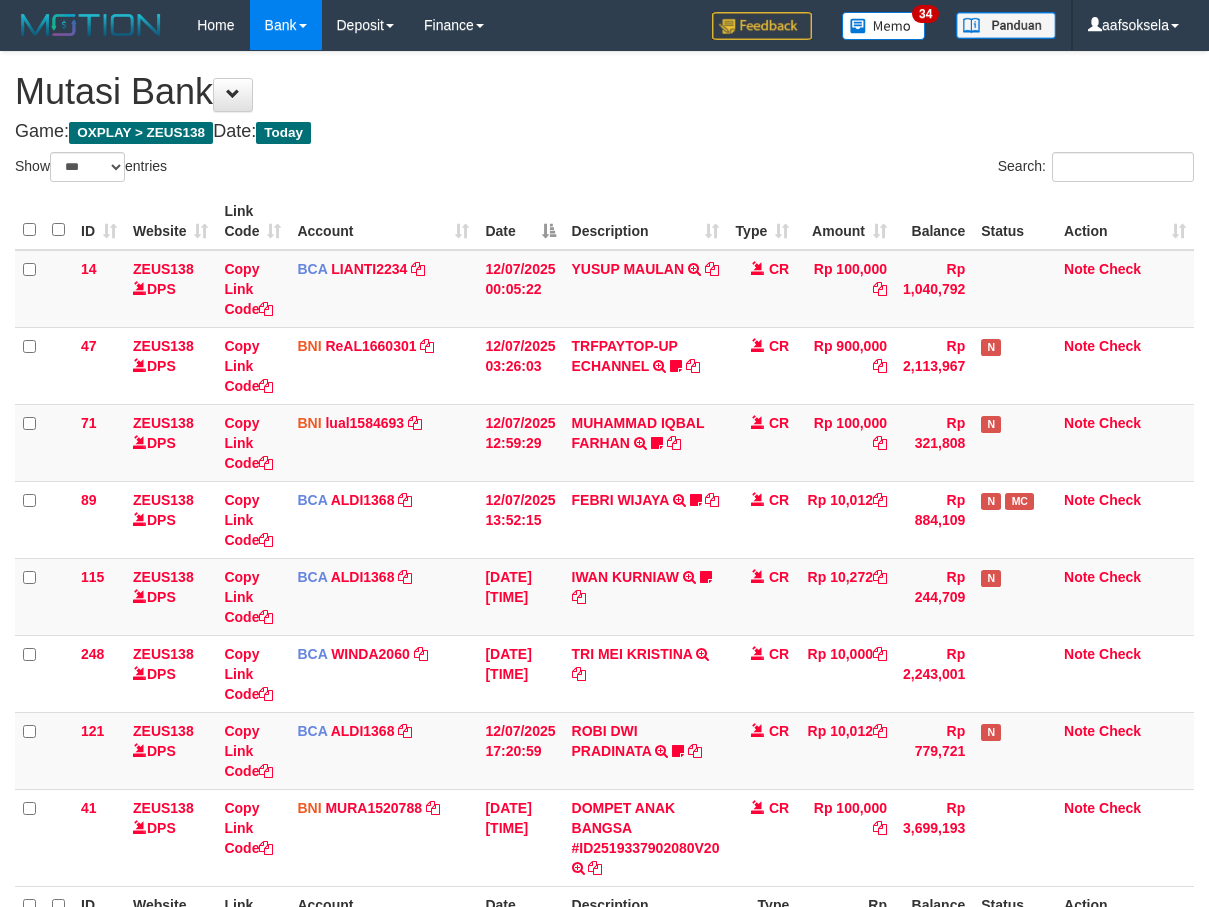 scroll, scrollTop: 230, scrollLeft: 0, axis: vertical 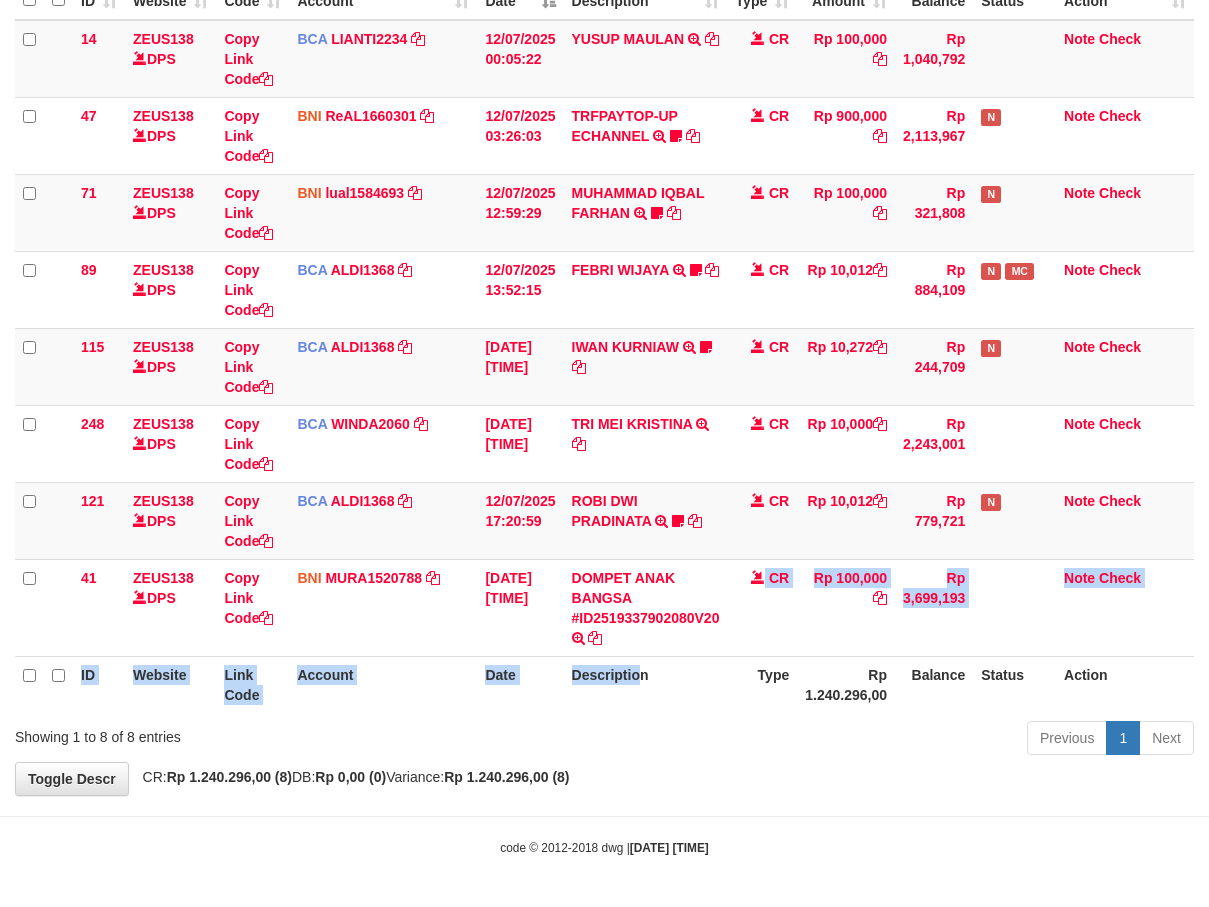 drag, startPoint x: 637, startPoint y: 663, endPoint x: 651, endPoint y: 745, distance: 83.18654 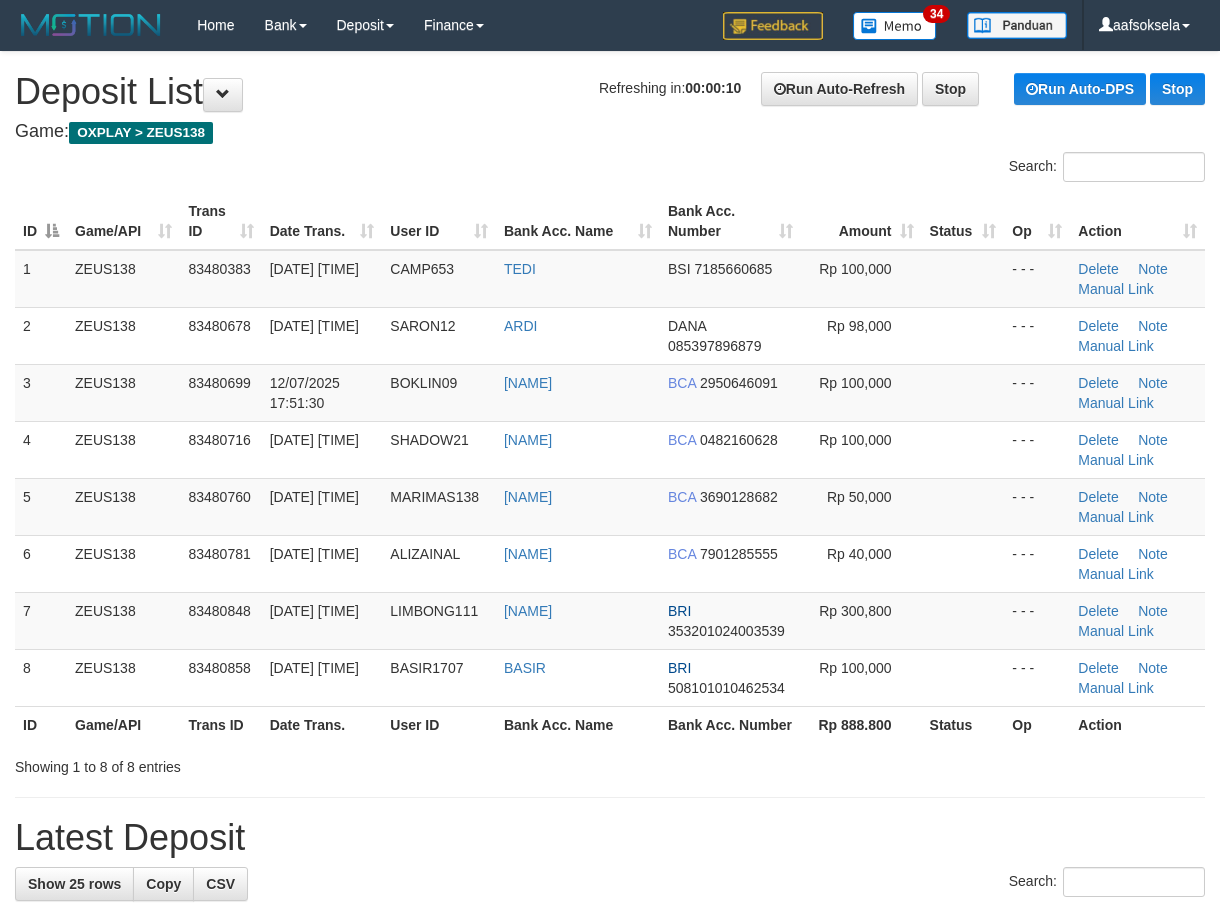 scroll, scrollTop: 0, scrollLeft: 0, axis: both 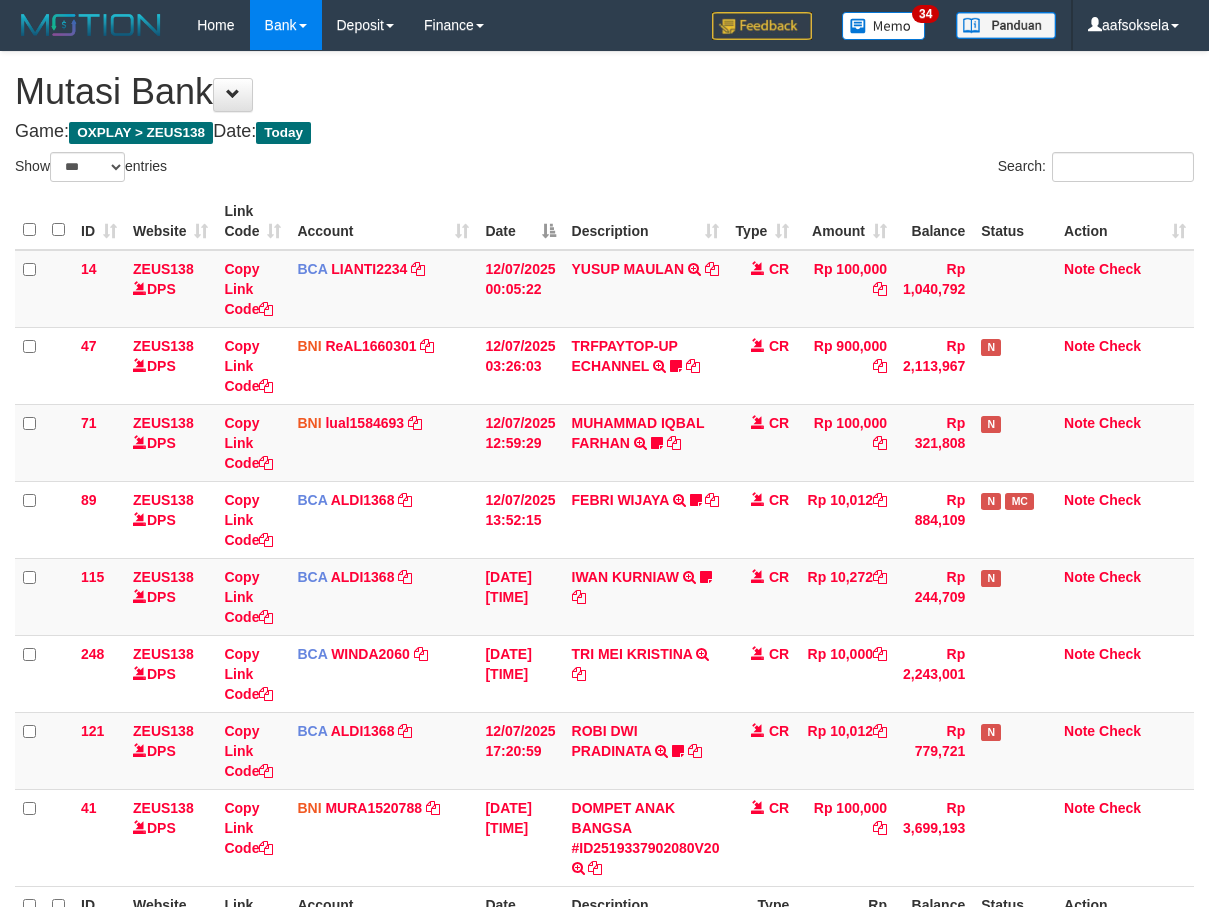 select on "***" 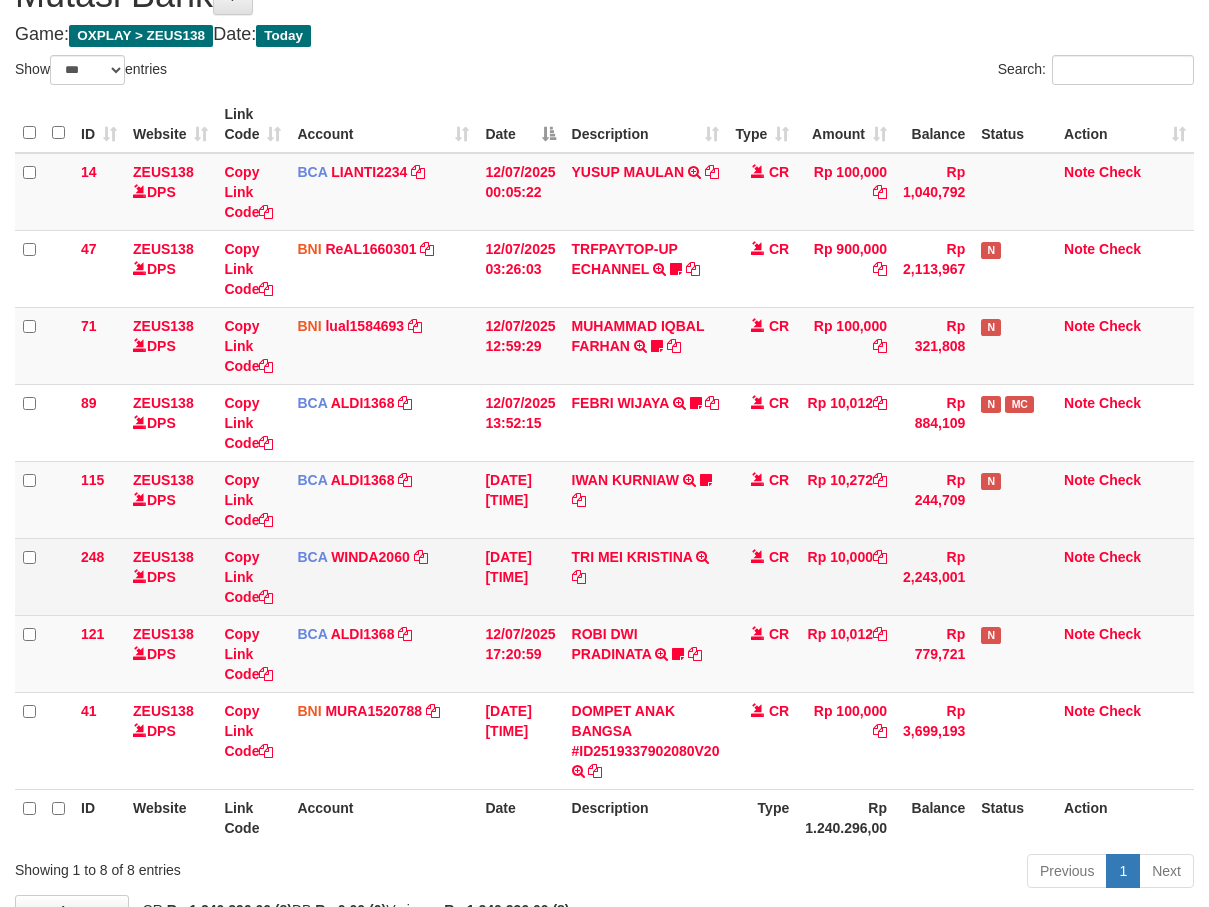 scroll, scrollTop: 163, scrollLeft: 0, axis: vertical 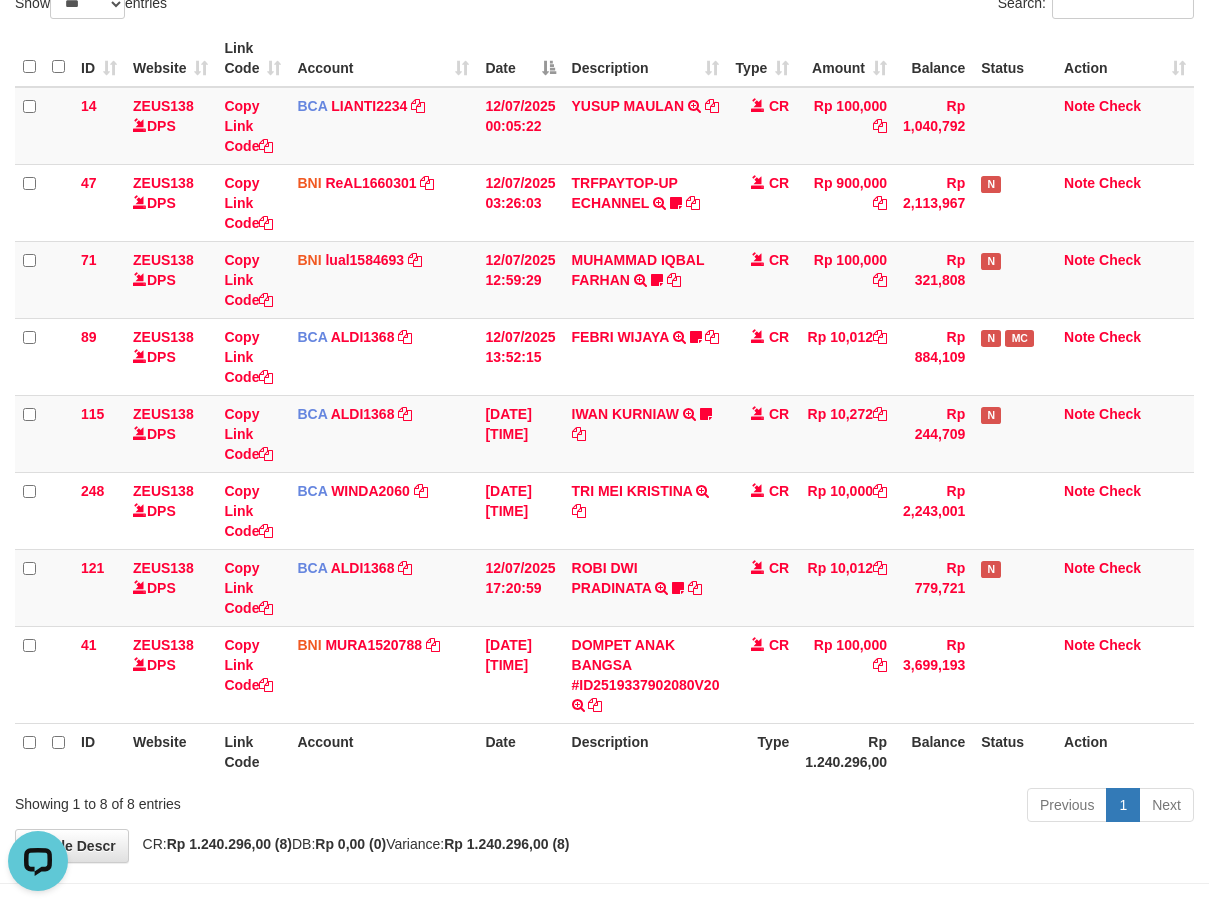 click on "Previous 1 Next" at bounding box center [856, 807] 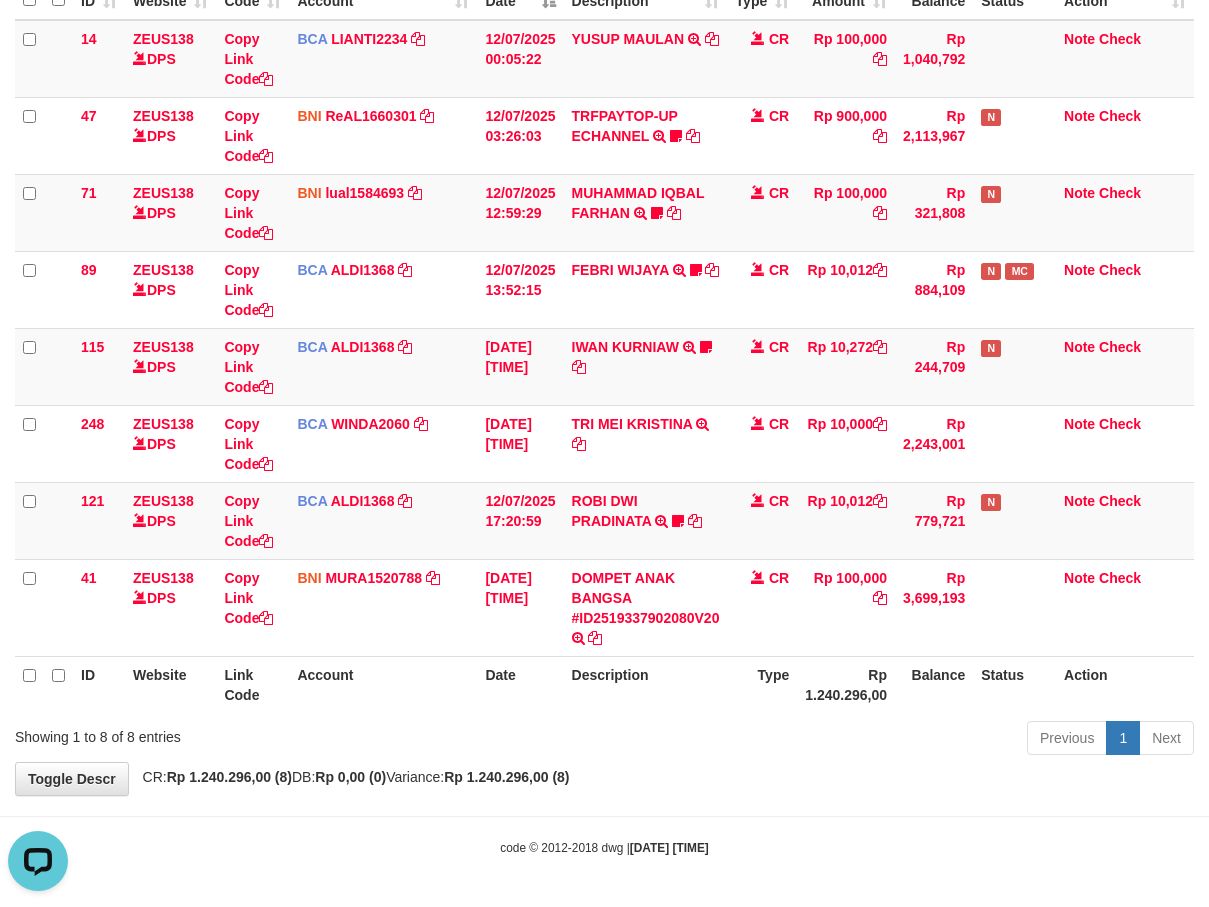 click on "Description" at bounding box center (646, 684) 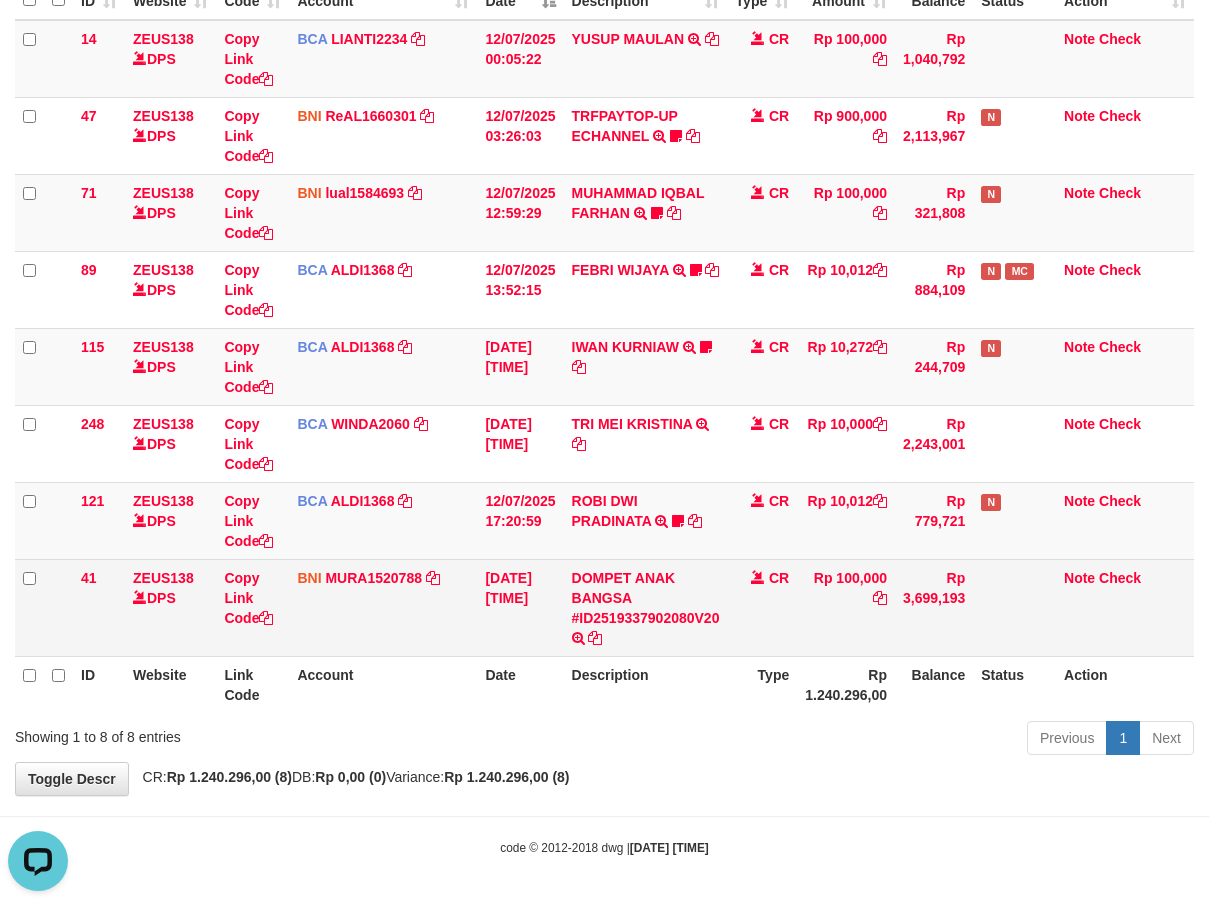 scroll, scrollTop: 163, scrollLeft: 0, axis: vertical 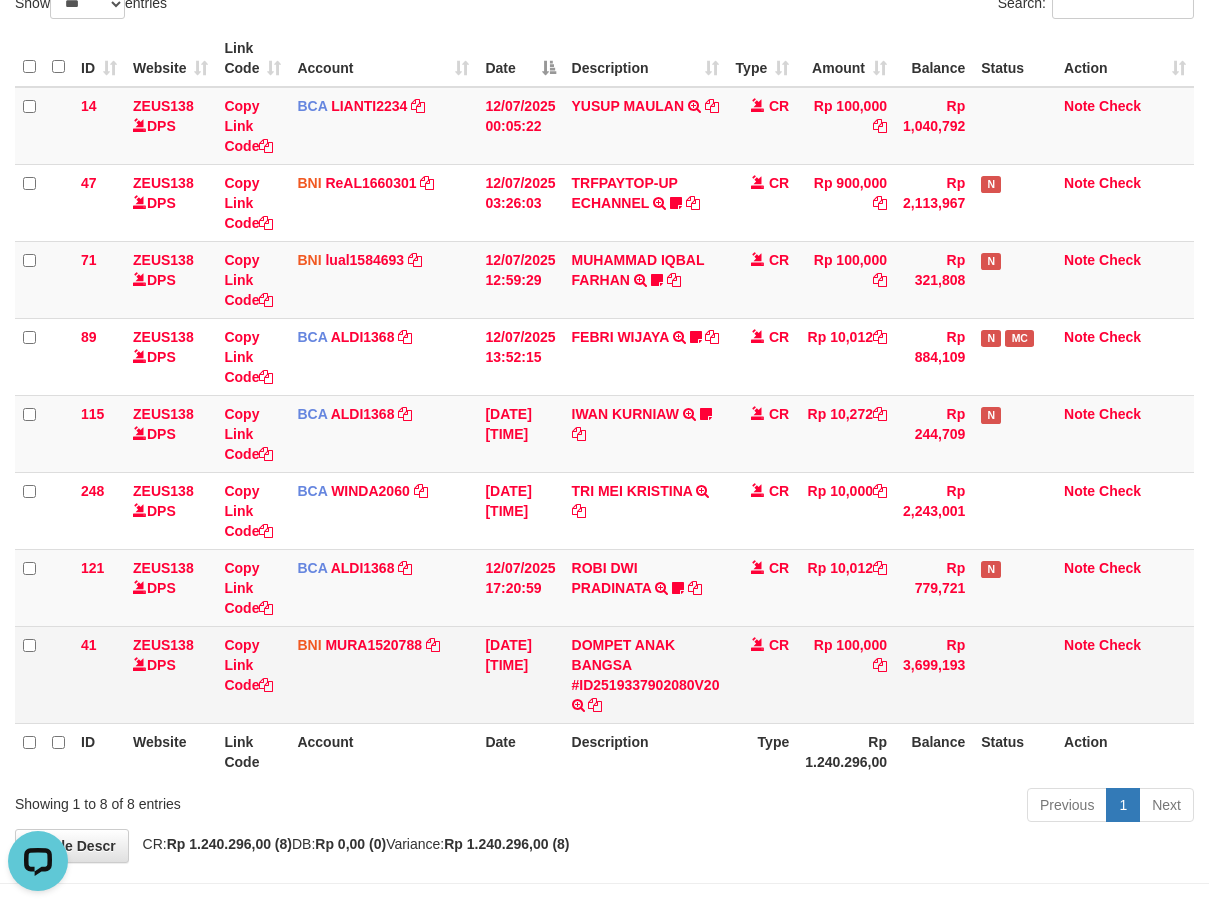 click on "DOMPET ANAK BANGSA #ID2519337902080V20         TRANSFER DARI DOMPET ANAK BANGSA #ID2519337902080V20" at bounding box center (646, 674) 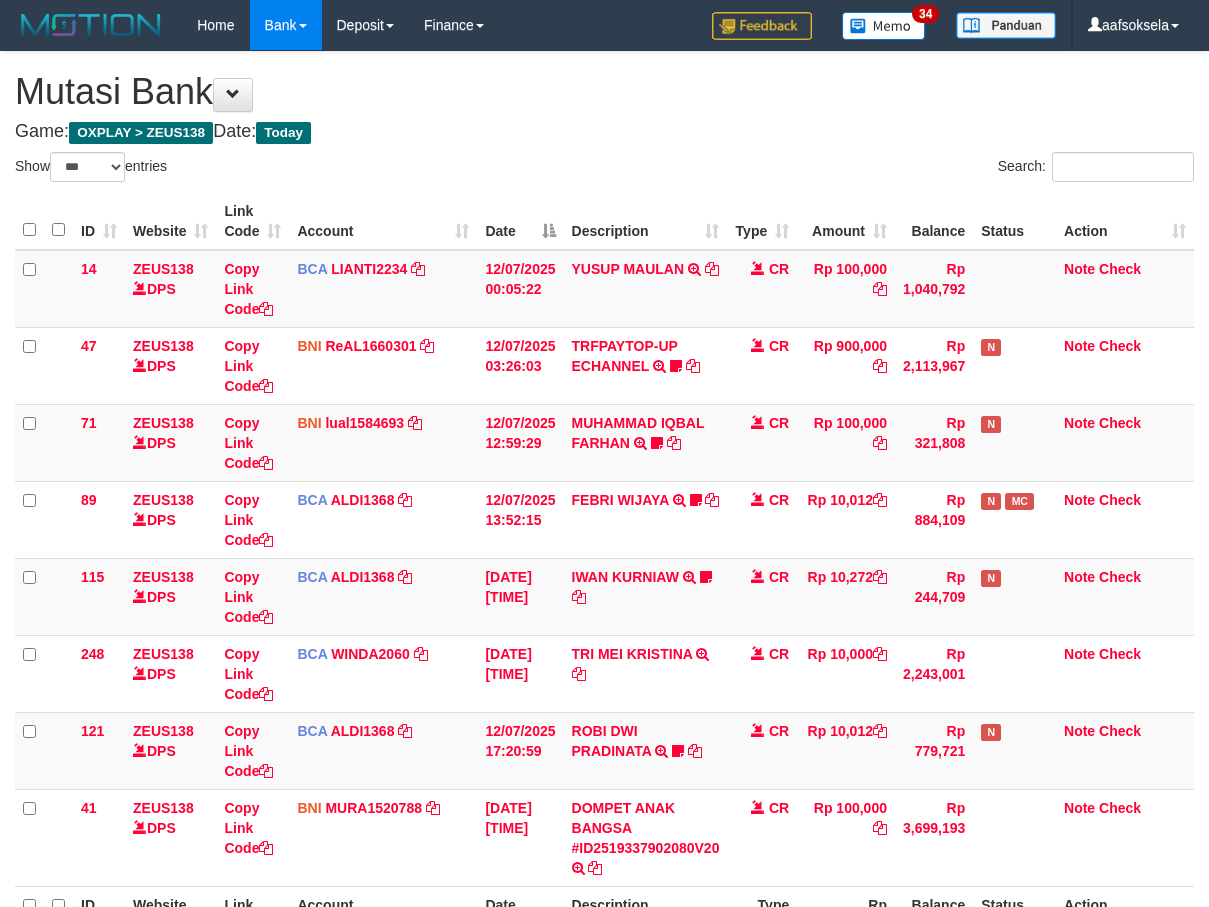 select on "***" 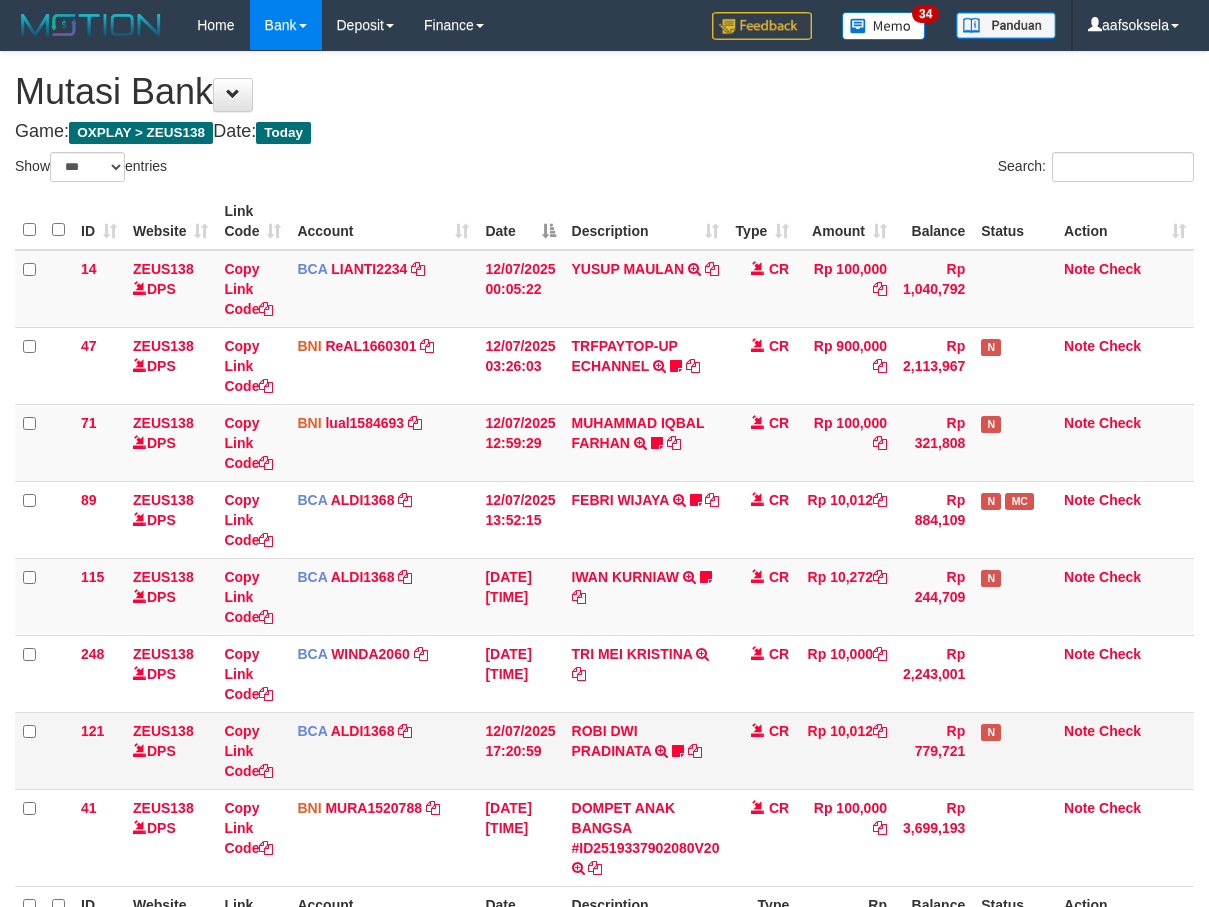 scroll, scrollTop: 26, scrollLeft: 0, axis: vertical 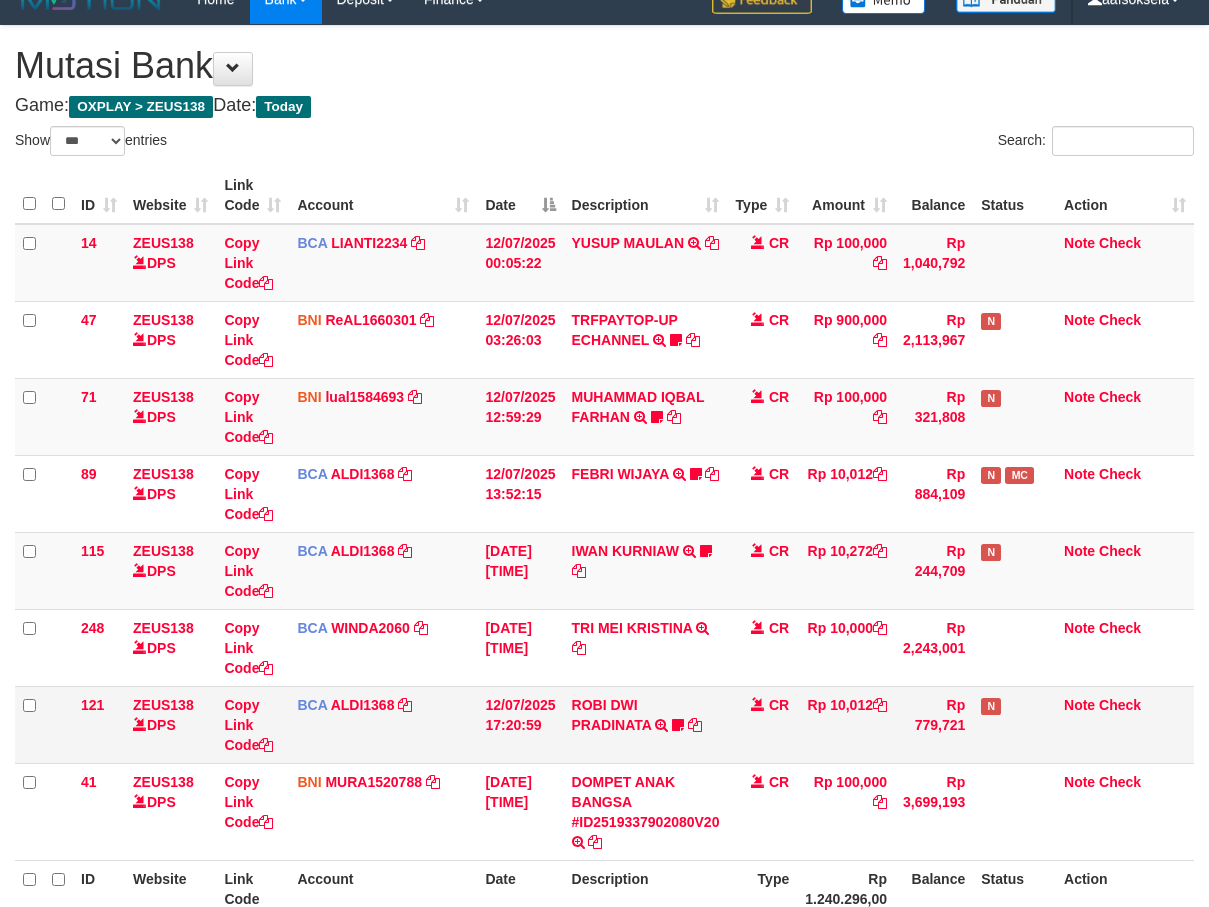 click on "ROBI DWI PRADINATA            TRSF E-BANKING CR 1207/FTSCY/WS95031
10012.00ROBI DWI PRADINATA    Robydwi1" at bounding box center (646, 724) 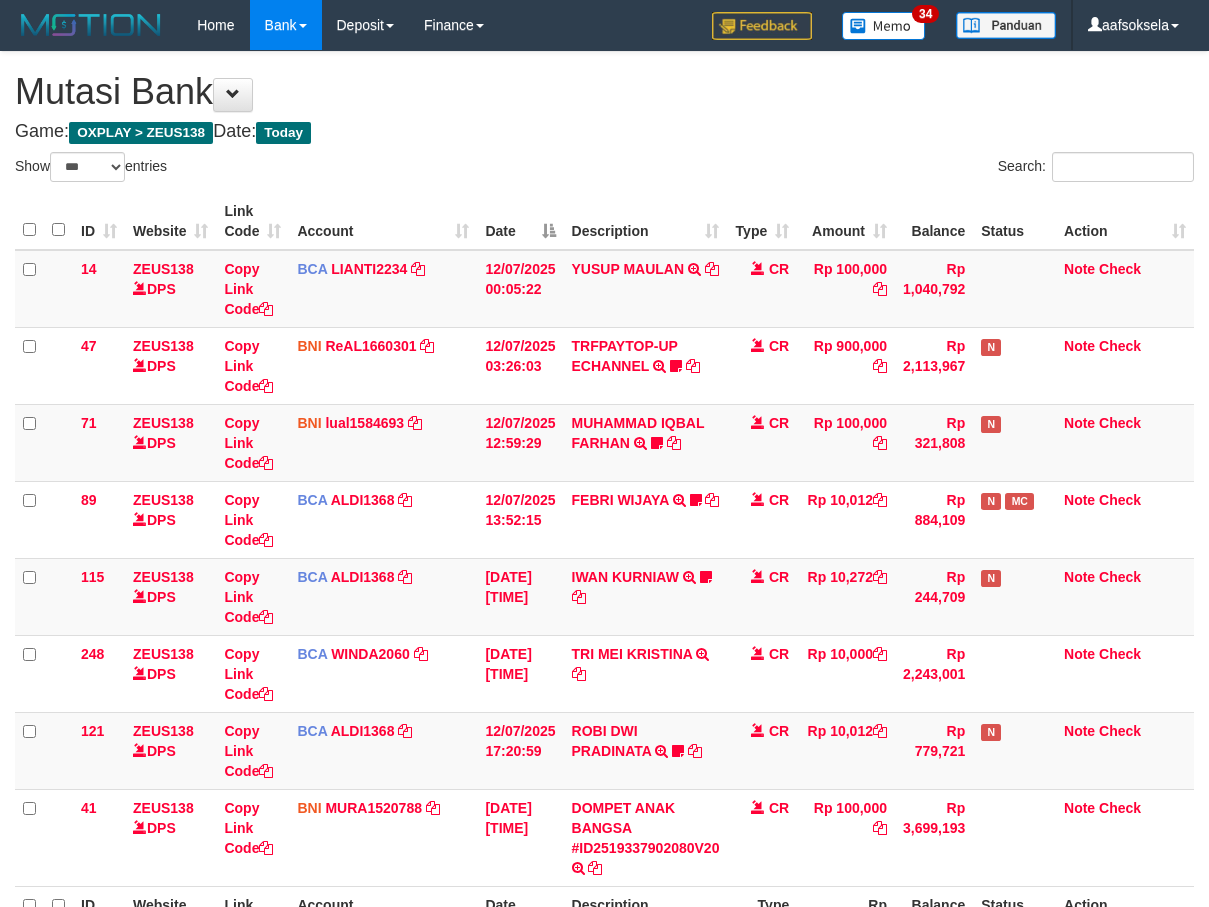 select on "***" 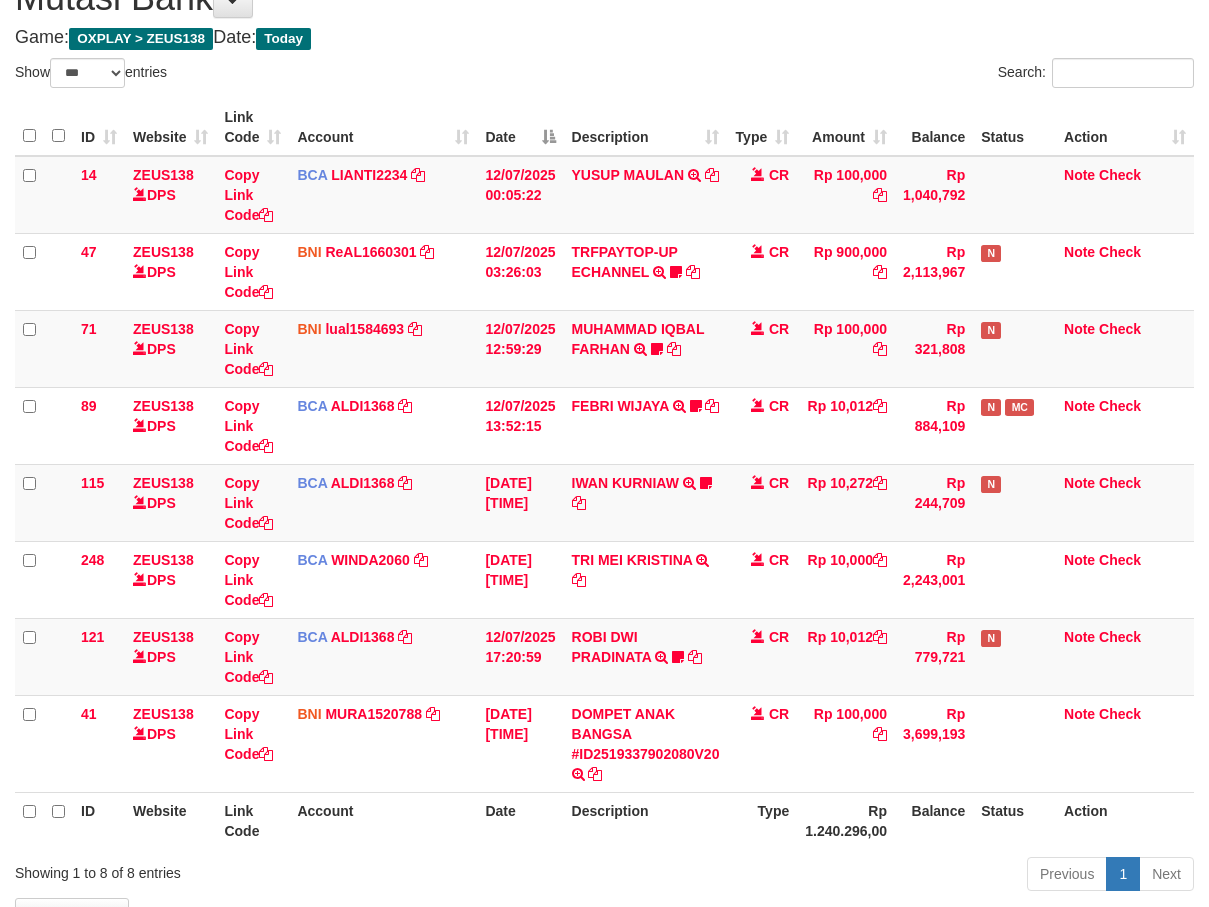 click on "Description" at bounding box center [646, 820] 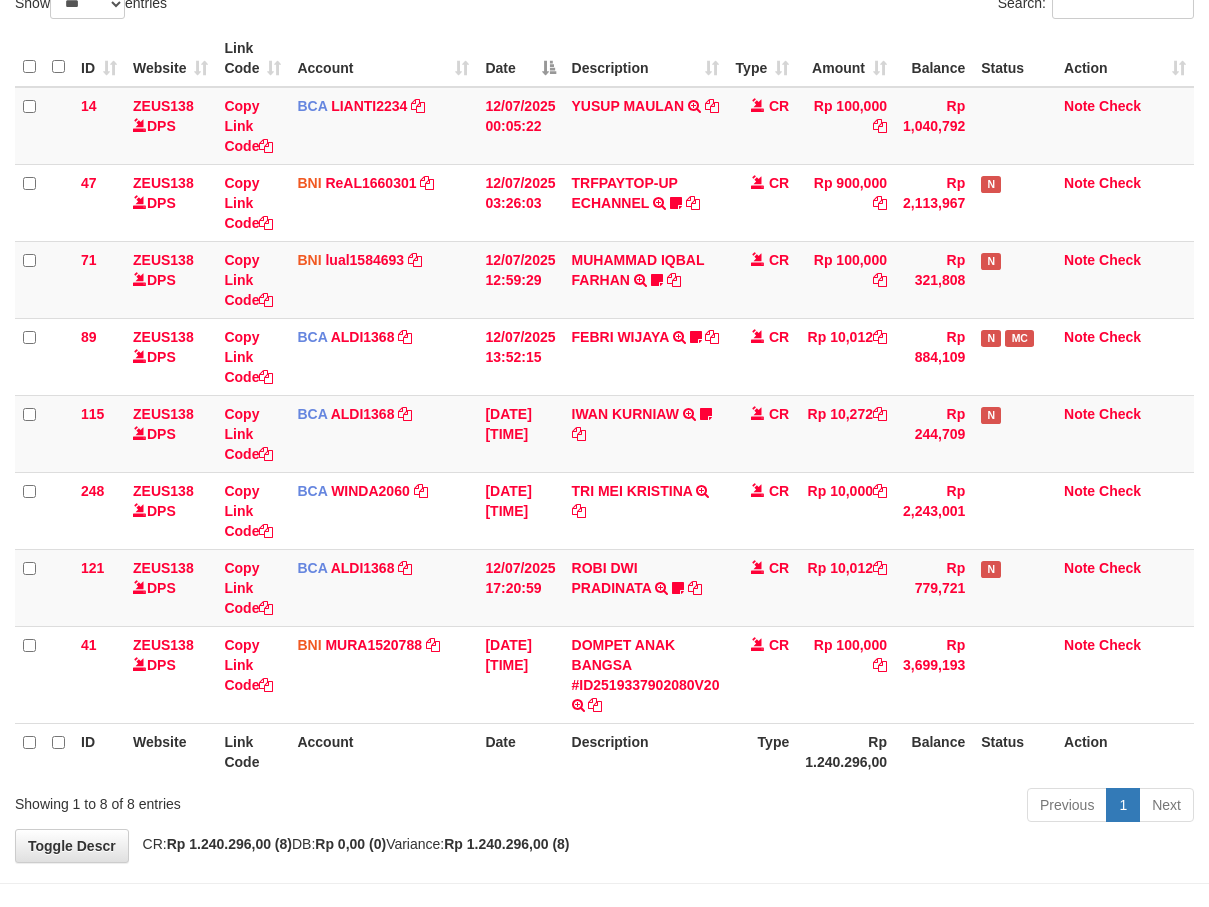 click on "Previous 1 Next" at bounding box center (856, 807) 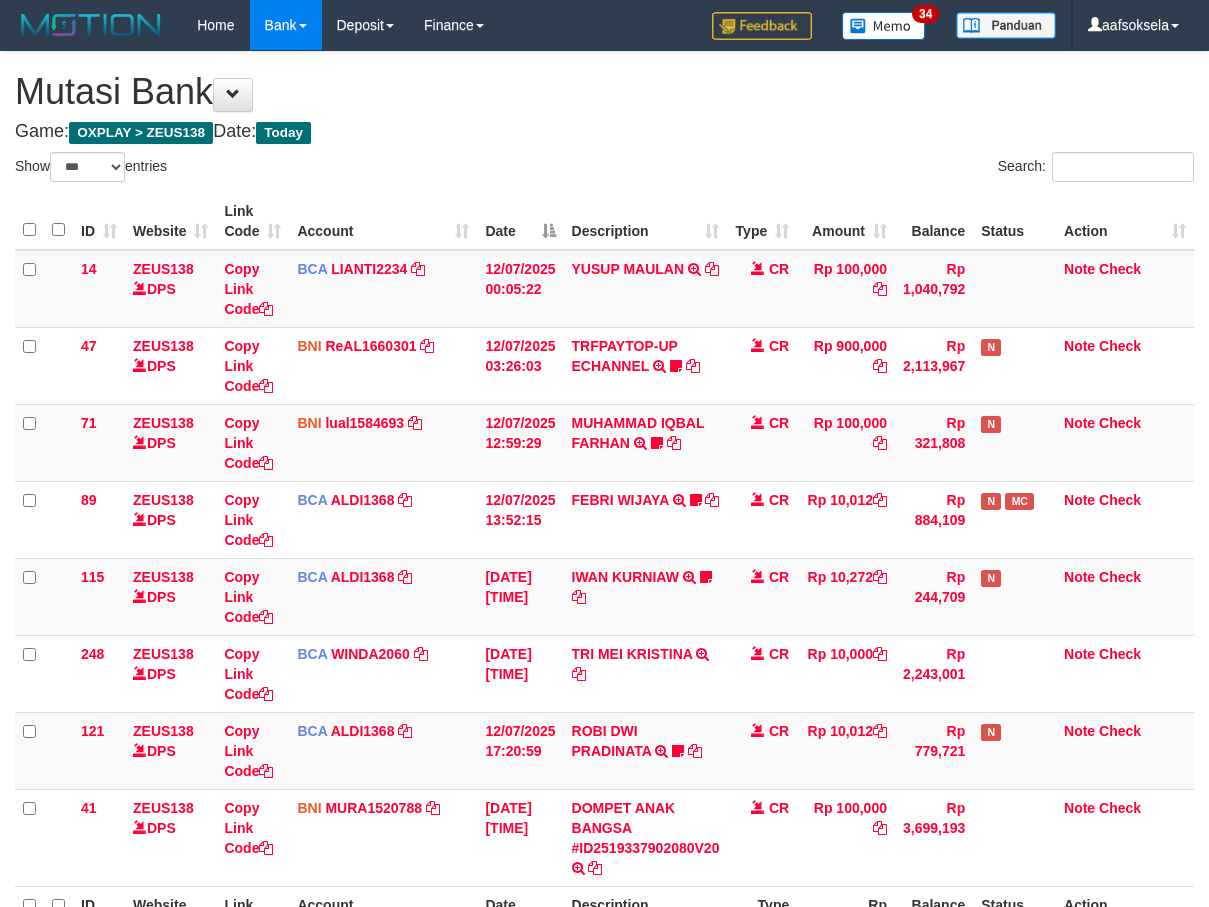 select on "***" 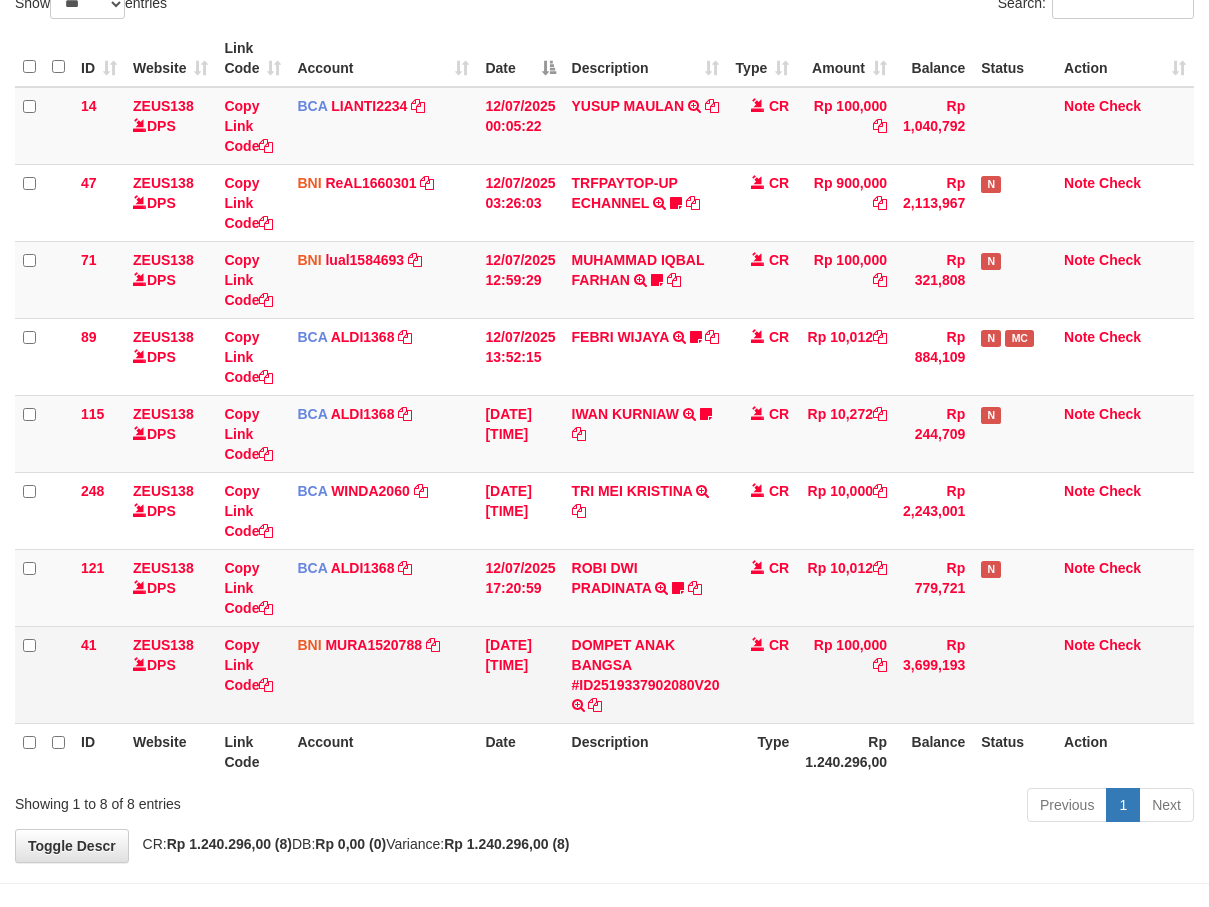 scroll, scrollTop: 97, scrollLeft: 0, axis: vertical 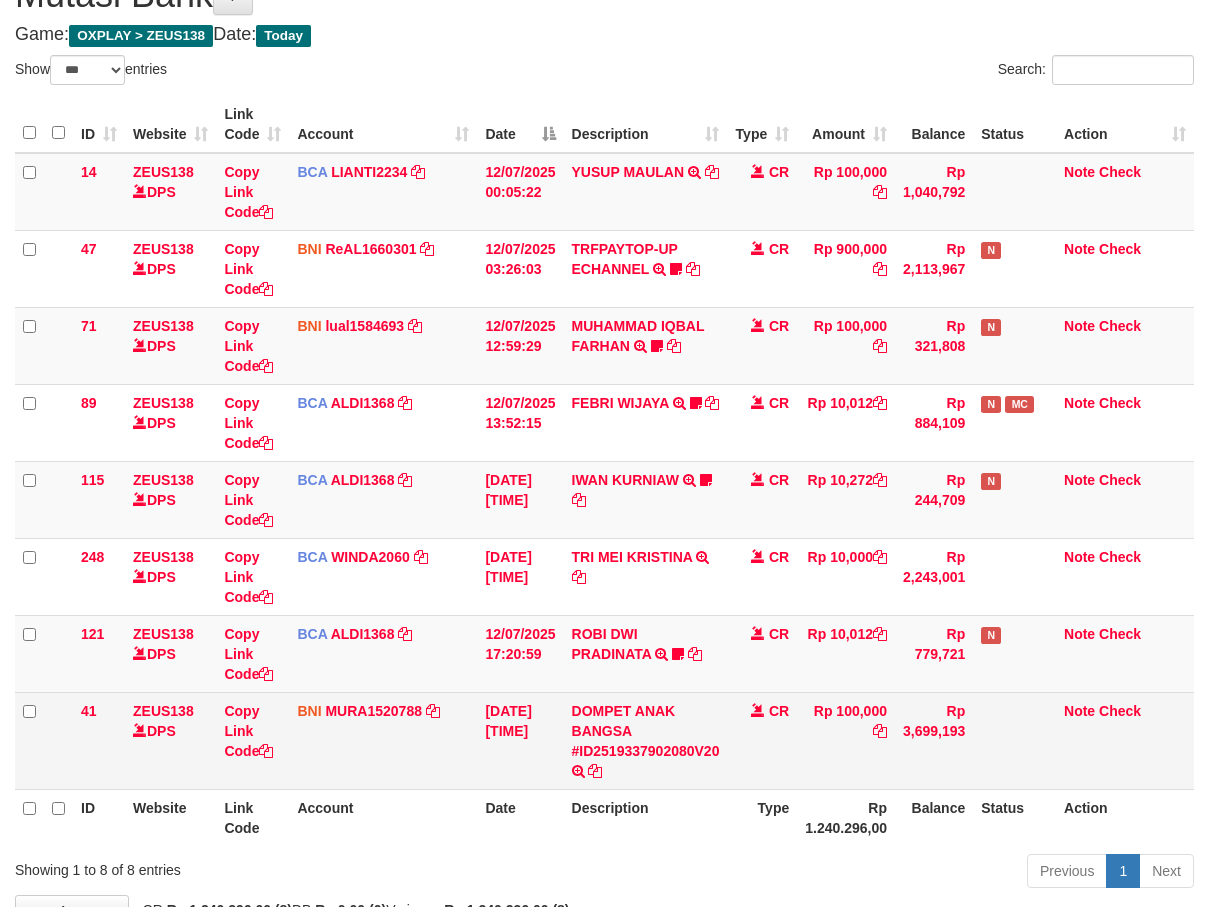 click on "DOMPET ANAK BANGSA #ID2519337902080V20         TRANSFER DARI DOMPET ANAK BANGSA #ID2519337902080V20" at bounding box center (646, 740) 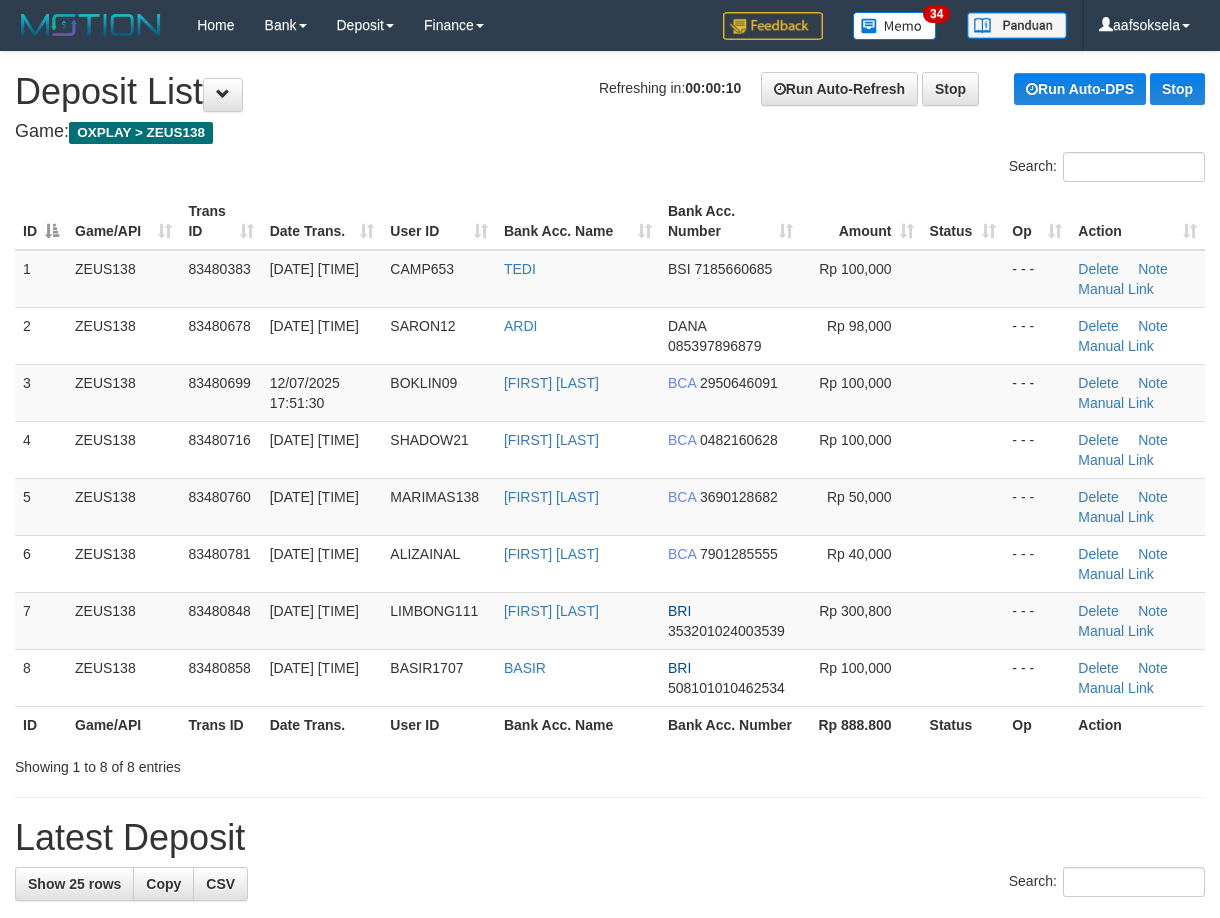 scroll, scrollTop: 0, scrollLeft: 0, axis: both 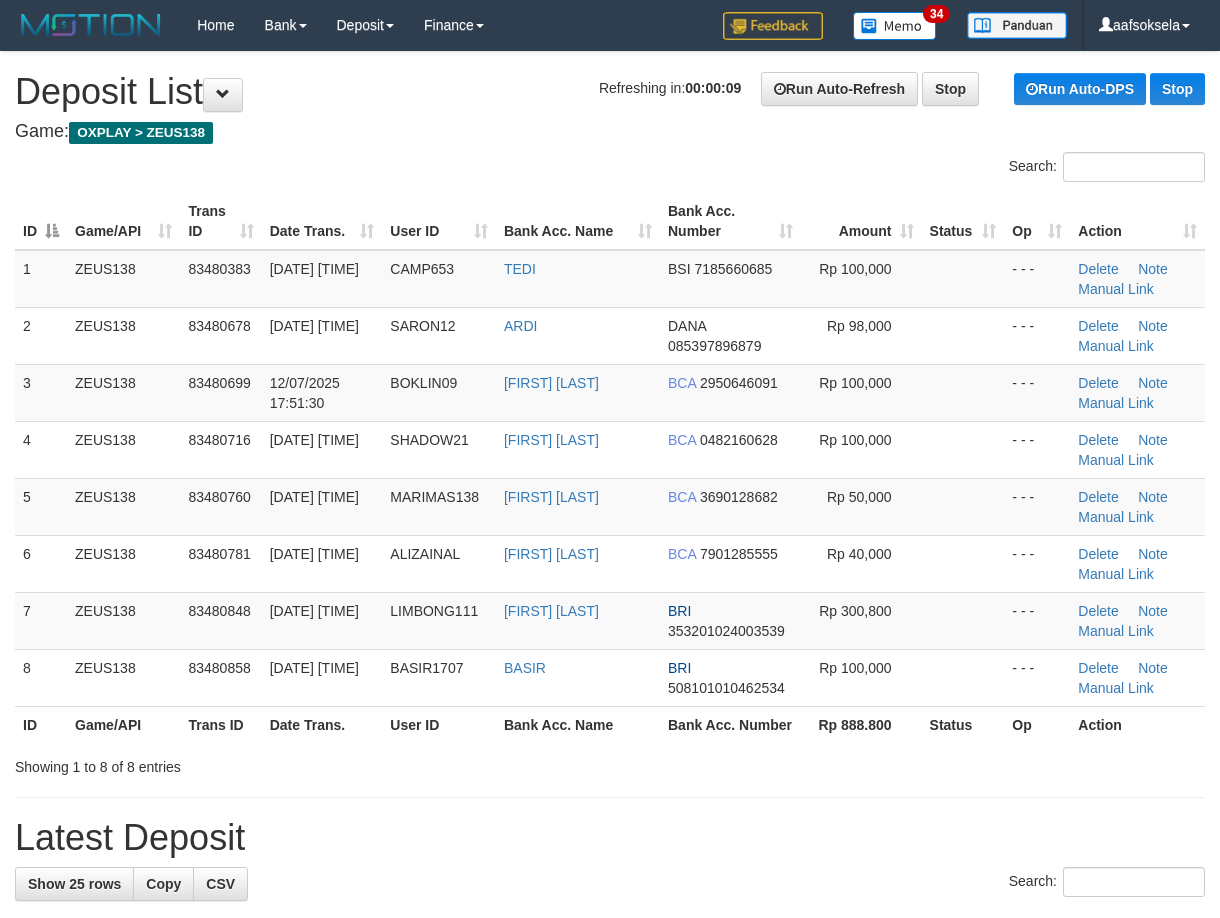 click on "Game/API" at bounding box center (123, 724) 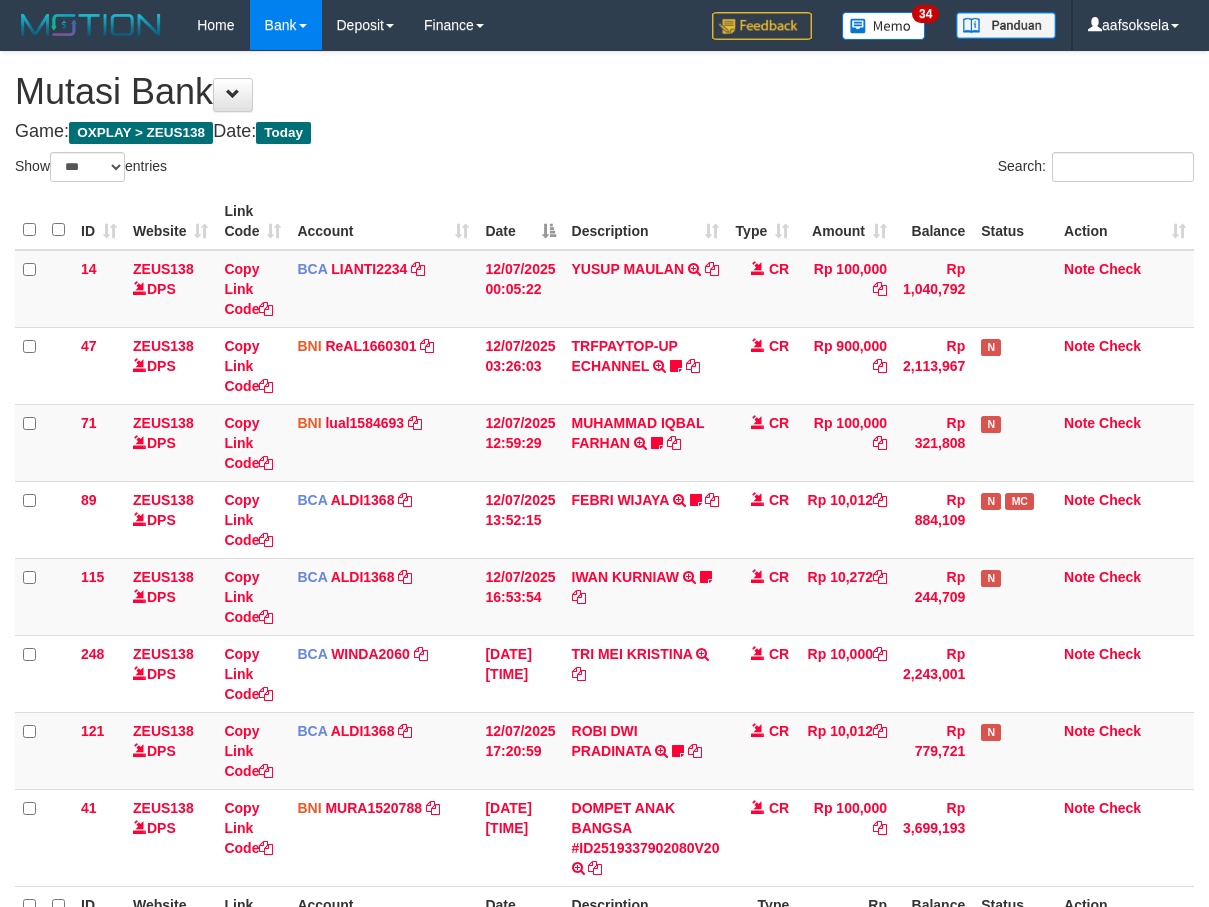 select on "***" 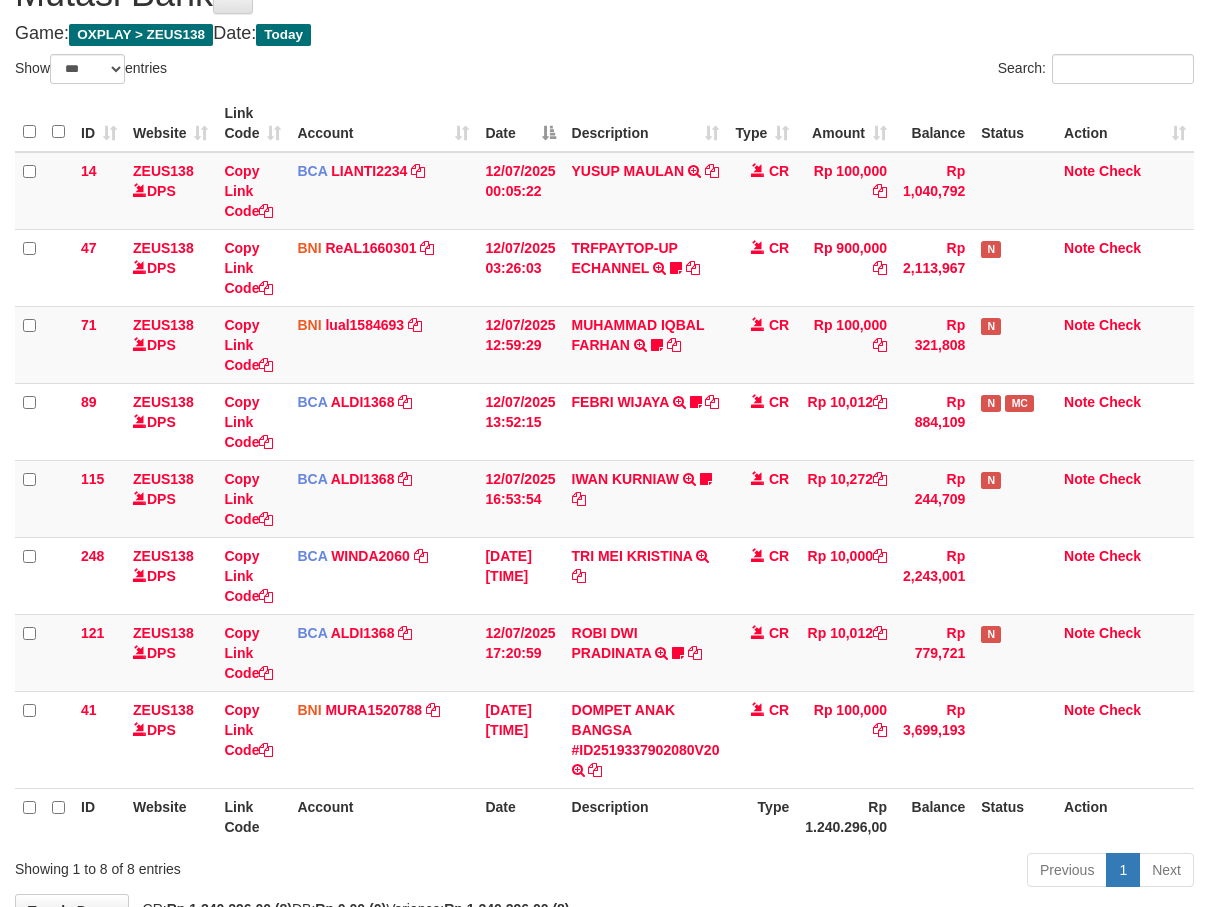 click on "Description" at bounding box center [646, 816] 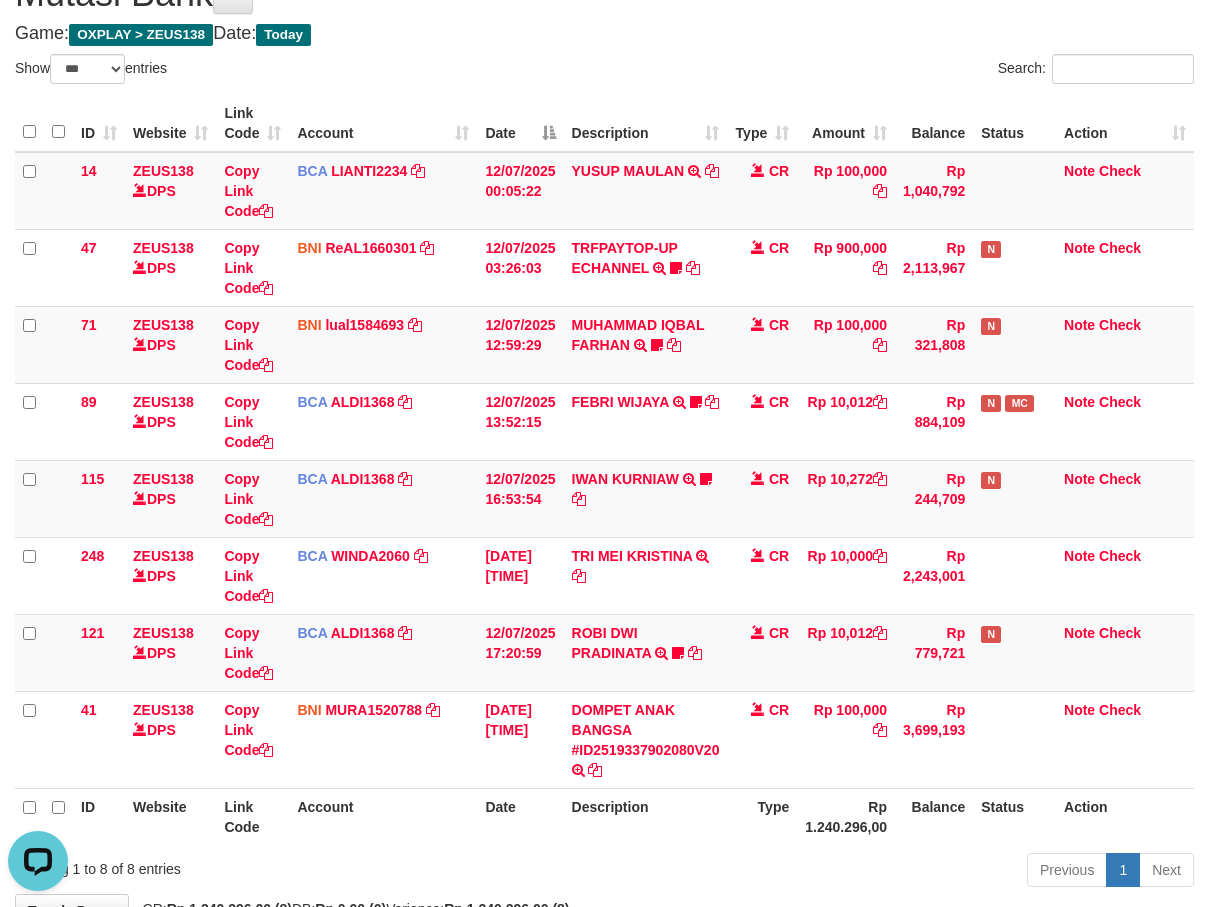 scroll, scrollTop: 0, scrollLeft: 0, axis: both 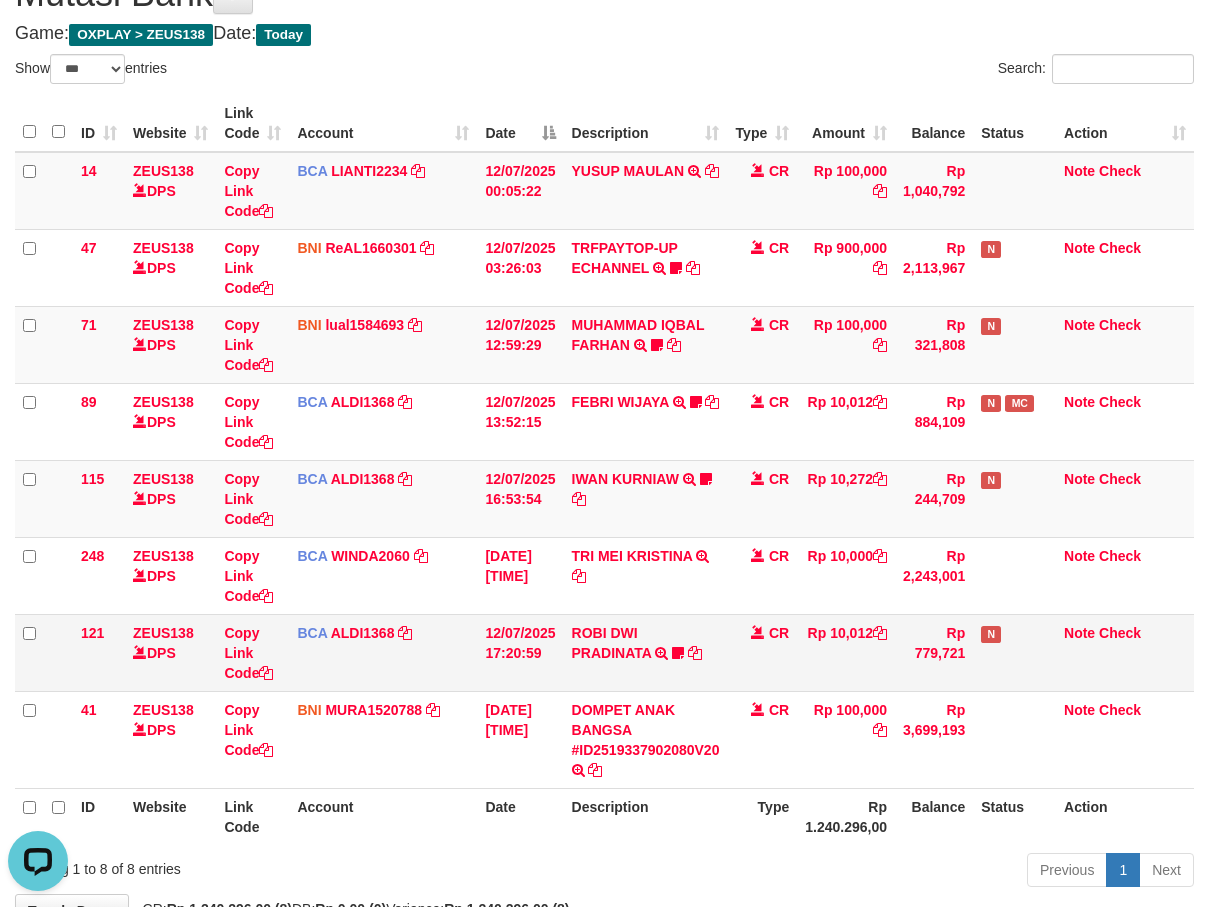 click on "ROBI DWI PRADINATA            TRSF E-BANKING CR 1207/FTSCY/WS95031
10012.00ROBI DWI PRADINATA    Robydwi1" at bounding box center (646, 652) 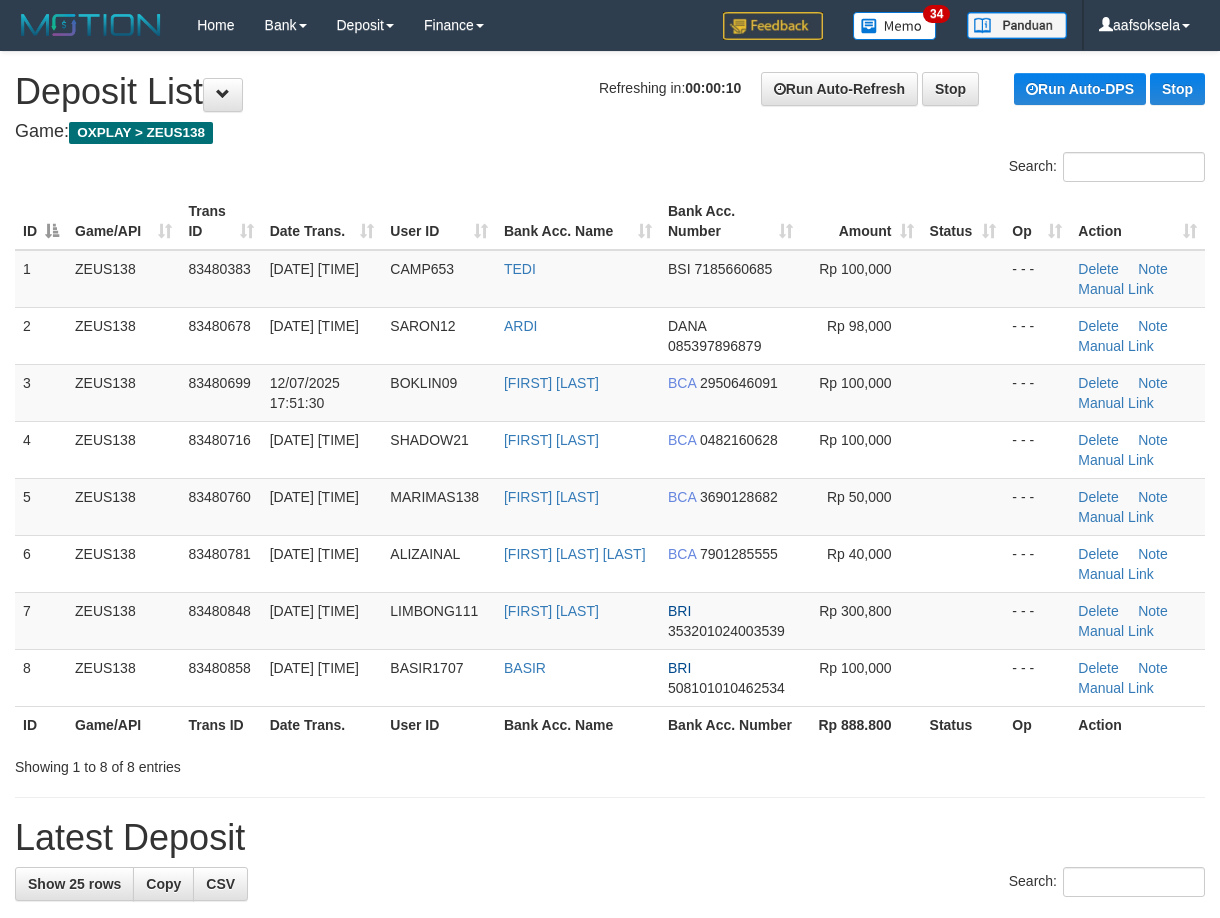 scroll, scrollTop: 0, scrollLeft: 0, axis: both 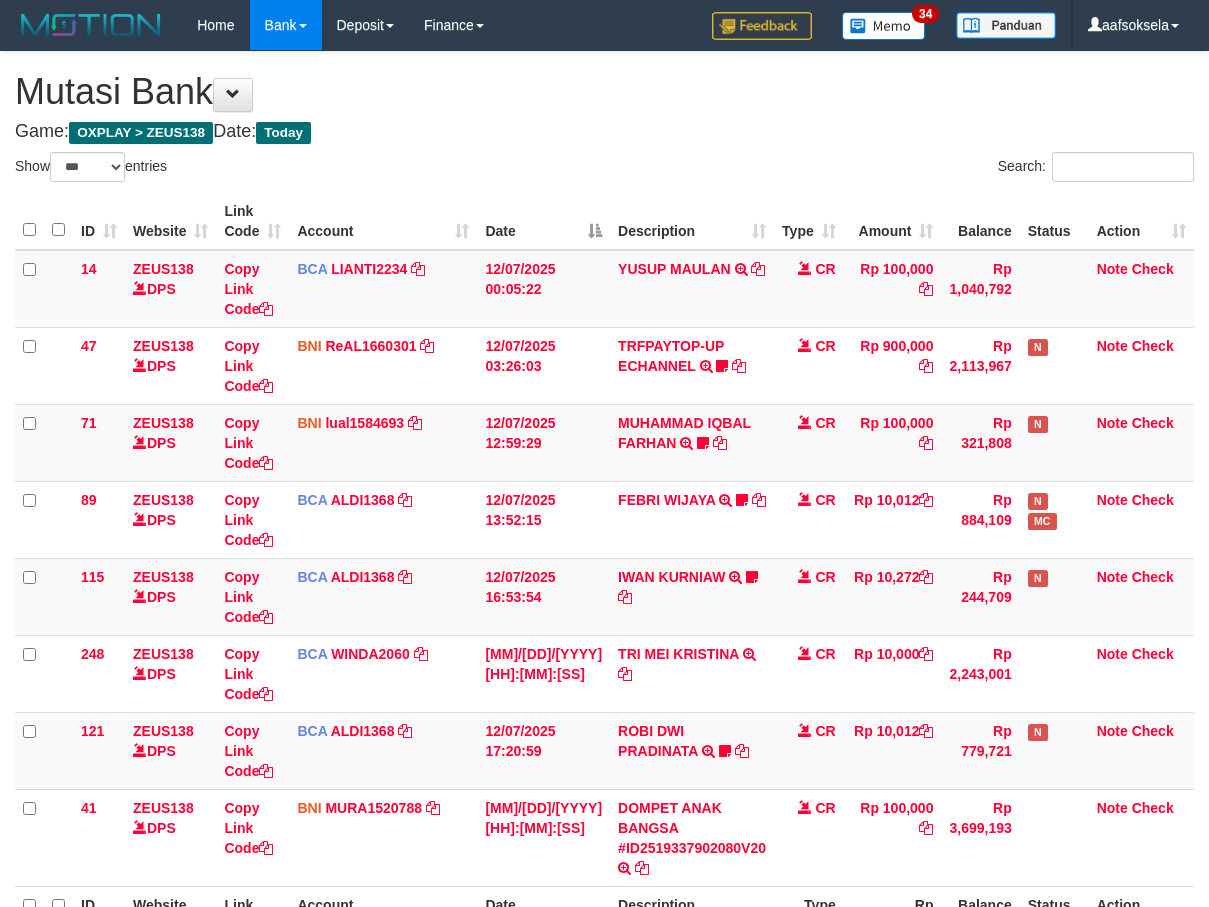 select on "***" 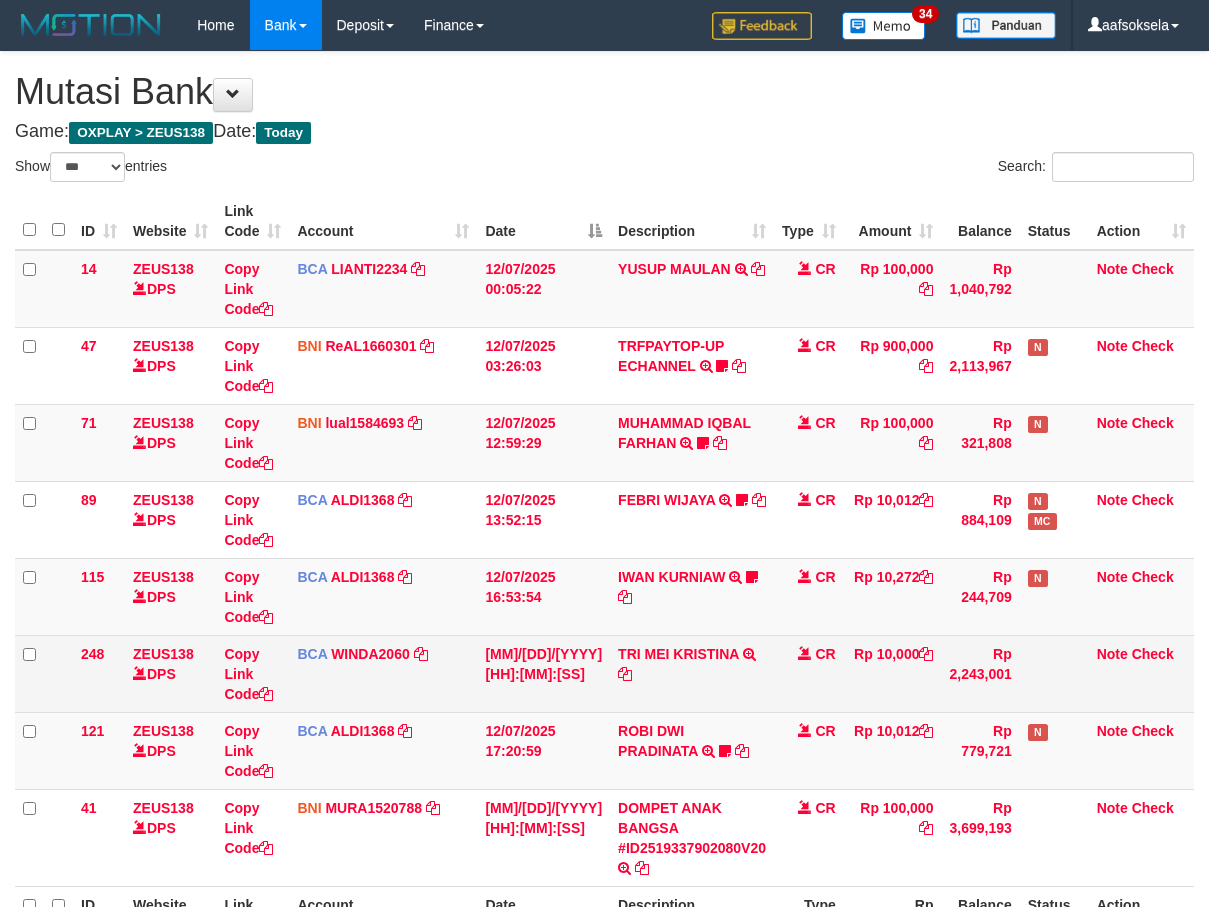 scroll, scrollTop: 99, scrollLeft: 0, axis: vertical 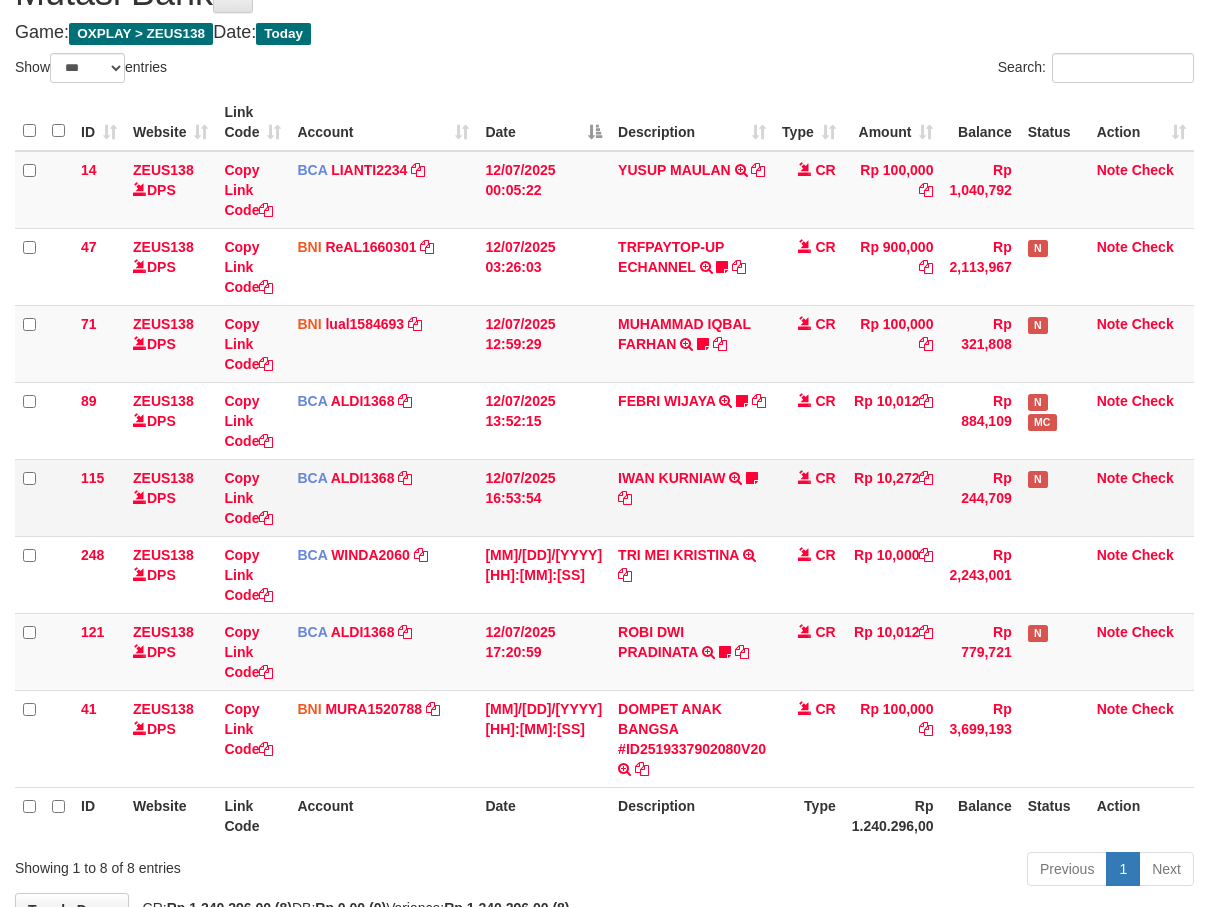 click on "CR" at bounding box center [809, 497] 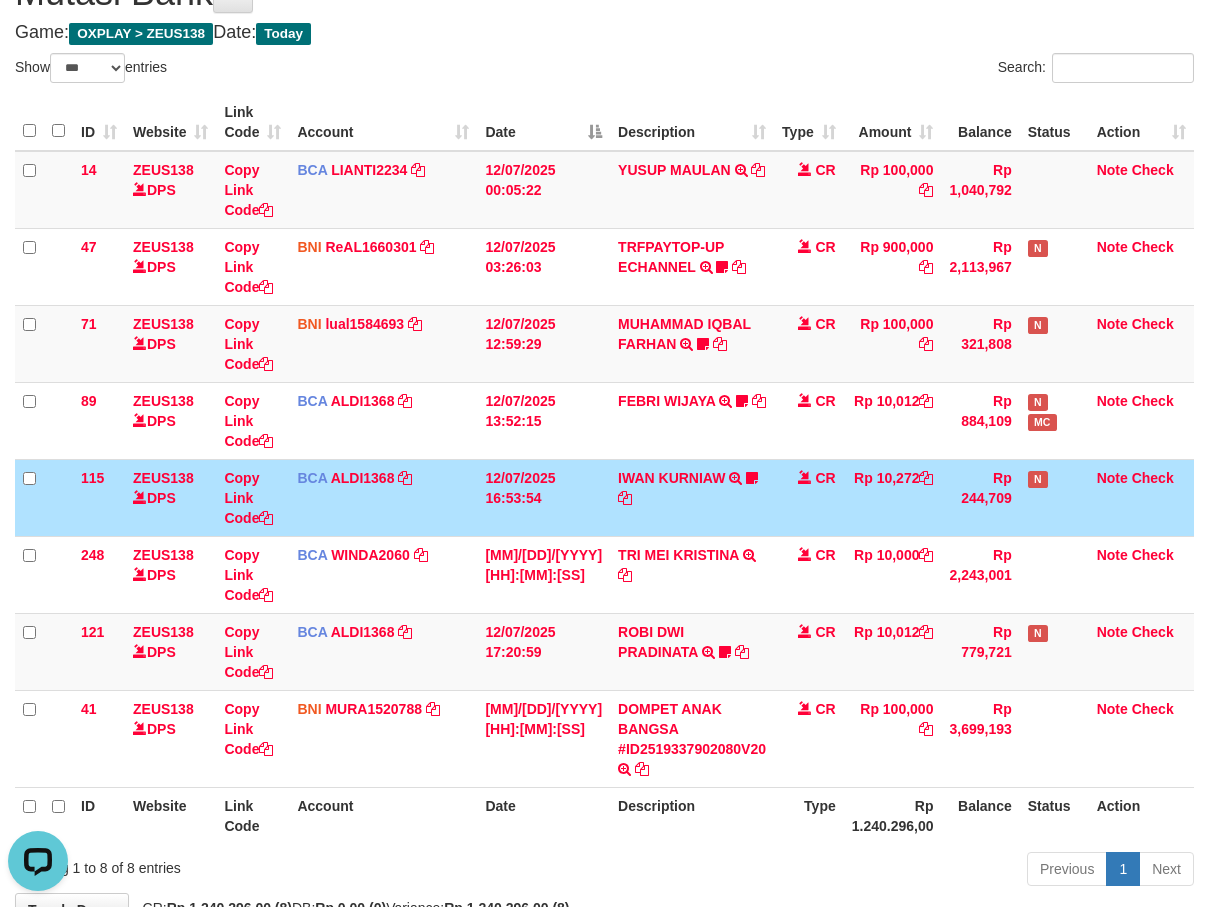 scroll, scrollTop: 0, scrollLeft: 0, axis: both 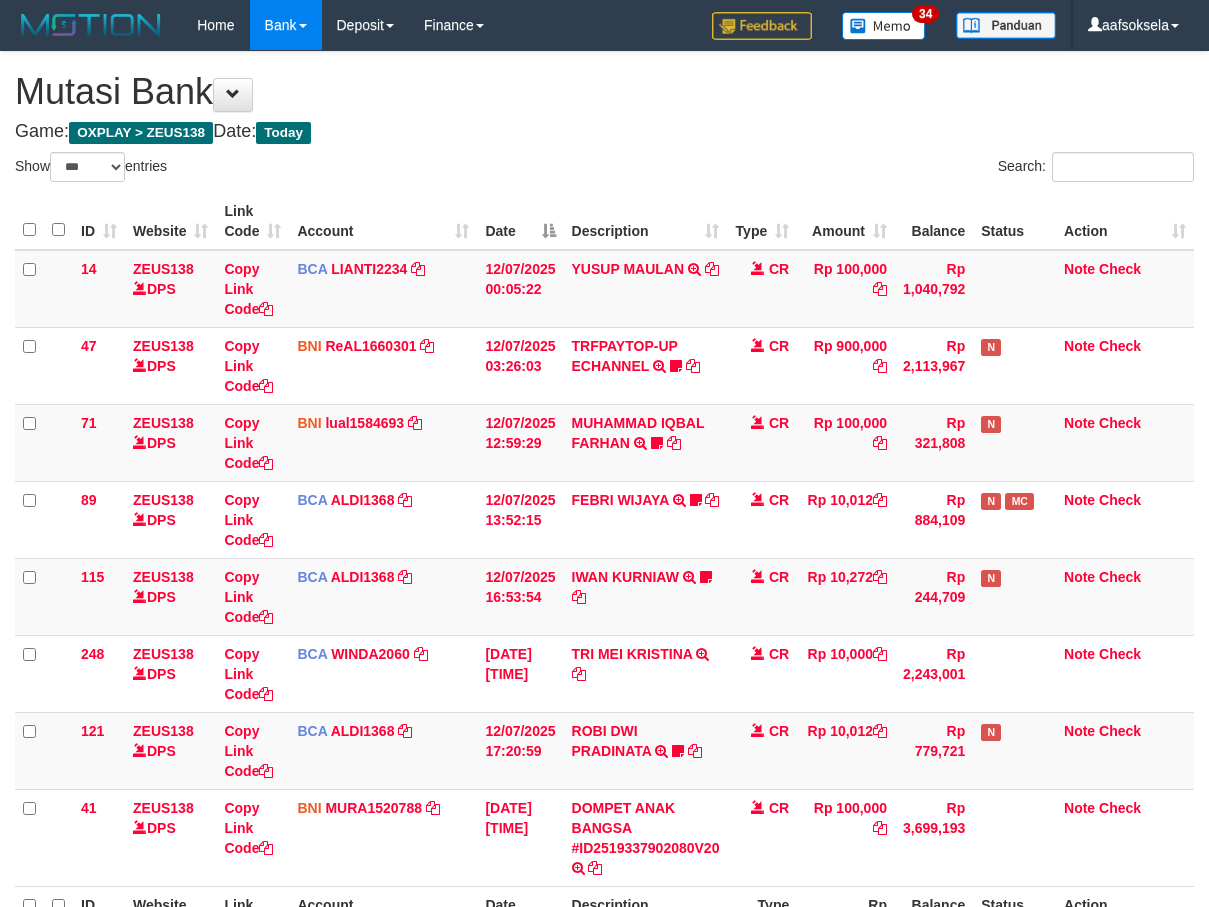 select on "***" 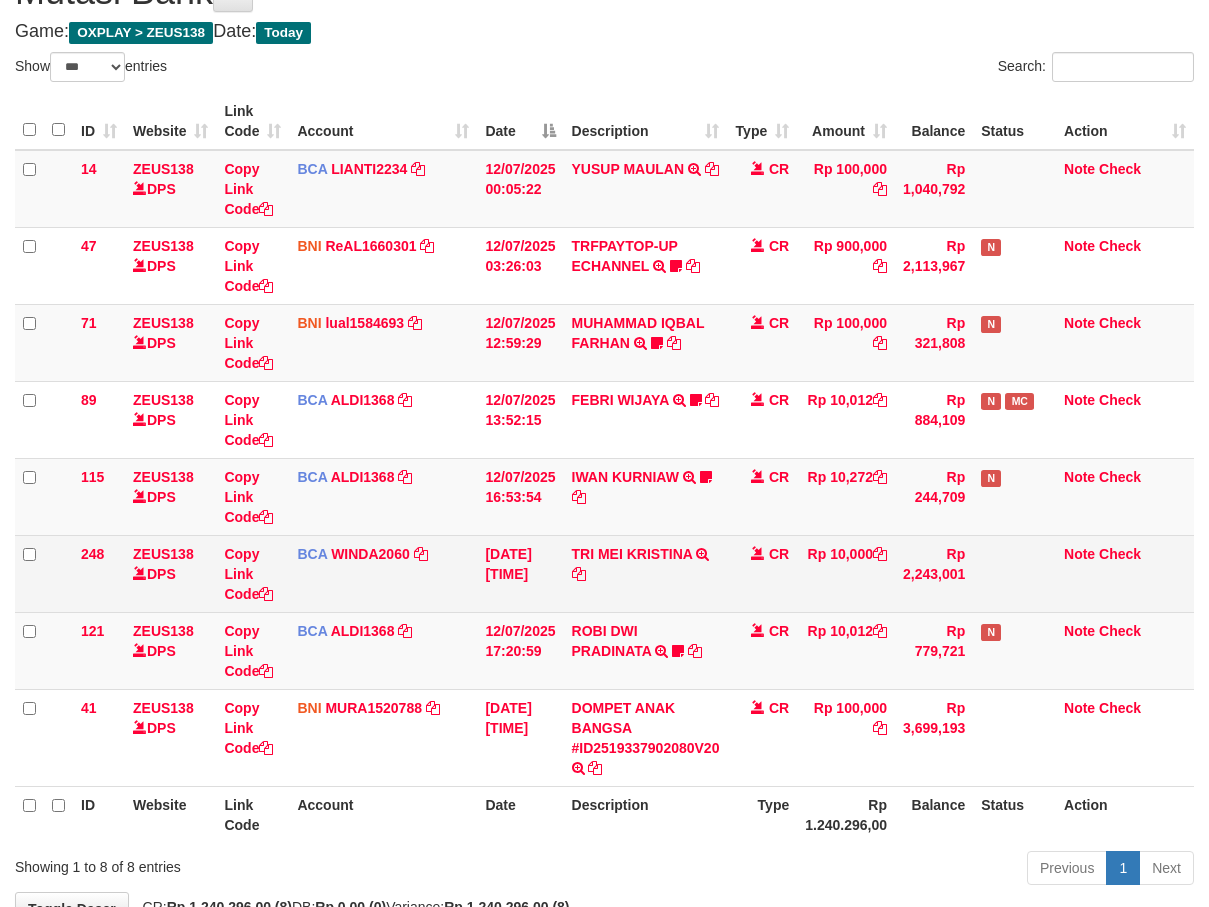 click on "TRI MEI KRISTINA         TRSF E-BANKING CR 1207/FTSCY/WS95031
10000.00TRI MEI KRISTINA" at bounding box center (646, 573) 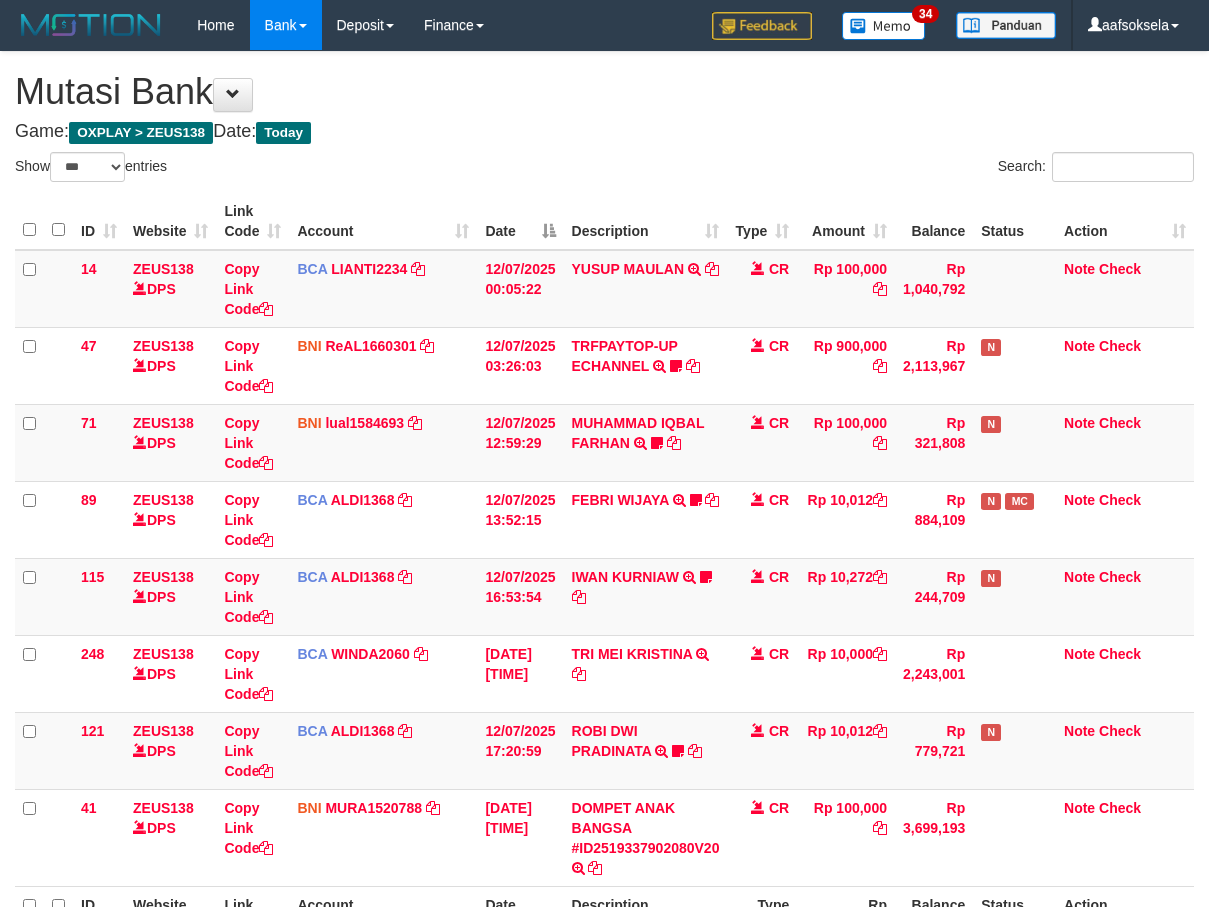 select on "***" 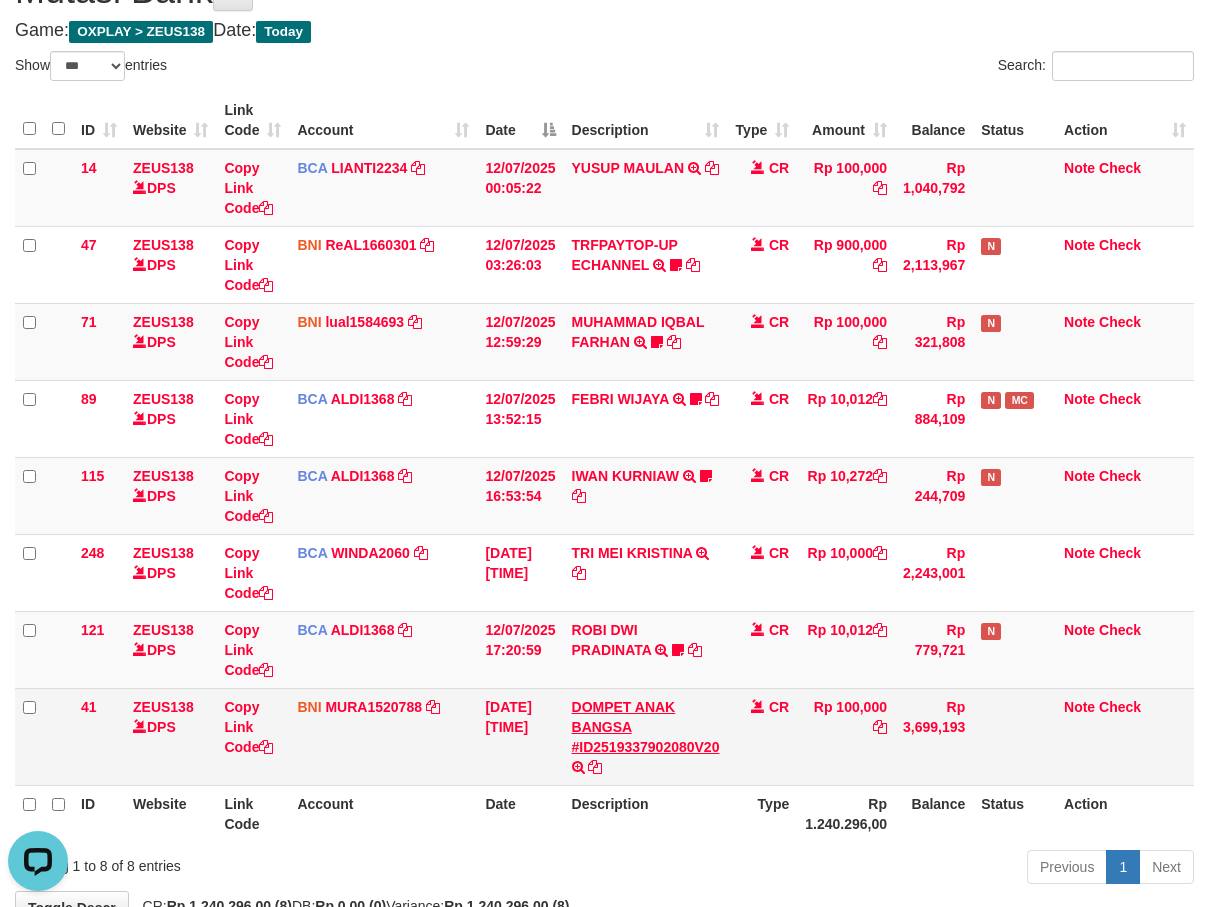 scroll, scrollTop: 0, scrollLeft: 0, axis: both 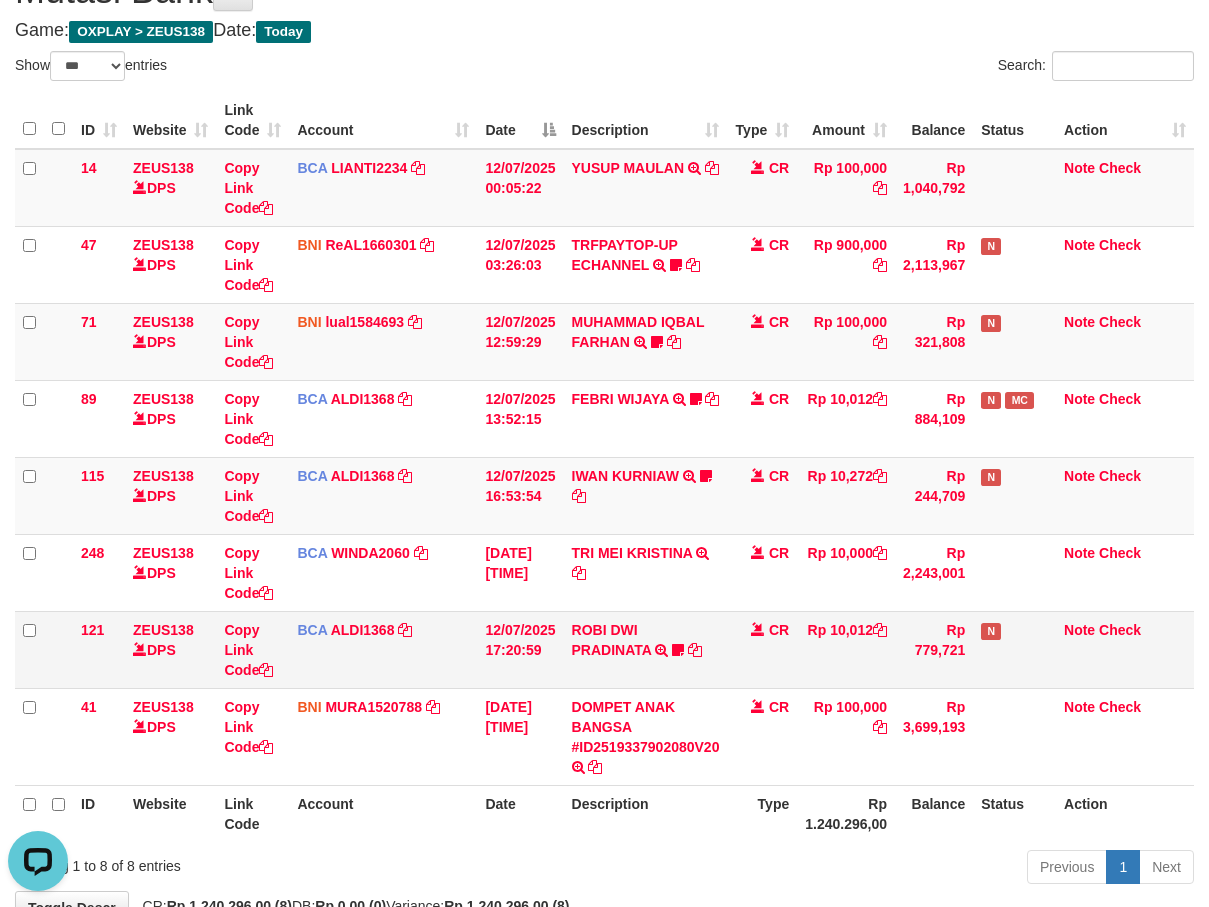 click on "ROBI DWI PRADINATA            TRSF E-BANKING CR 1207/FTSCY/WS95031
10012.00ROBI DWI PRADINATA    Robydwi1" at bounding box center (646, 649) 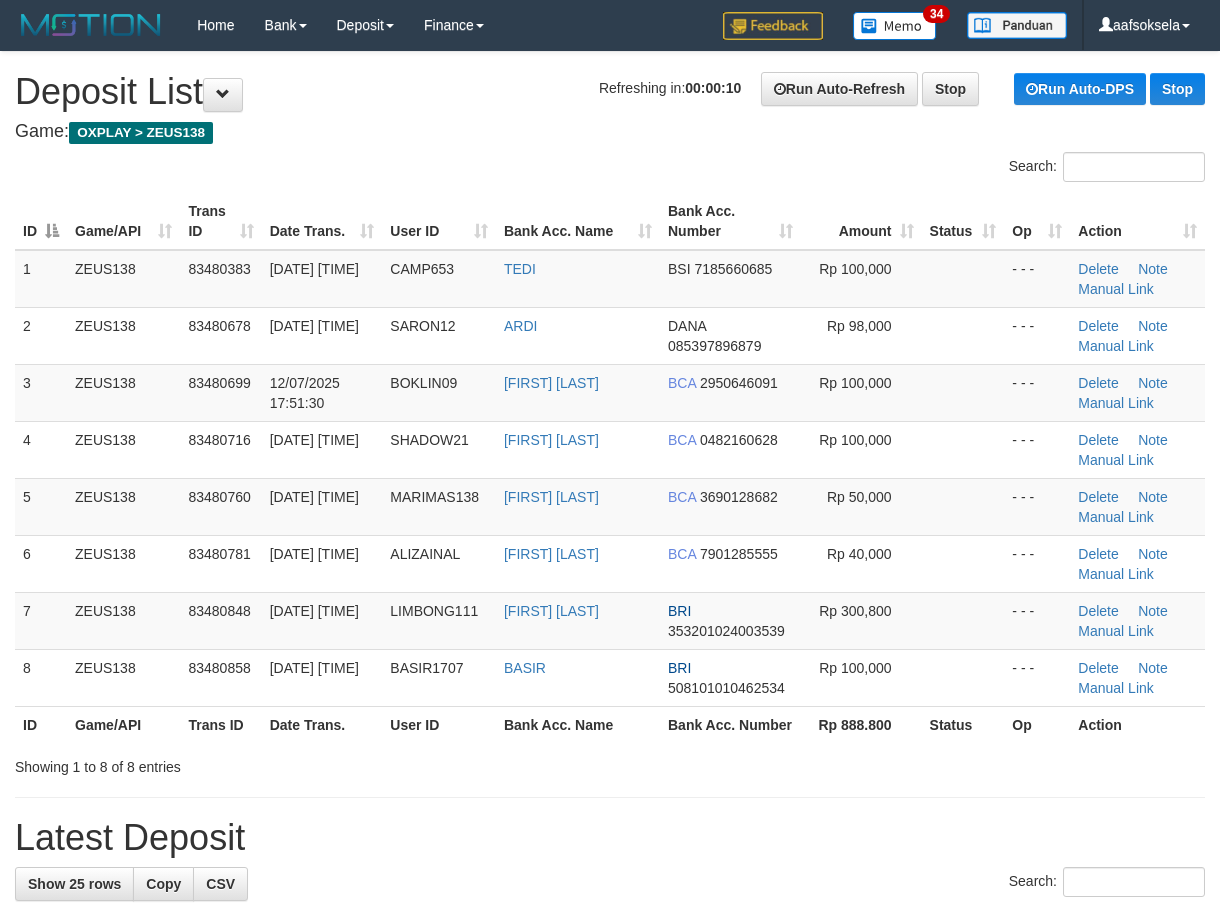 scroll, scrollTop: 0, scrollLeft: 0, axis: both 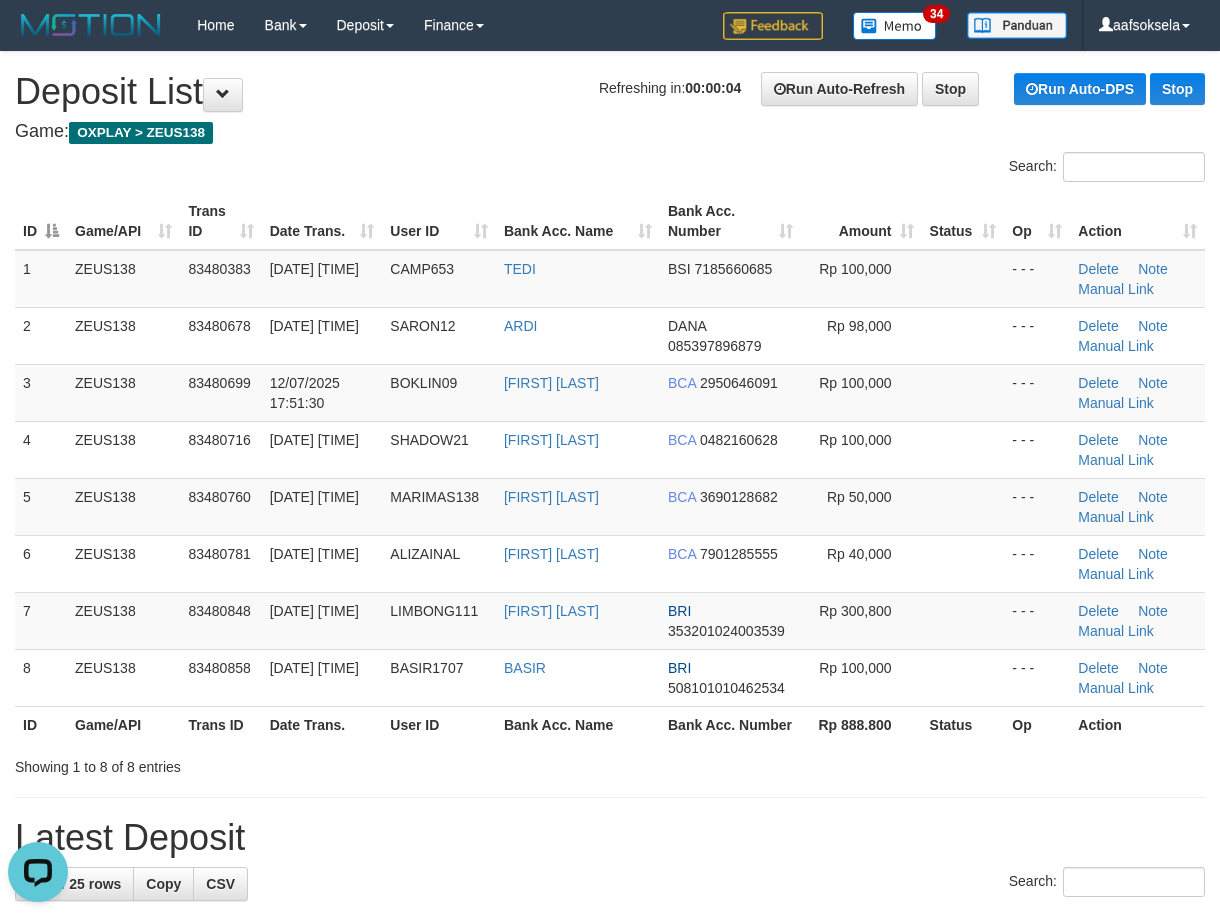click on "Showing 1 to 8 of 8 entries" at bounding box center (254, 763) 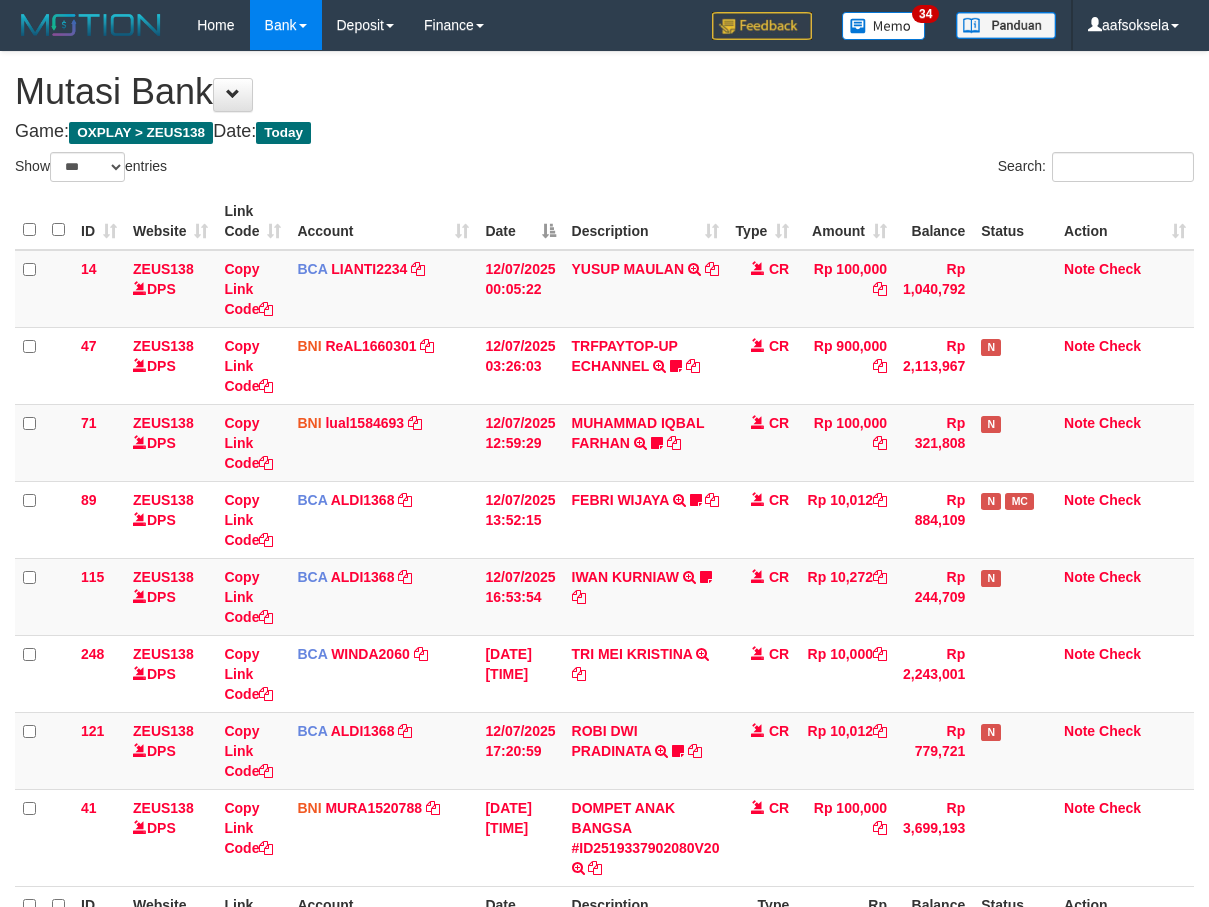 select on "***" 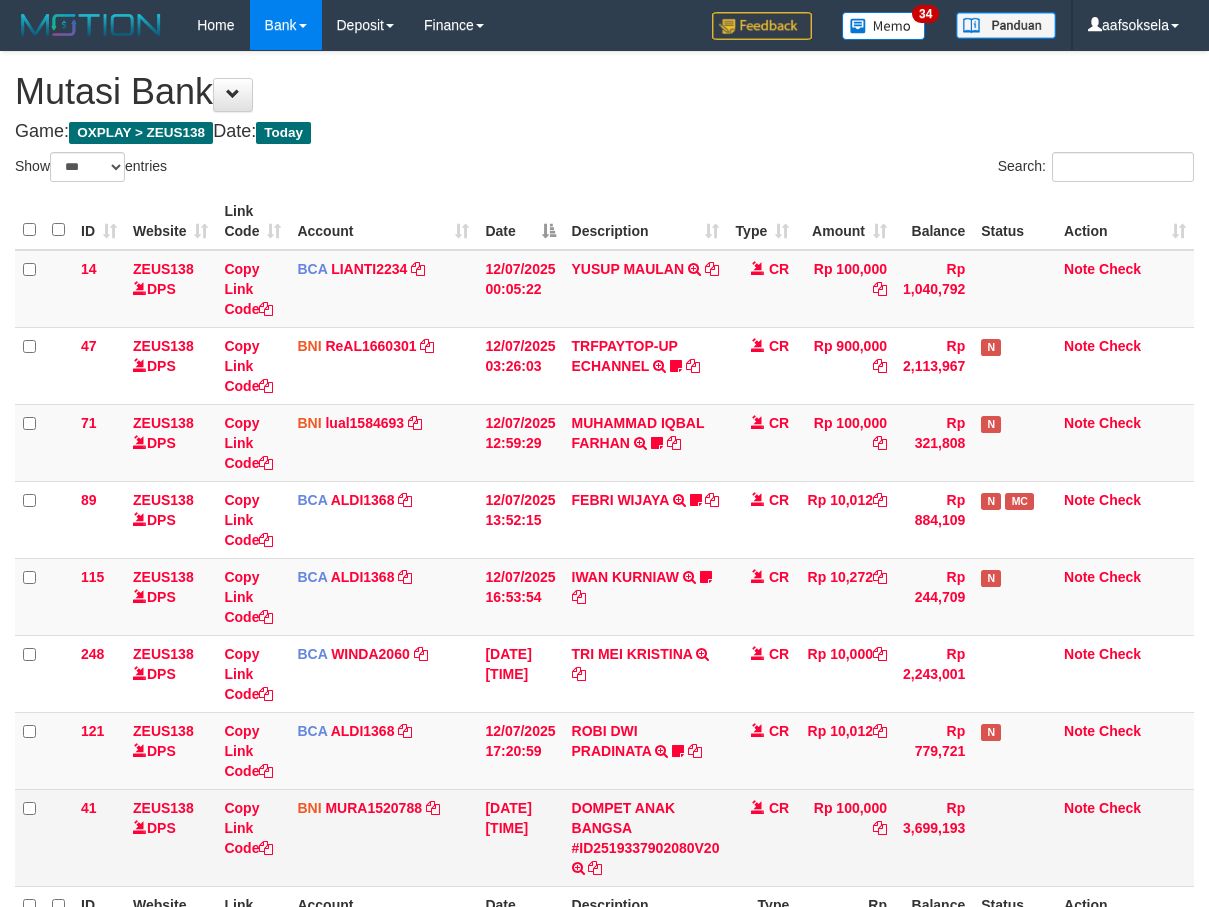 scroll, scrollTop: 102, scrollLeft: 0, axis: vertical 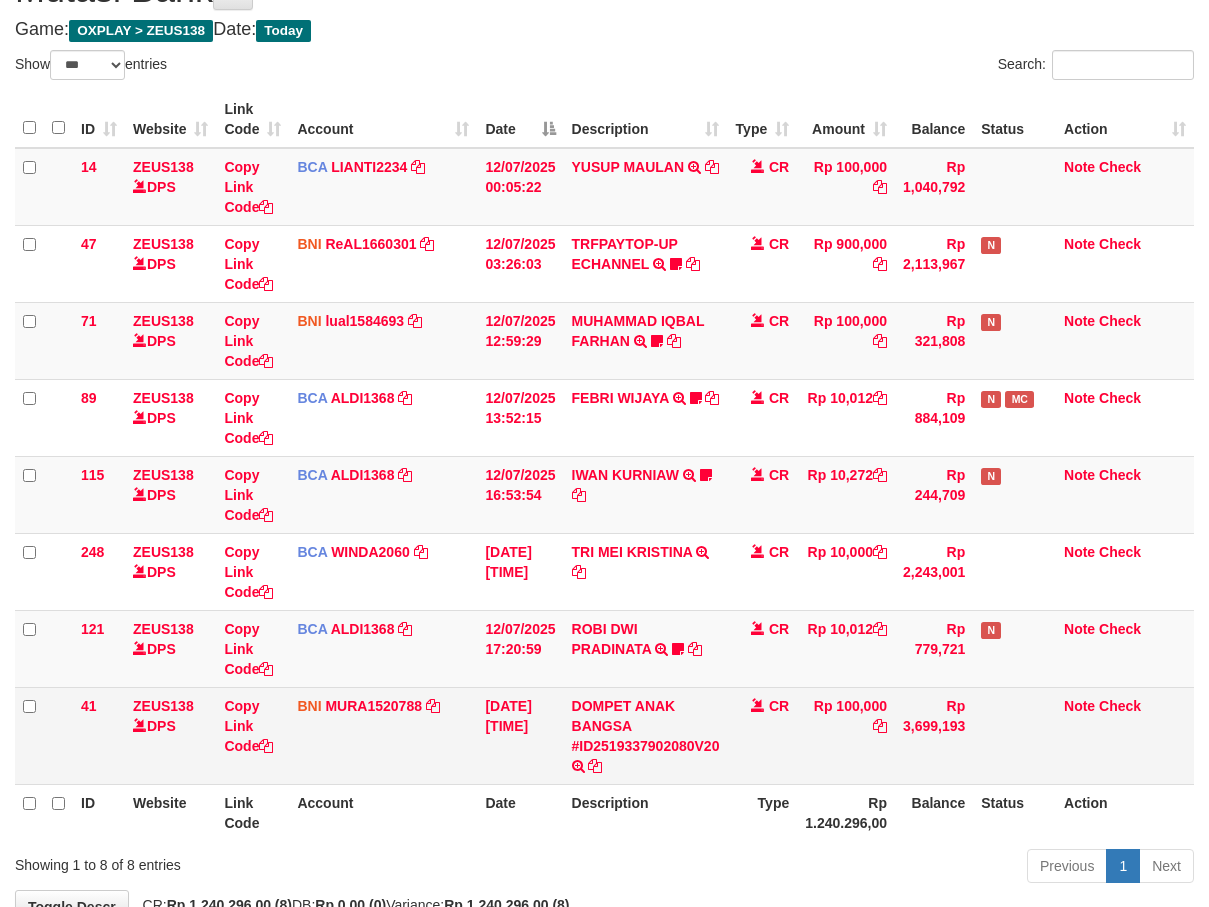 click on "CR" at bounding box center [762, 735] 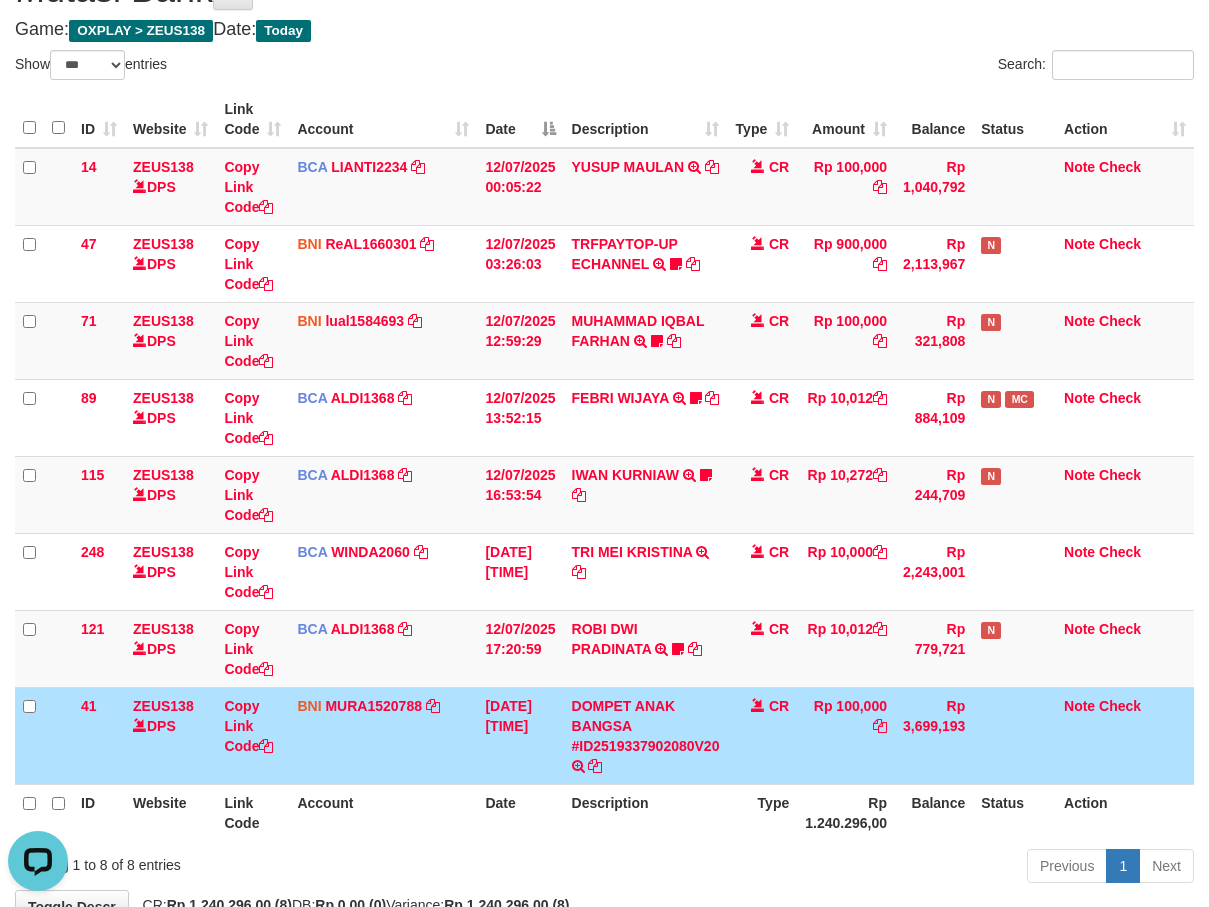 scroll, scrollTop: 0, scrollLeft: 0, axis: both 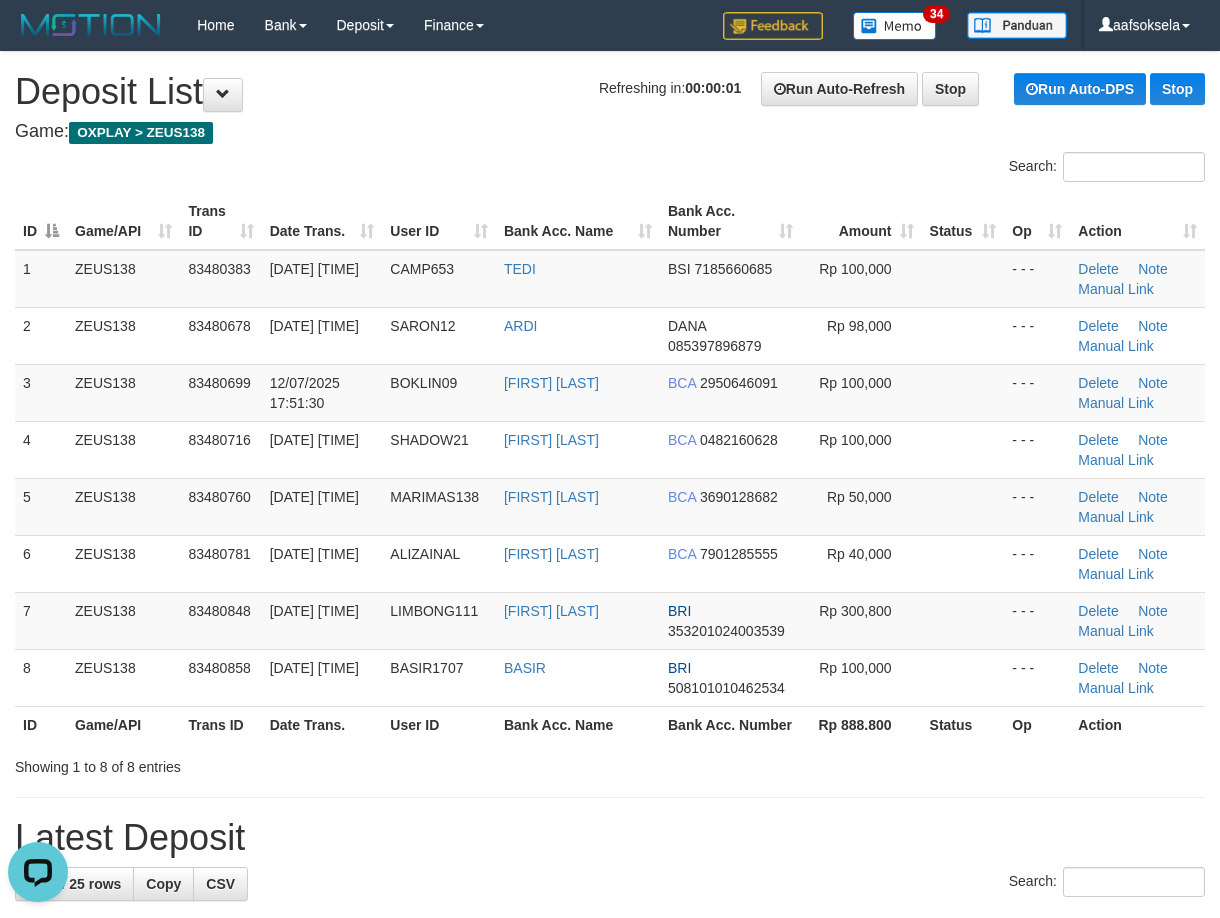 drag, startPoint x: 610, startPoint y: 741, endPoint x: 637, endPoint y: 735, distance: 27.658634 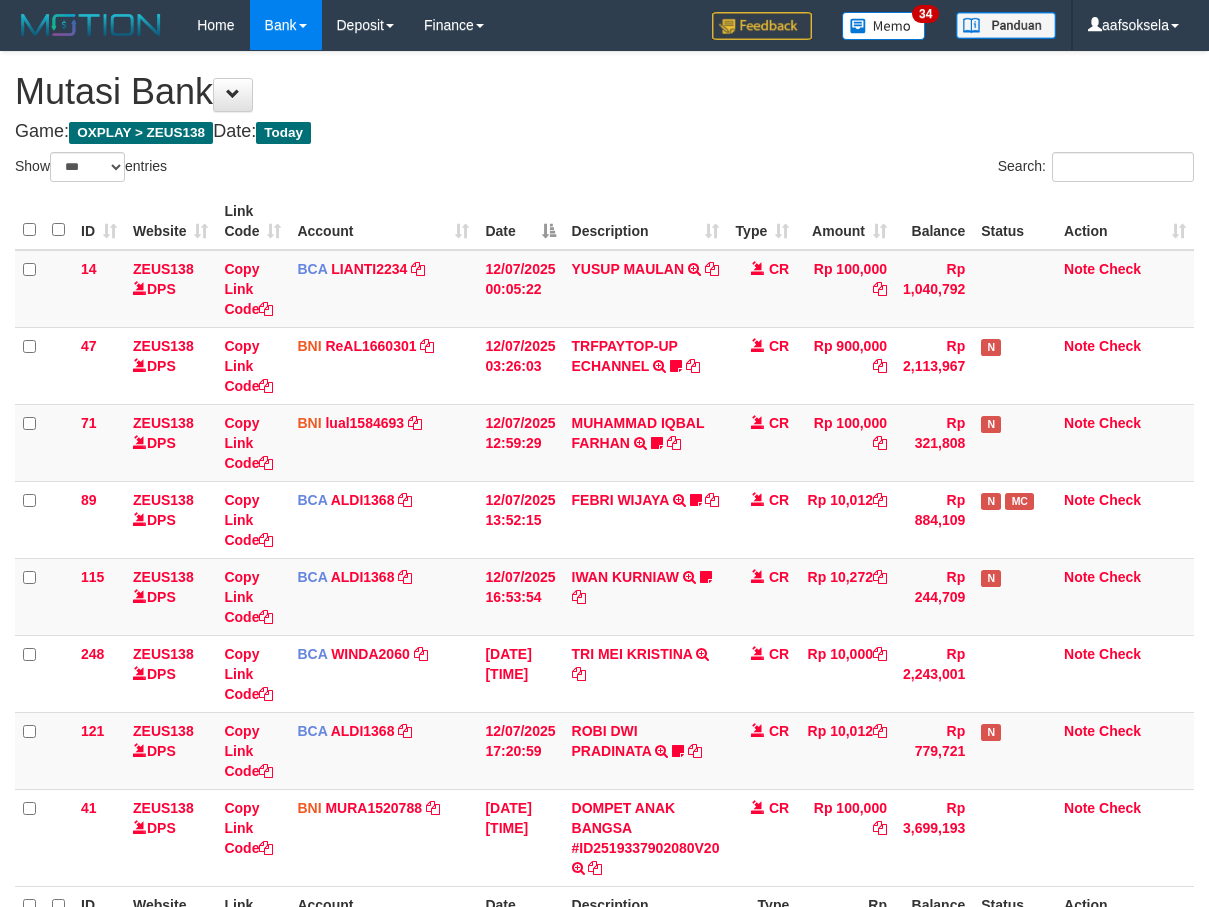 select on "***" 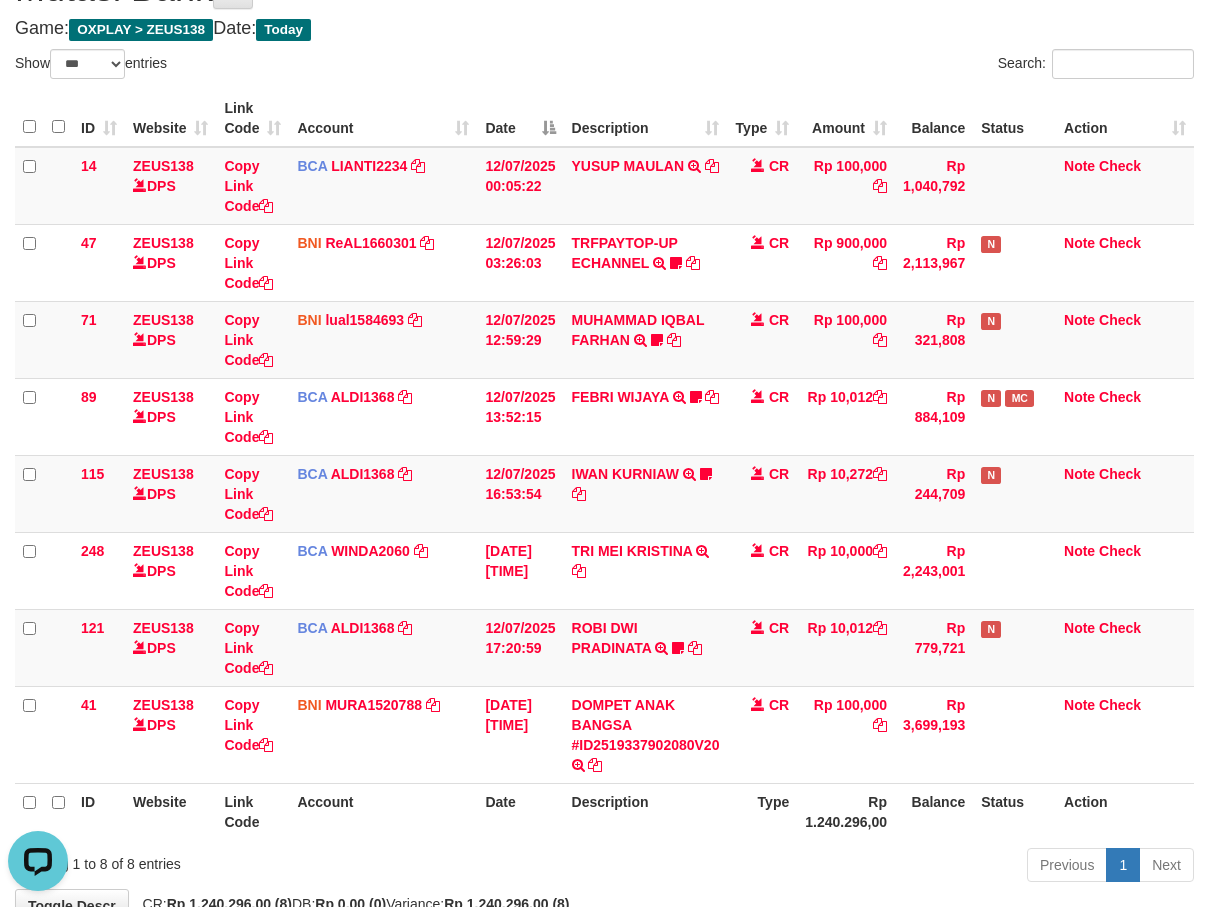 scroll, scrollTop: 0, scrollLeft: 0, axis: both 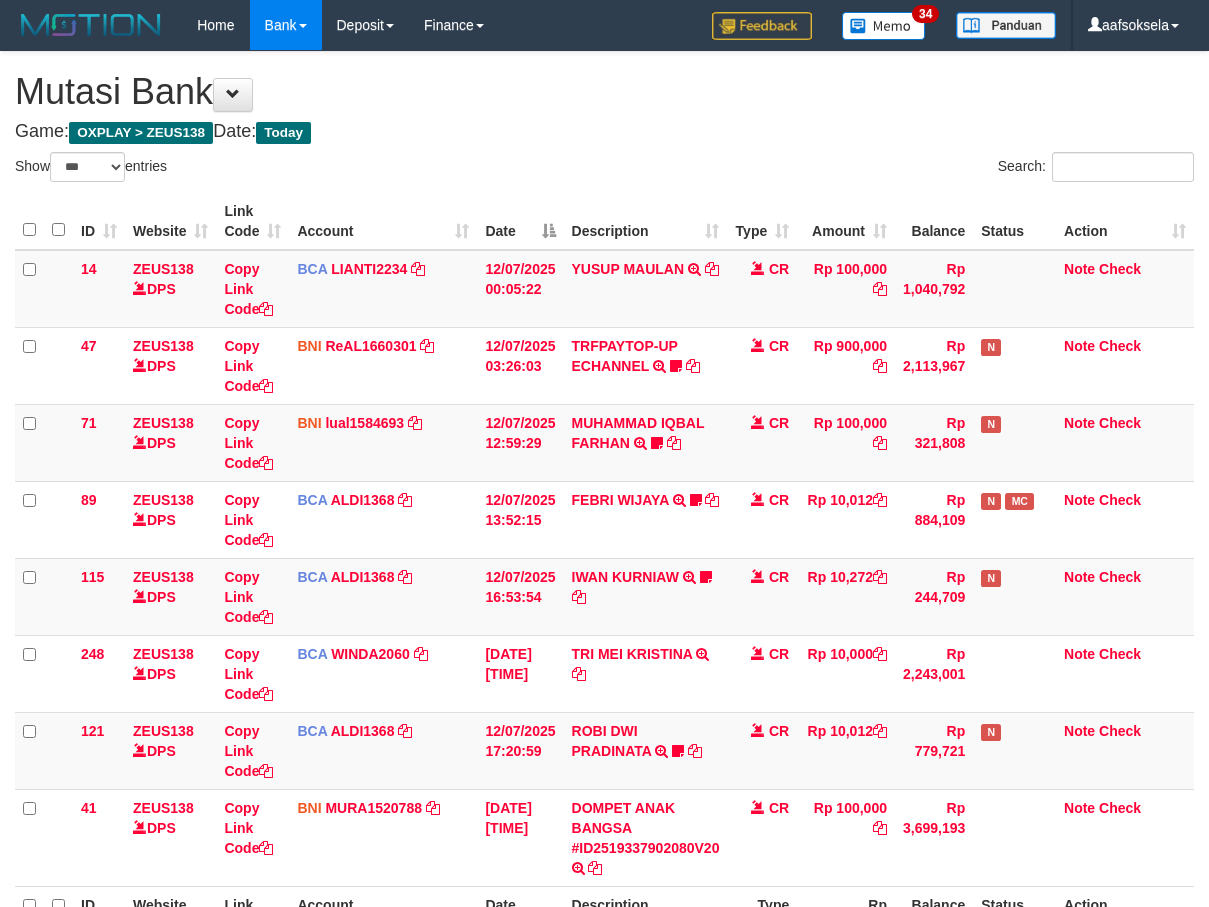 select on "***" 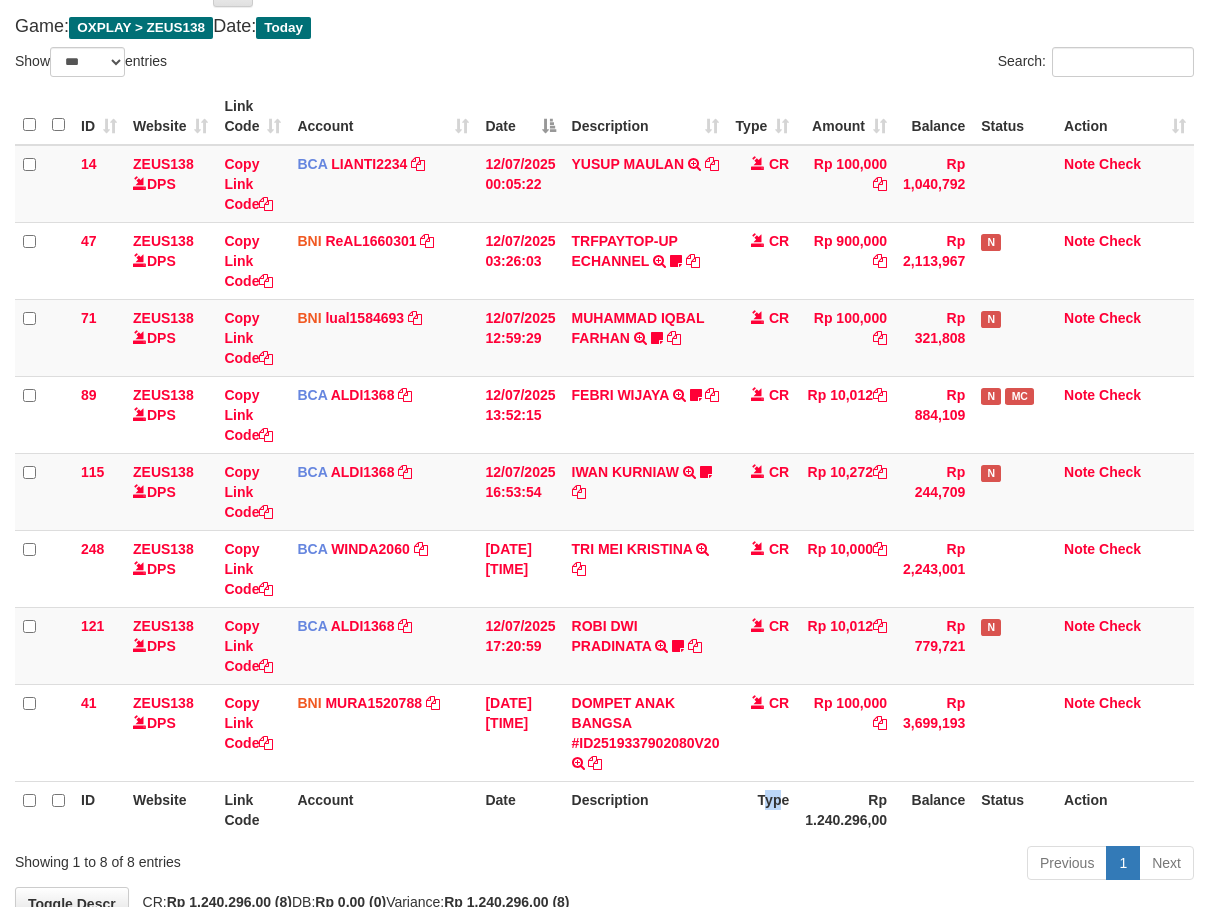 click on "Type" at bounding box center (762, 809) 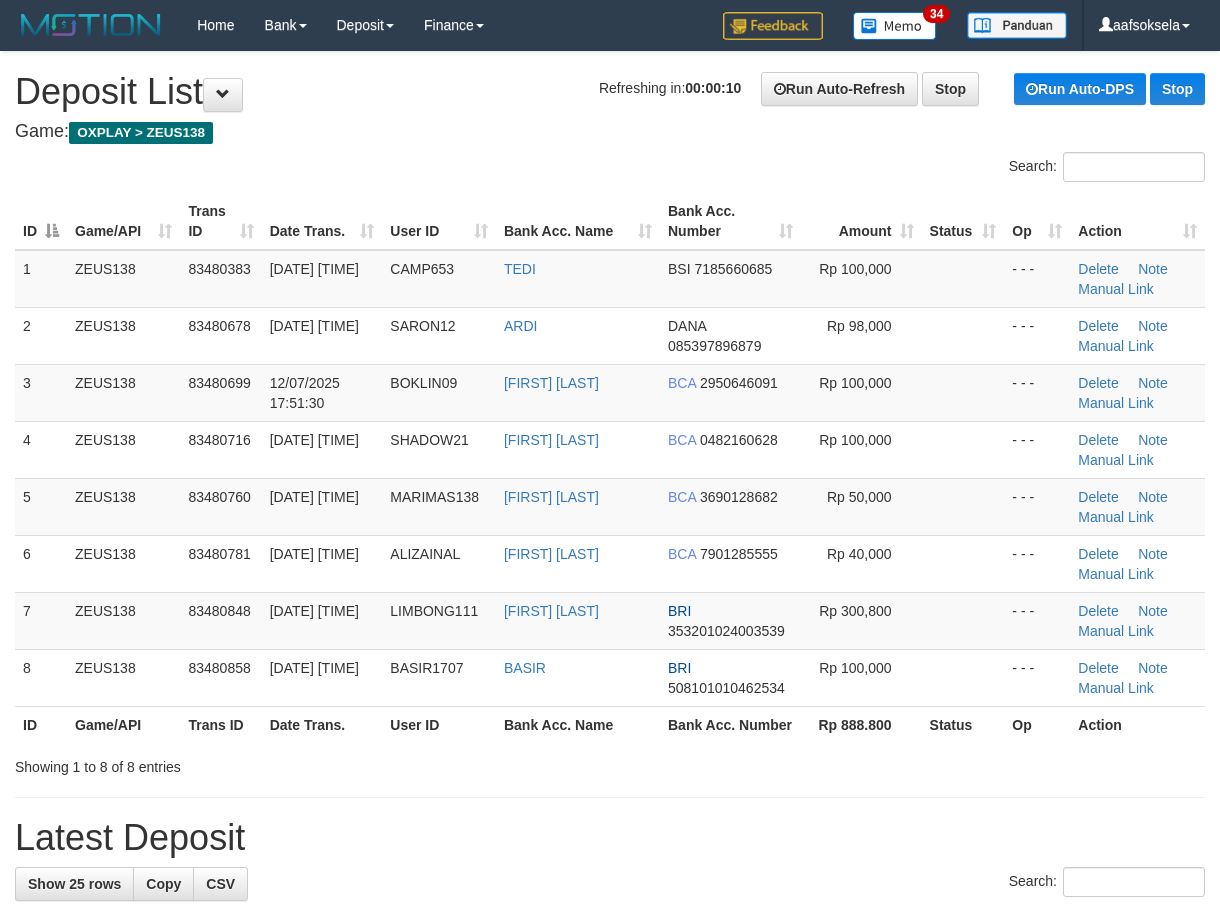 scroll, scrollTop: 0, scrollLeft: 0, axis: both 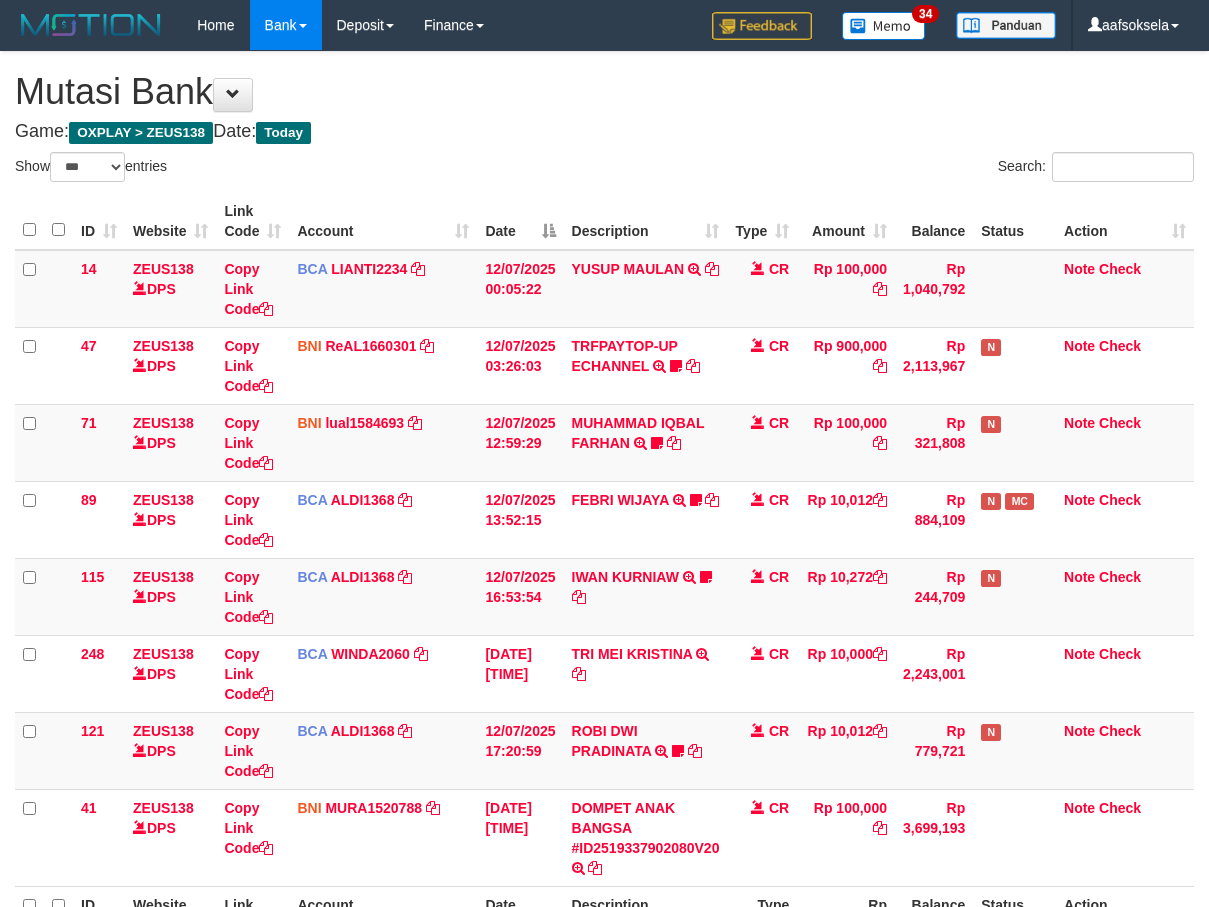select on "***" 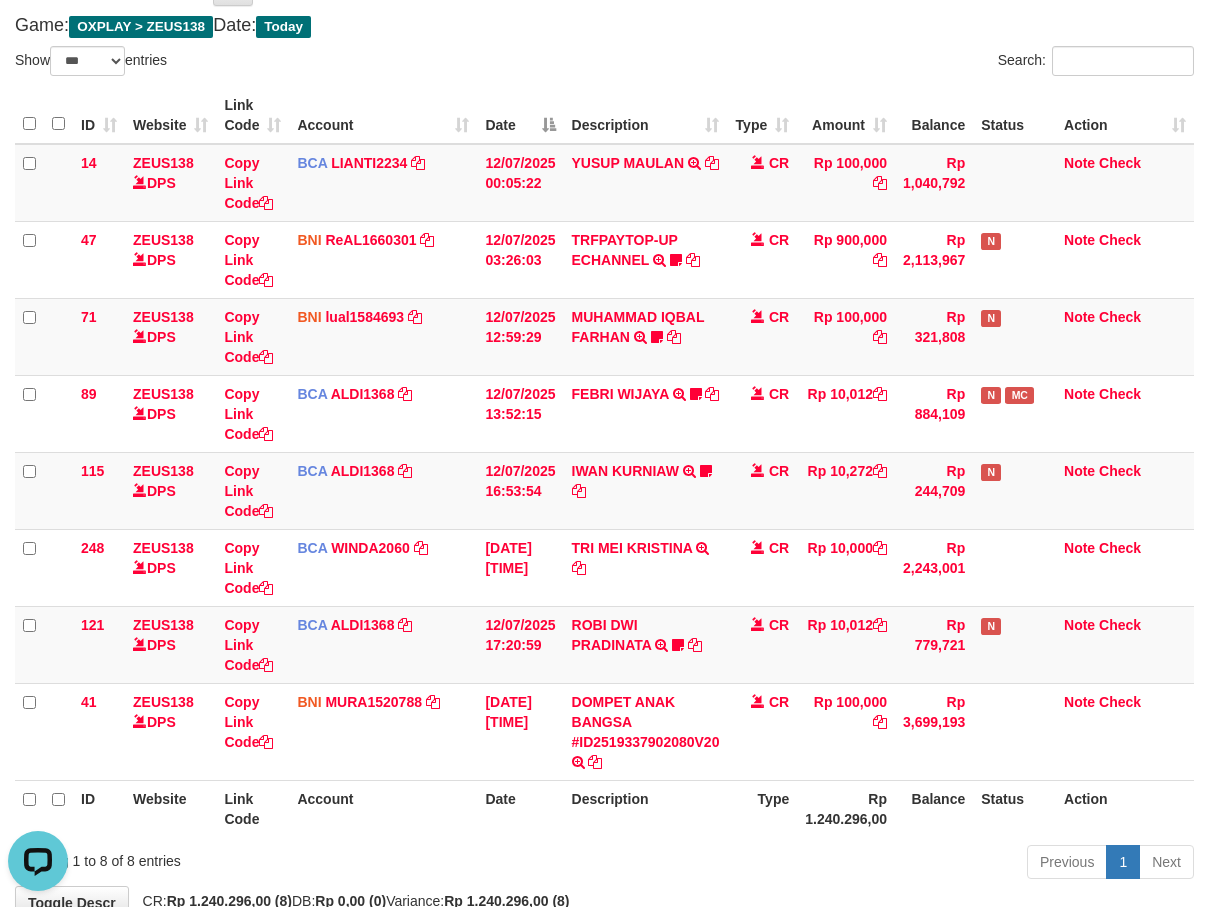scroll, scrollTop: 0, scrollLeft: 0, axis: both 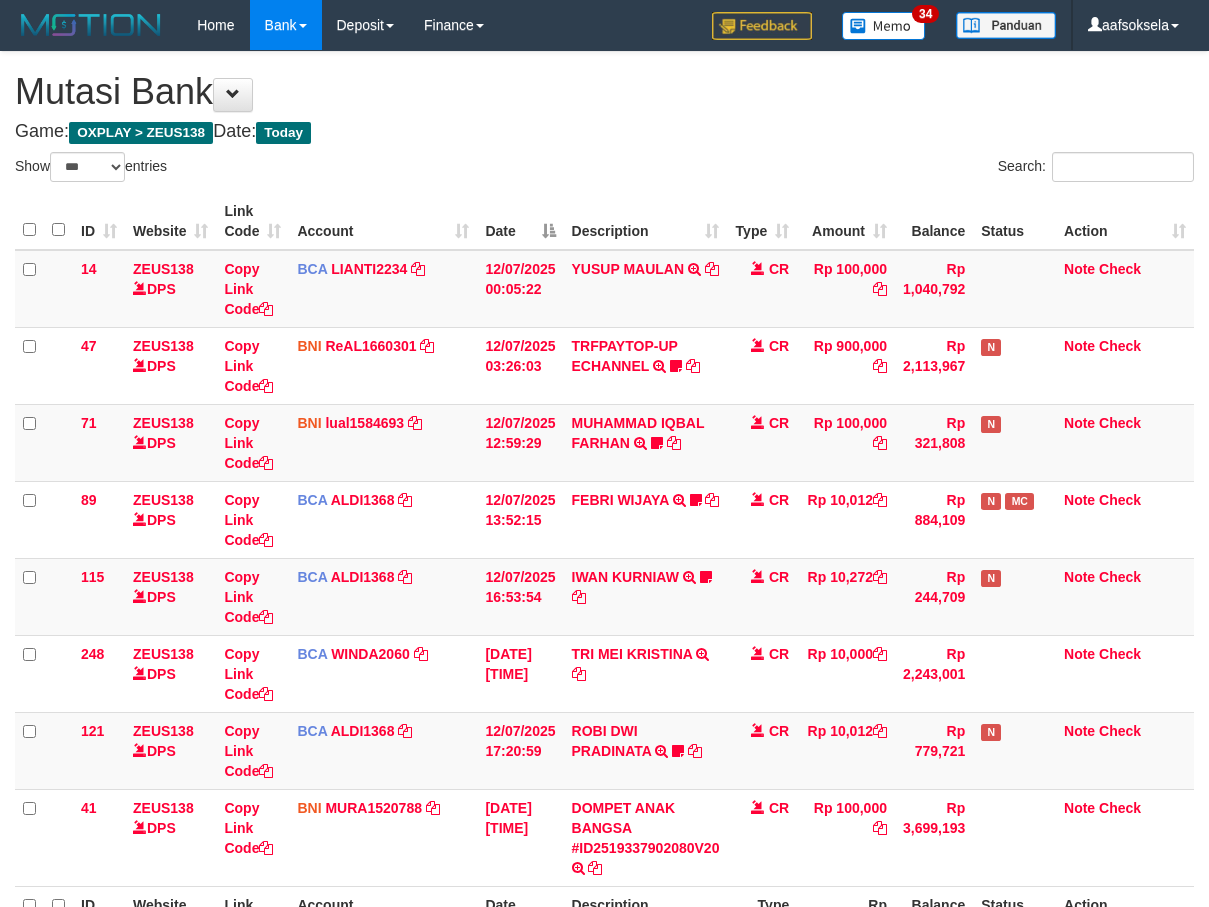 select on "***" 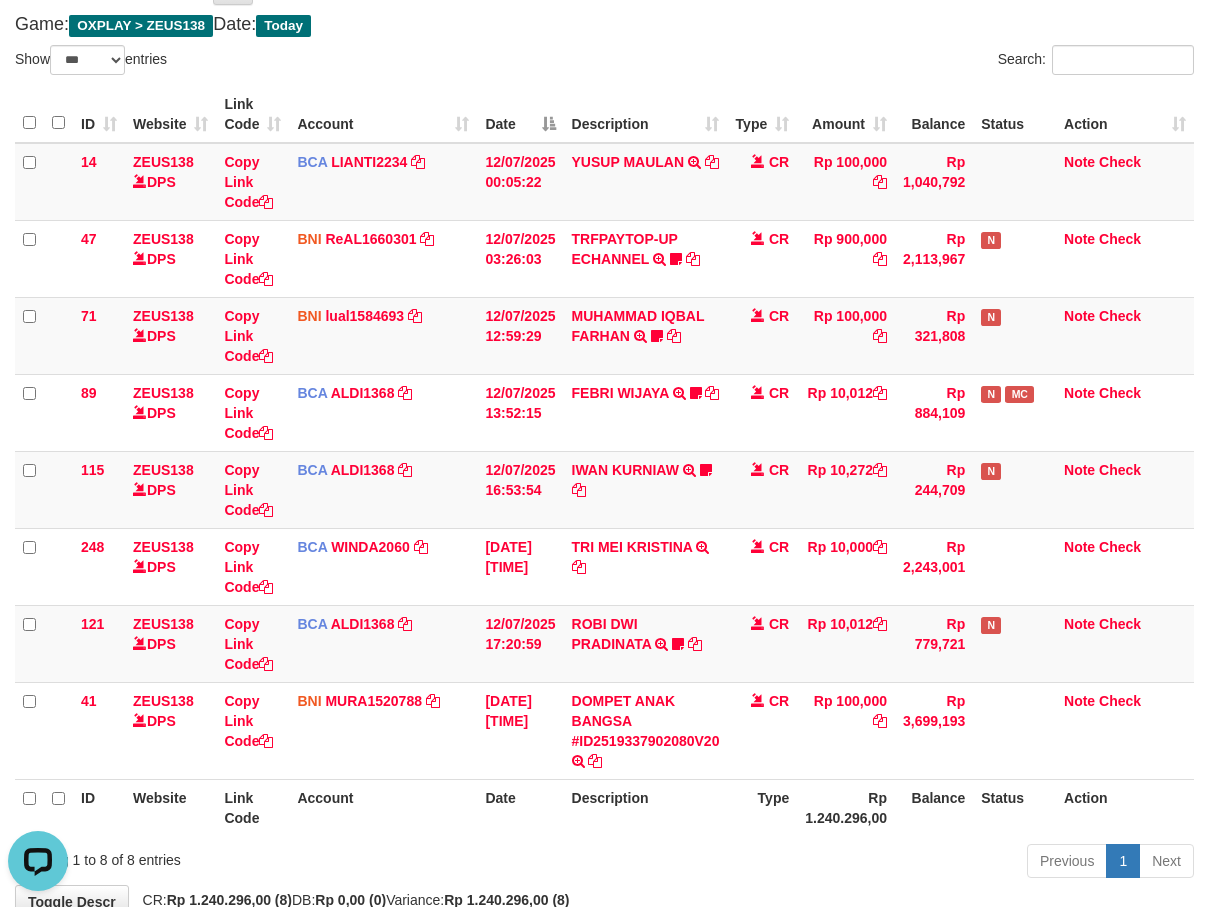 scroll, scrollTop: 0, scrollLeft: 0, axis: both 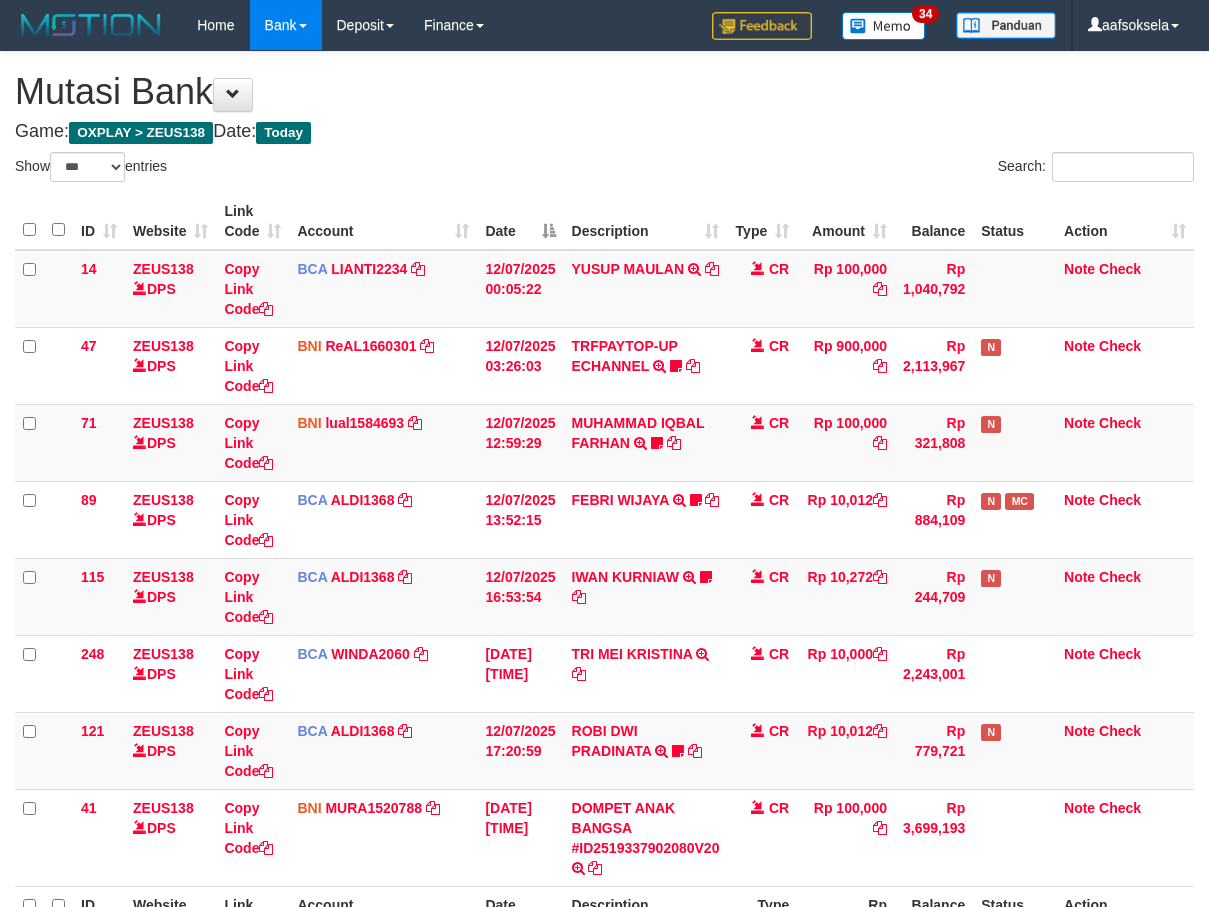 select on "***" 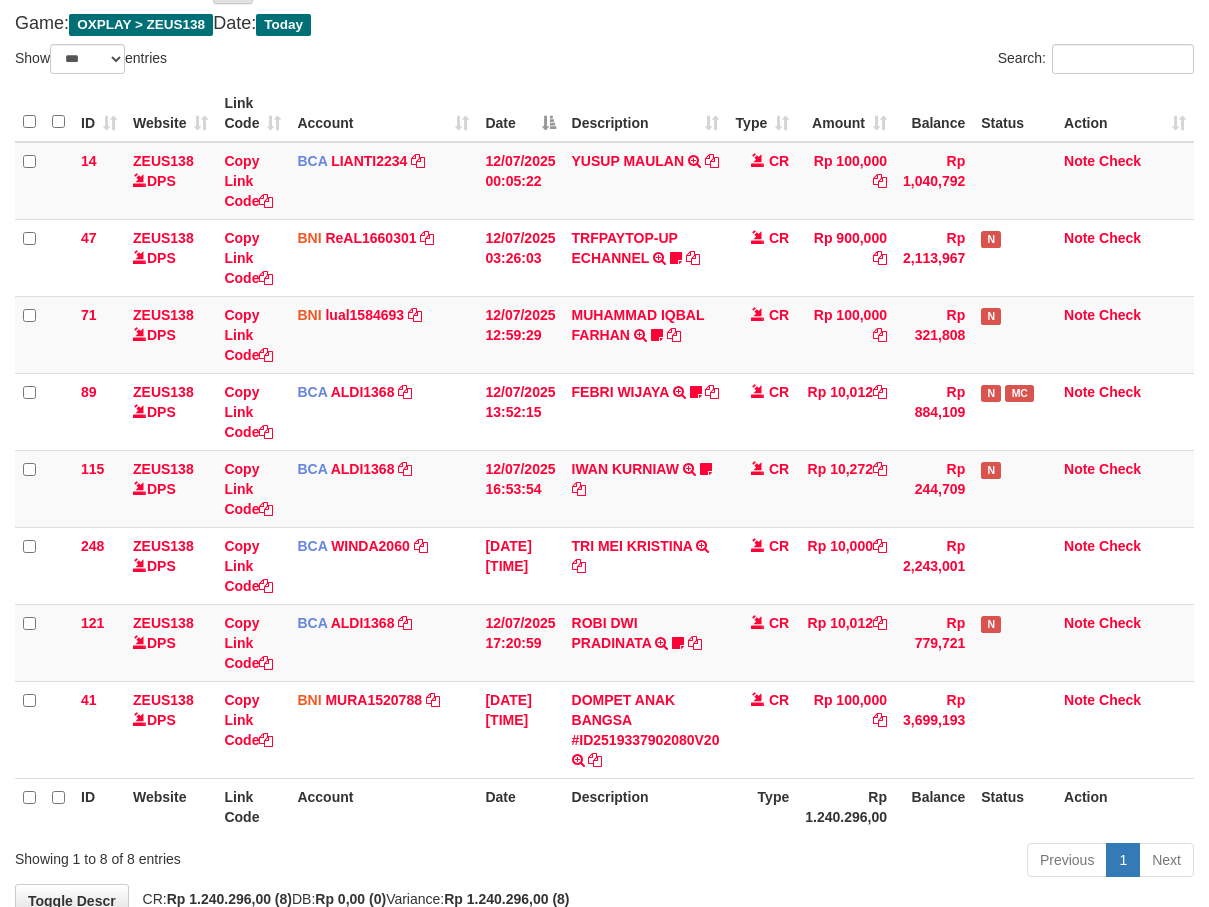 click on "Previous 1 Next" at bounding box center [856, 862] 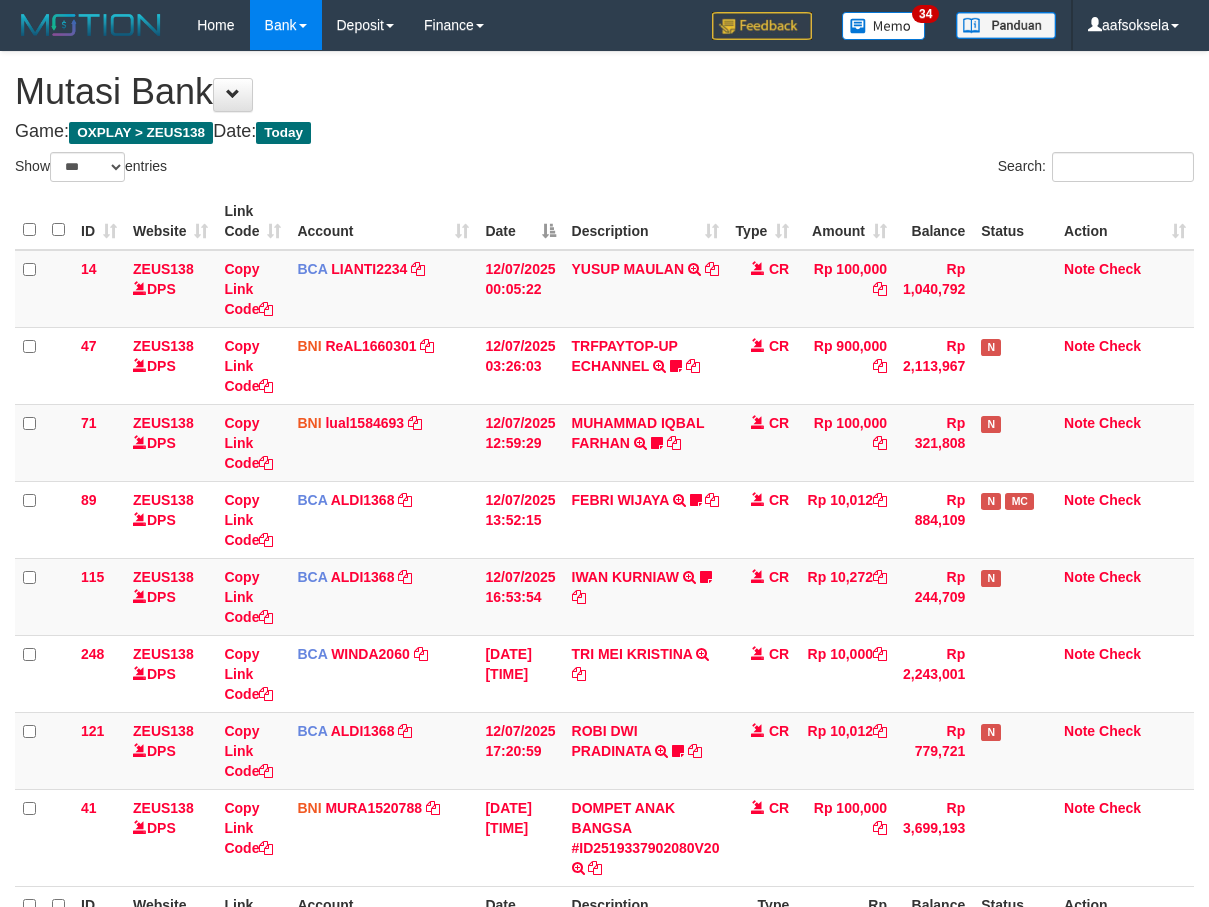 select on "***" 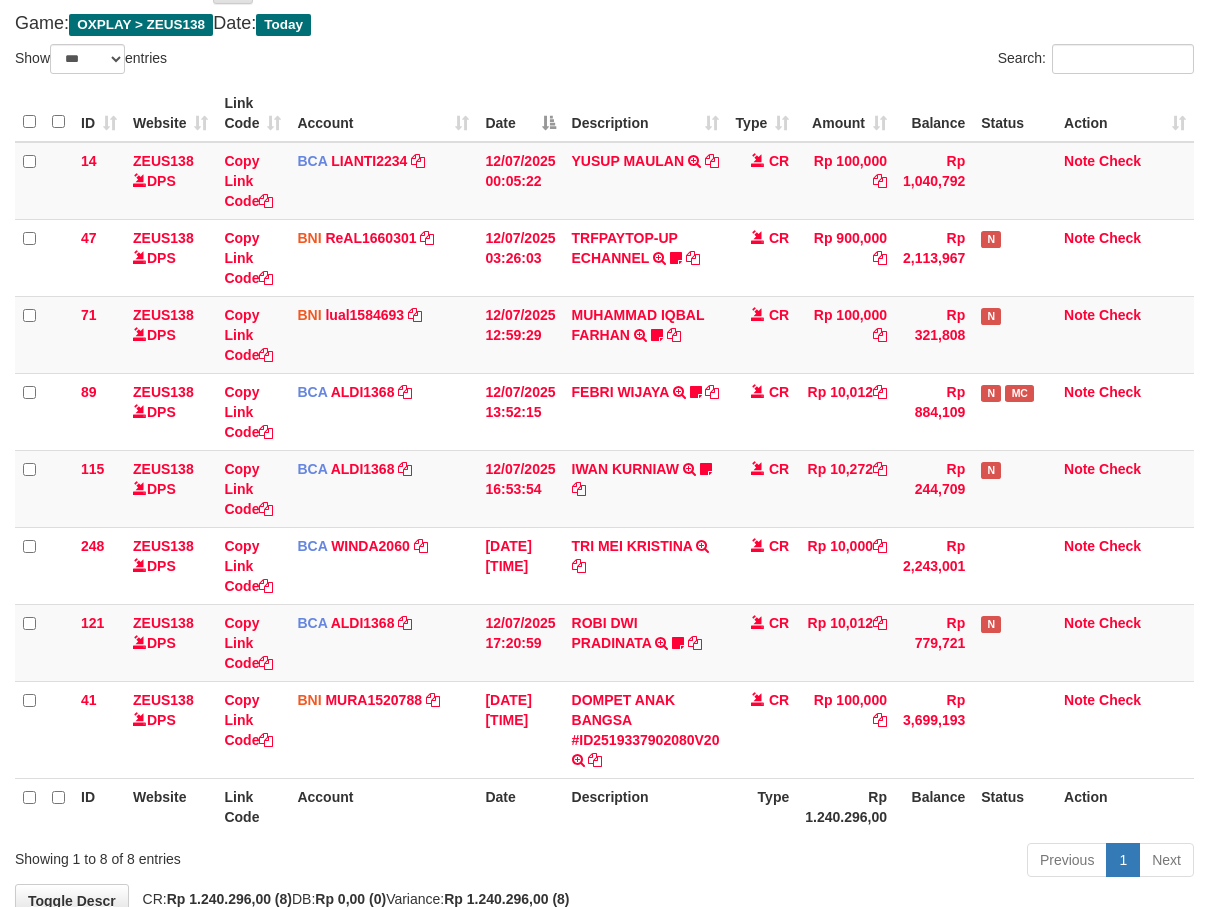 click on "Description" at bounding box center (646, 806) 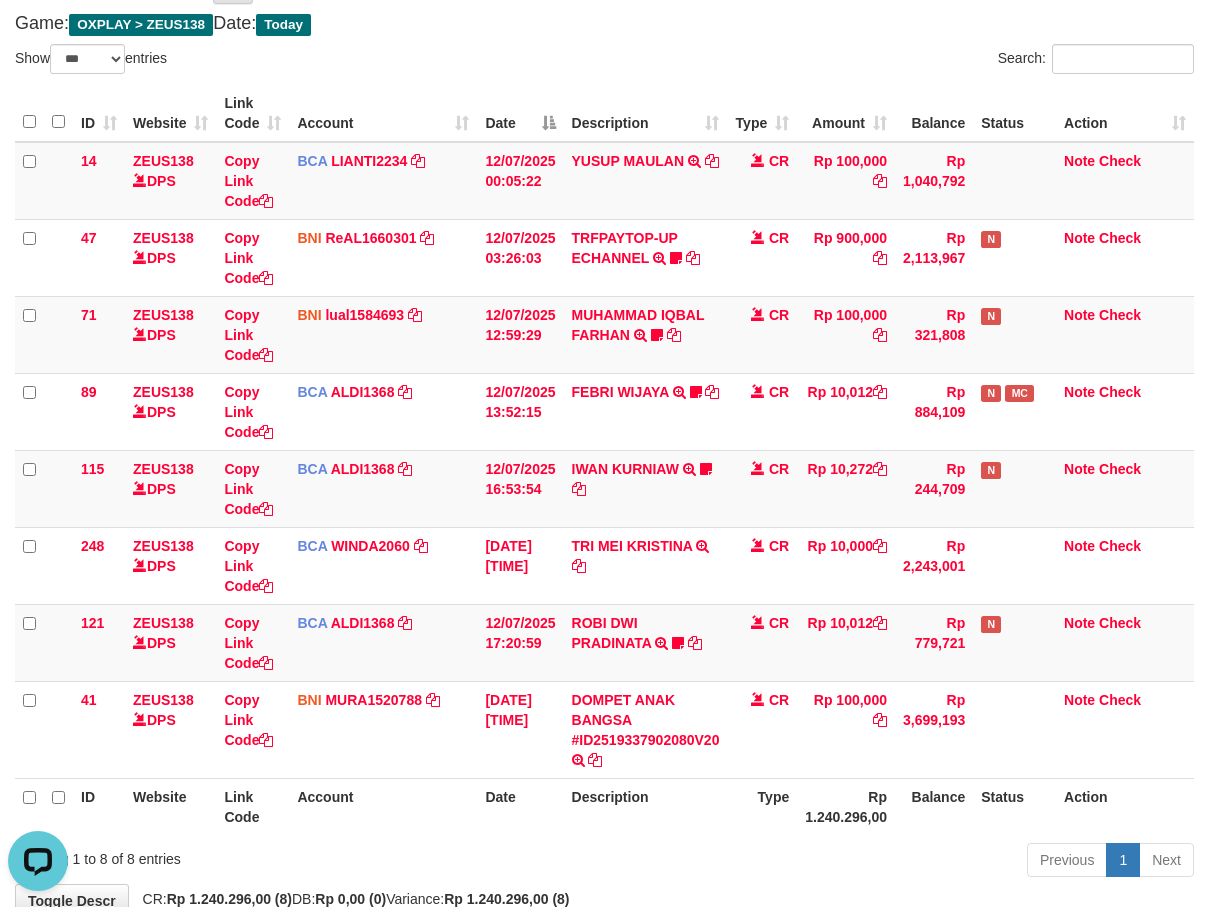 scroll, scrollTop: 0, scrollLeft: 0, axis: both 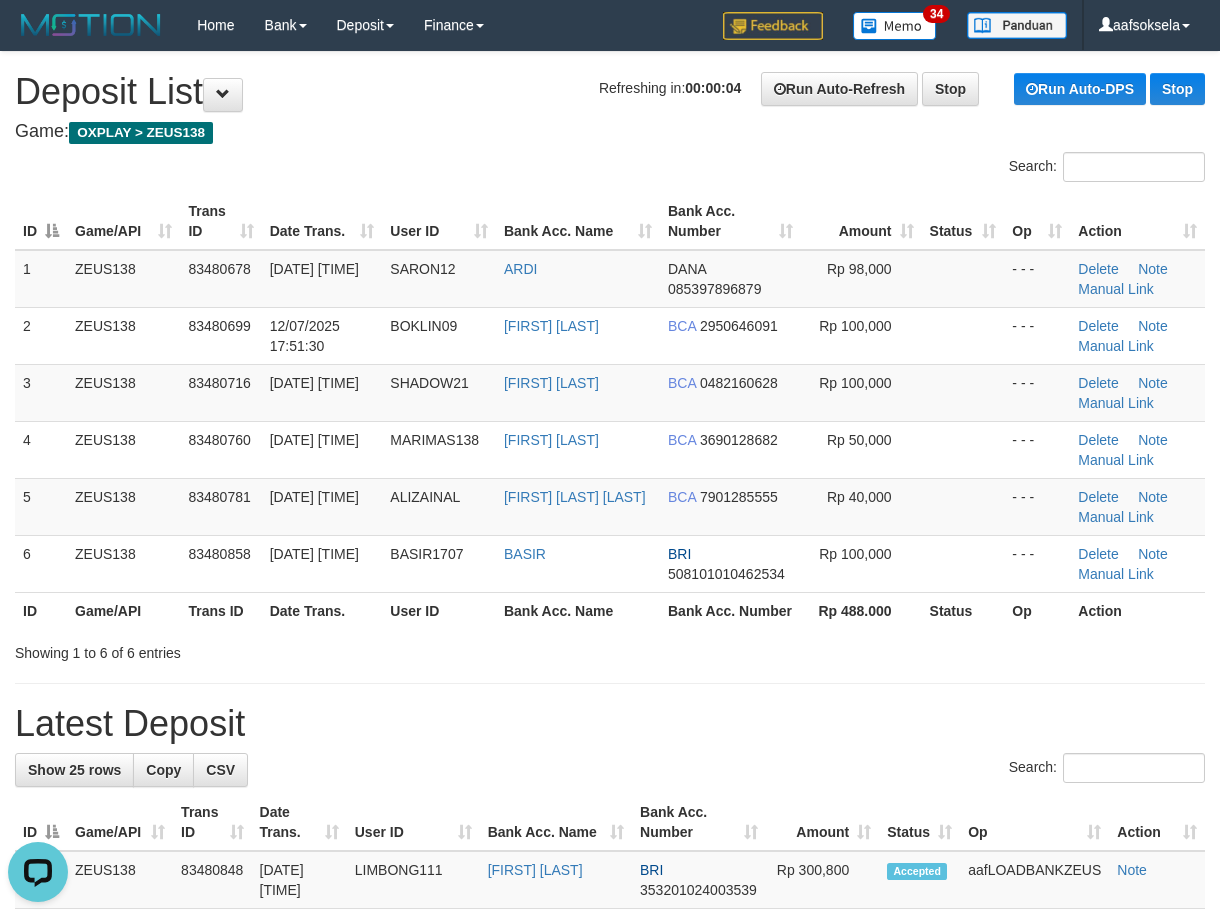 click on "Latest Deposit" at bounding box center [610, 724] 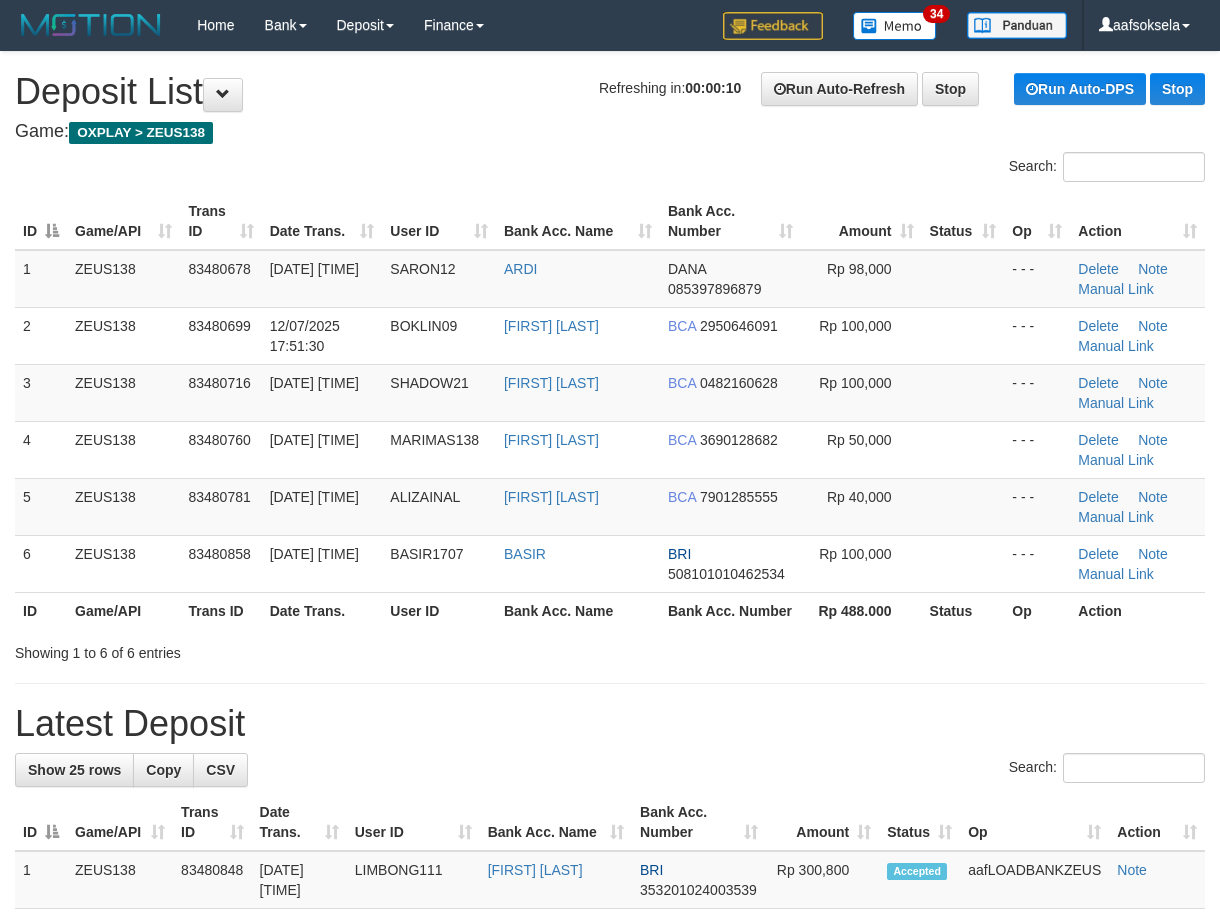 scroll, scrollTop: 0, scrollLeft: 0, axis: both 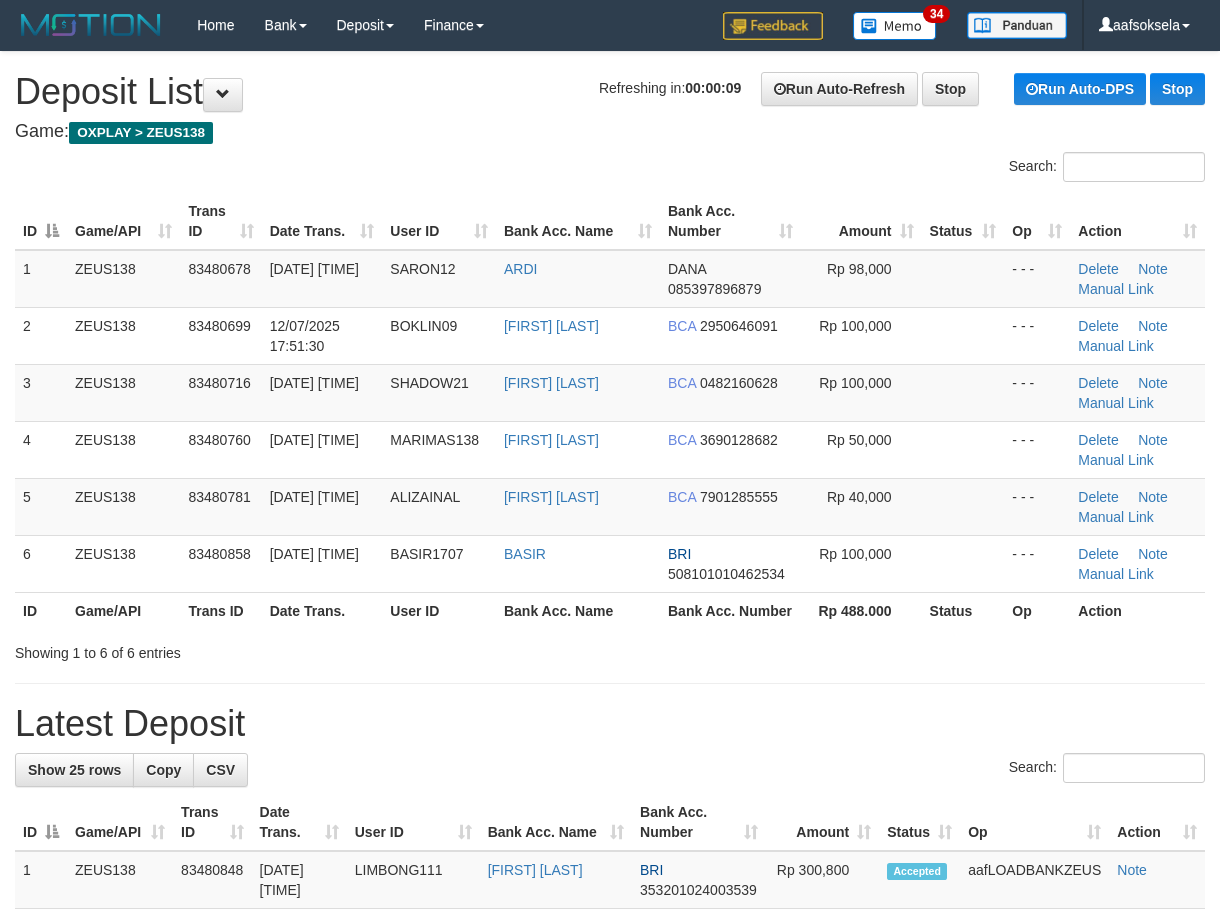drag, startPoint x: 273, startPoint y: 651, endPoint x: 5, endPoint y: 712, distance: 274.8545 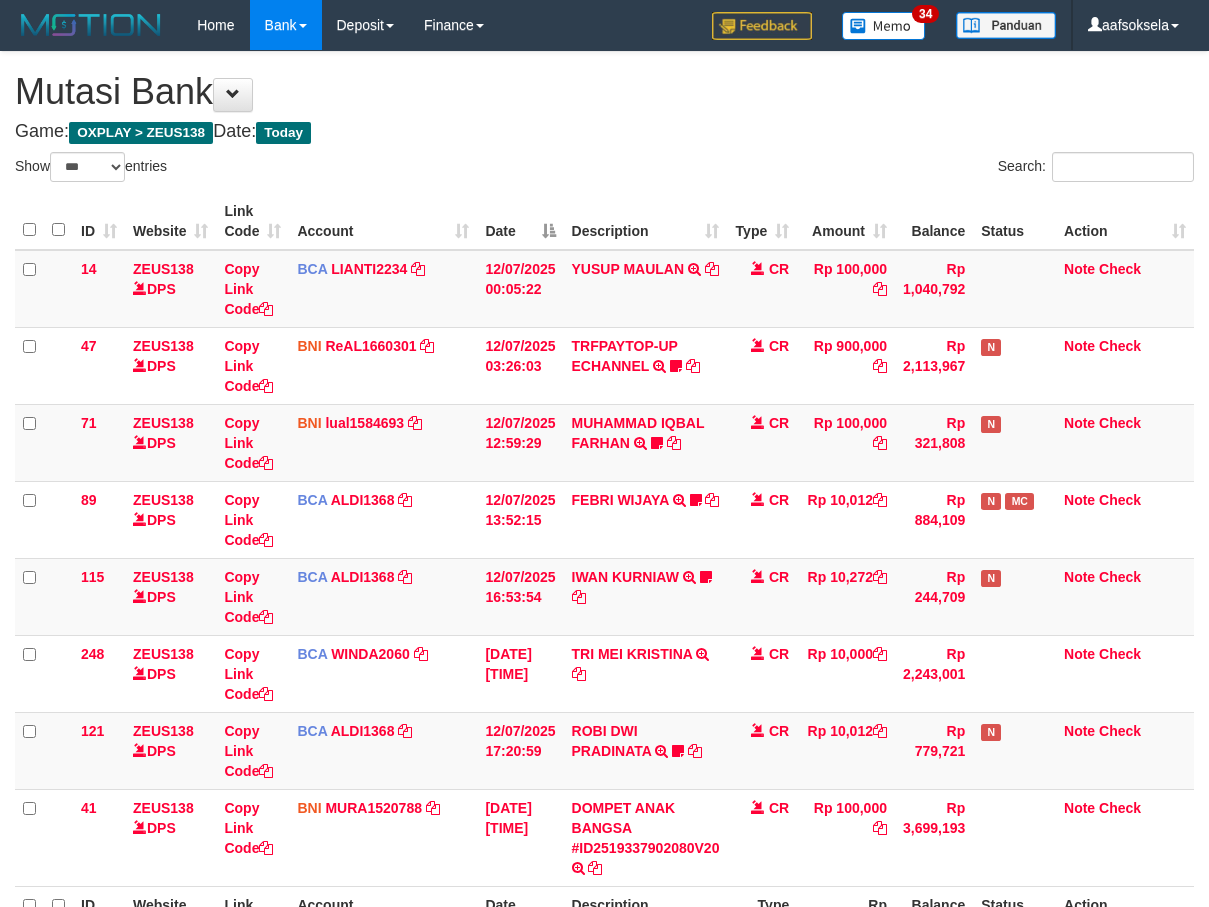 select on "***" 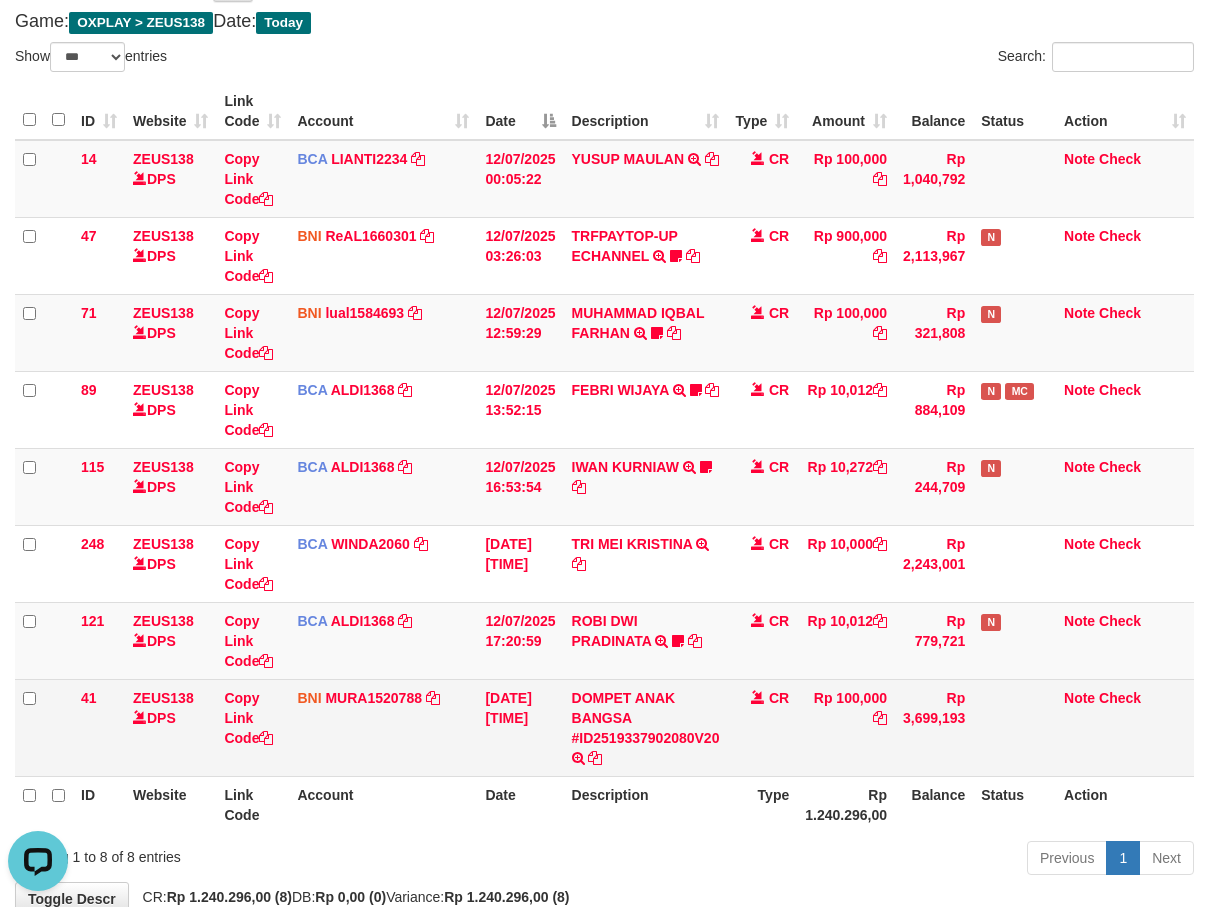 scroll, scrollTop: 0, scrollLeft: 0, axis: both 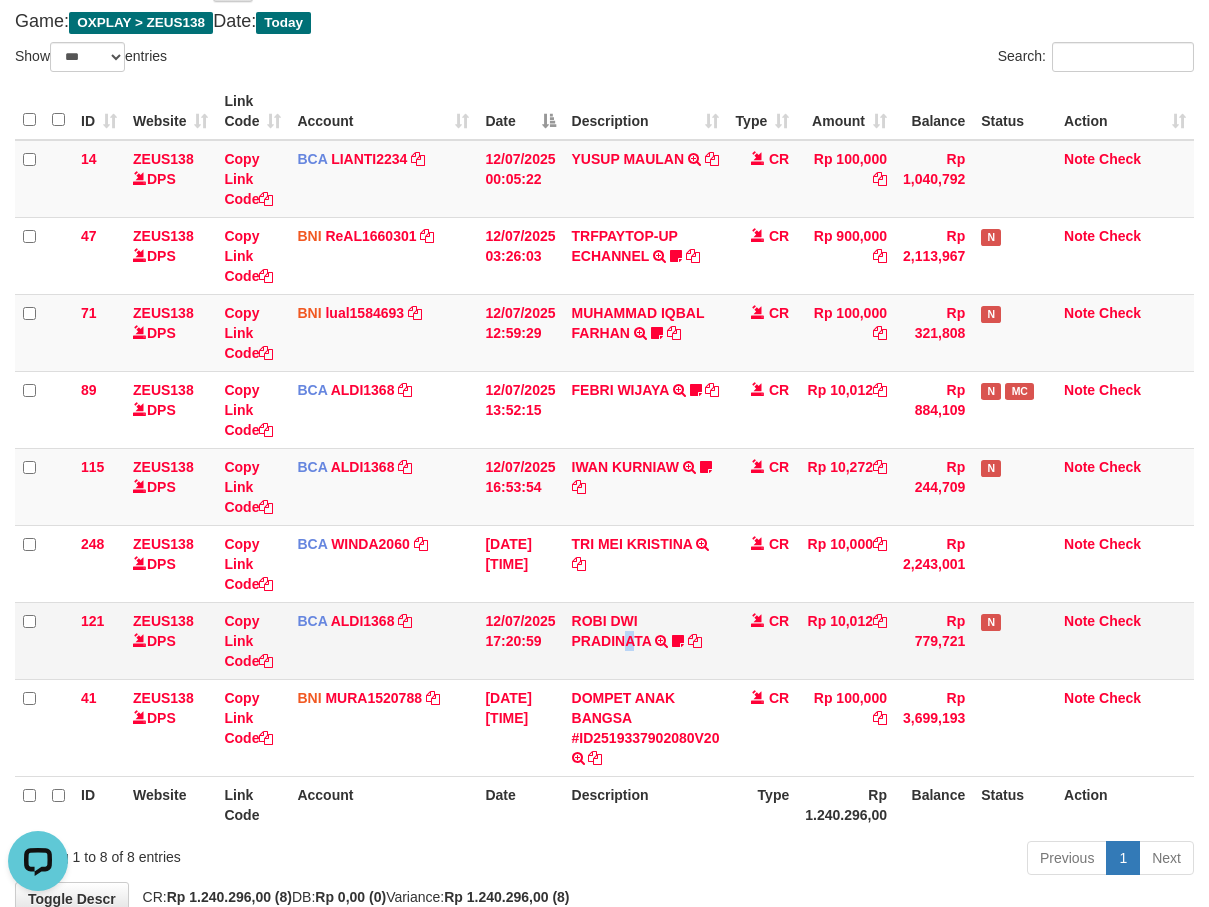 click on "ROBI DWI PRADINATA            TRSF E-BANKING CR 1207/FTSCY/WS95031
10012.00ROBI DWI PRADINATA    Robydwi1" at bounding box center [646, 640] 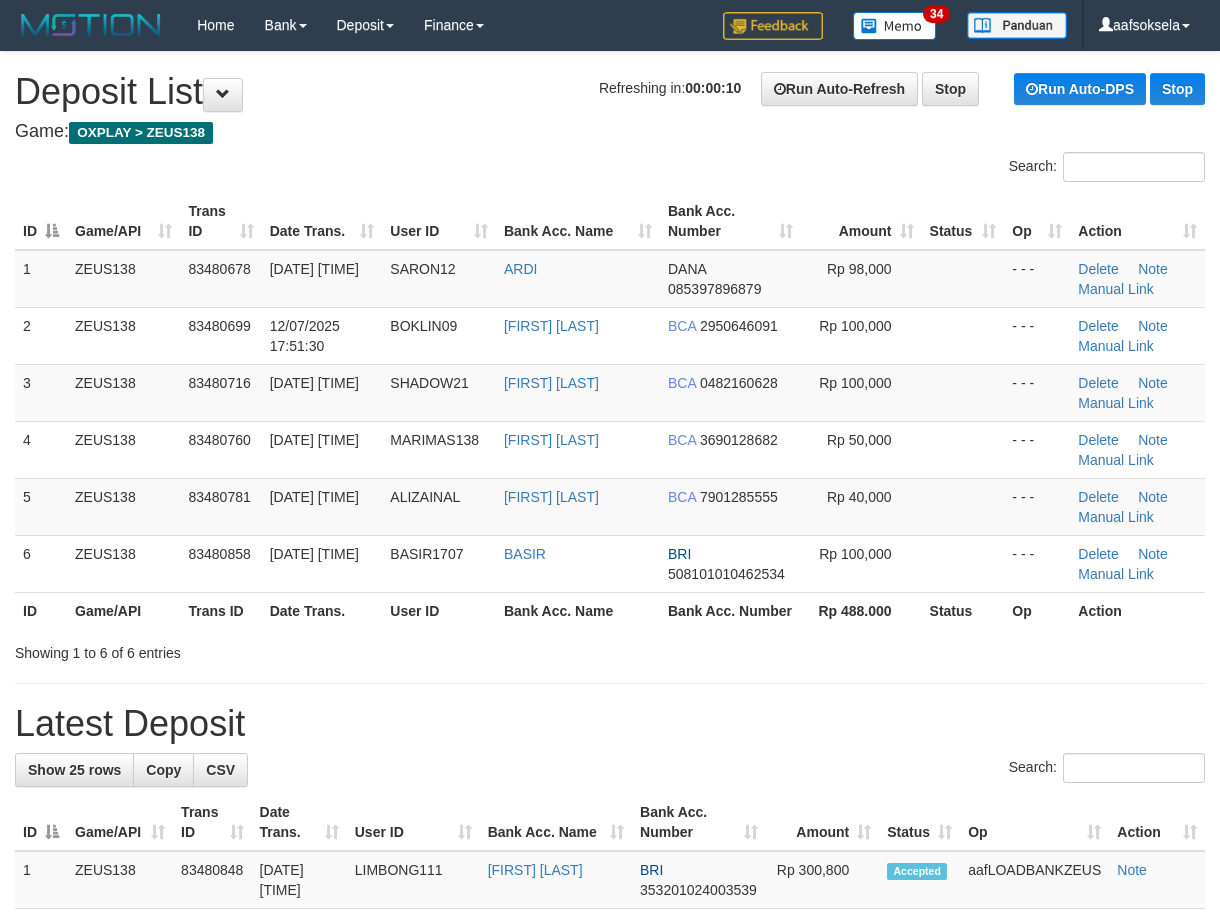 scroll, scrollTop: 0, scrollLeft: 0, axis: both 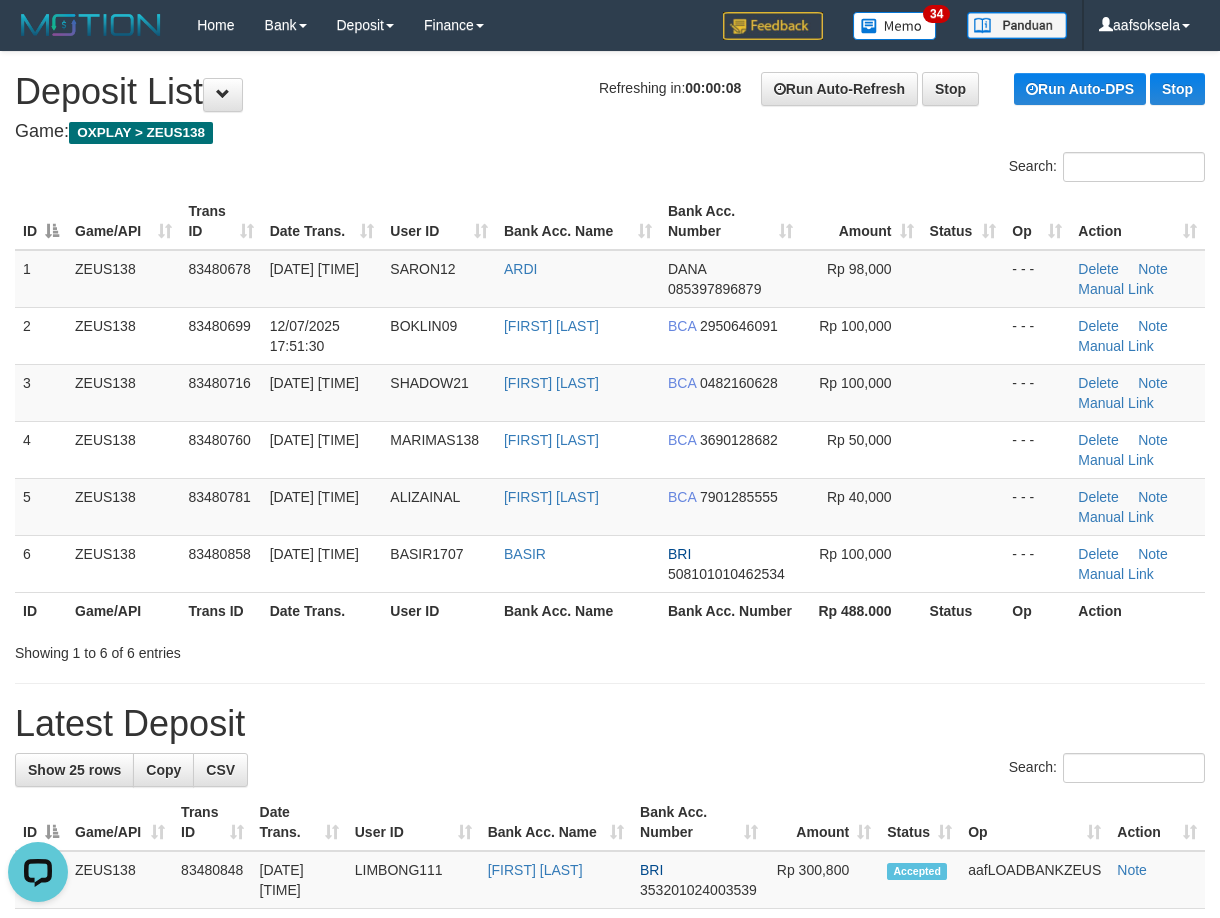 click on "Showing 1 to 6 of 6 entries" at bounding box center [254, 649] 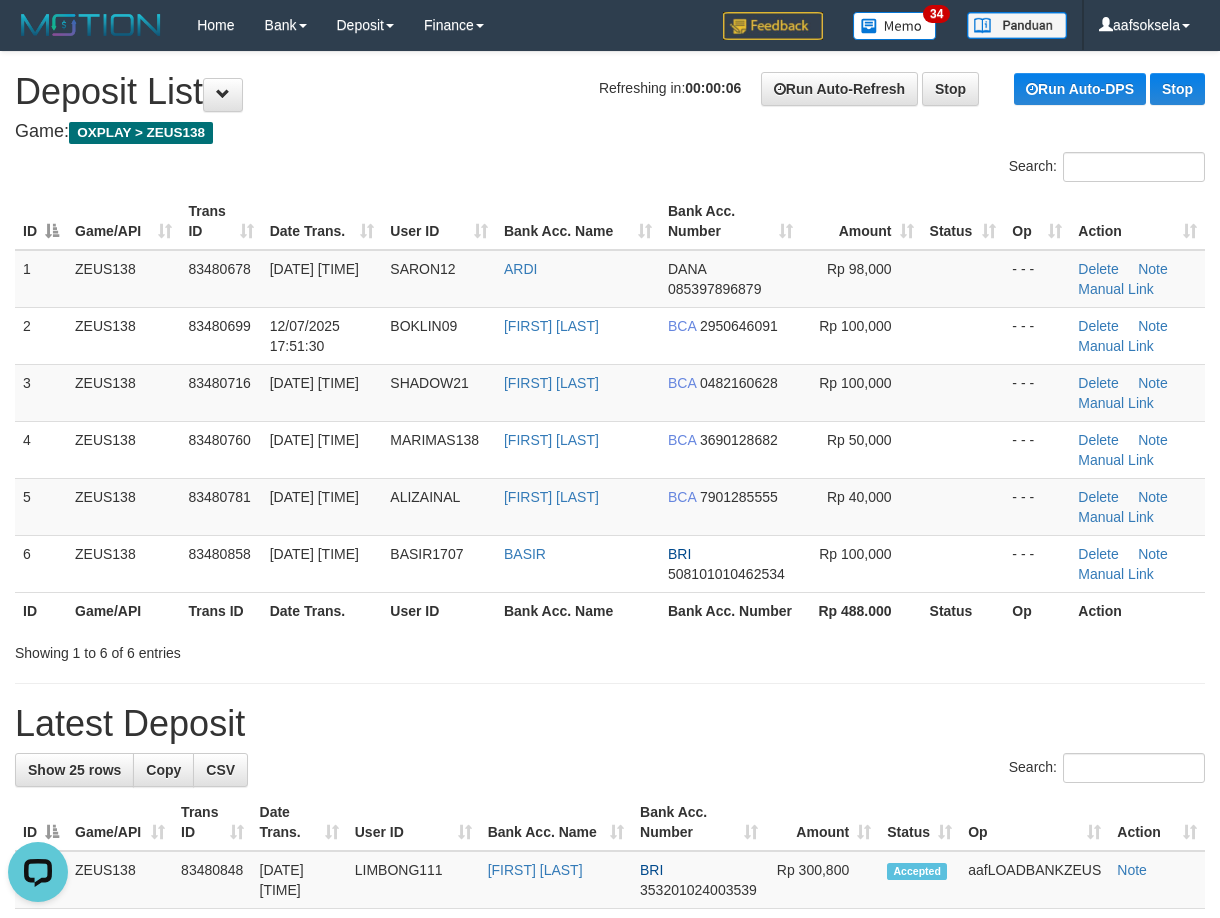 drag, startPoint x: 444, startPoint y: 637, endPoint x: 0, endPoint y: 687, distance: 446.80646 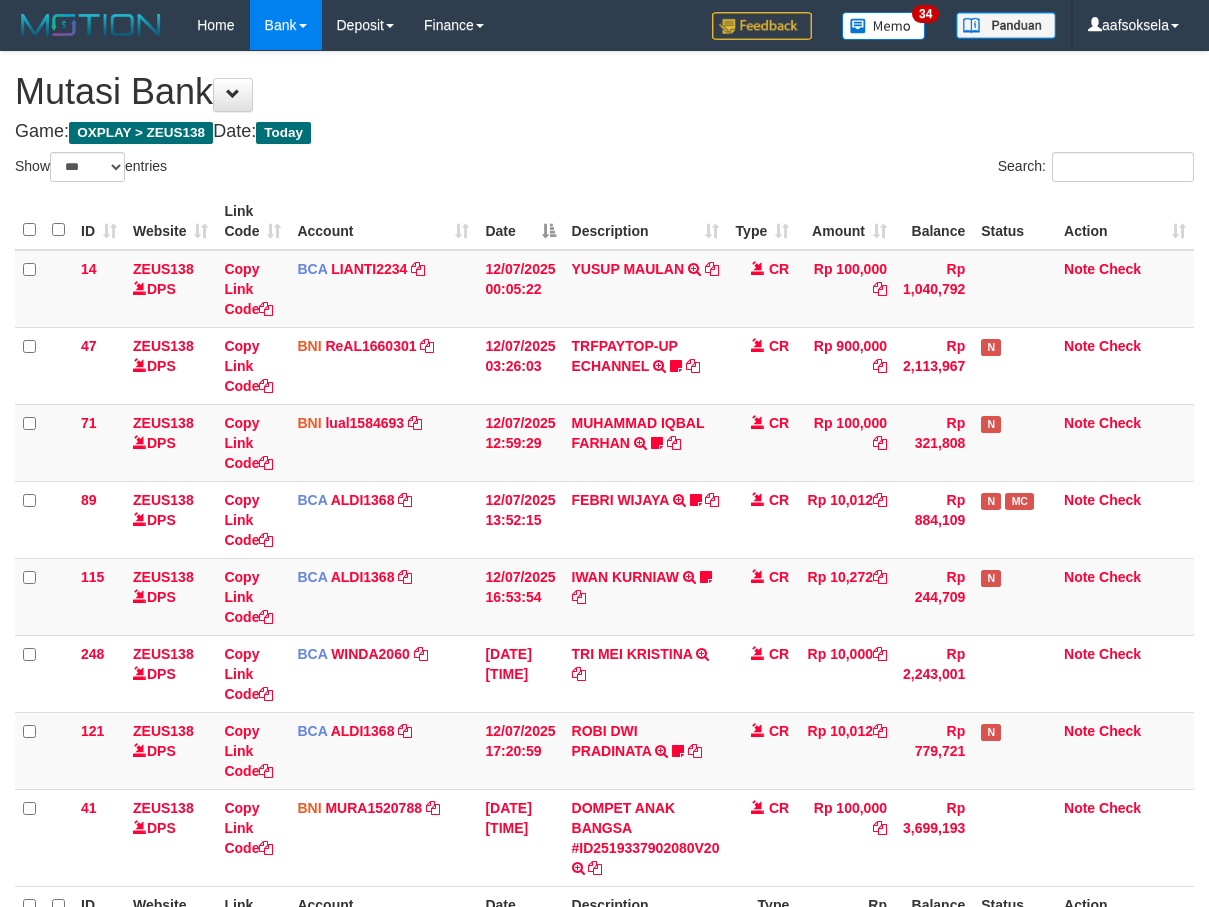 select on "***" 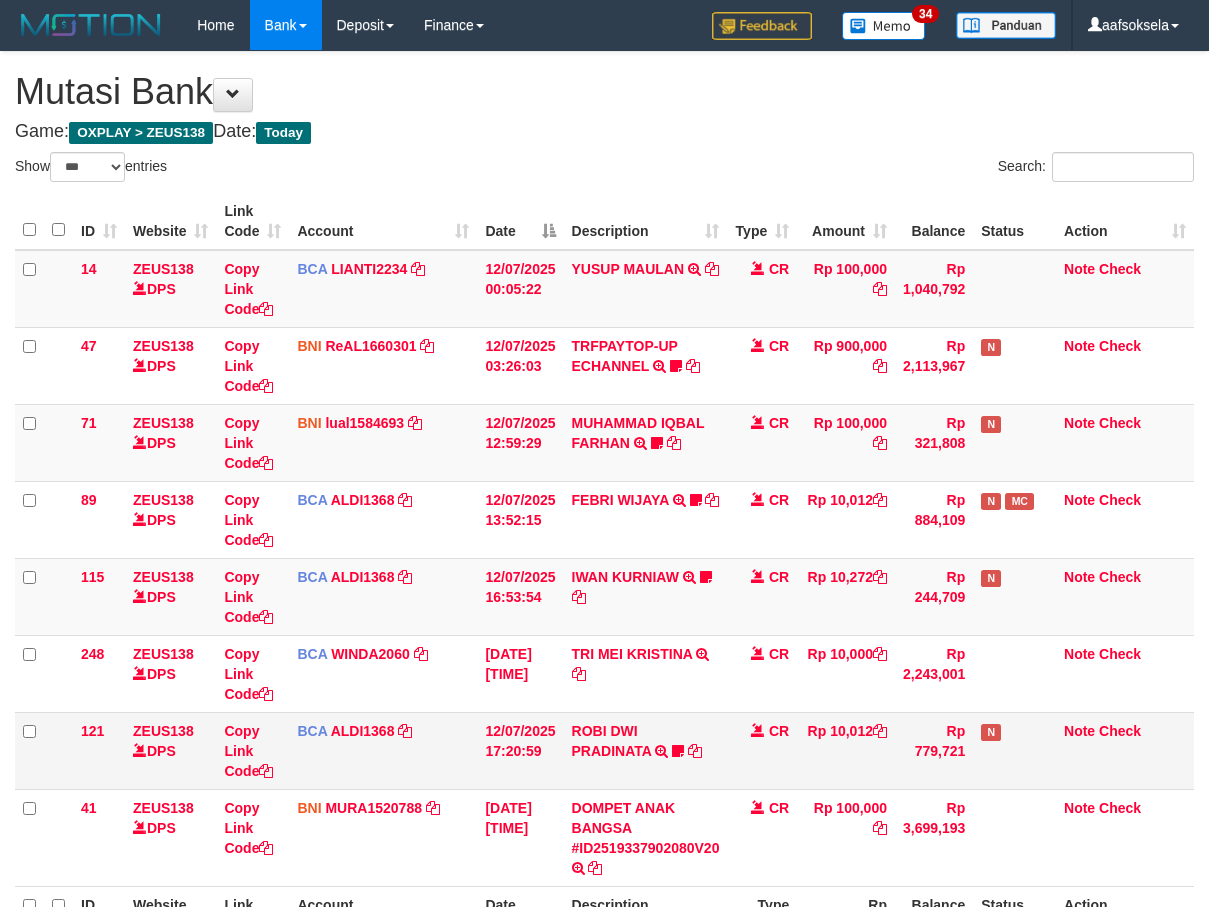 scroll, scrollTop: 112, scrollLeft: 0, axis: vertical 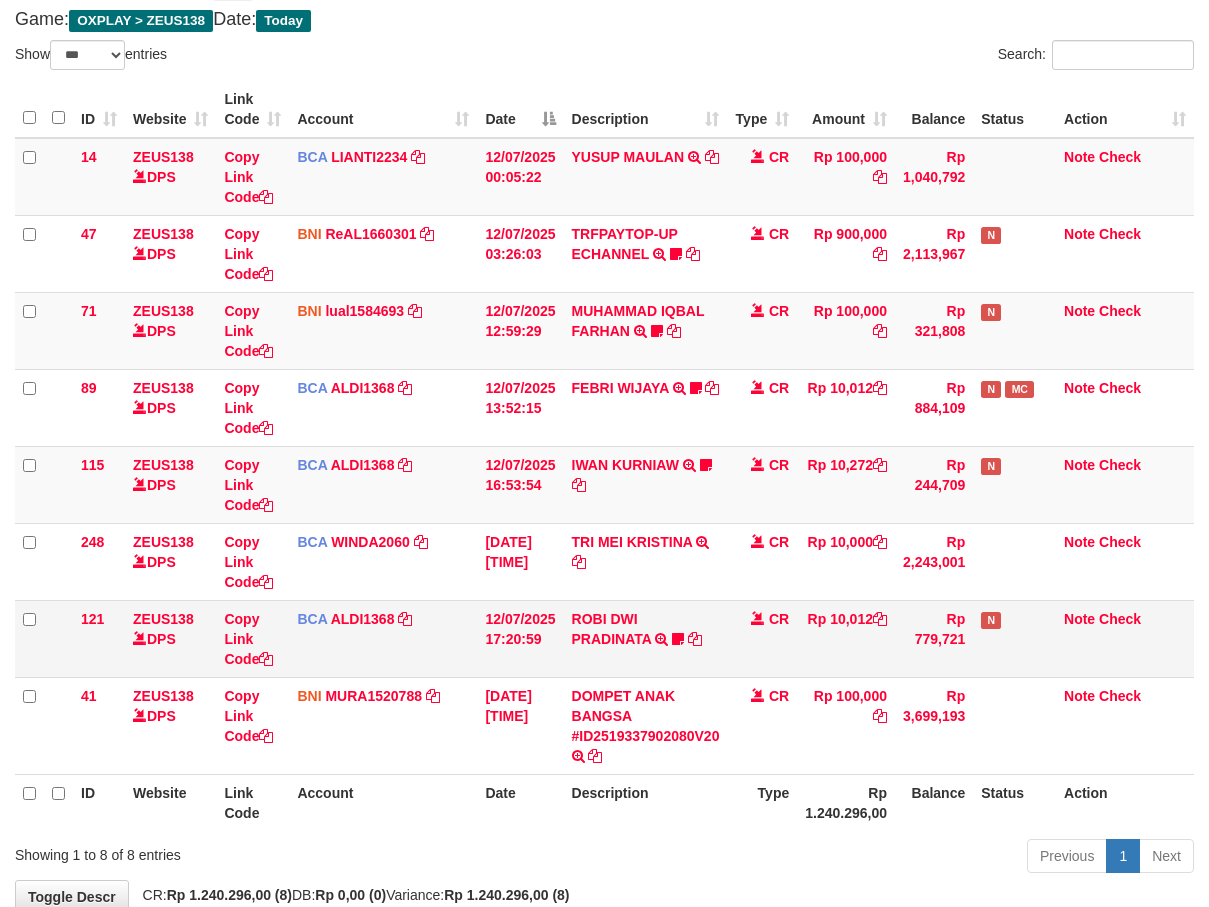 click on "ROBI DWI PRADINATA            TRSF E-BANKING CR 1207/FTSCY/WS95031
10012.00ROBI DWI PRADINATA    Robydwi1" at bounding box center [646, 638] 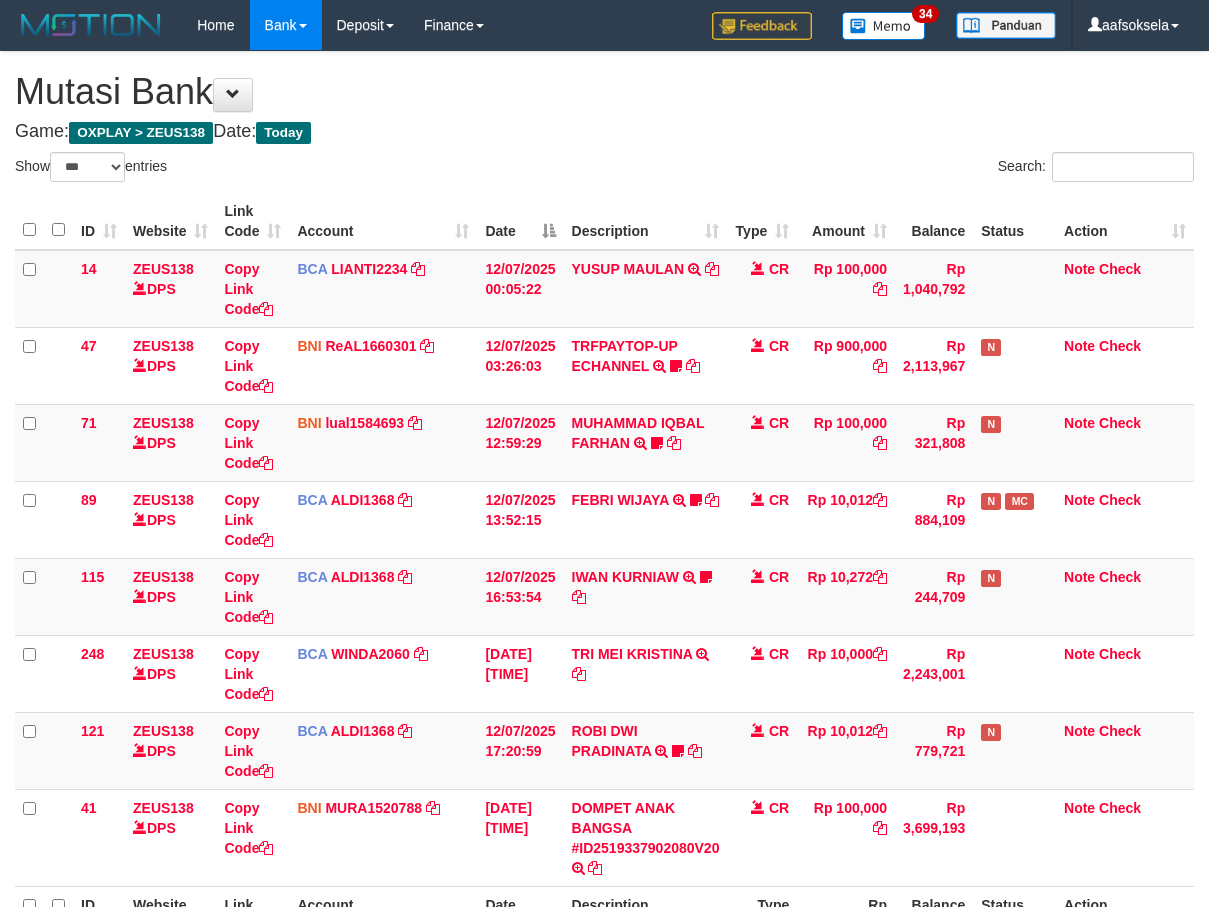 select on "***" 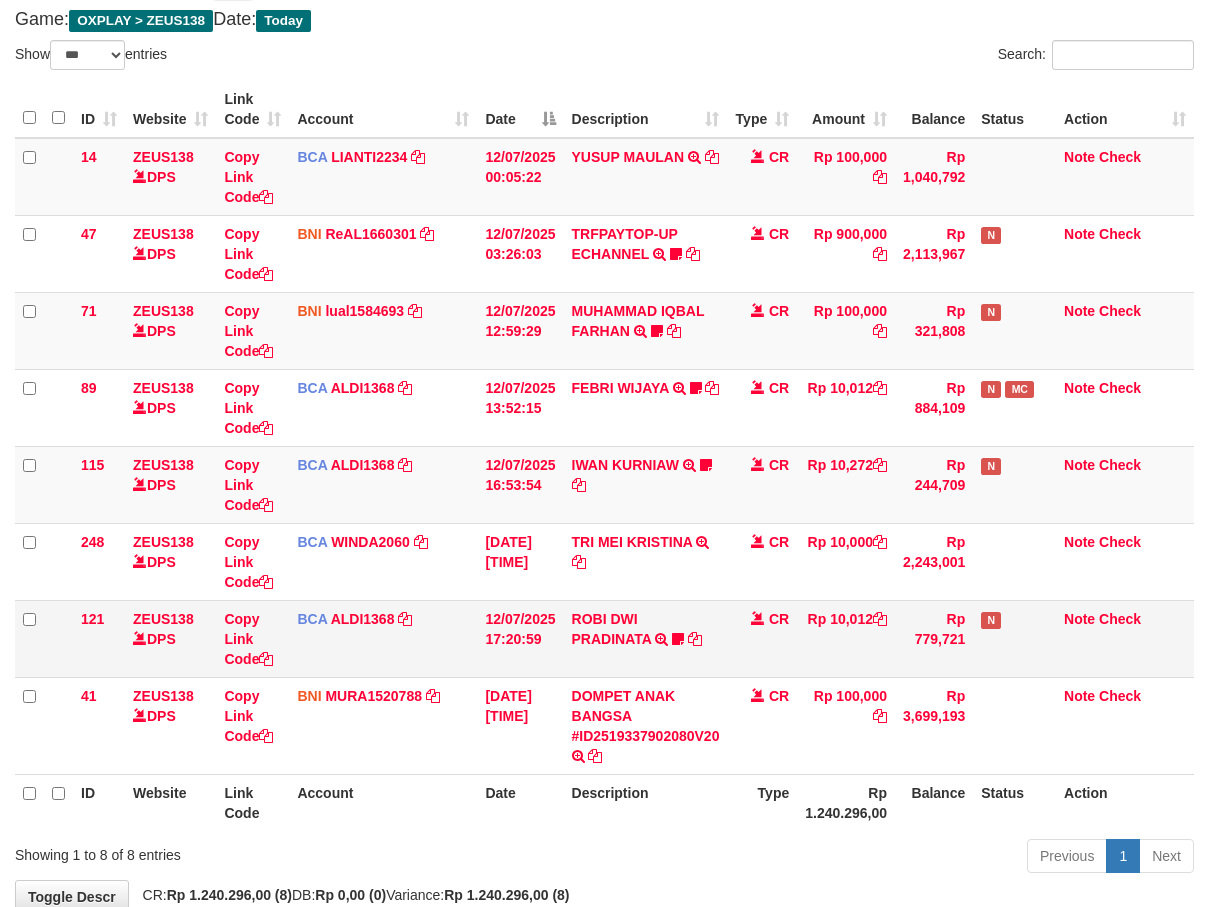 click on "ROBI DWI PRADINATA            TRSF E-BANKING CR 1207/FTSCY/WS95031
10012.00ROBI DWI PRADINATA    Robydwi1" at bounding box center (646, 638) 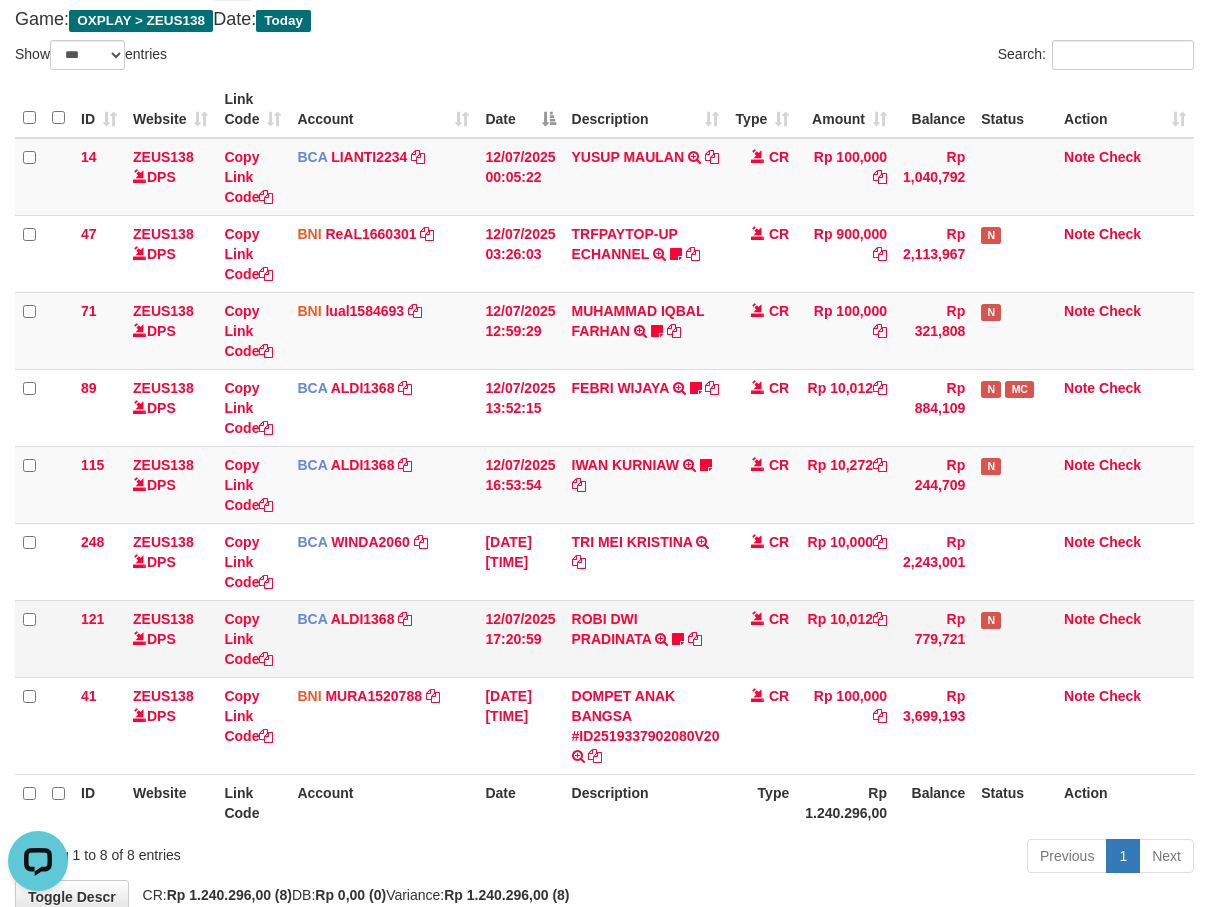 scroll, scrollTop: 0, scrollLeft: 0, axis: both 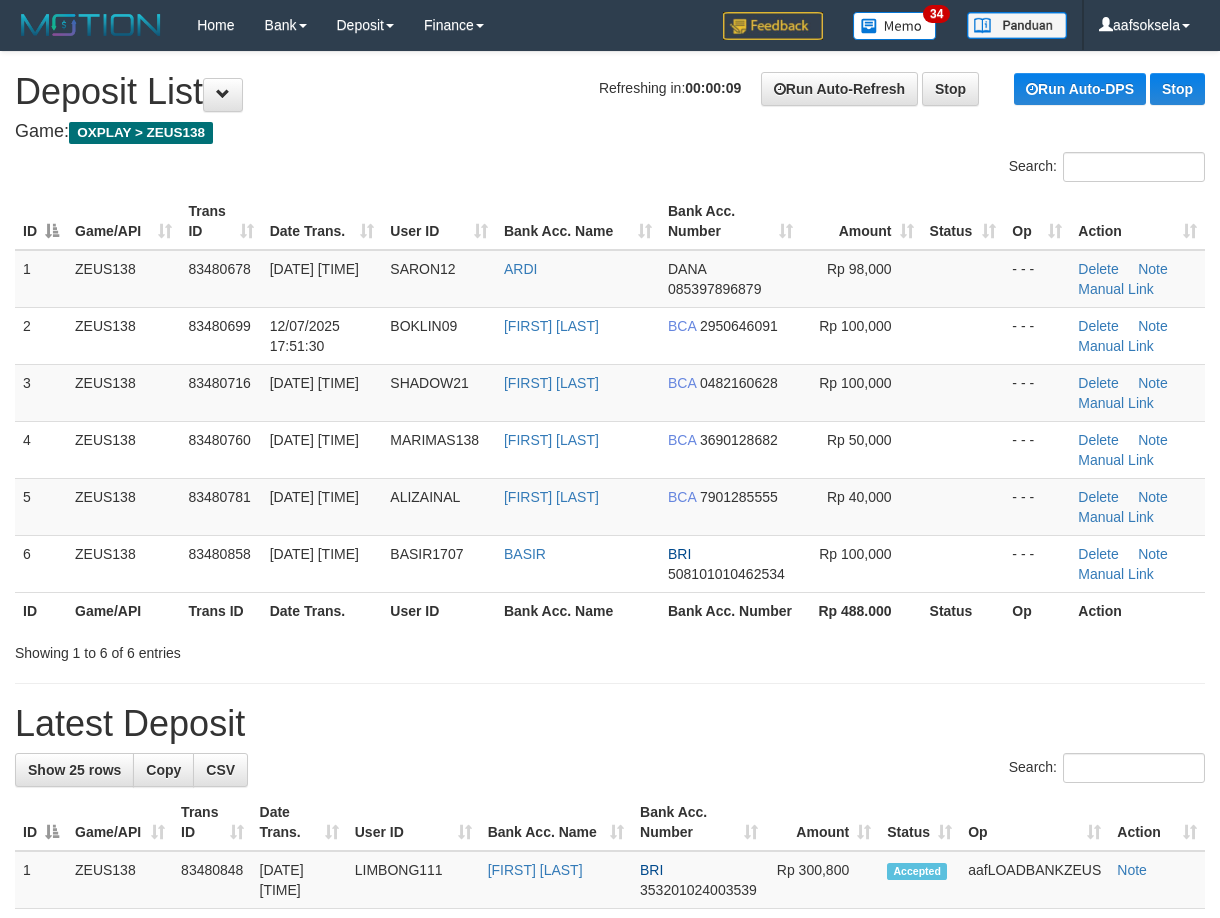 drag, startPoint x: 472, startPoint y: 662, endPoint x: 1, endPoint y: 716, distance: 474.08545 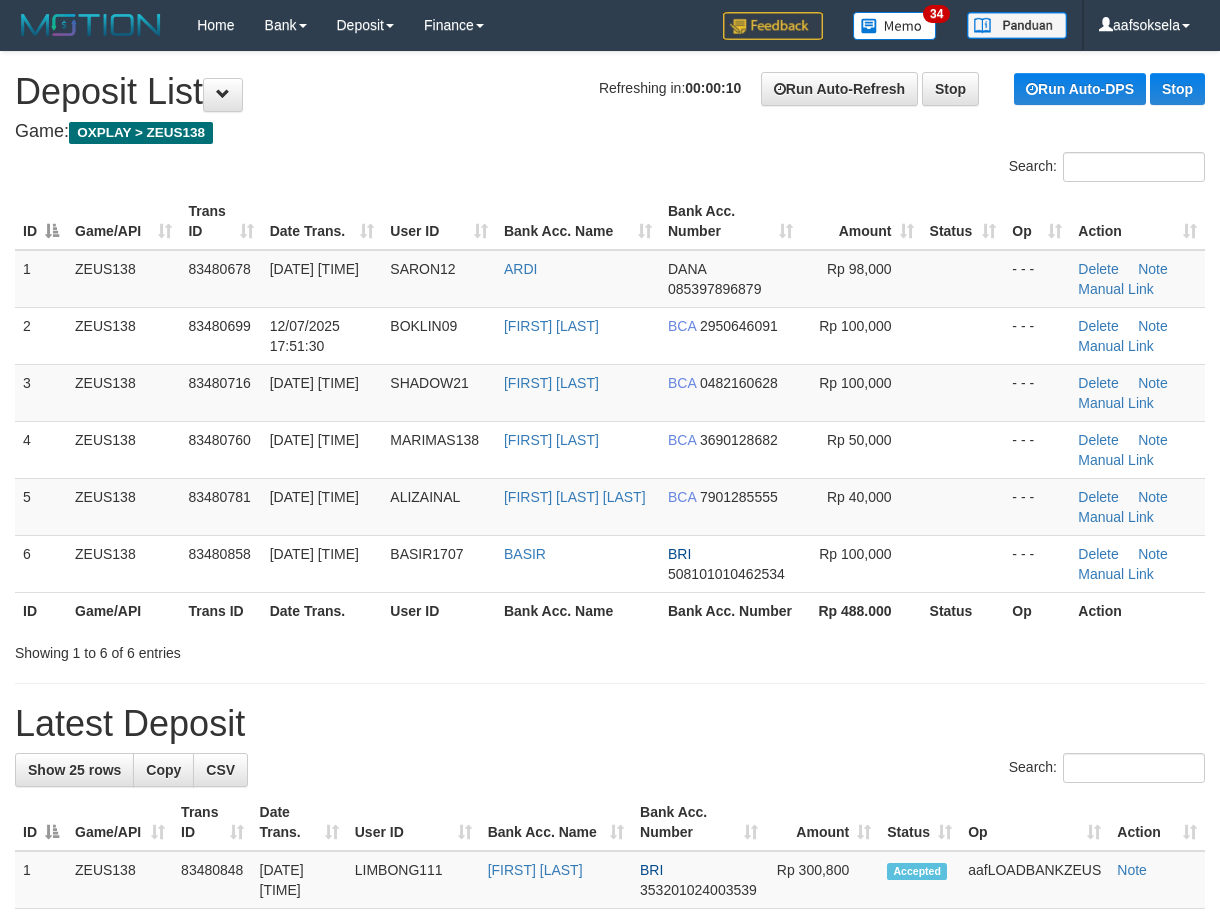 scroll, scrollTop: 0, scrollLeft: 0, axis: both 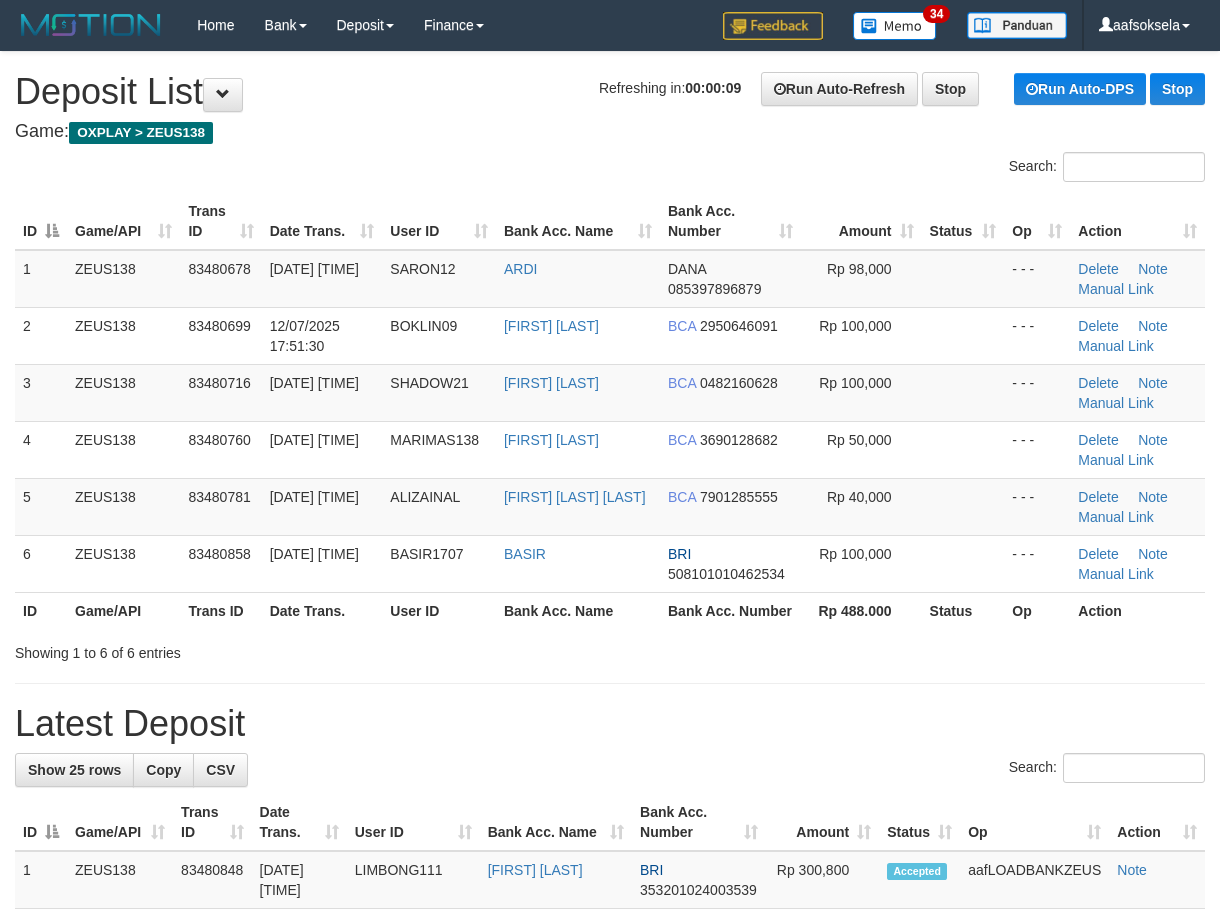 drag, startPoint x: 301, startPoint y: 659, endPoint x: 148, endPoint y: 689, distance: 155.91344 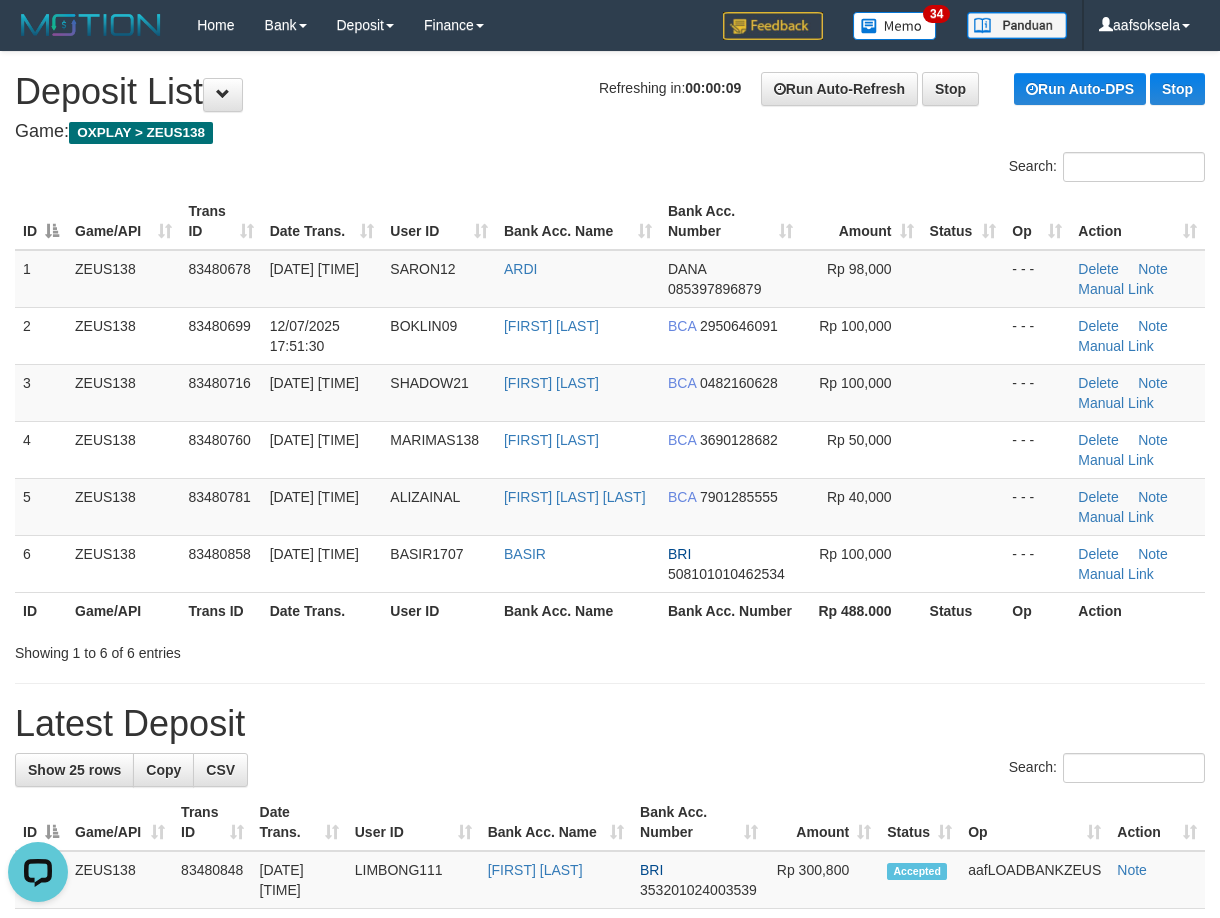 scroll, scrollTop: 0, scrollLeft: 0, axis: both 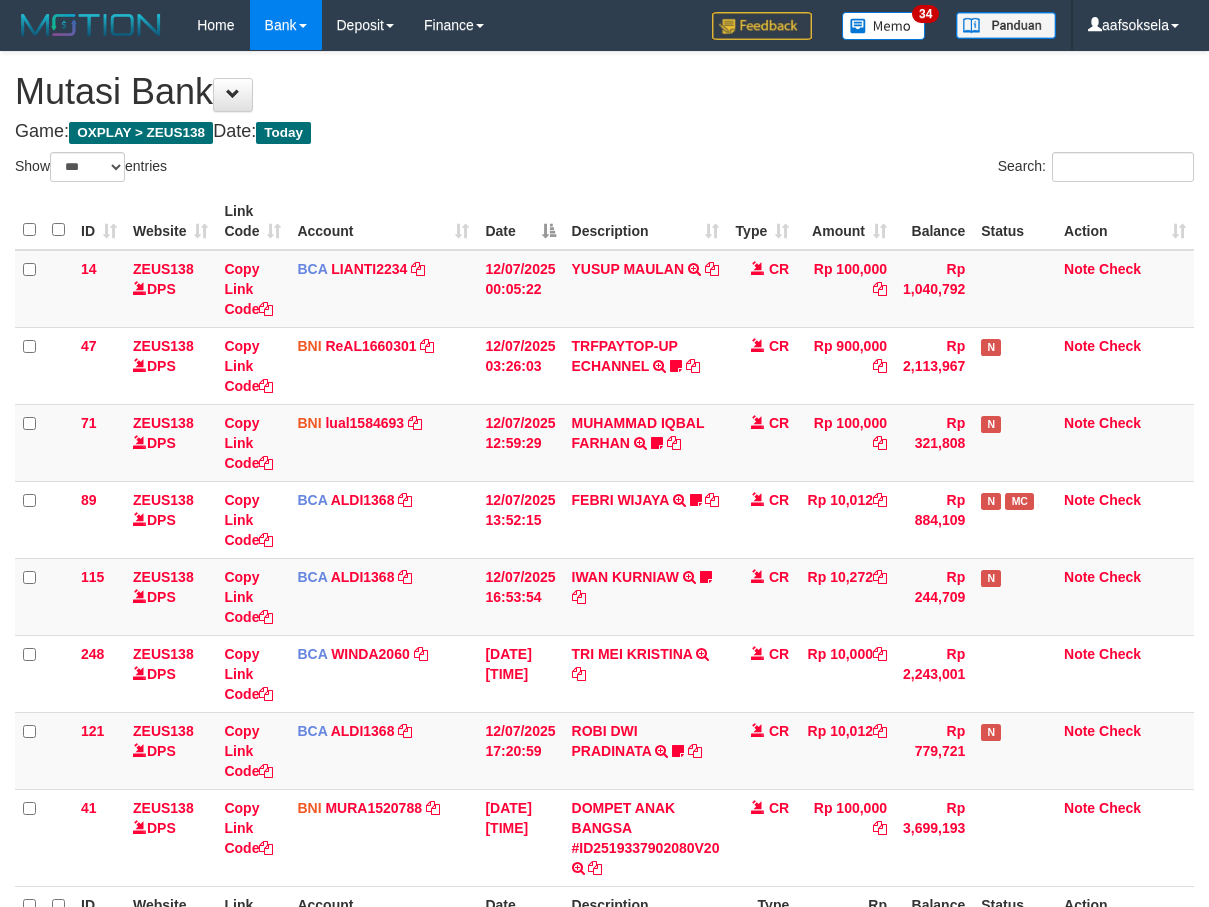 select on "***" 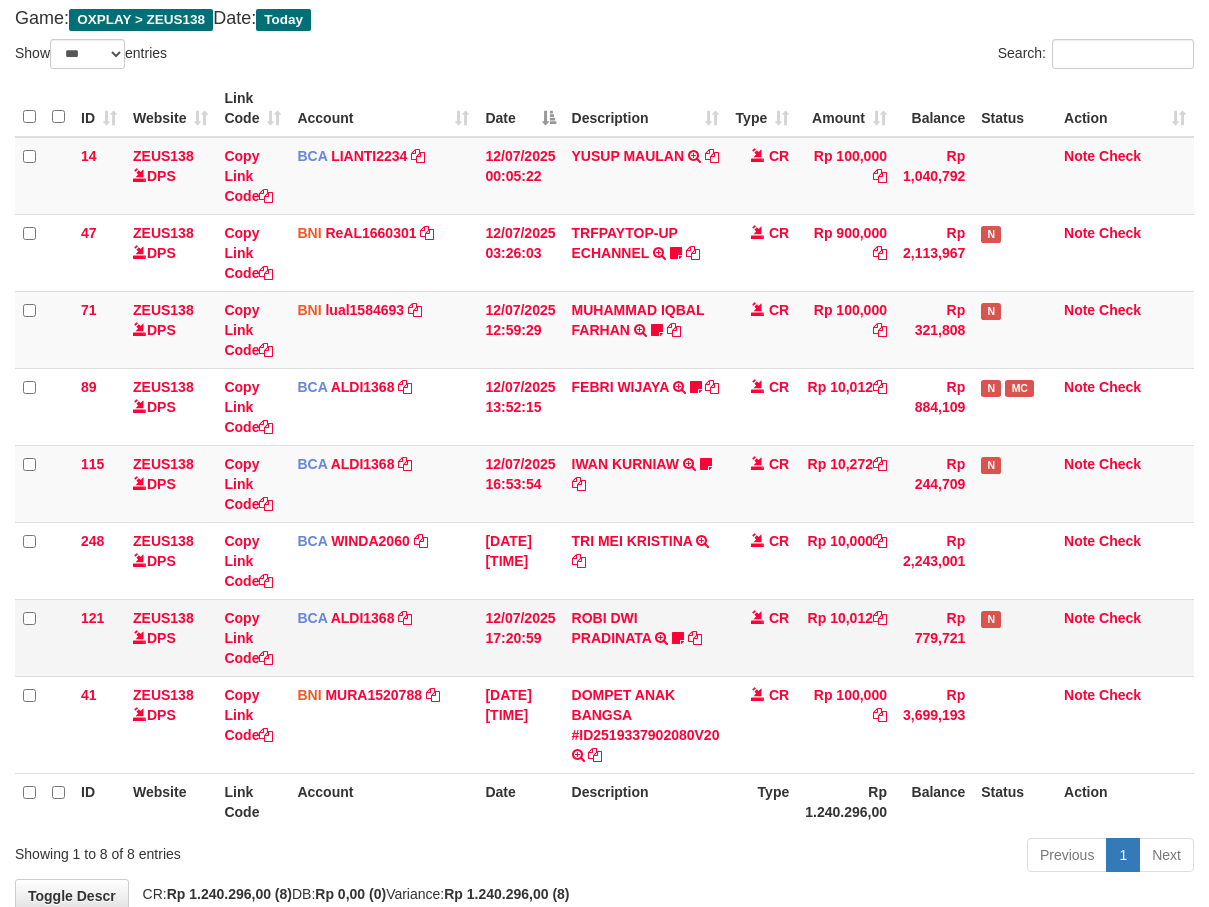 click on "ROBI DWI PRADINATA            TRSF E-BANKING CR 1207/FTSCY/WS95031
10012.00ROBI DWI PRADINATA    Robydwi1" at bounding box center [646, 637] 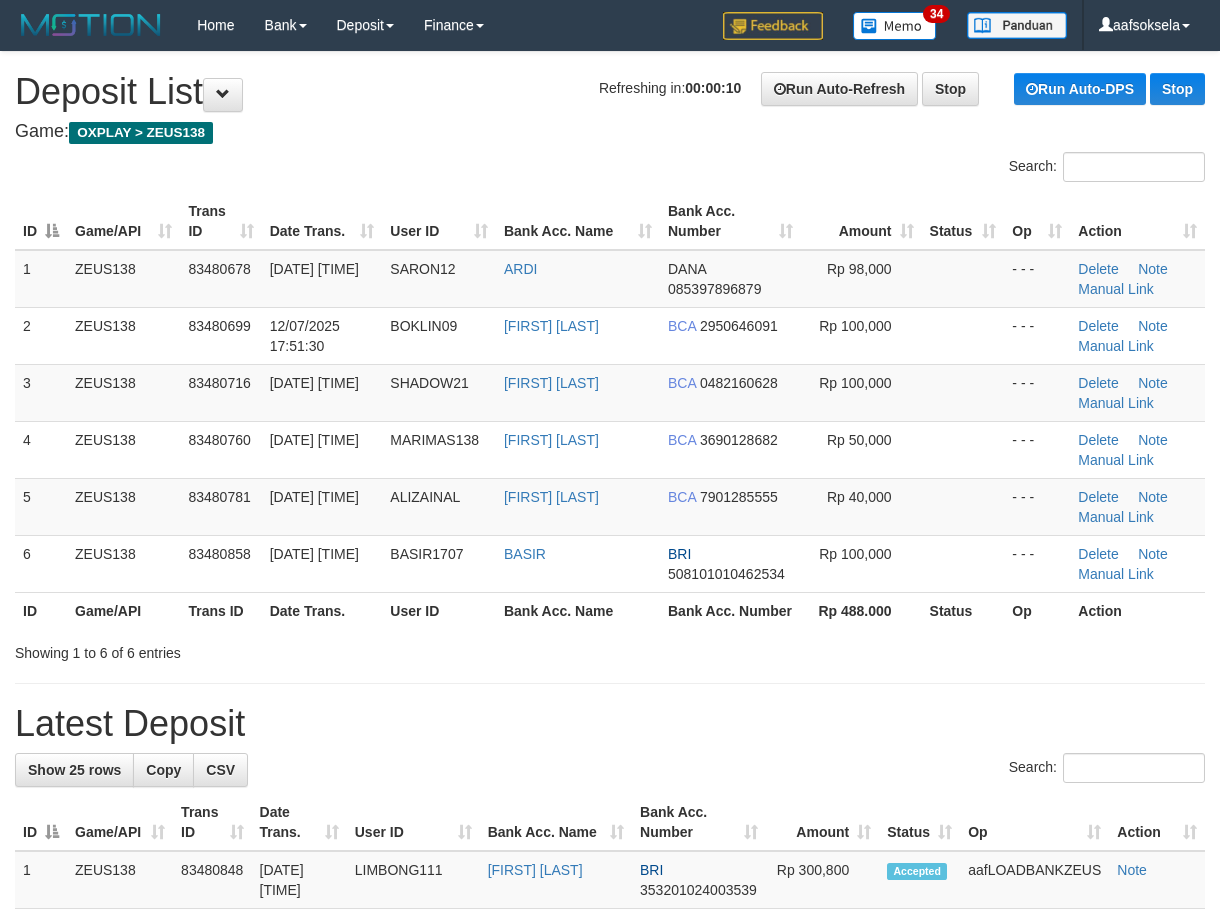 scroll, scrollTop: 0, scrollLeft: 0, axis: both 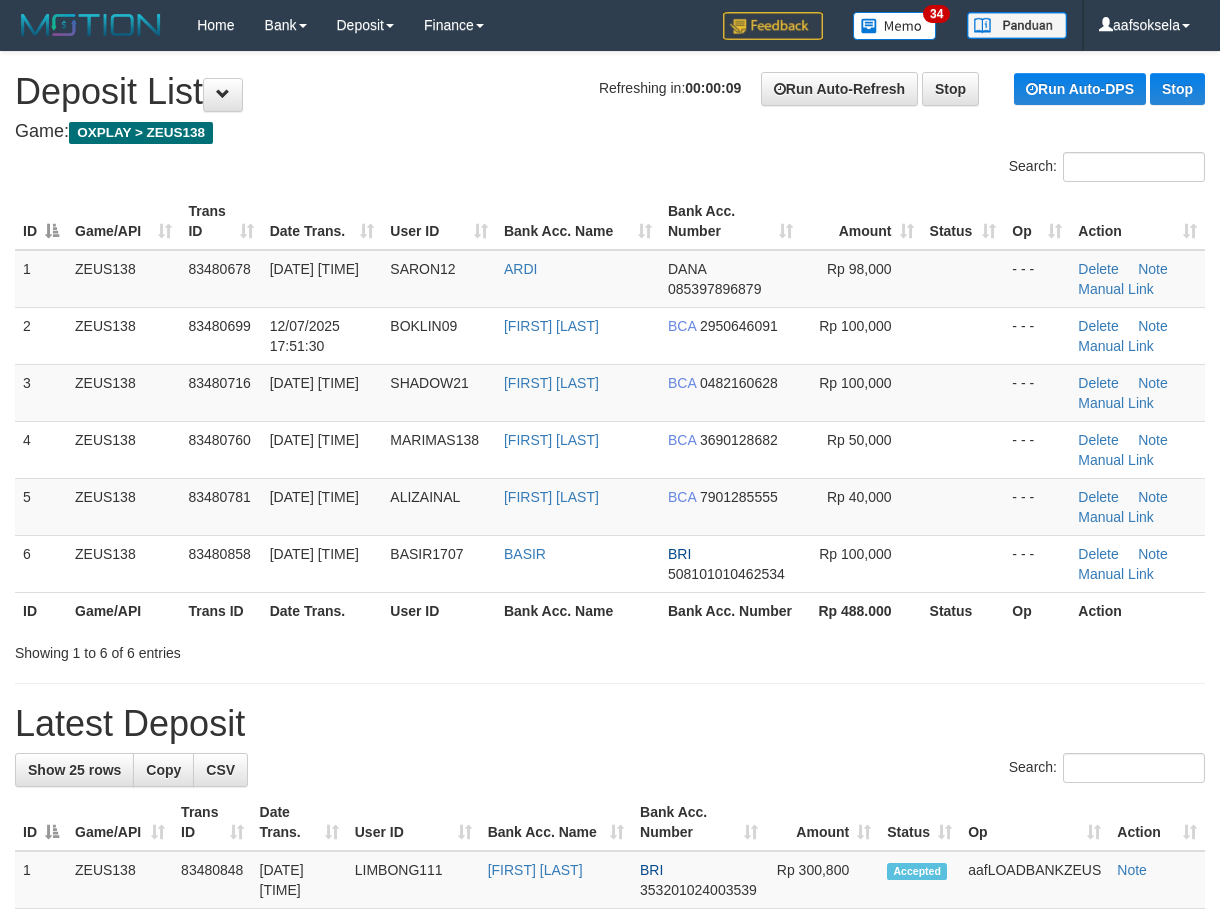 drag, startPoint x: 373, startPoint y: 656, endPoint x: 344, endPoint y: 672, distance: 33.12099 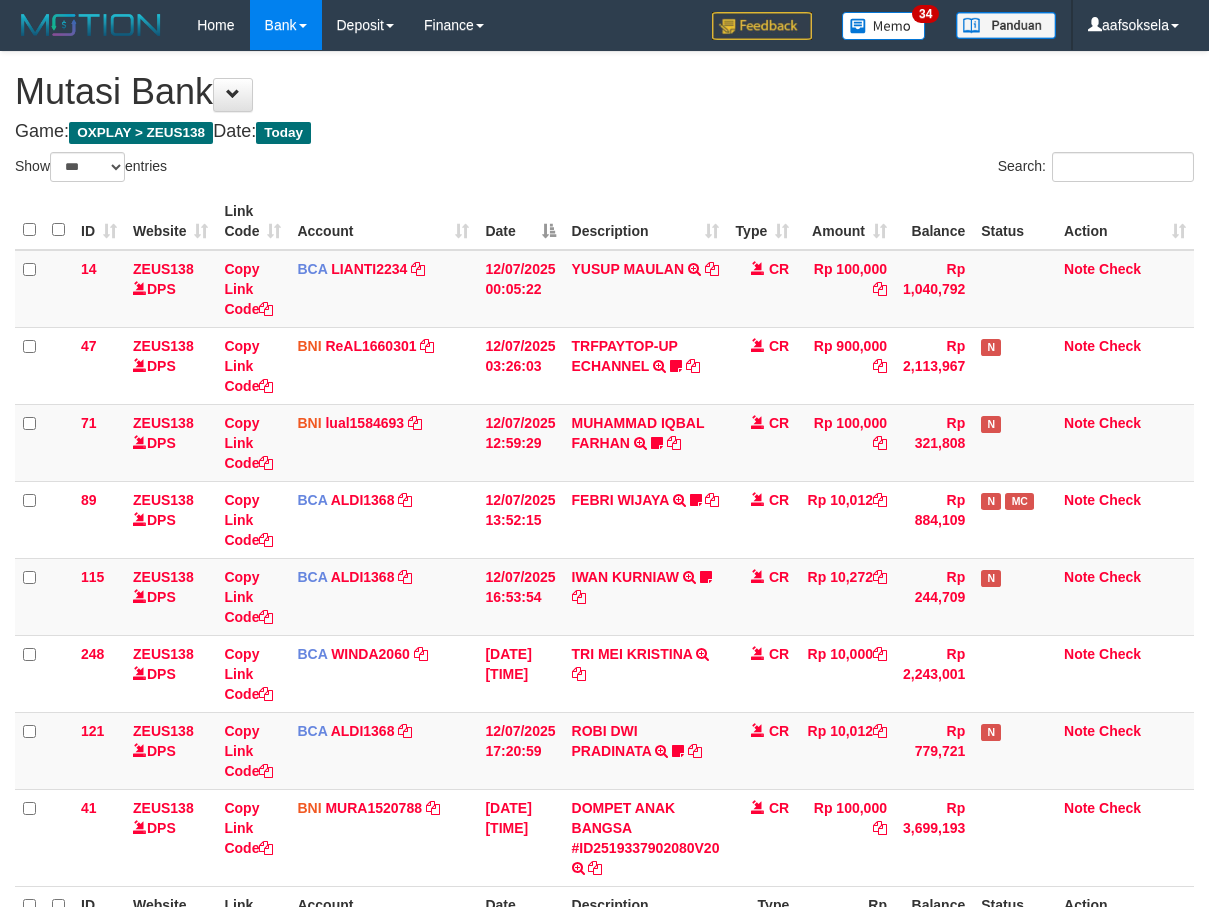 select on "***" 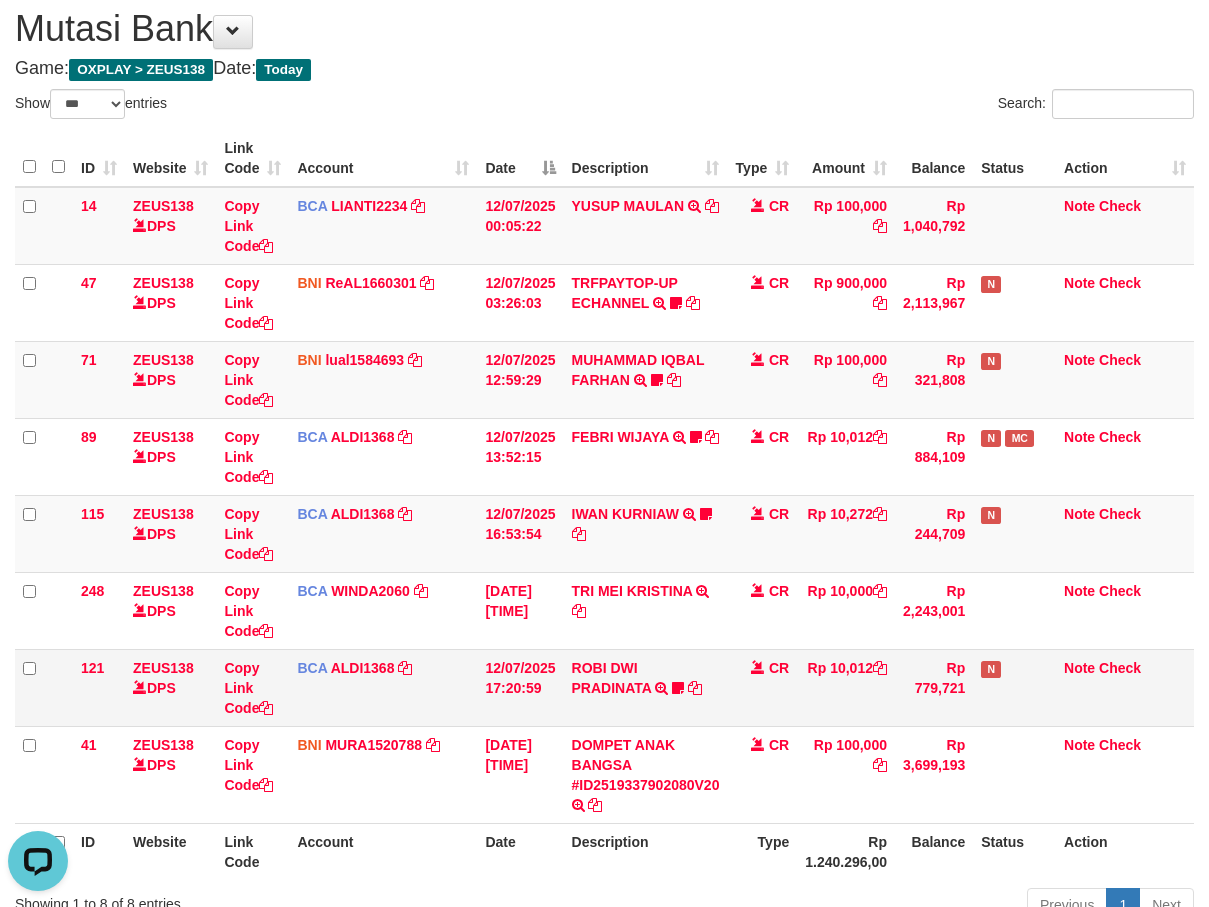 scroll, scrollTop: 0, scrollLeft: 0, axis: both 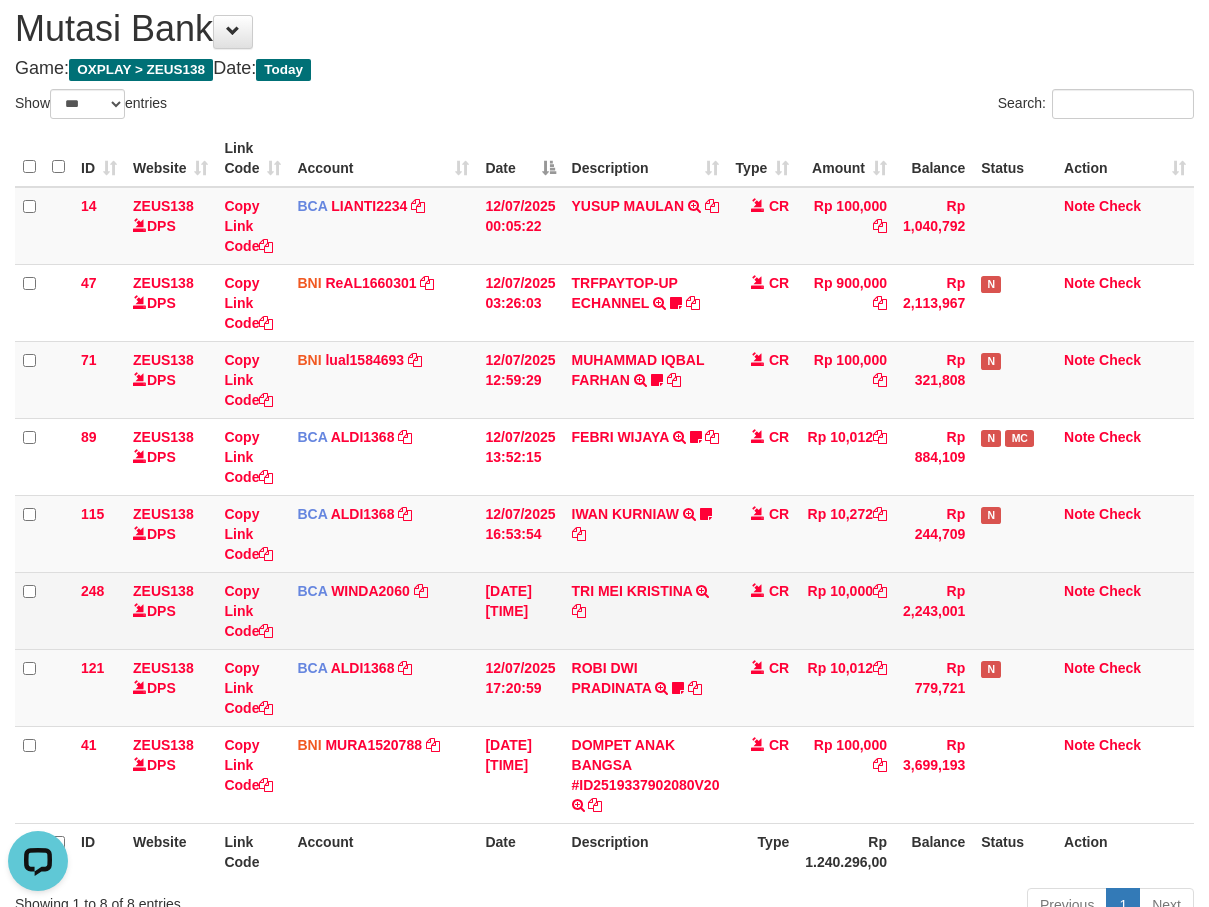 click on "CR" at bounding box center [762, 610] 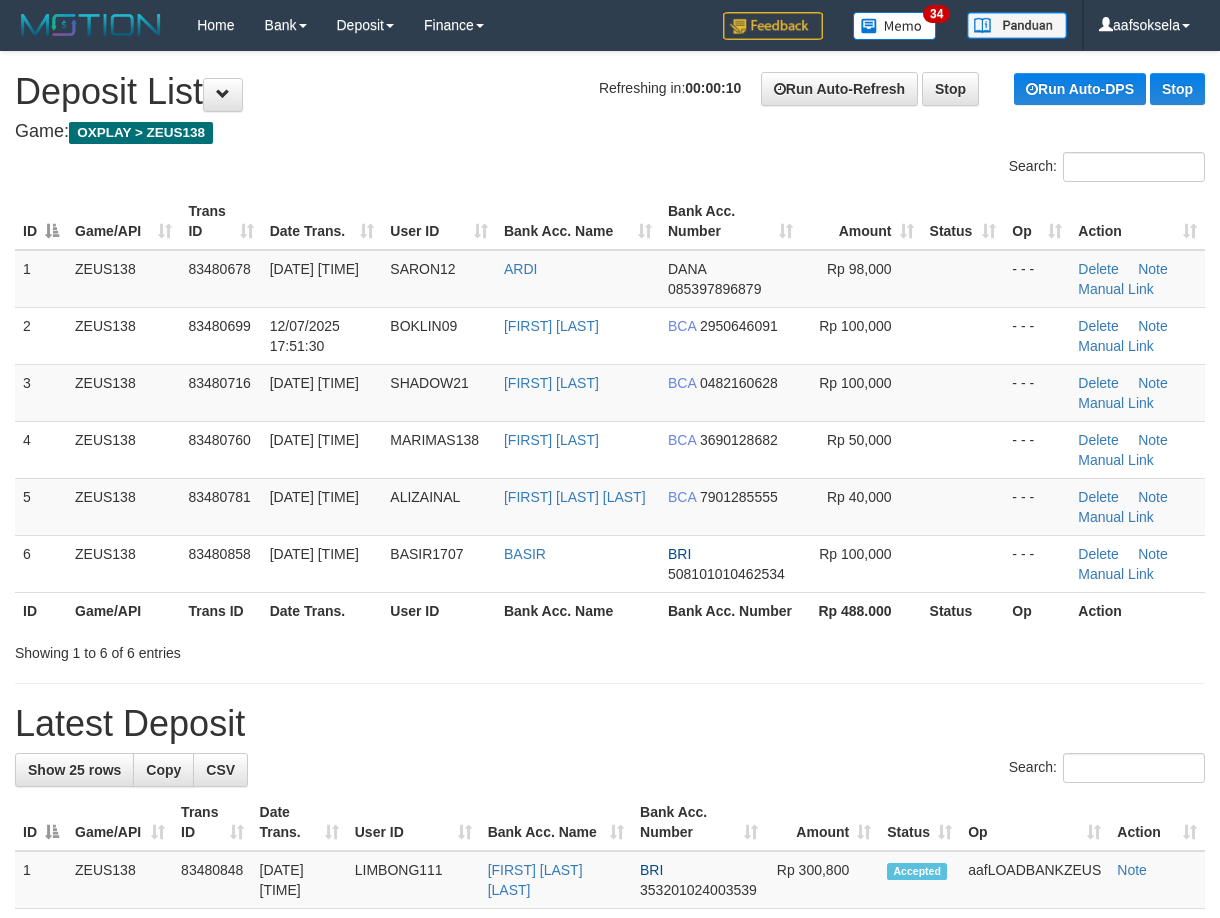 scroll, scrollTop: 0, scrollLeft: 0, axis: both 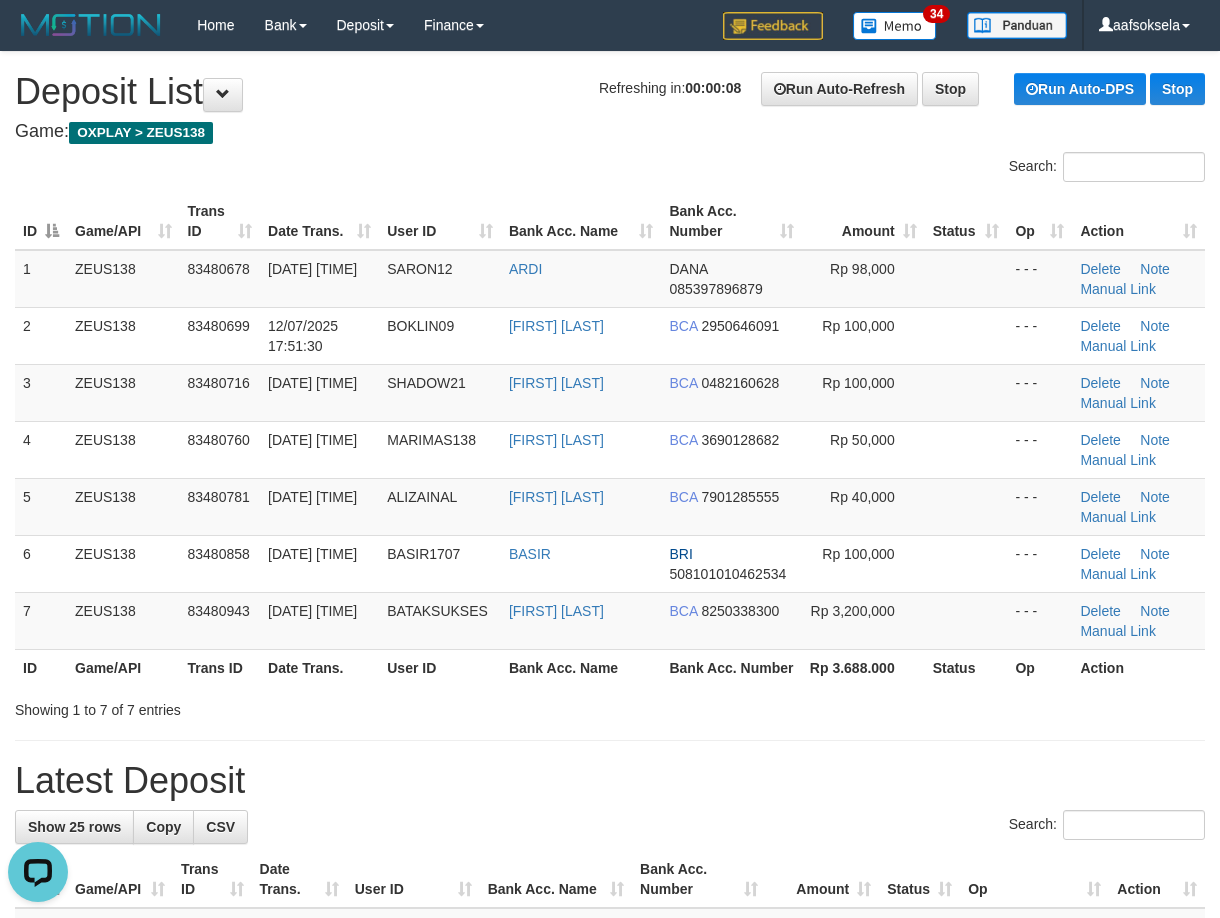 click on "Showing 1 to 7 of 7 entries" at bounding box center [254, 706] 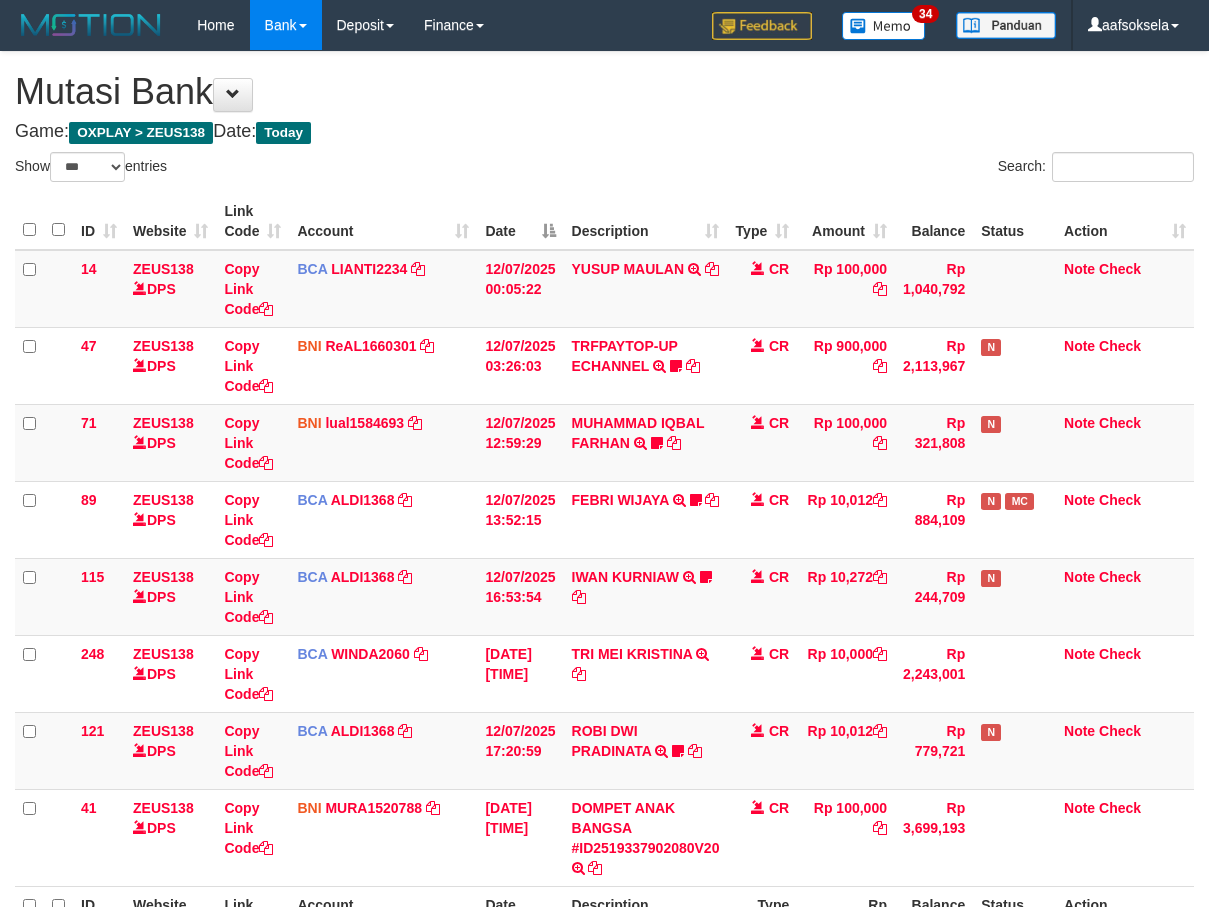 select on "***" 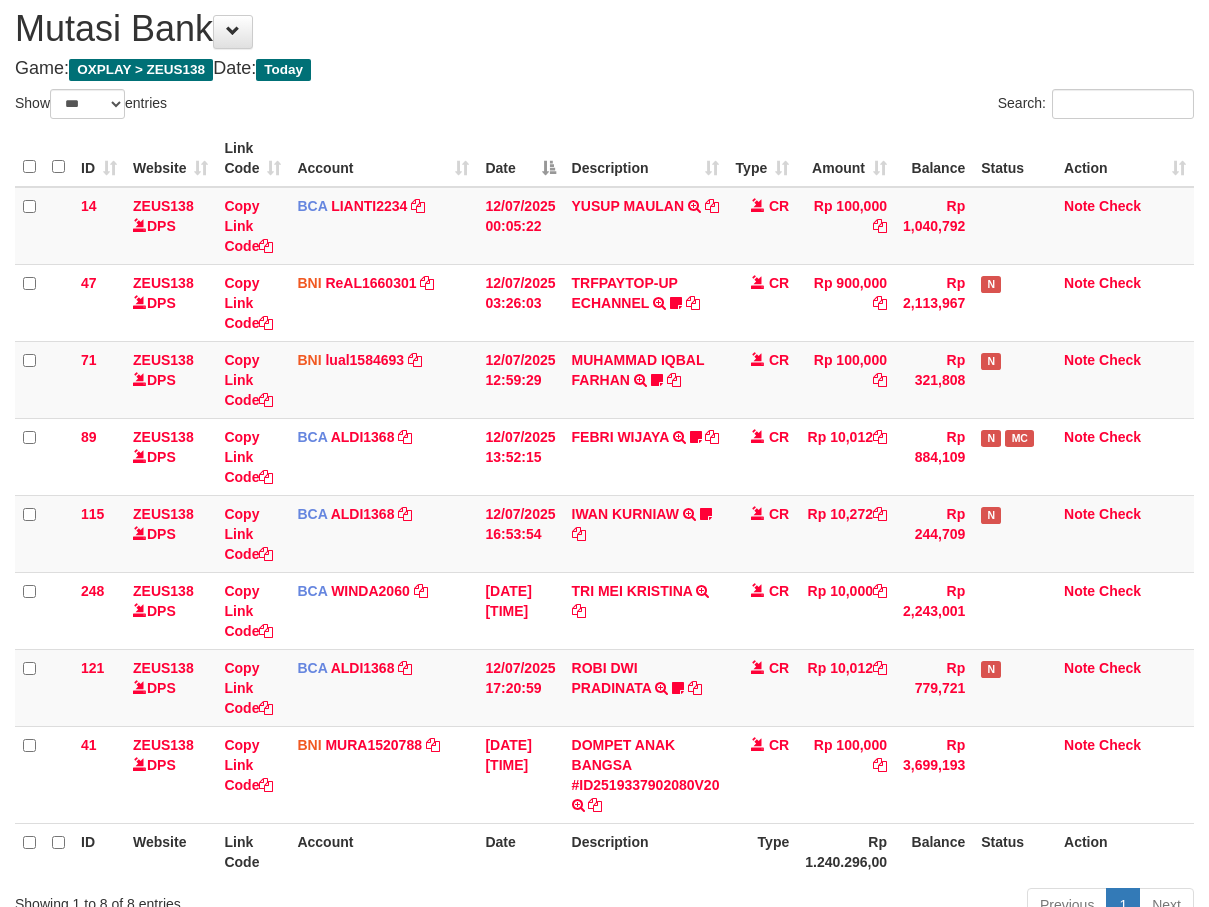 drag, startPoint x: 0, startPoint y: 0, endPoint x: 708, endPoint y: 715, distance: 1006.2251 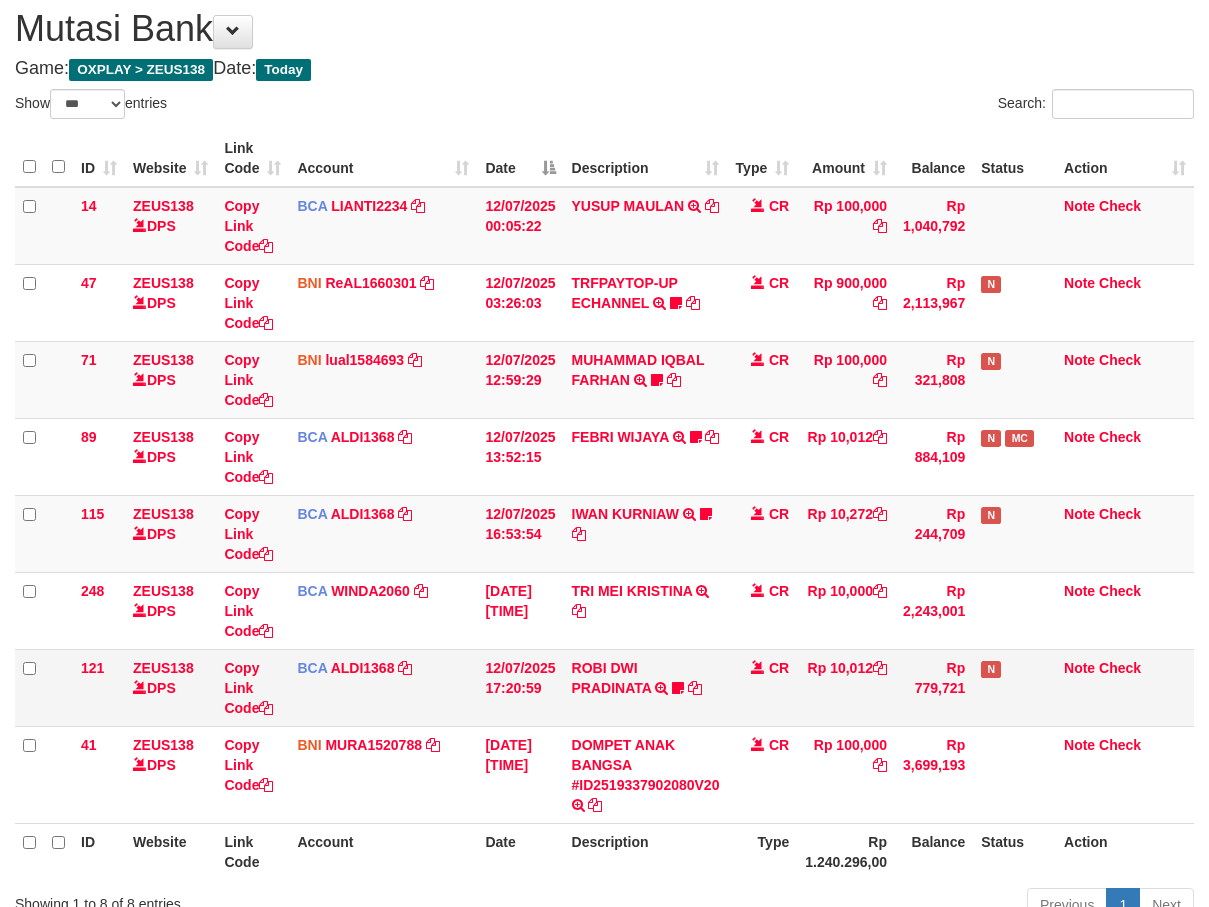 click on "ROBI DWI PRADINATA            TRSF E-BANKING CR 1207/FTSCY/WS95031
10012.00ROBI DWI PRADINATA    Robydwi1" at bounding box center (646, 687) 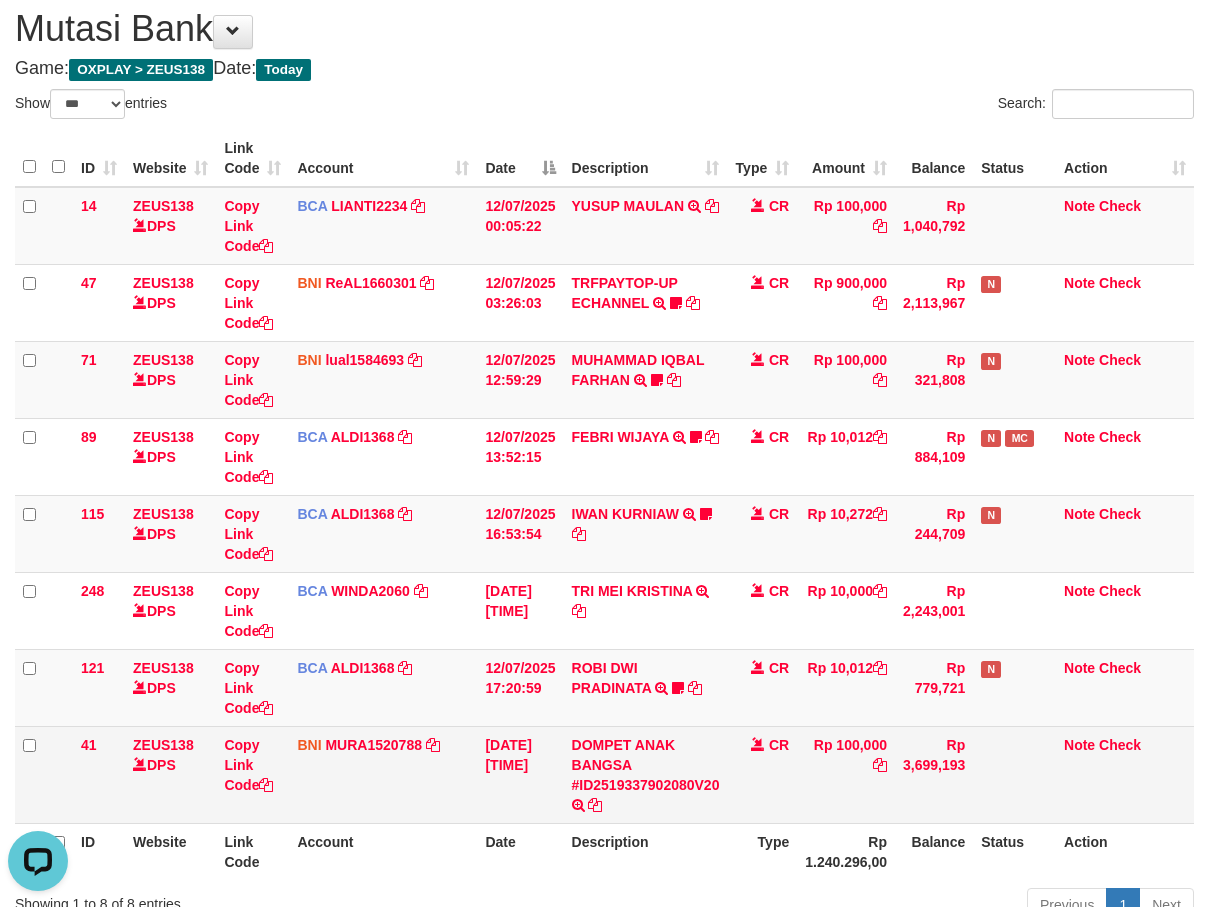 scroll, scrollTop: 0, scrollLeft: 0, axis: both 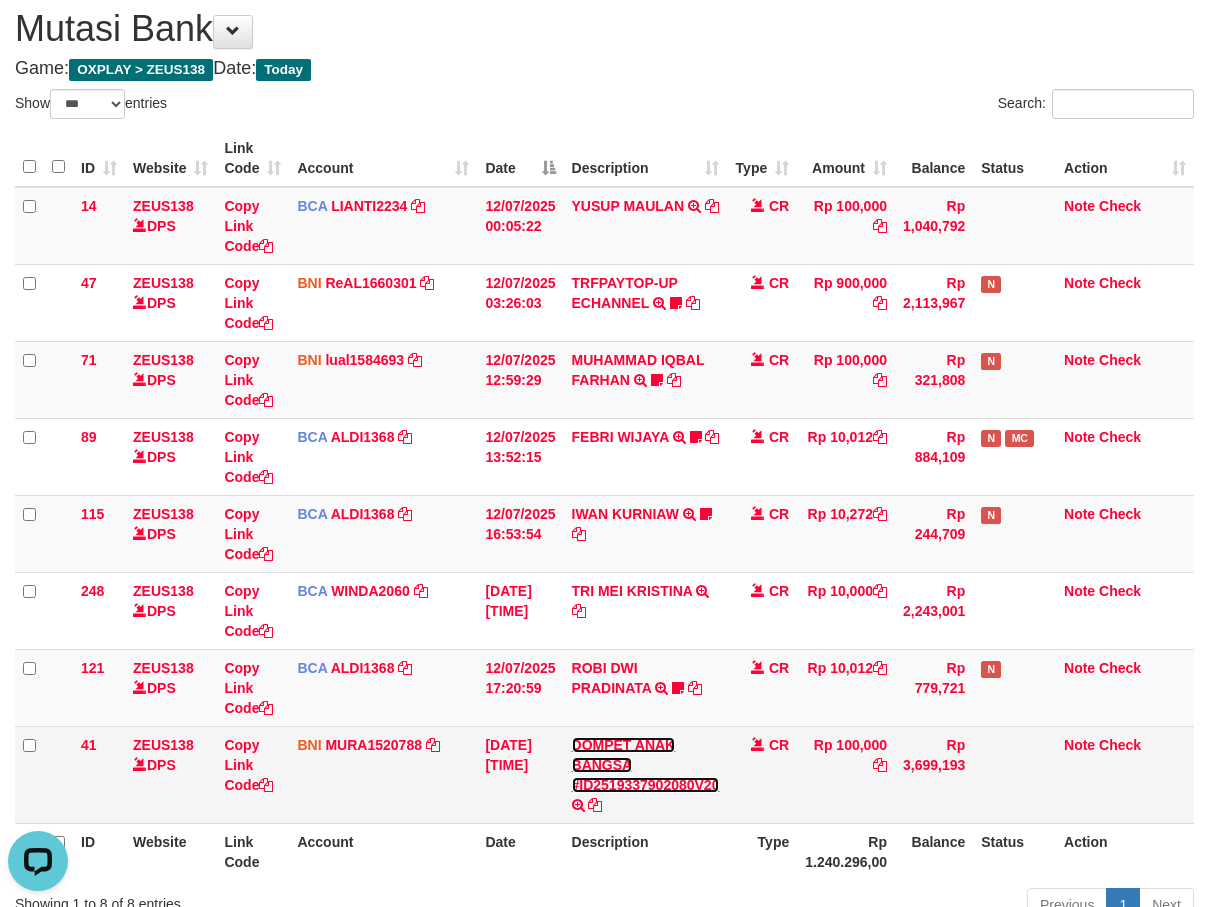 click on "DOMPET ANAK BANGSA #ID2519337902080V20" at bounding box center (646, 765) 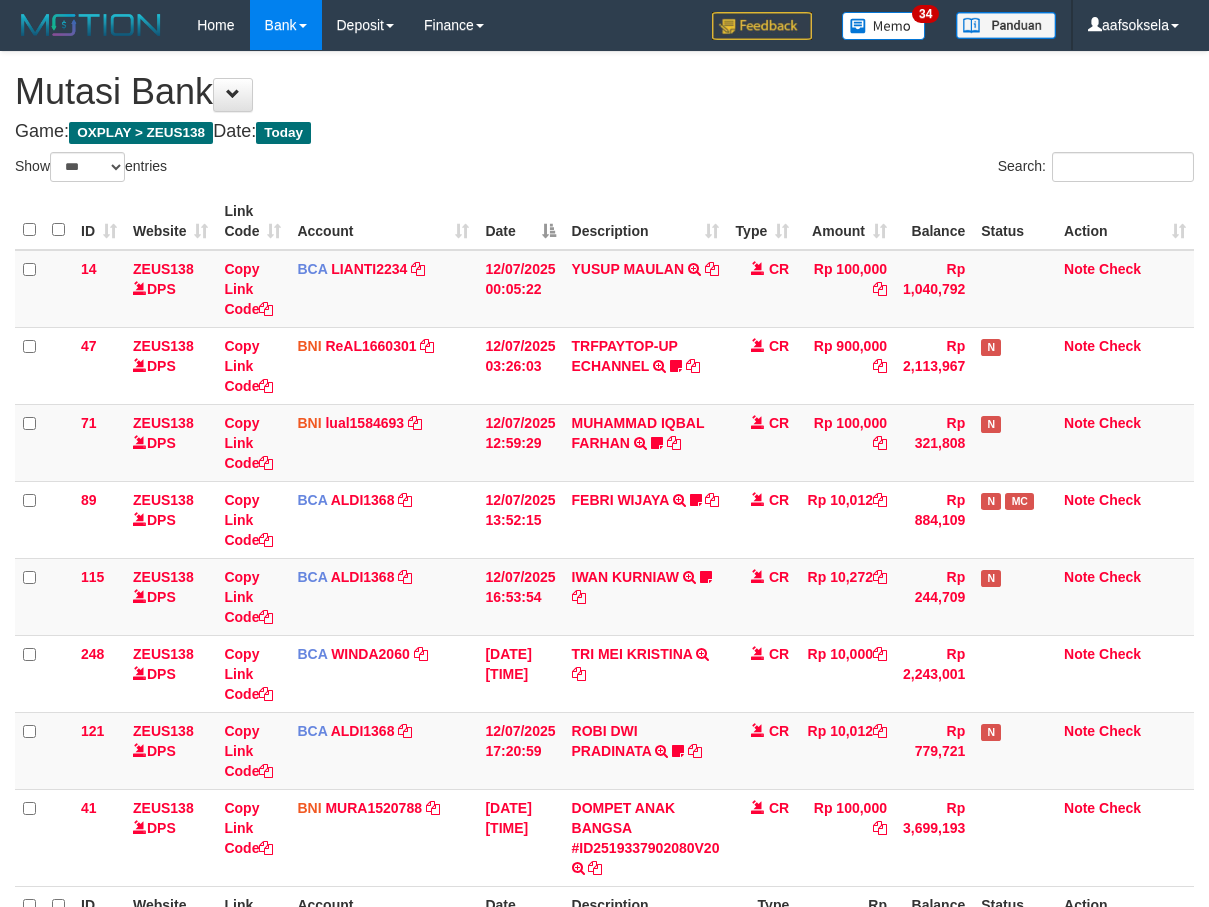 select on "***" 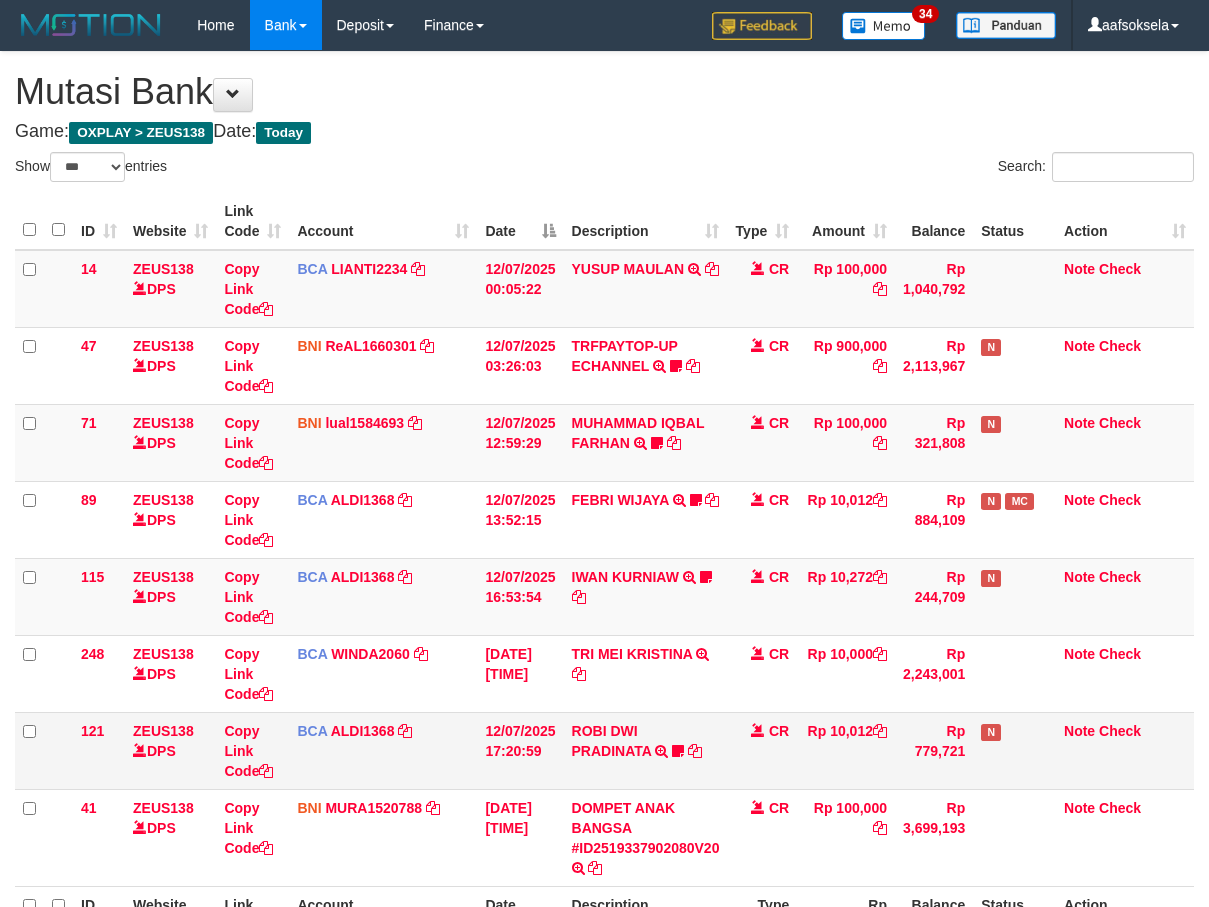 scroll, scrollTop: 63, scrollLeft: 0, axis: vertical 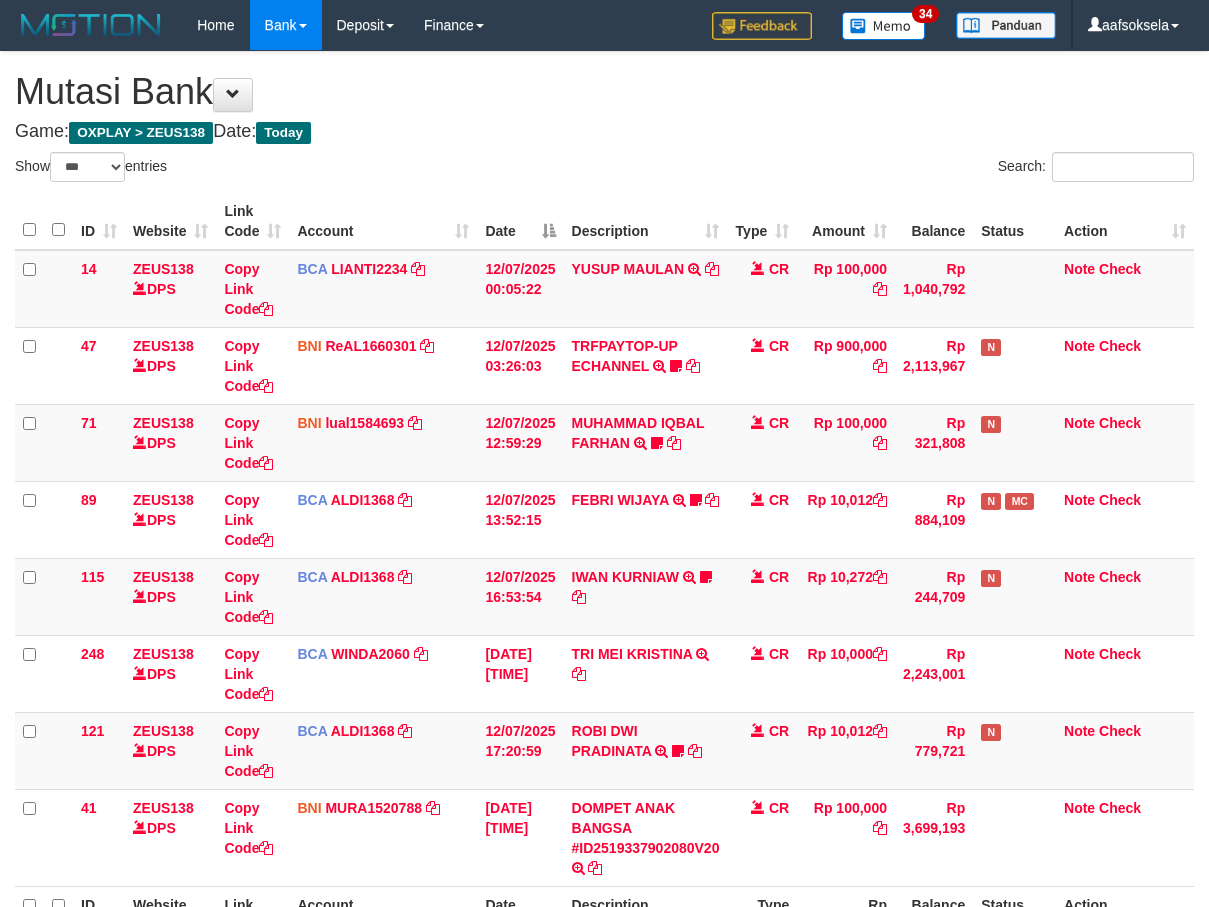select on "***" 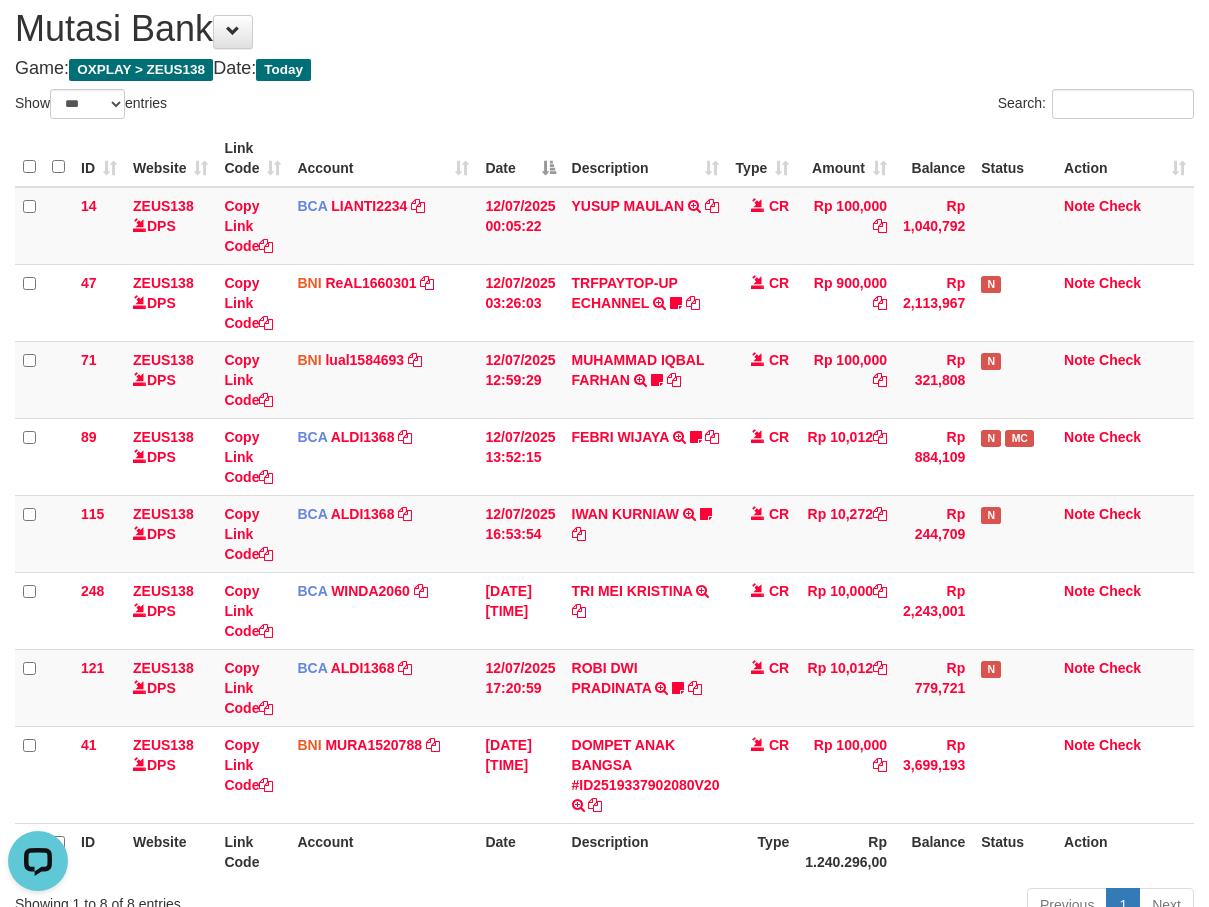 scroll, scrollTop: 0, scrollLeft: 0, axis: both 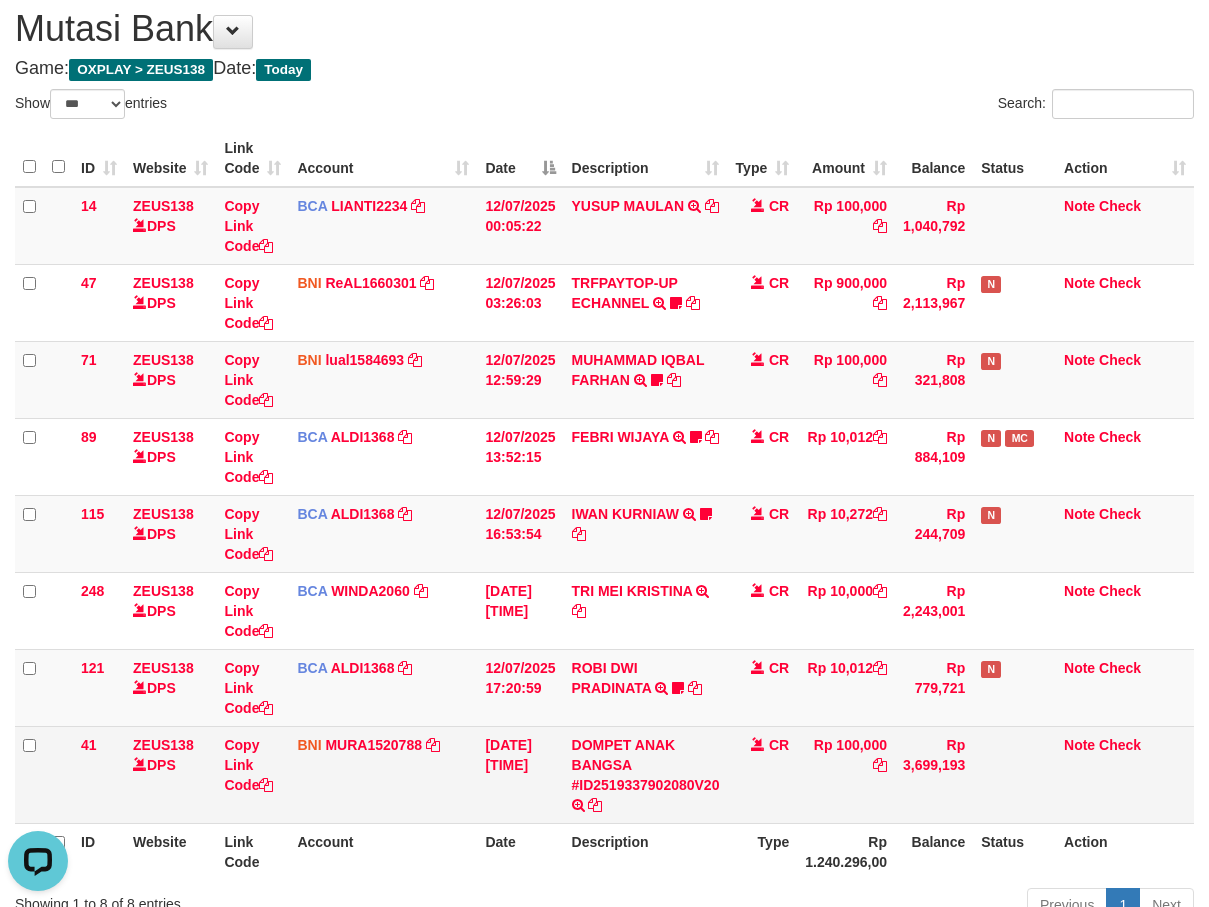 drag, startPoint x: 912, startPoint y: 767, endPoint x: 903, endPoint y: 751, distance: 18.35756 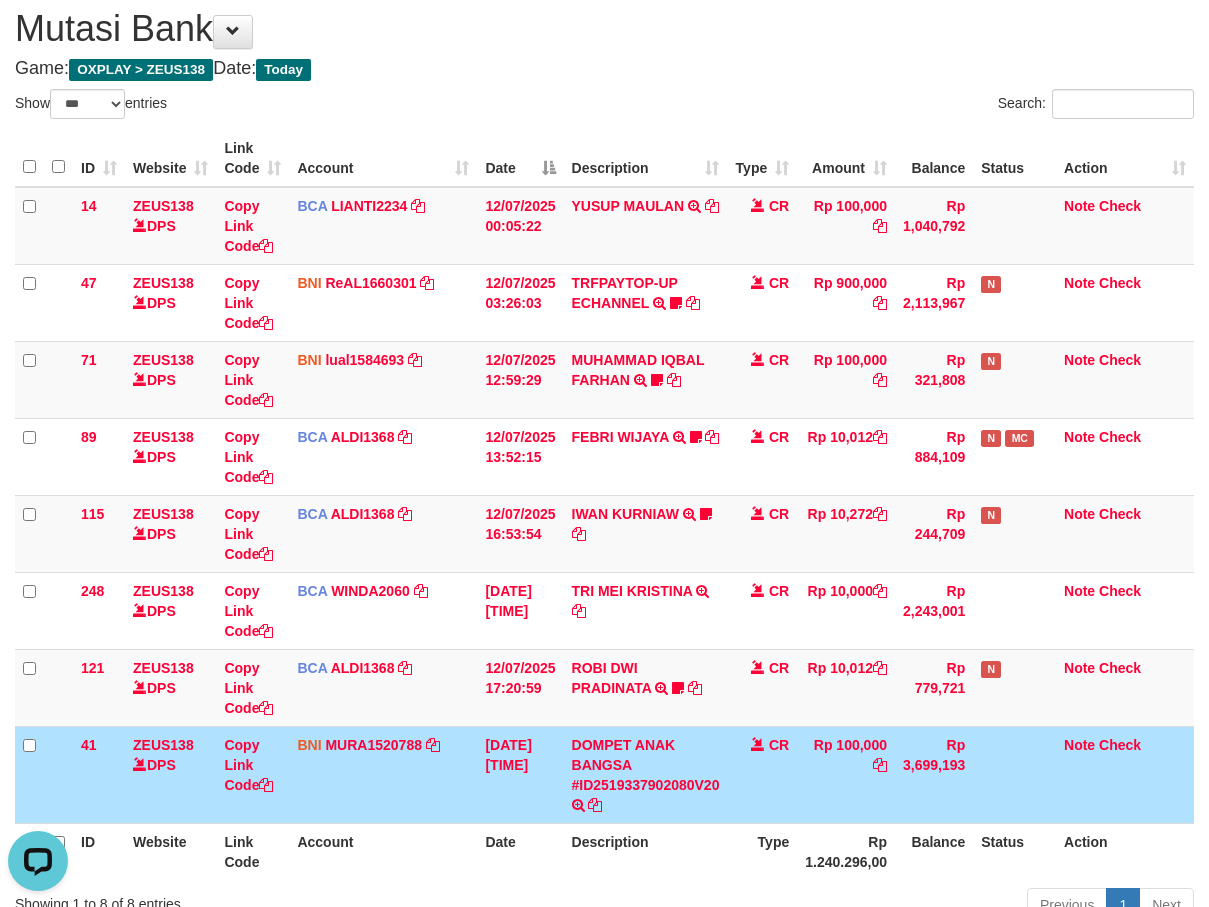 scroll, scrollTop: 133, scrollLeft: 0, axis: vertical 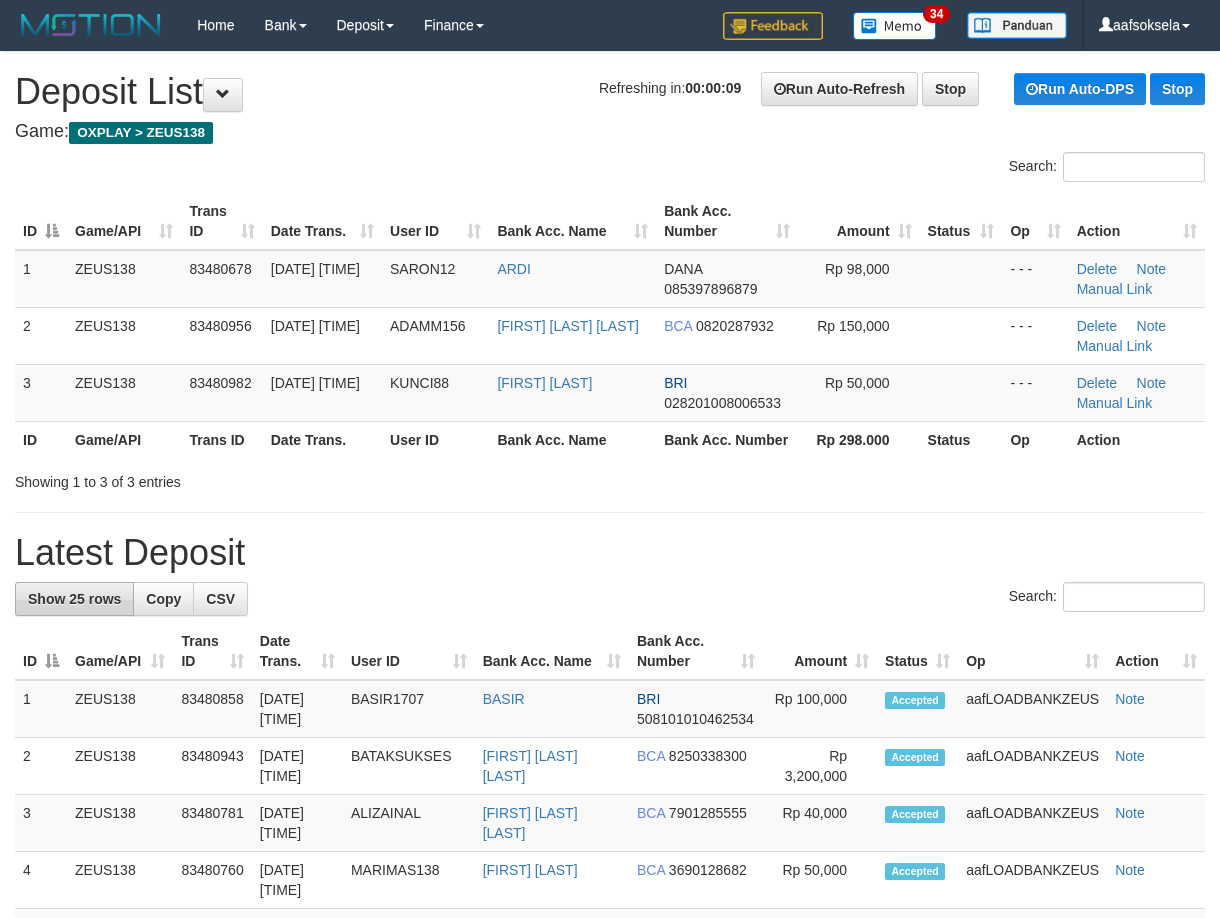 drag, startPoint x: 386, startPoint y: 524, endPoint x: 117, endPoint y: 611, distance: 282.71893 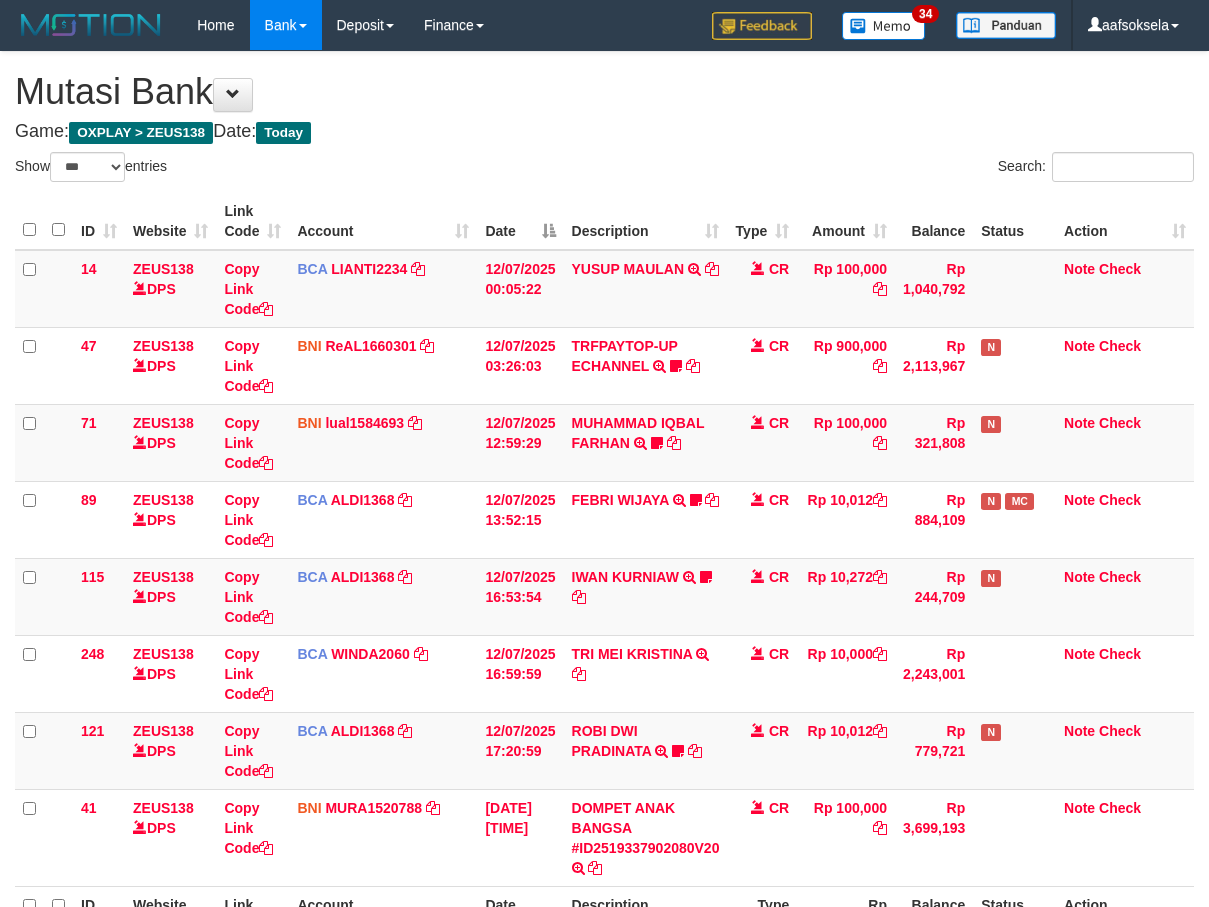 select on "***" 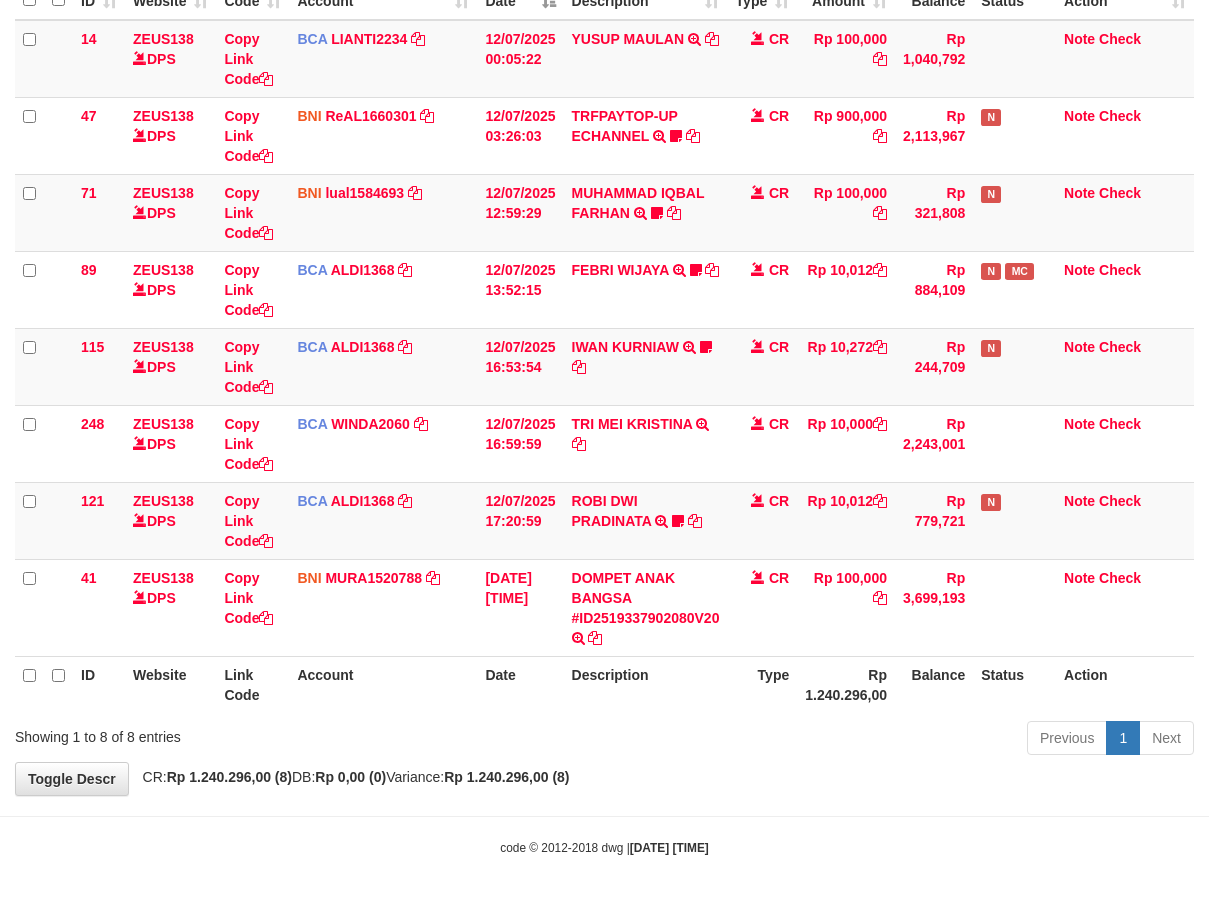 drag, startPoint x: 715, startPoint y: 756, endPoint x: 1221, endPoint y: 600, distance: 529.50165 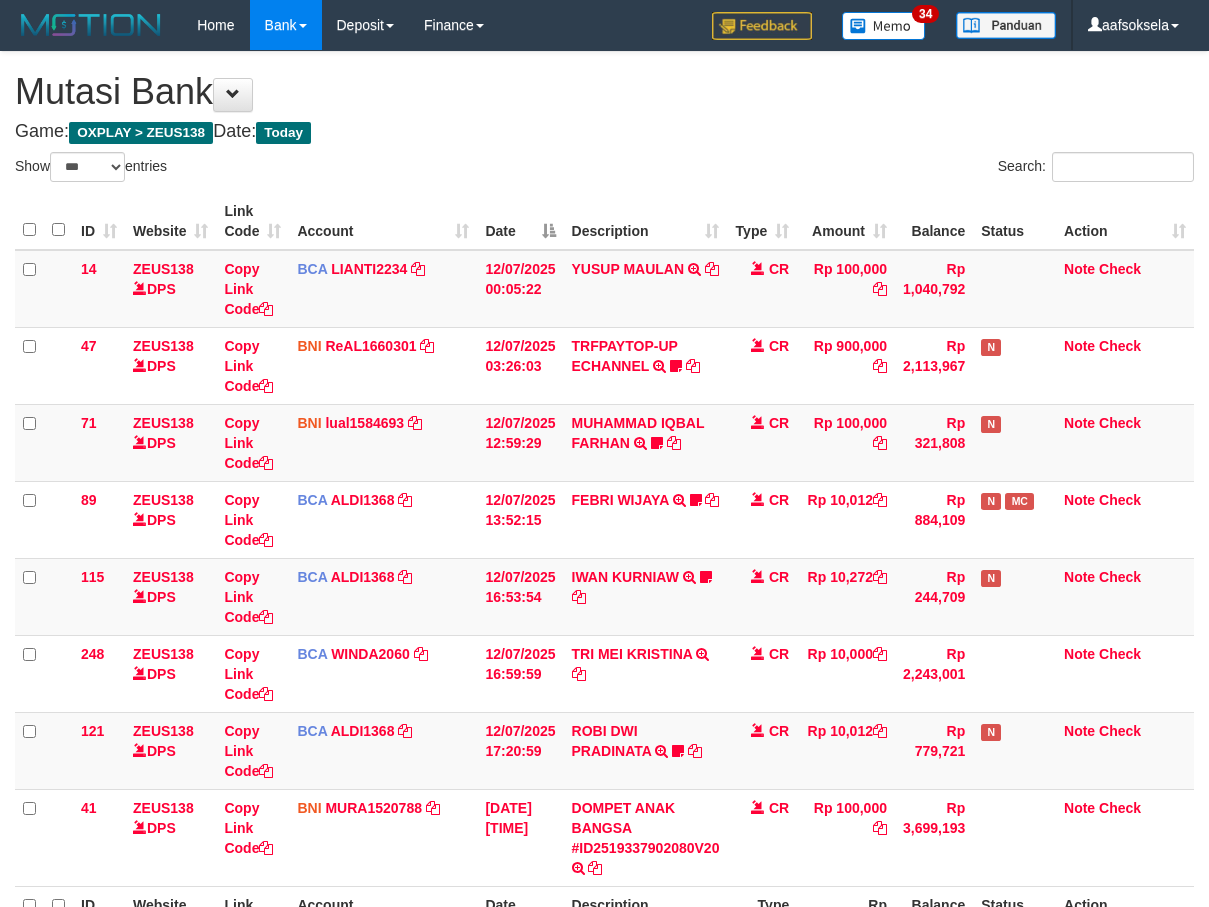 select on "***" 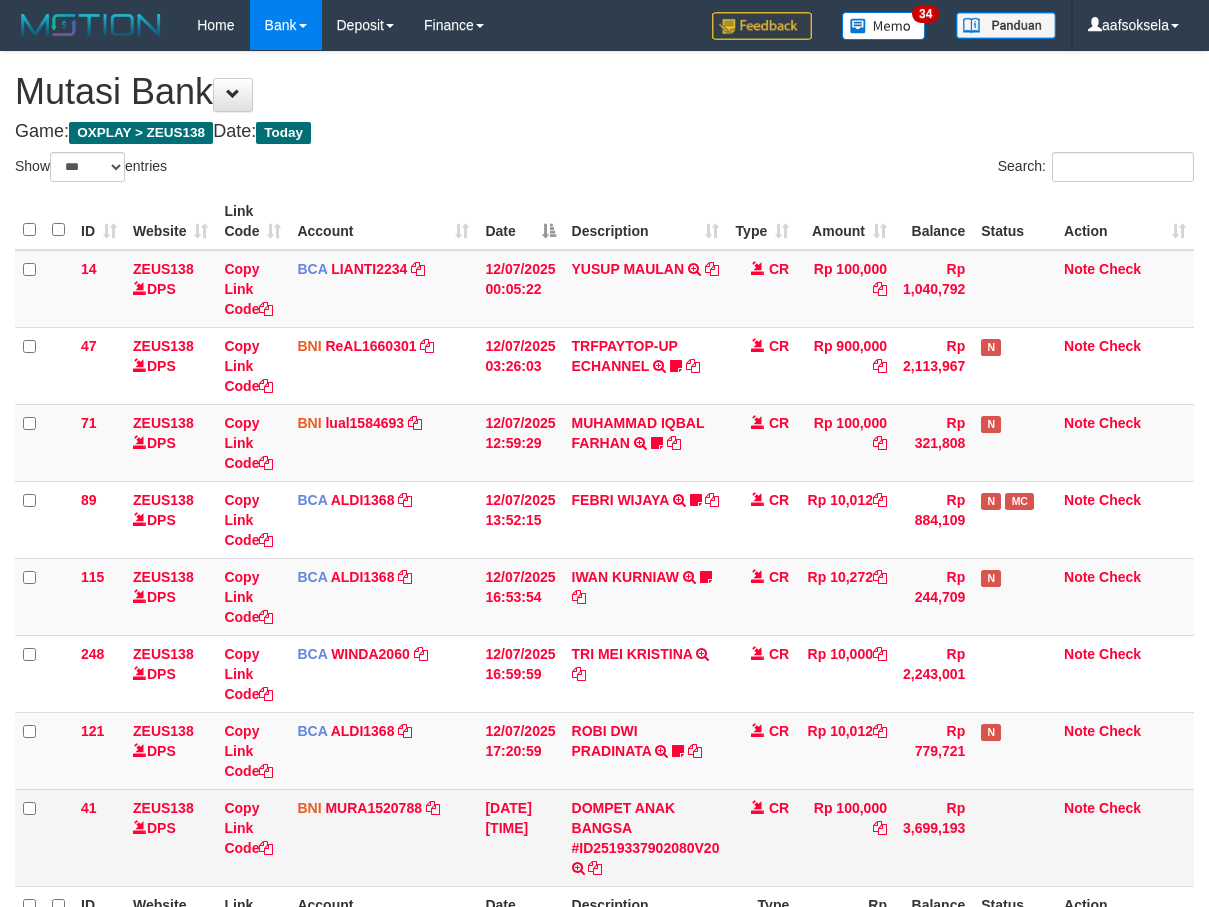click on "DOMPET ANAK BANGSA #ID2519337902080V20         TRANSFER DARI DOMPET ANAK BANGSA #ID2519337902080V20" at bounding box center [646, 837] 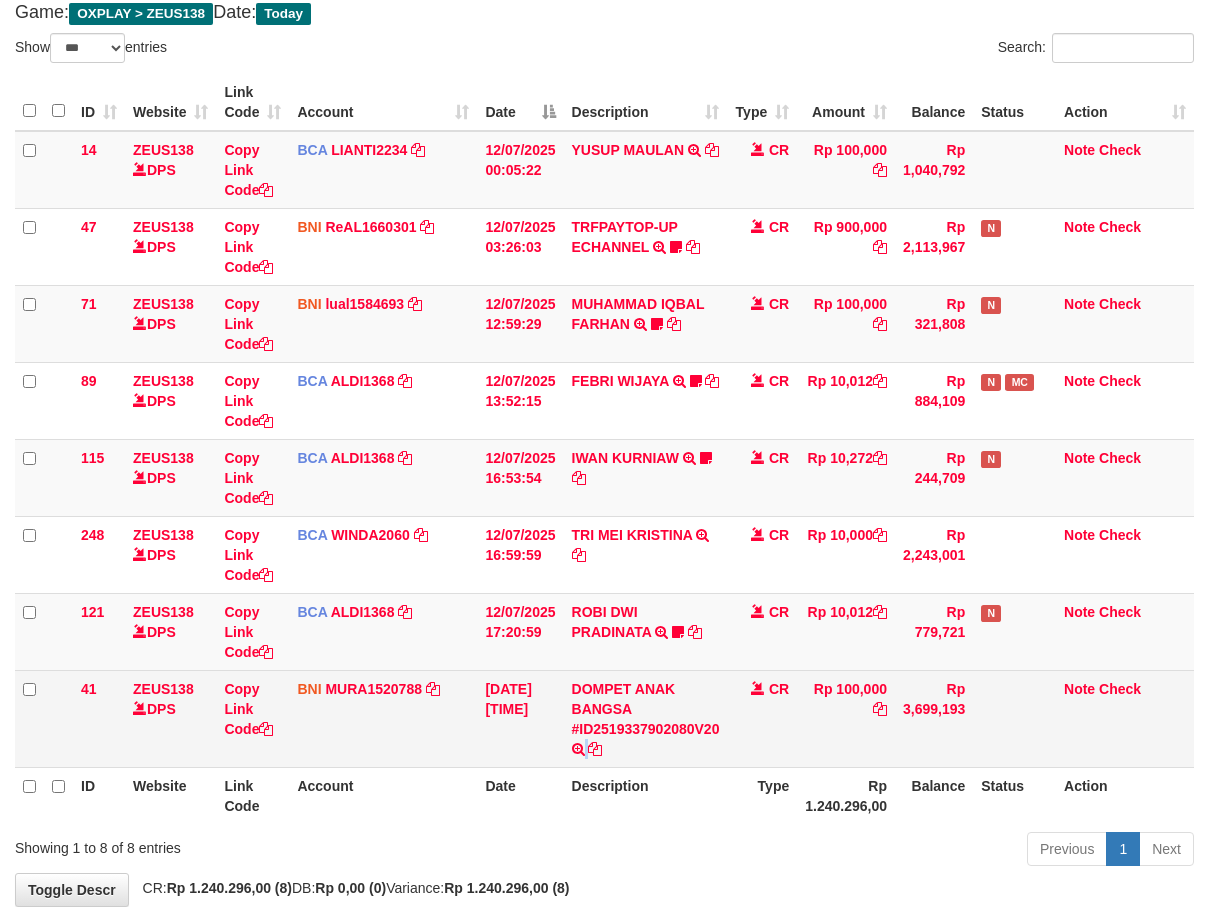scroll, scrollTop: 119, scrollLeft: 0, axis: vertical 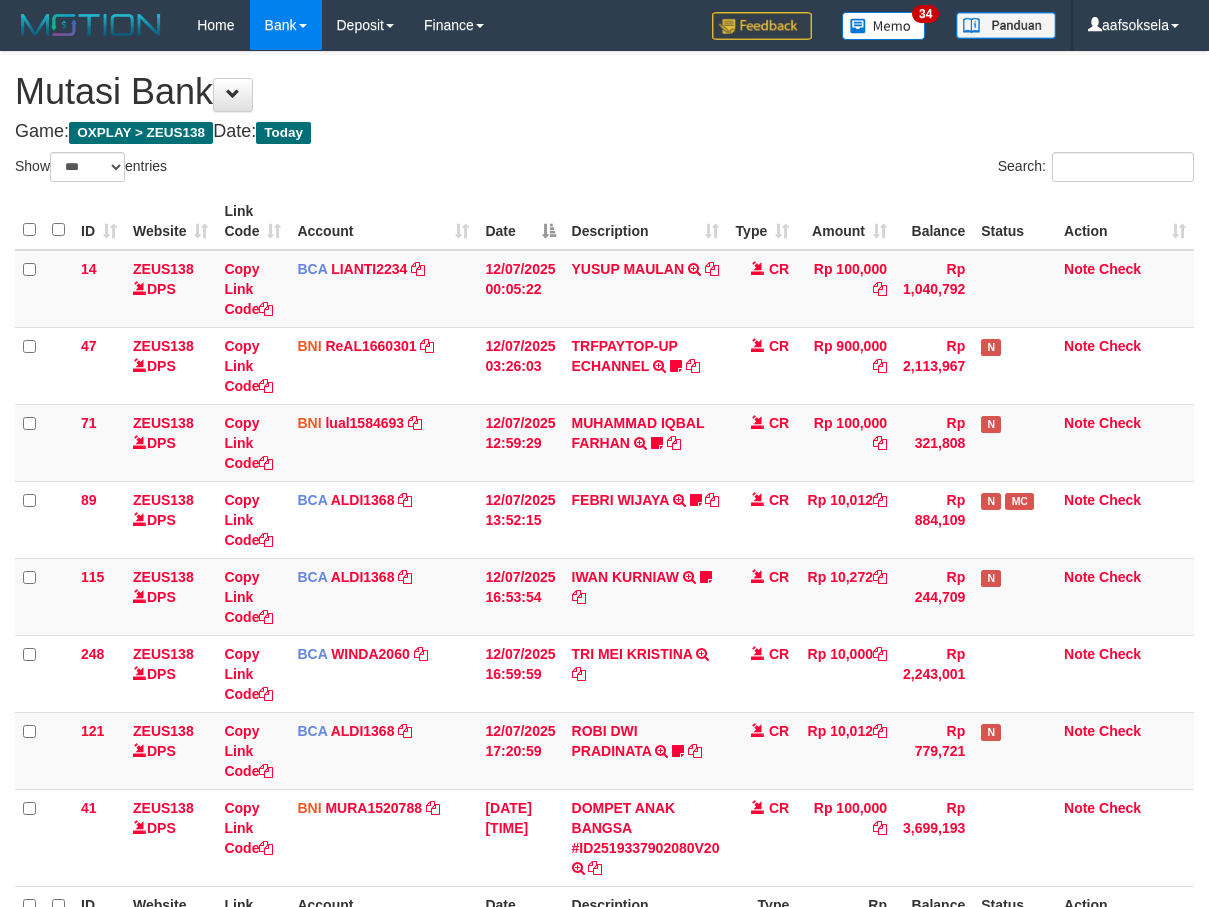select on "***" 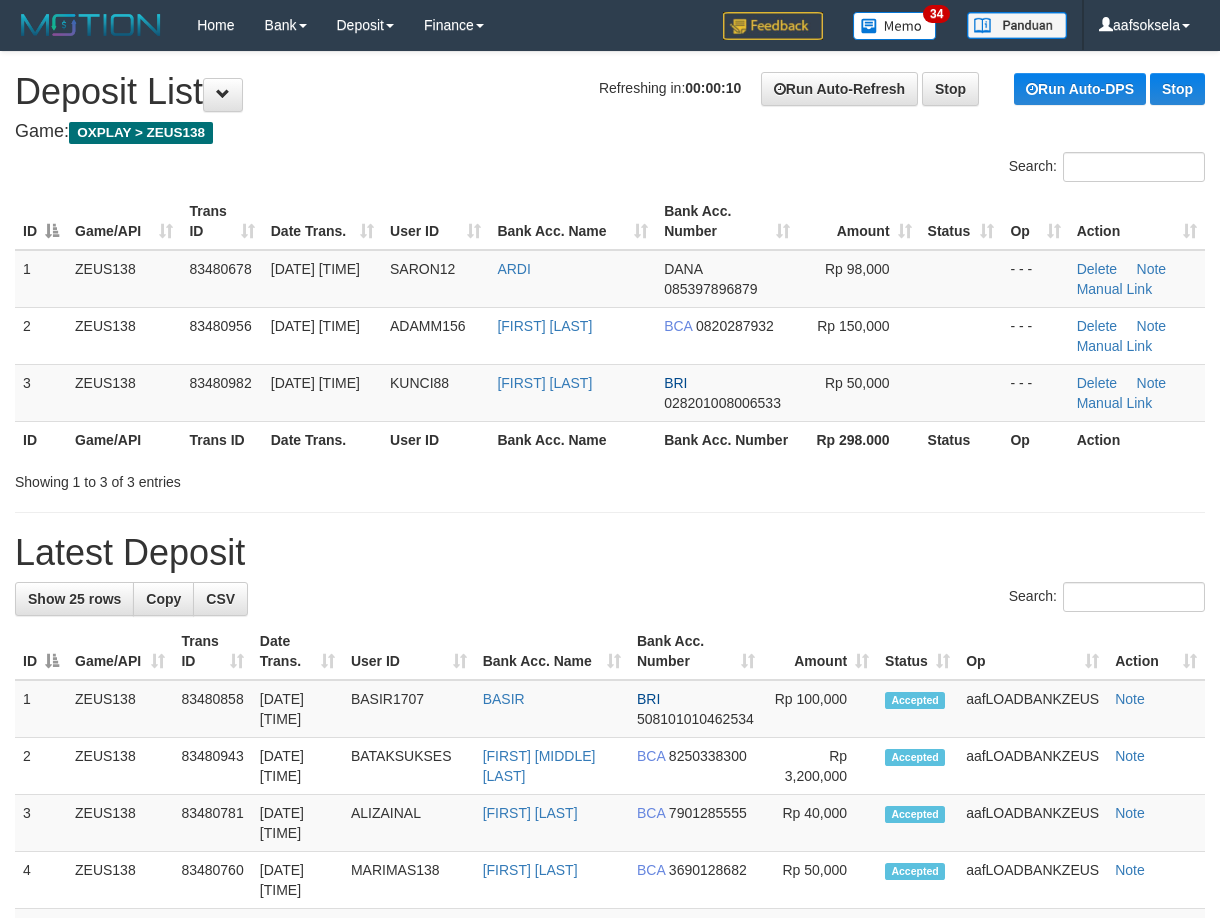 scroll, scrollTop: 0, scrollLeft: 0, axis: both 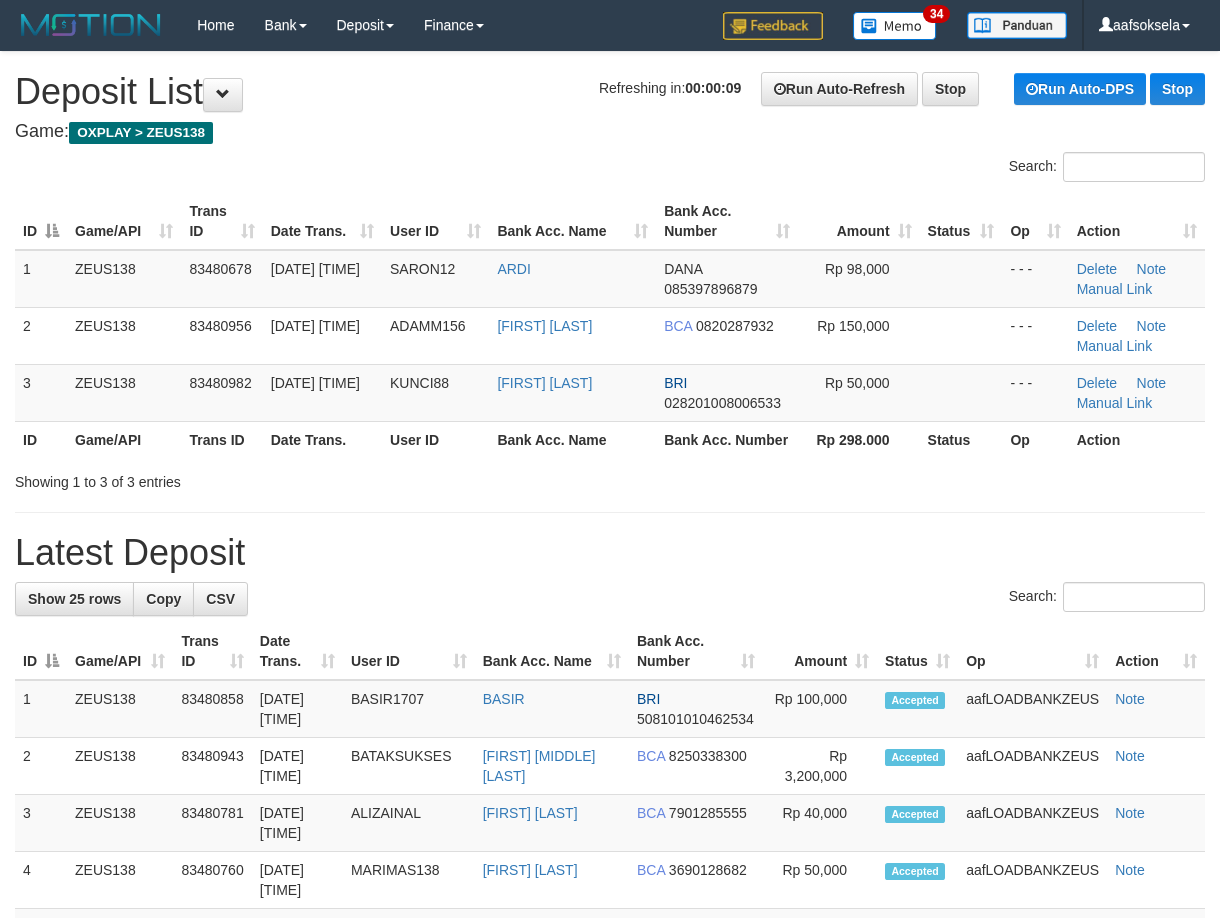 click on "**********" at bounding box center [610, 1145] 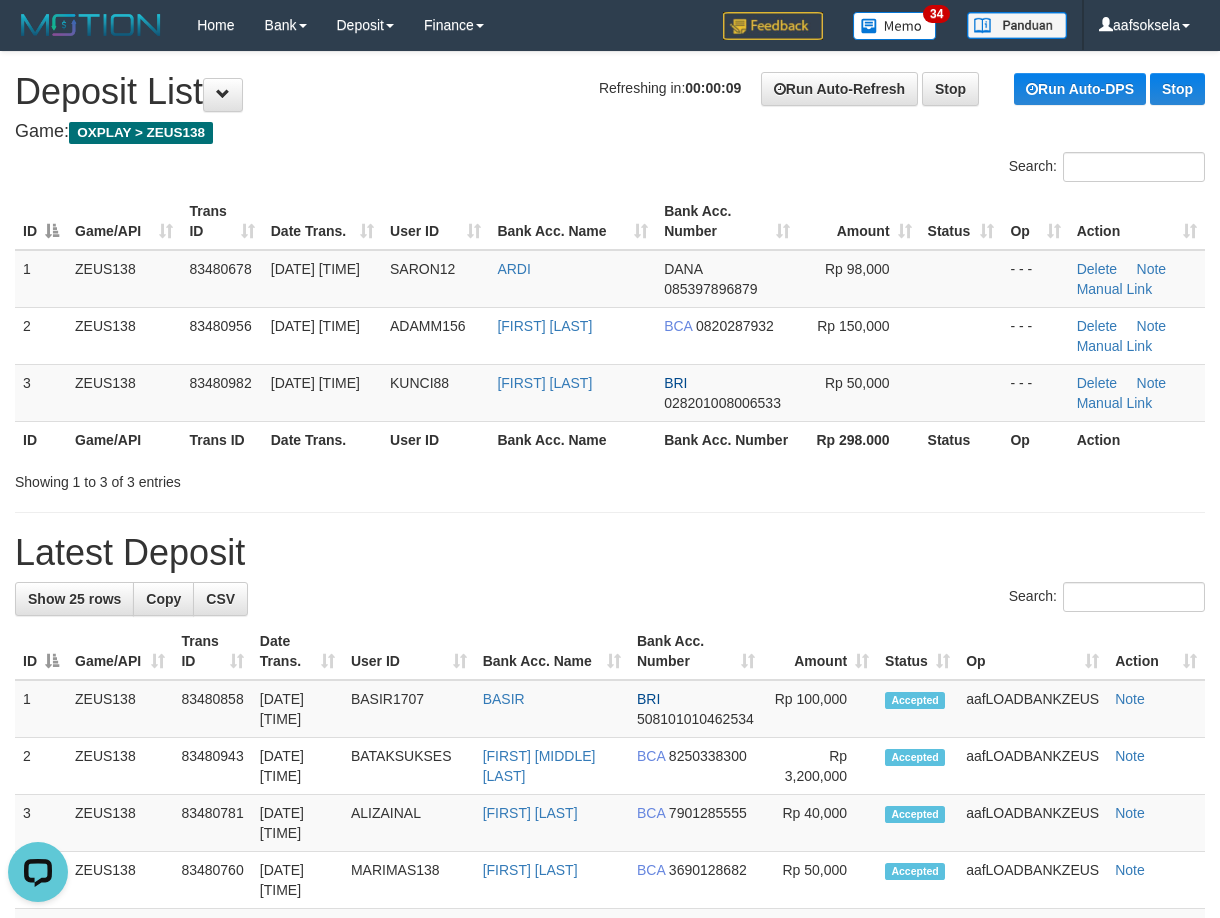 scroll, scrollTop: 0, scrollLeft: 0, axis: both 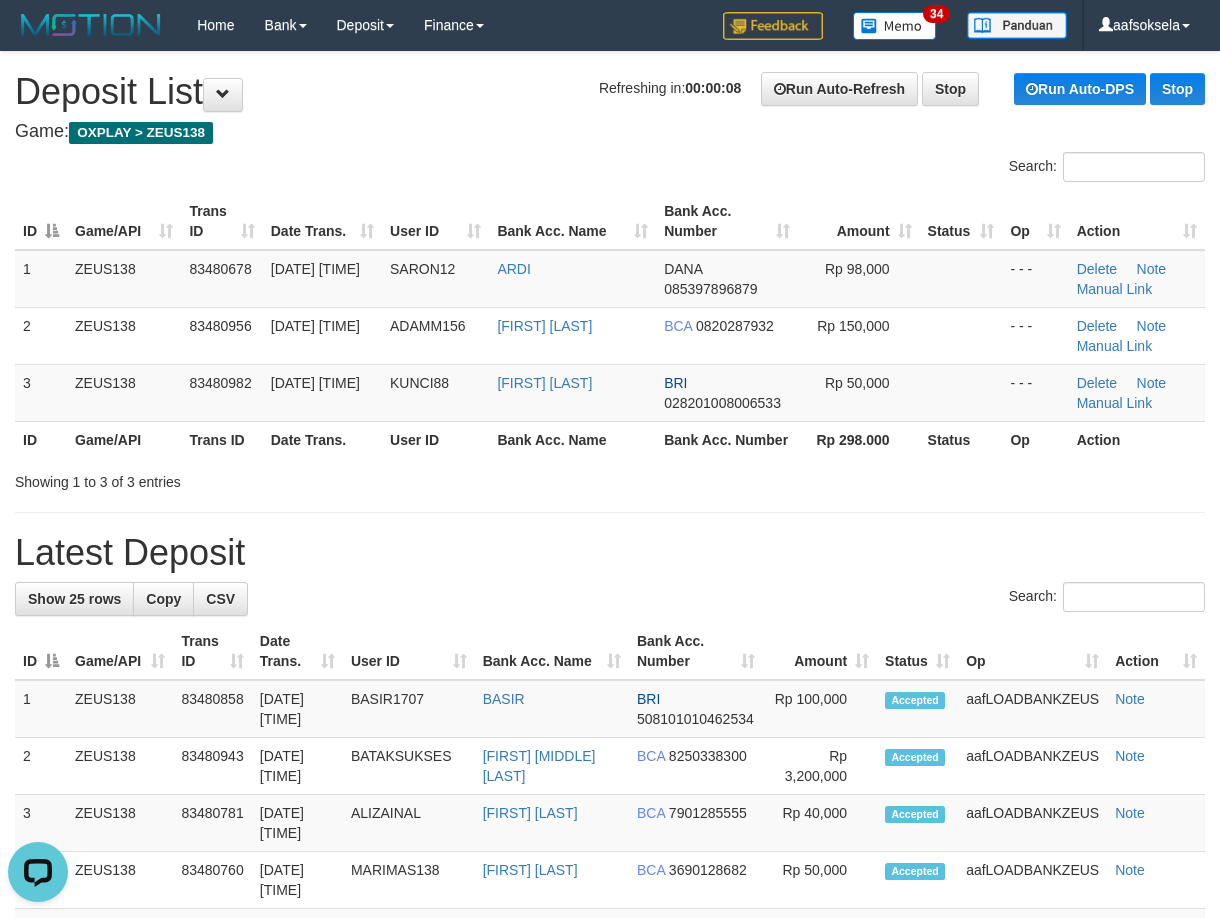 click on "Op" at bounding box center (1035, 439) 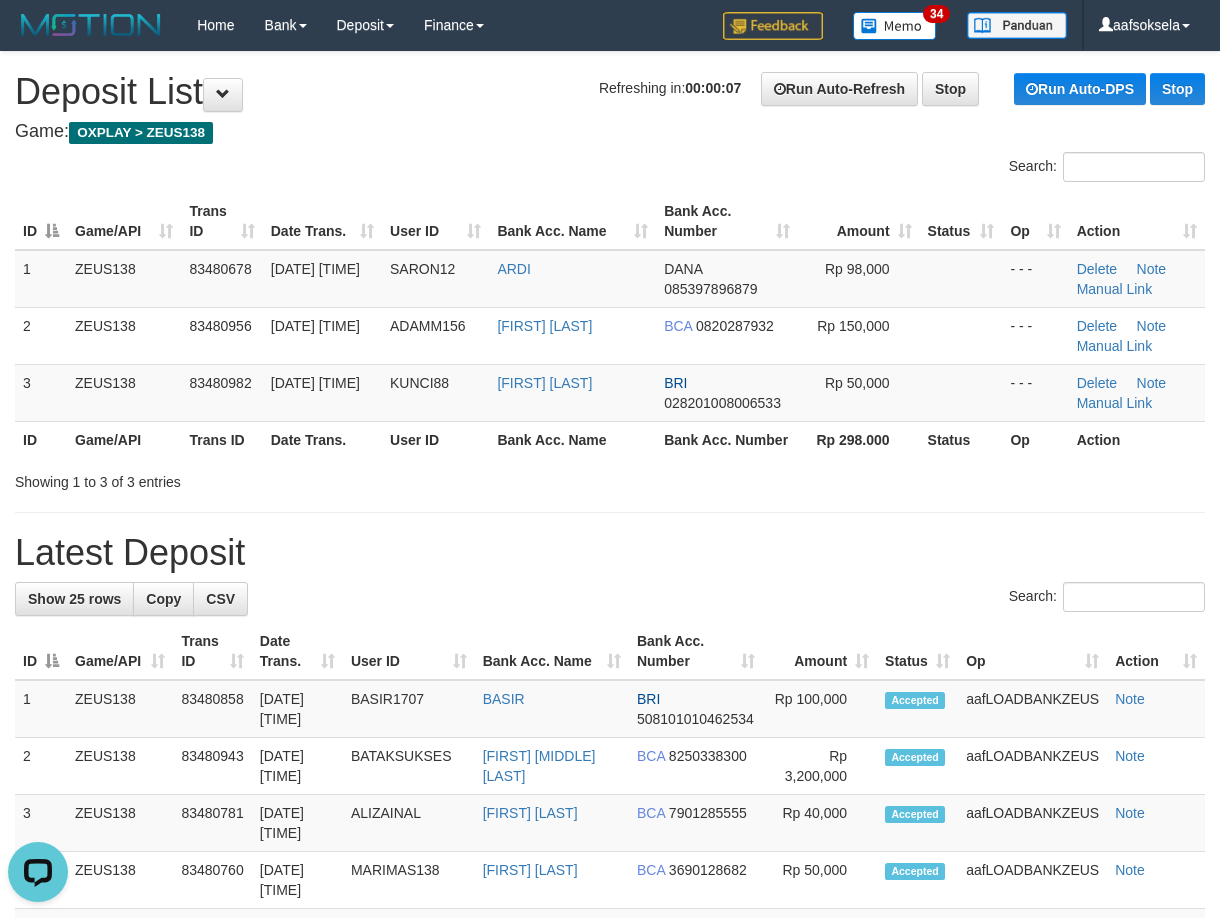 click on "**********" at bounding box center (610, 1145) 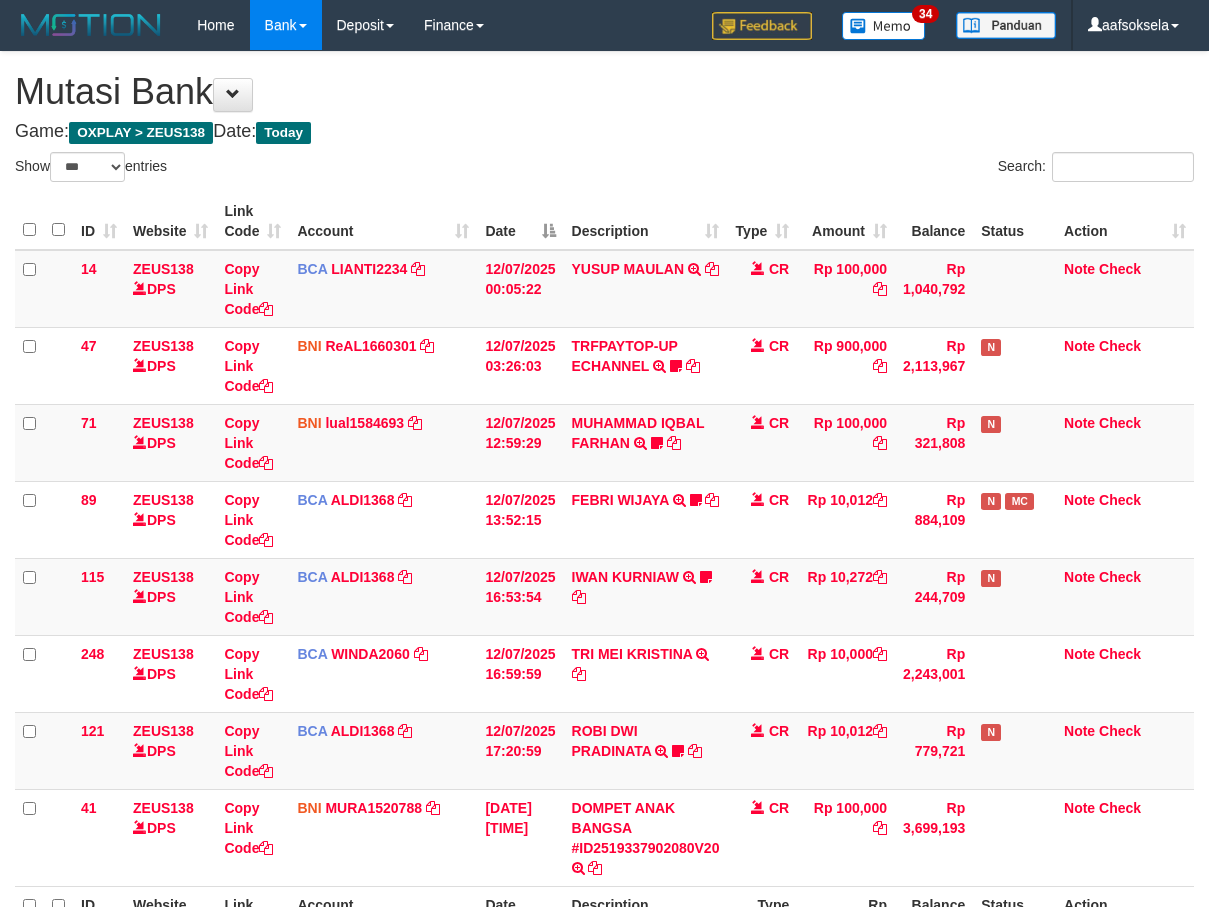 select on "***" 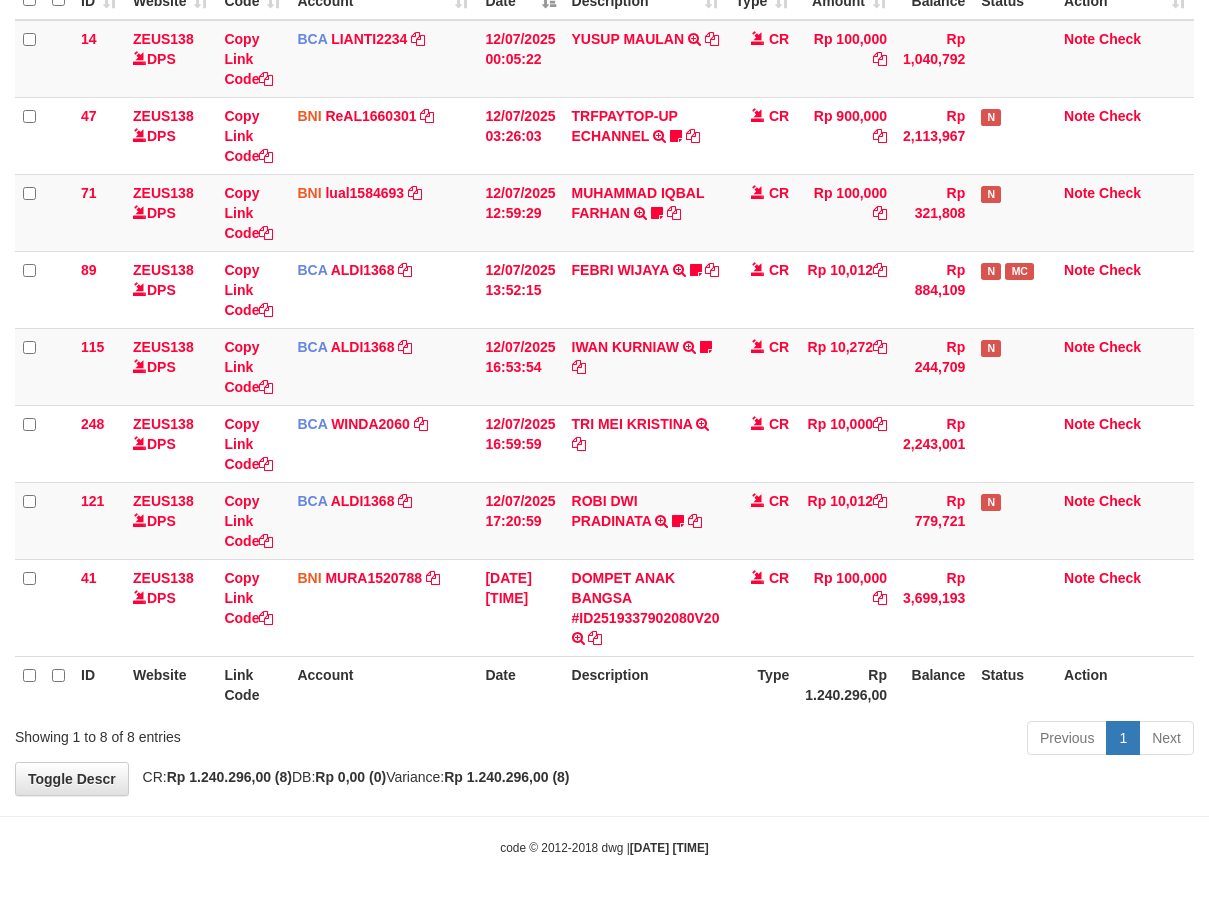 click on "**********" at bounding box center [604, 308] 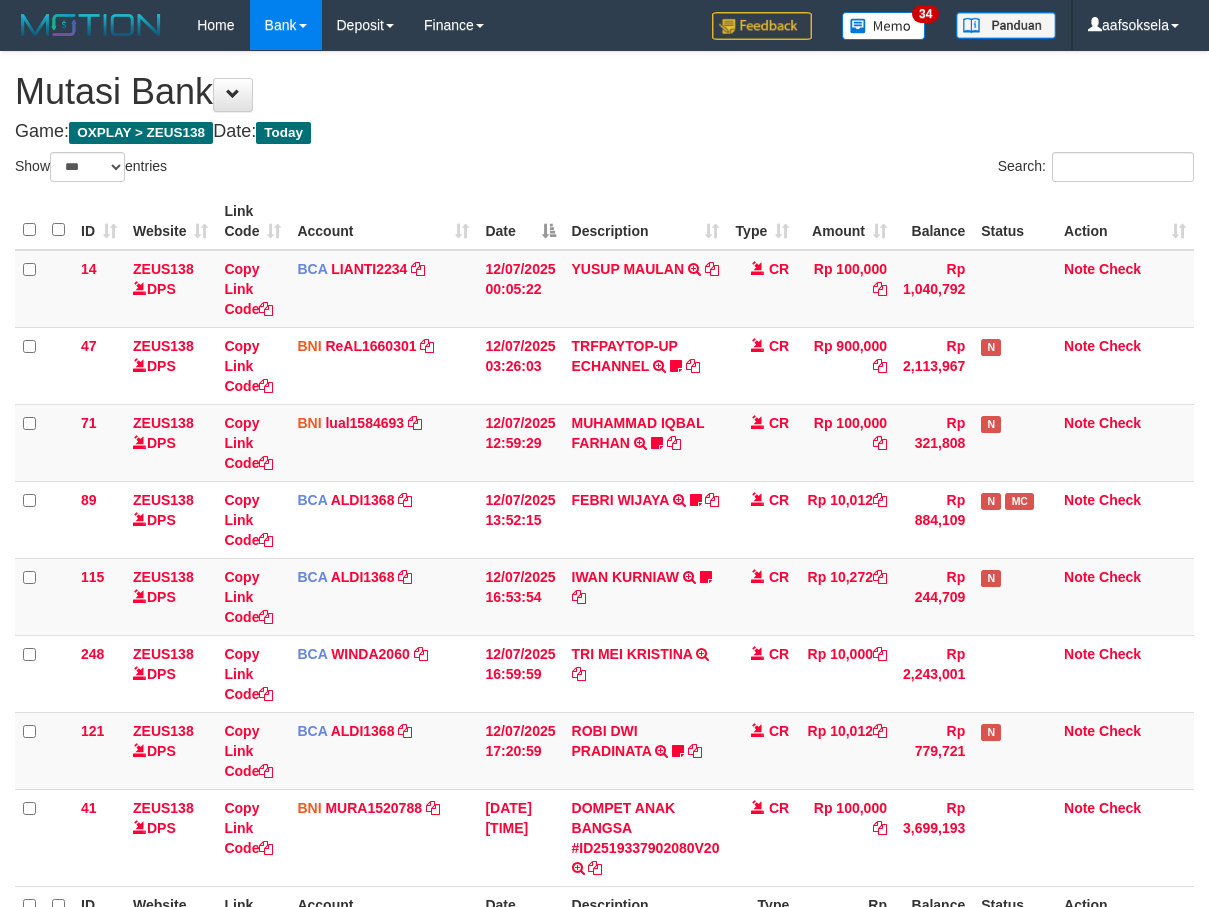 select on "***" 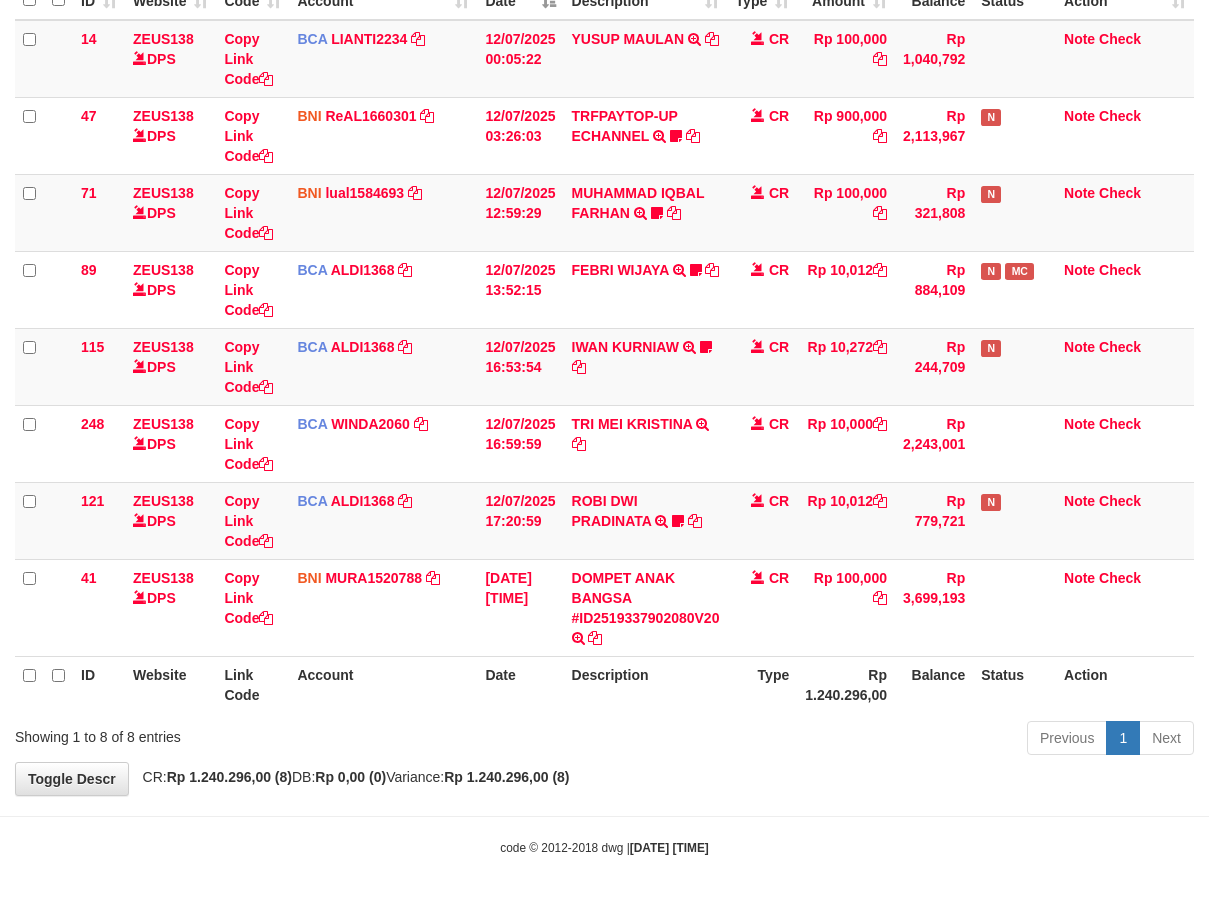 drag, startPoint x: 711, startPoint y: 768, endPoint x: 900, endPoint y: 709, distance: 197.99495 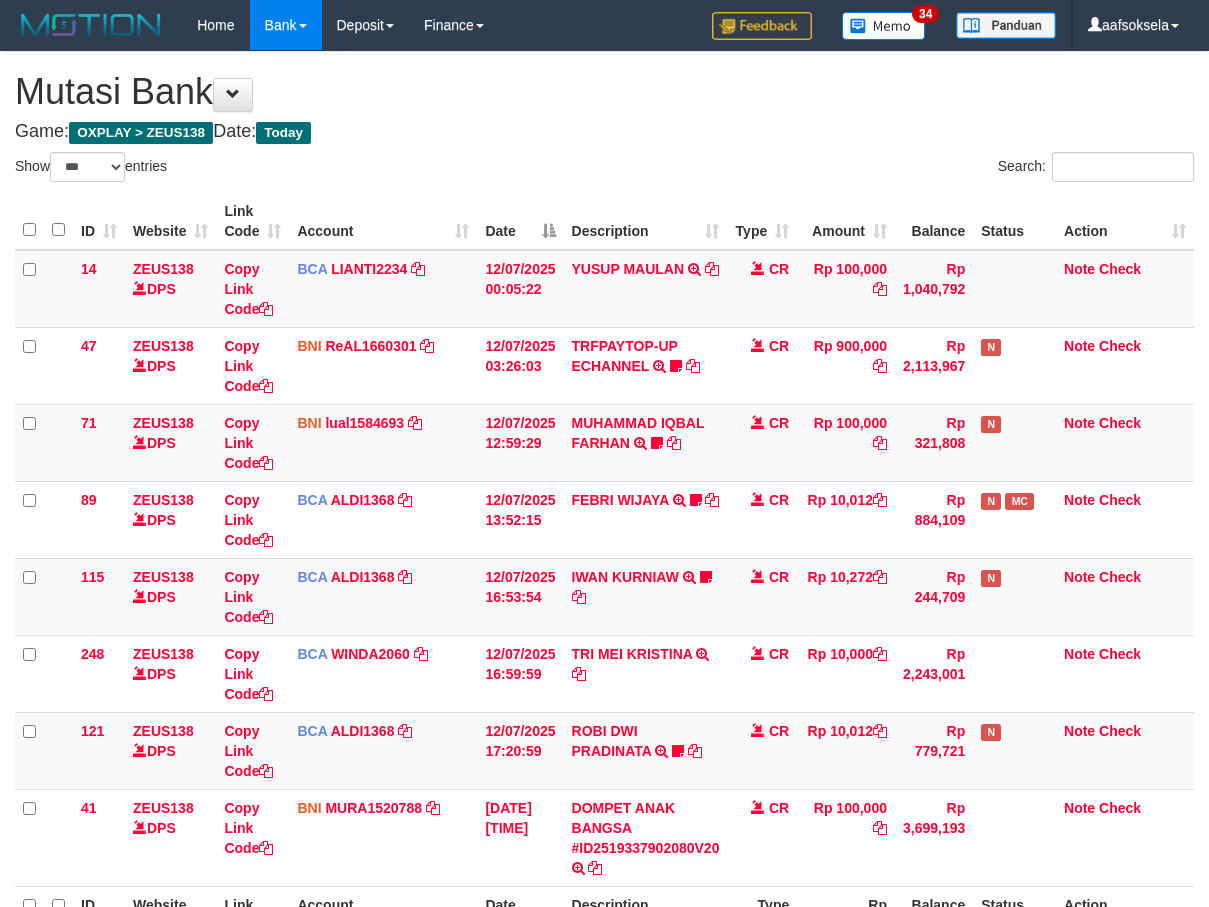 select on "***" 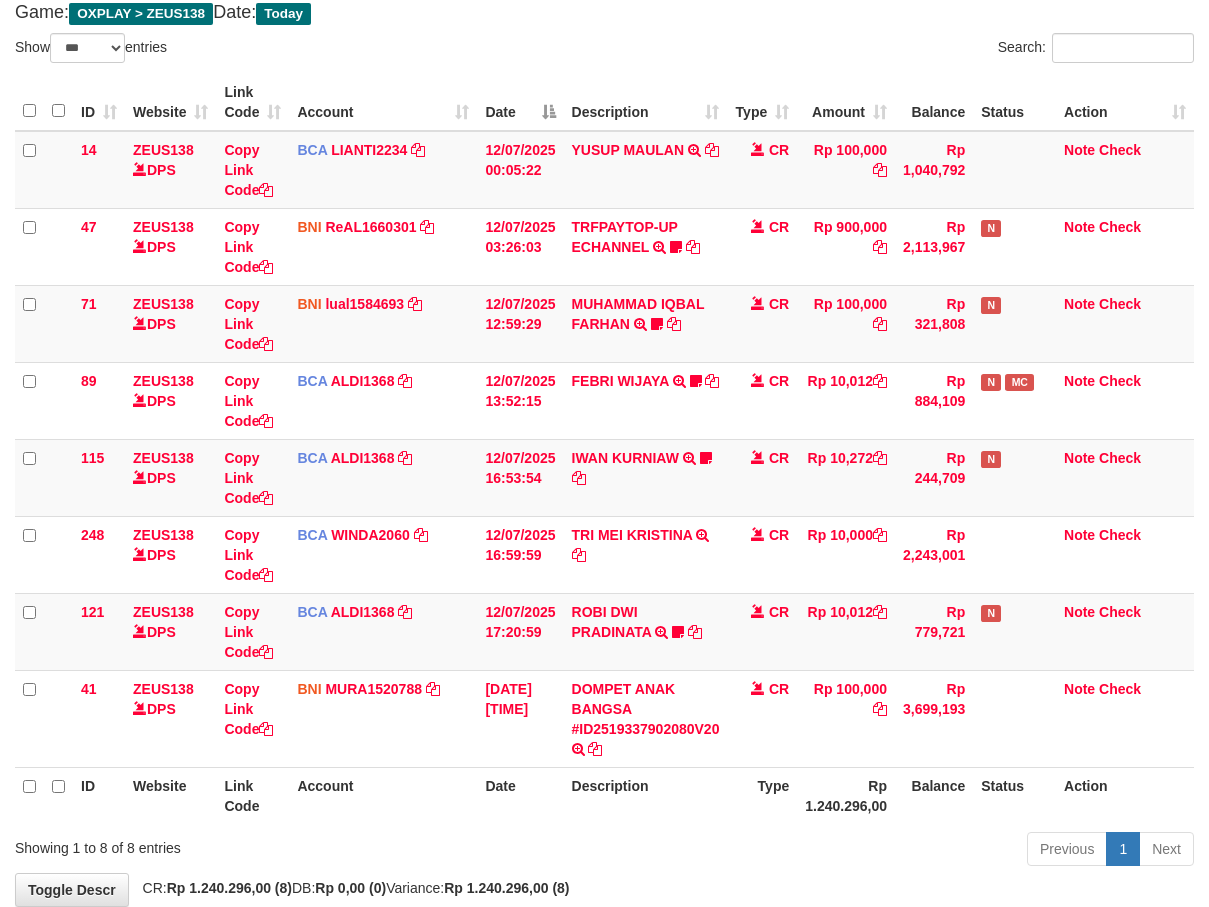 scroll, scrollTop: 230, scrollLeft: 0, axis: vertical 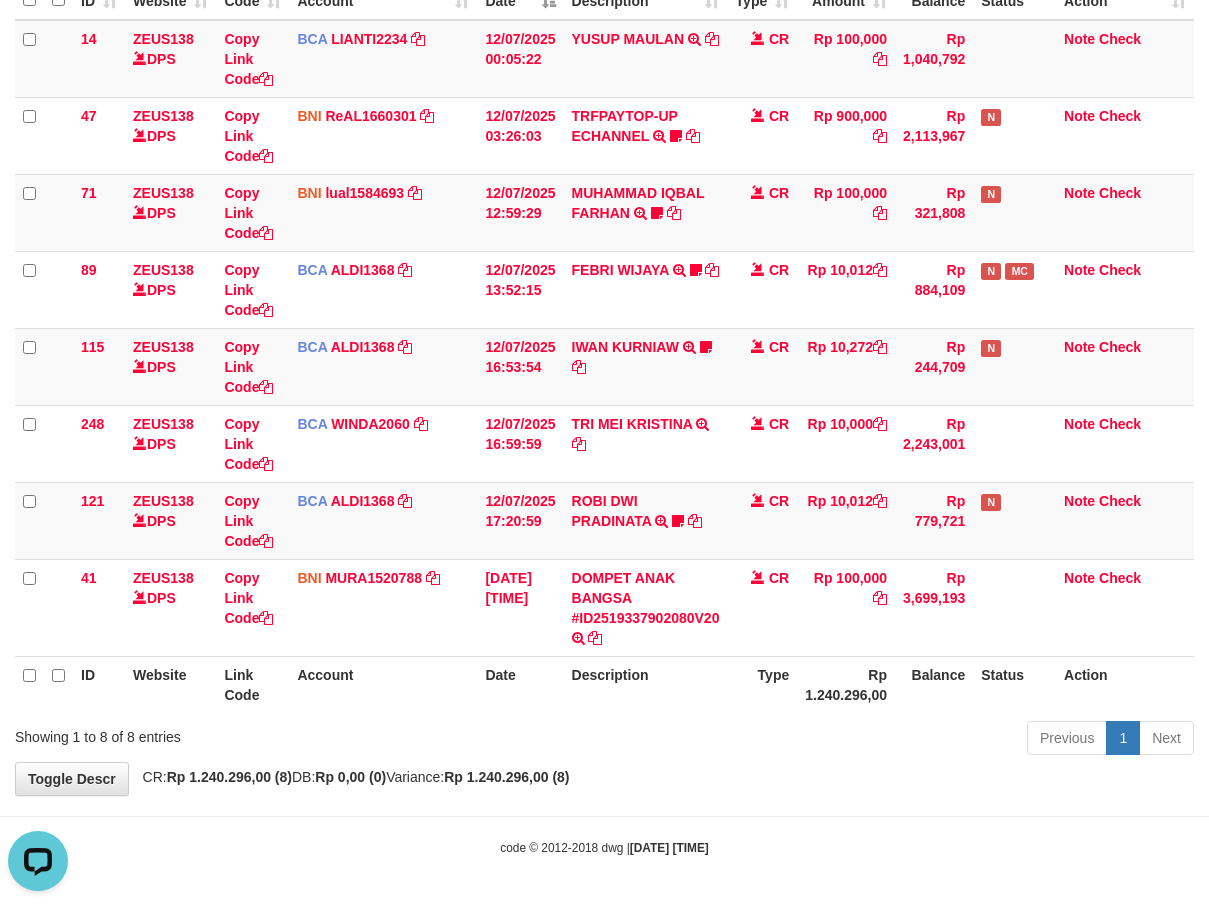drag, startPoint x: 624, startPoint y: 858, endPoint x: 639, endPoint y: 842, distance: 21.931713 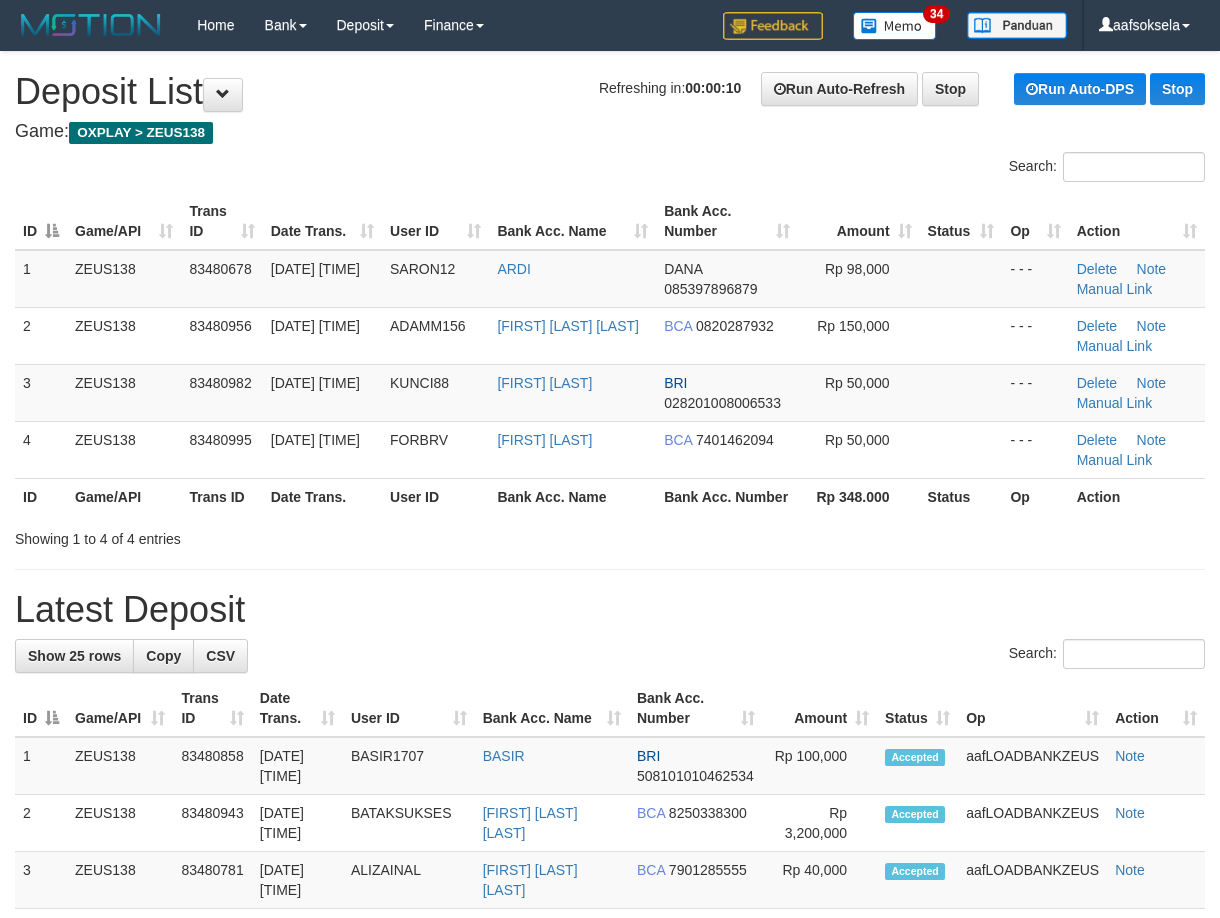 scroll, scrollTop: 0, scrollLeft: 0, axis: both 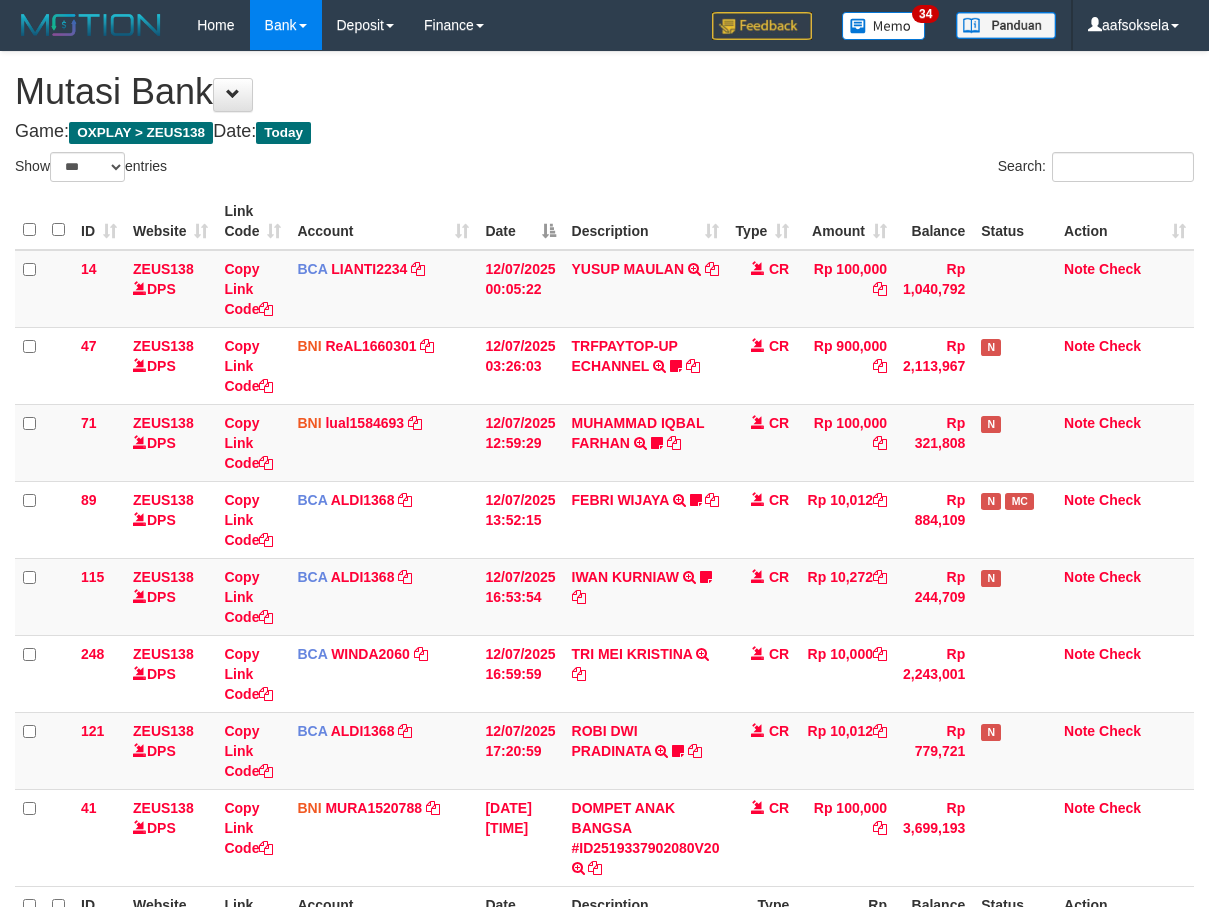 select on "***" 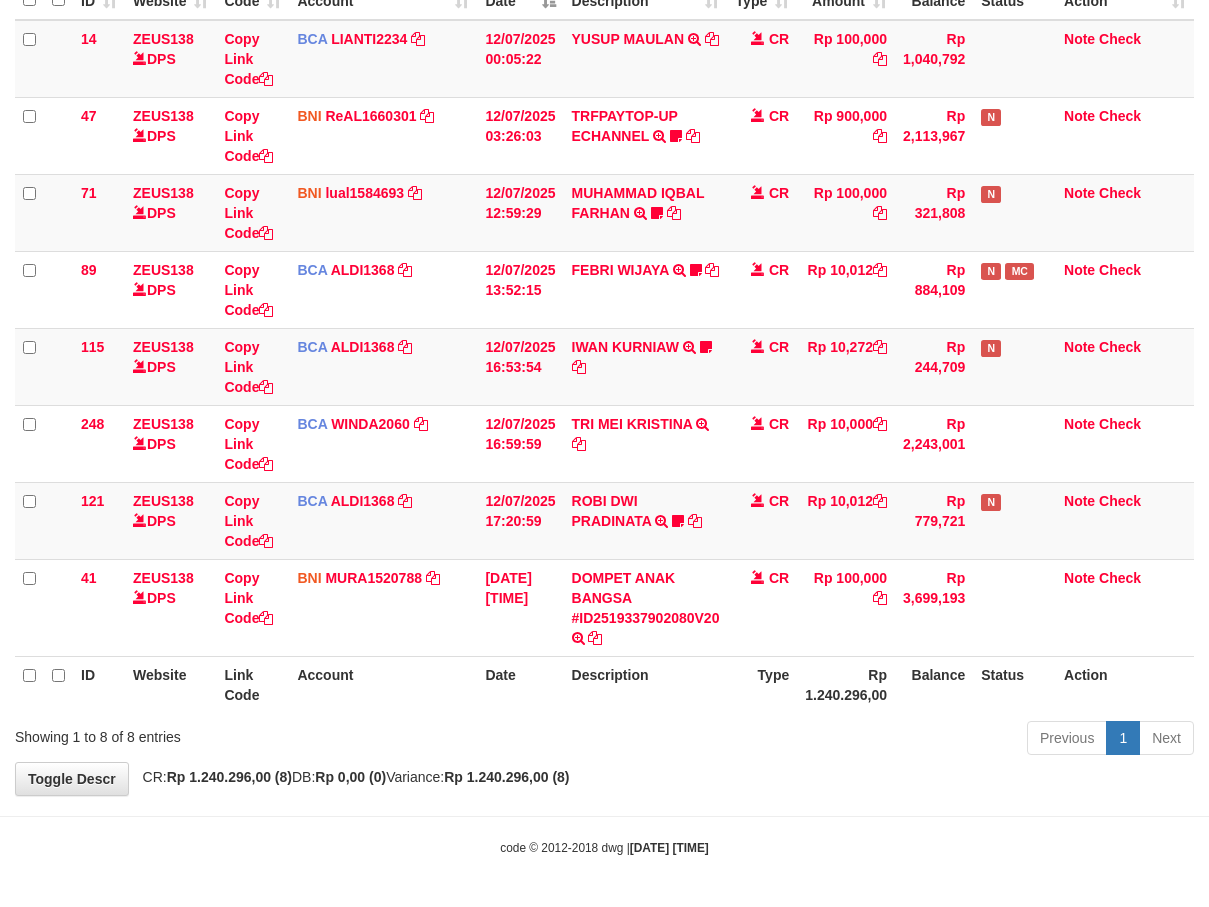 click on "Toggle navigation
Home
Bank
Account List
Mutasi Bank
Search
Sync
Note Mutasi
Deposit
DPS Fetch
DPS List
History
Note DPS
Finance
Financial Data
aafsoksela
My Profile
Log Out" at bounding box center [604, 338] 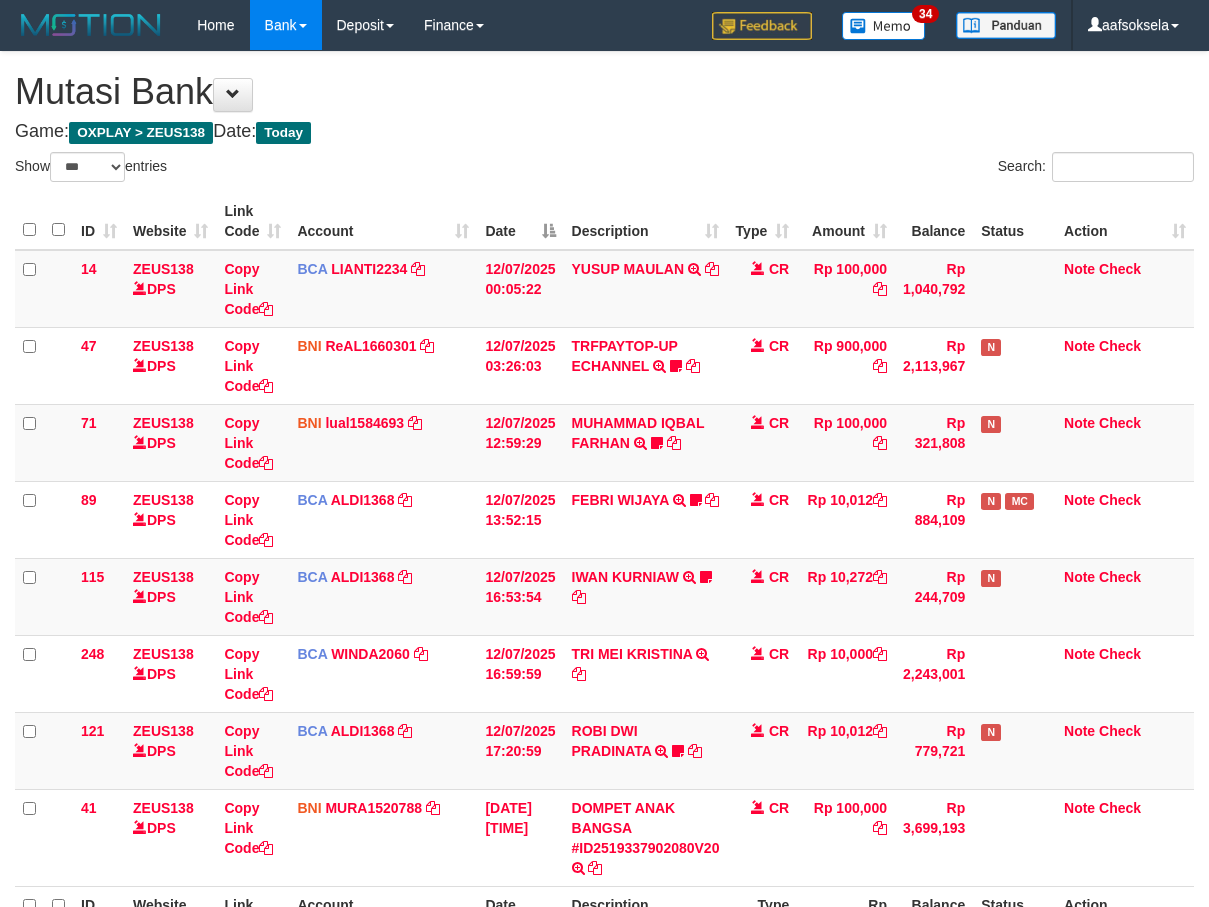 select on "***" 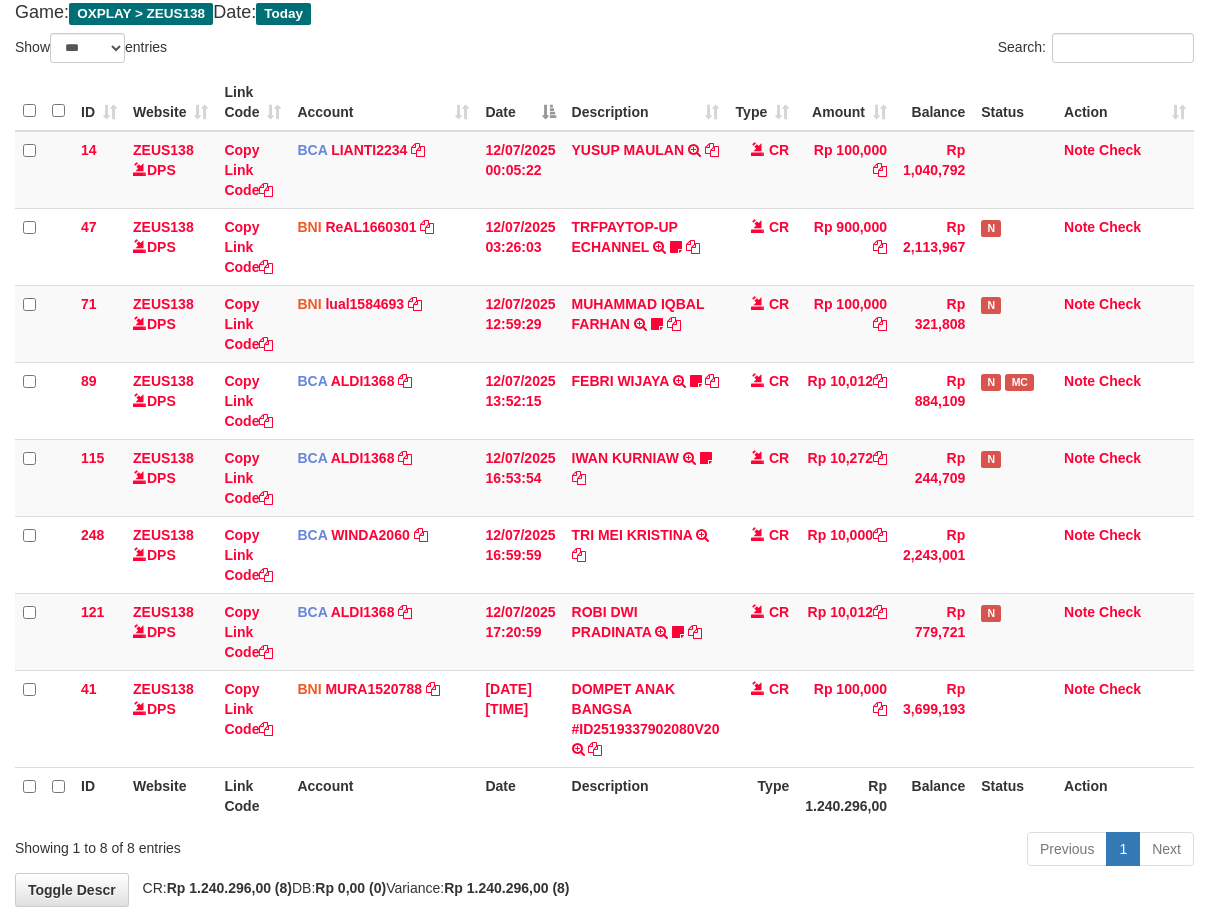 scroll, scrollTop: 230, scrollLeft: 0, axis: vertical 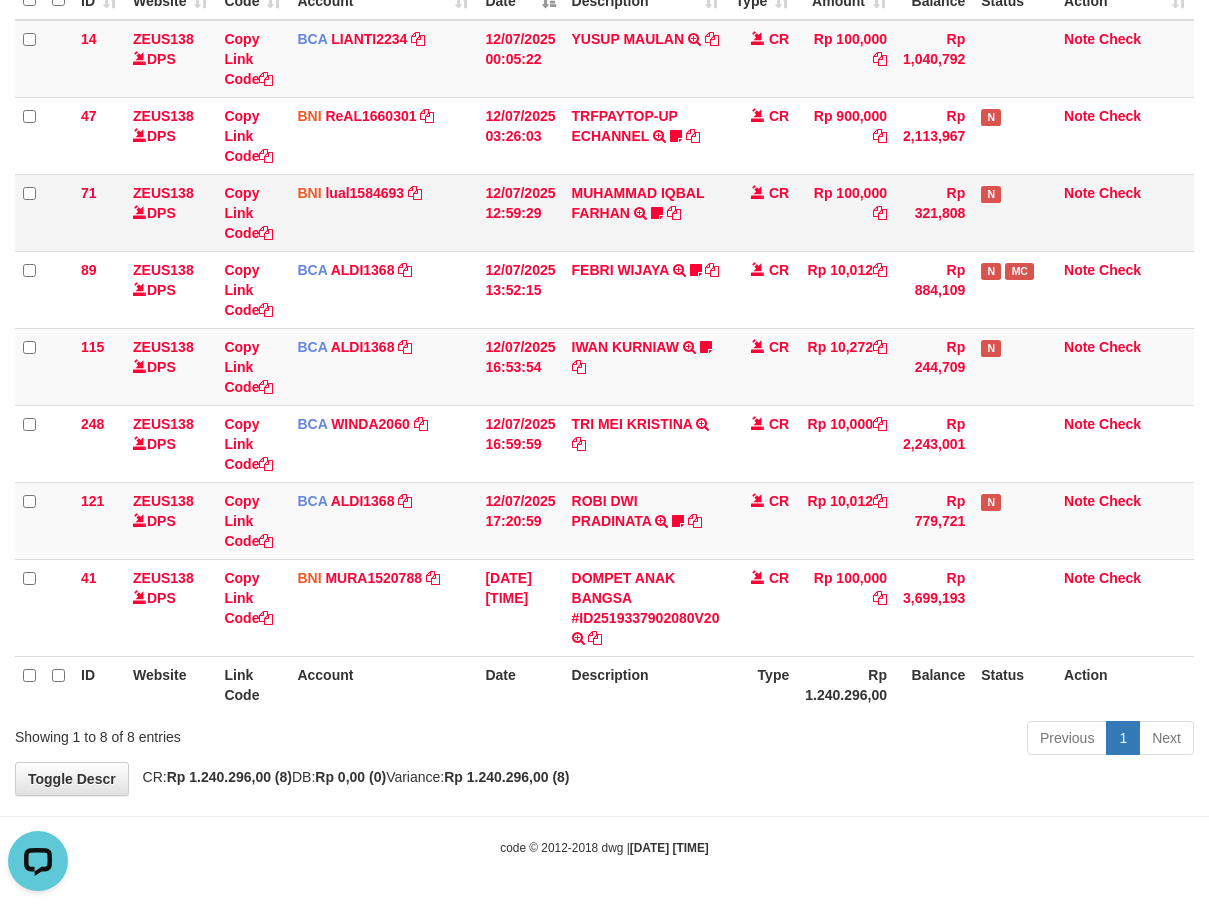 drag, startPoint x: 827, startPoint y: 231, endPoint x: 870, endPoint y: 207, distance: 49.24429 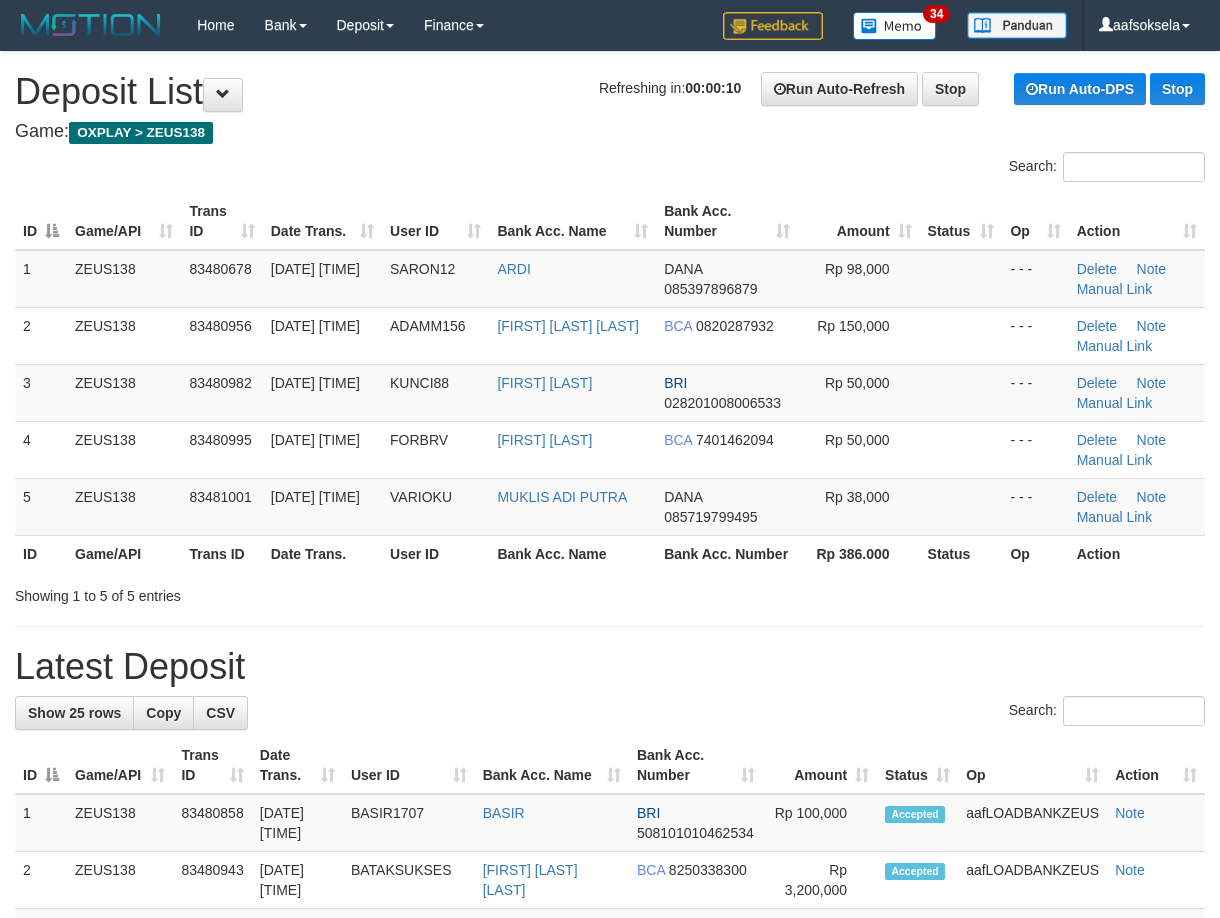 scroll, scrollTop: 0, scrollLeft: 0, axis: both 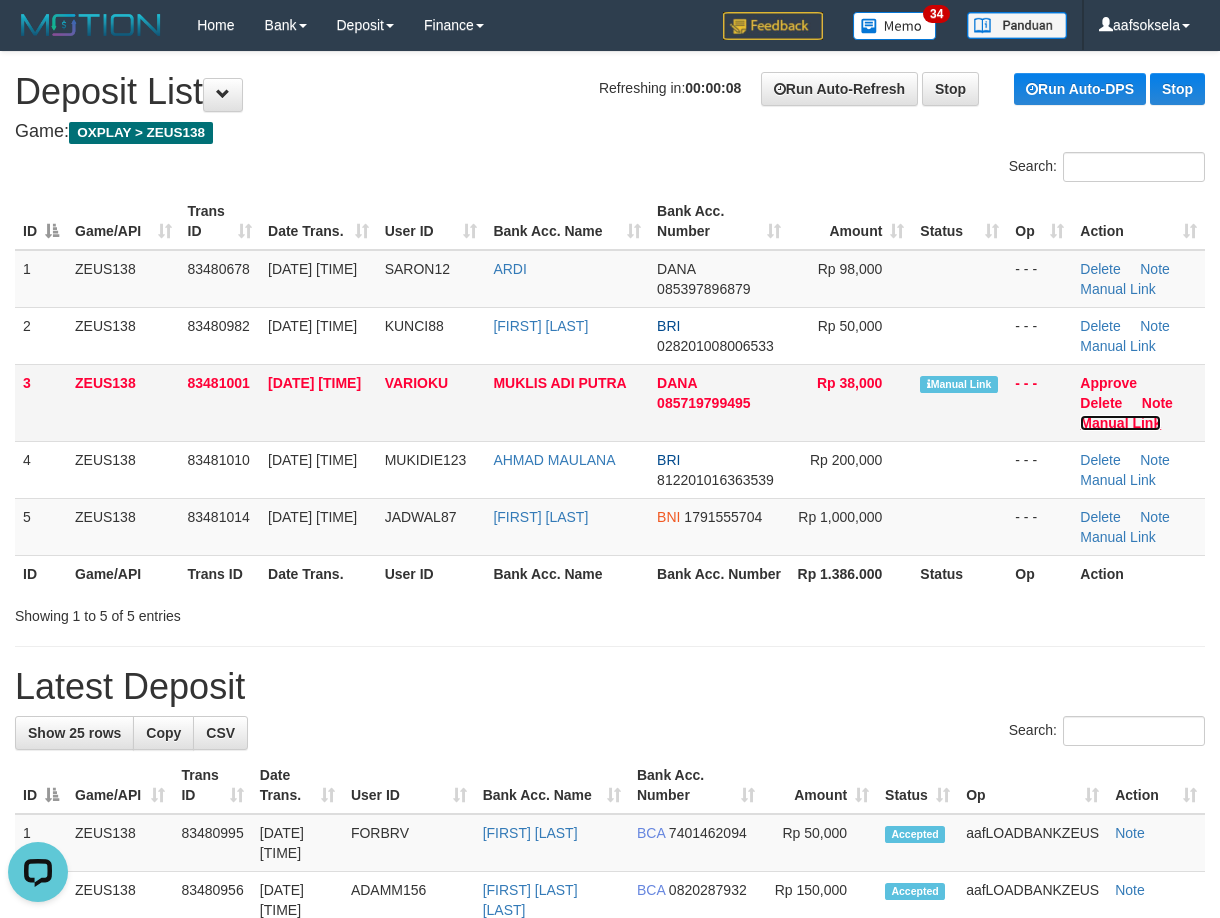 click on "Manual Link" at bounding box center (1120, 423) 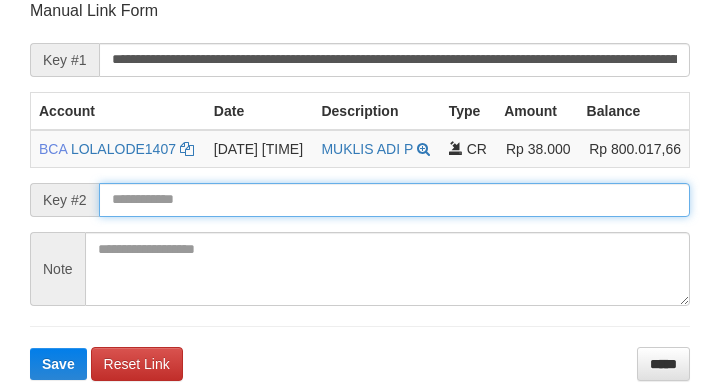 click at bounding box center (394, 200) 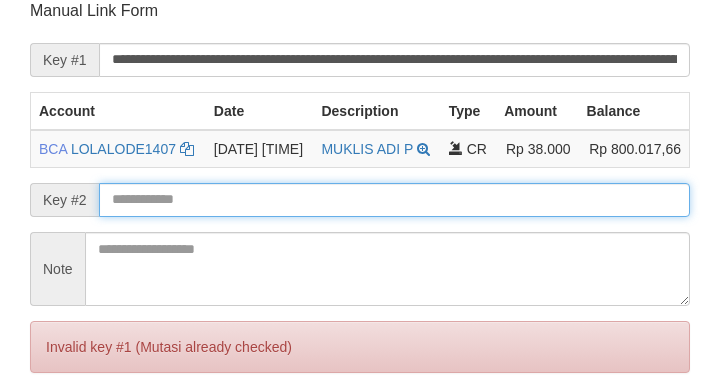 scroll, scrollTop: 392, scrollLeft: 0, axis: vertical 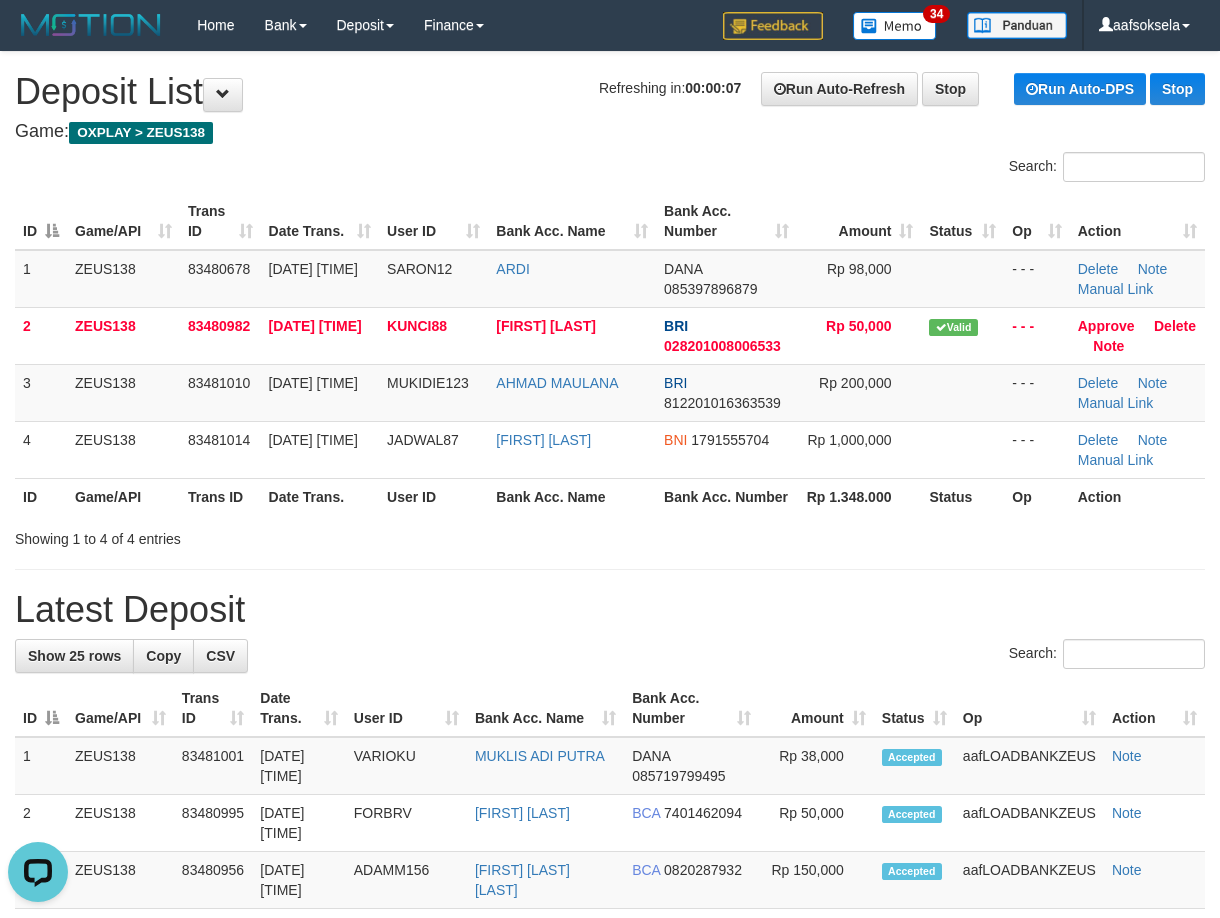 click on "**********" at bounding box center (610, 1174) 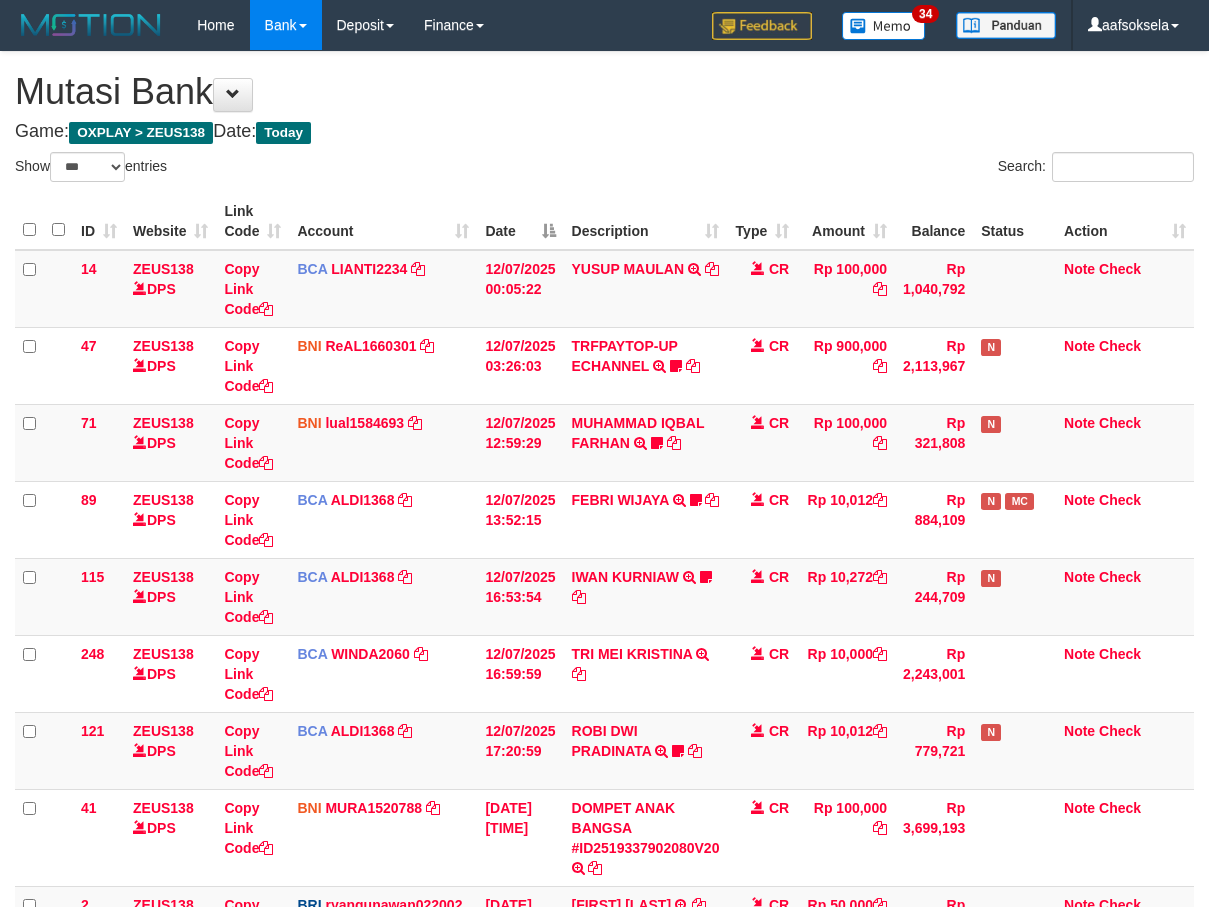select on "***" 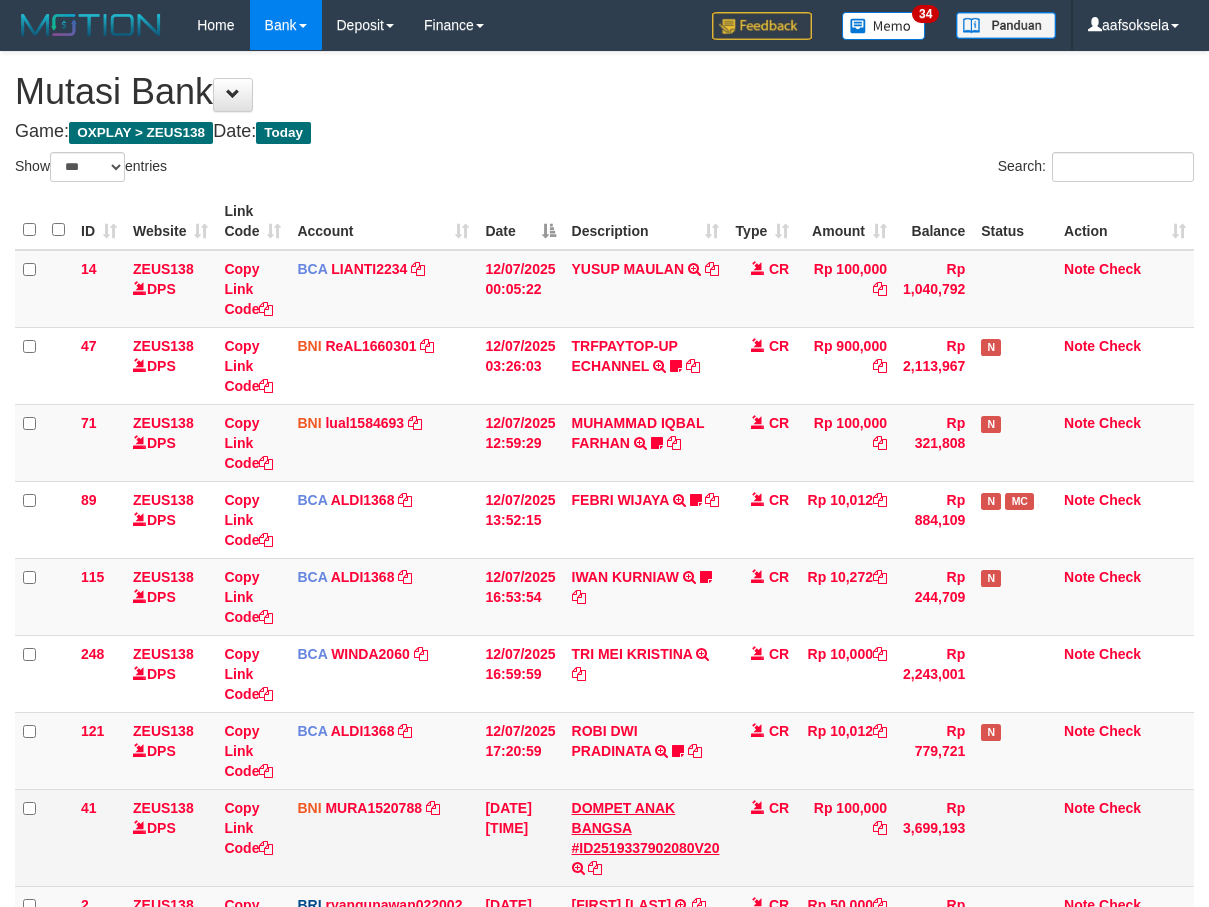 scroll, scrollTop: 176, scrollLeft: 0, axis: vertical 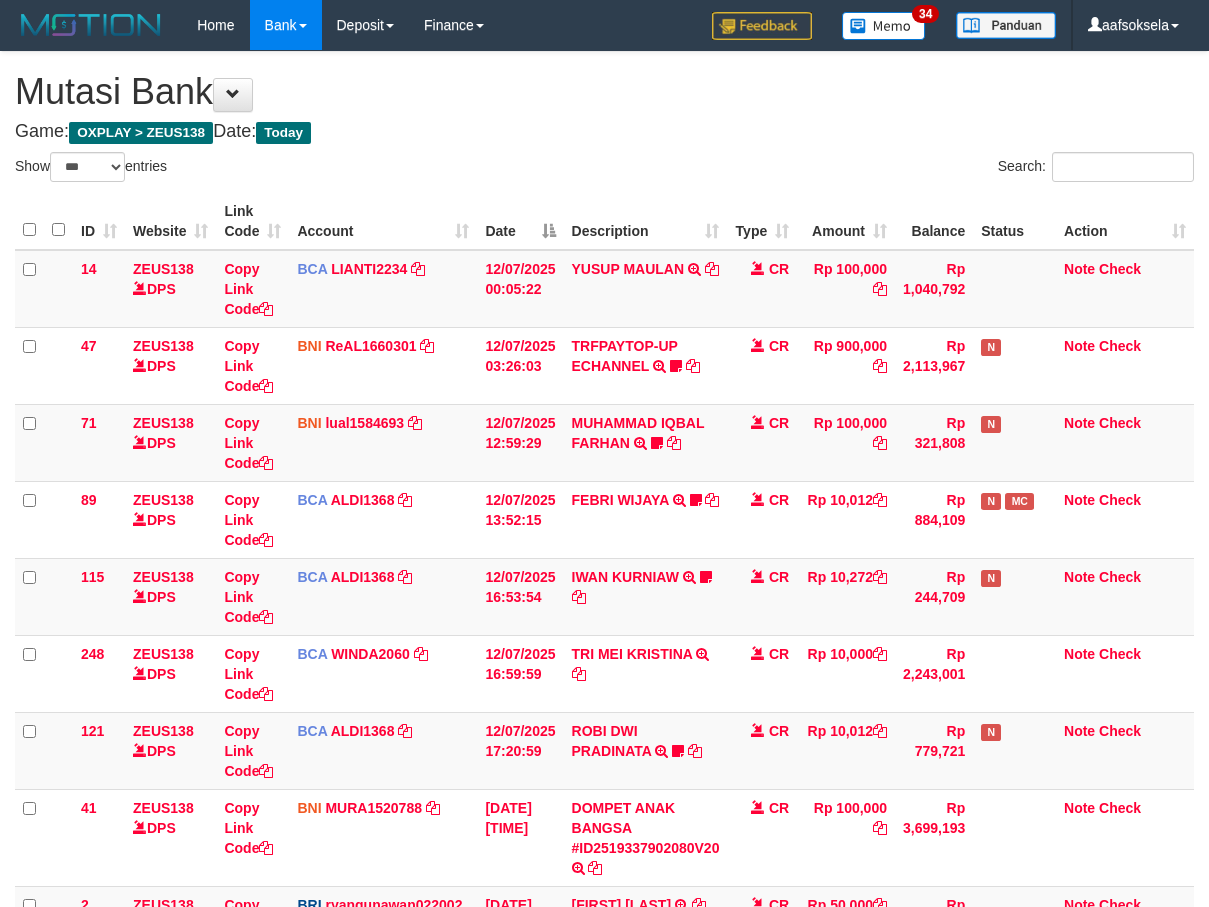 select on "***" 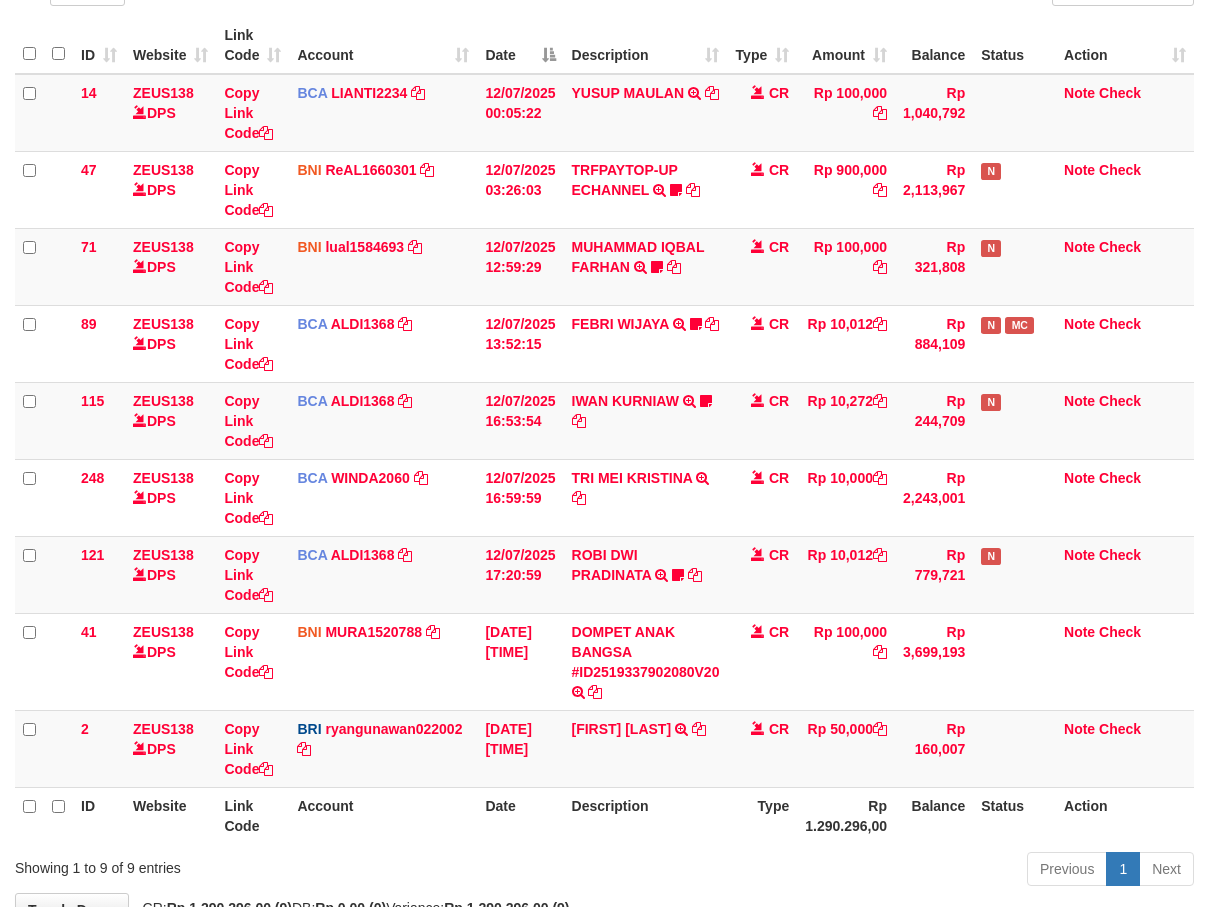 scroll, scrollTop: 307, scrollLeft: 0, axis: vertical 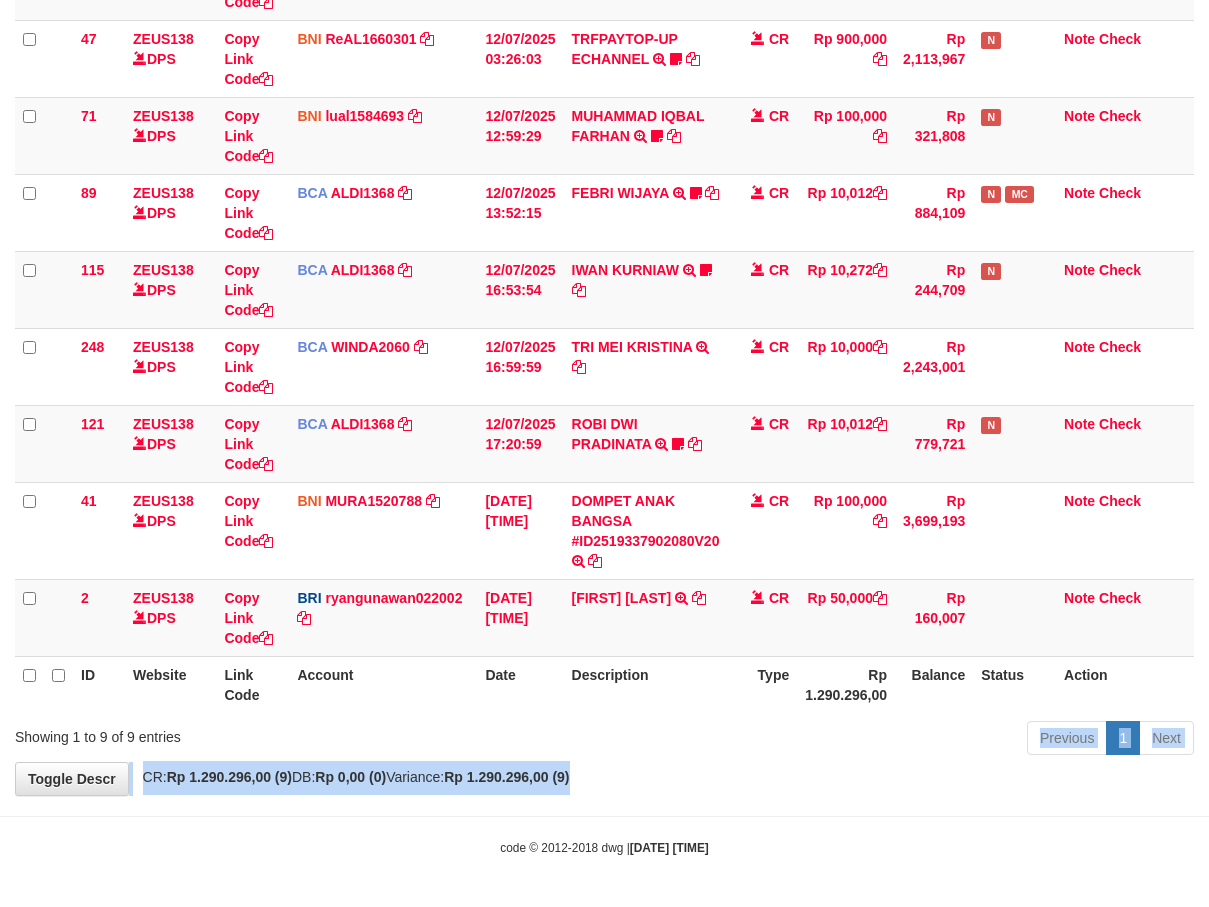 drag, startPoint x: 779, startPoint y: 763, endPoint x: 769, endPoint y: 748, distance: 18.027756 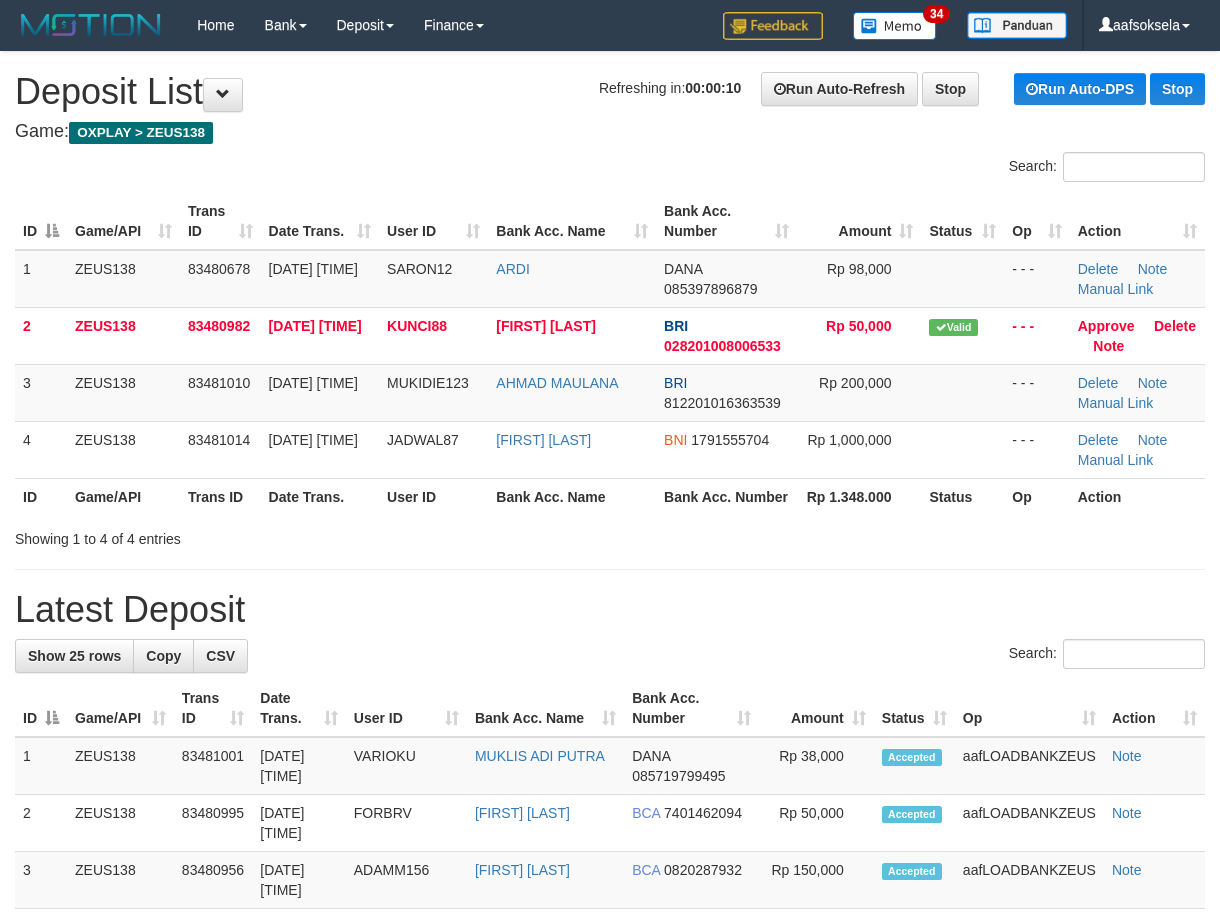 scroll, scrollTop: 0, scrollLeft: 0, axis: both 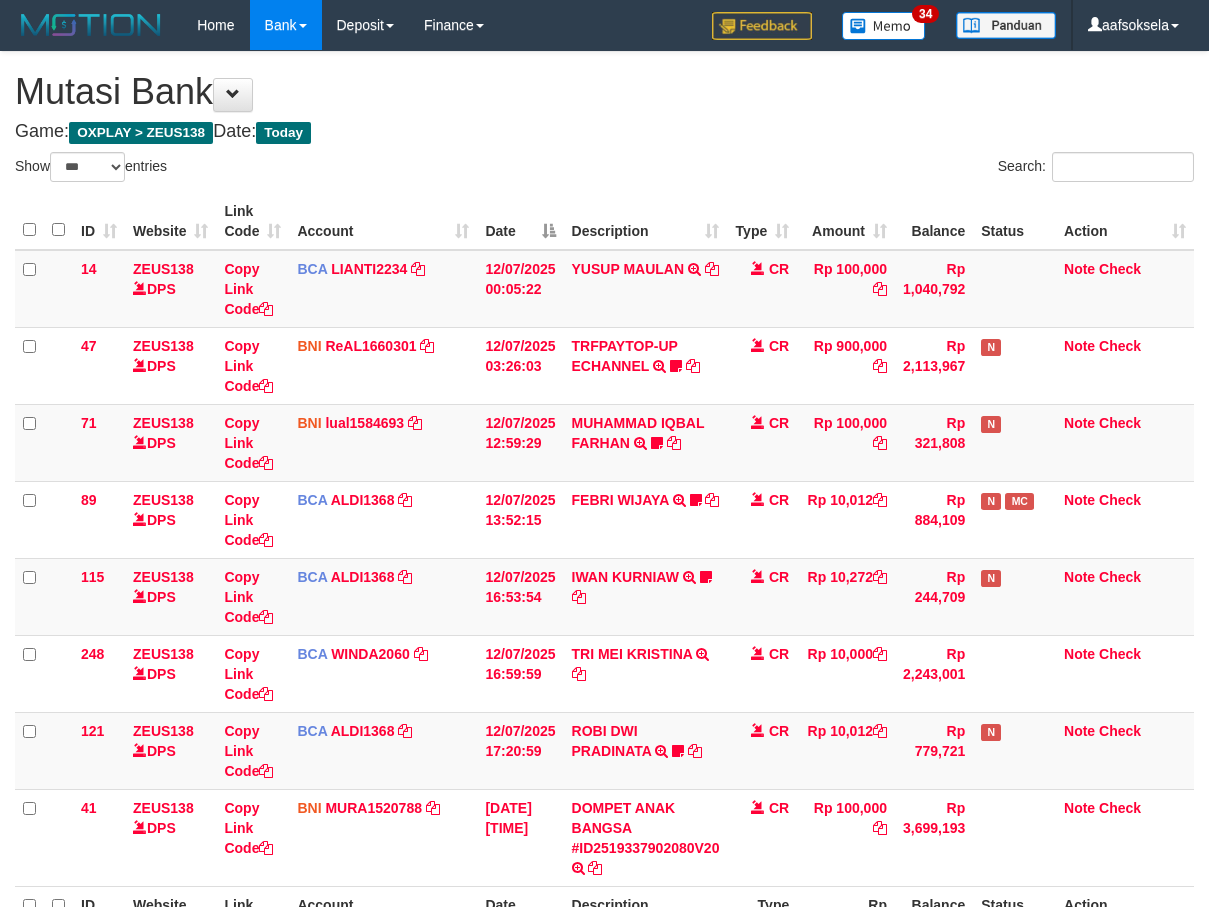 select on "***" 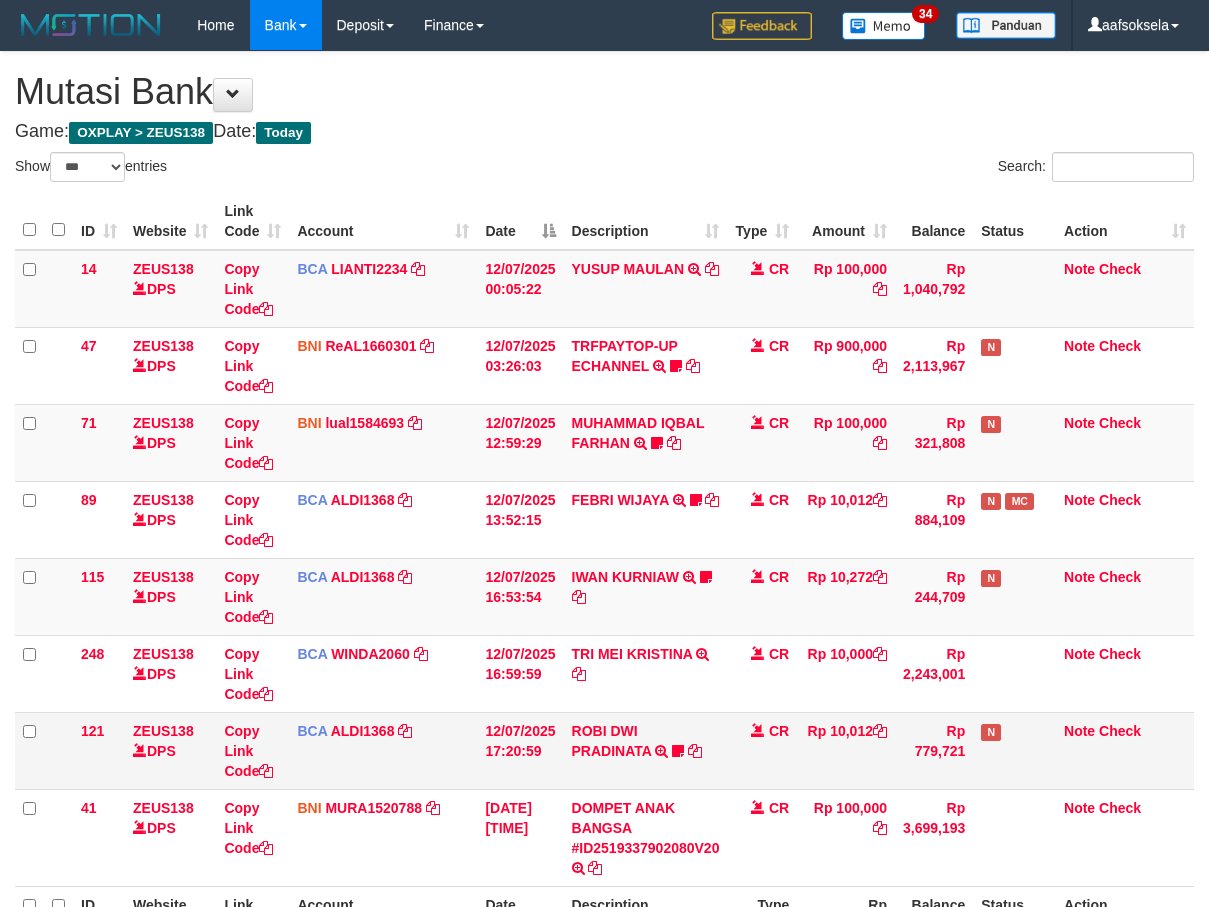 click on "ROBI DWI PRADINATA            TRSF E-BANKING CR 1207/FTSCY/WS95031
10012.00ROBI DWI PRADINATA    Robydwi1" at bounding box center (646, 750) 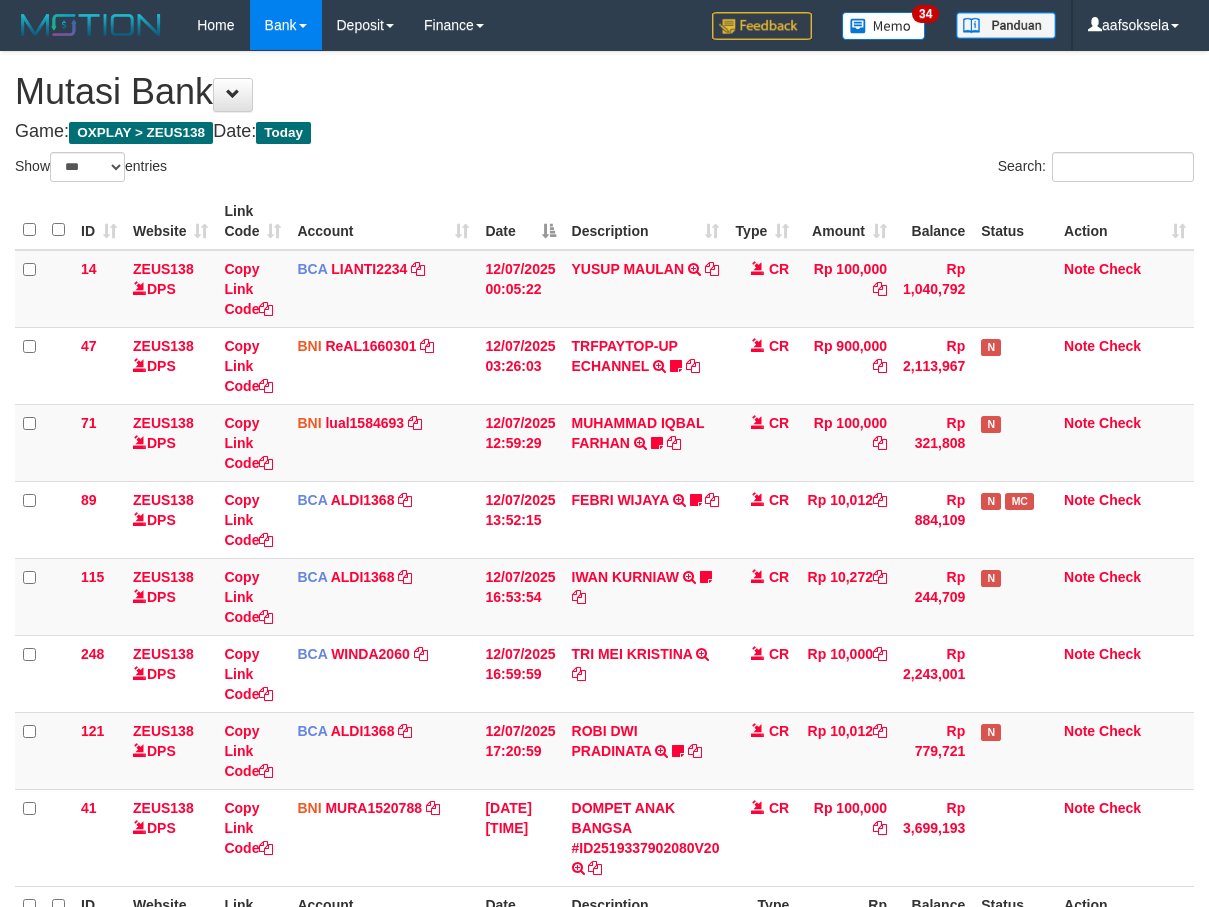 select on "***" 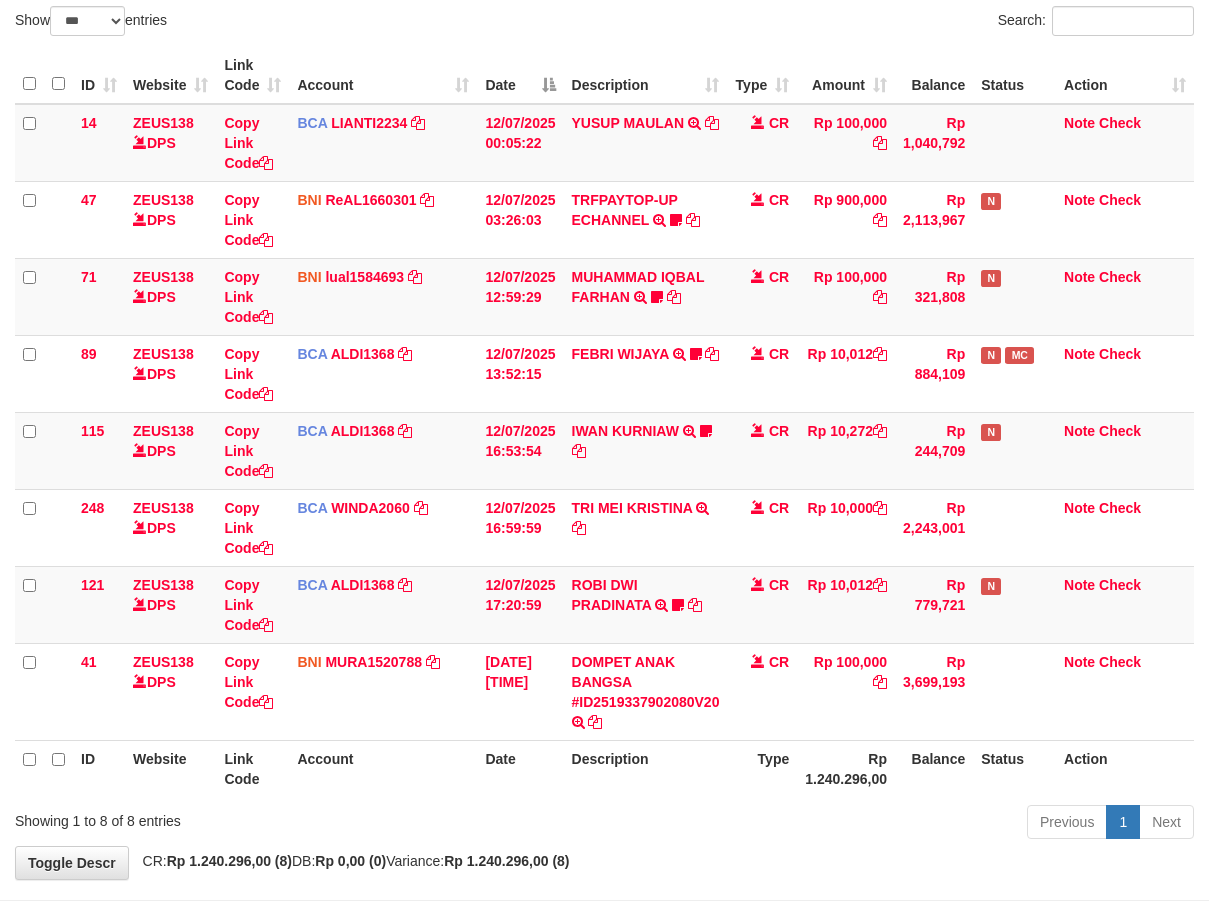 scroll, scrollTop: 230, scrollLeft: 0, axis: vertical 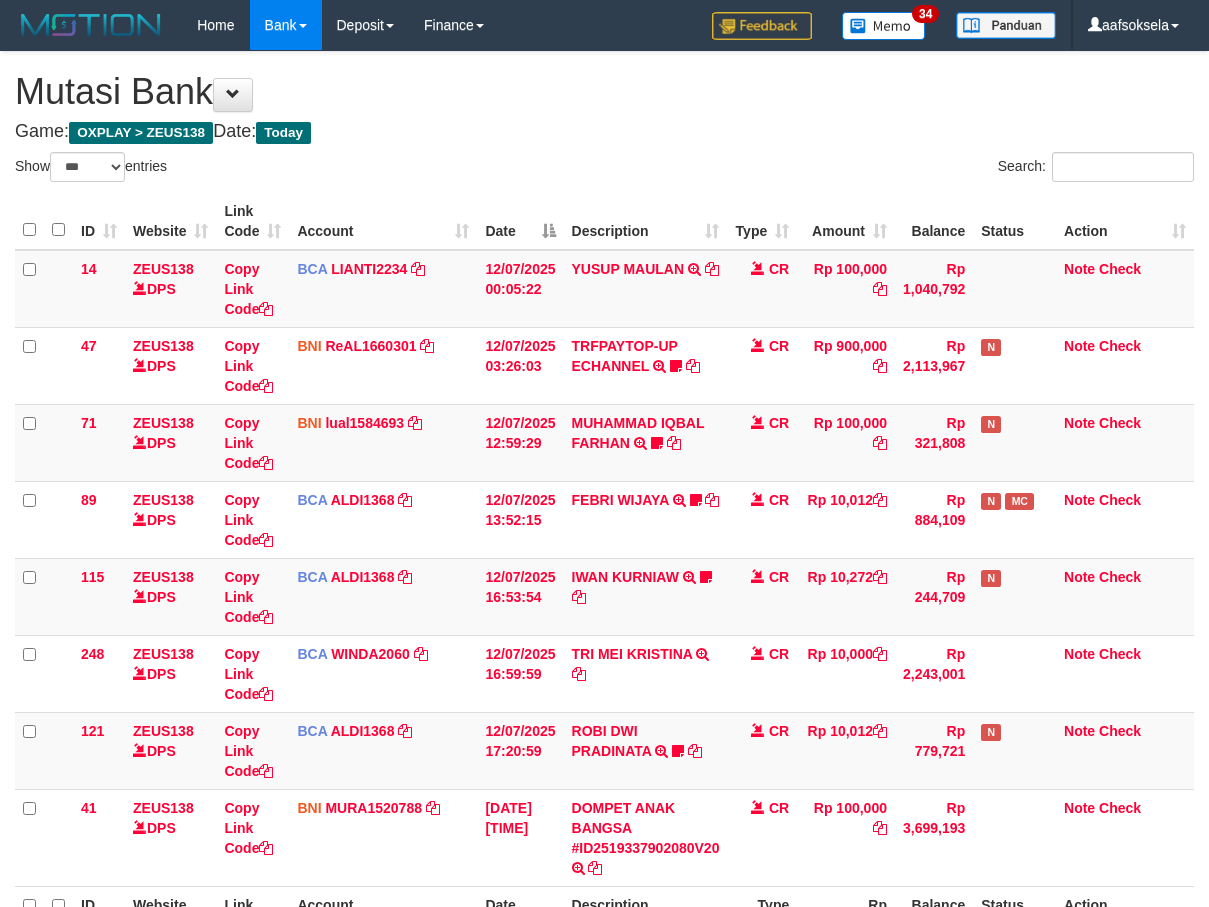 select on "***" 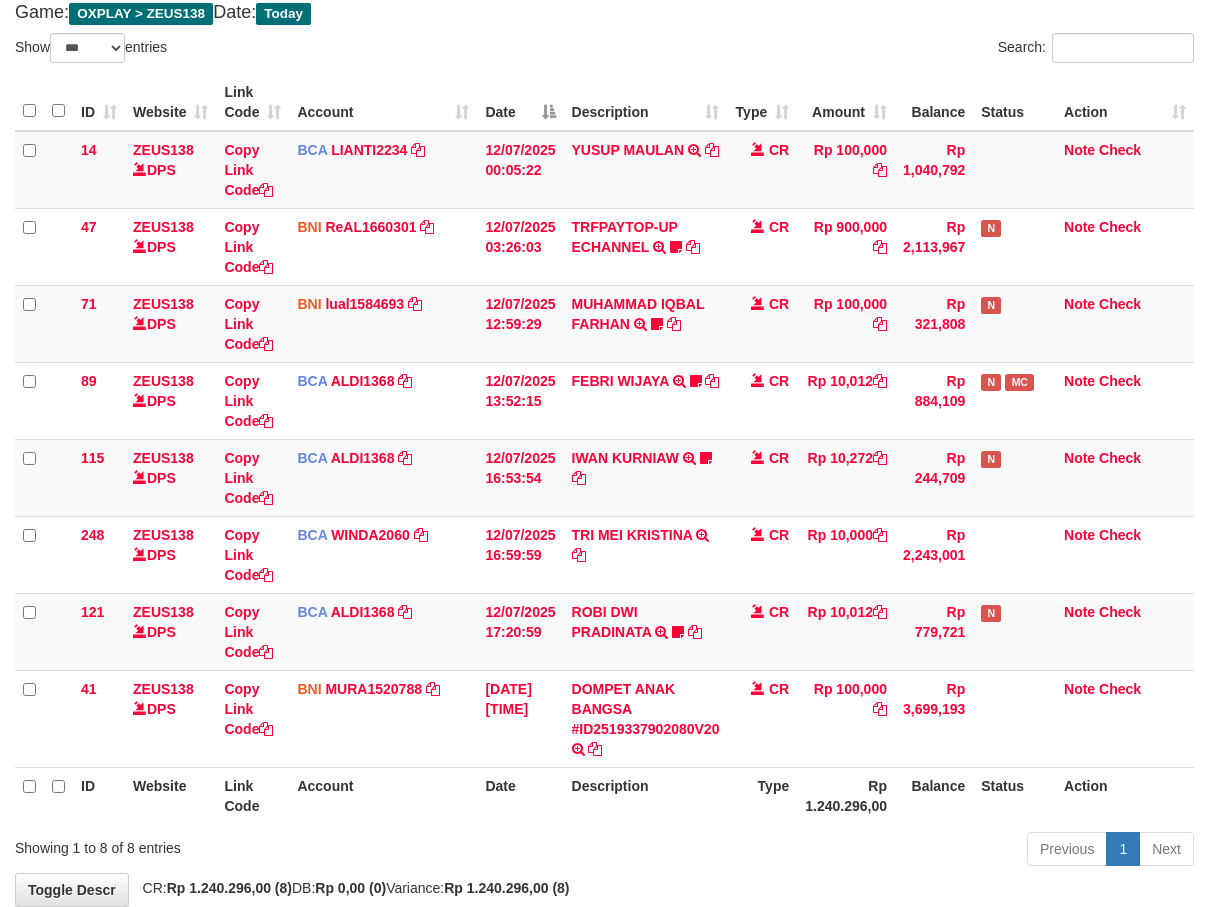 scroll, scrollTop: 230, scrollLeft: 0, axis: vertical 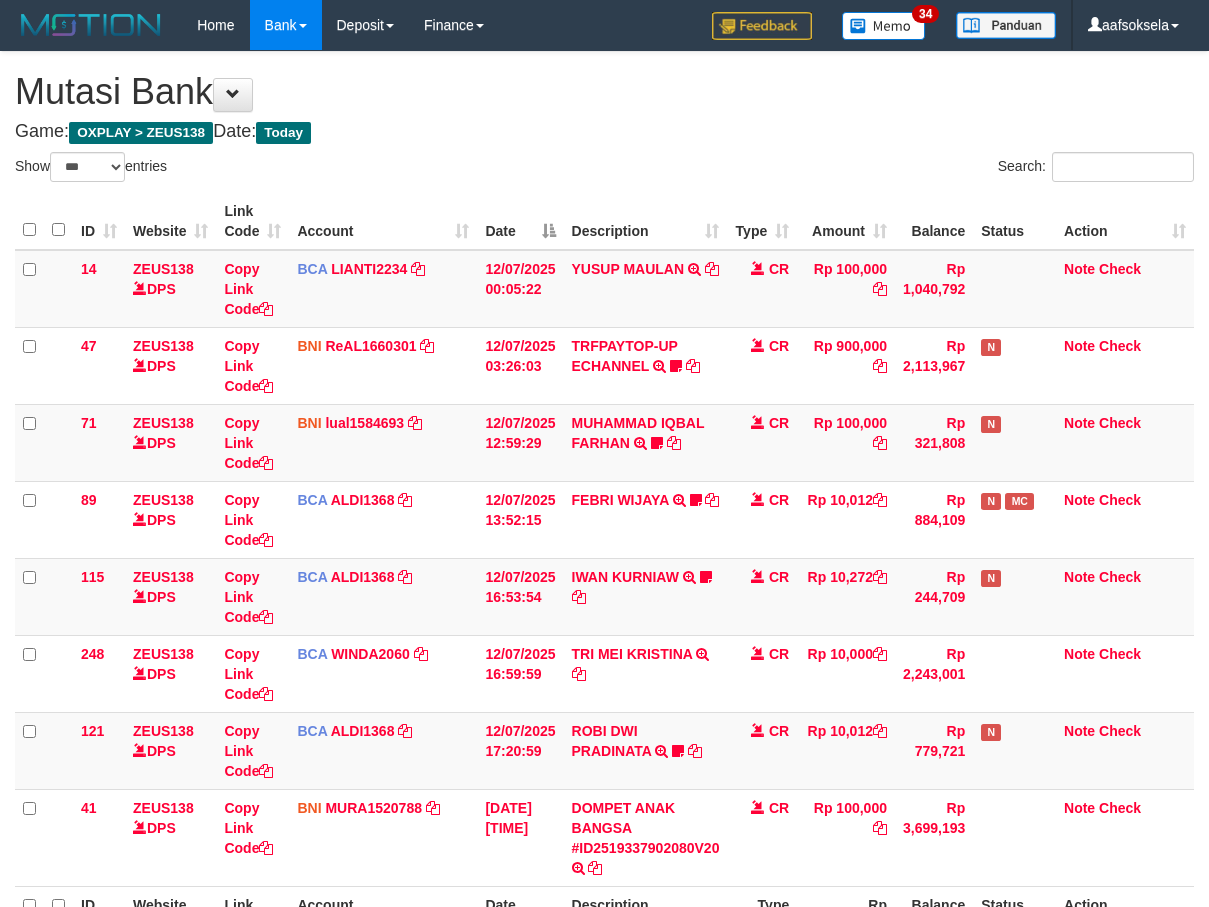 select on "***" 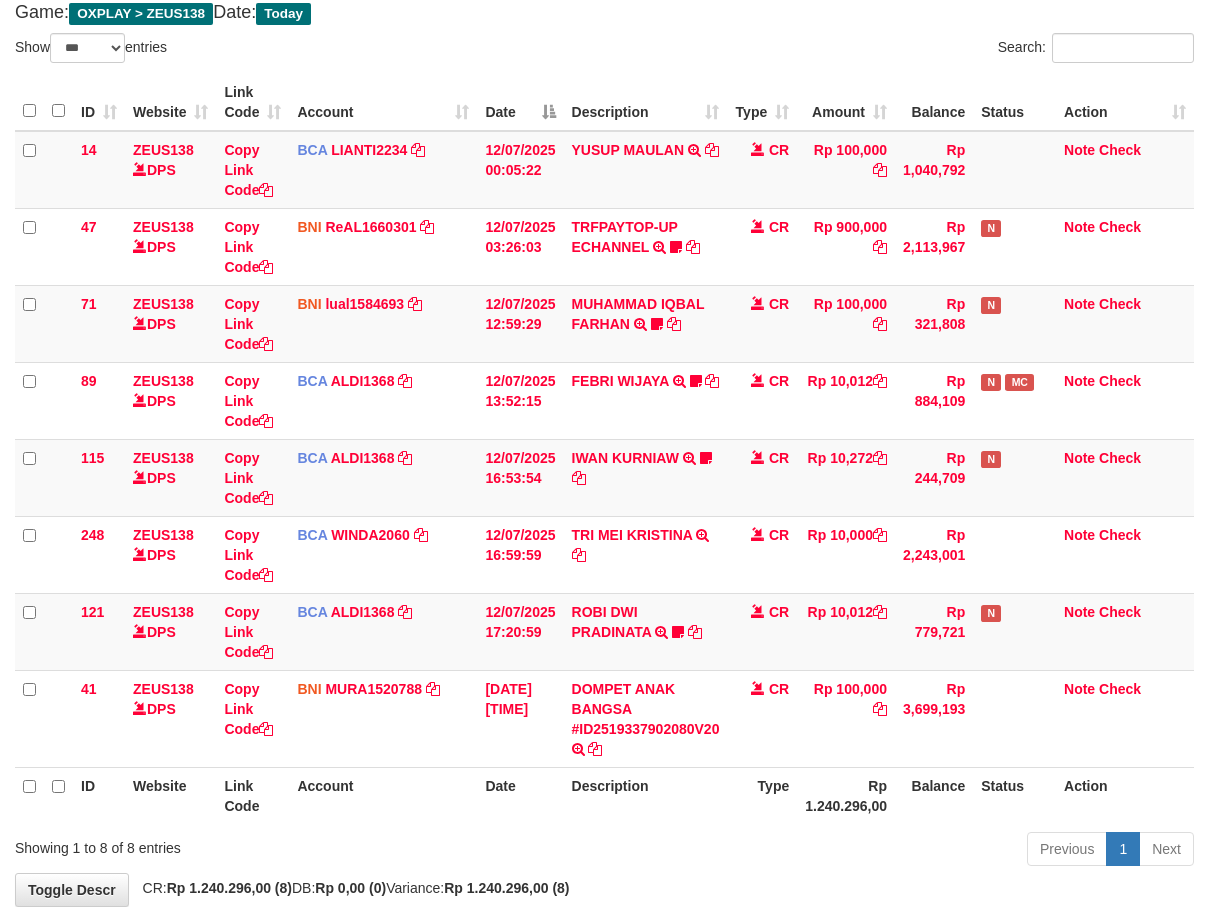 scroll, scrollTop: 230, scrollLeft: 0, axis: vertical 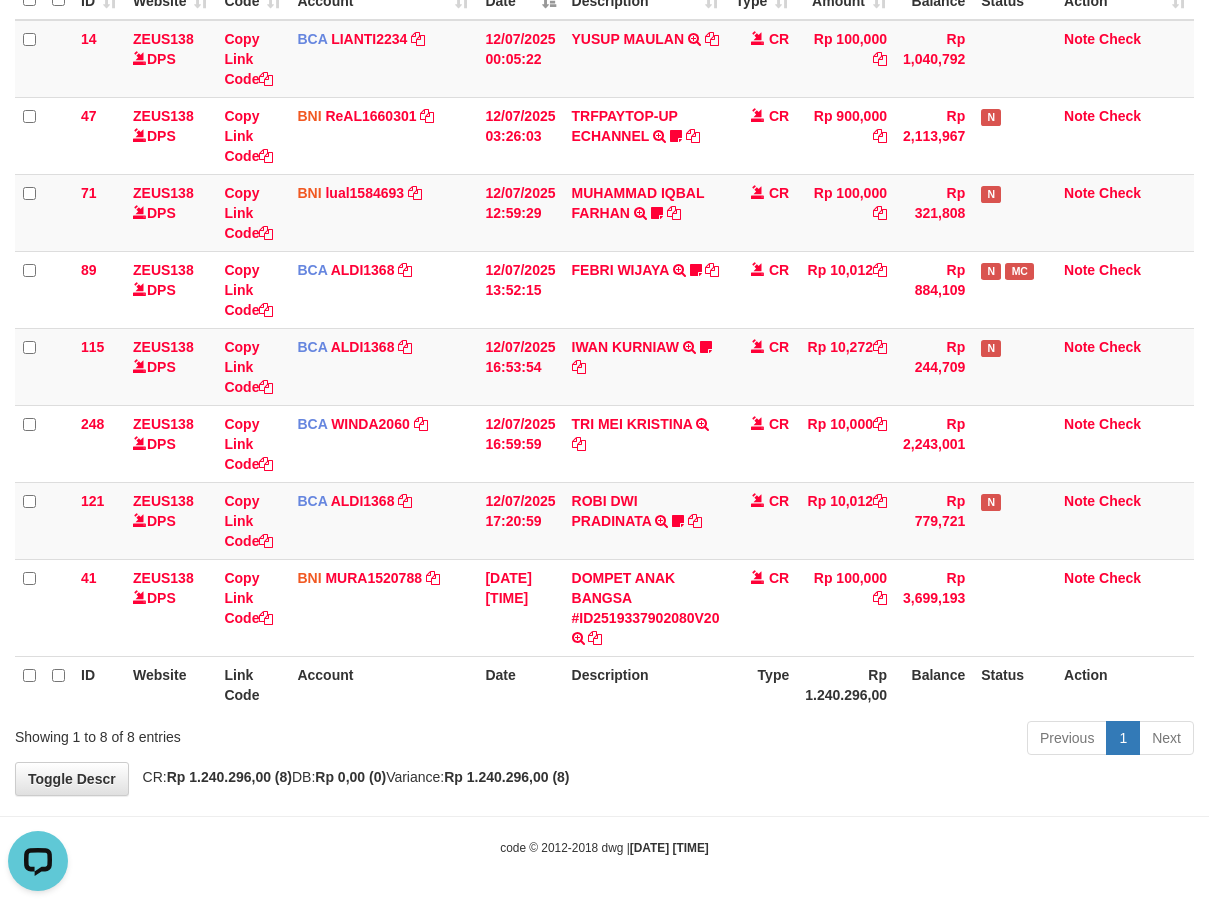 click on "**********" at bounding box center (604, 308) 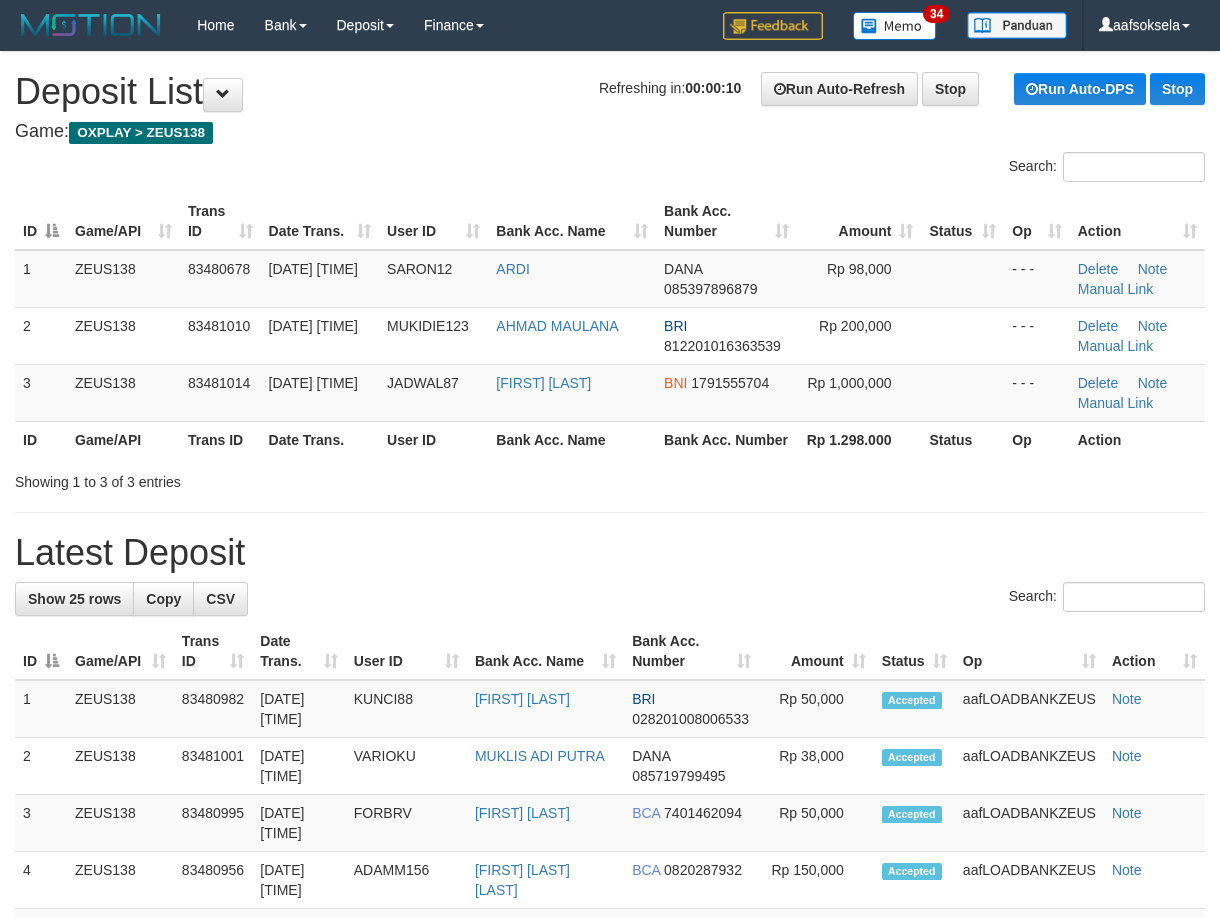 scroll, scrollTop: 0, scrollLeft: 0, axis: both 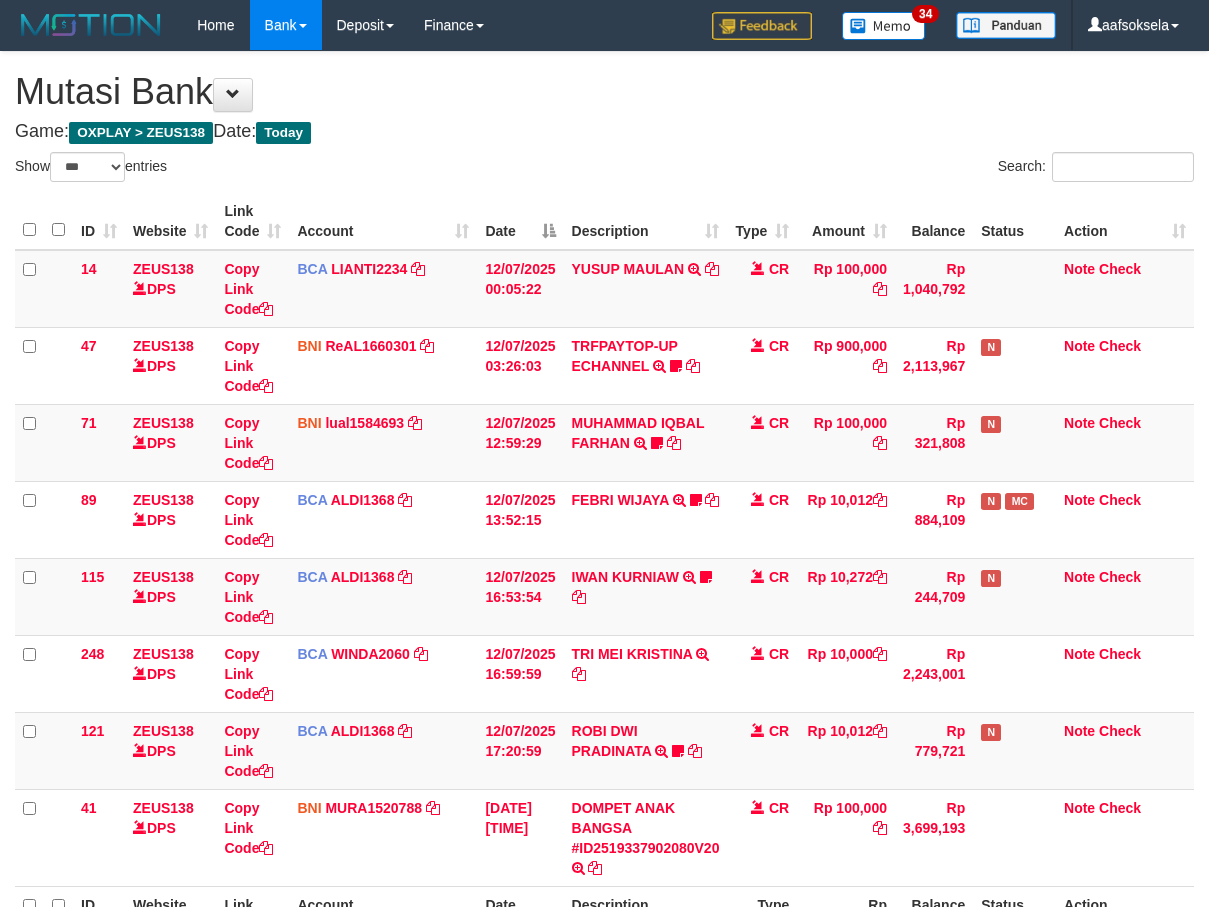 select on "***" 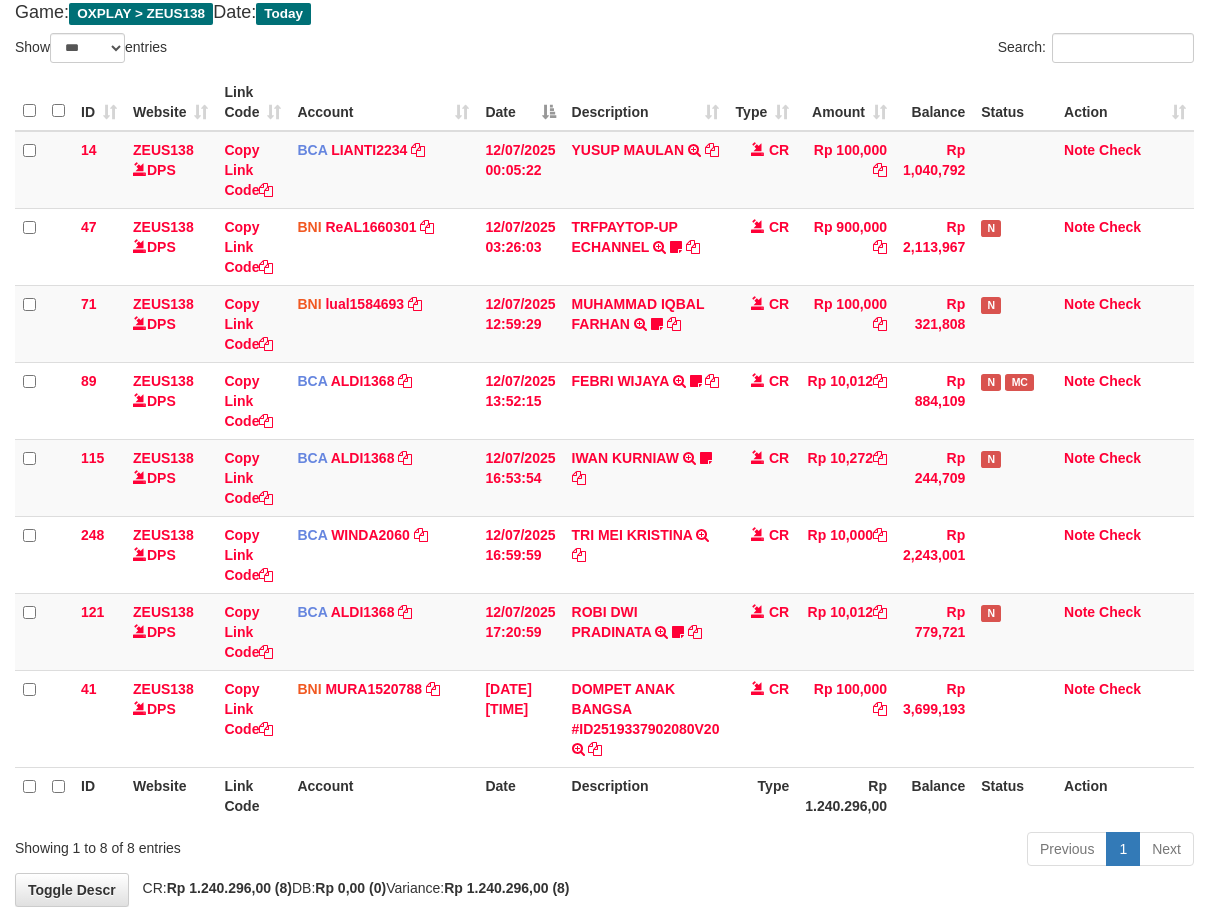 scroll, scrollTop: 230, scrollLeft: 0, axis: vertical 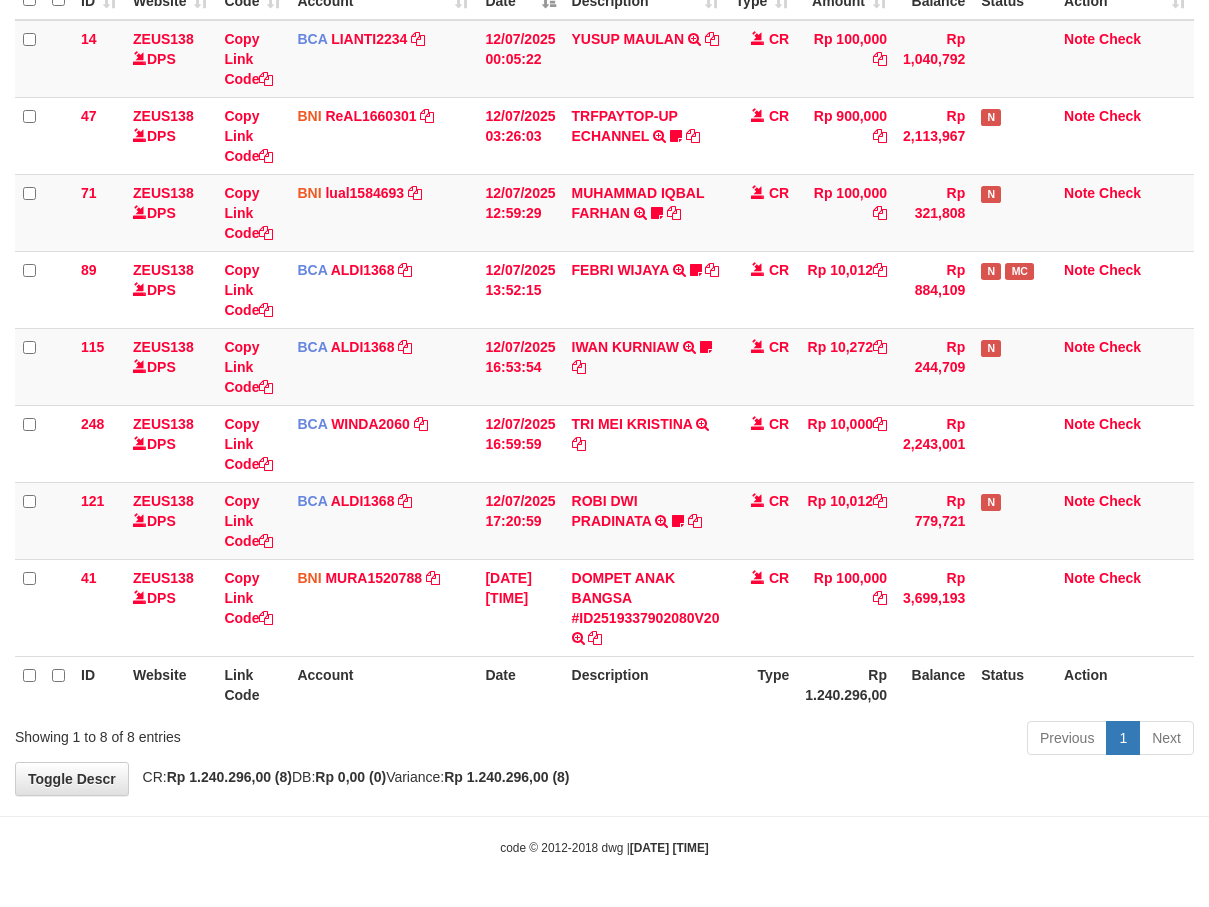 drag, startPoint x: 660, startPoint y: 689, endPoint x: 711, endPoint y: 699, distance: 51.971146 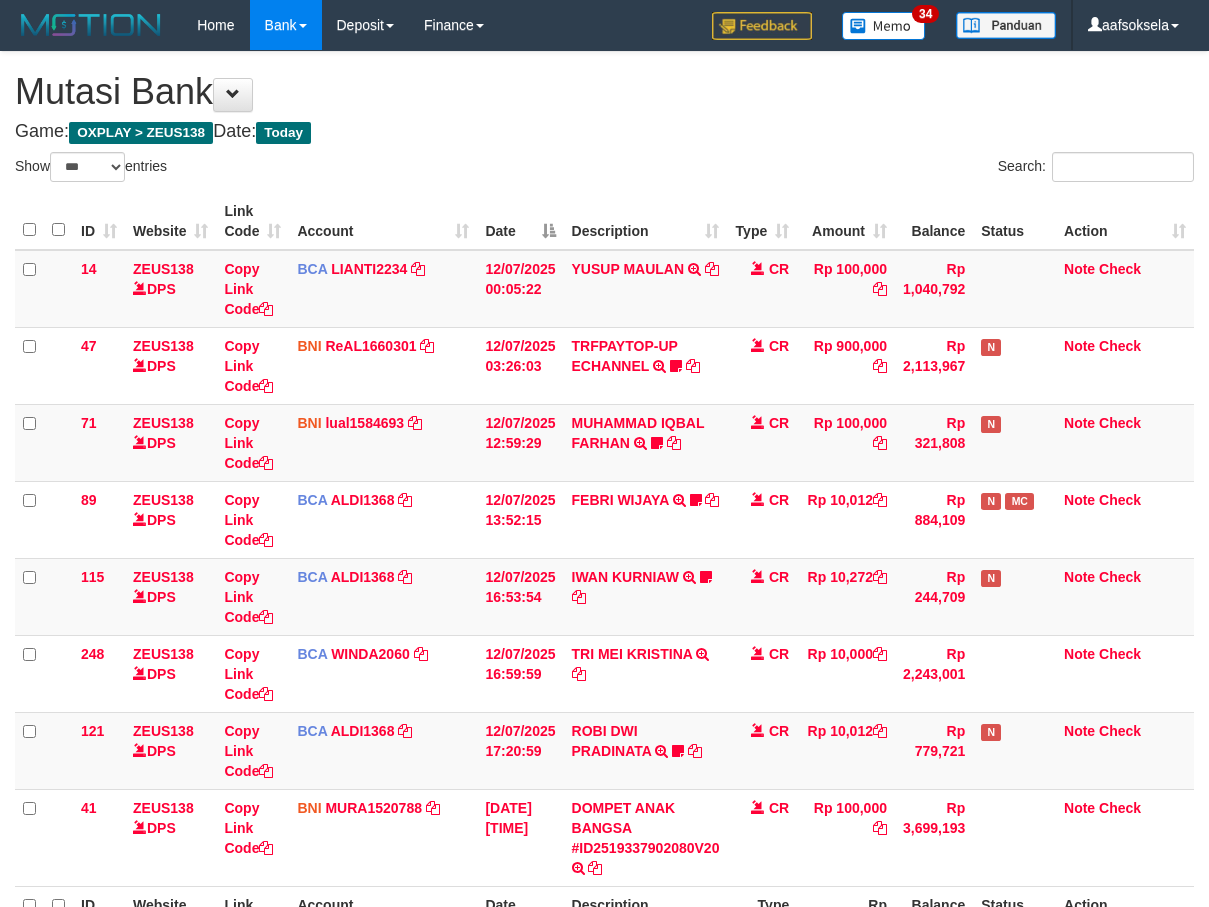 select on "***" 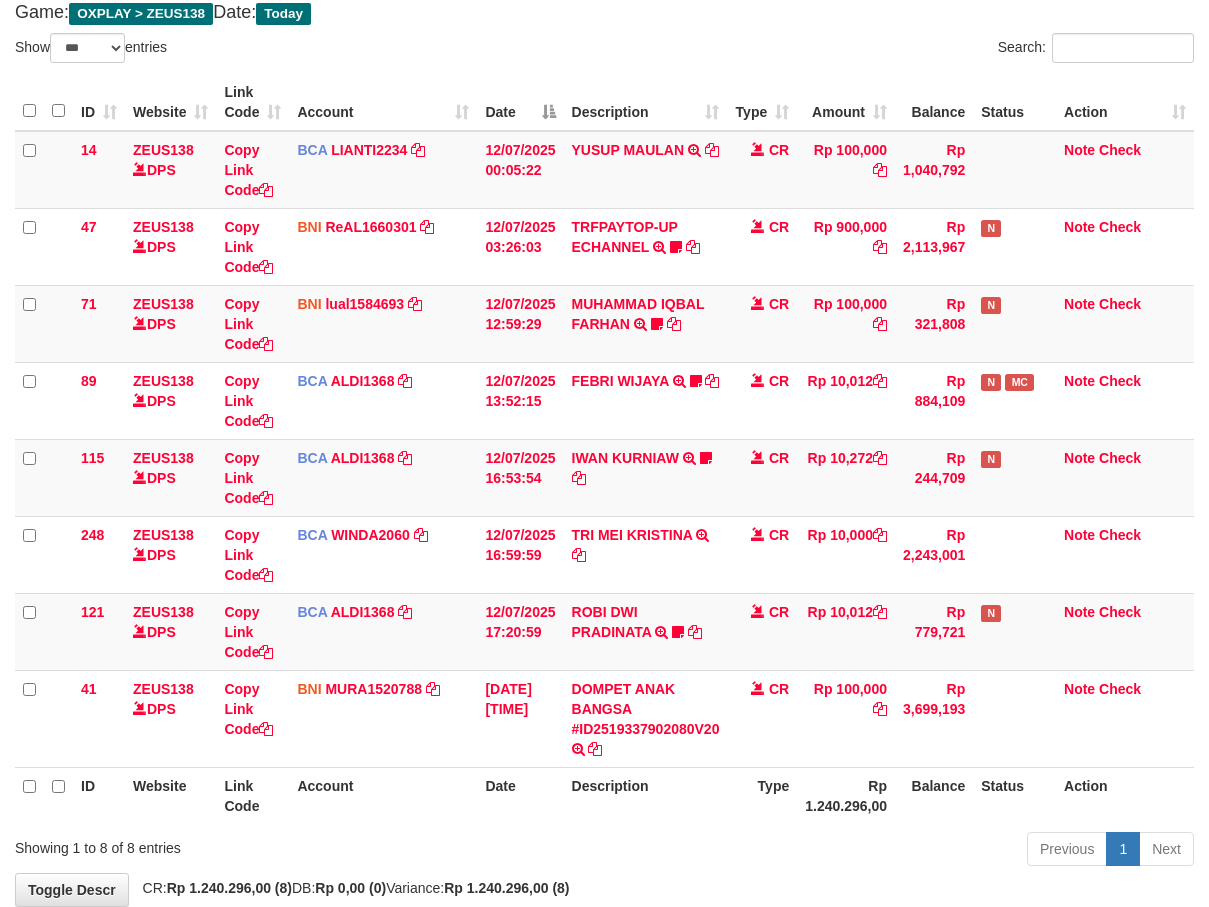 scroll, scrollTop: 230, scrollLeft: 0, axis: vertical 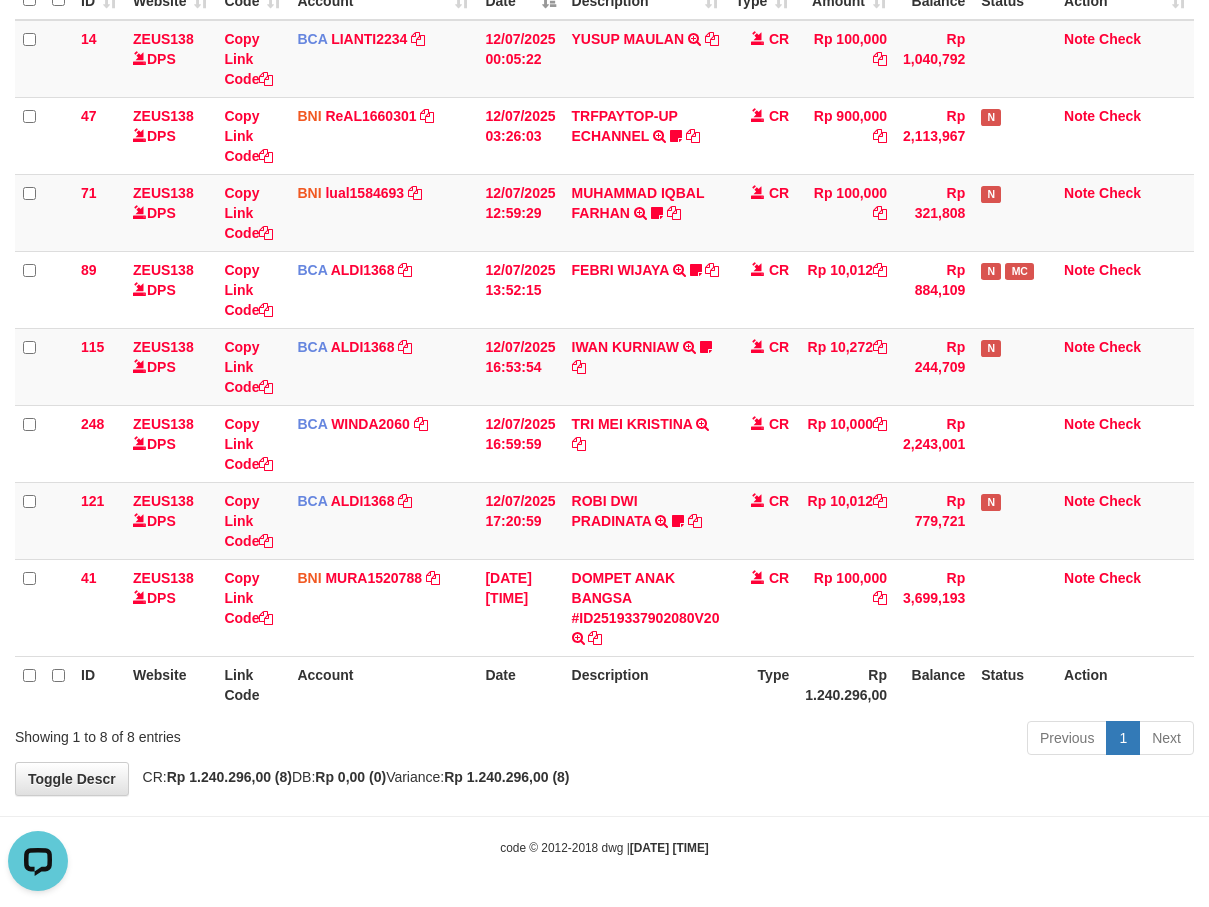 click on "Toggle navigation
Home
Bank
Account List
Mutasi Bank
Search
Sync
Note Mutasi
Deposit
DPS Fetch
DPS List
History
Note DPS
Finance
Financial Data
aafsoksela
My Profile
Log Out" at bounding box center [604, 338] 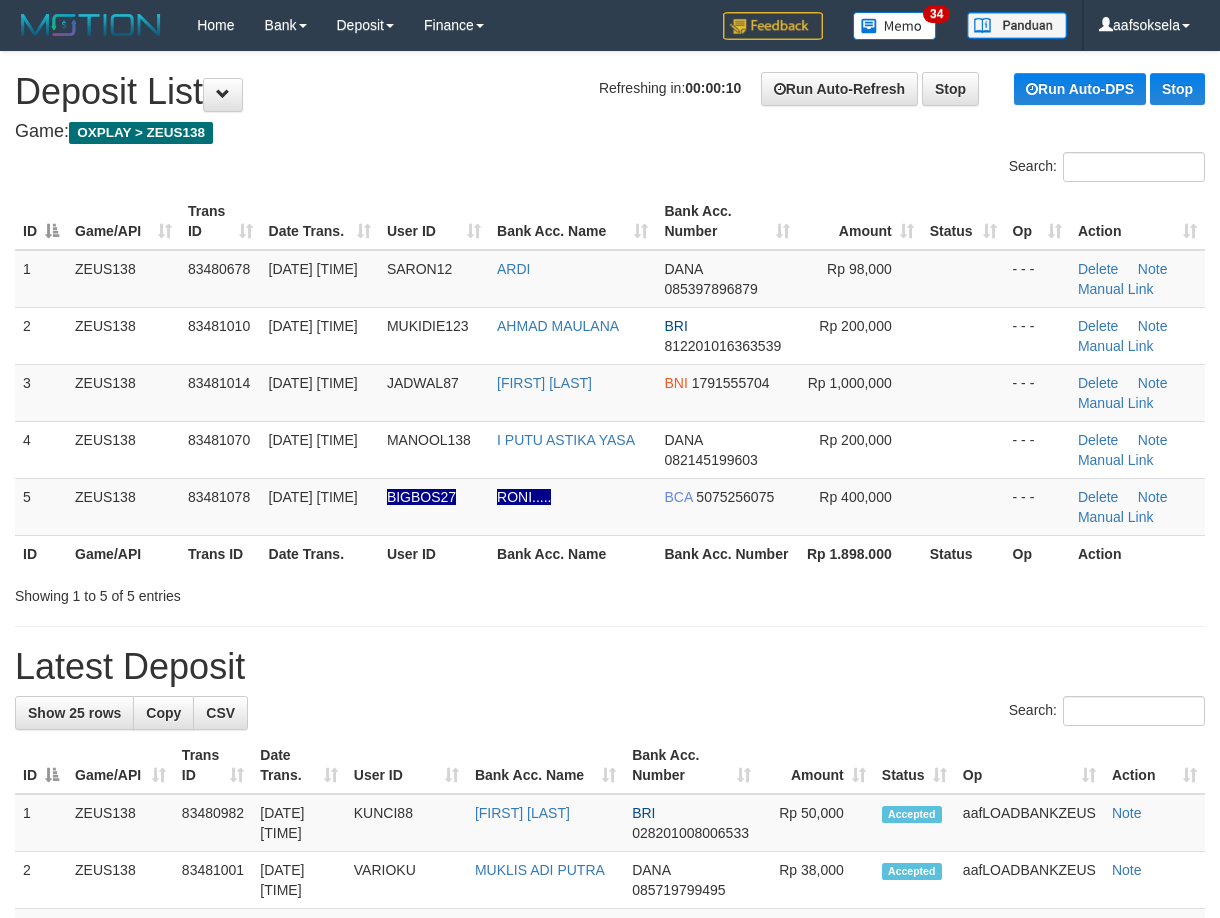 scroll, scrollTop: 0, scrollLeft: 0, axis: both 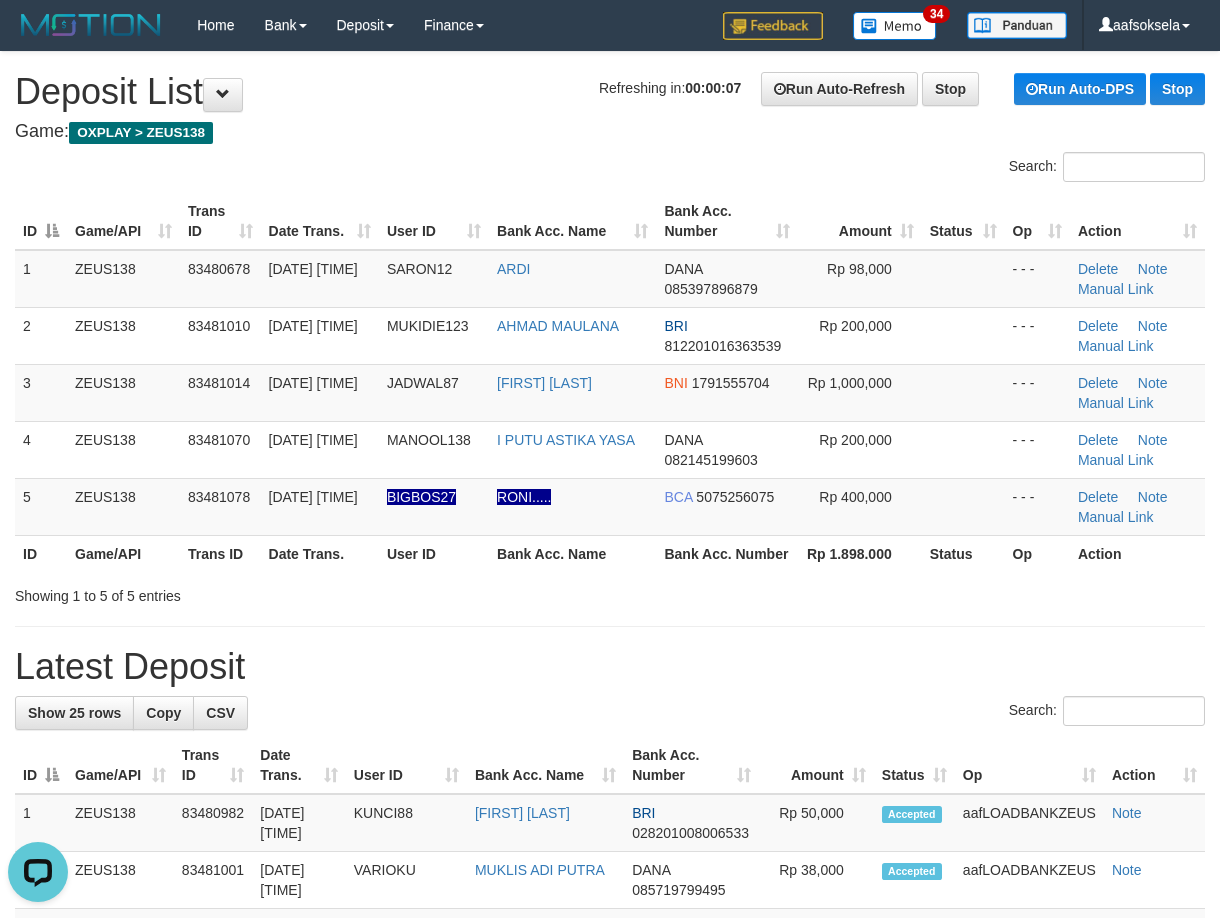 drag, startPoint x: 599, startPoint y: 625, endPoint x: 104, endPoint y: 727, distance: 505.39984 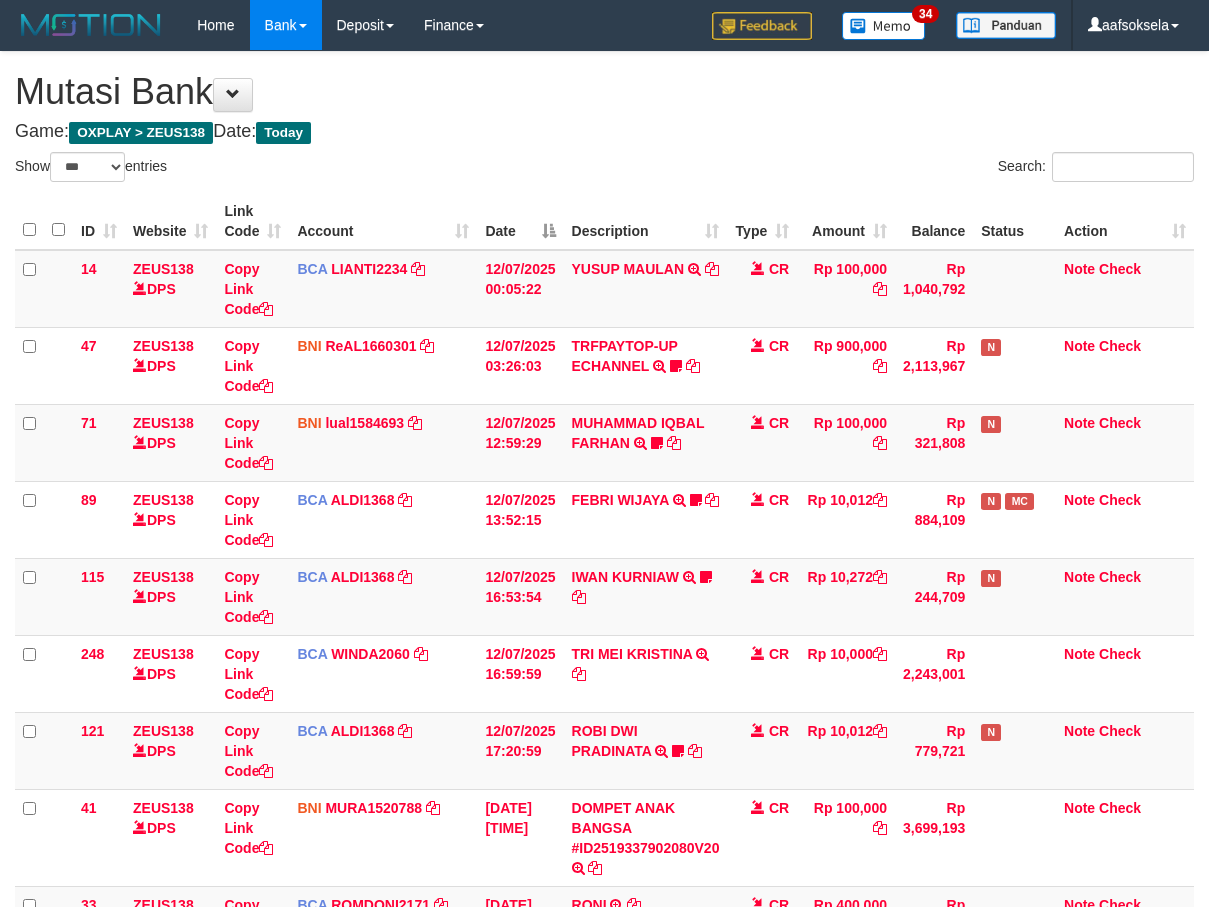 select on "***" 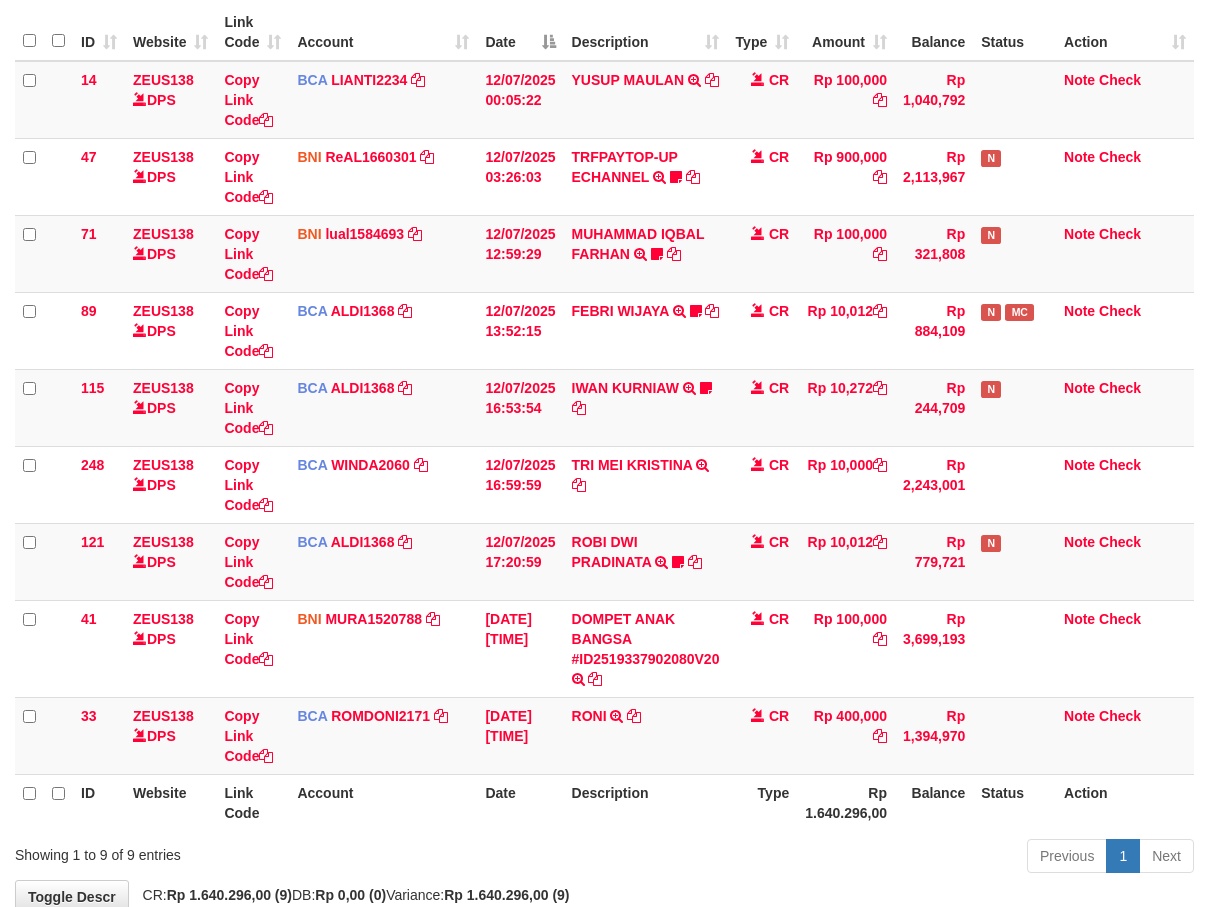 scroll, scrollTop: 230, scrollLeft: 0, axis: vertical 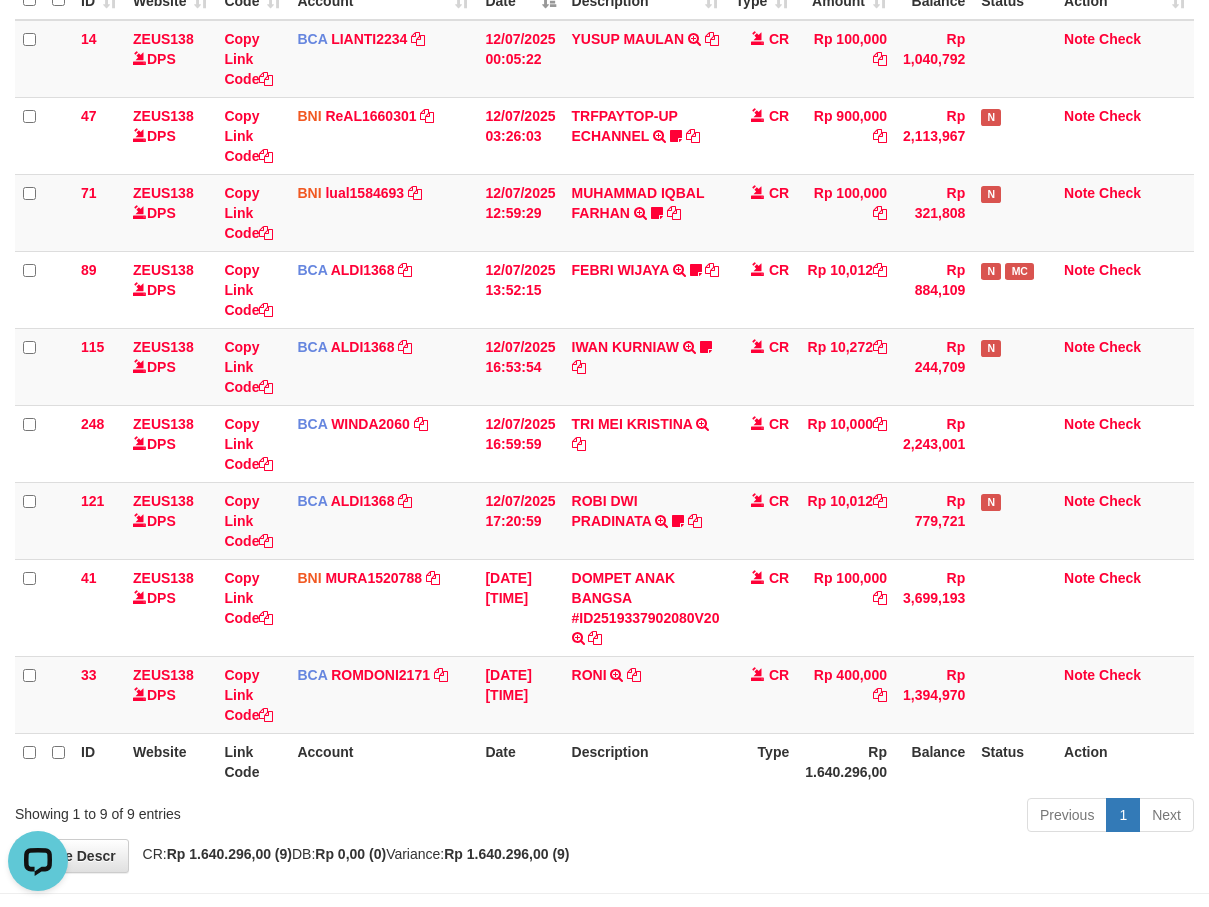 click on "ID Website Link Code Account Date Description Type Amount Balance Status Action
14
ZEUS138    DPS
Copy Link Code
BCA
LIANTI2234
DPS
YULIANTI
mutasi_20250712_4646 | 14
mutasi_20250712_4646 | 14
12/07/2025 00:05:22
YUSUP MAULAN         TRSF E-BANKING CR 1207/FTSCY/WS95051
100000.002025071262819090 TRFDN-YUSUP MAULANESPAY DEBIT INDONE
CR
Rp 100,000
Rp 1,040,792
Note
Check
47
ZEUS138    DPS
Copy Link Code
BNI
ReAL1660301" at bounding box center (604, 376) 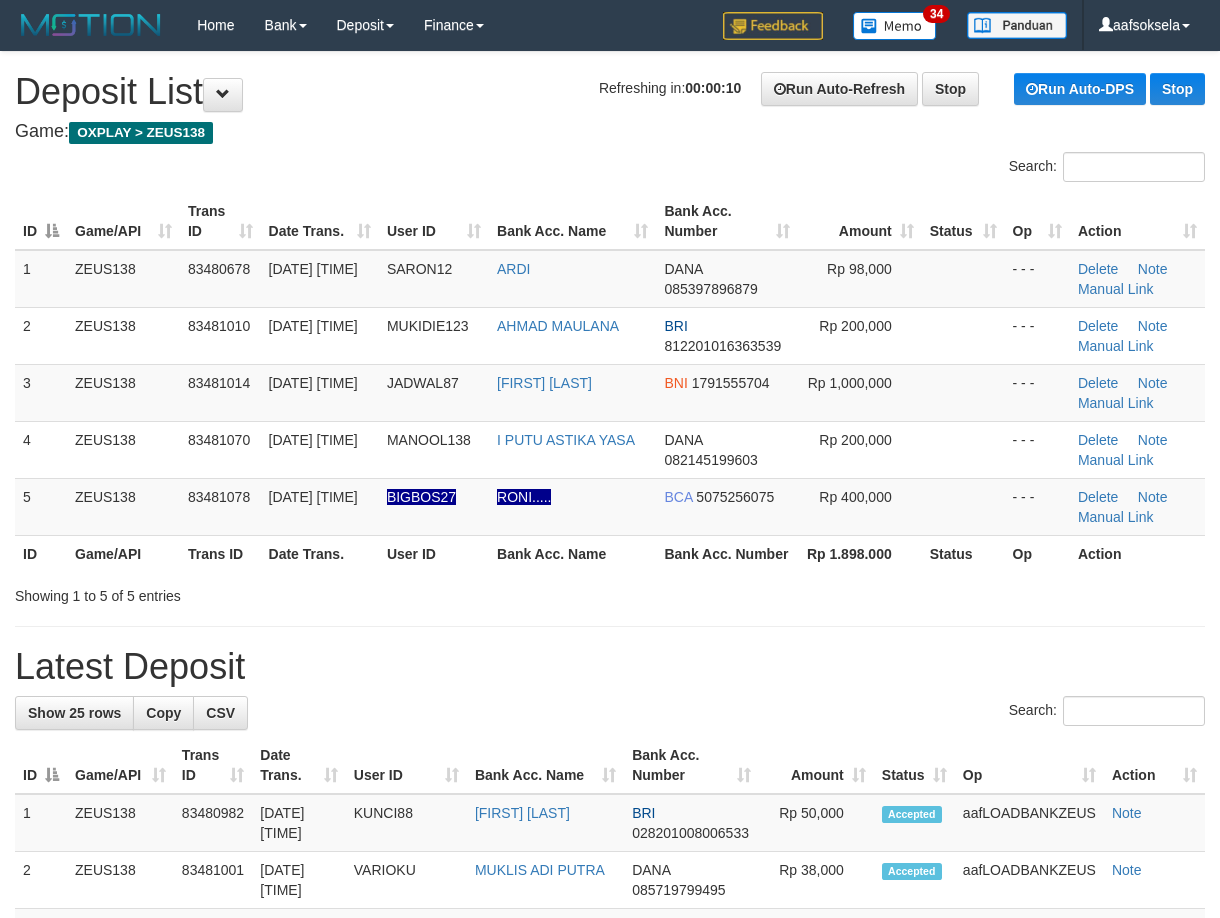 scroll, scrollTop: 0, scrollLeft: 0, axis: both 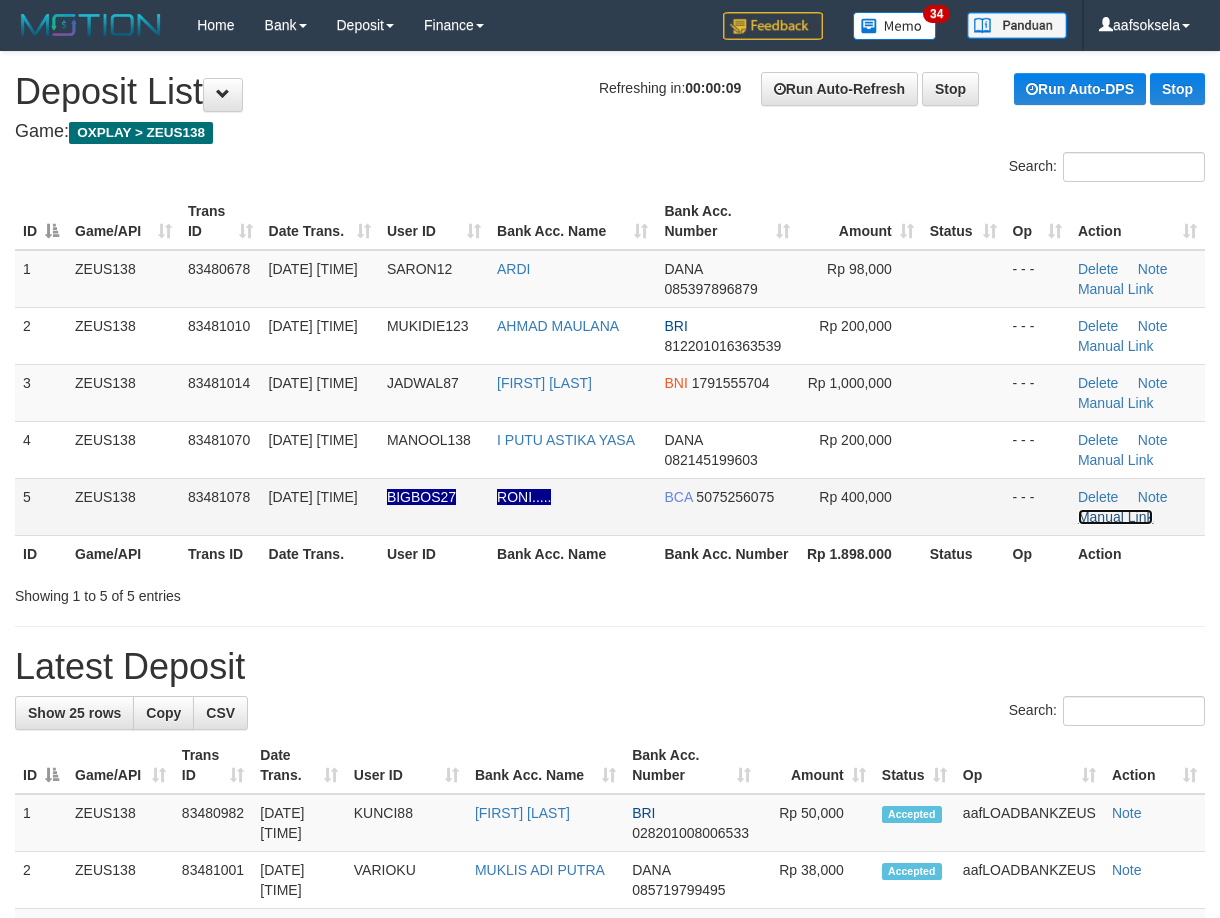 click on "Manual Link" at bounding box center (1116, 517) 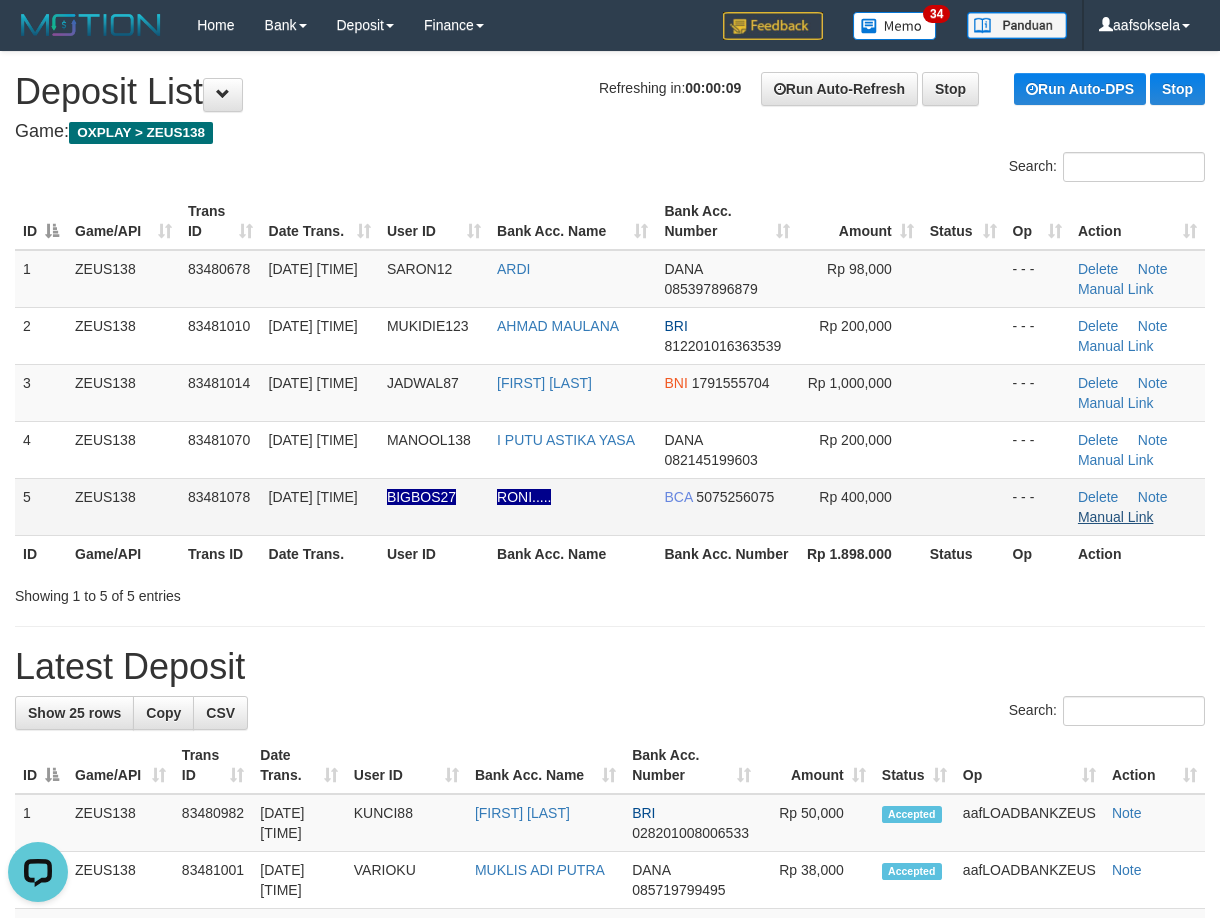 scroll, scrollTop: 0, scrollLeft: 0, axis: both 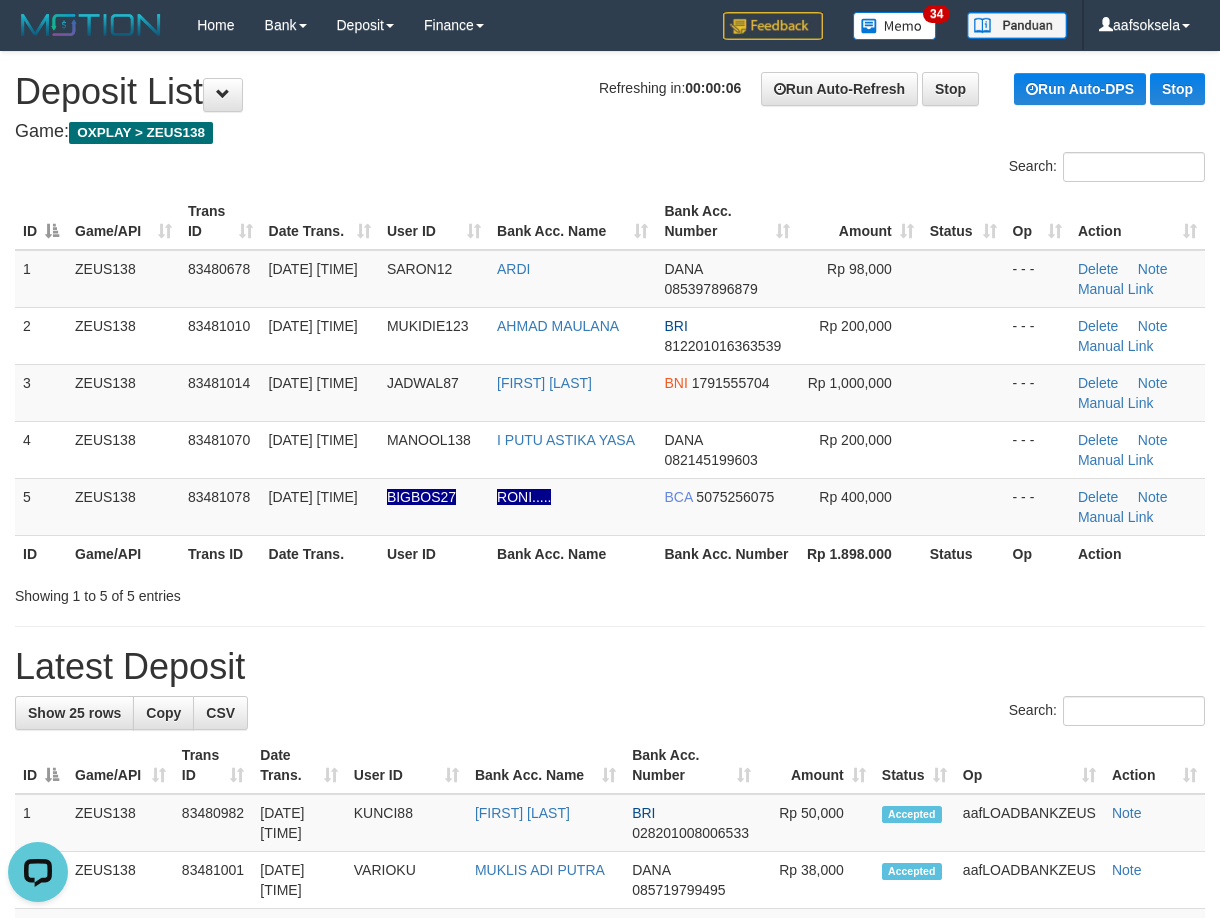 click on "Bank Acc. Name" at bounding box center [572, 553] 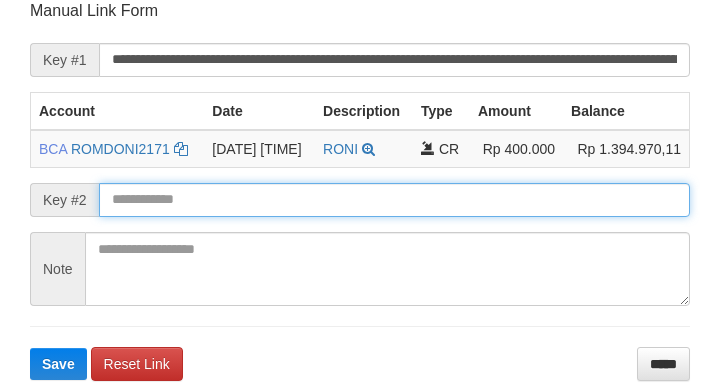 drag, startPoint x: 217, startPoint y: 212, endPoint x: 220, endPoint y: 226, distance: 14.3178215 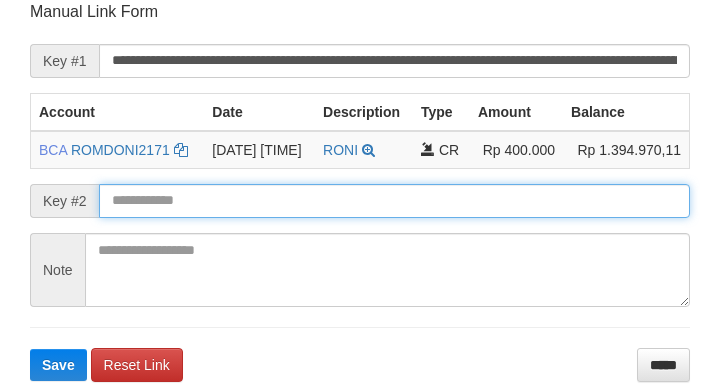 click at bounding box center [394, 201] 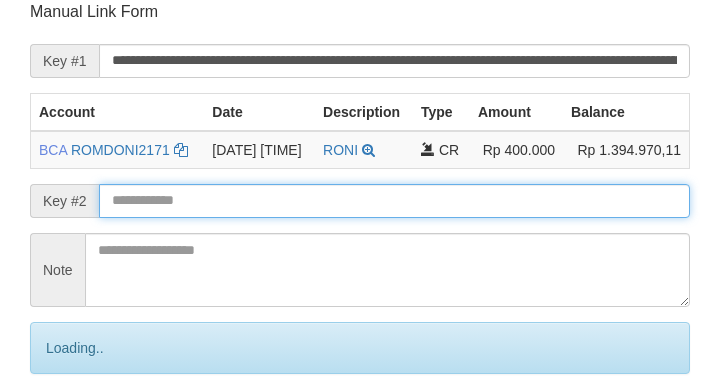 click on "Save" at bounding box center [80, 432] 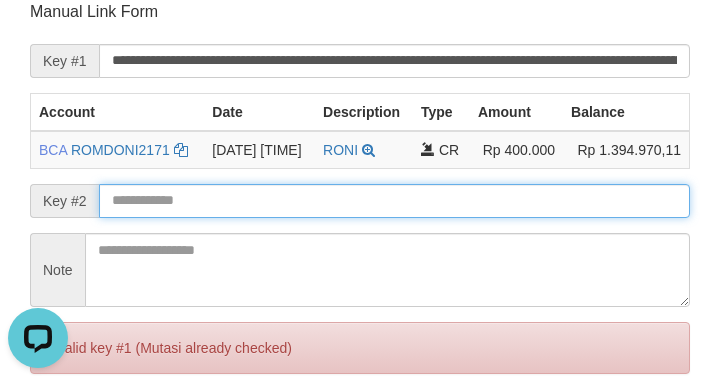 scroll, scrollTop: 0, scrollLeft: 0, axis: both 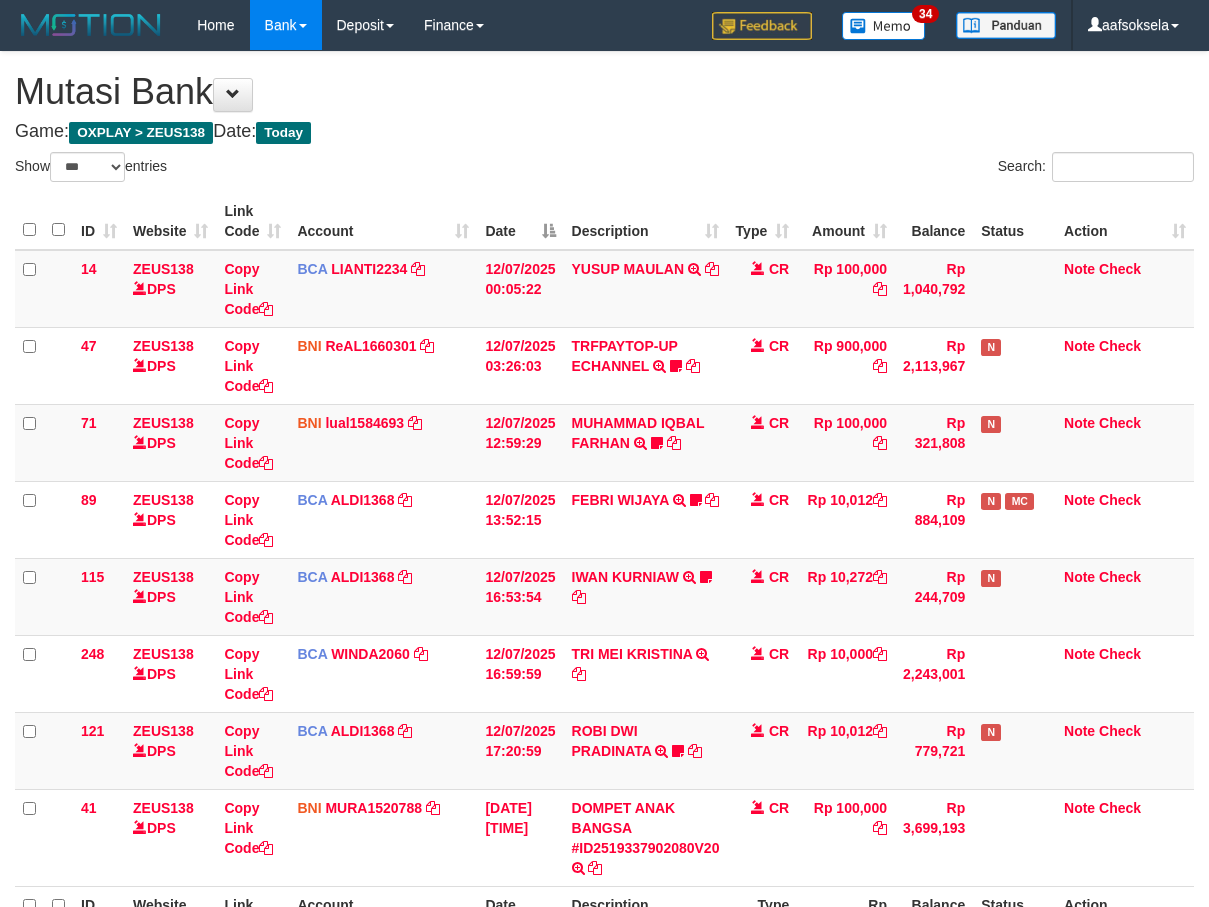 select on "***" 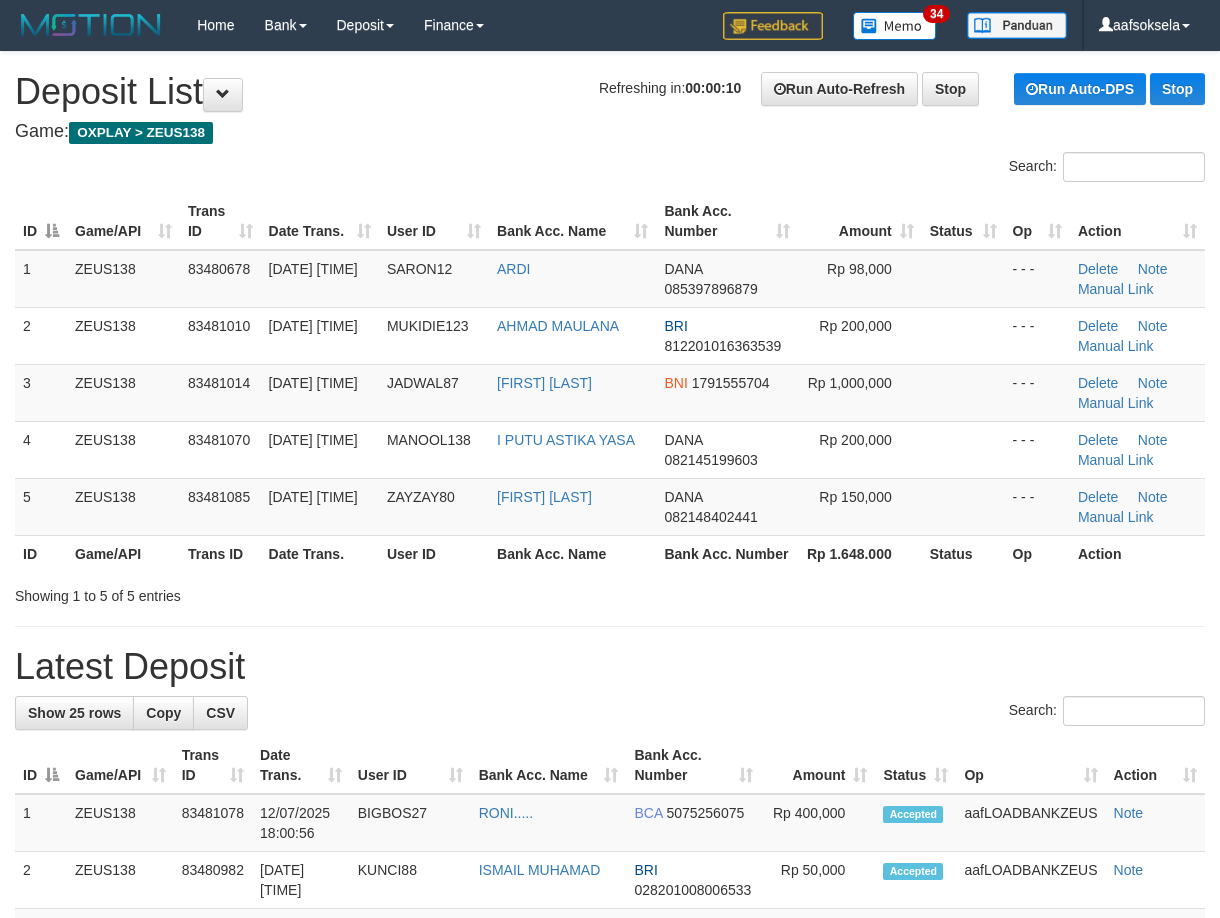 scroll, scrollTop: 0, scrollLeft: 0, axis: both 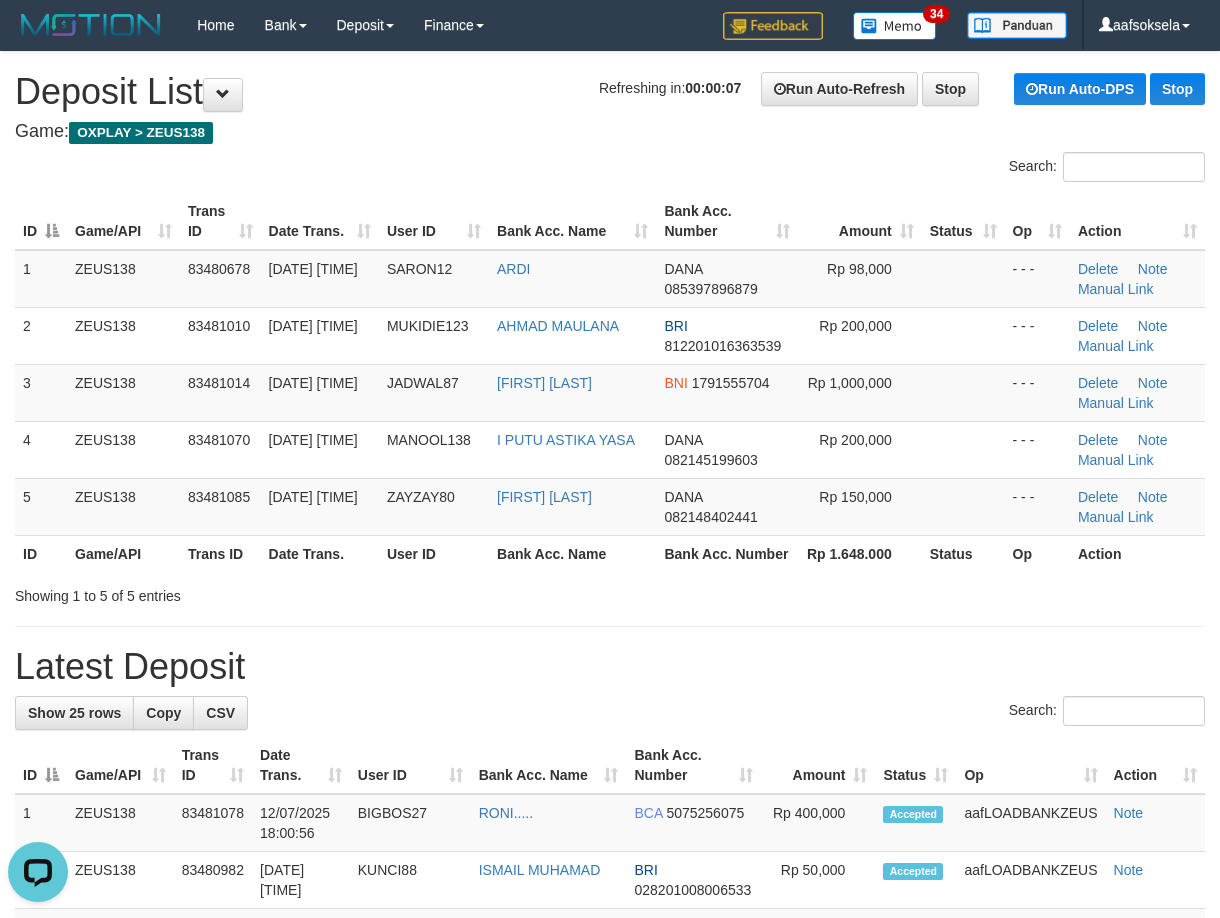 drag, startPoint x: 672, startPoint y: 618, endPoint x: 682, endPoint y: 628, distance: 14.142136 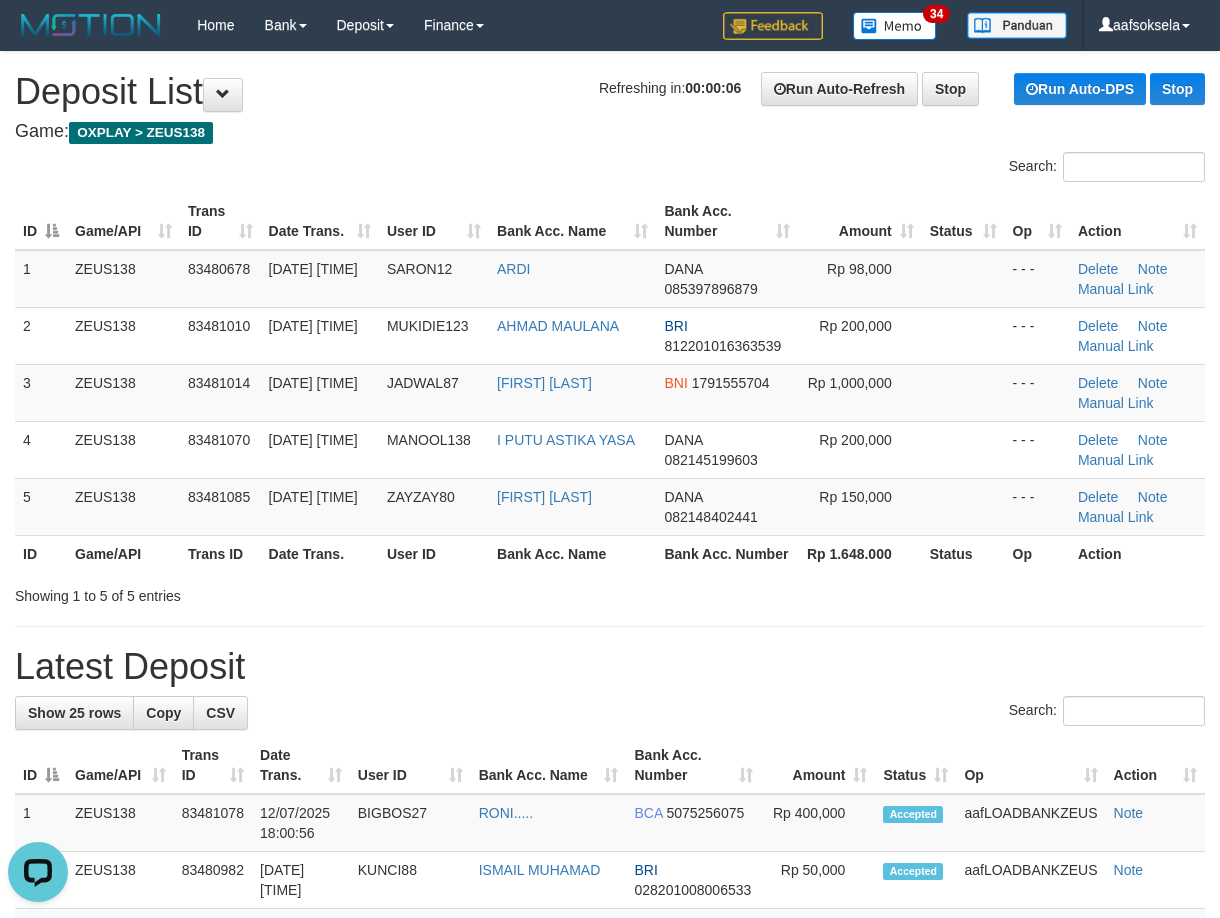 drag, startPoint x: 710, startPoint y: 645, endPoint x: 724, endPoint y: 619, distance: 29.529646 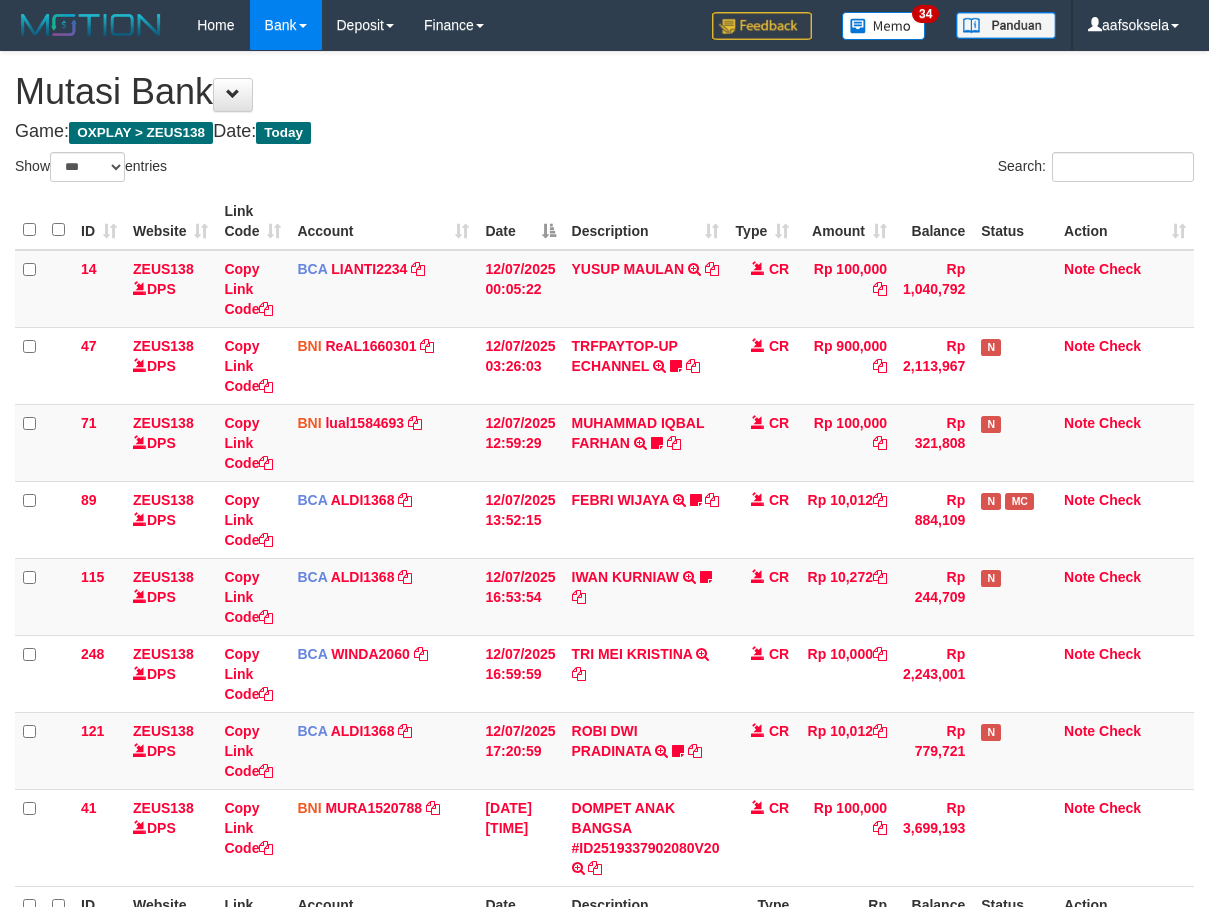 select on "***" 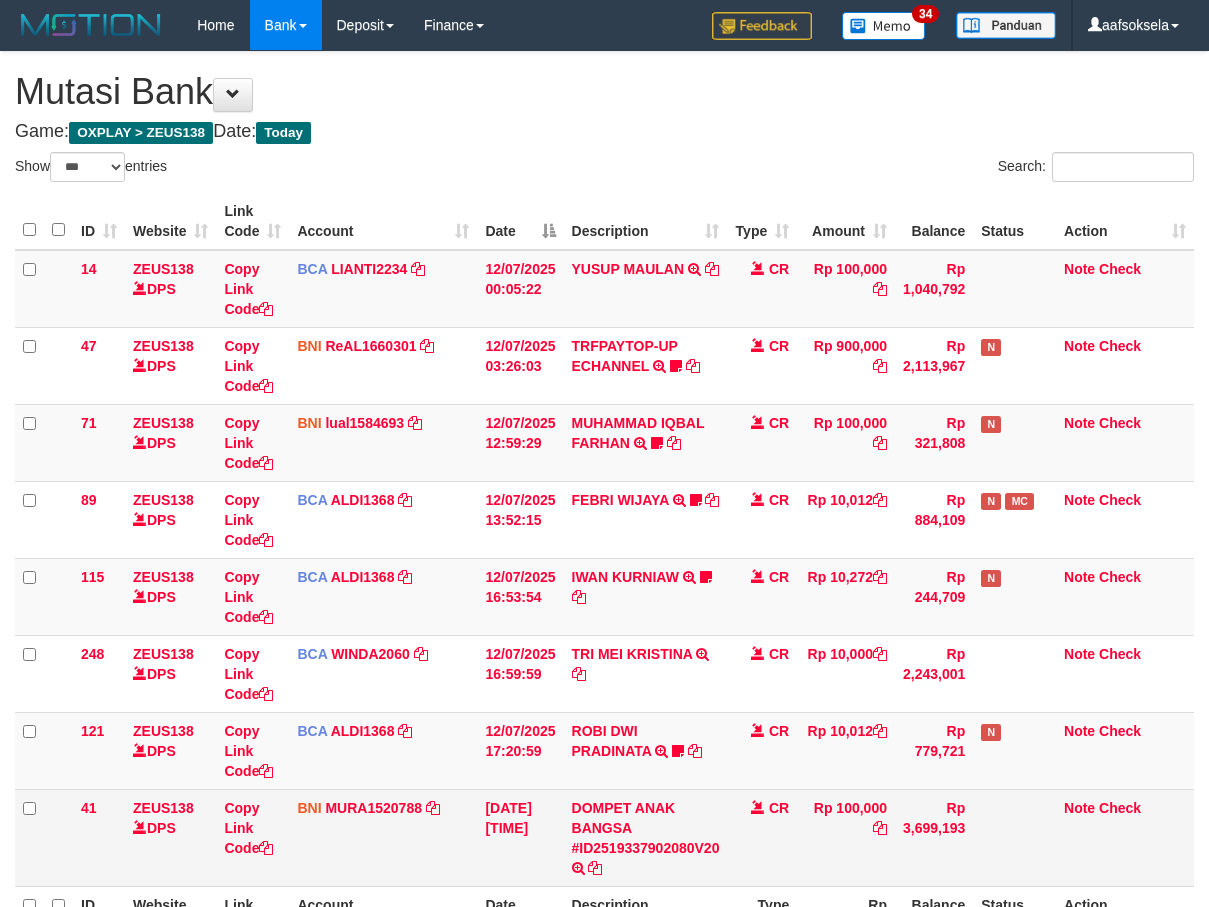 scroll, scrollTop: 230, scrollLeft: 0, axis: vertical 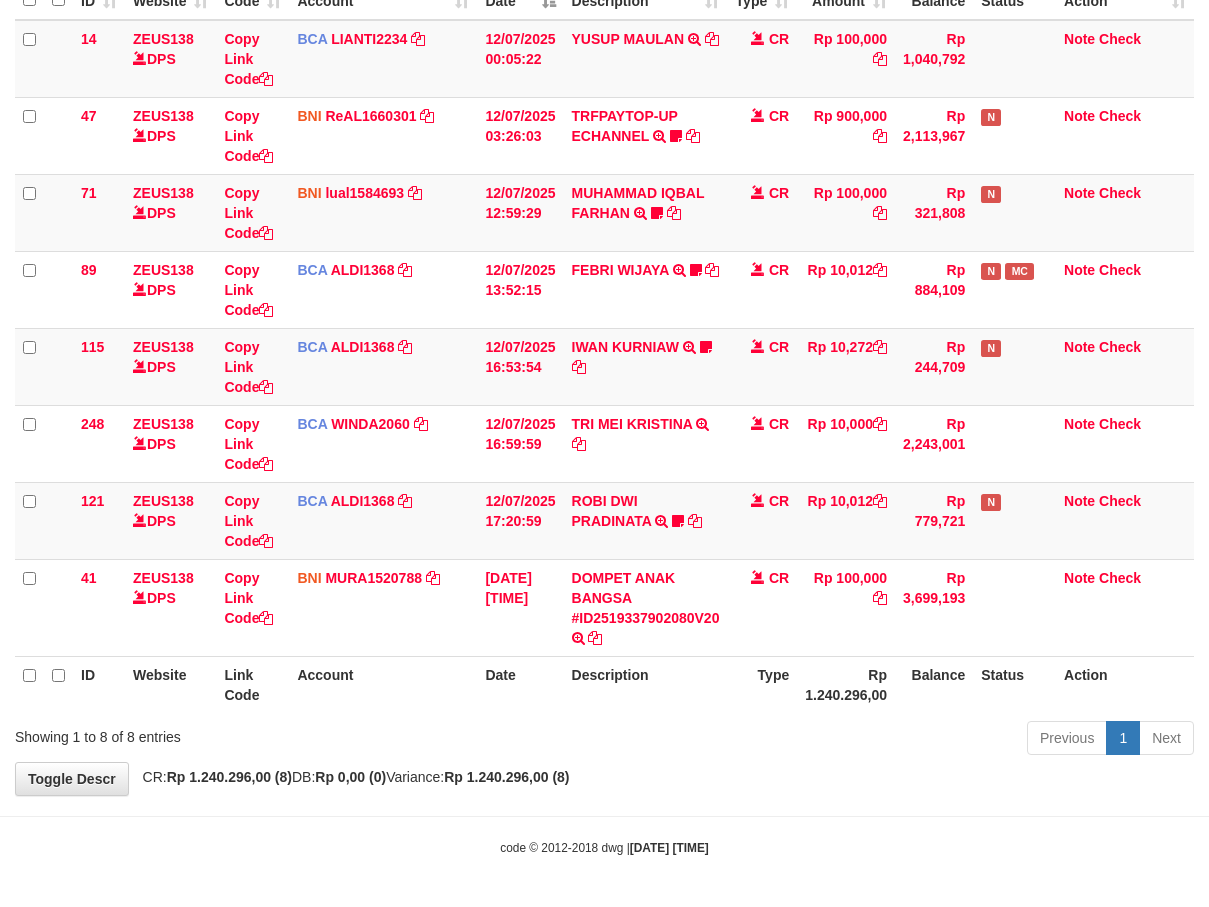click on "Type" at bounding box center (762, 684) 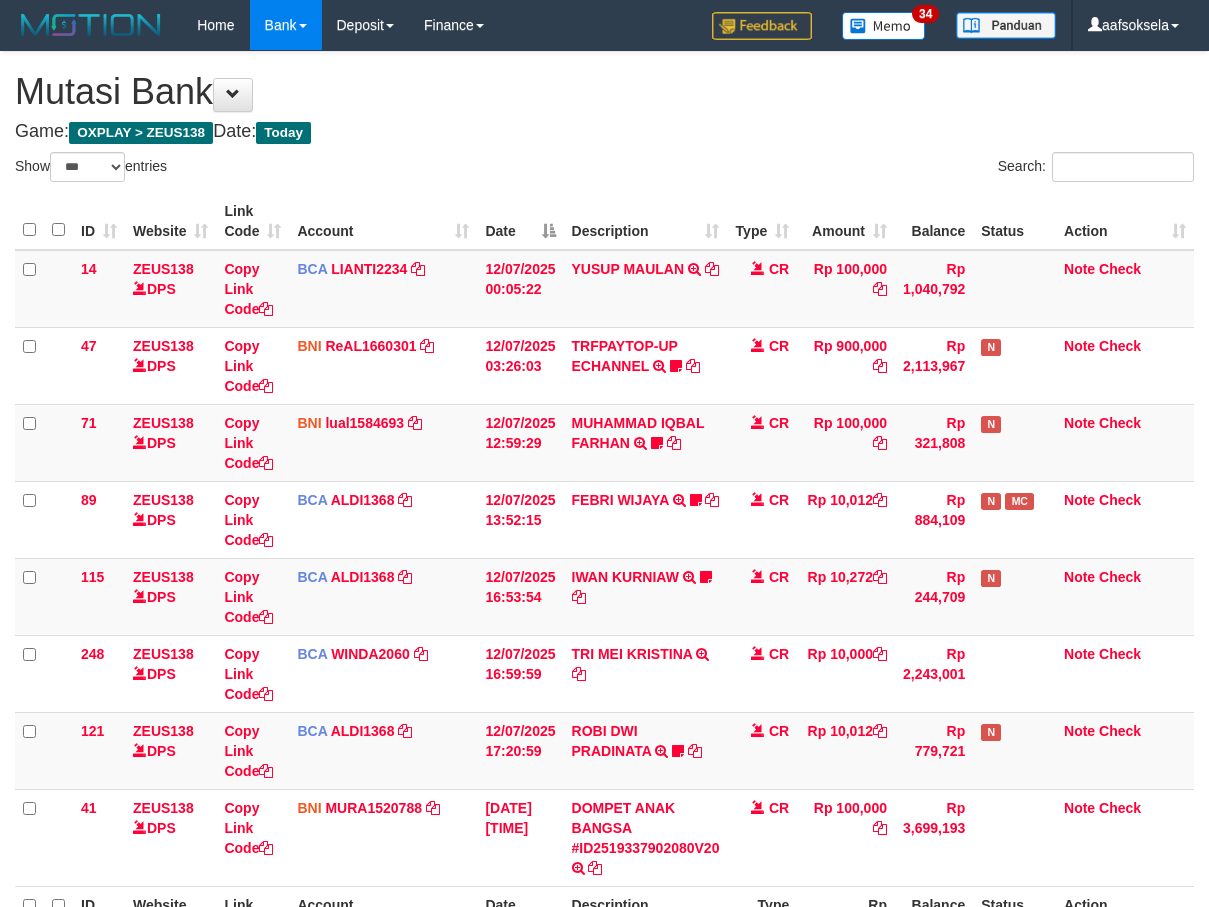 select on "***" 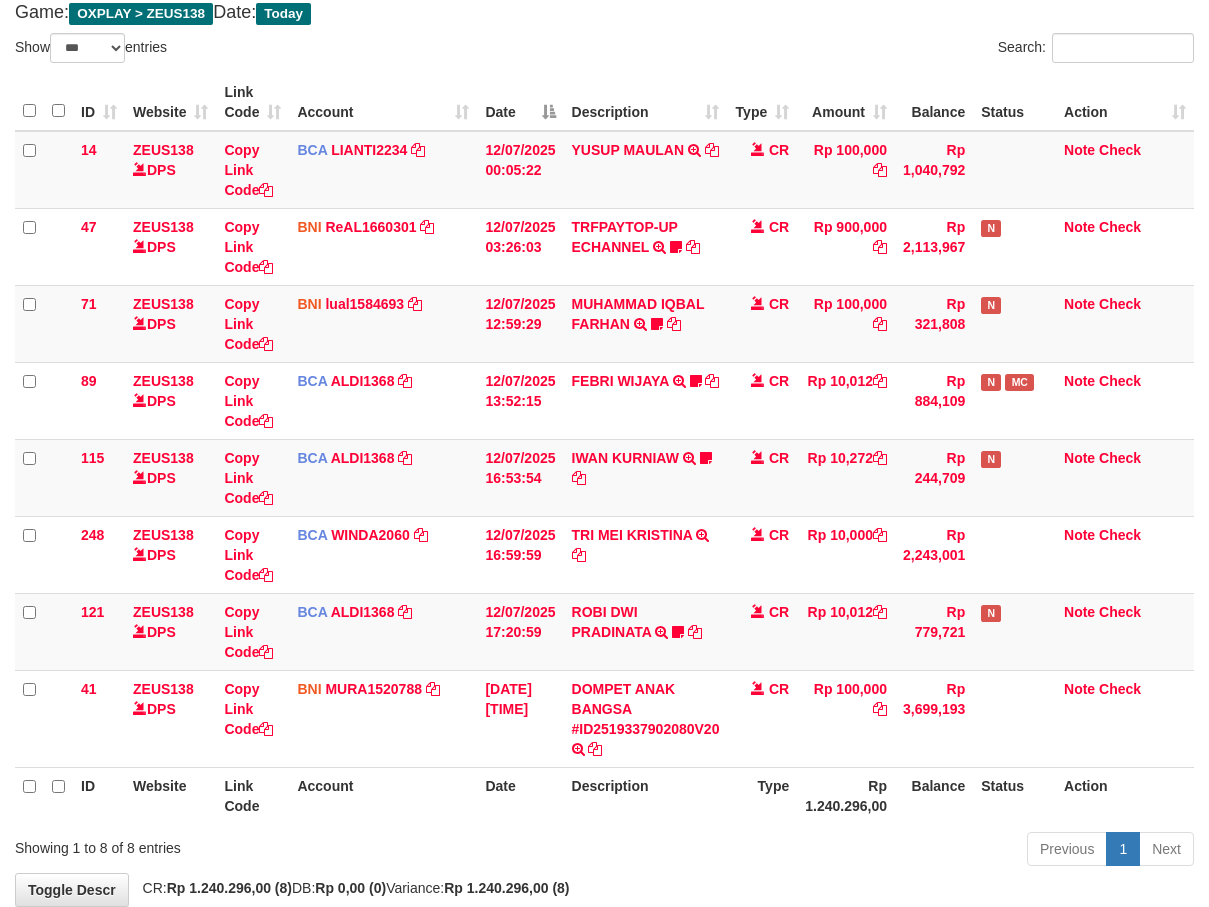 scroll, scrollTop: 230, scrollLeft: 0, axis: vertical 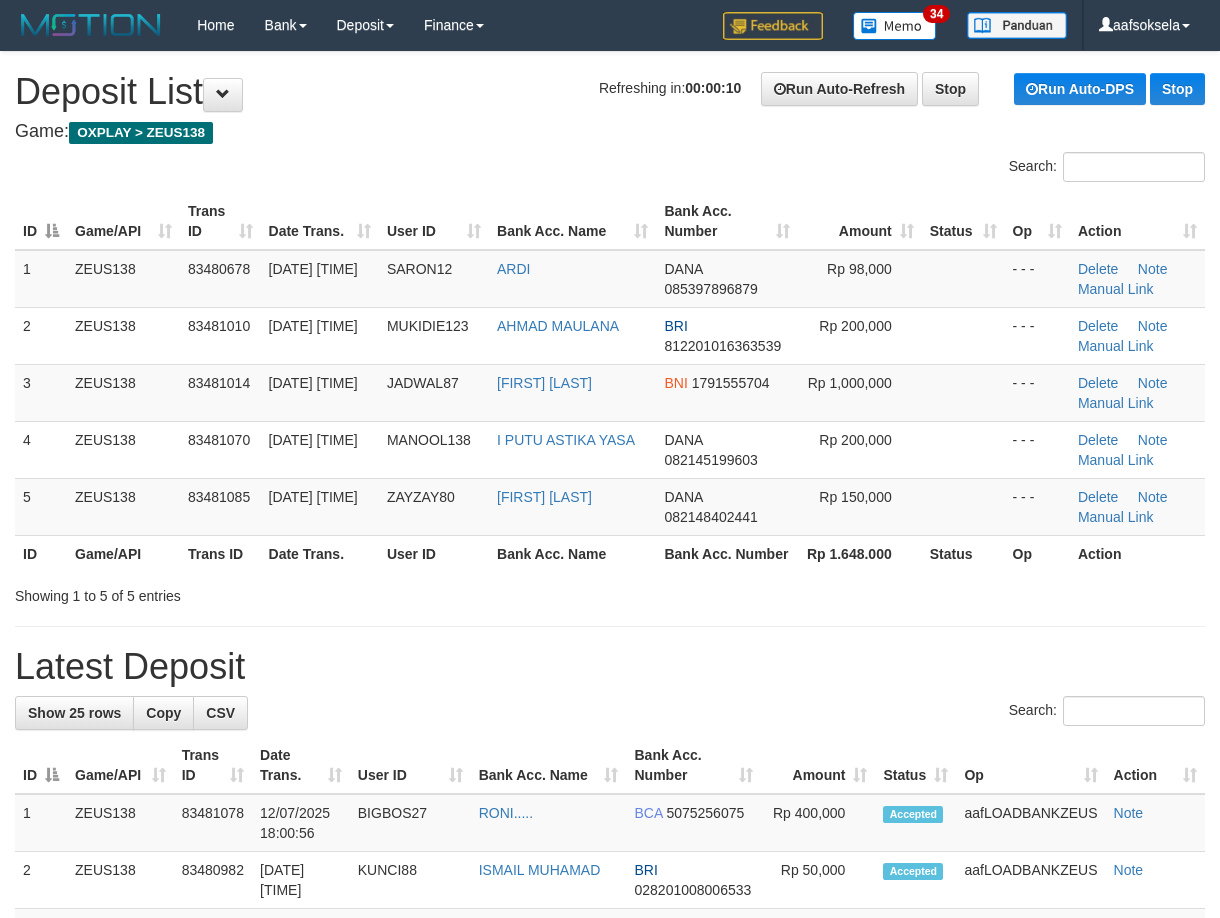 drag, startPoint x: 679, startPoint y: 601, endPoint x: 677, endPoint y: 567, distance: 34.058773 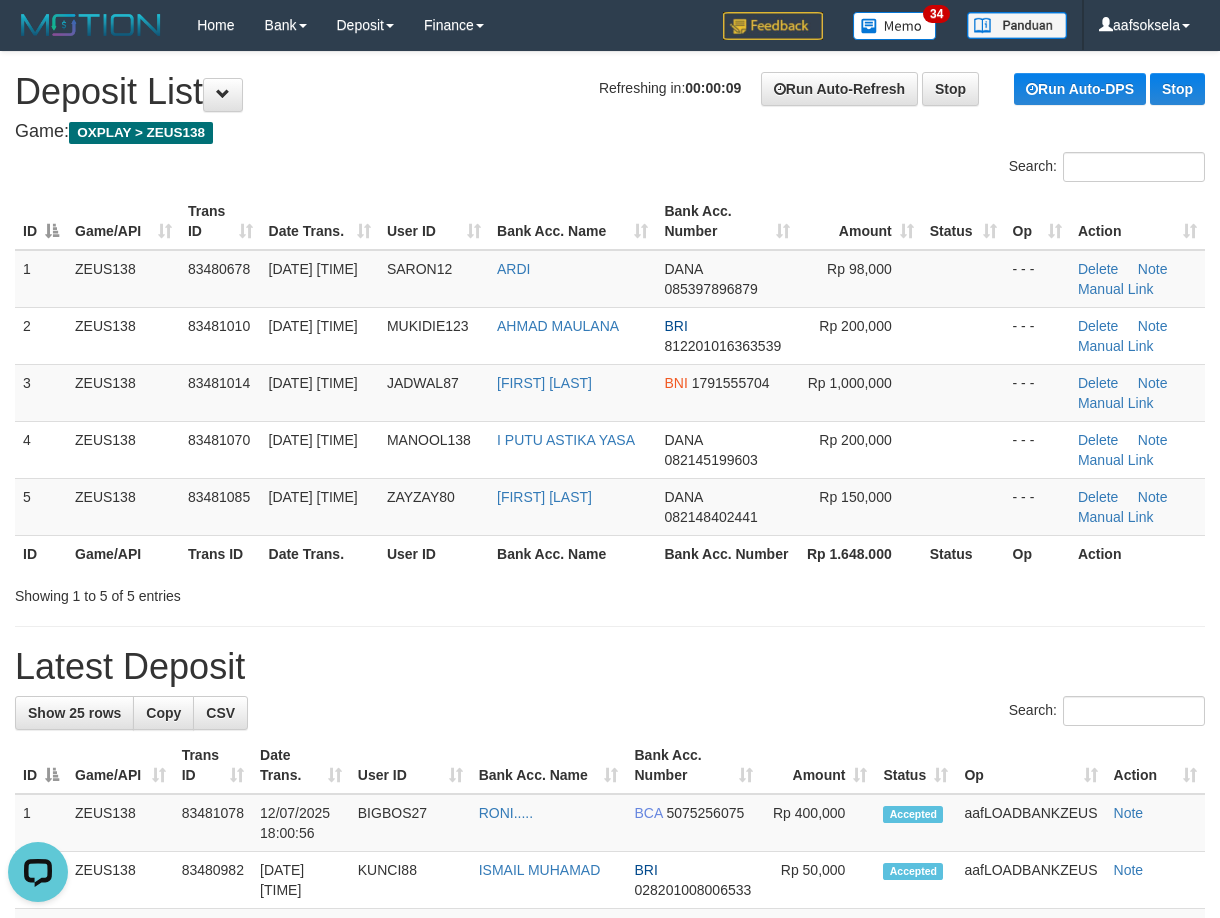 scroll, scrollTop: 0, scrollLeft: 0, axis: both 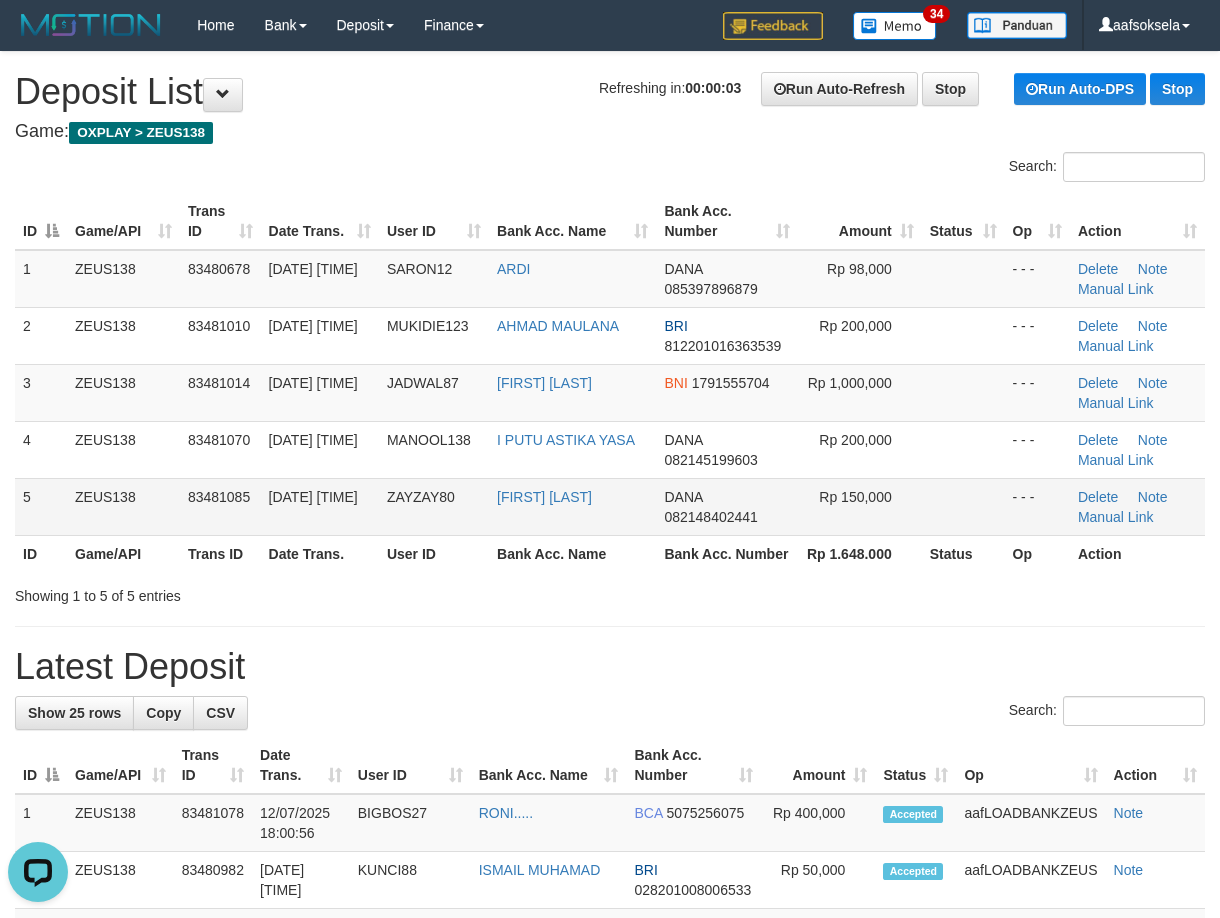 click on "[FIRST] [LAST]" at bounding box center [572, 506] 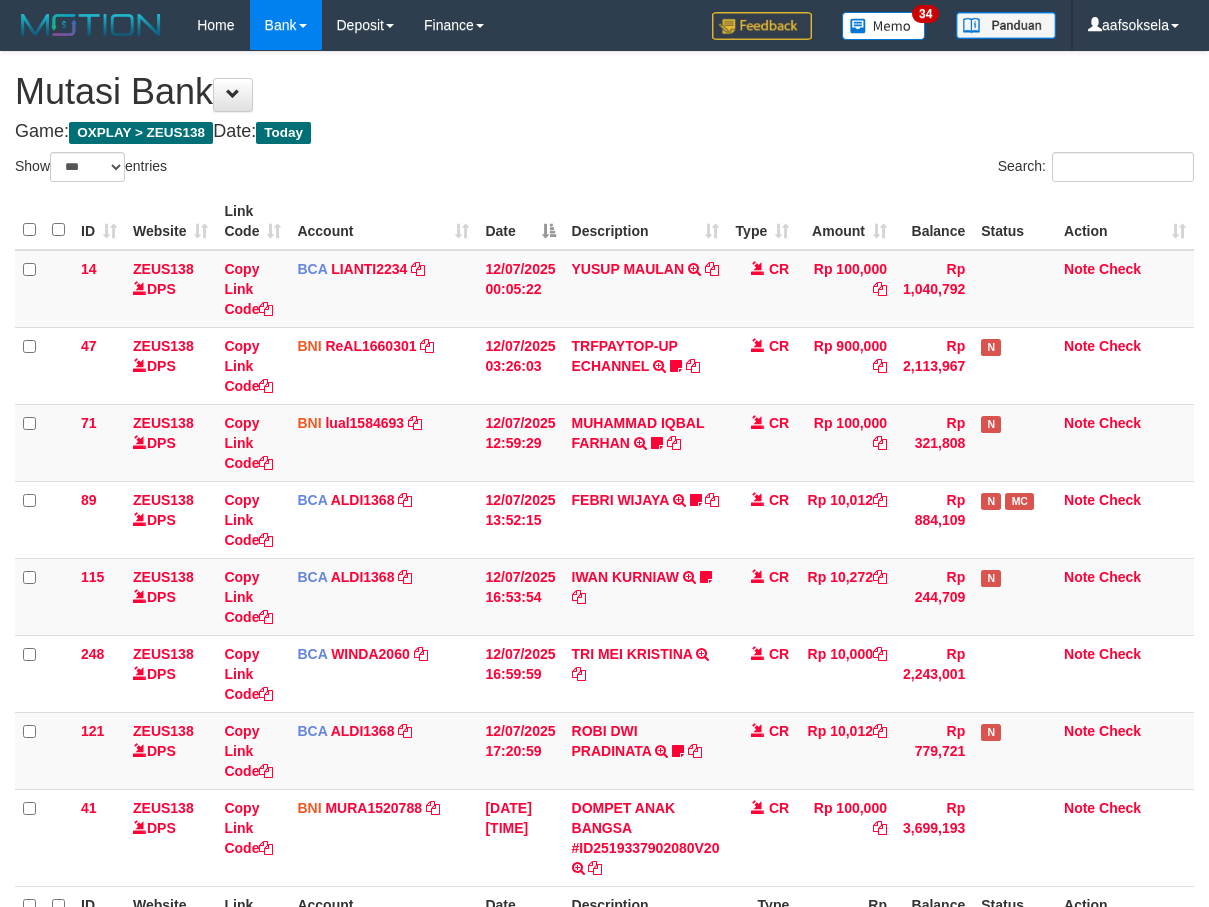 select on "***" 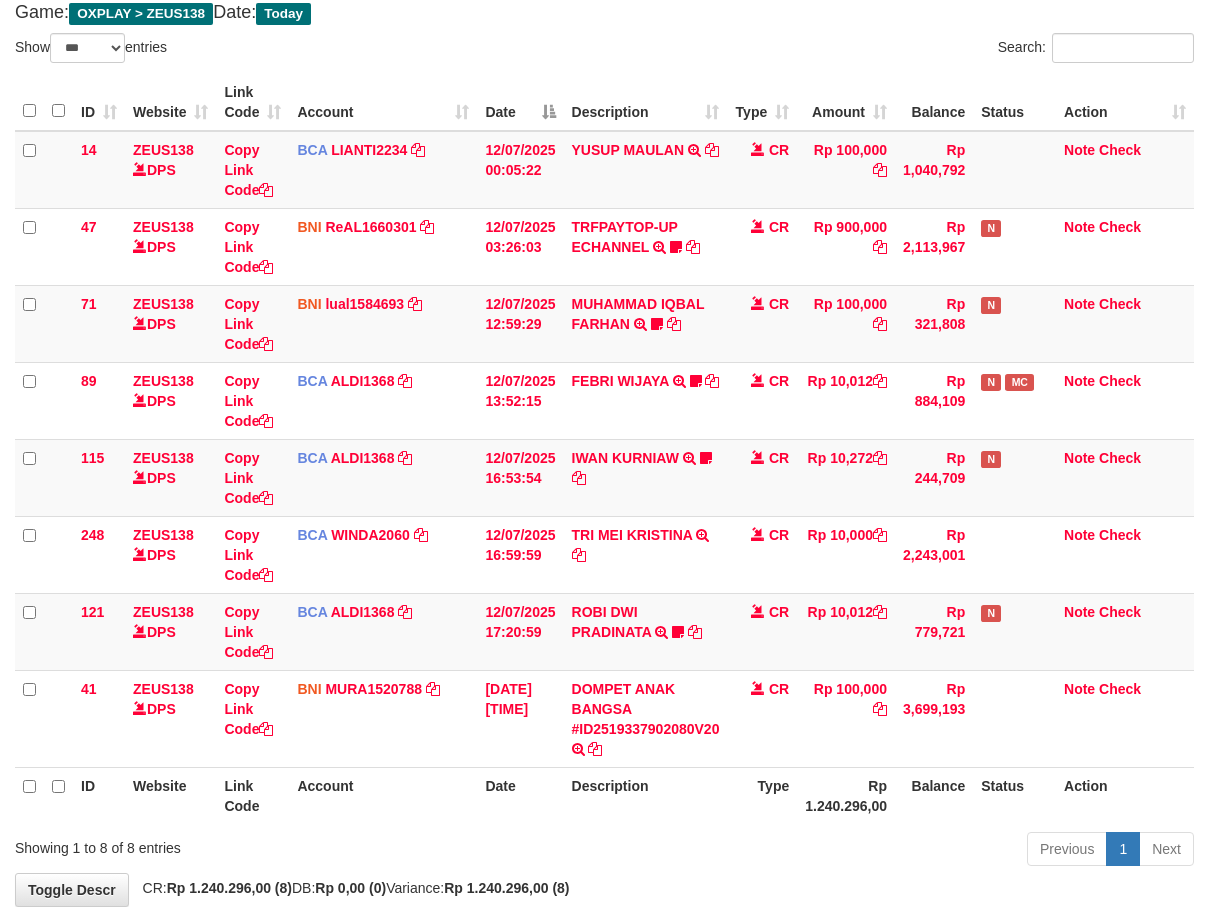 click on "DOMPET ANAK BANGSA #ID2519337902080V20         TRANSFER DARI DOMPET ANAK BANGSA #ID2519337902080V20" at bounding box center [646, 718] 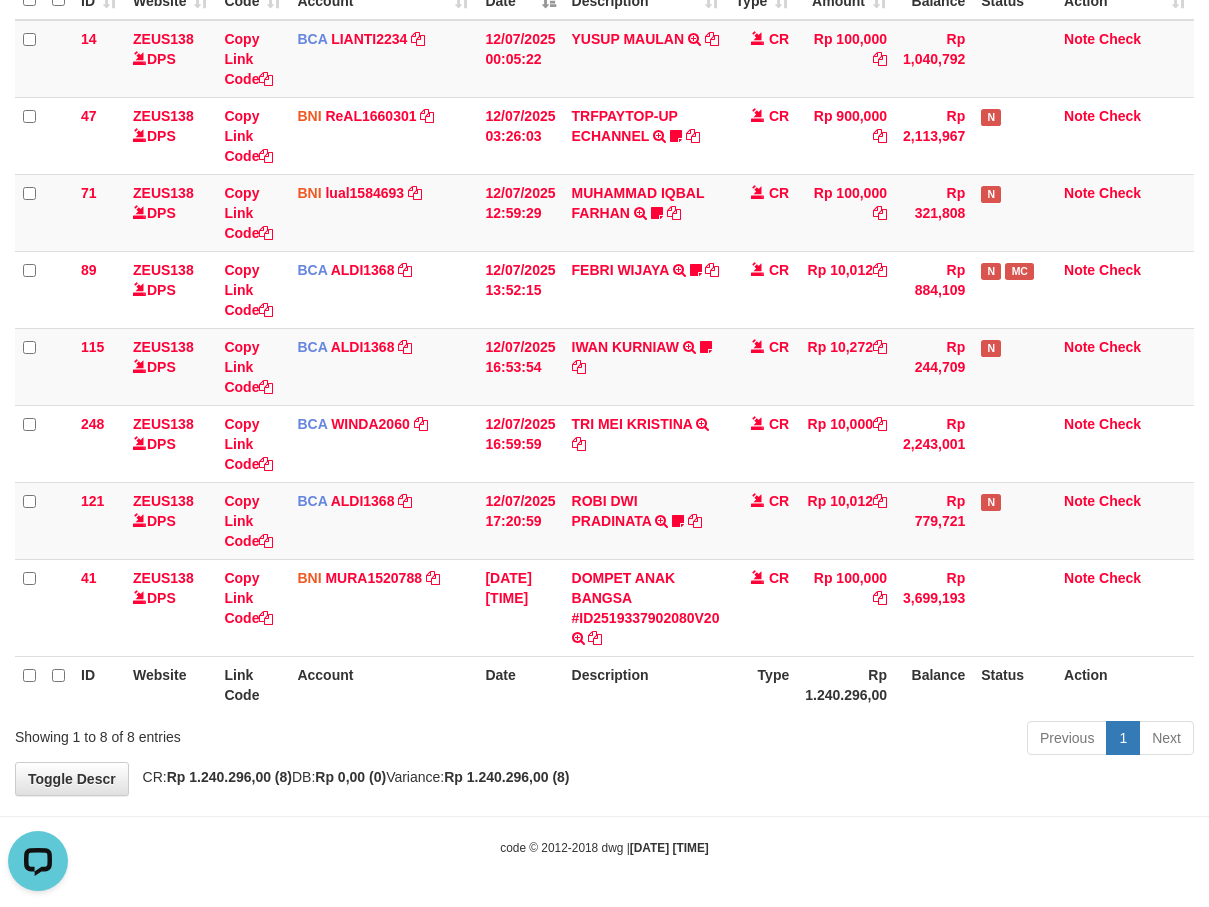 scroll, scrollTop: 0, scrollLeft: 0, axis: both 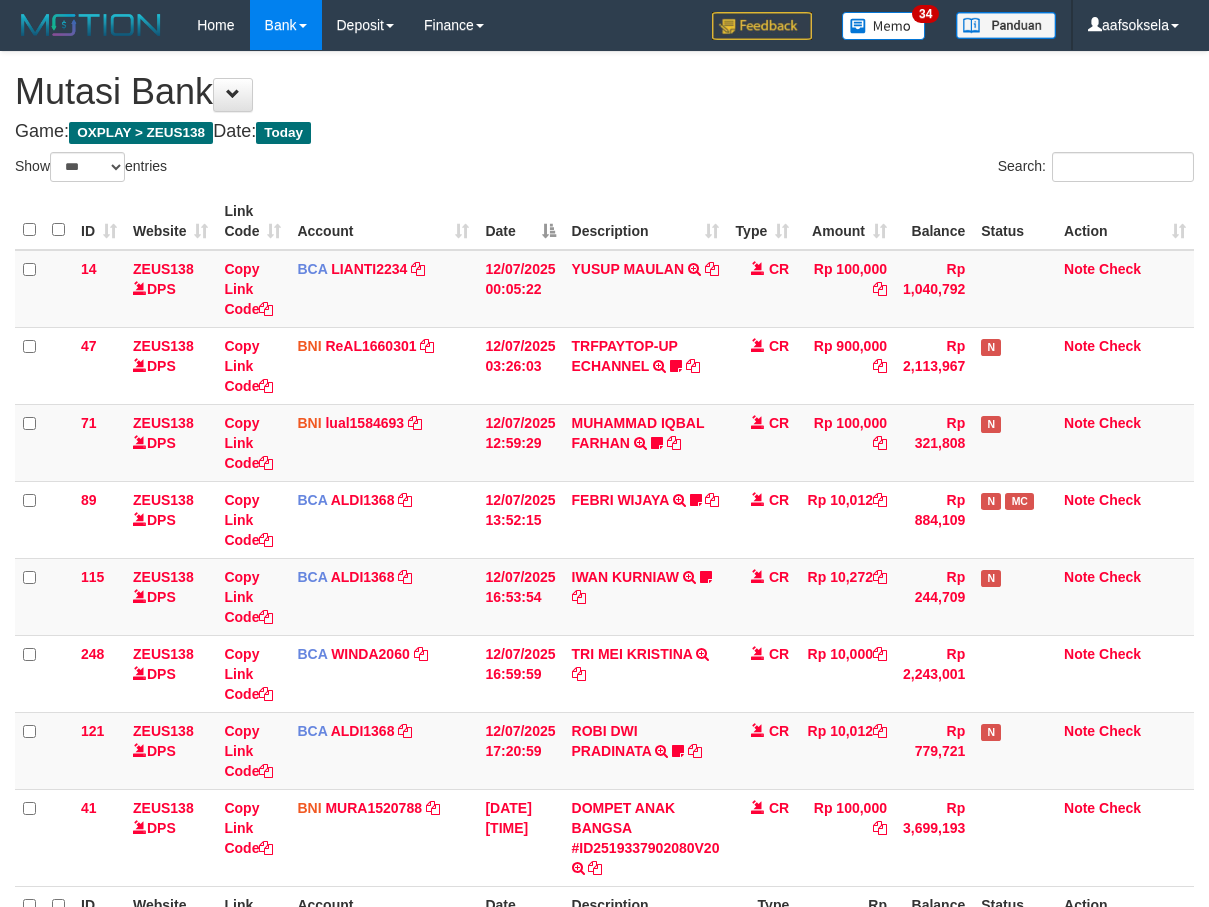 select on "***" 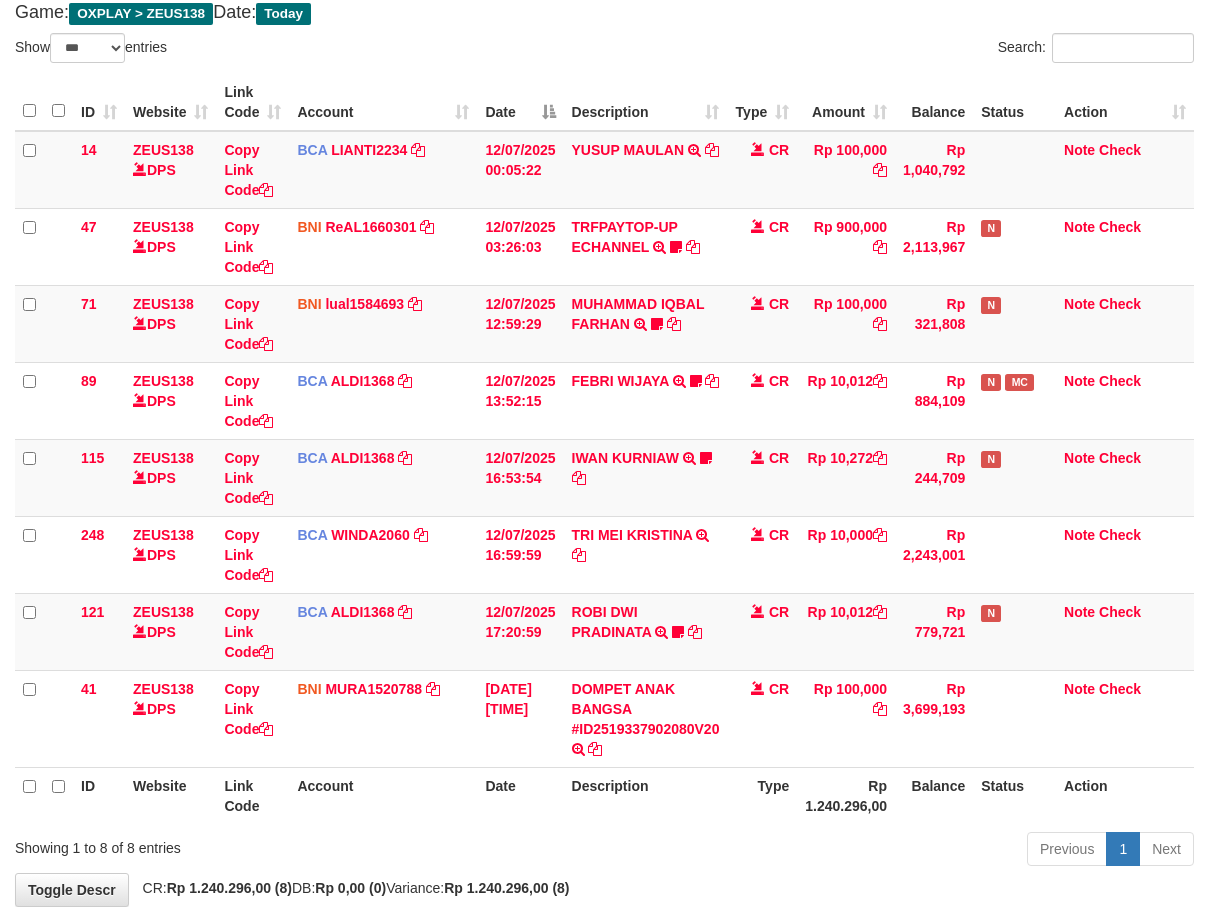 scroll, scrollTop: 230, scrollLeft: 0, axis: vertical 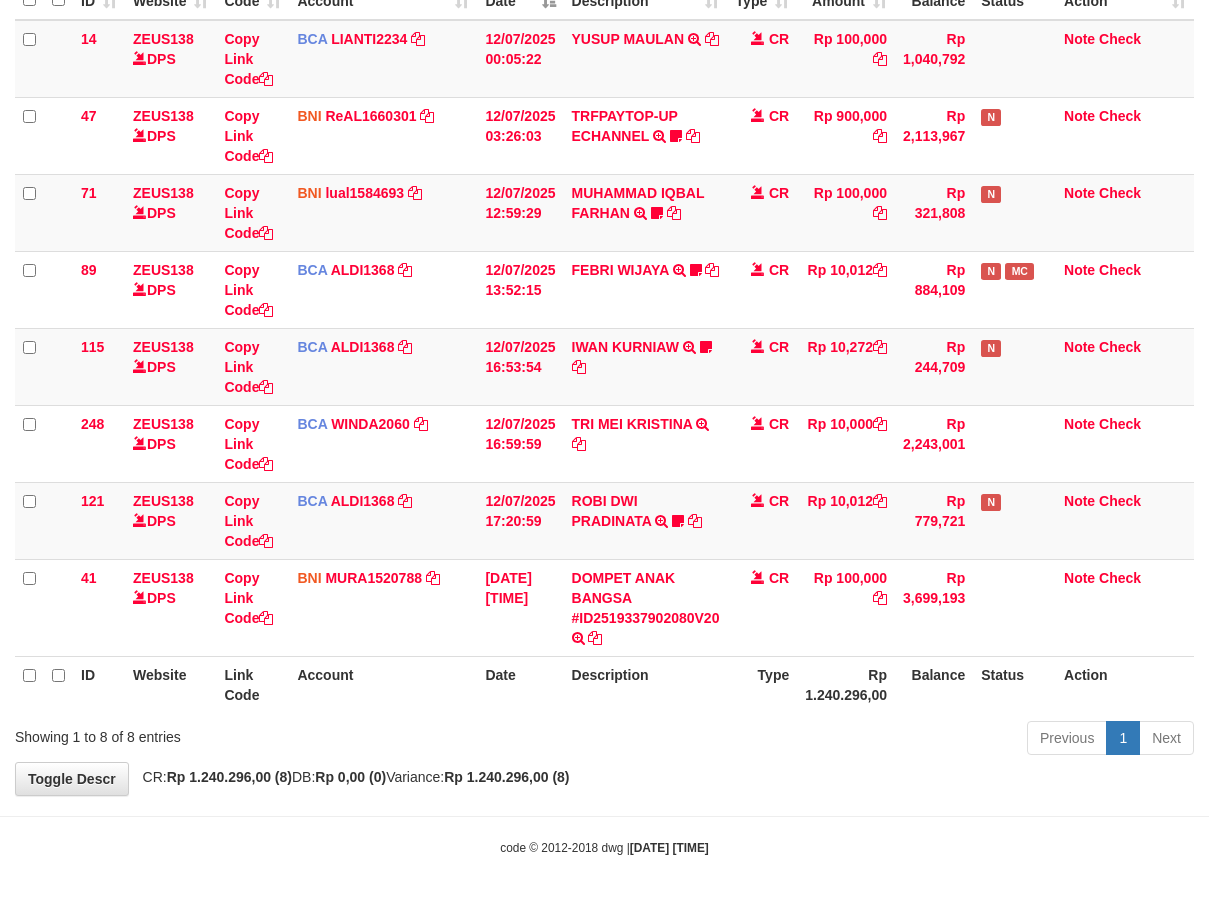 click on "Previous 1 Next" at bounding box center (856, 740) 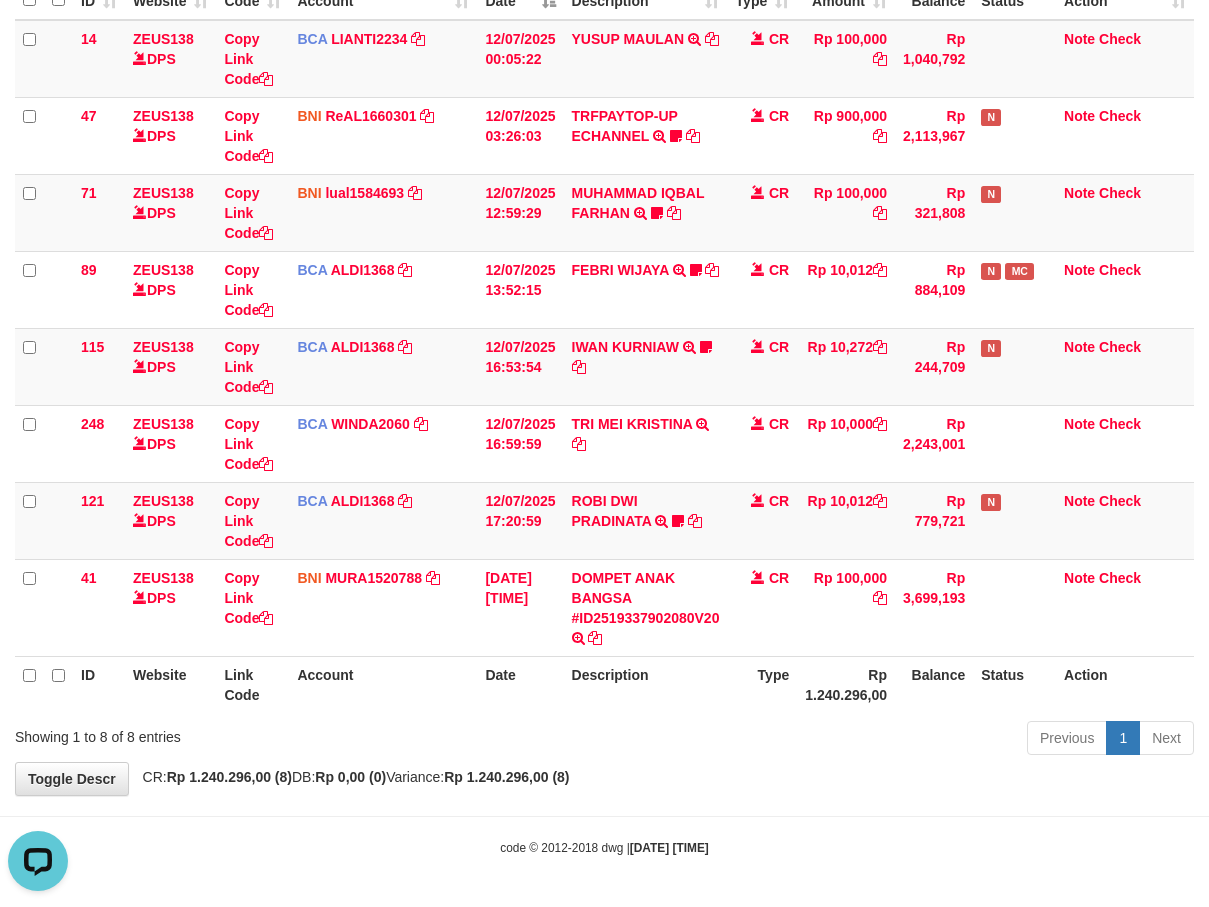 scroll, scrollTop: 0, scrollLeft: 0, axis: both 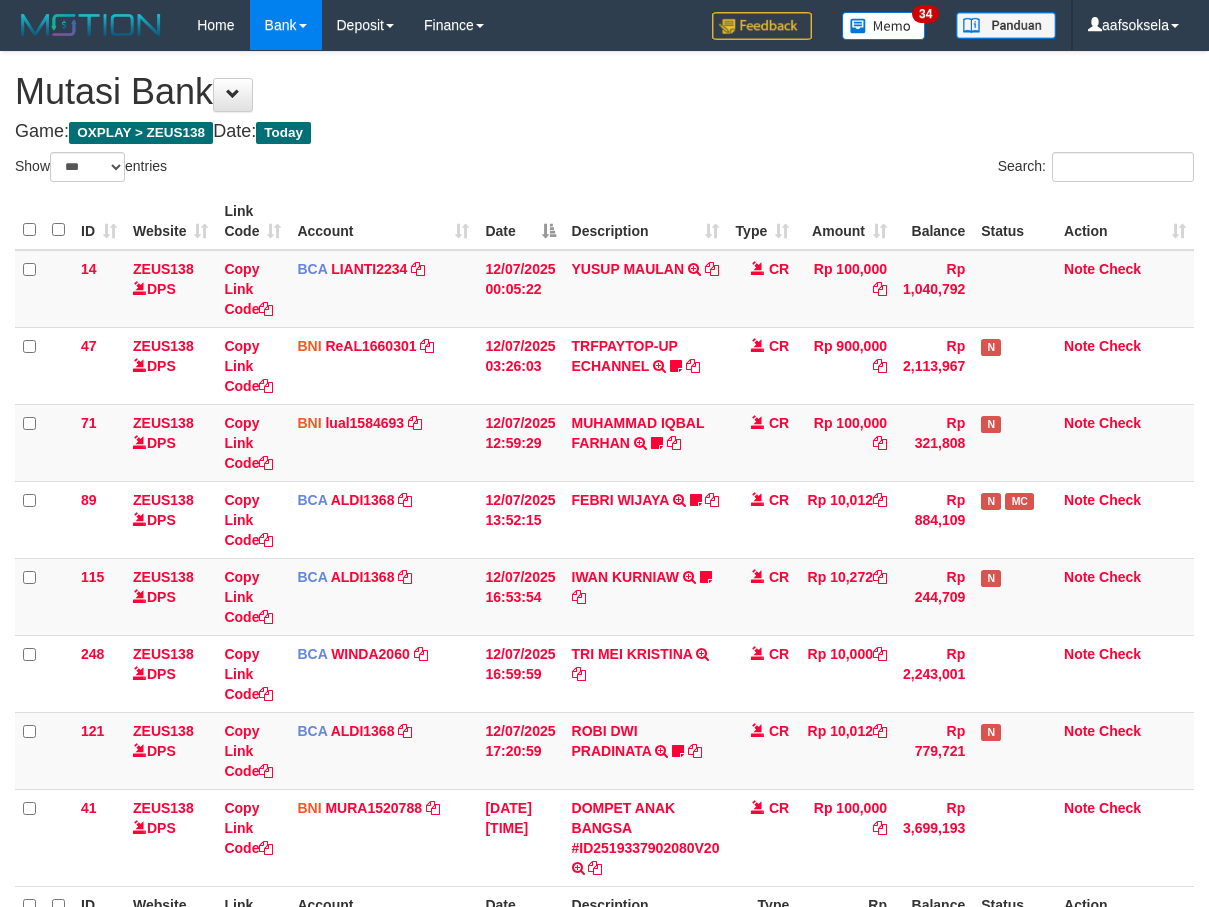 select on "***" 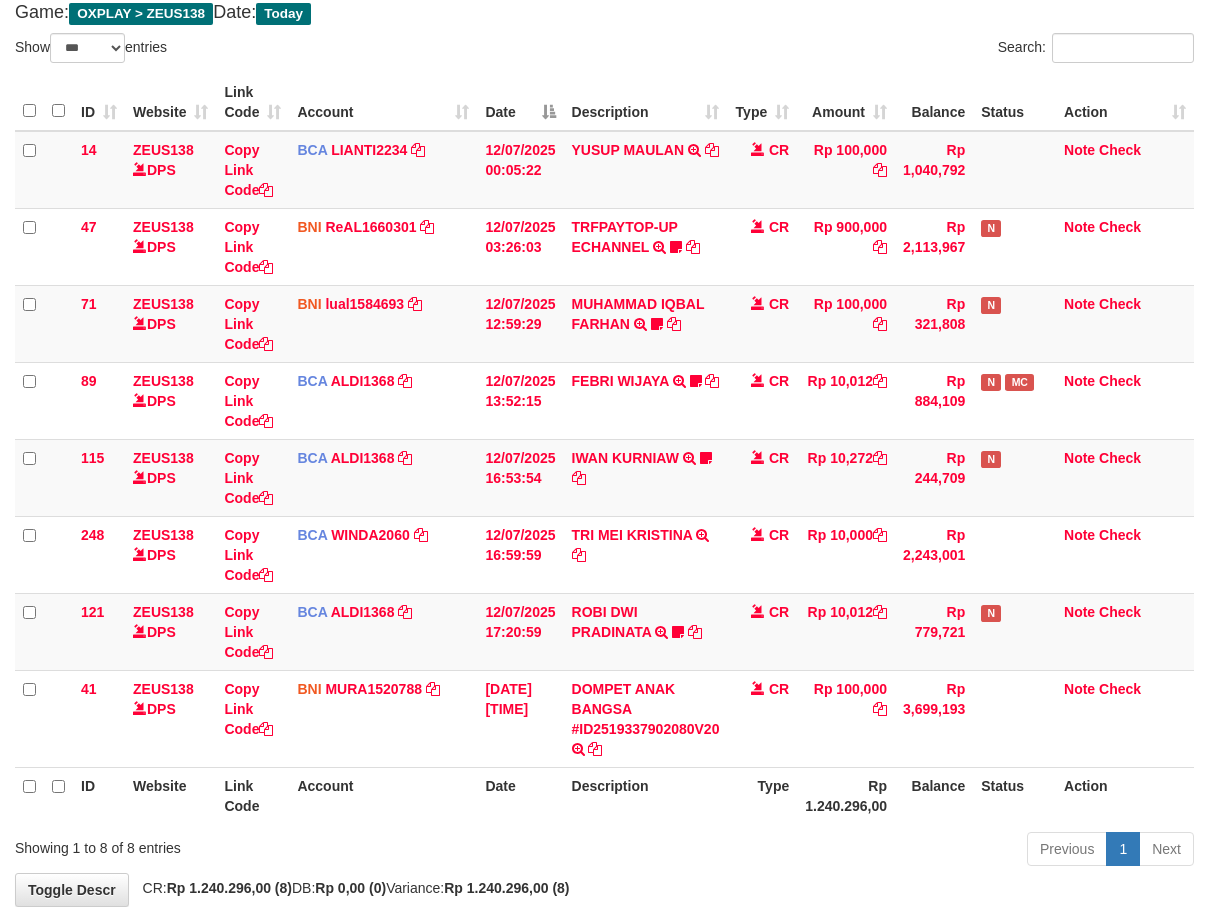 click on "Previous 1 Next" at bounding box center (856, 851) 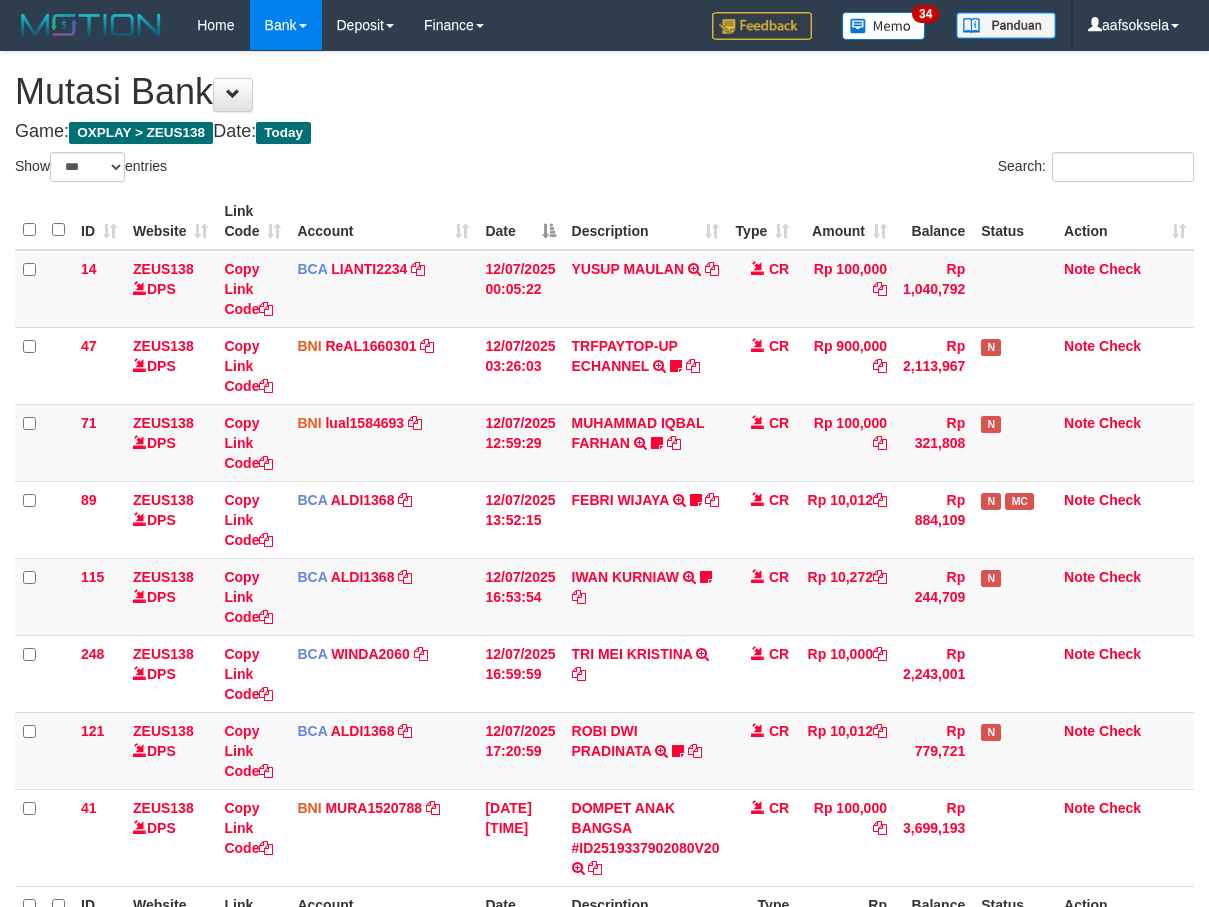select on "***" 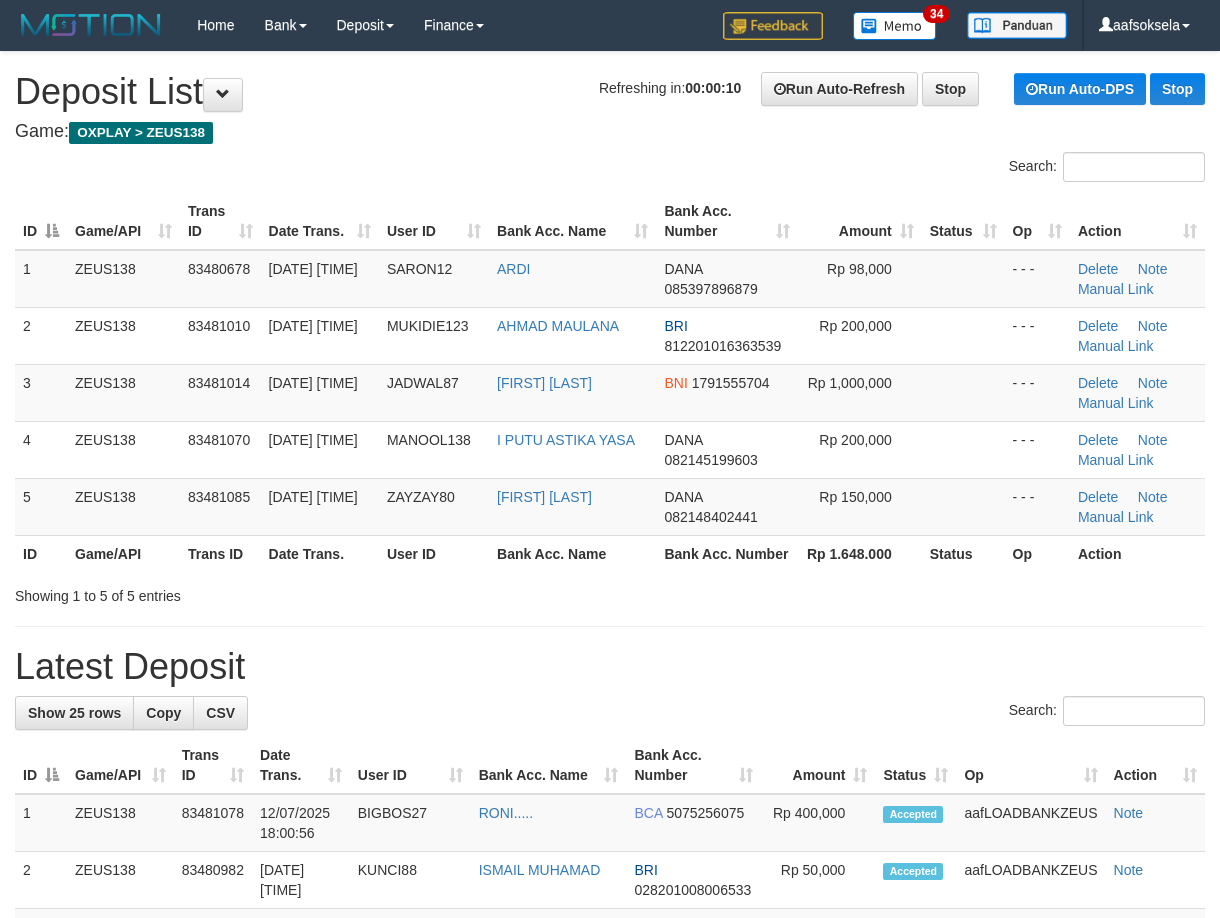 scroll, scrollTop: 0, scrollLeft: 0, axis: both 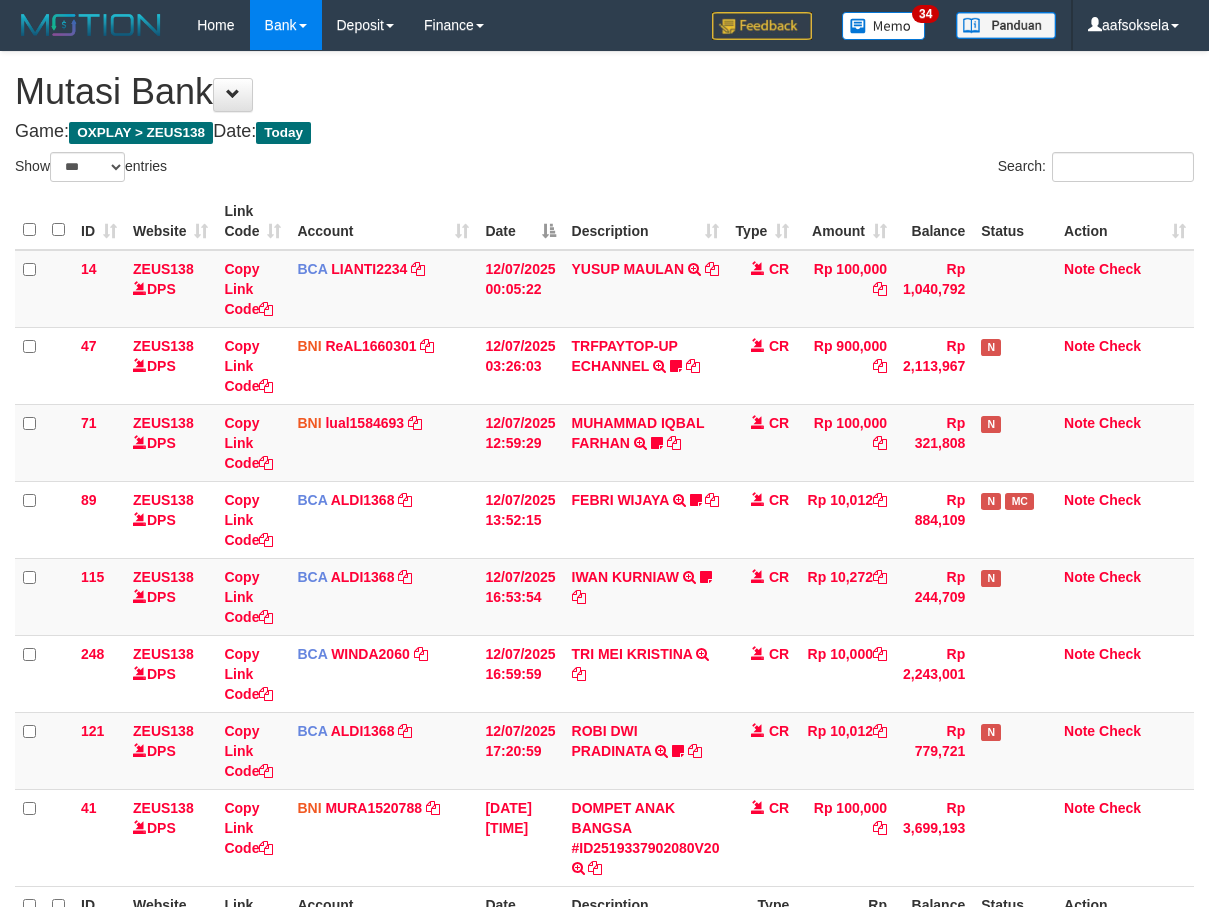 select on "***" 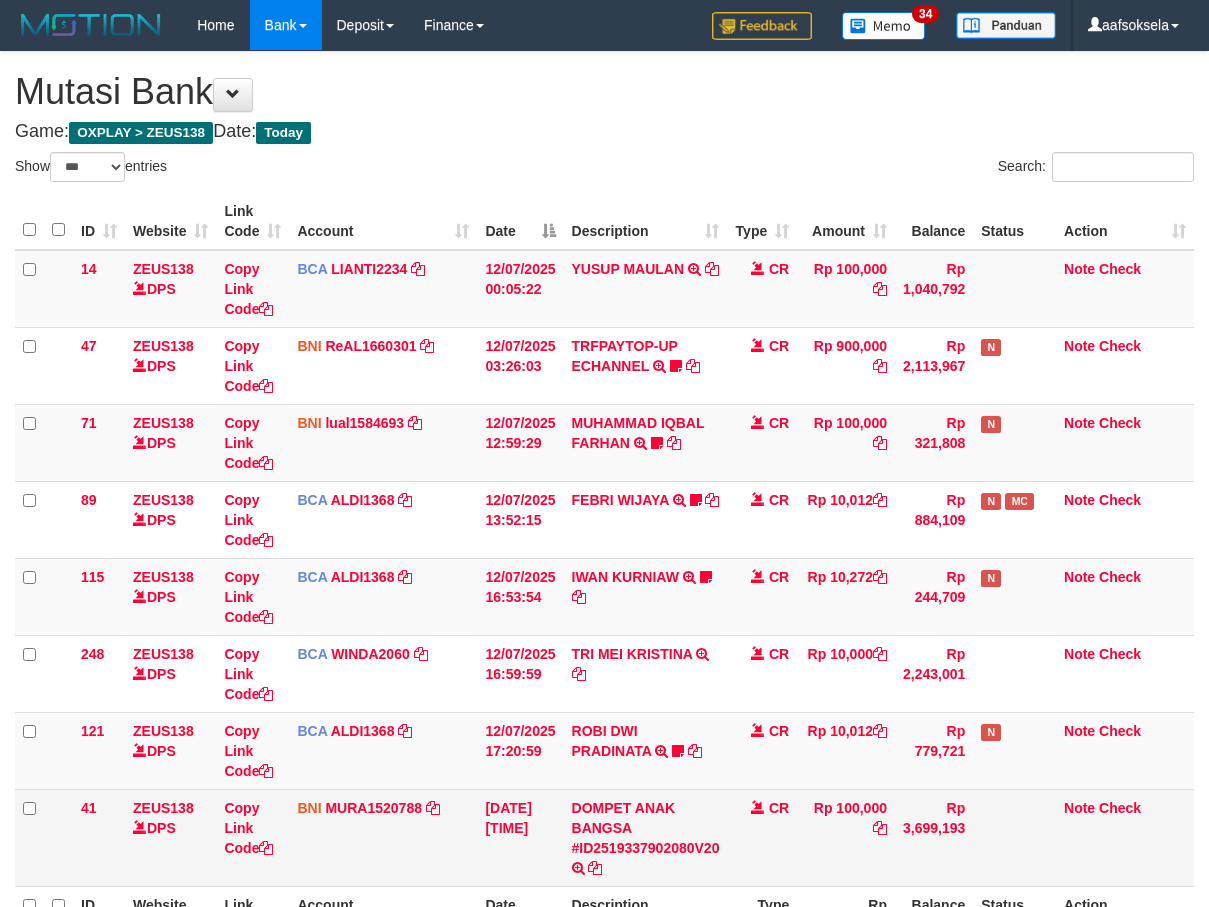 scroll, scrollTop: 97, scrollLeft: 0, axis: vertical 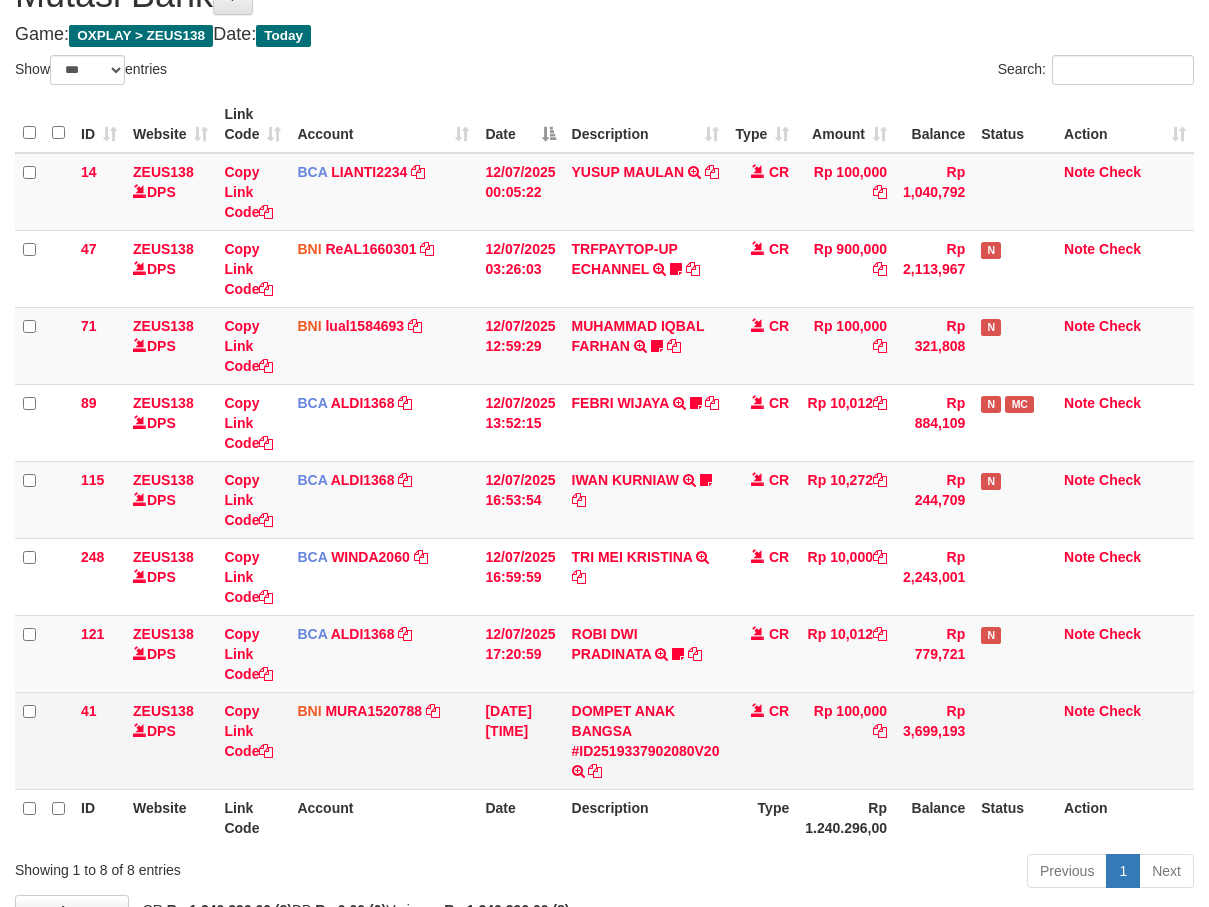 click on "CR" at bounding box center [762, 740] 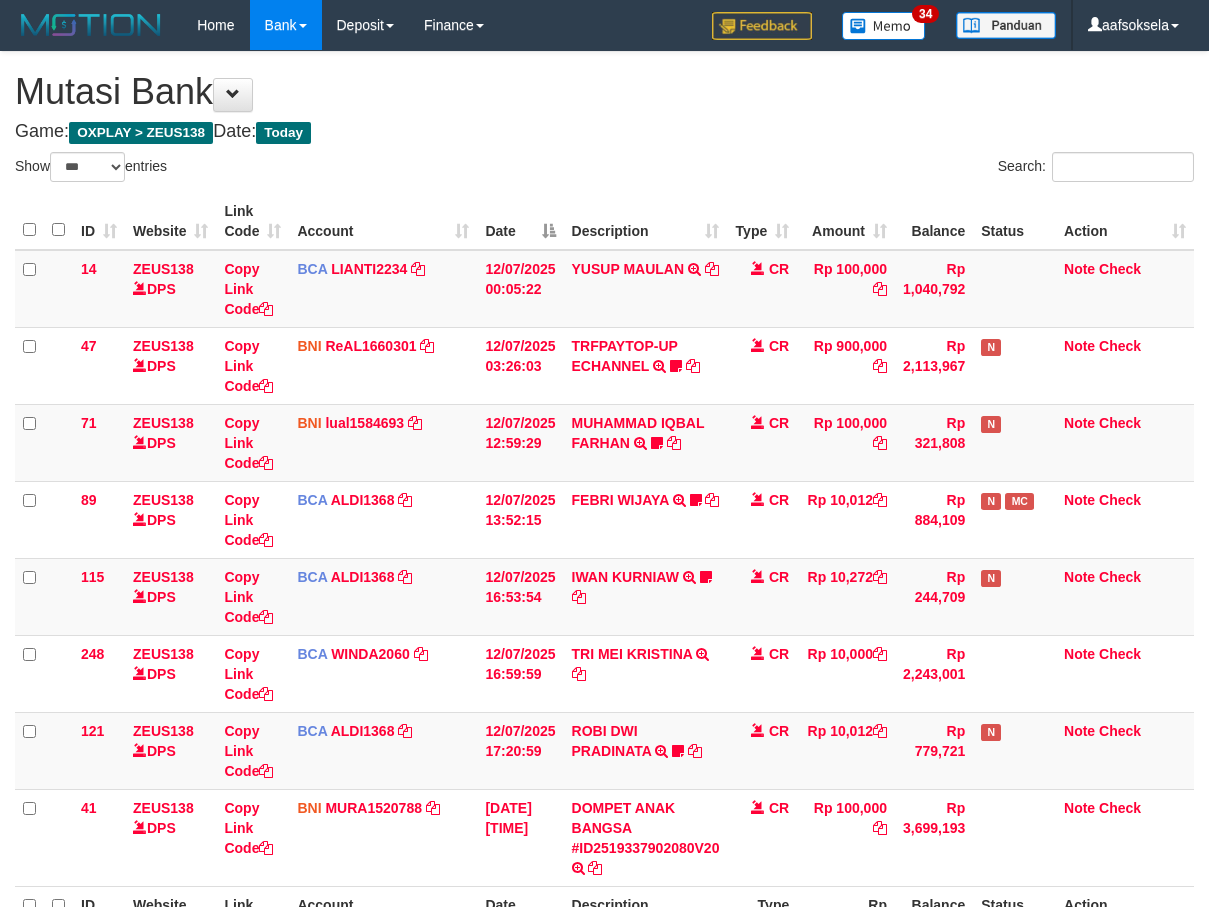 select on "***" 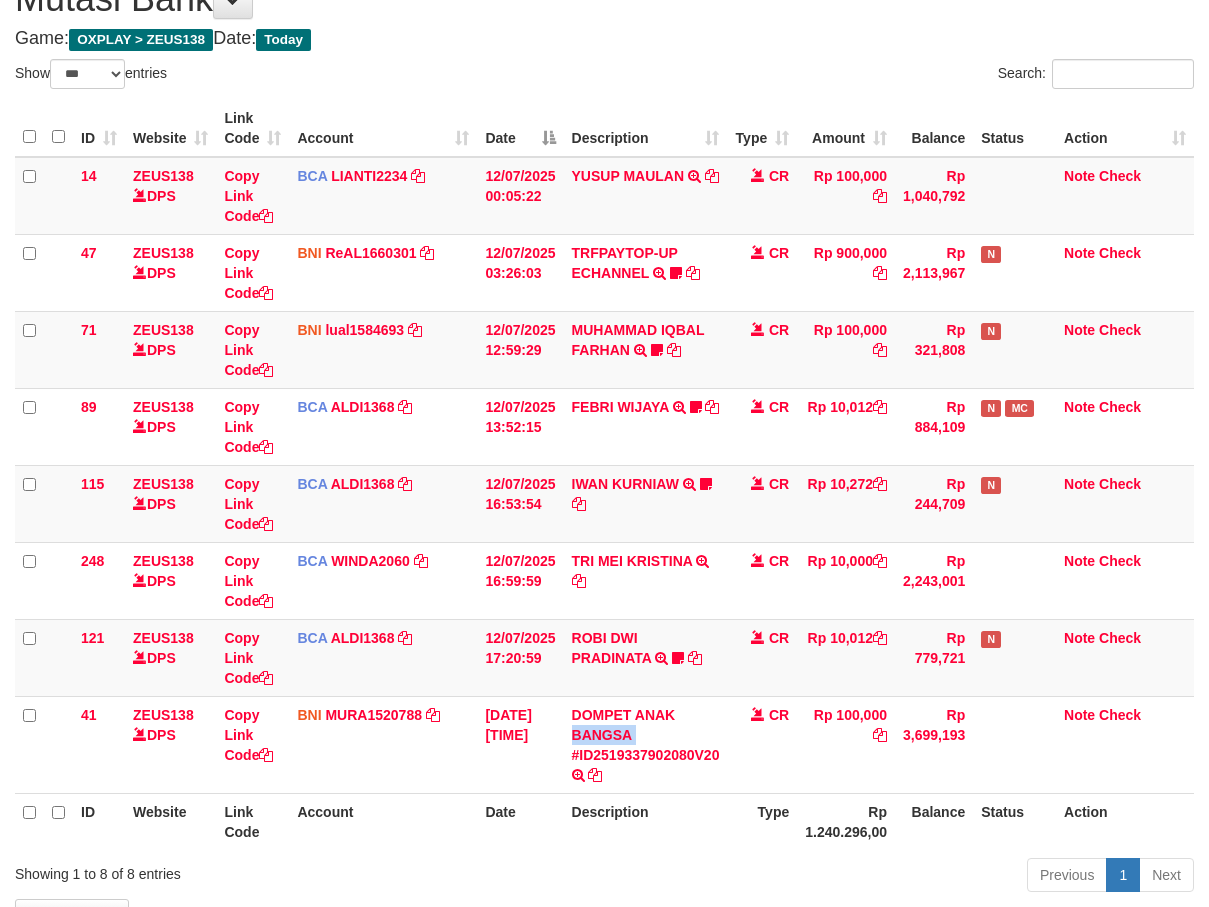 click on "DOMPET ANAK BANGSA #ID2519337902080V20         TRANSFER DARI DOMPET ANAK BANGSA #ID2519337902080V20" at bounding box center (646, 744) 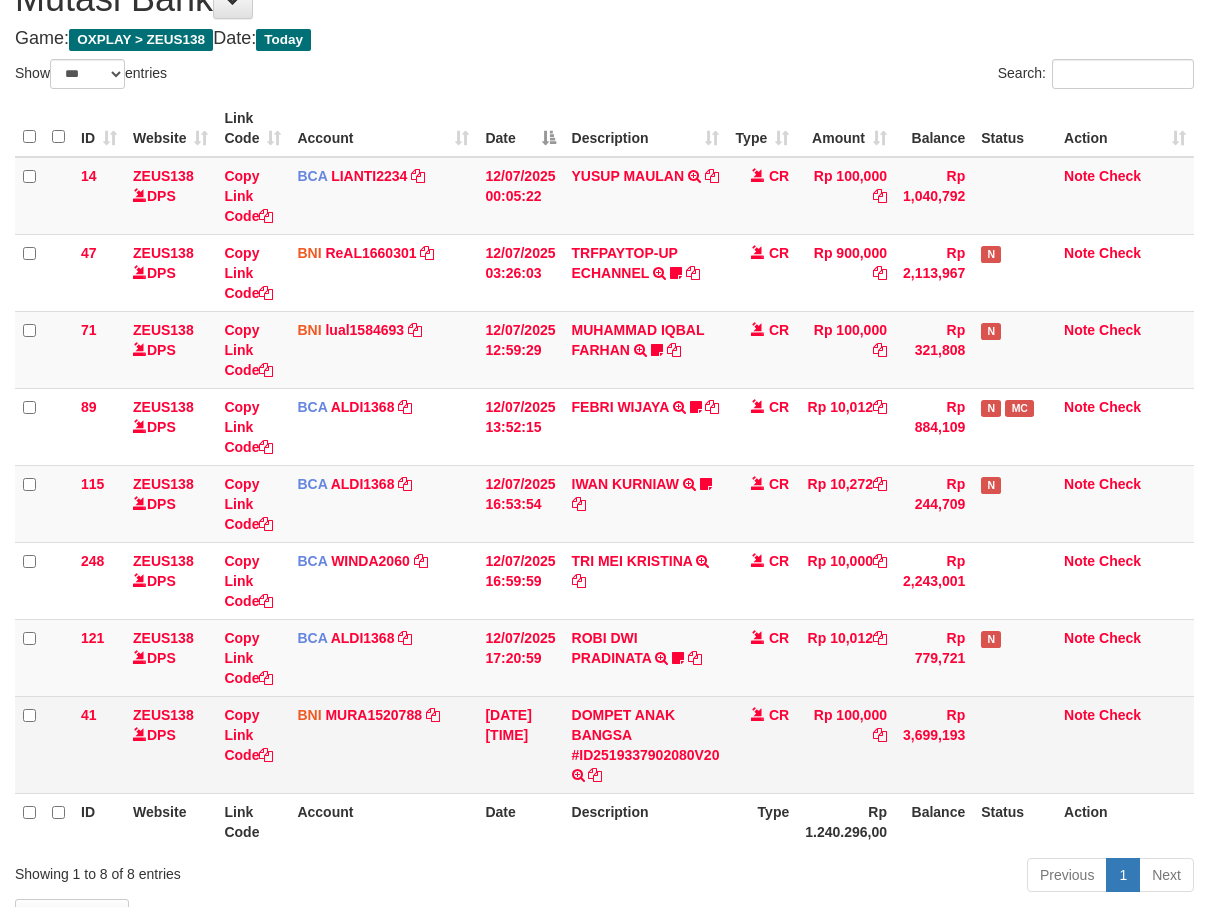 click on "DOMPET ANAK BANGSA #ID2519337902080V20         TRANSFER DARI DOMPET ANAK BANGSA #ID2519337902080V20" at bounding box center [646, 744] 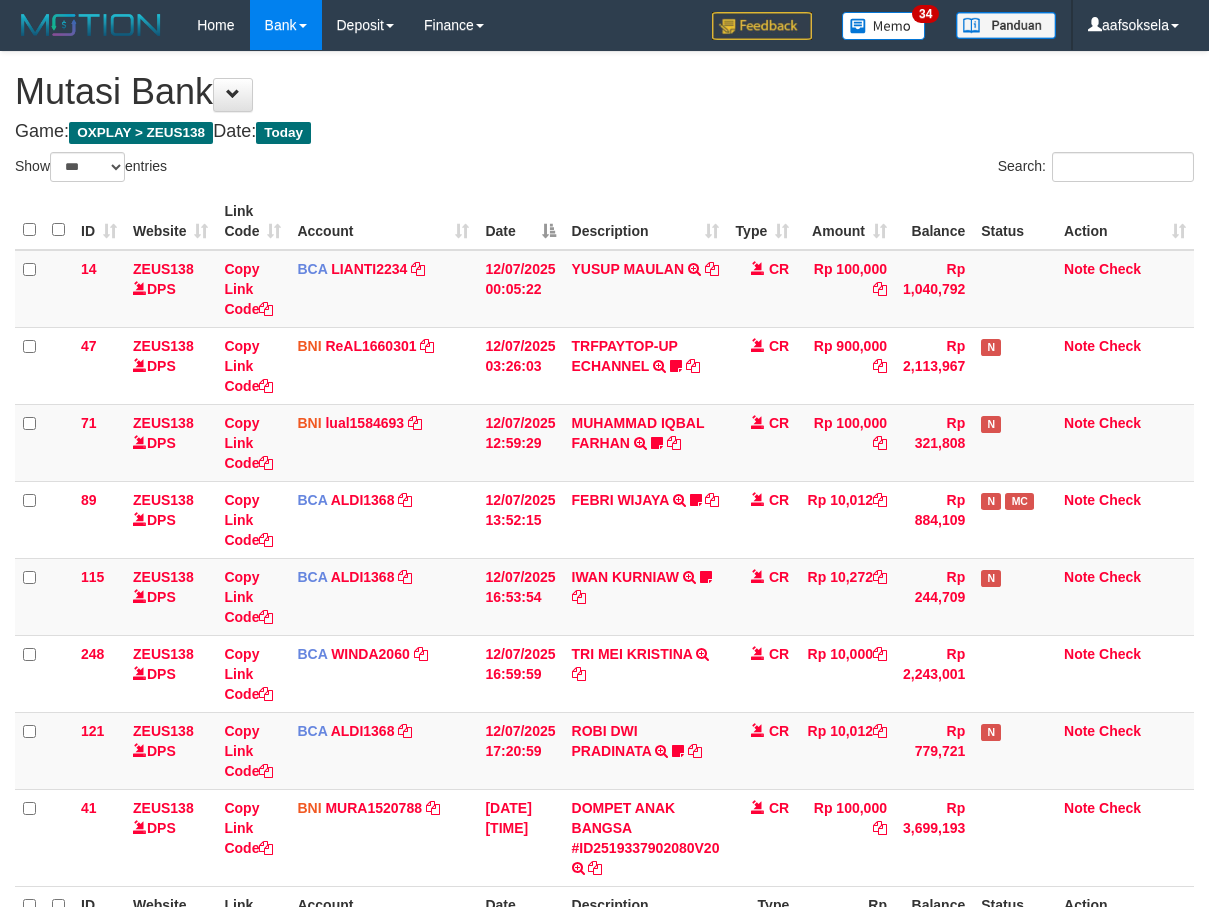 select on "***" 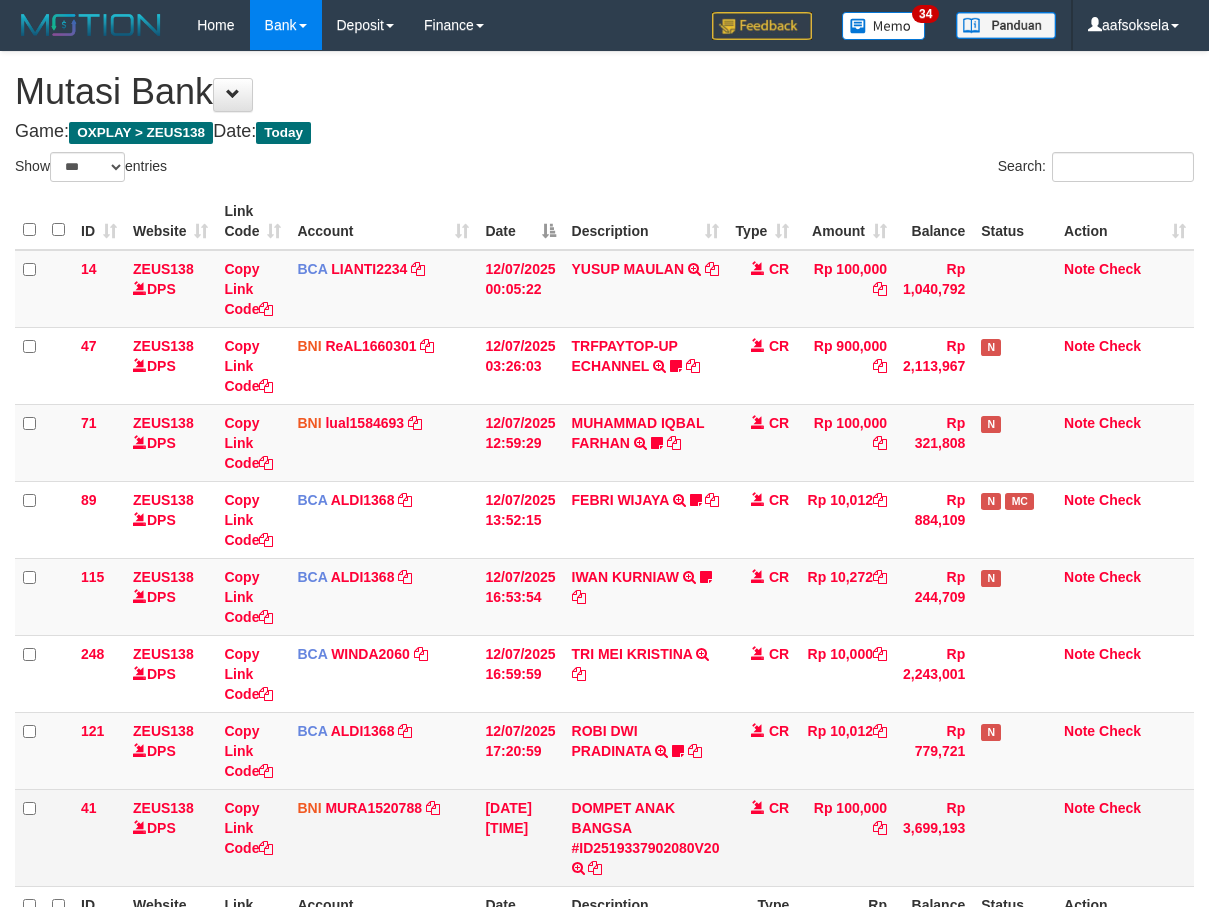 scroll, scrollTop: 93, scrollLeft: 0, axis: vertical 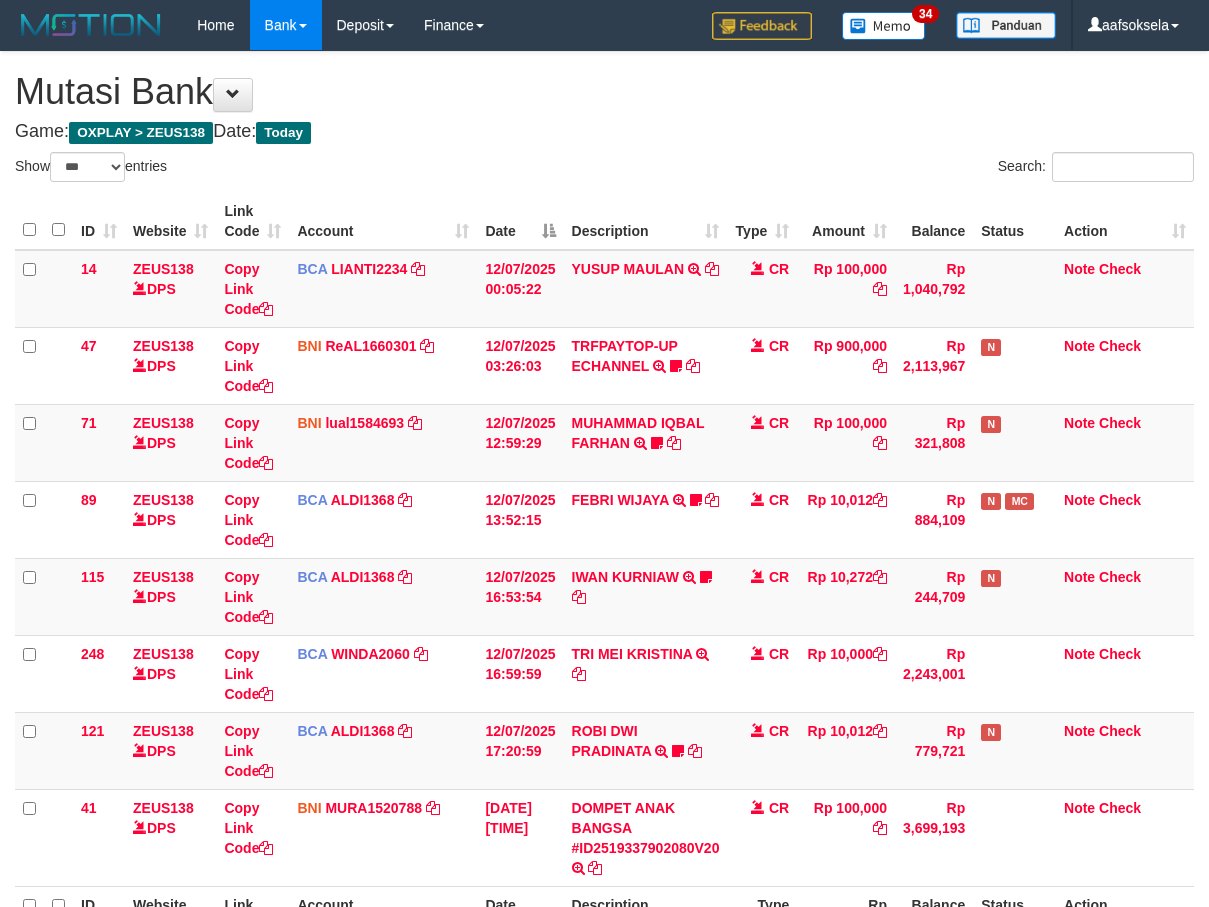 select on "***" 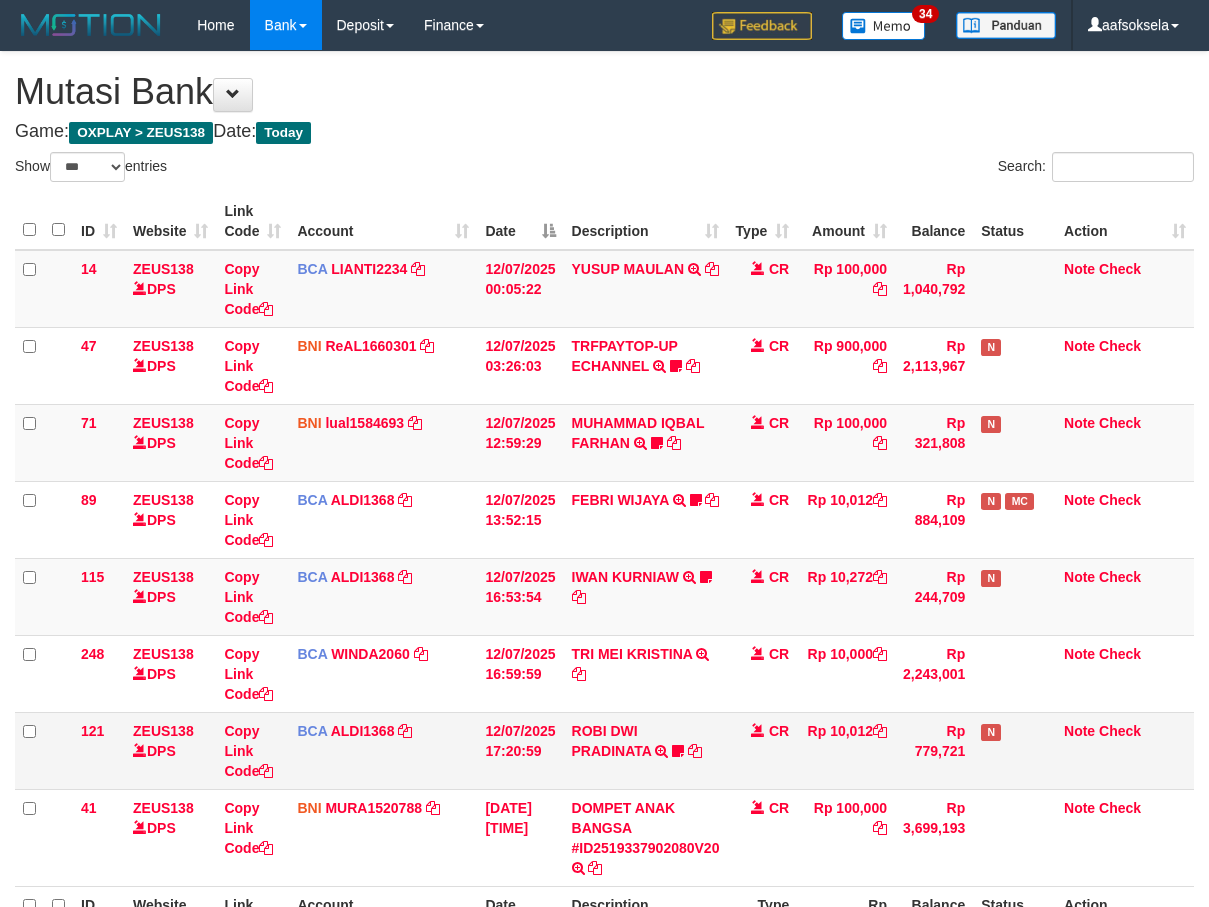scroll, scrollTop: 93, scrollLeft: 0, axis: vertical 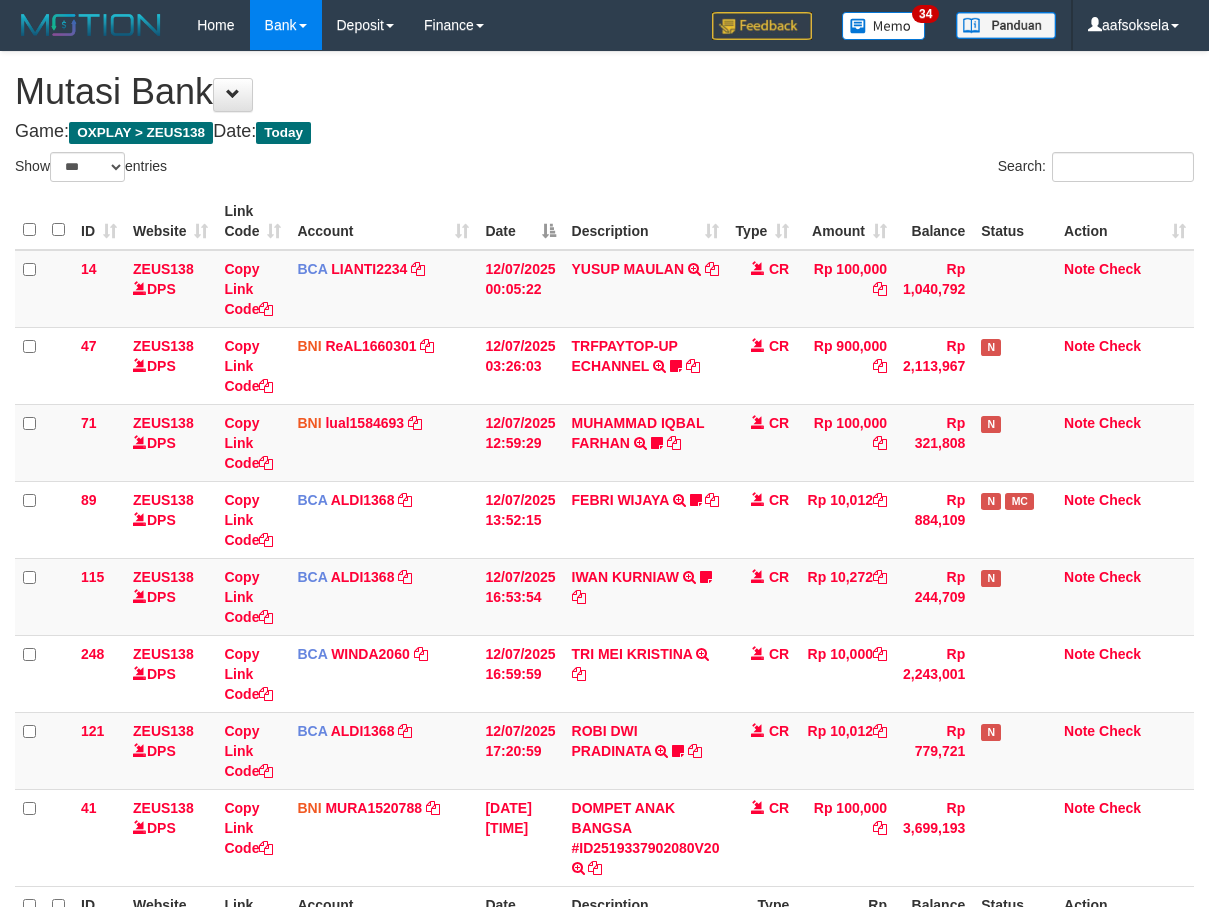 select on "***" 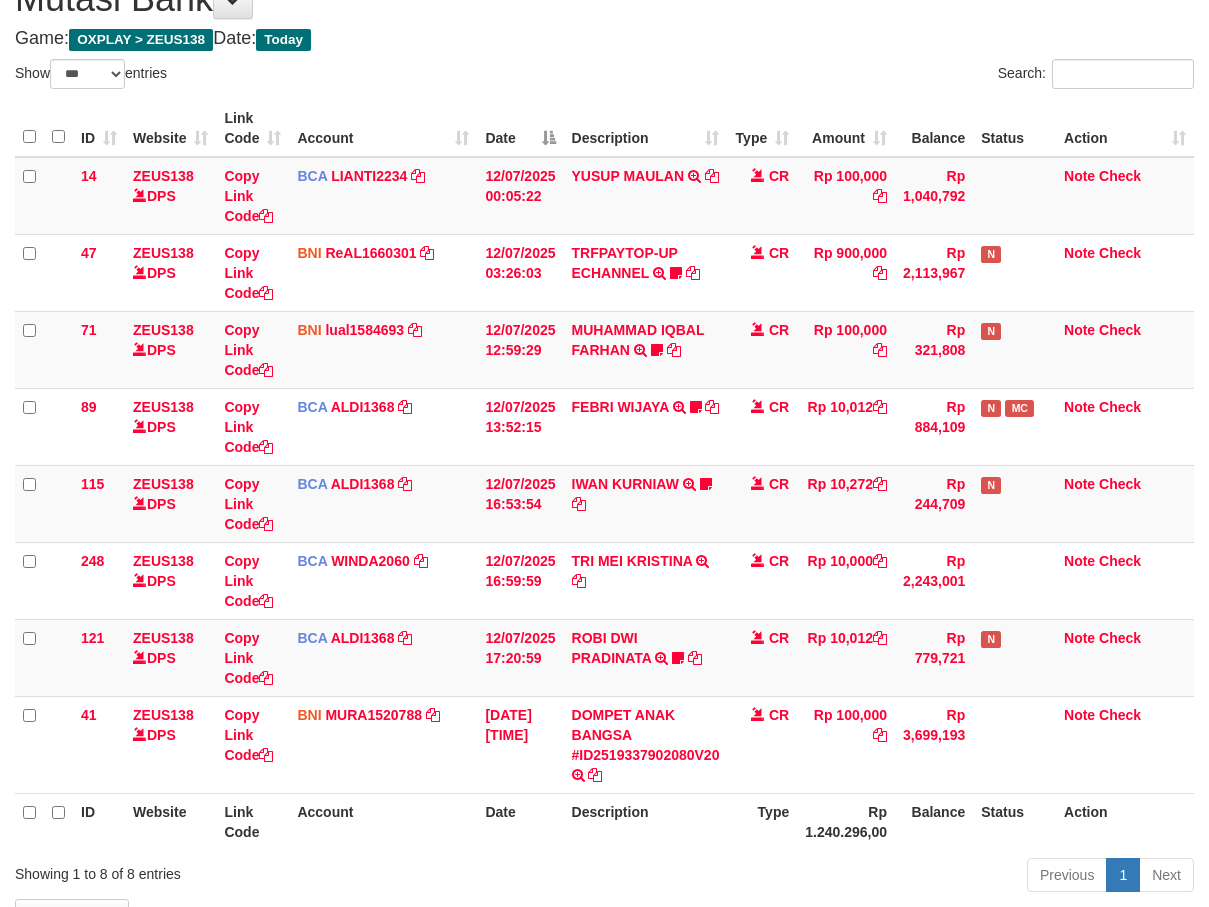click on "TRI MEI KRISTINA         TRSF E-BANKING CR 1207/FTSCY/WS95031
10000.00TRI MEI KRISTINA" at bounding box center (646, 580) 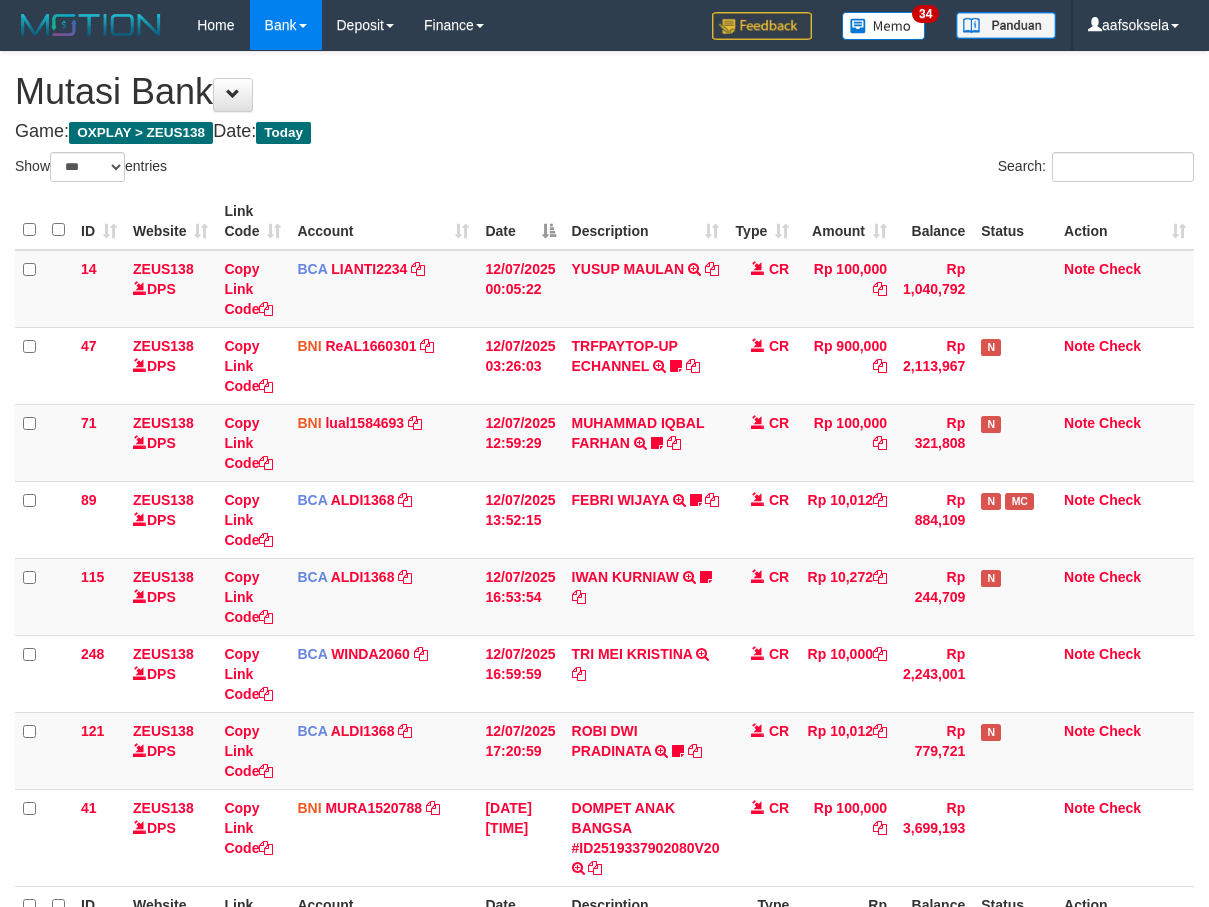 select on "***" 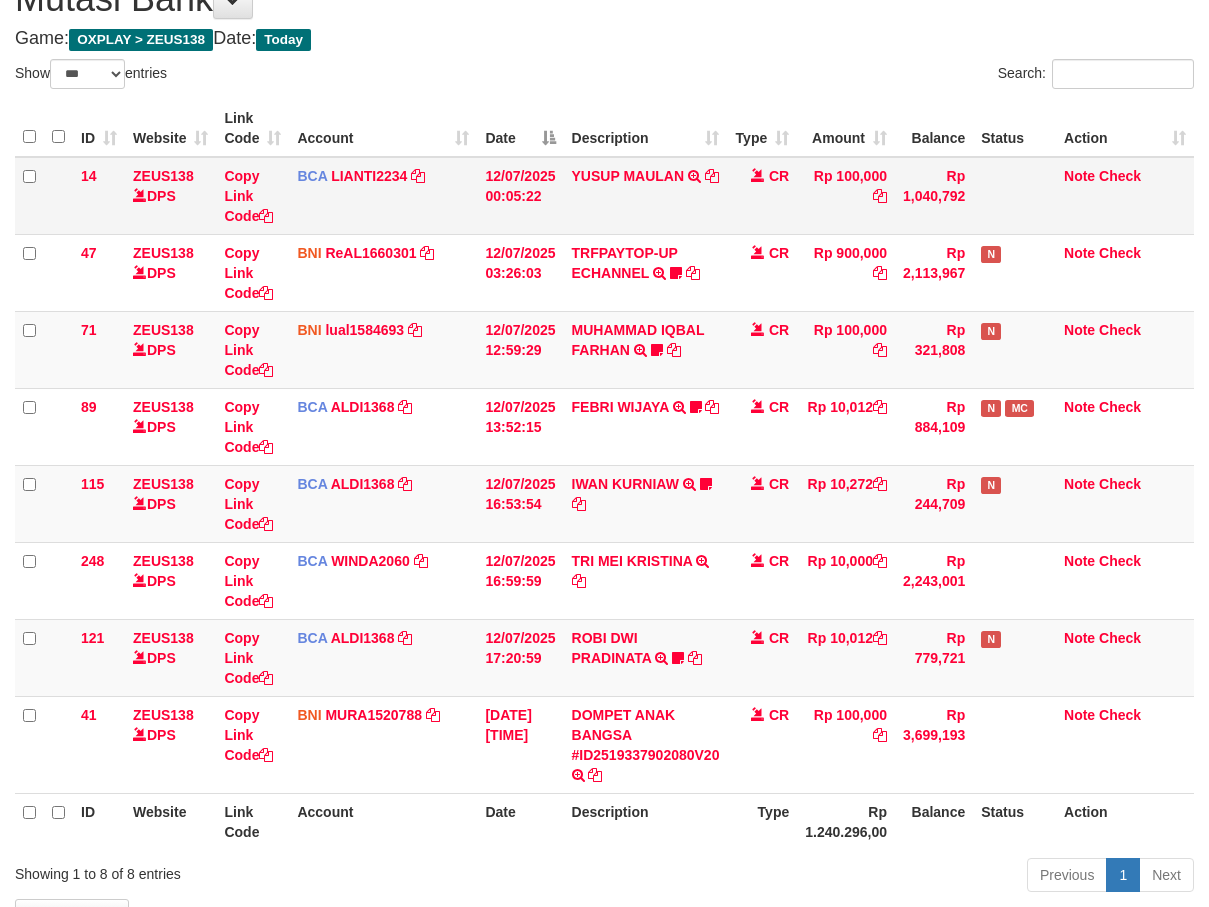 scroll, scrollTop: 163, scrollLeft: 0, axis: vertical 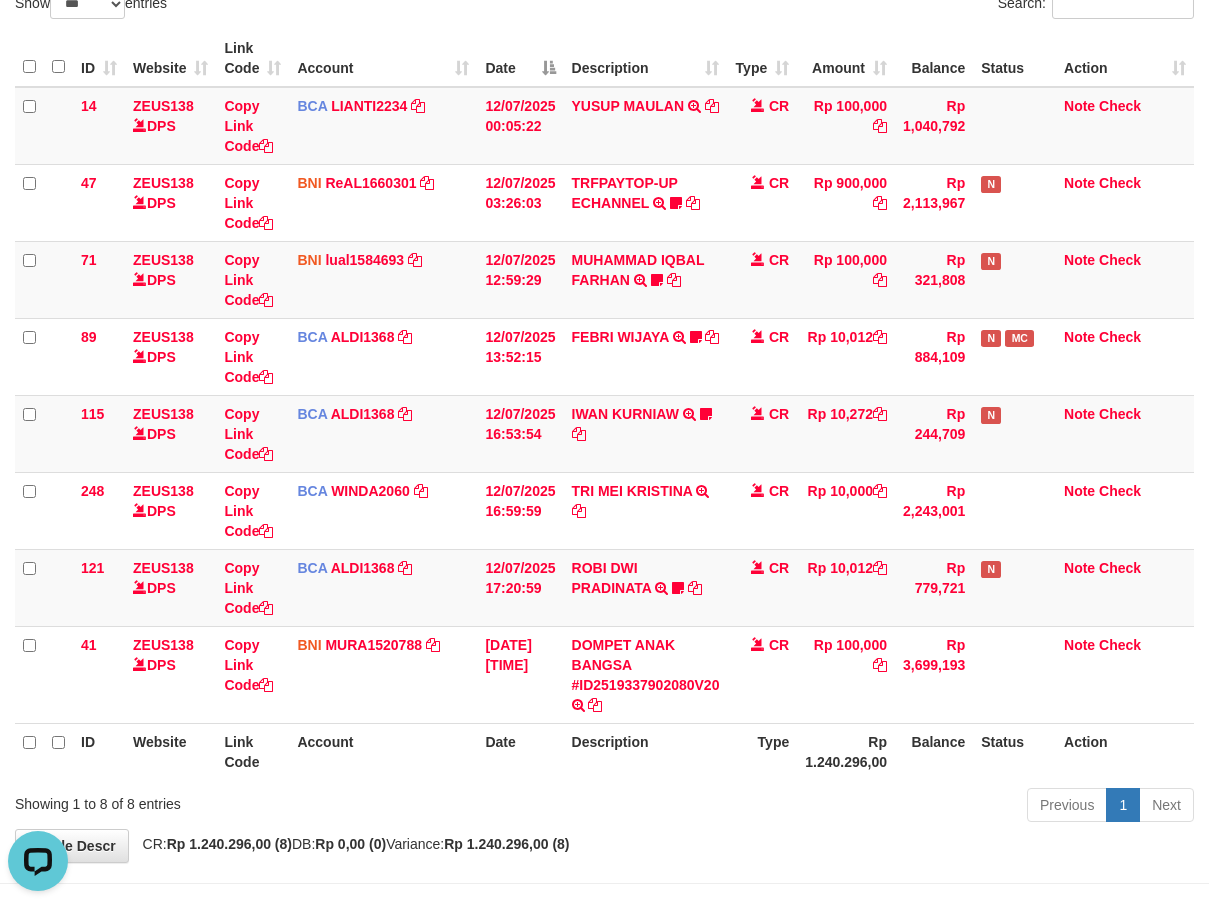 click on "Account" at bounding box center (383, 751) 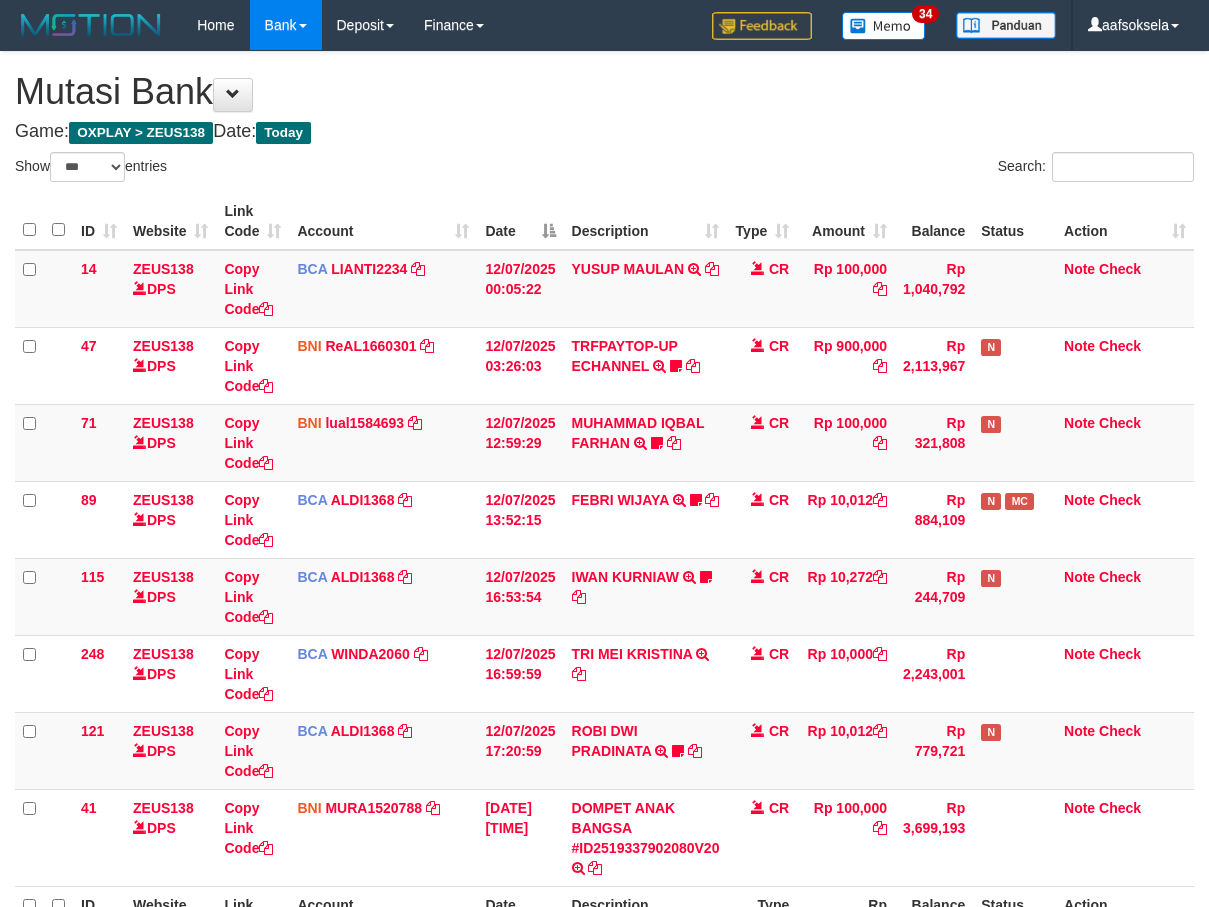 select on "***" 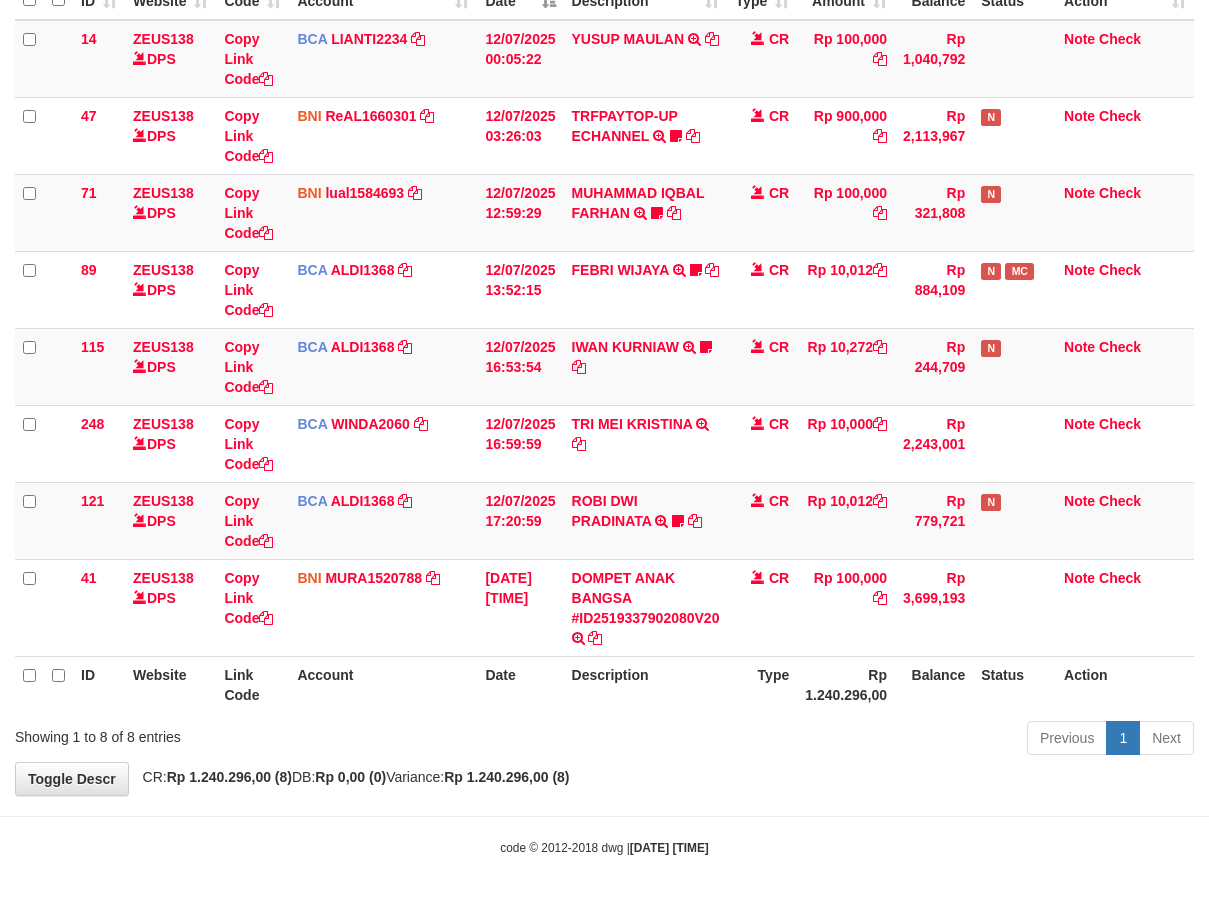 click on "Previous 1 Next" at bounding box center [856, 740] 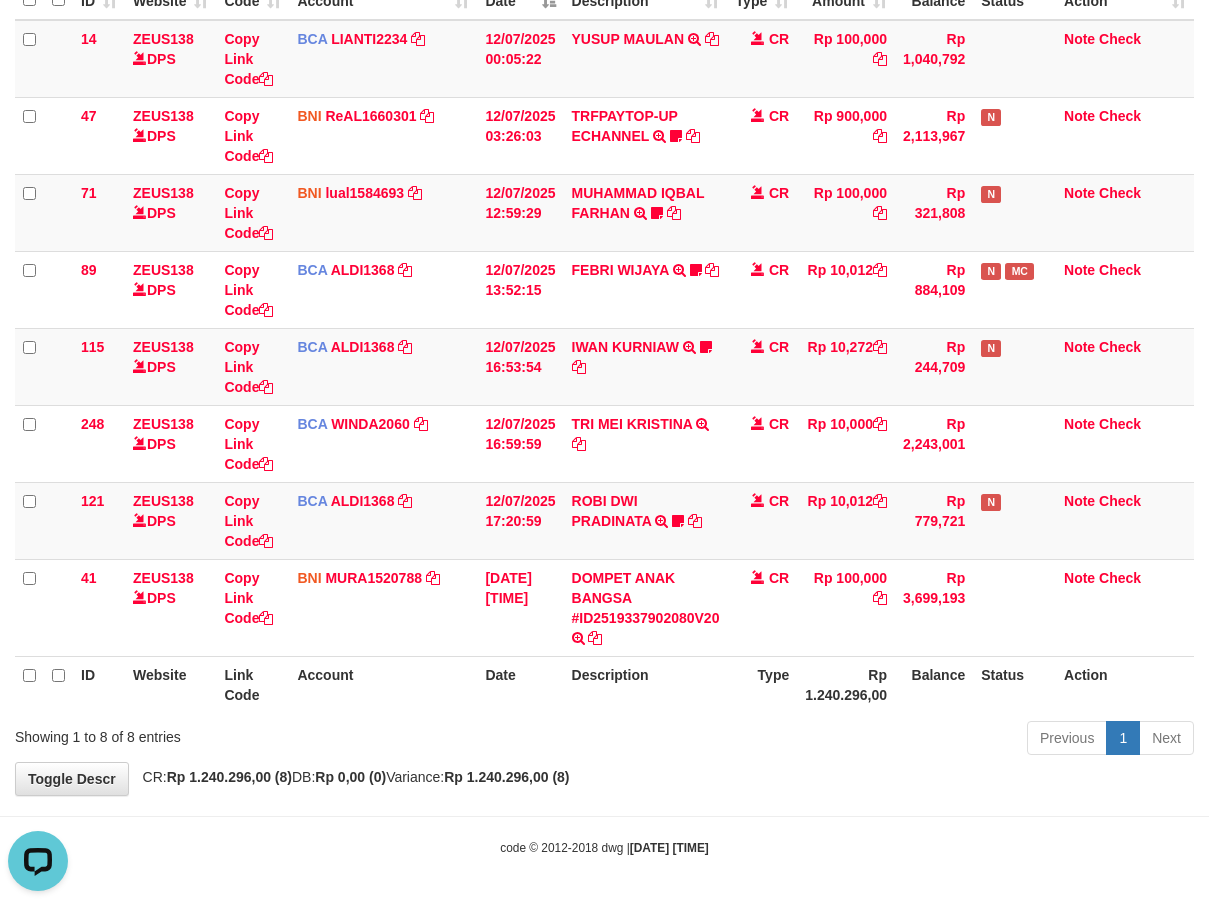 scroll, scrollTop: 0, scrollLeft: 0, axis: both 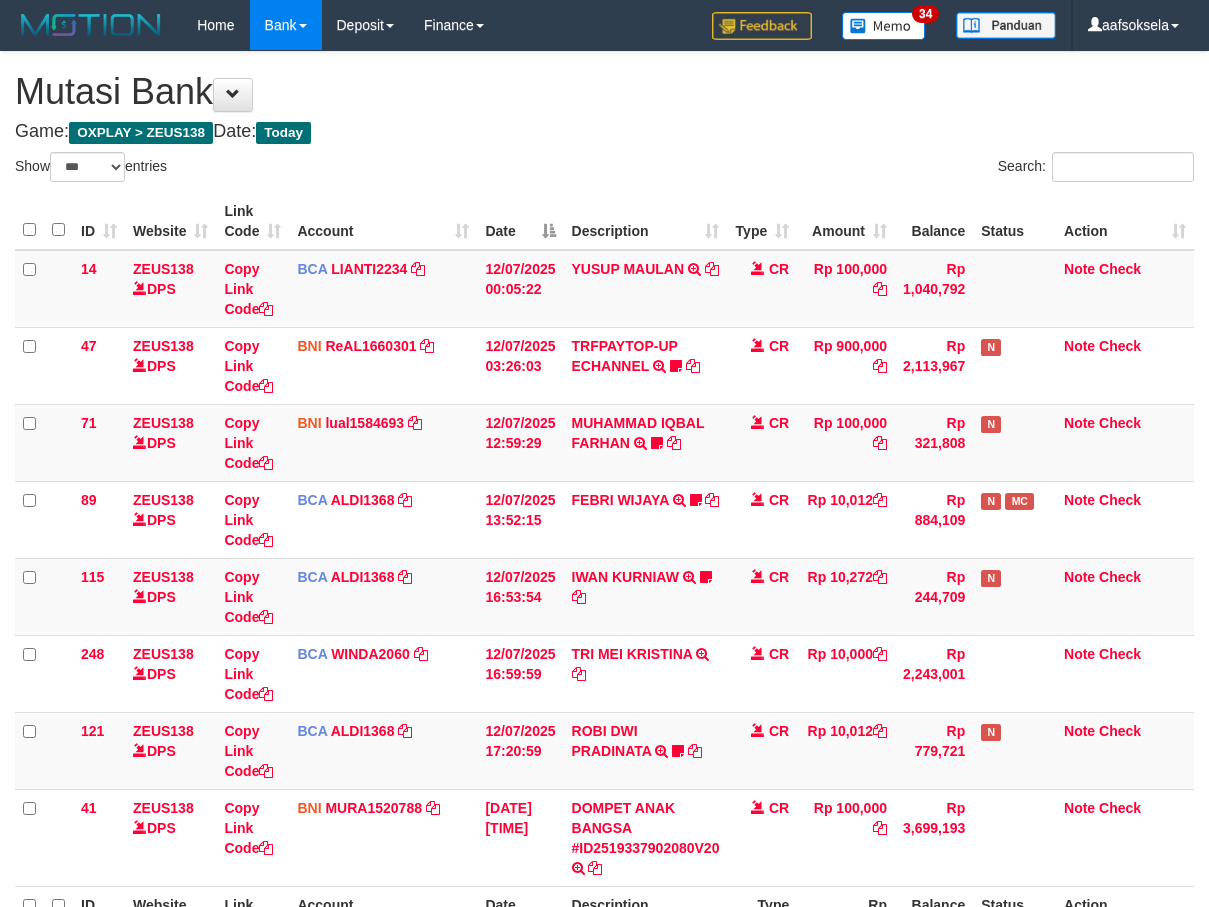 select on "***" 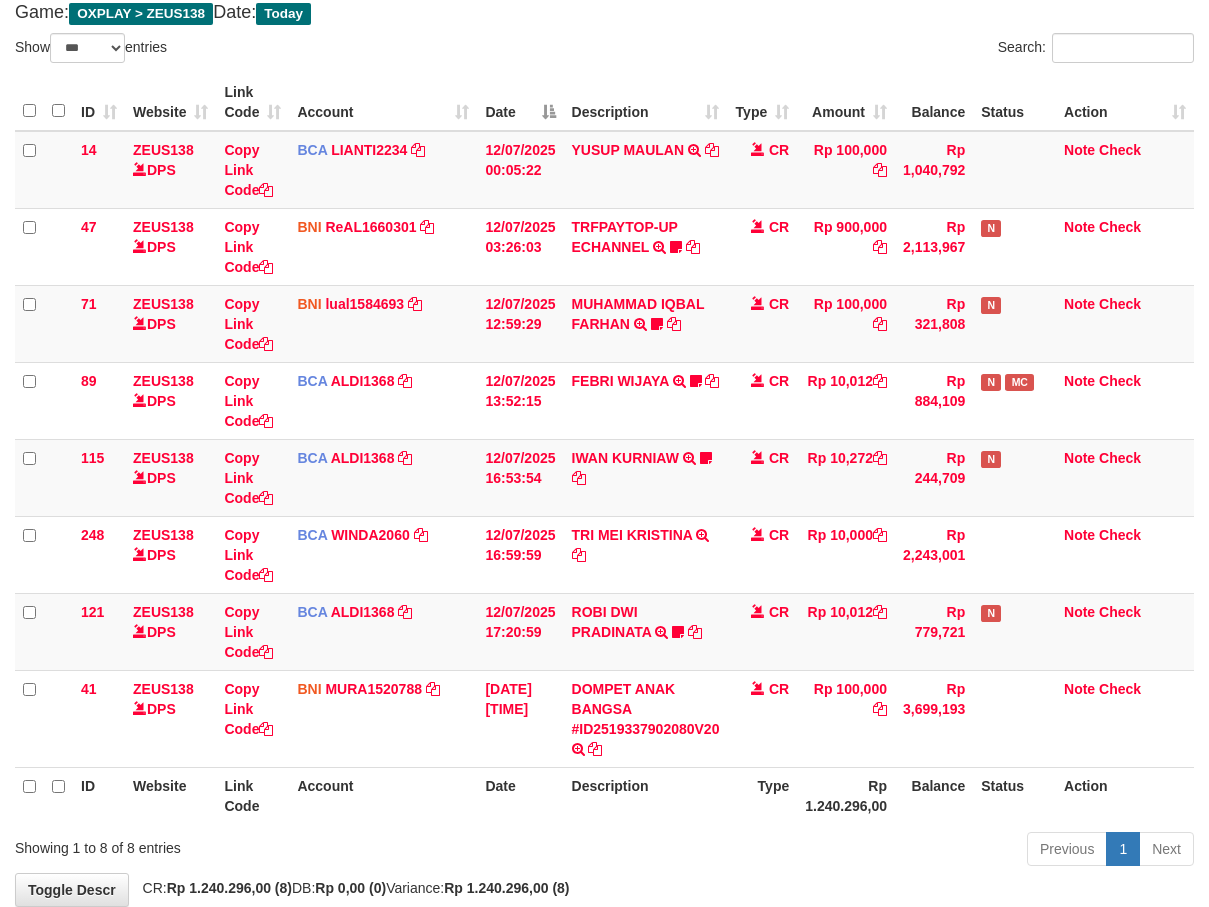scroll, scrollTop: 230, scrollLeft: 0, axis: vertical 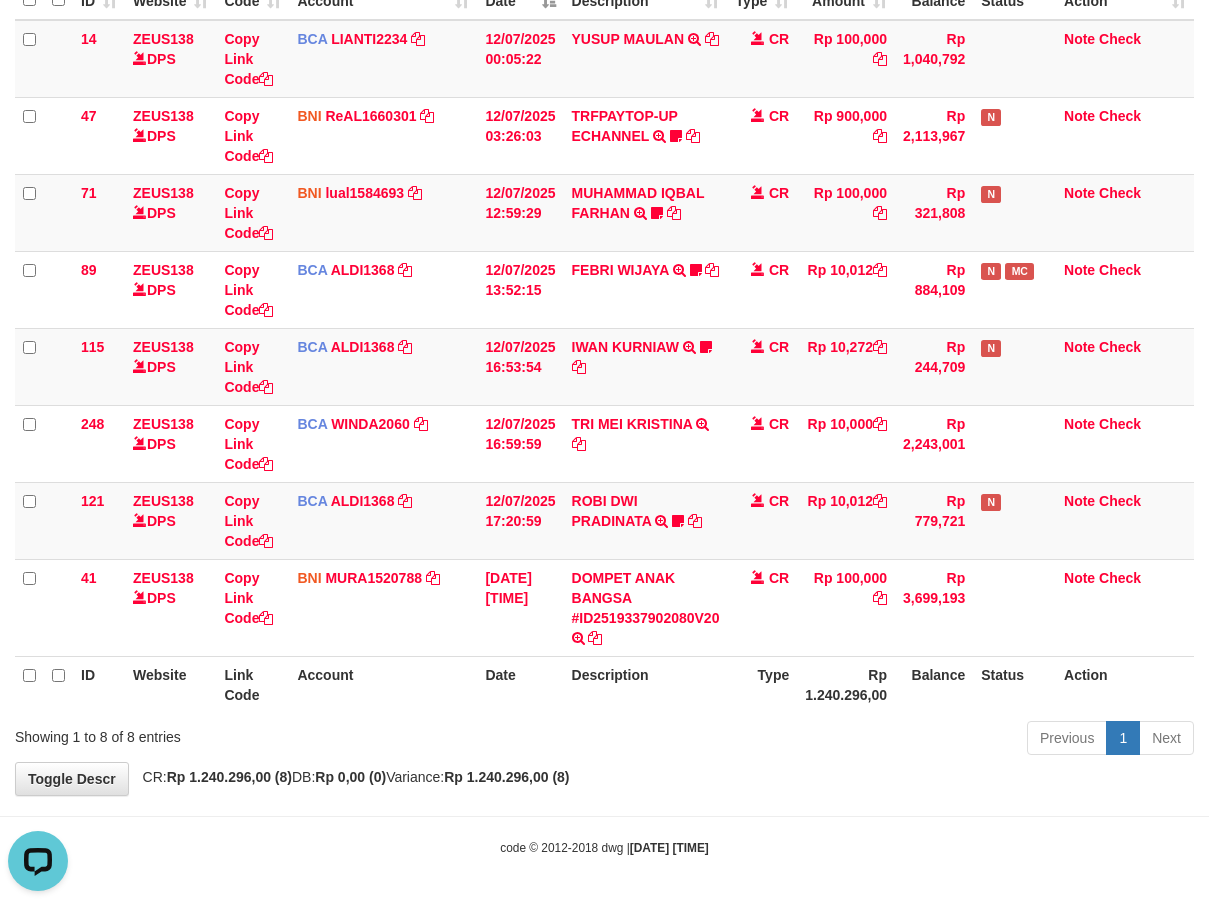 click on "Type" at bounding box center (762, 684) 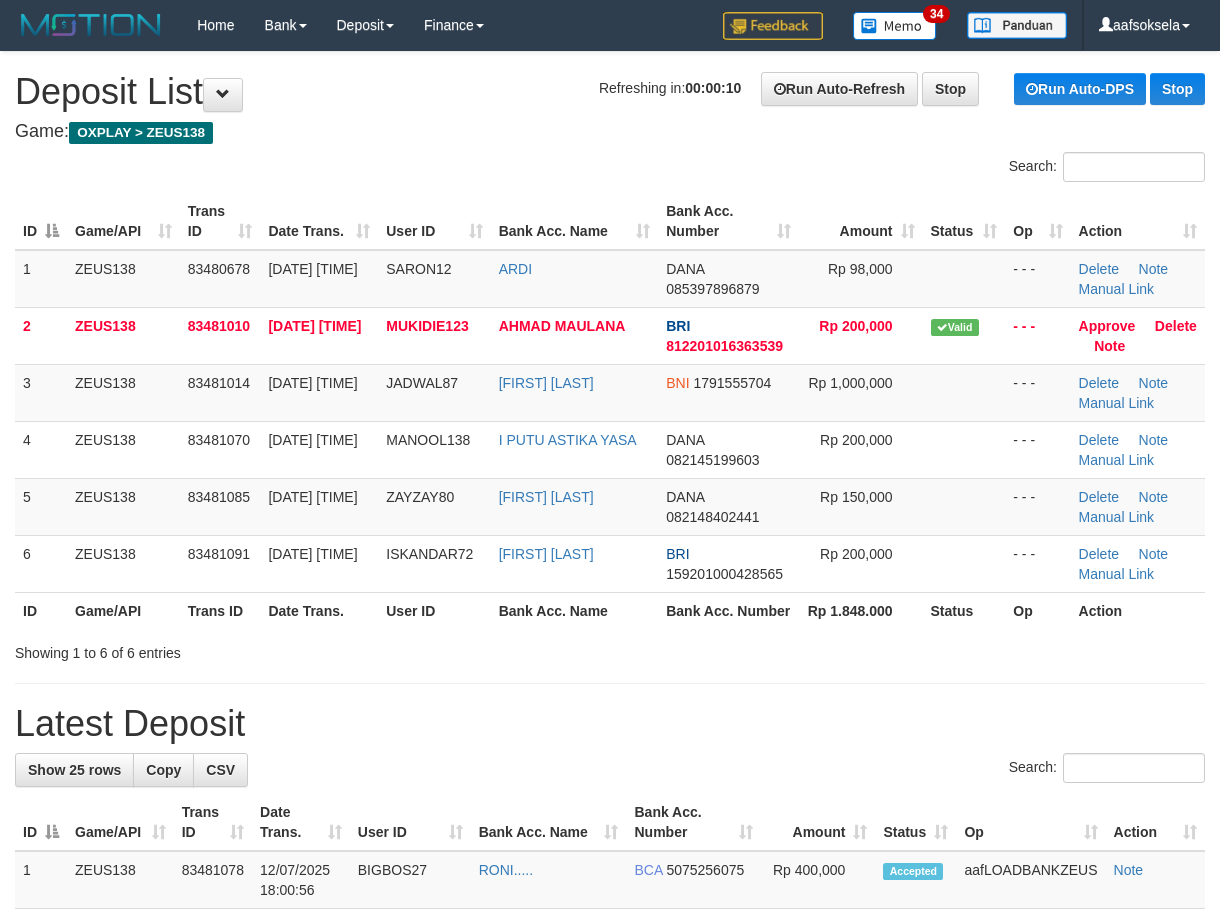 scroll, scrollTop: 0, scrollLeft: 0, axis: both 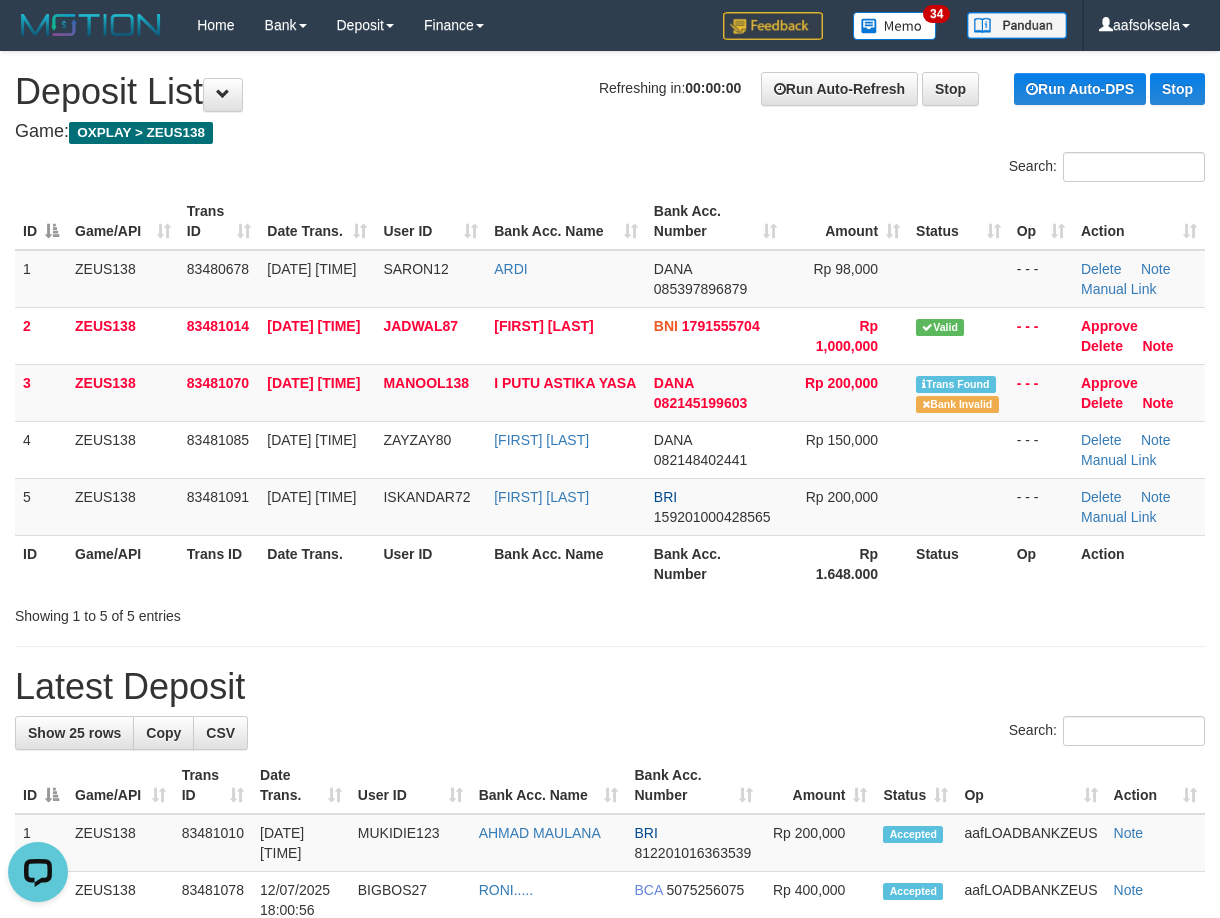 drag, startPoint x: 608, startPoint y: 622, endPoint x: 374, endPoint y: 643, distance: 234.94041 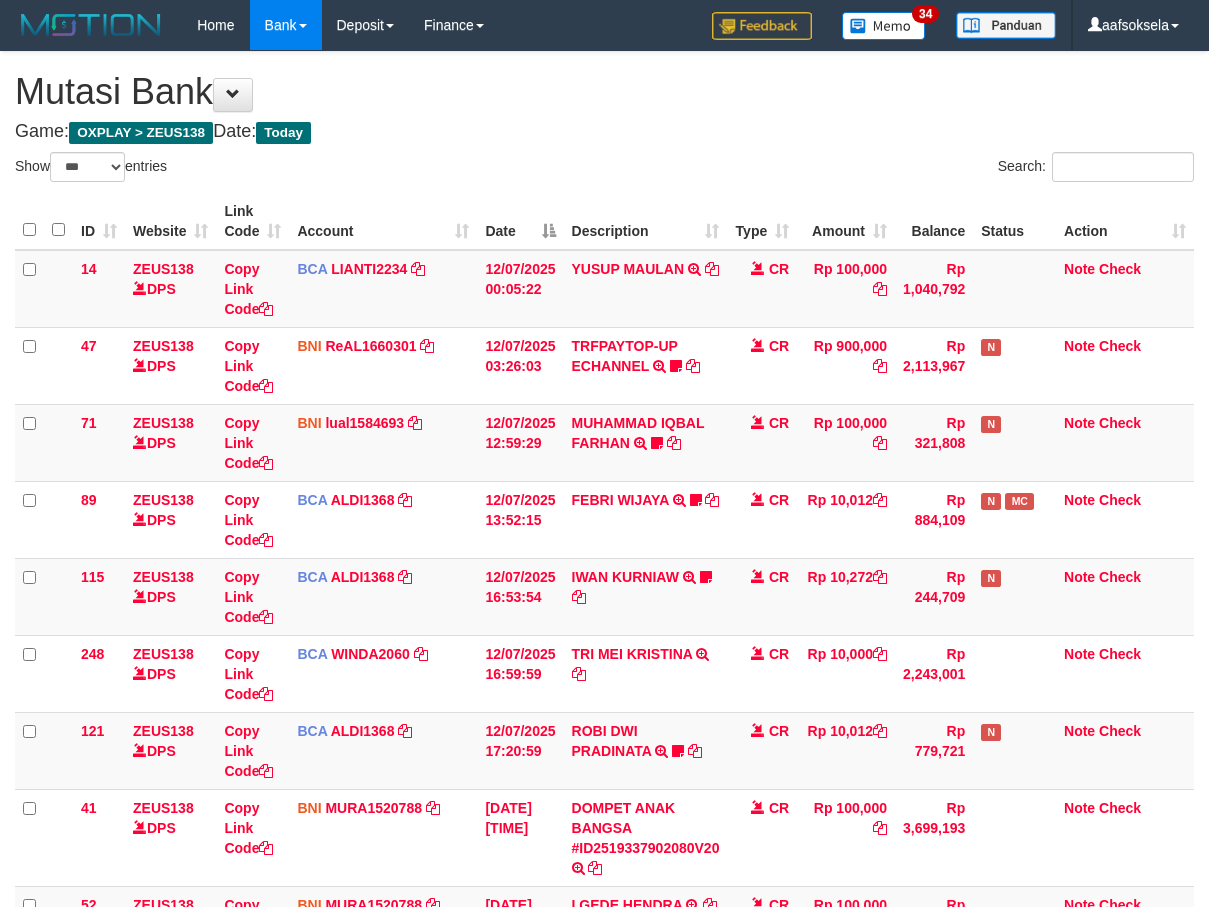 select on "***" 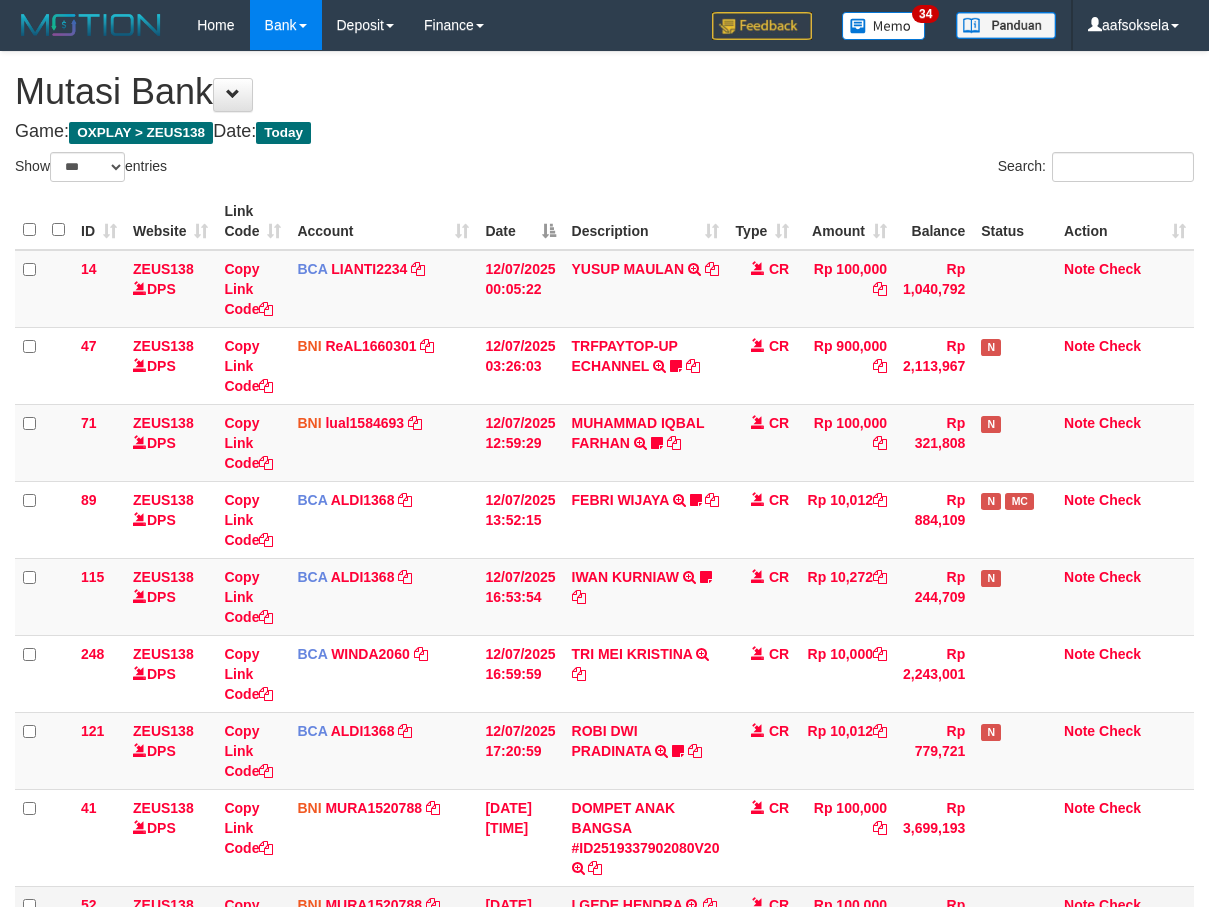 scroll, scrollTop: 189, scrollLeft: 0, axis: vertical 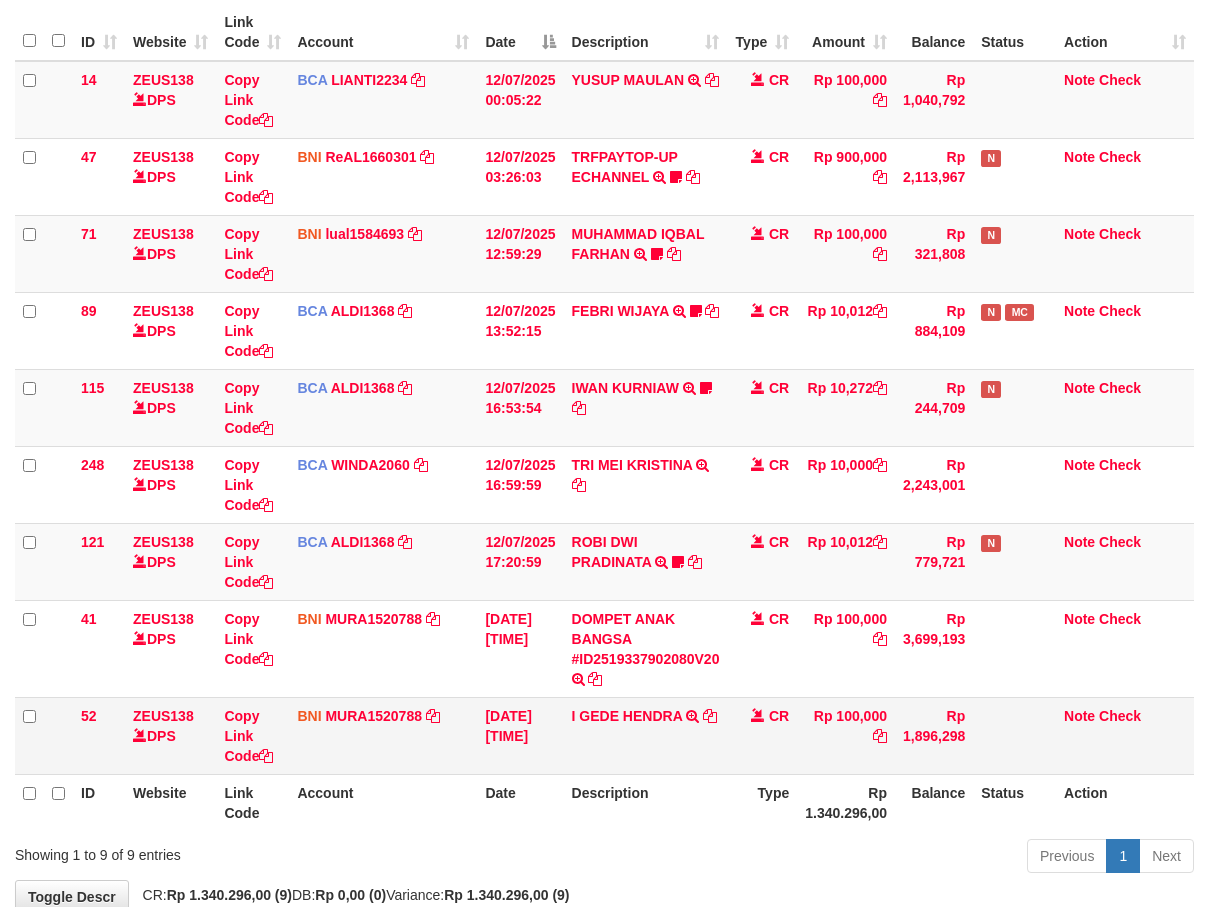 click on "52
ZEUS138    DPS
Copy Link Code
BNI
MURA1520788
DPS
MUHAMMAD RANDY
mutasi_20250712_3784 | 52
mutasi_20250712_3784 | 52
12/07/2025 18:01:46
I GEDE HENDRA         TRANSFER DARI BPK I GEDE HENDRA
CR
Rp 100,000
Rp 1,896,298
Note
Check" at bounding box center [604, 735] 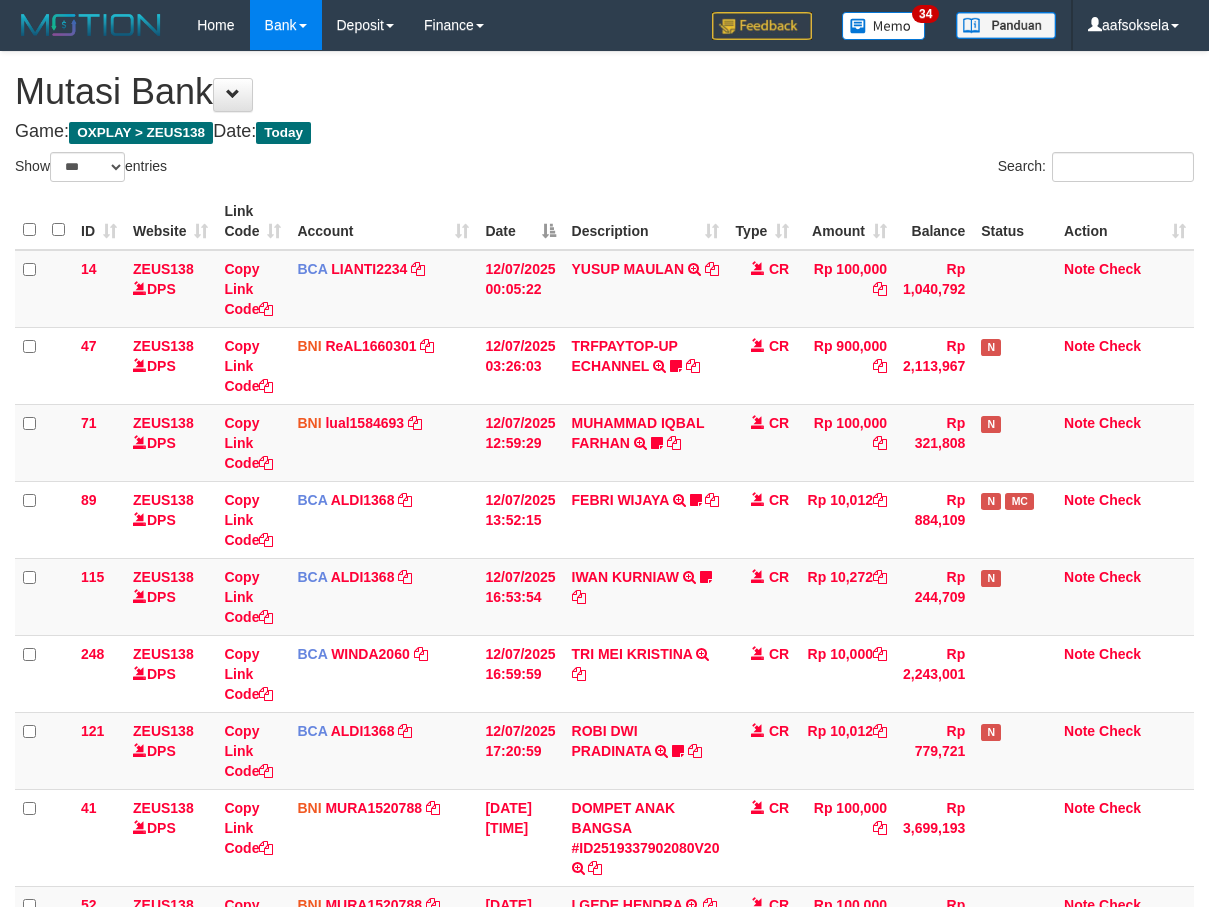 select on "***" 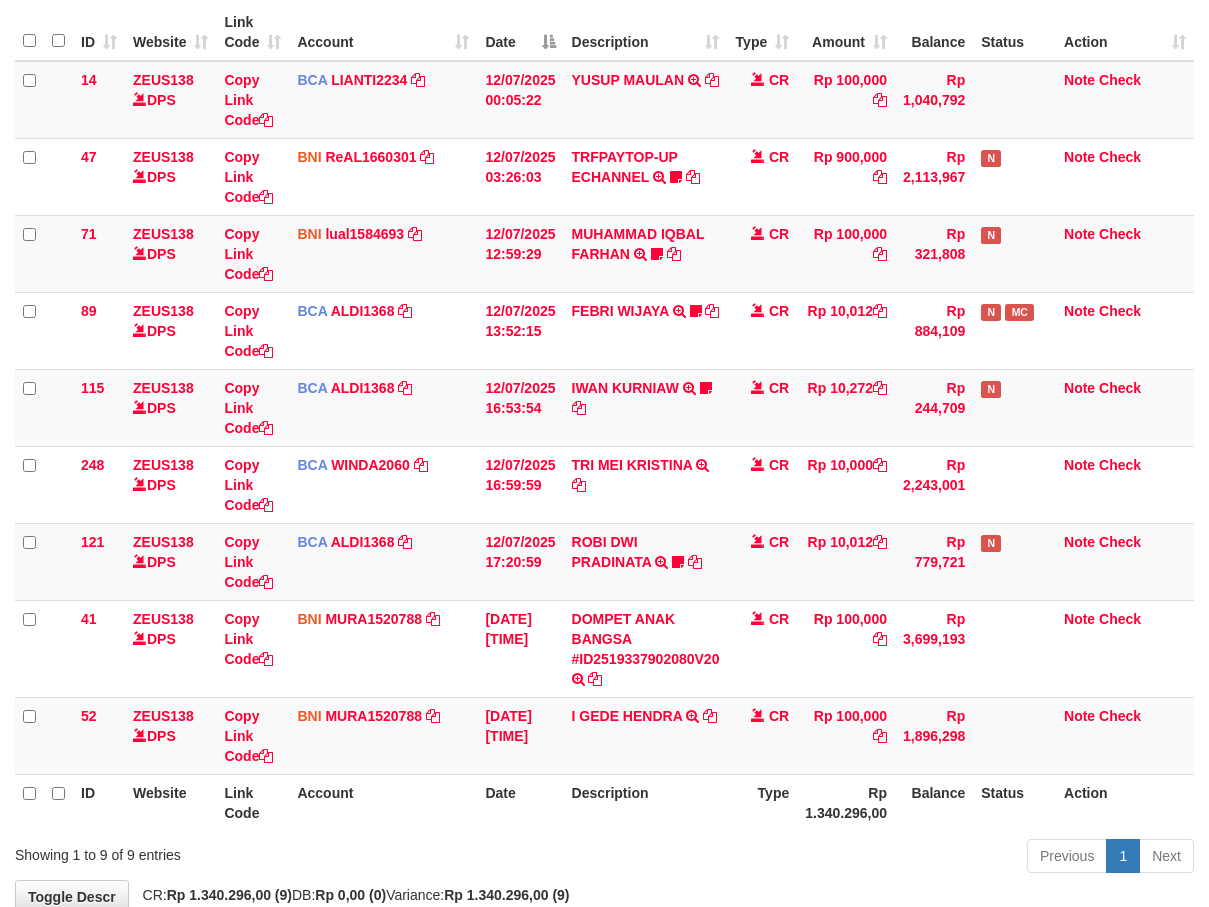 scroll, scrollTop: 230, scrollLeft: 0, axis: vertical 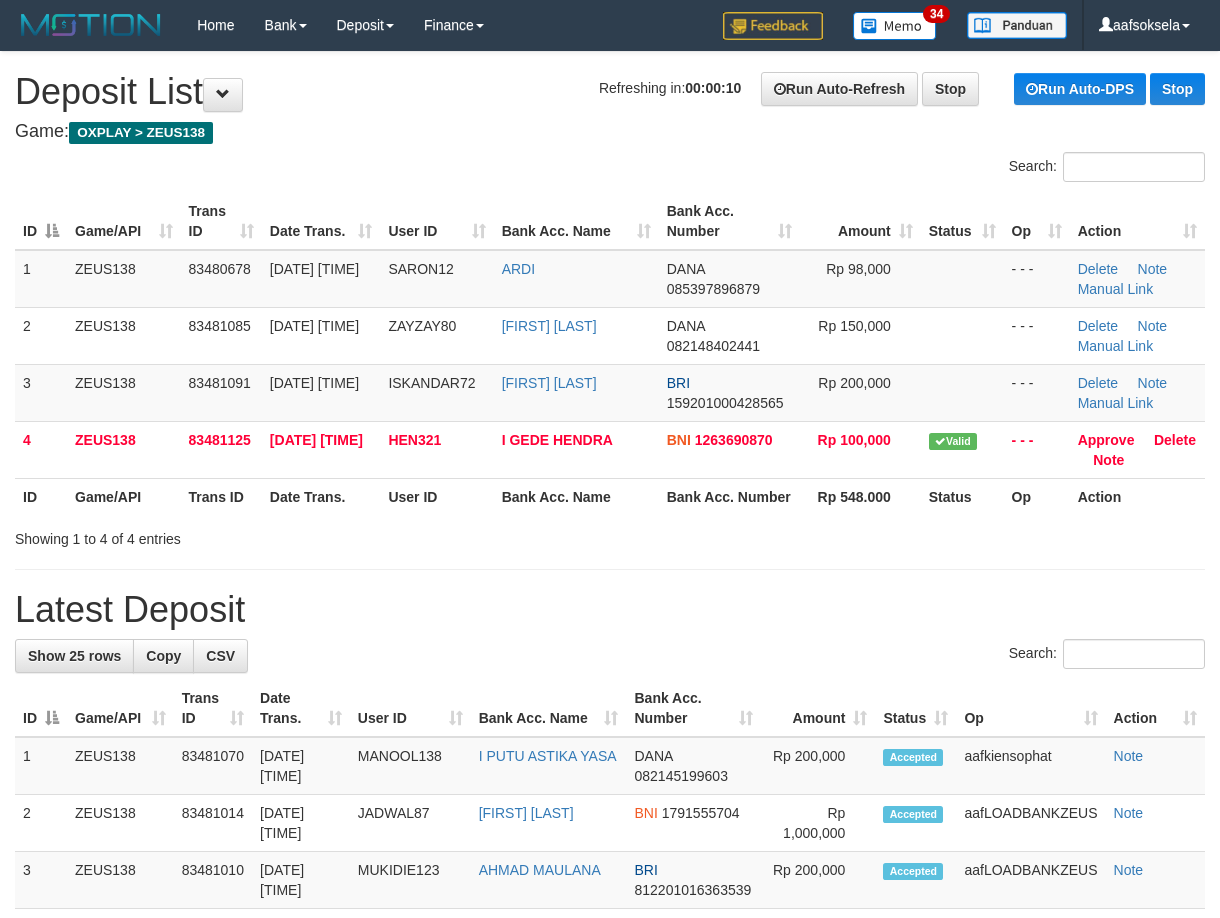 click on "Search:" at bounding box center (610, 656) 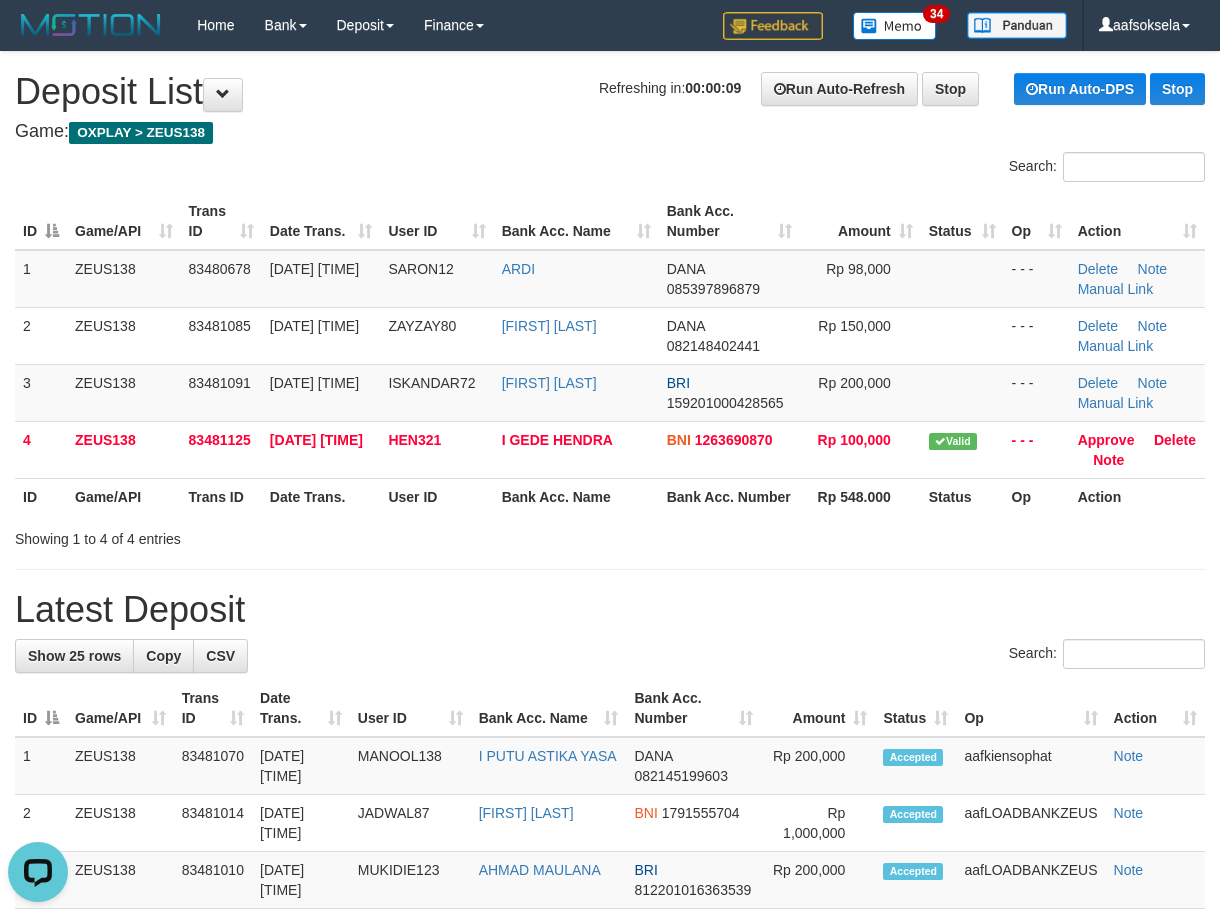 scroll, scrollTop: 0, scrollLeft: 0, axis: both 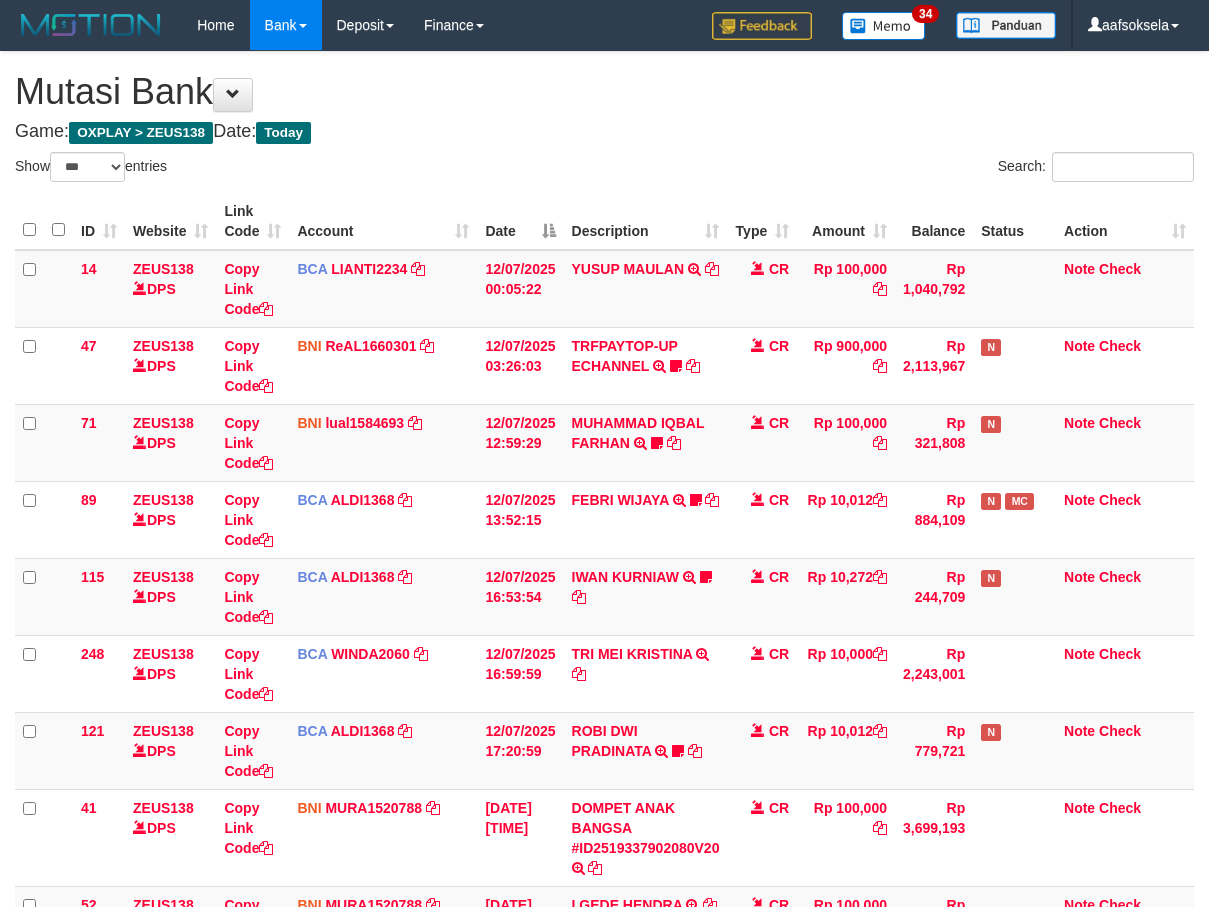 select on "***" 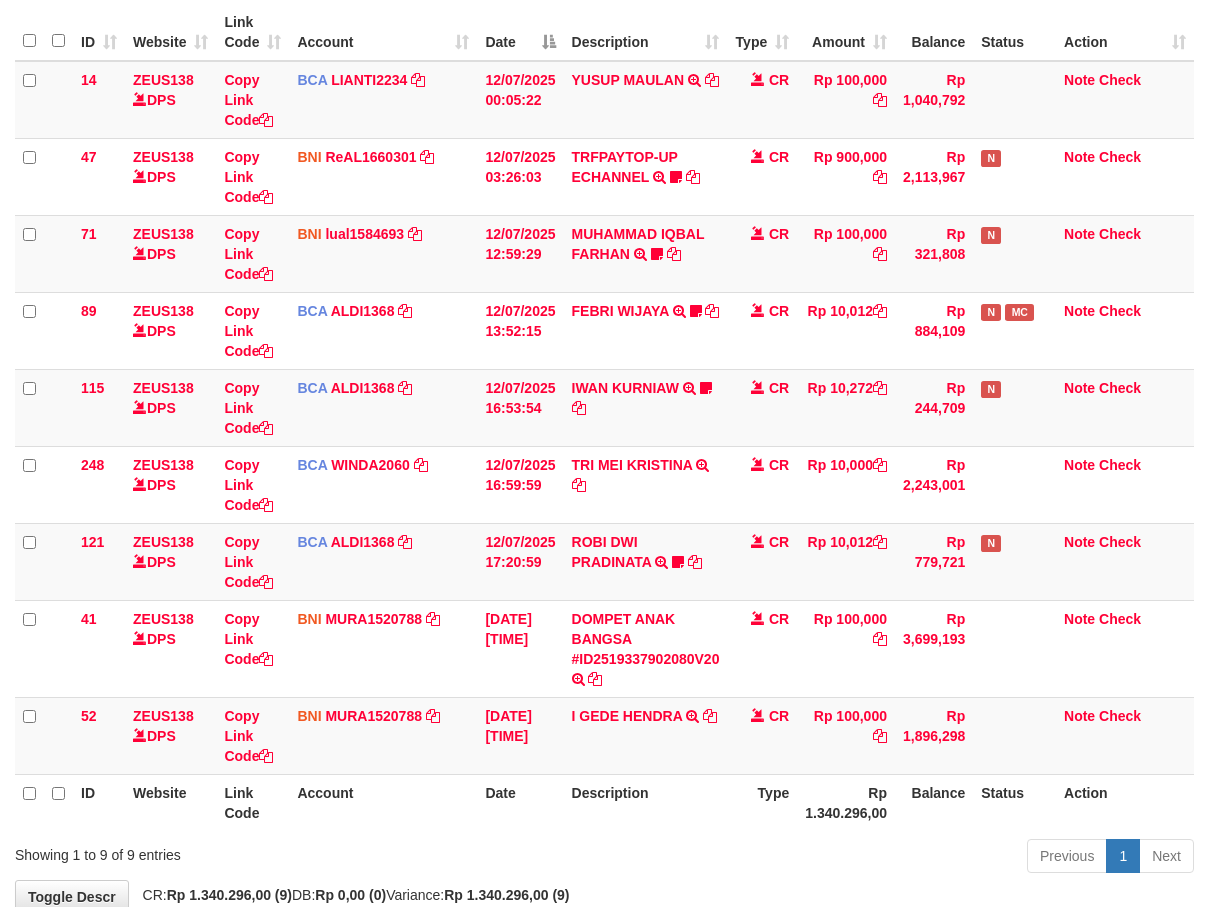 click on "Previous 1 Next" at bounding box center (856, 858) 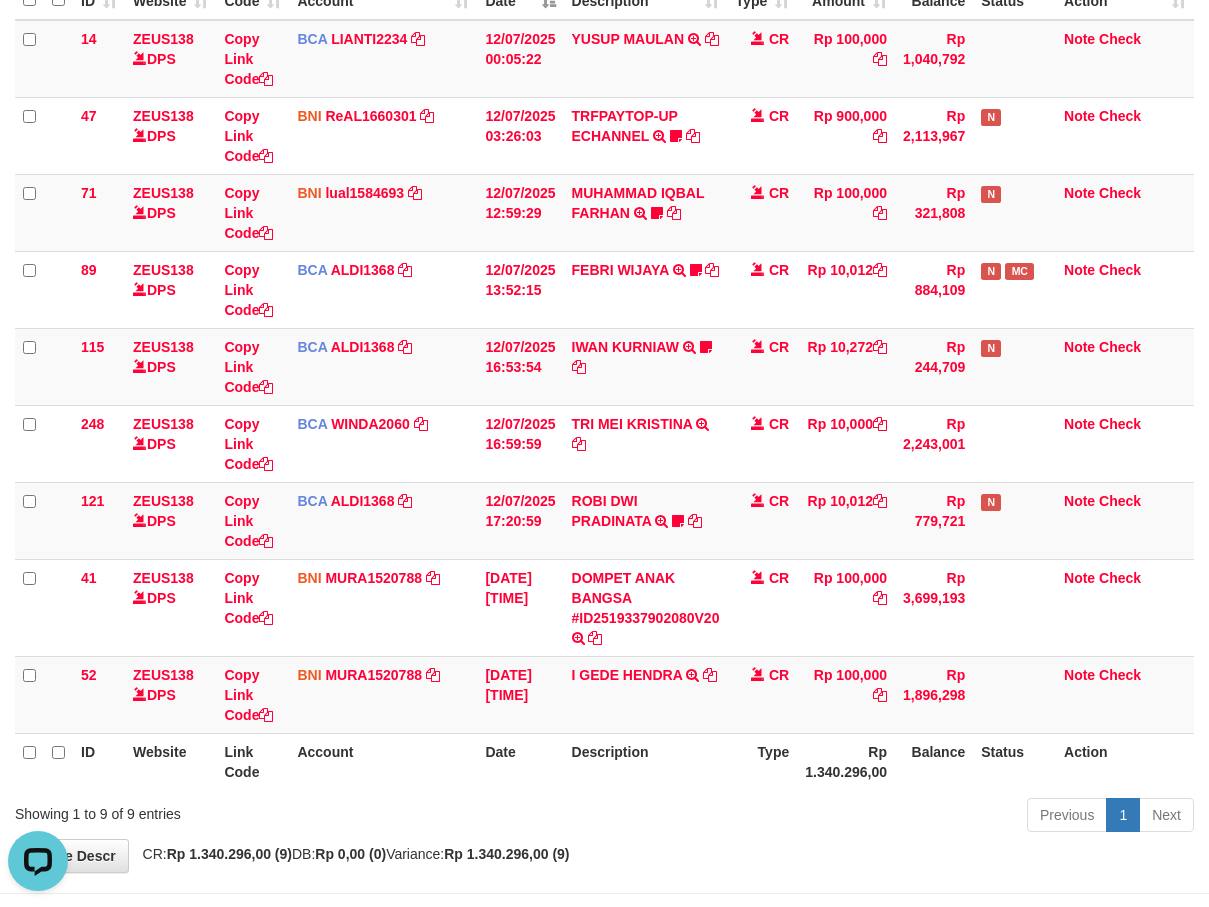 scroll, scrollTop: 0, scrollLeft: 0, axis: both 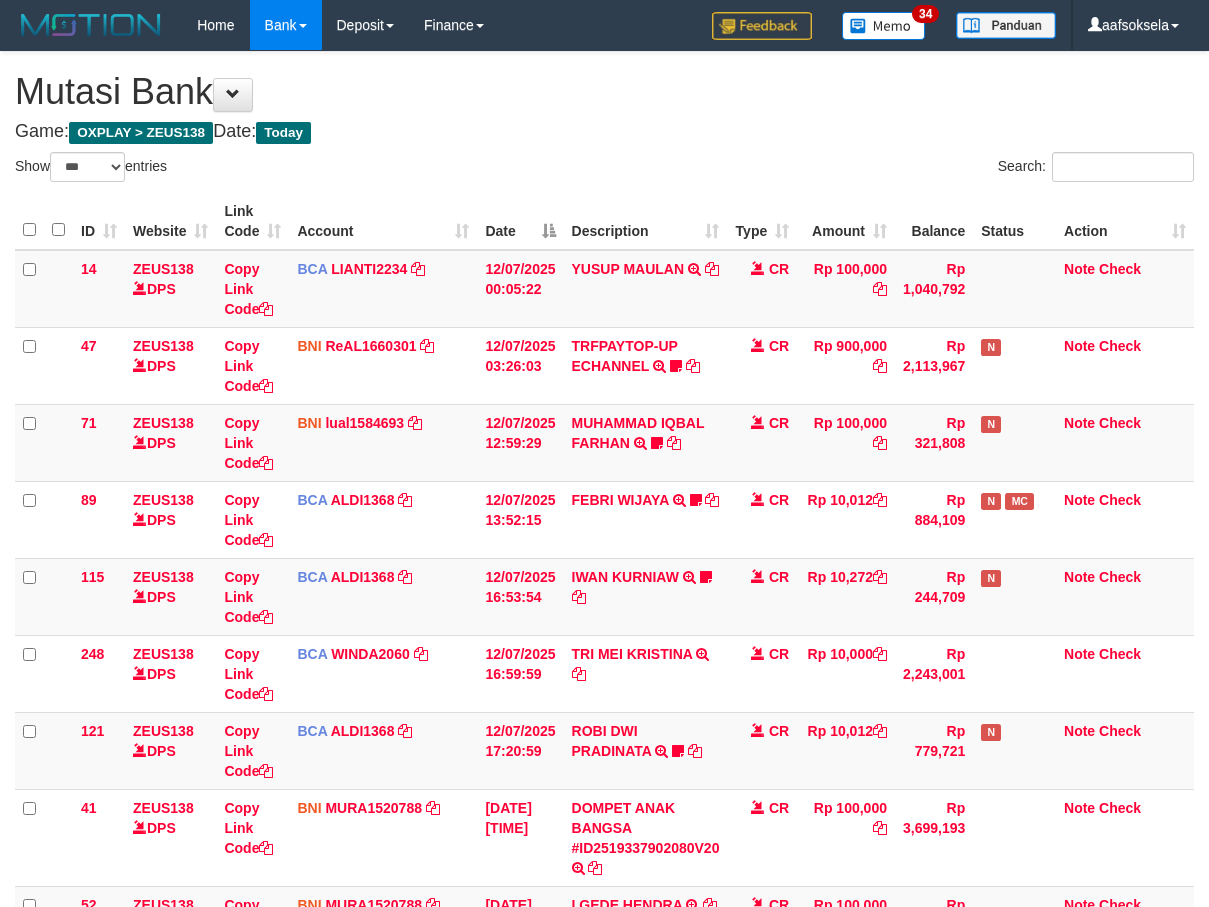 select on "***" 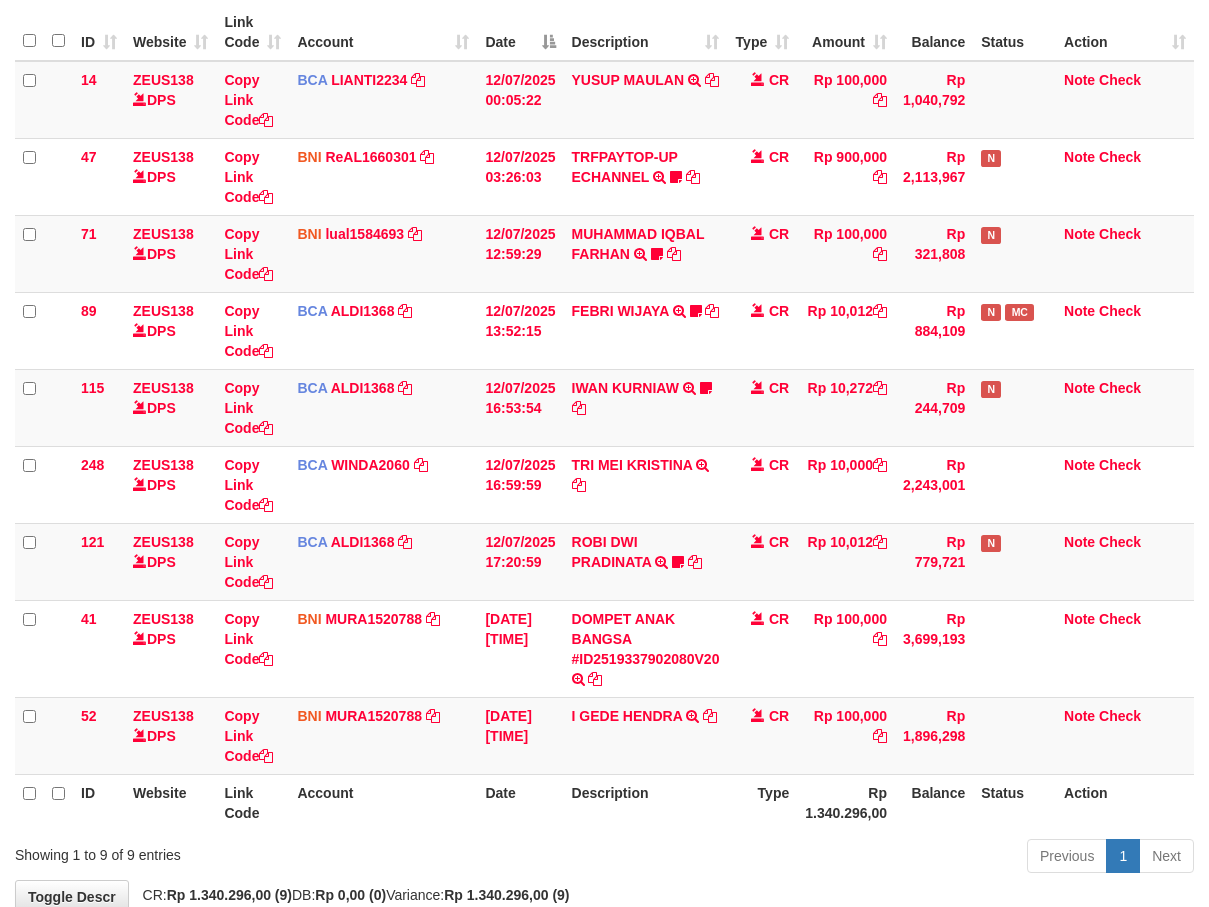 scroll, scrollTop: 230, scrollLeft: 0, axis: vertical 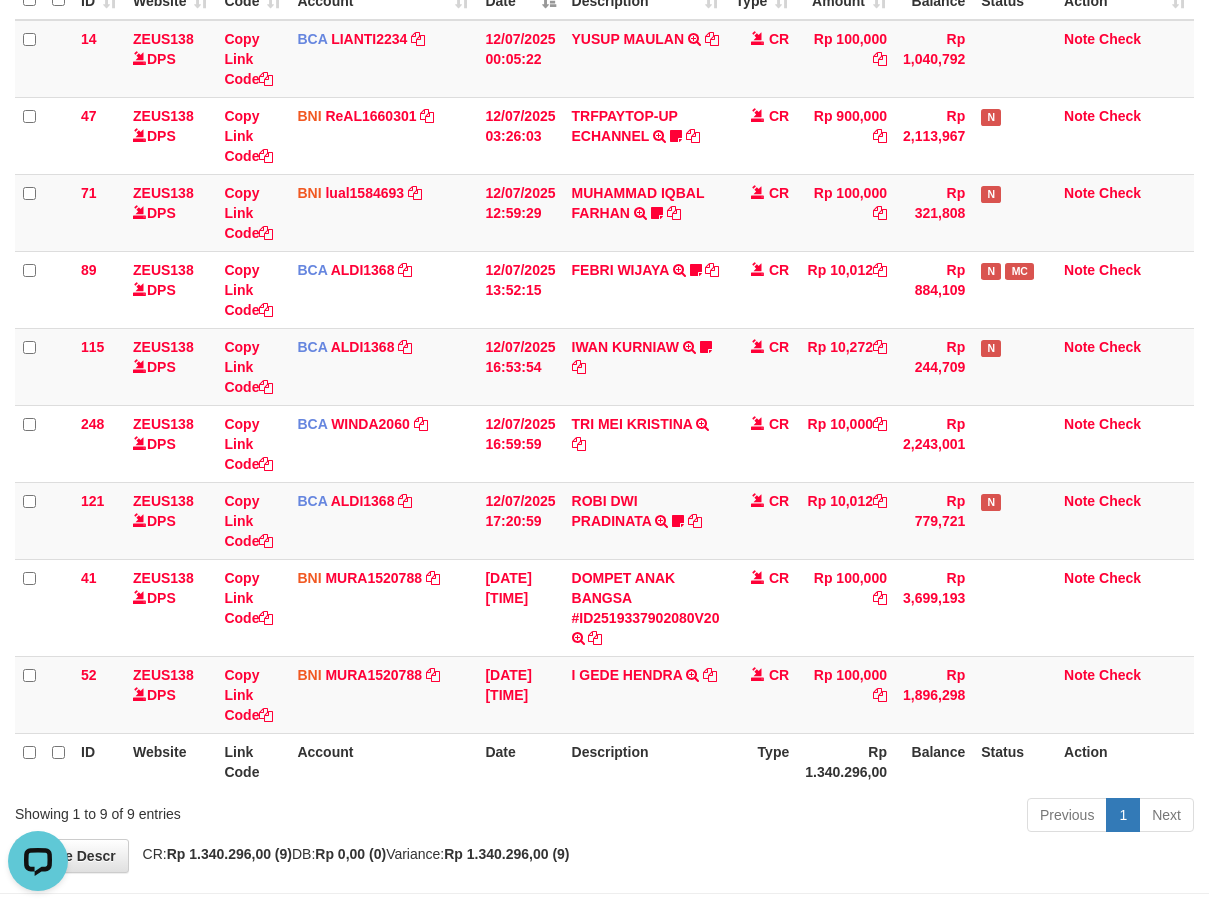 click on "Previous 1 Next" at bounding box center (856, 817) 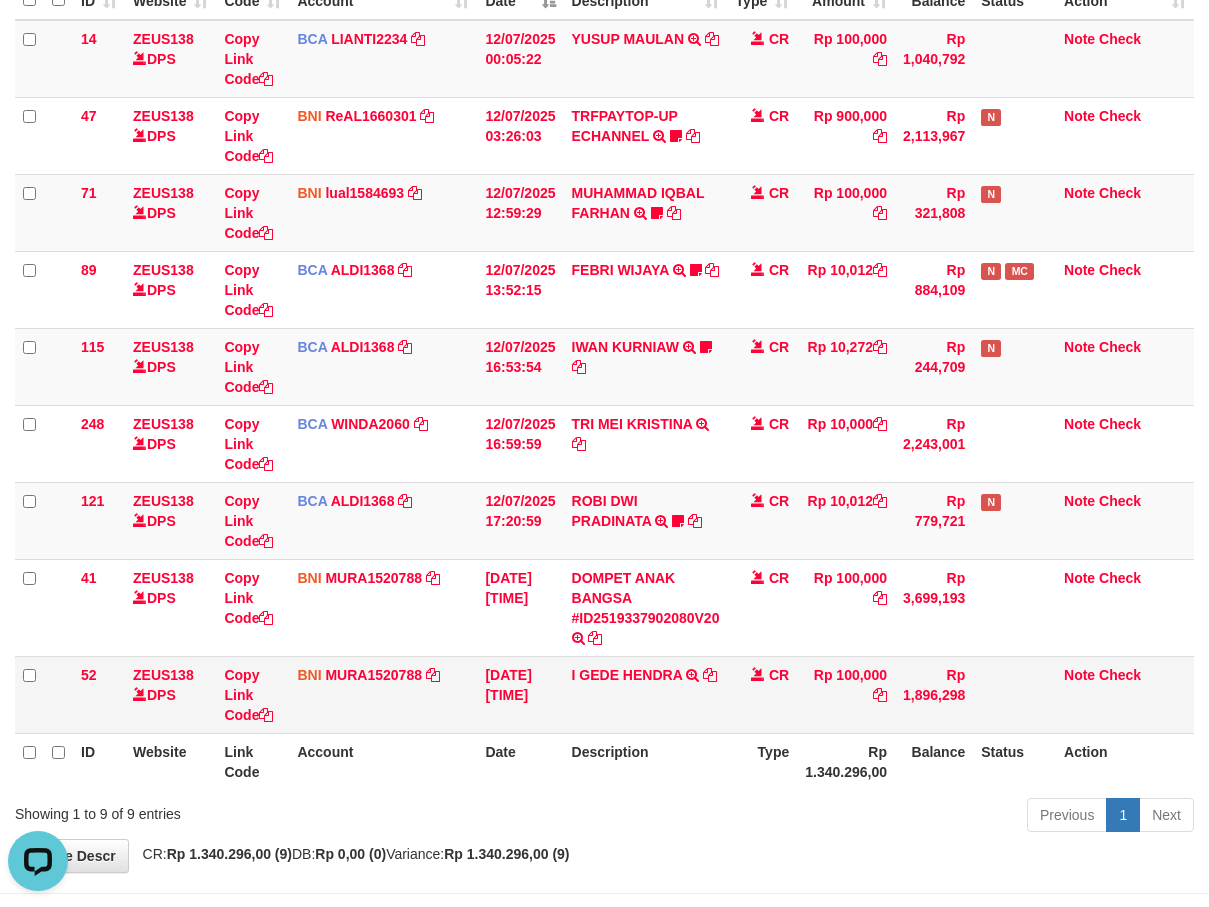 click on "I GEDE HENDRA         TRANSFER DARI BPK I GEDE HENDRA" at bounding box center (646, 694) 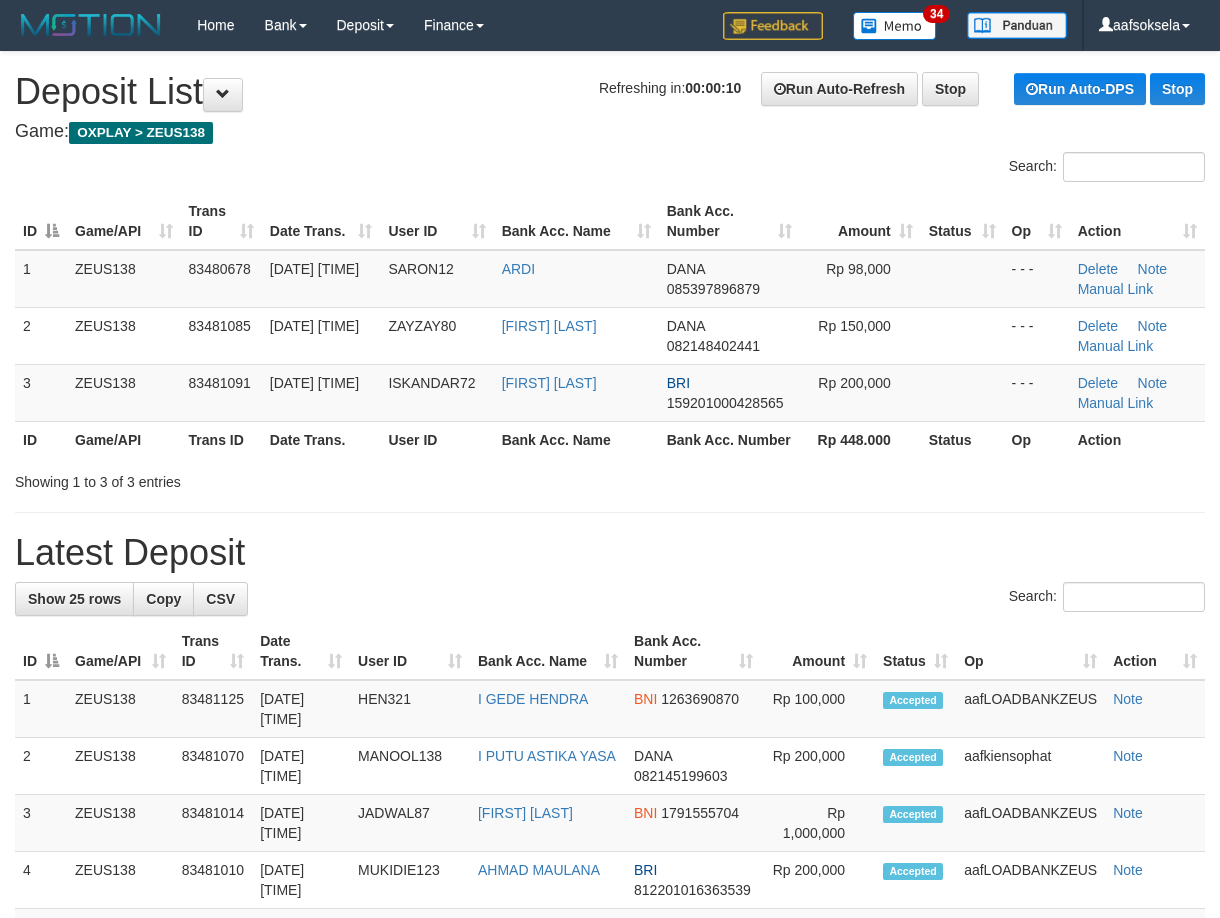 scroll, scrollTop: 0, scrollLeft: 0, axis: both 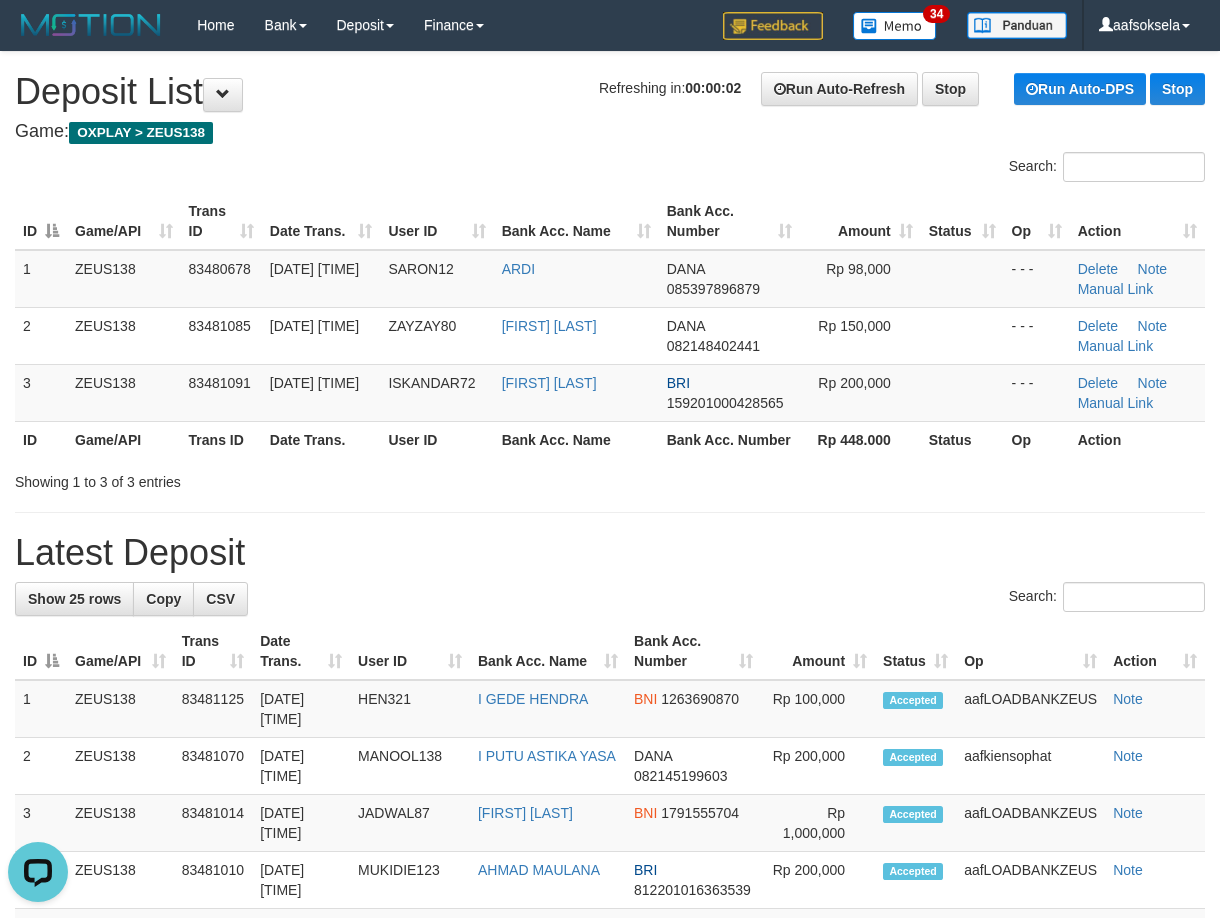 click on "**********" at bounding box center [610, 1145] 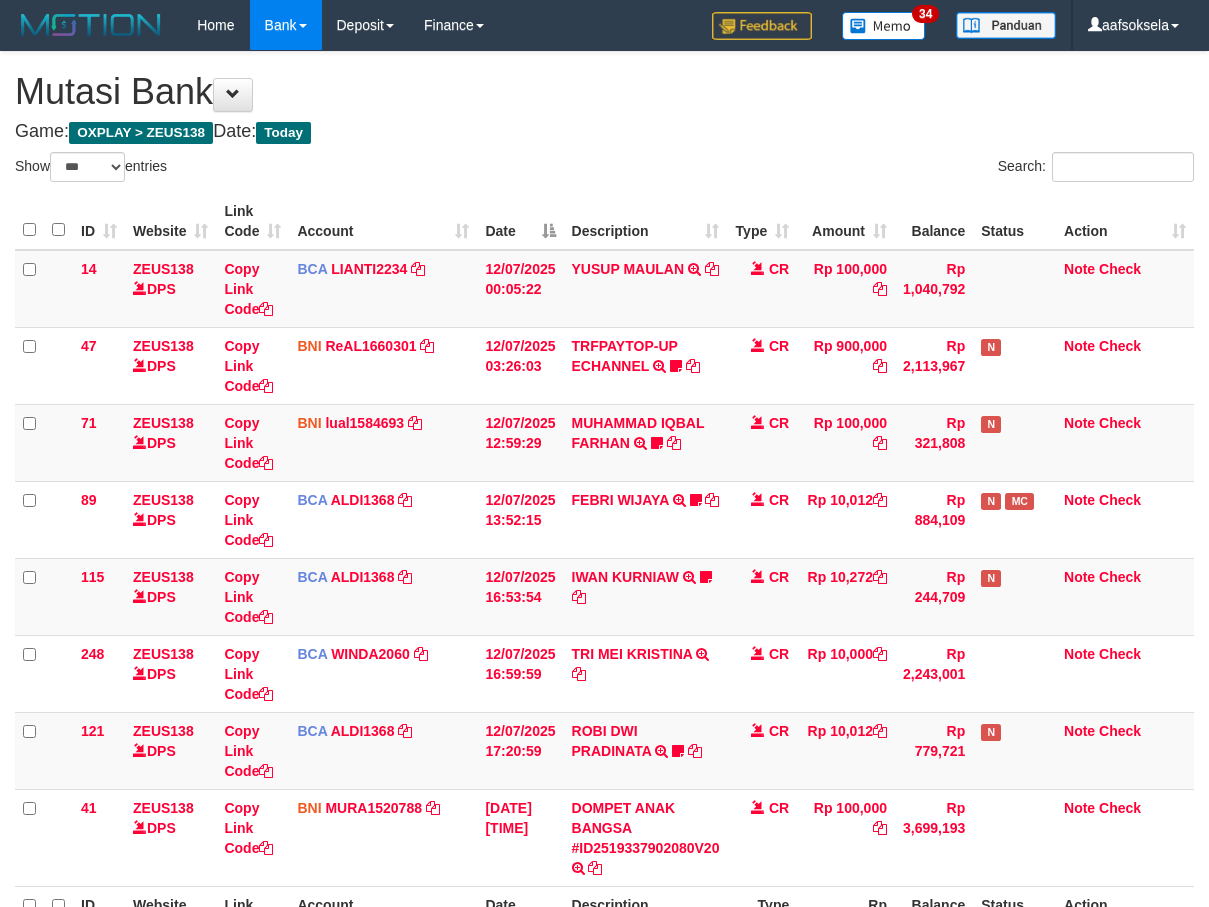select on "***" 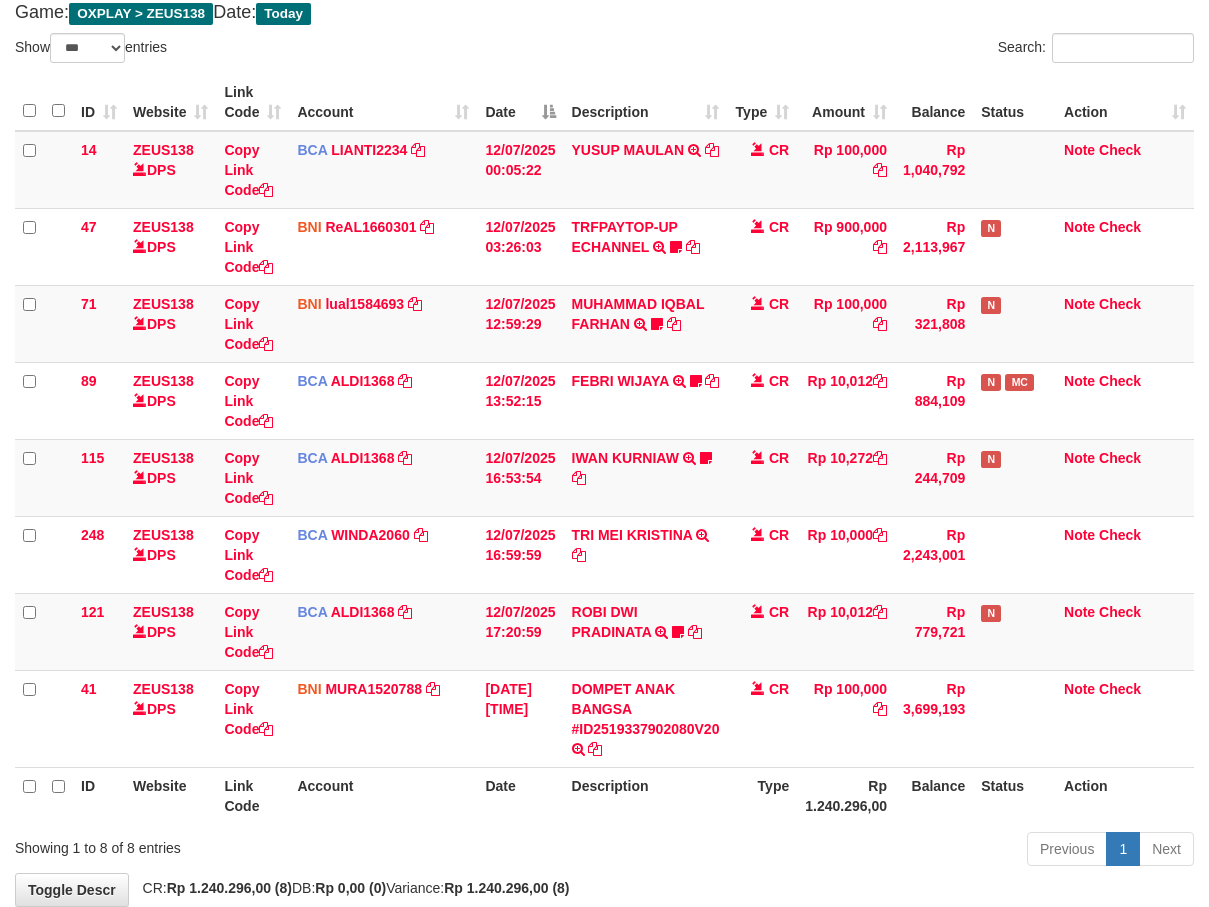 click on "Description" at bounding box center (646, 795) 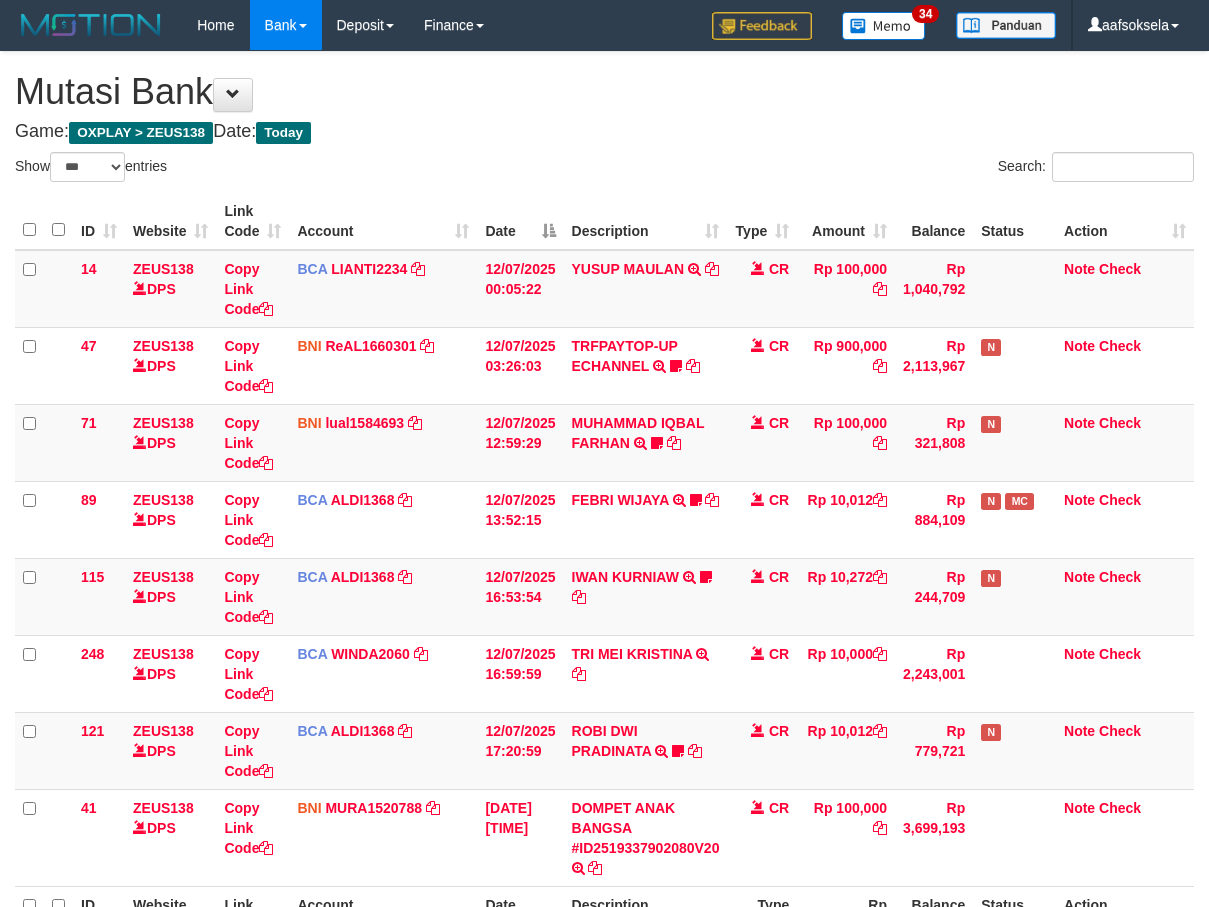 select on "***" 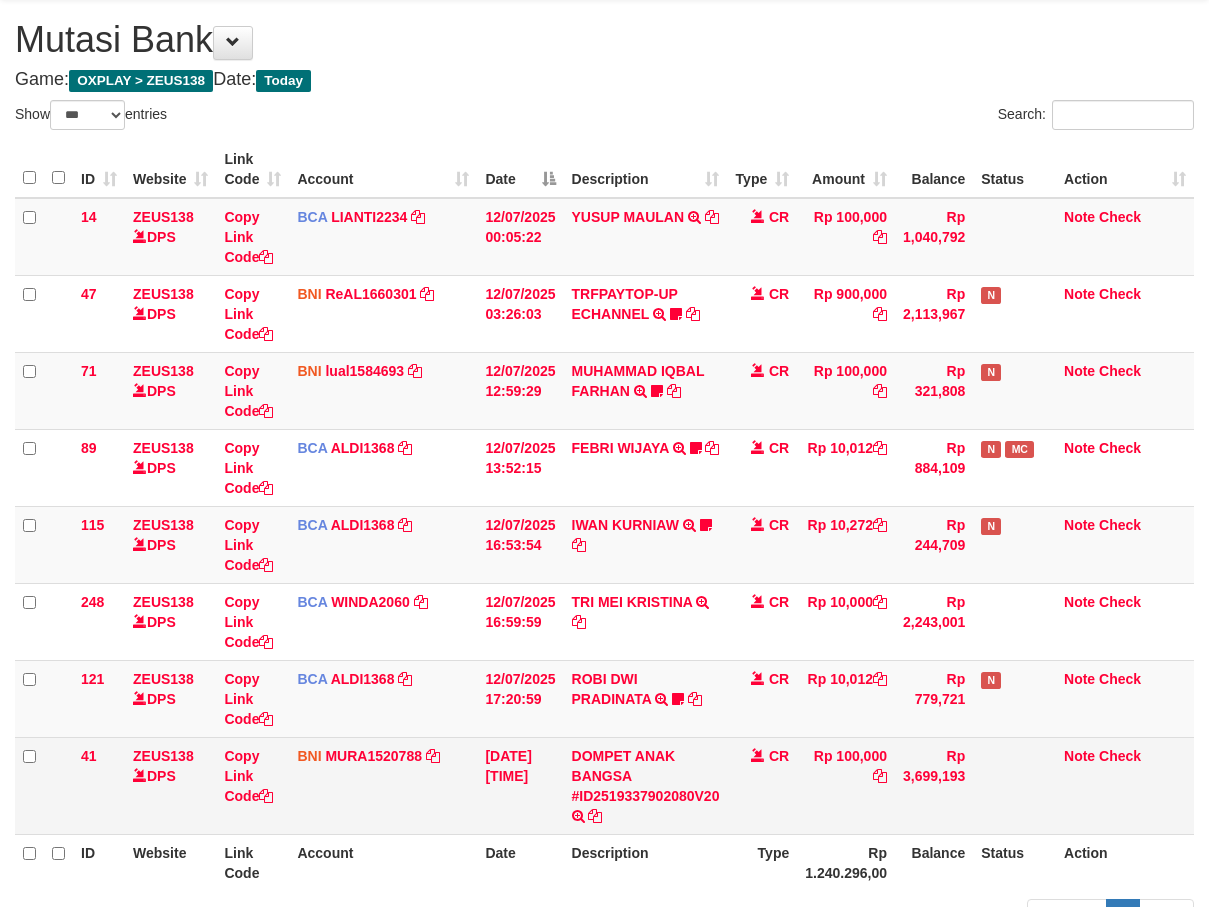 scroll, scrollTop: 119, scrollLeft: 0, axis: vertical 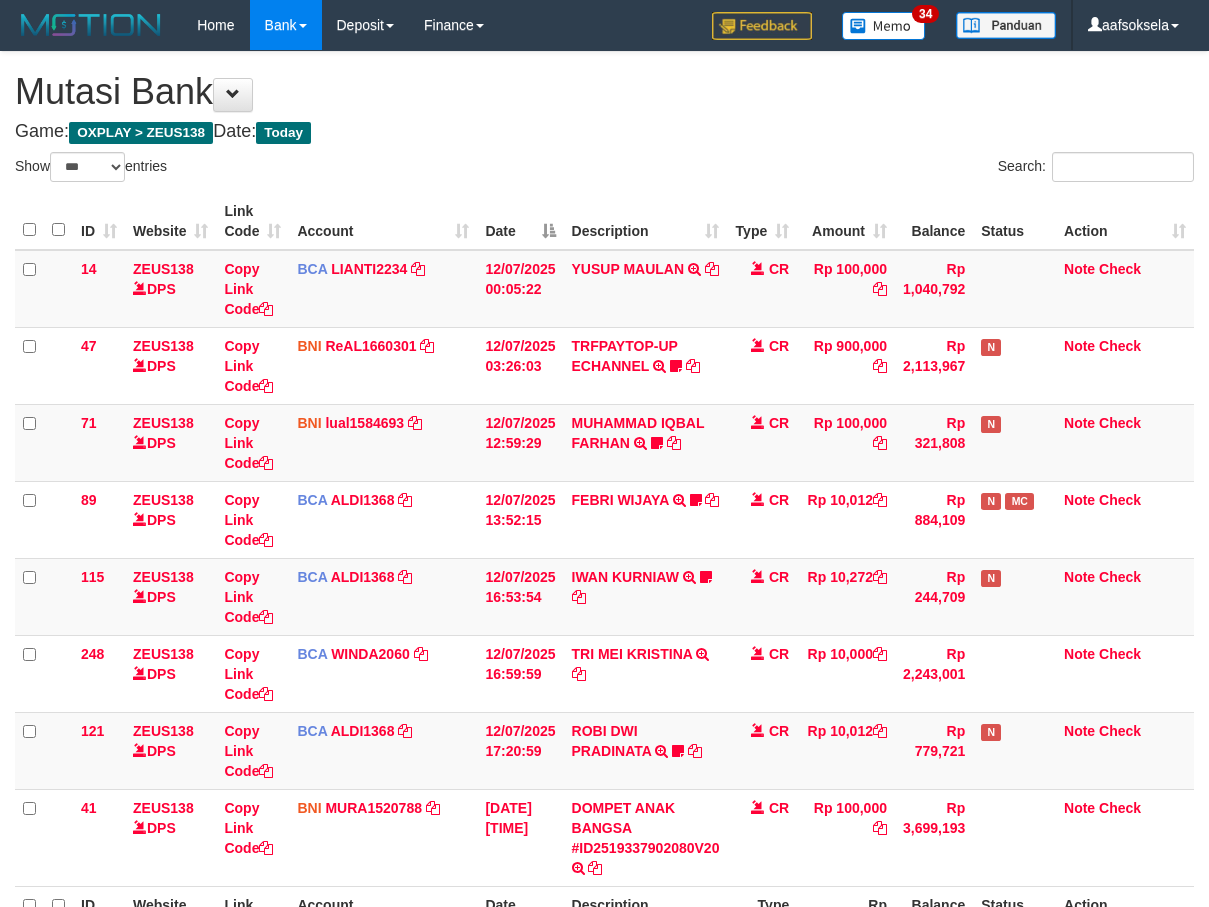 select on "***" 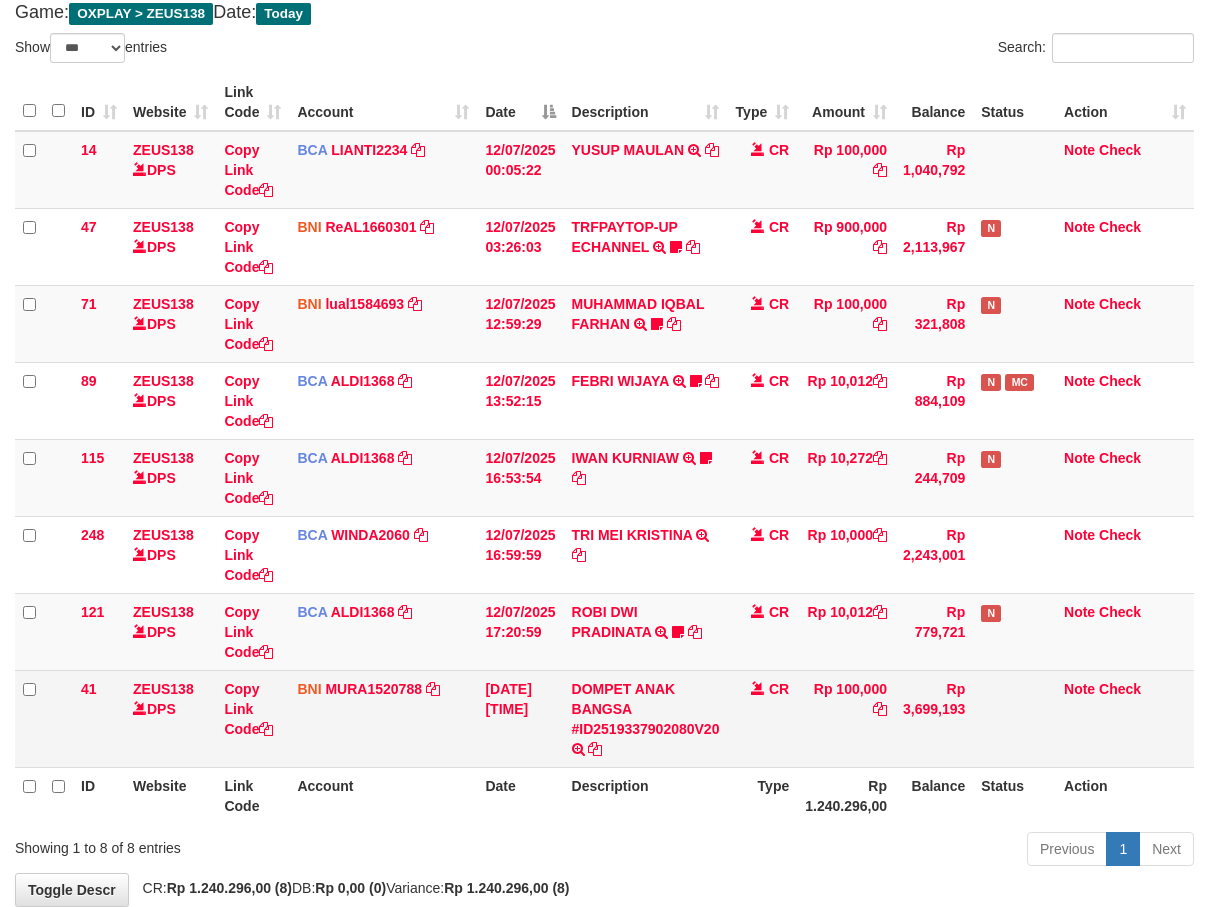 drag, startPoint x: 687, startPoint y: 830, endPoint x: 1005, endPoint y: 751, distance: 327.666 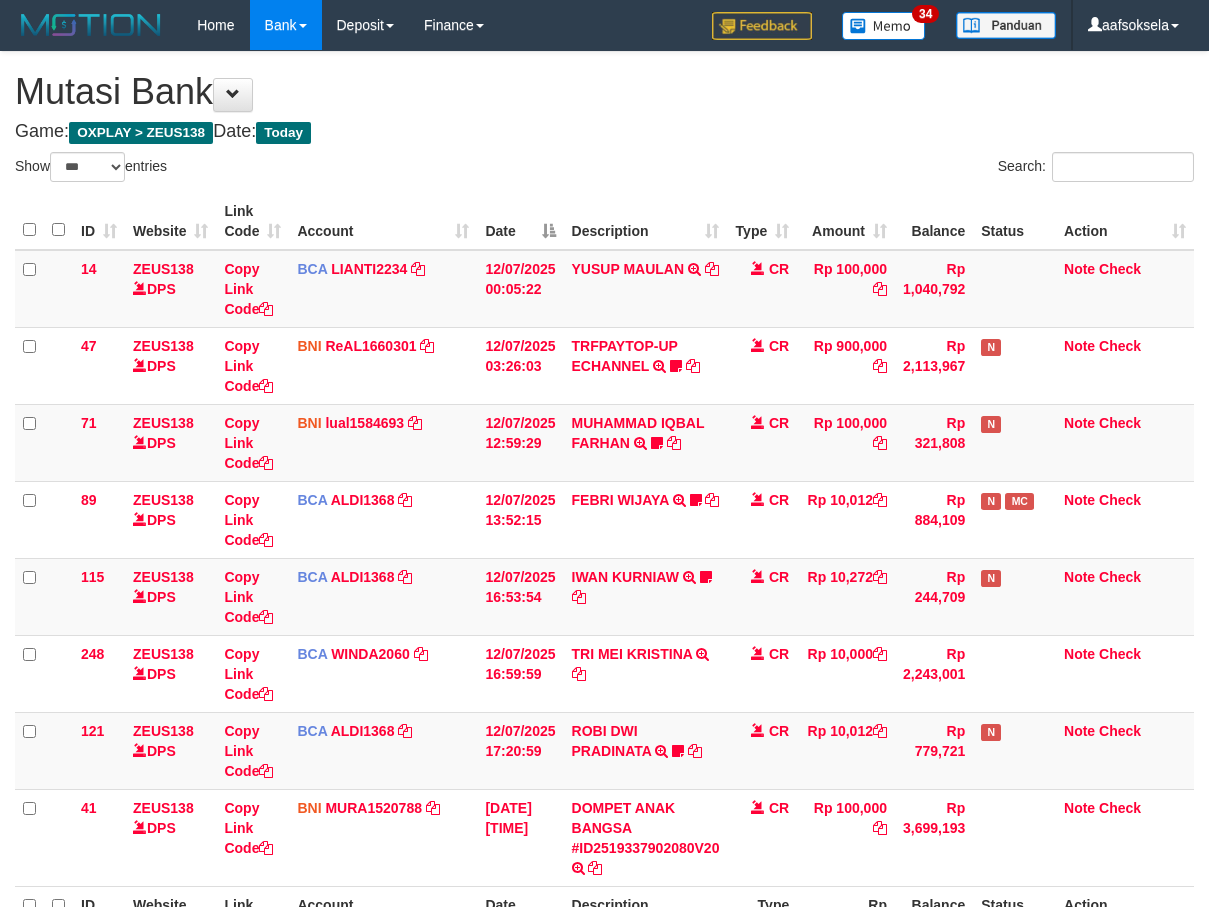 select on "***" 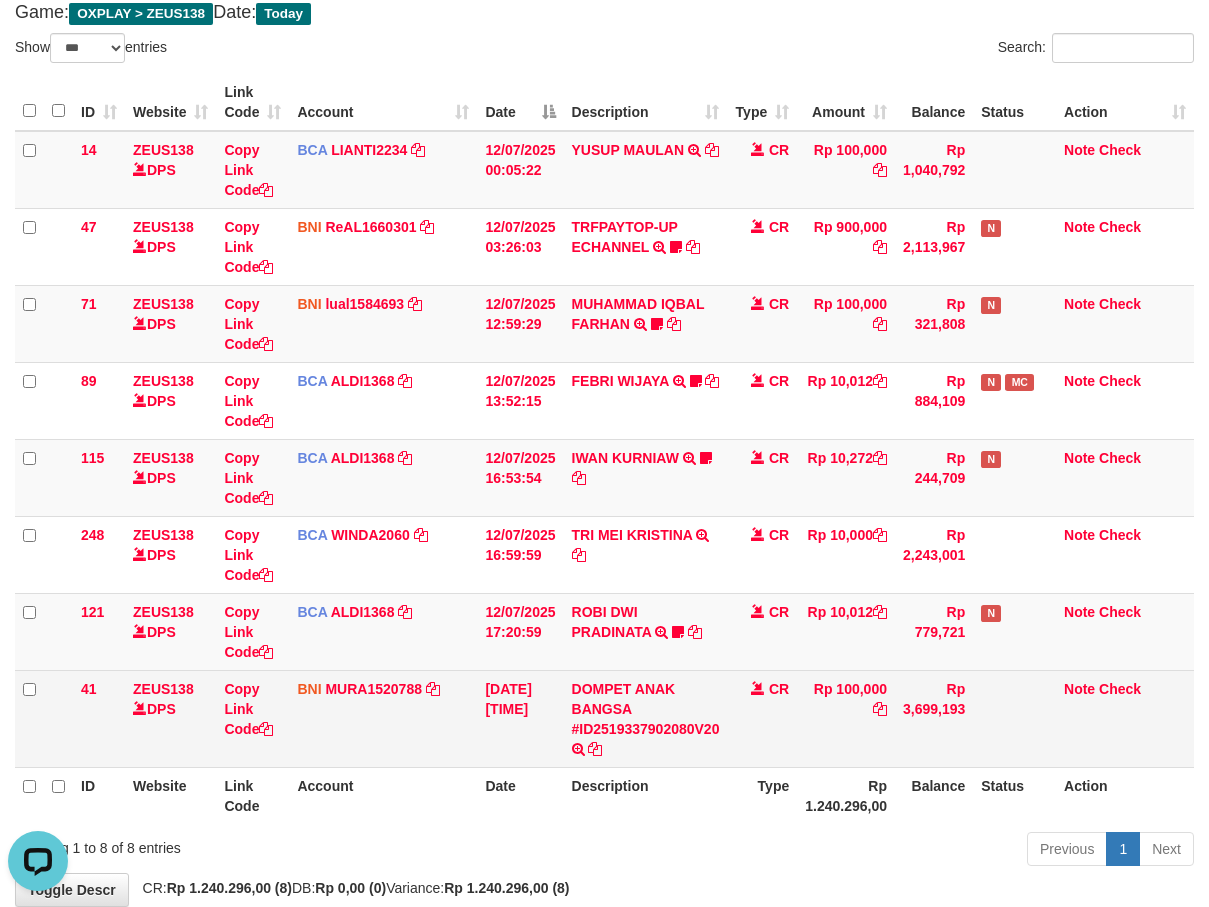 scroll, scrollTop: 0, scrollLeft: 0, axis: both 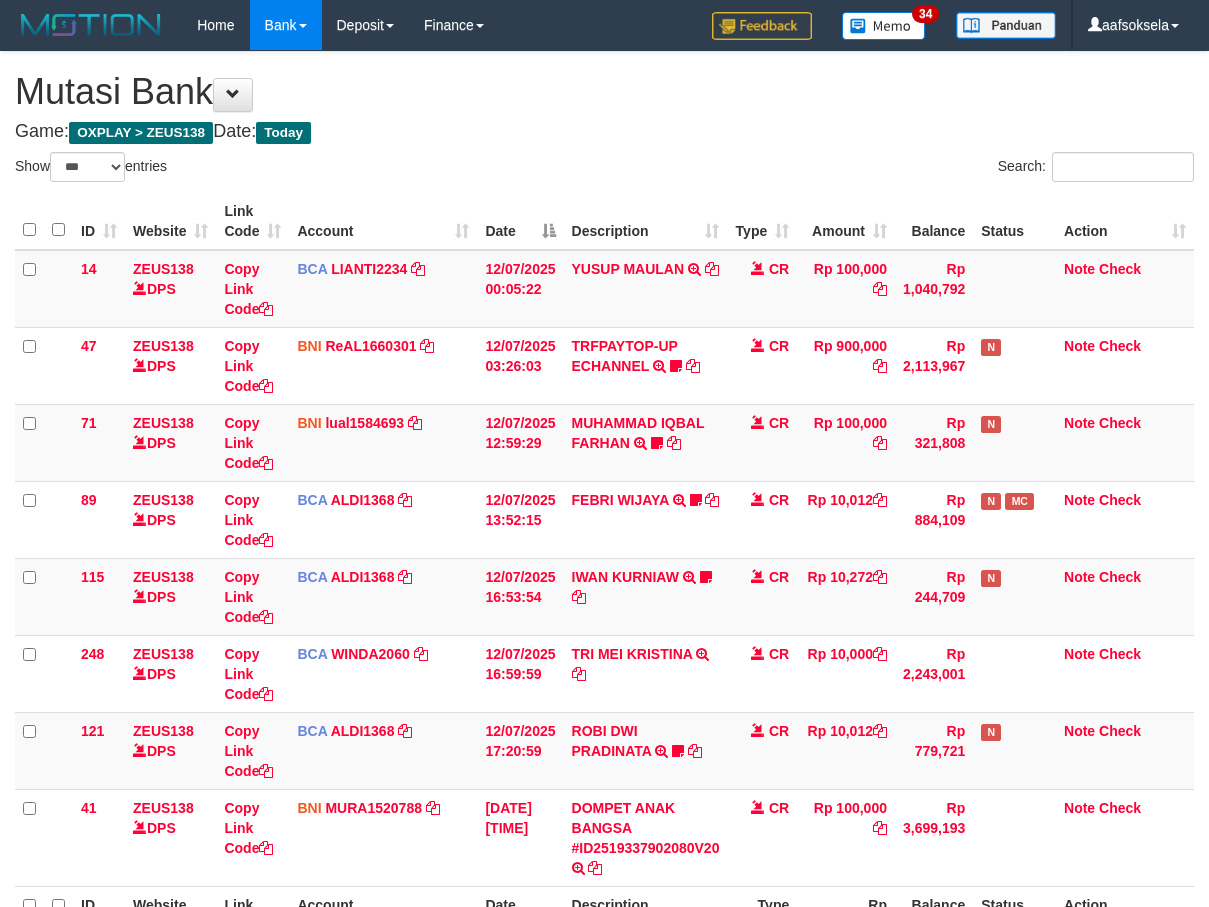 select on "***" 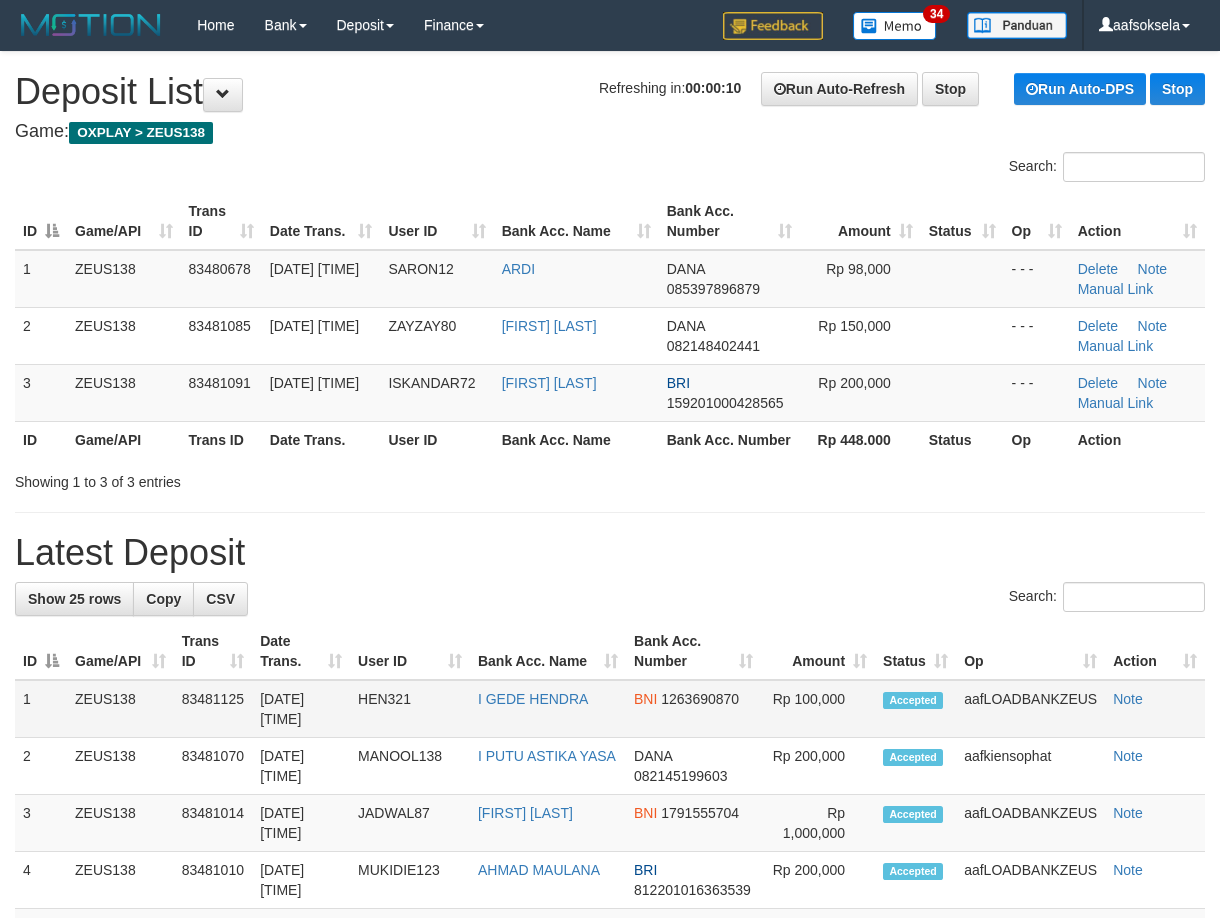 scroll, scrollTop: 0, scrollLeft: 0, axis: both 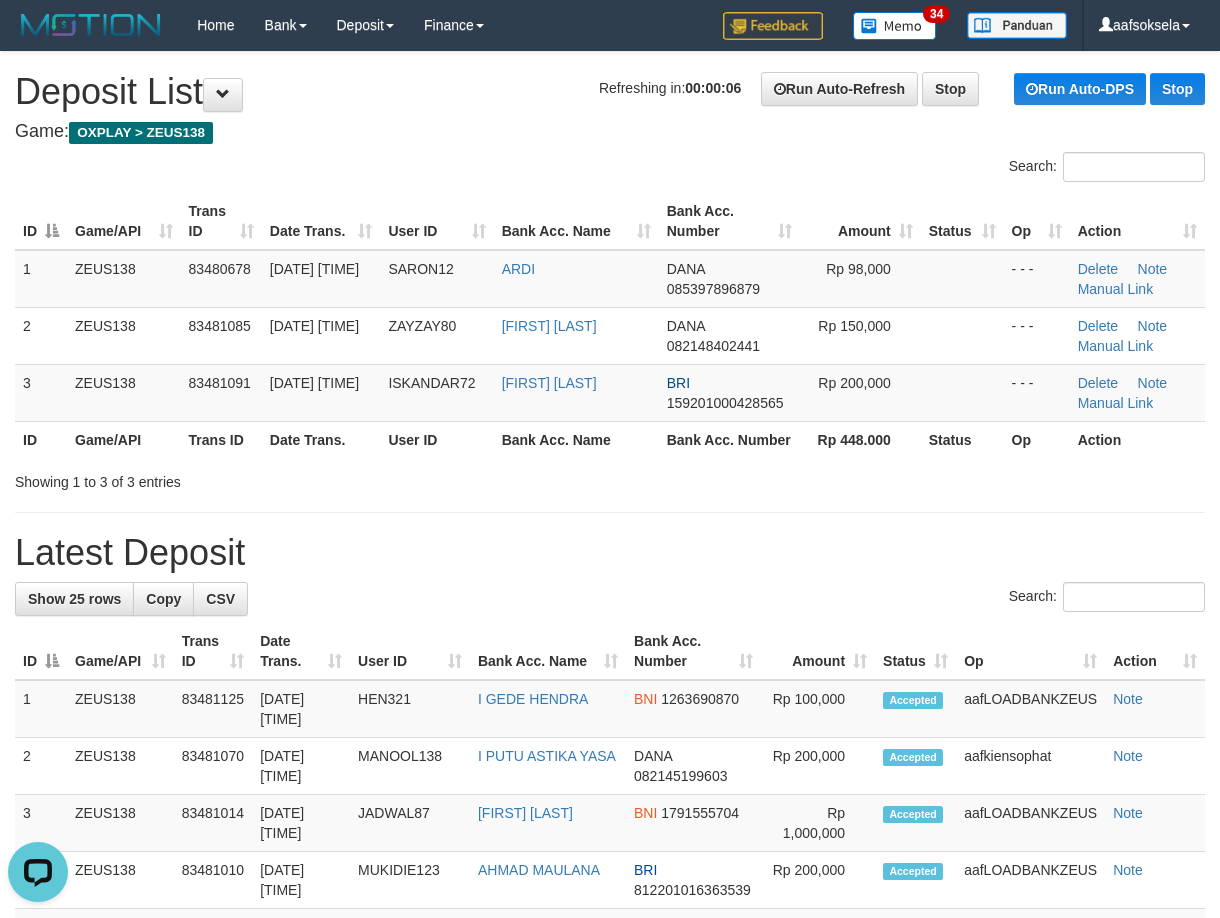 click on "**********" at bounding box center (610, 1145) 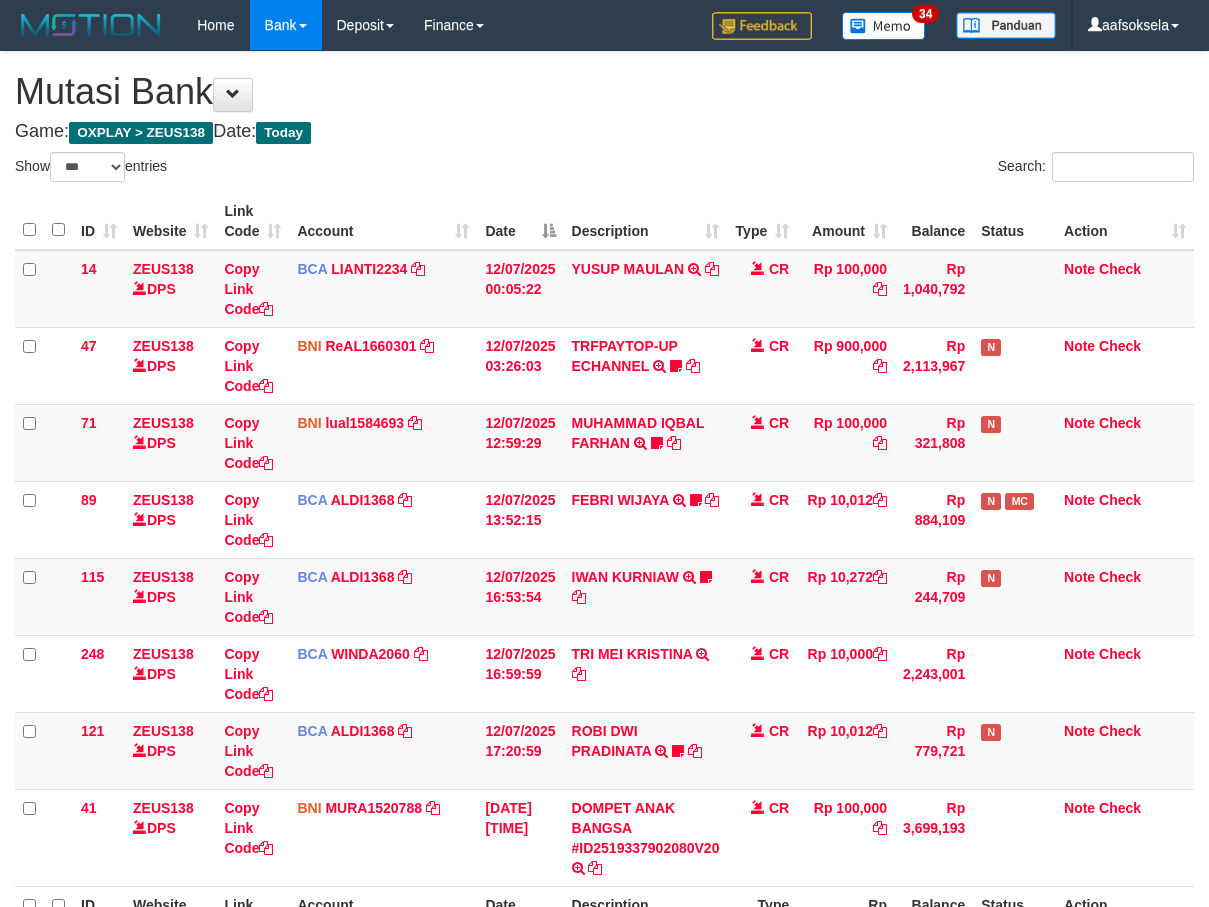 select on "***" 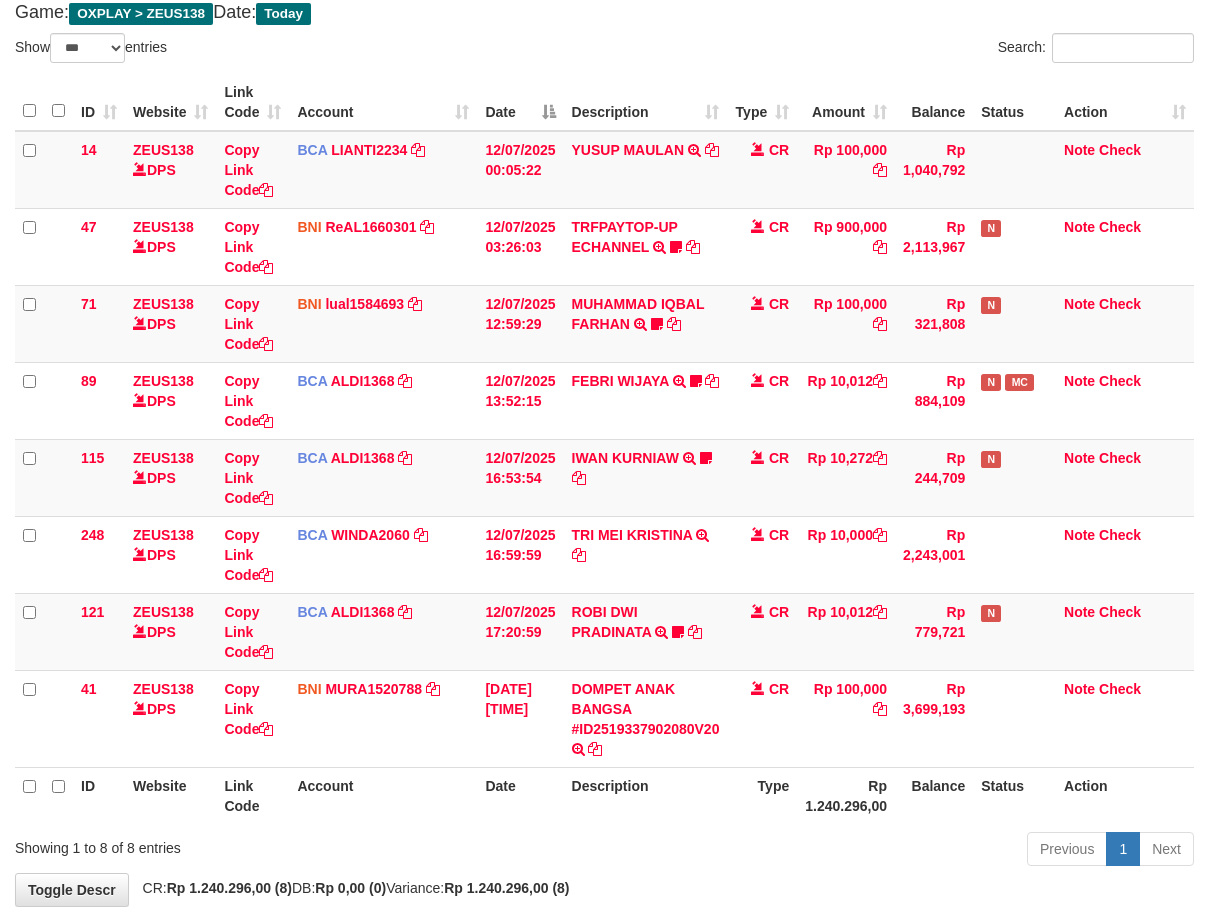 click on "Previous 1 Next" at bounding box center (856, 851) 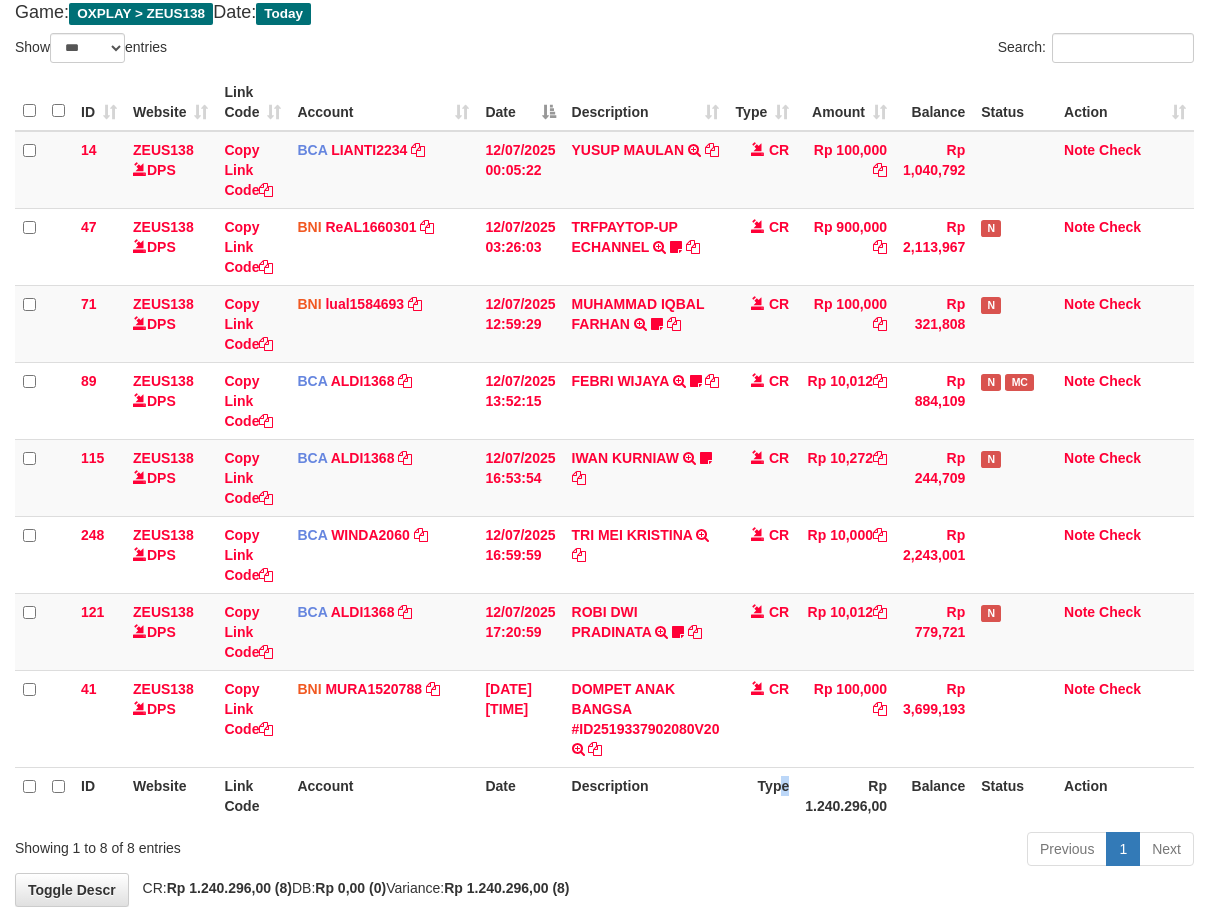 click on "Type" at bounding box center (762, 795) 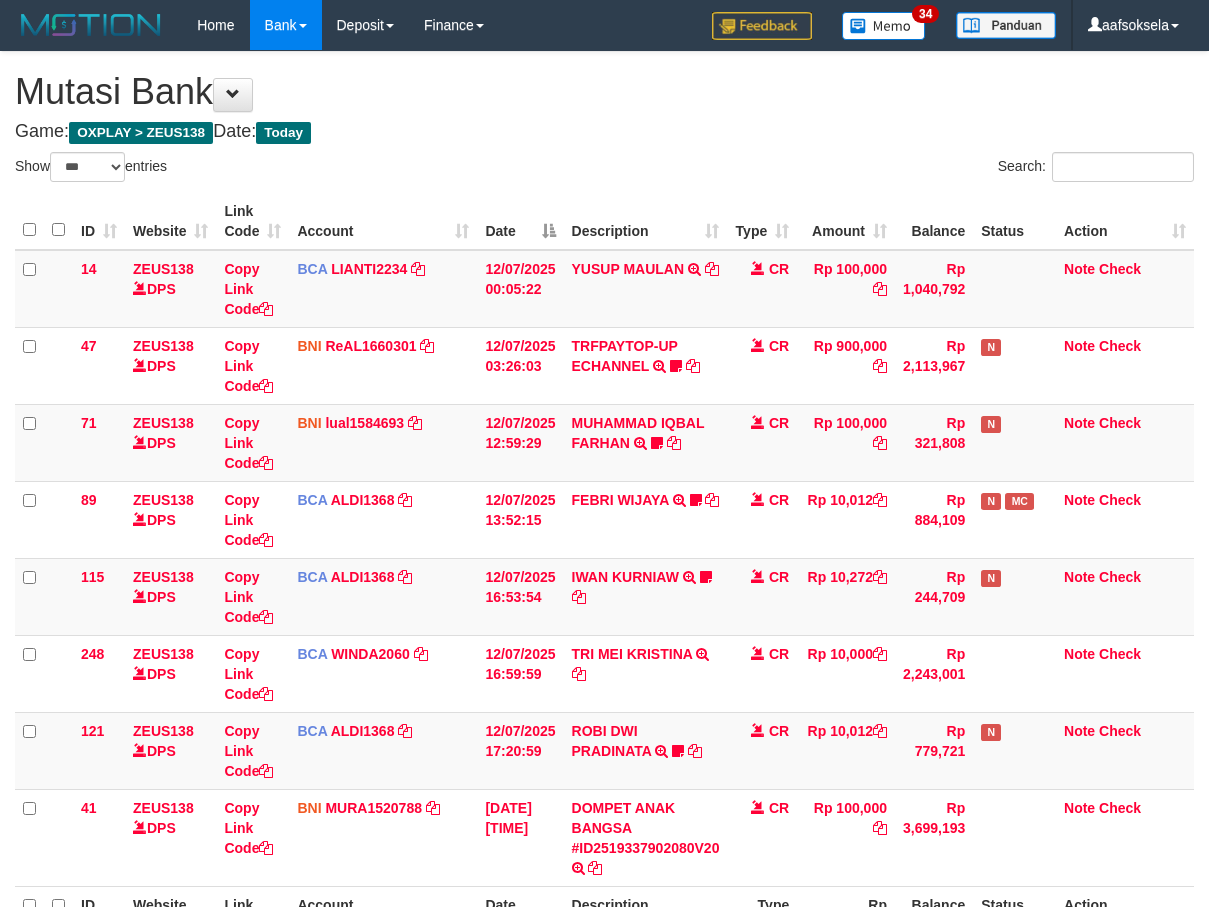 select on "***" 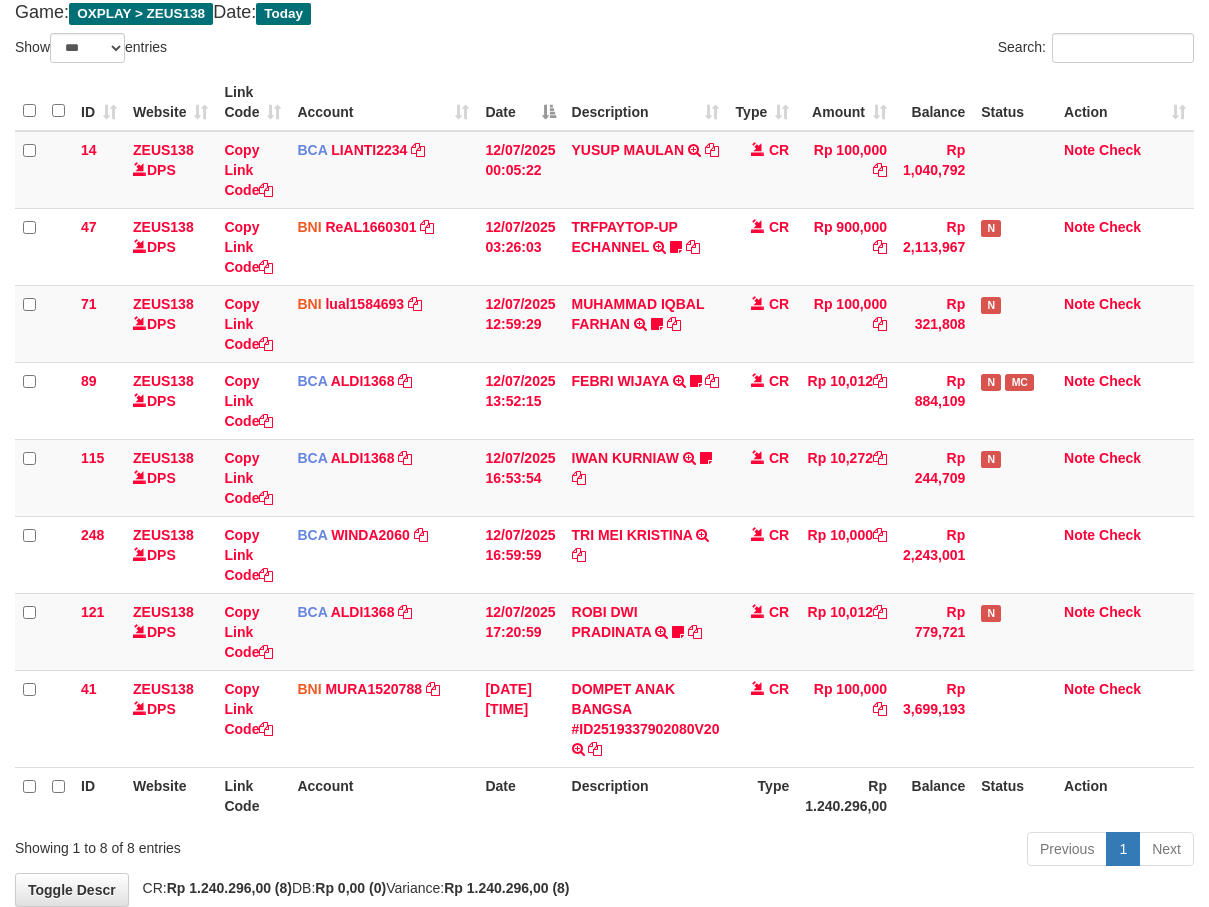 click on "Previous 1 Next" at bounding box center (856, 851) 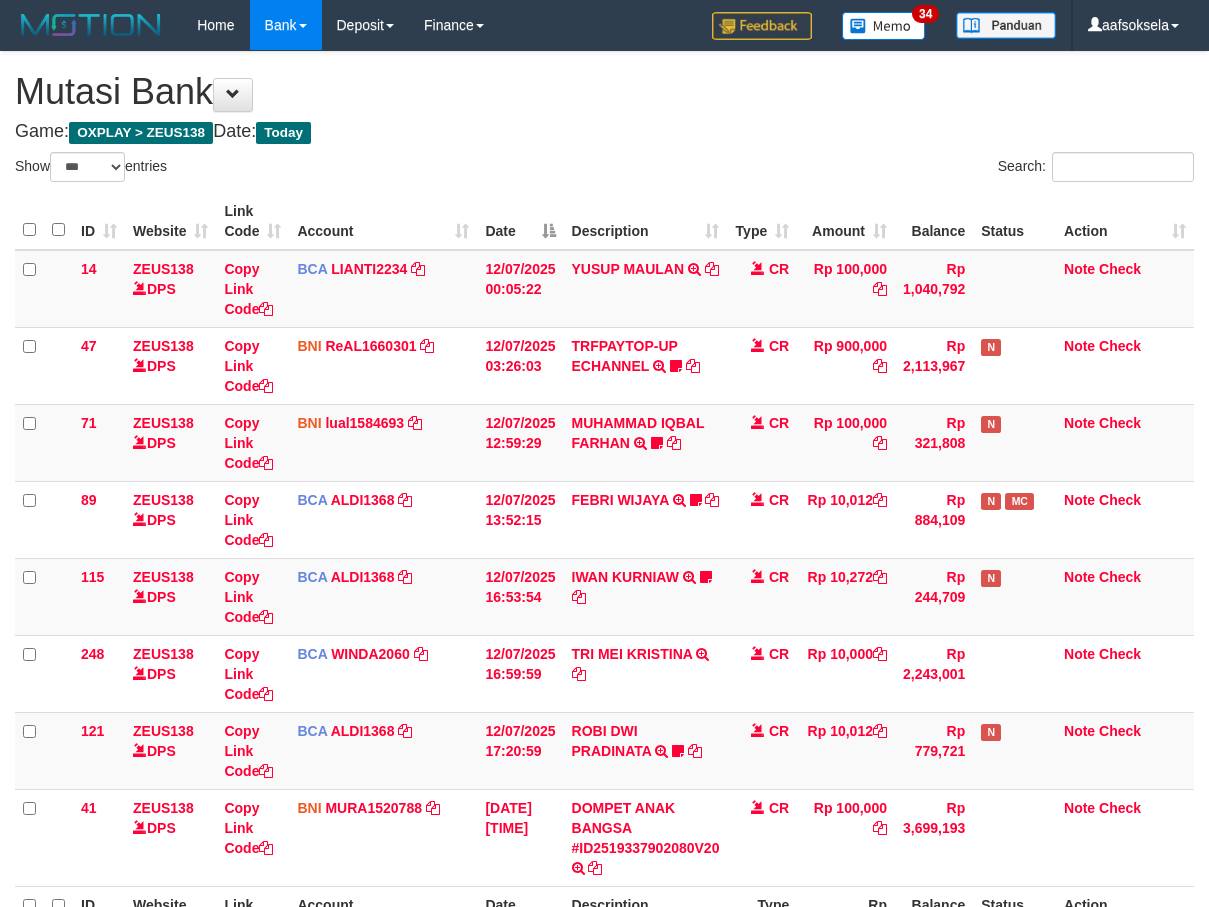 select on "***" 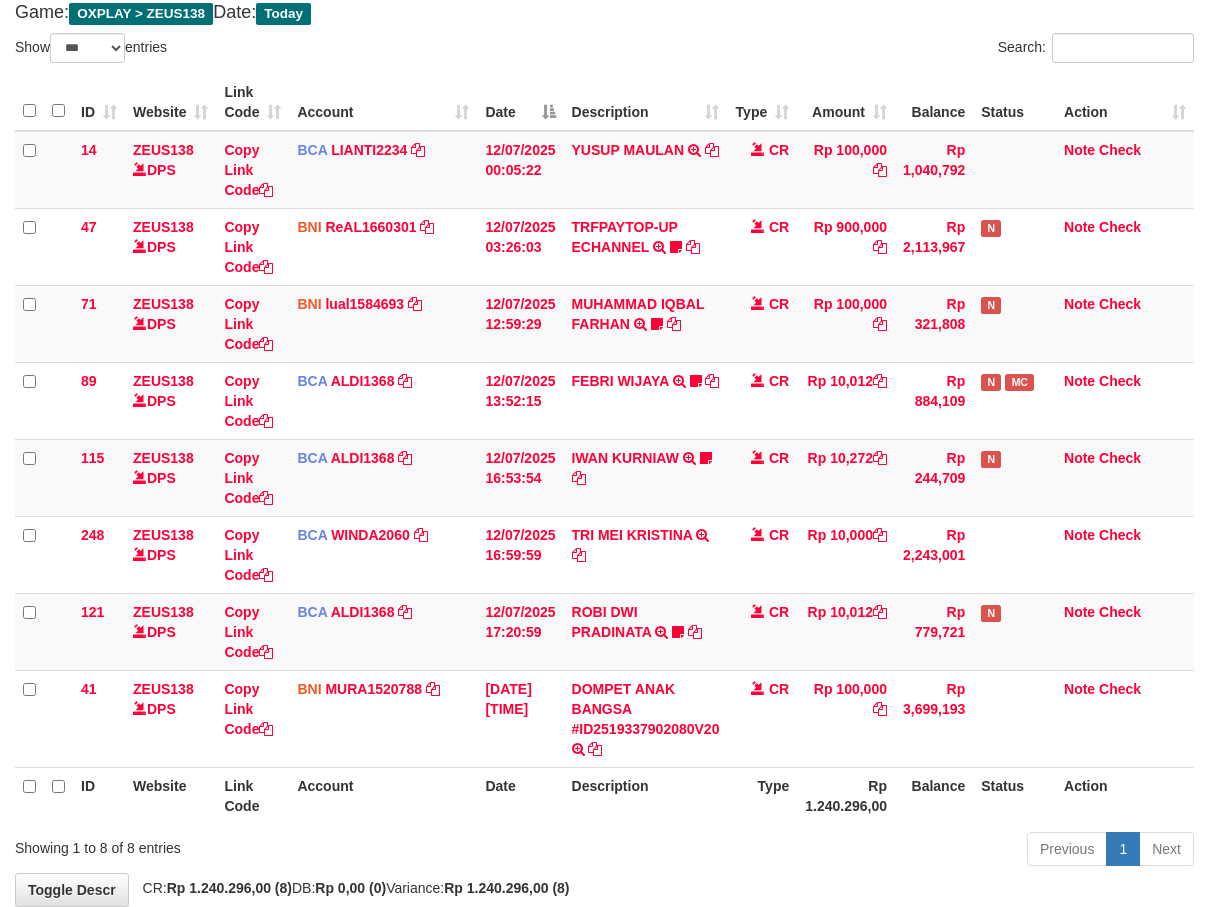 drag, startPoint x: 606, startPoint y: 848, endPoint x: 639, endPoint y: 826, distance: 39.661064 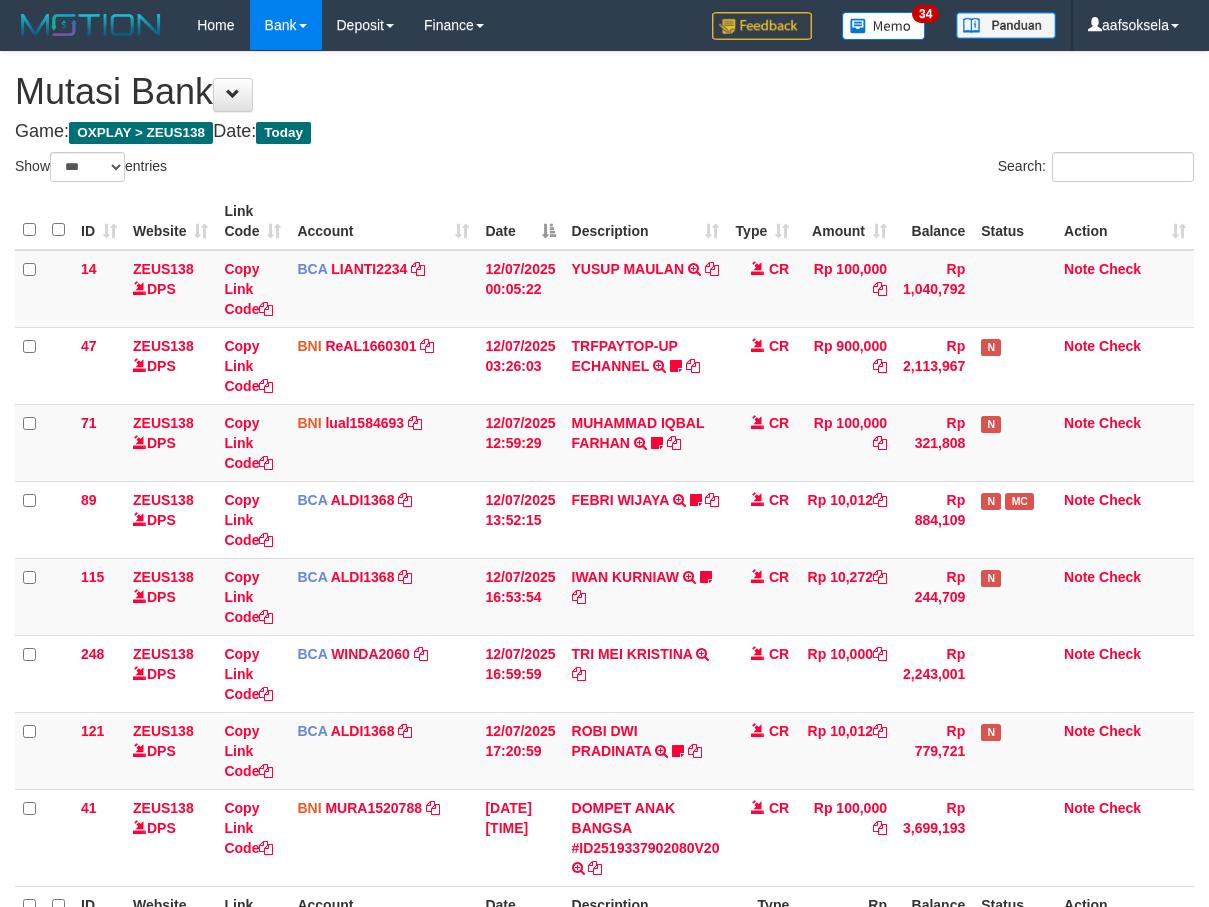 select on "***" 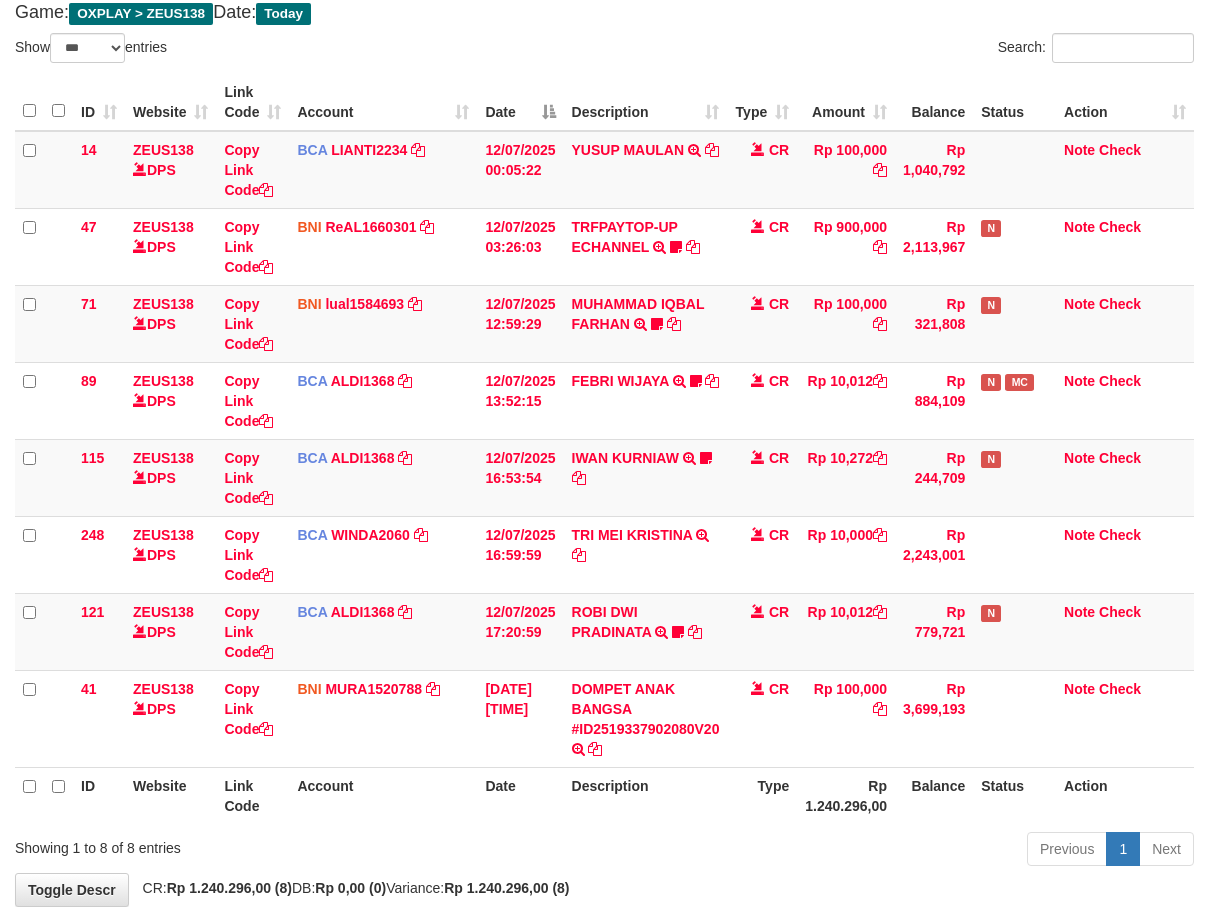 click on "Description" at bounding box center (646, 795) 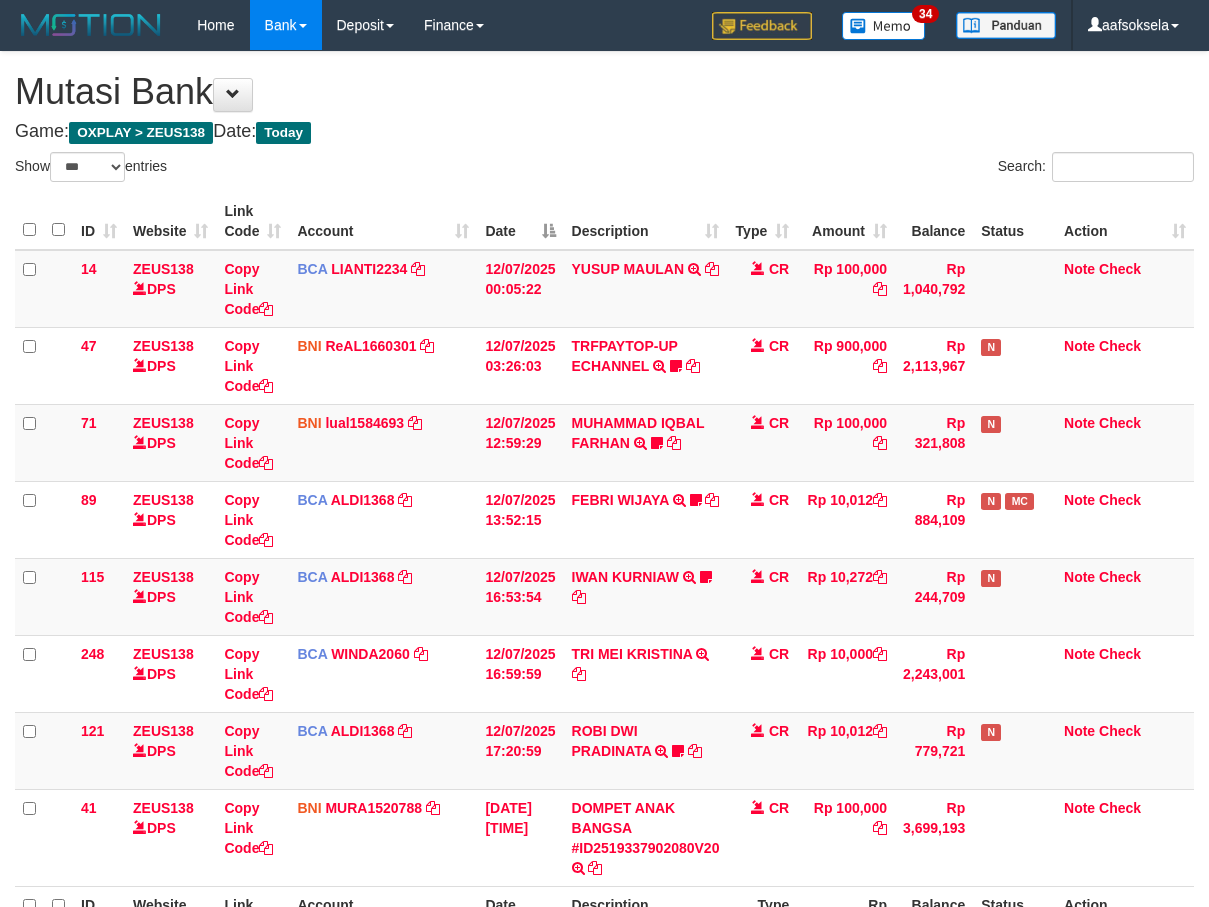 select on "***" 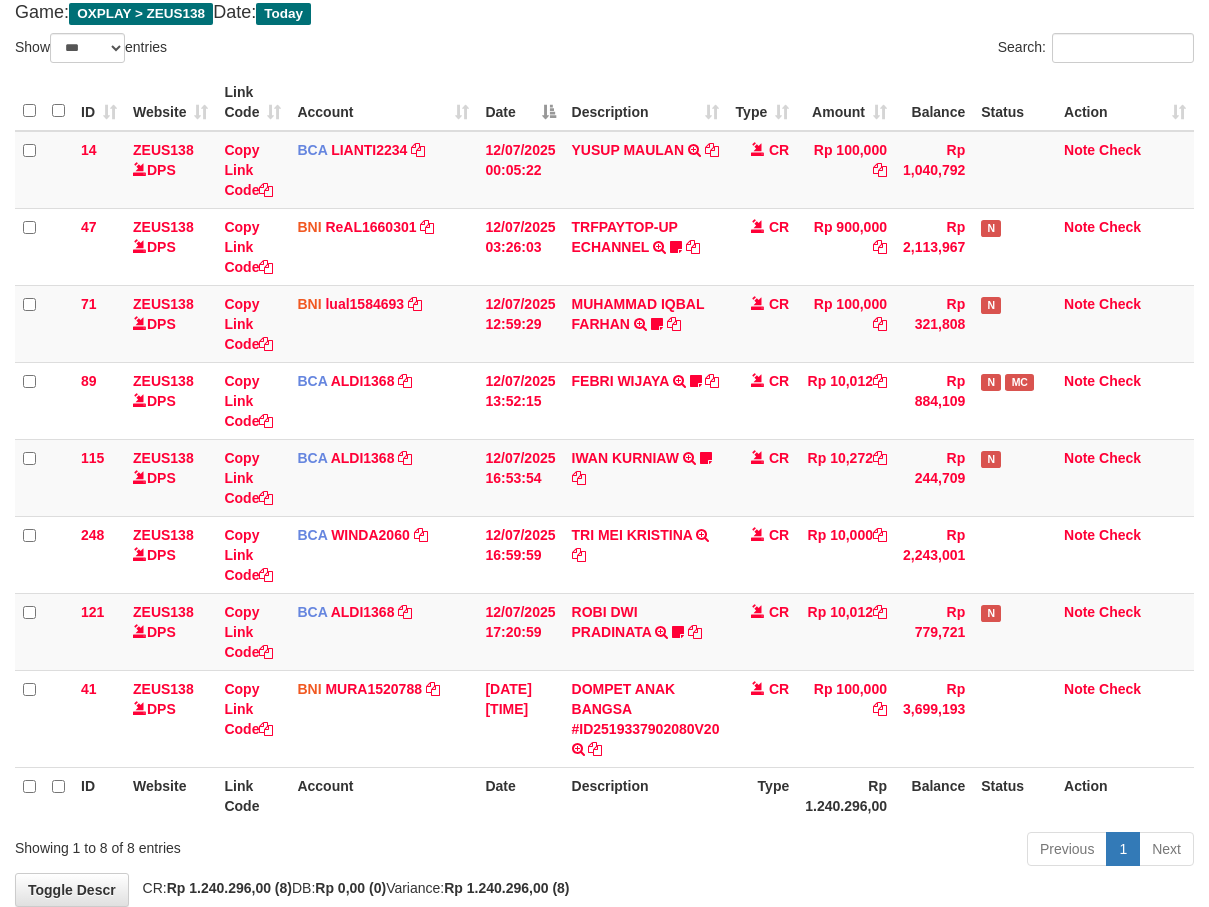 click on "Description" at bounding box center [646, 795] 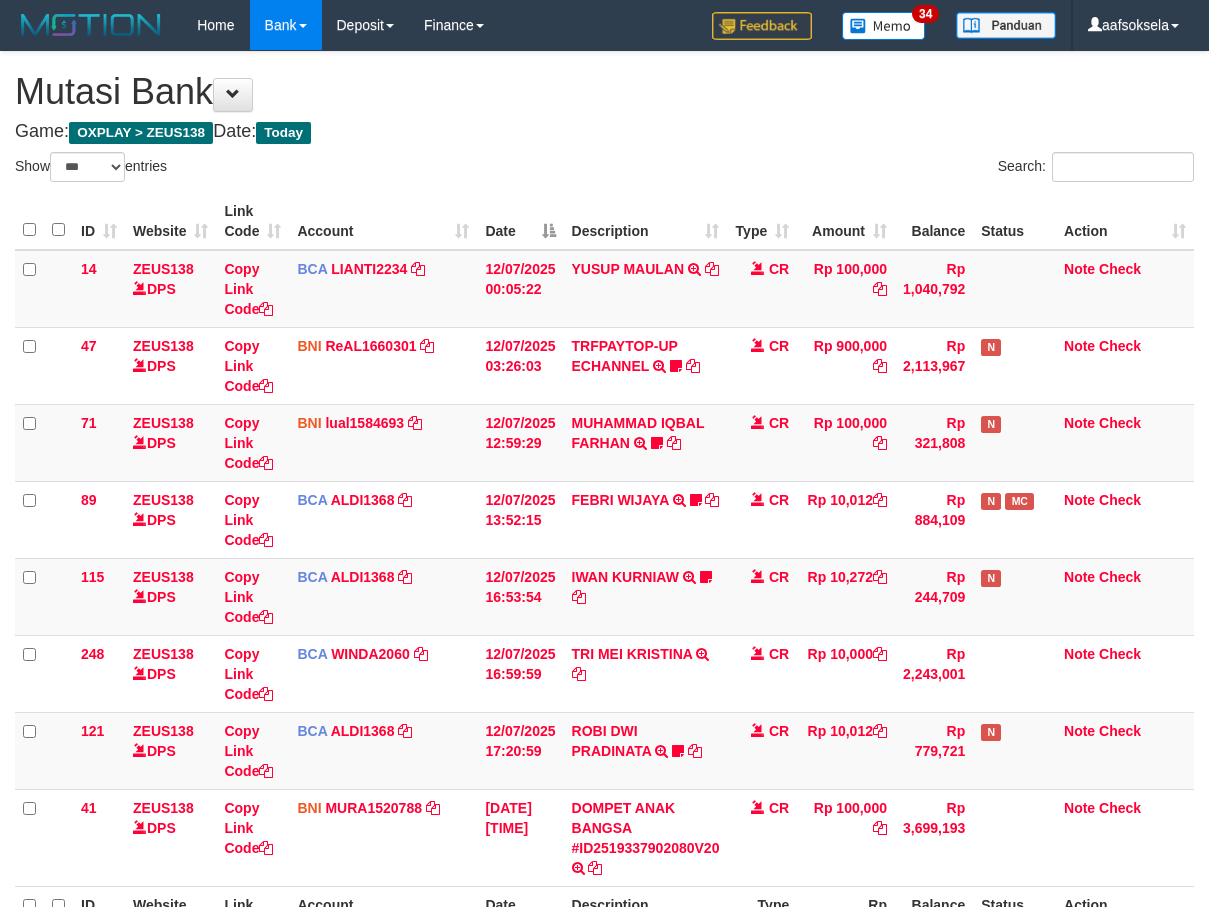 select on "***" 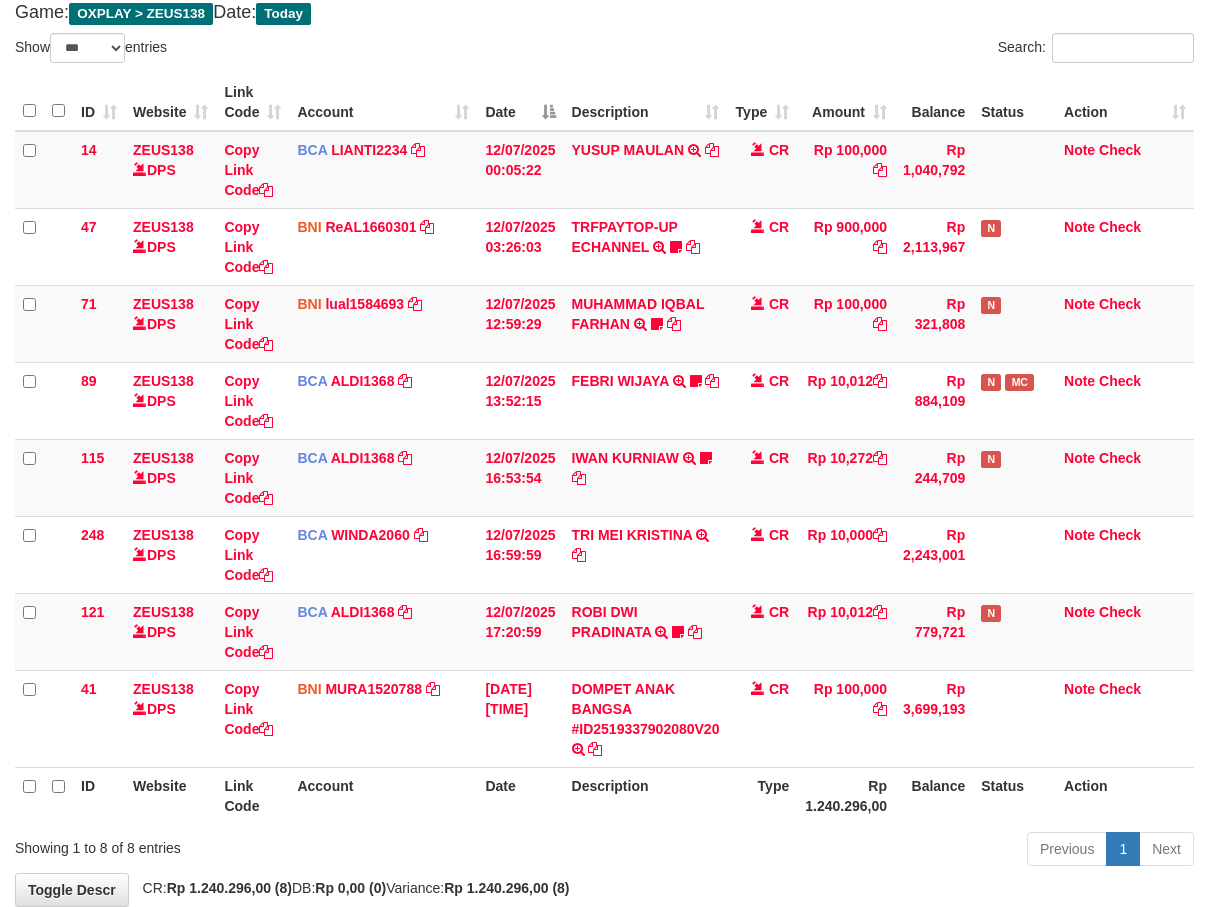 click on "Date" at bounding box center [520, 795] 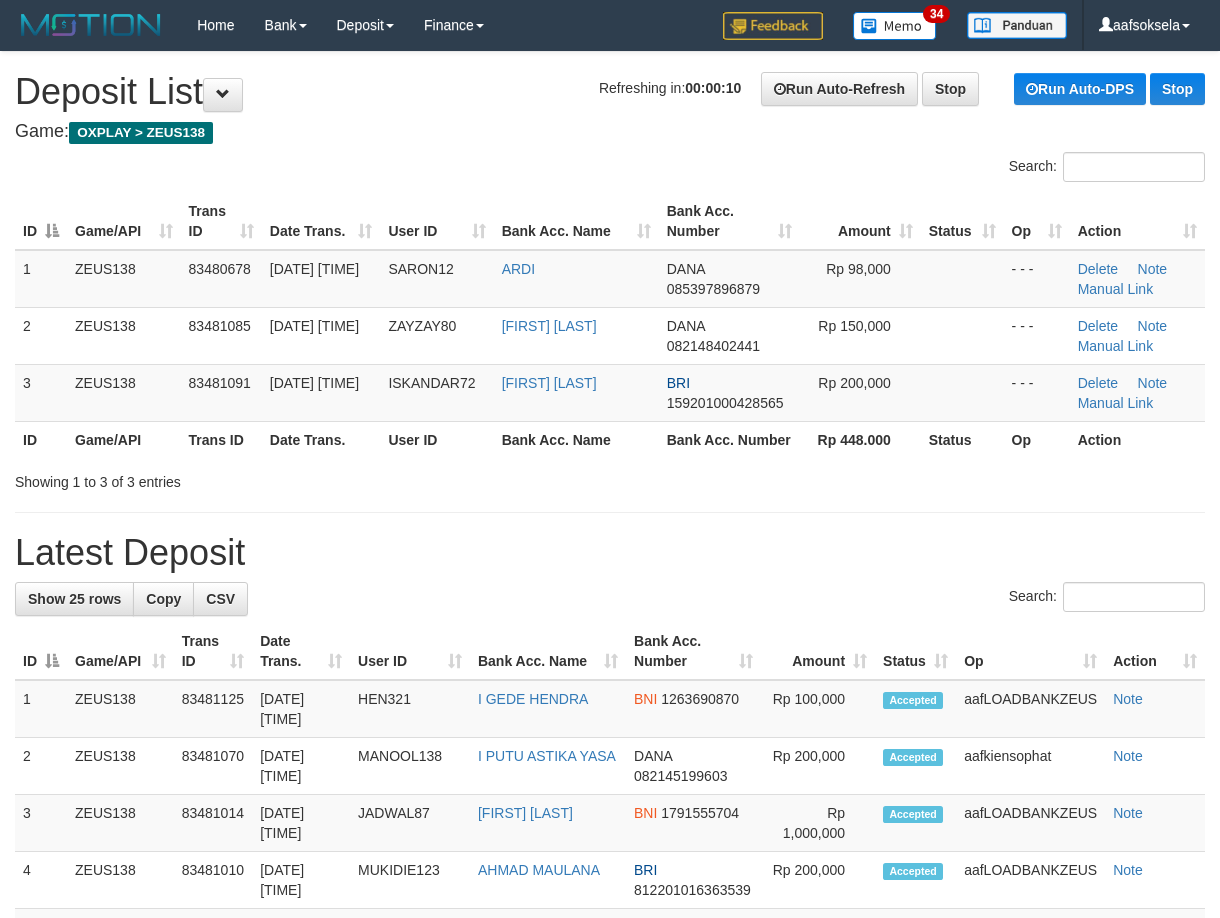scroll, scrollTop: 0, scrollLeft: 0, axis: both 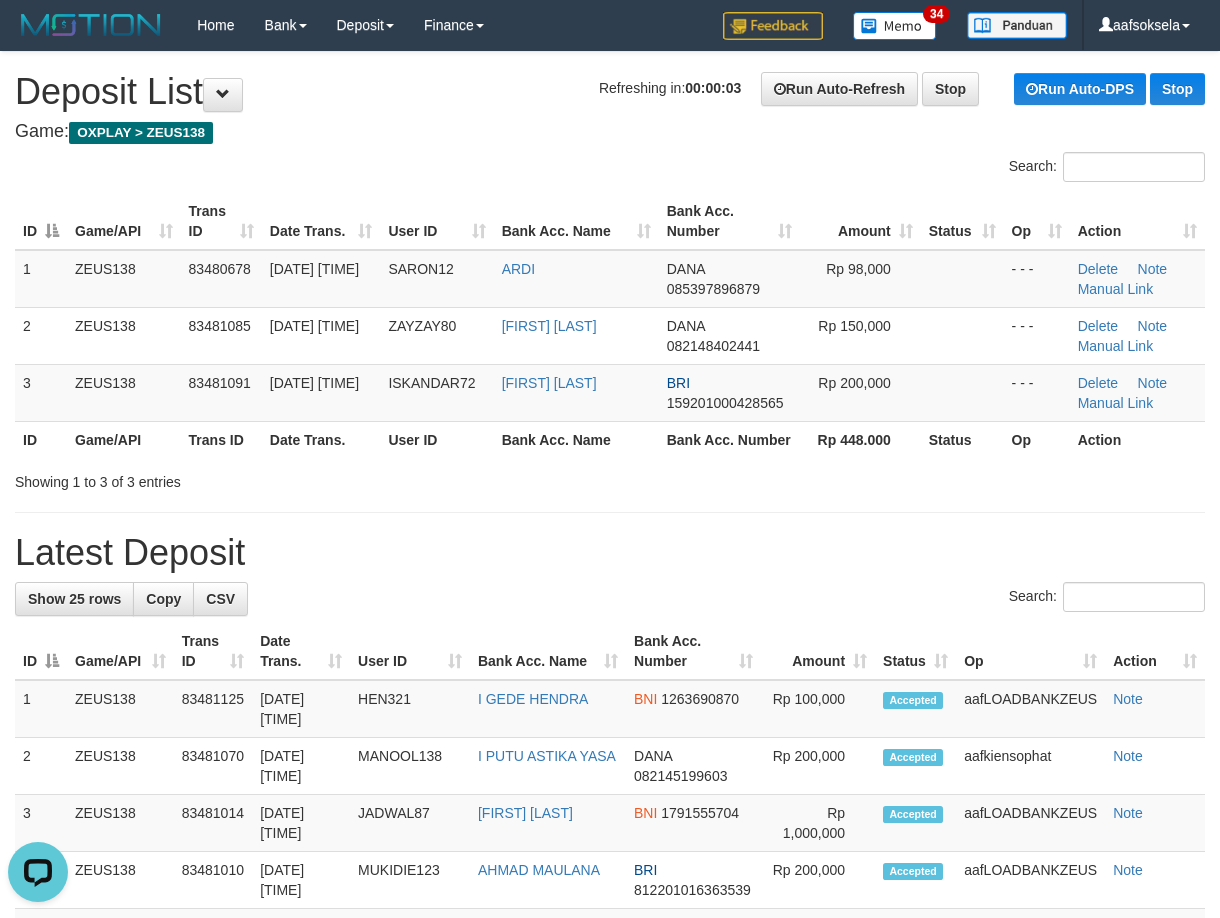 click on "Search:" at bounding box center [610, 599] 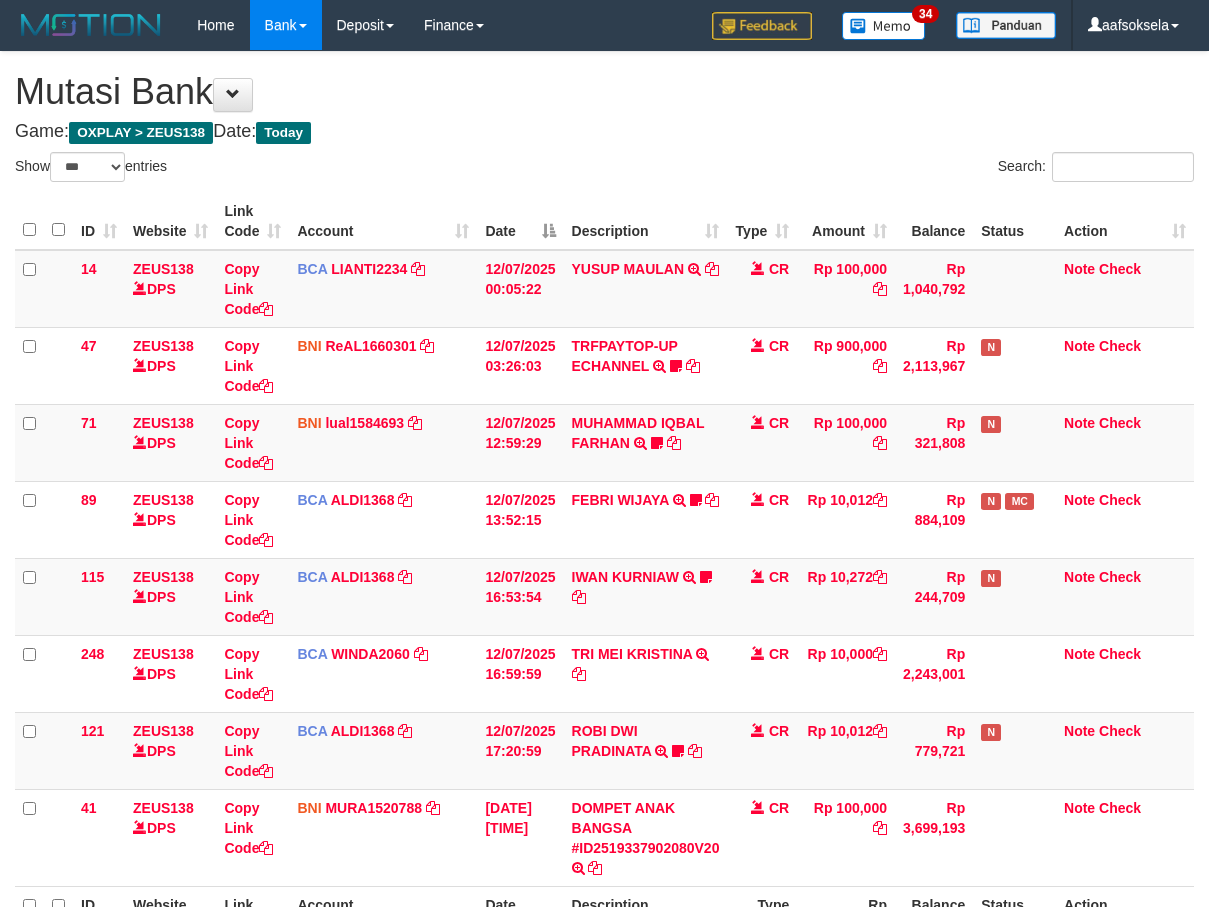select on "***" 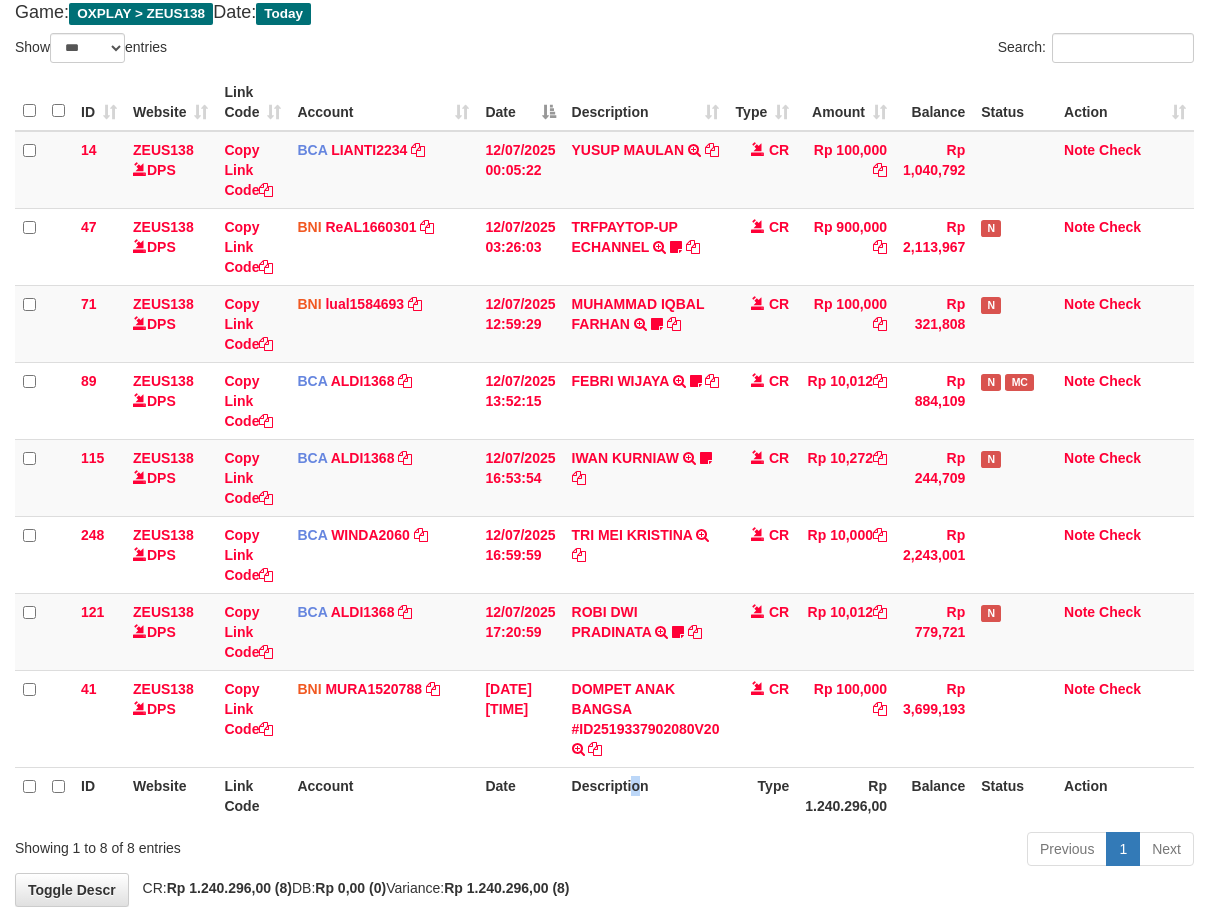 drag, startPoint x: 636, startPoint y: 780, endPoint x: 646, endPoint y: 779, distance: 10.049875 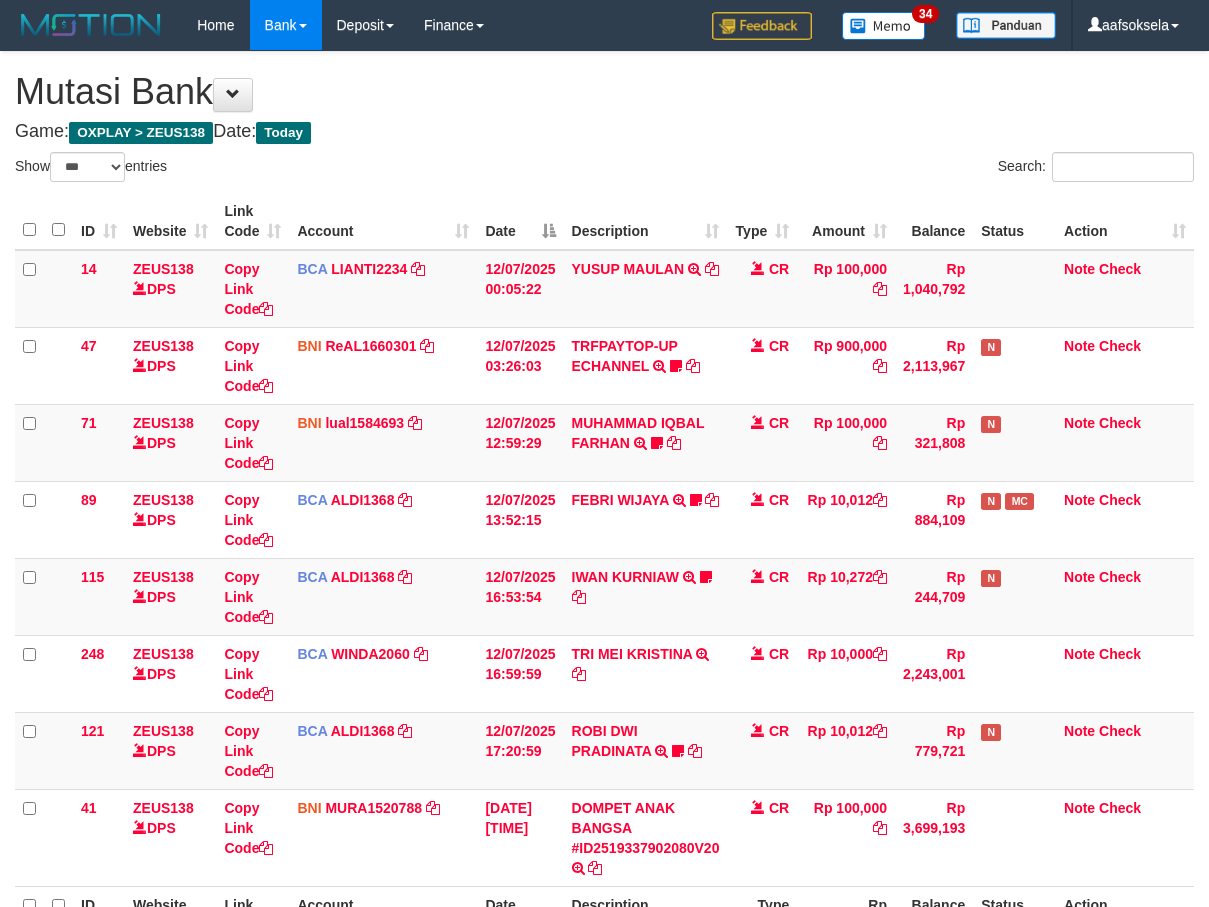 select on "***" 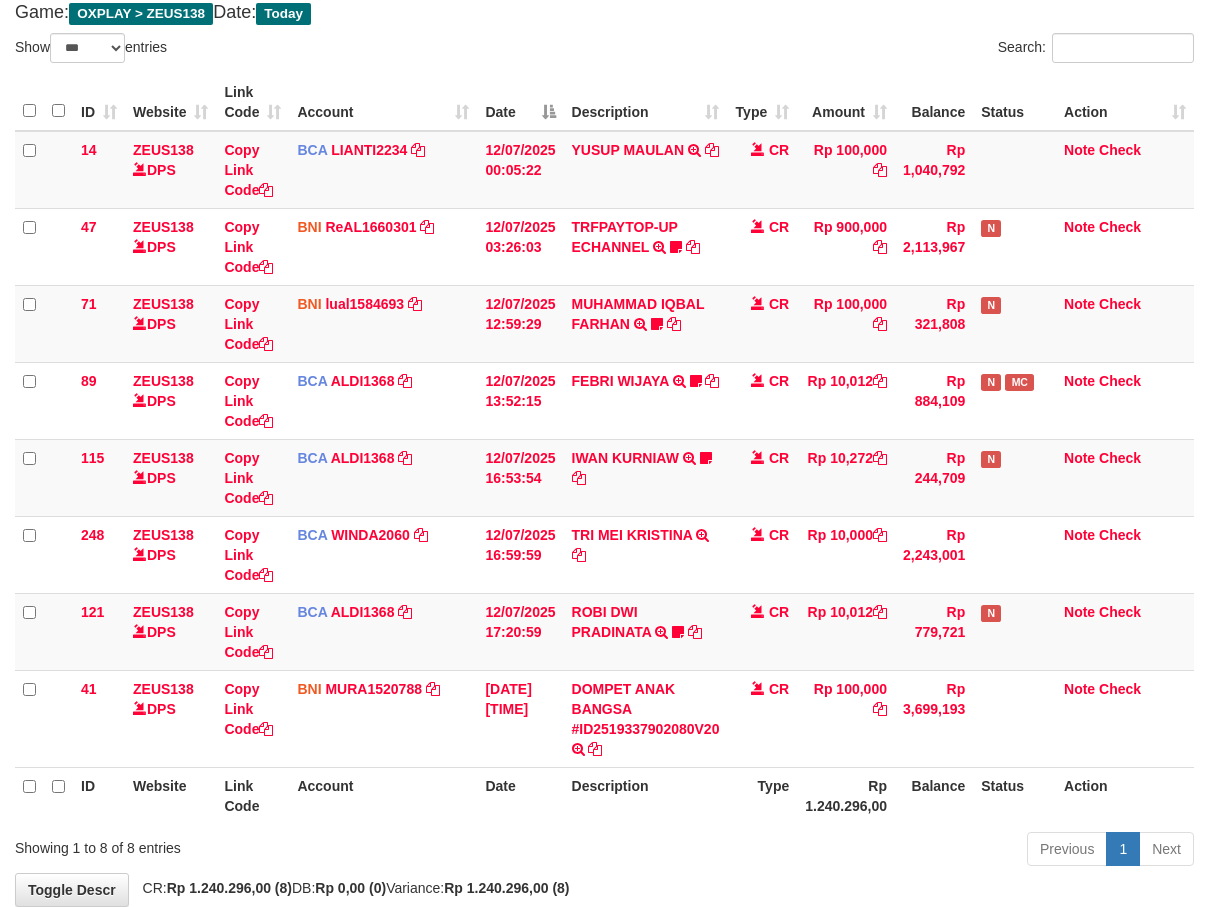 click on "Type" at bounding box center [762, 795] 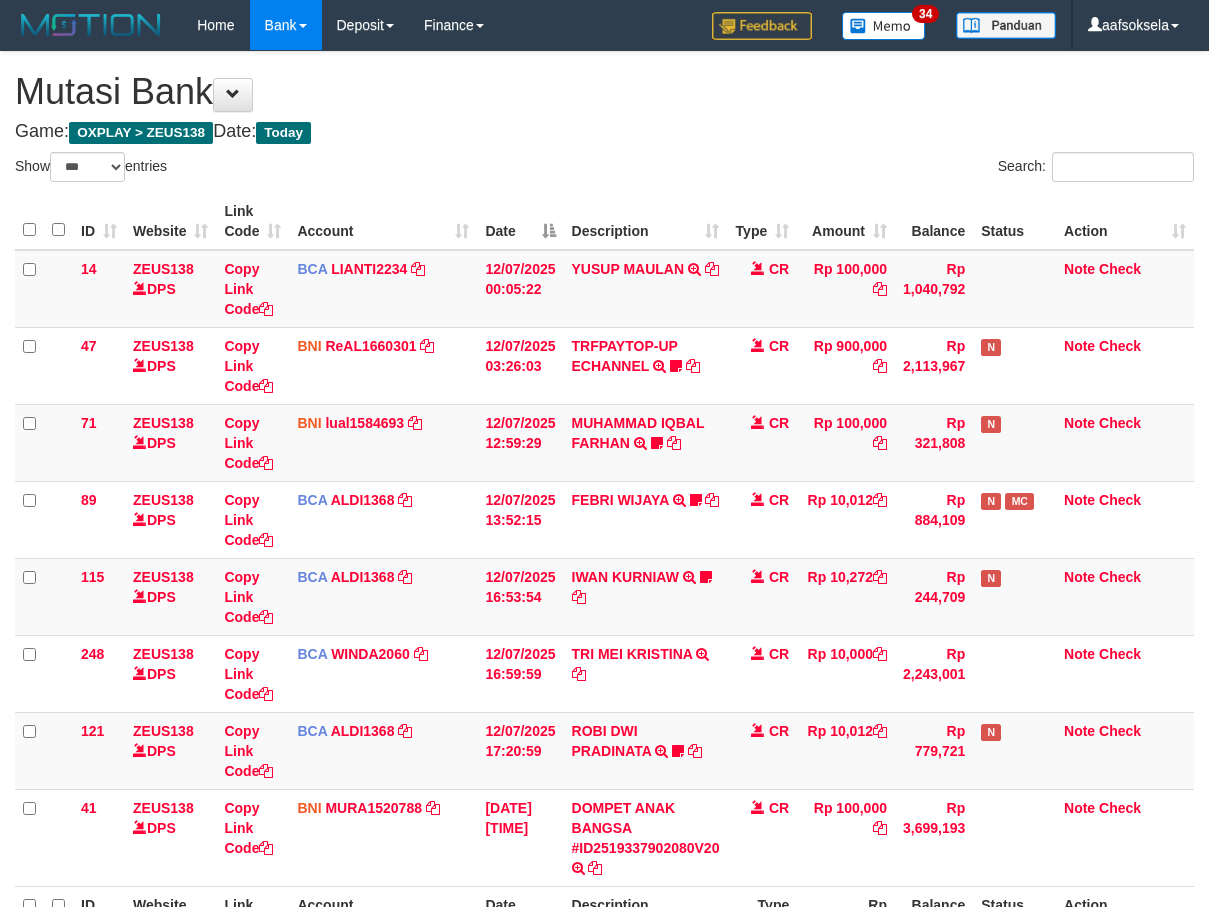 select on "***" 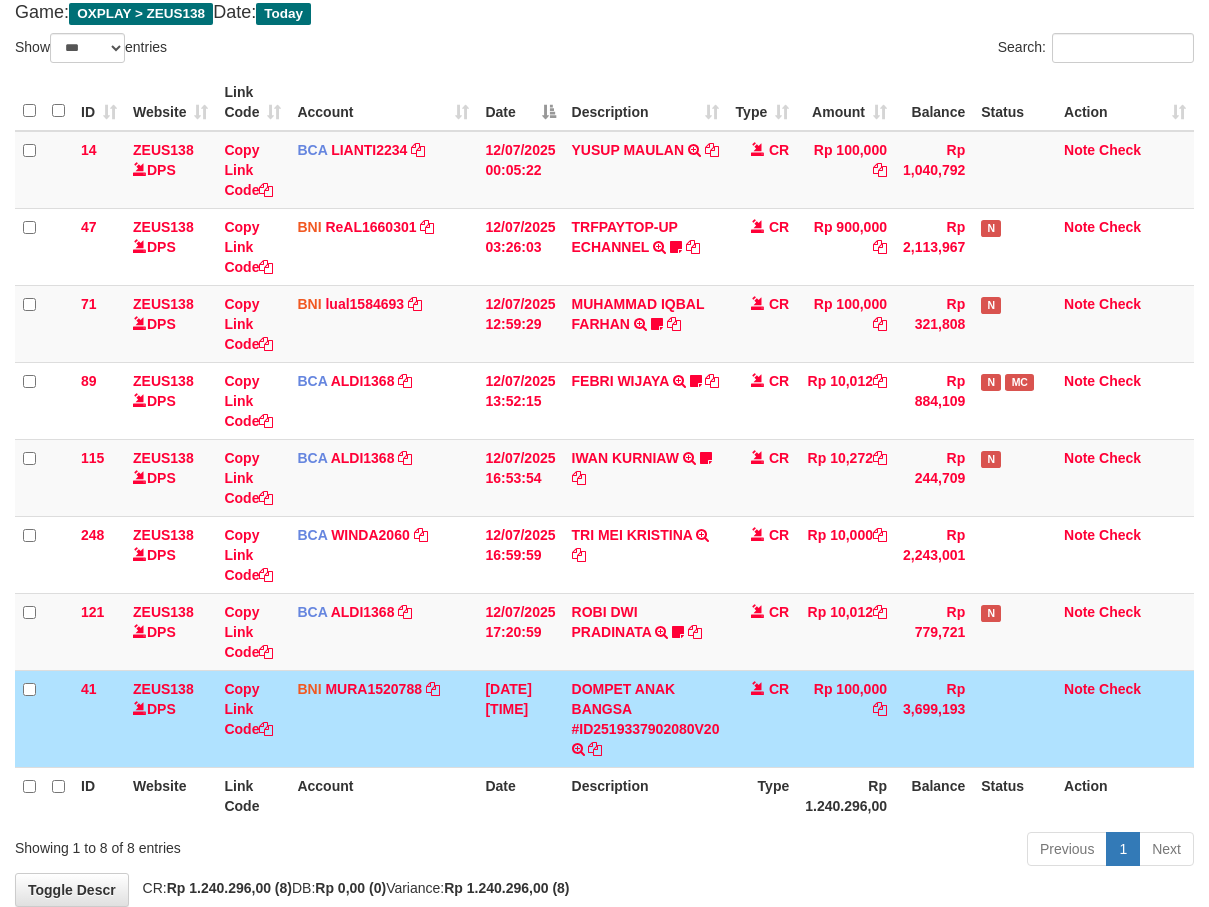 scroll, scrollTop: 230, scrollLeft: 0, axis: vertical 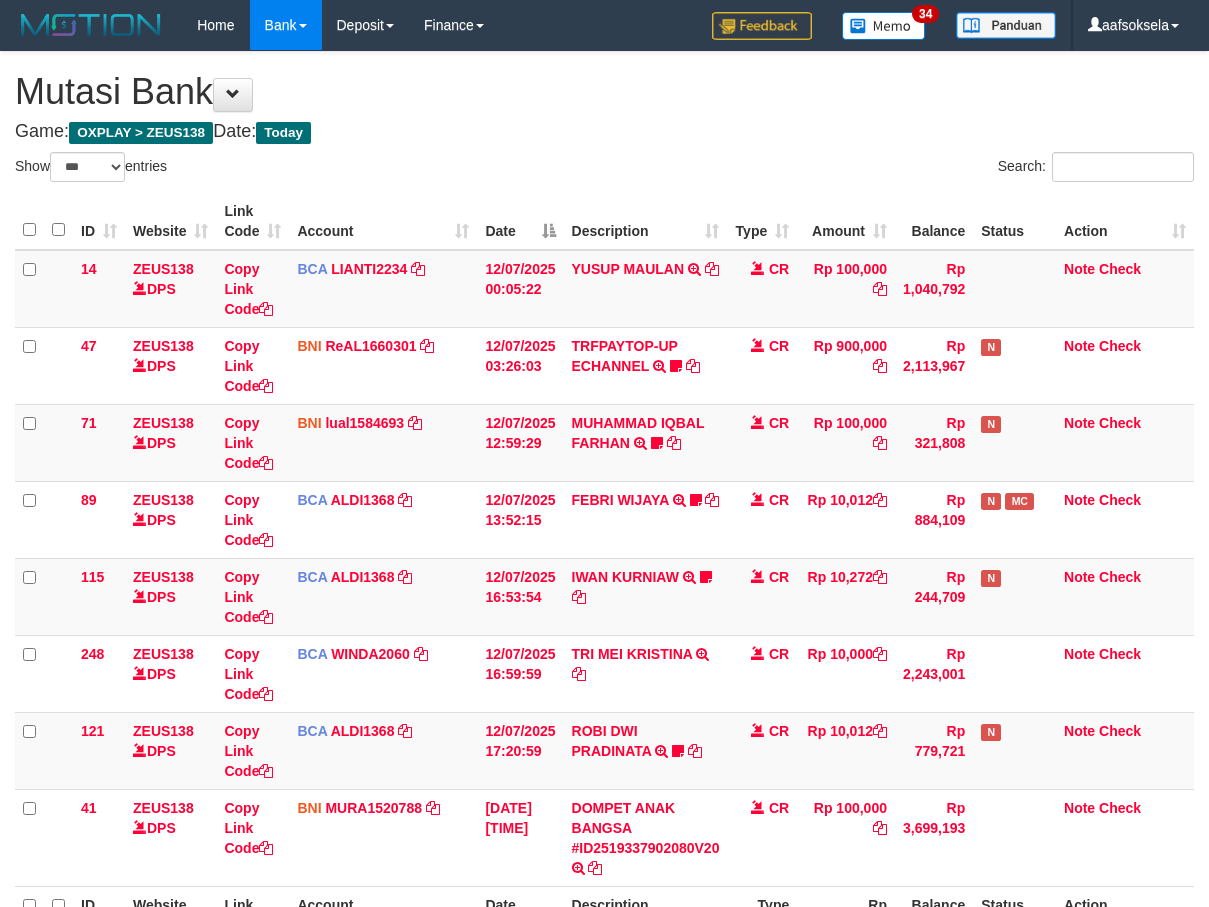 select on "***" 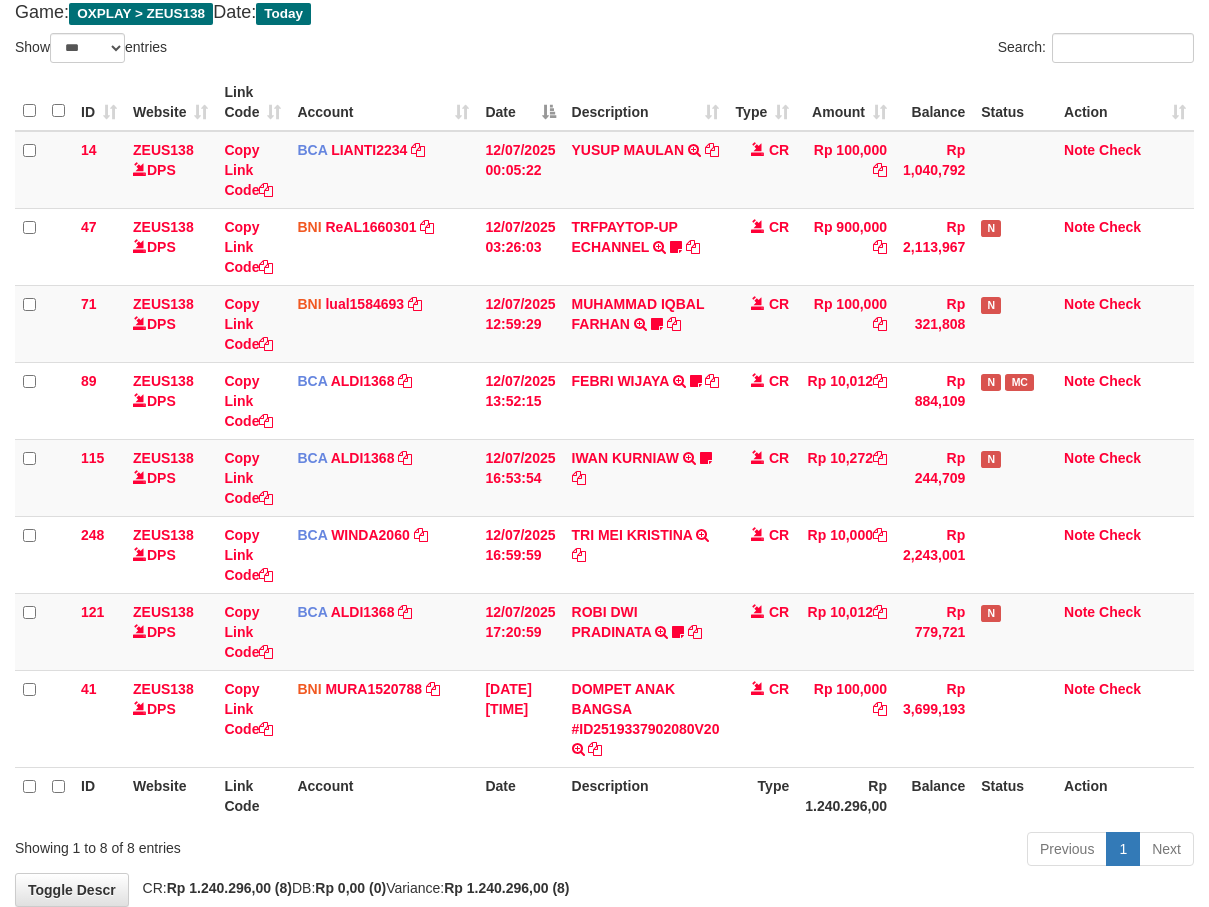 click on "Type" at bounding box center (762, 795) 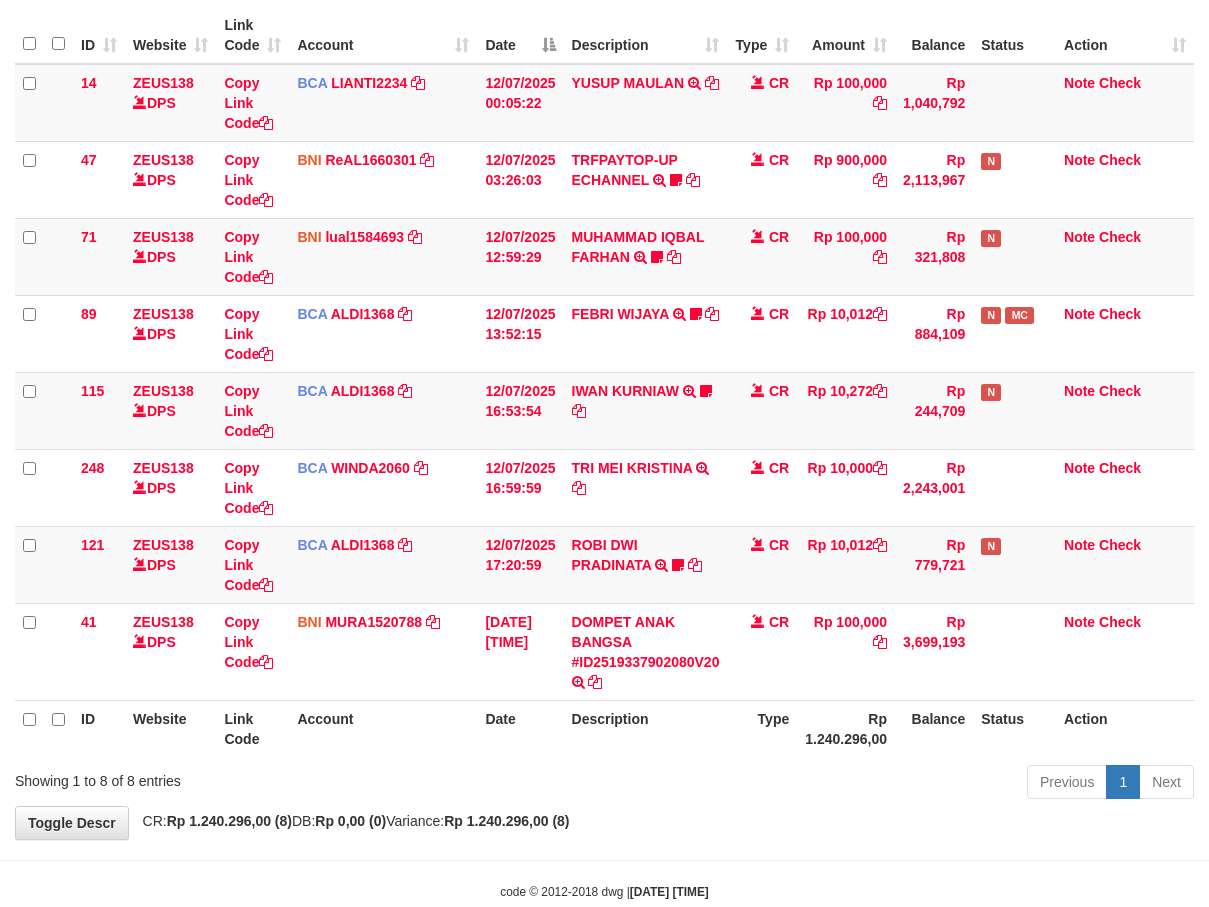 scroll, scrollTop: 230, scrollLeft: 0, axis: vertical 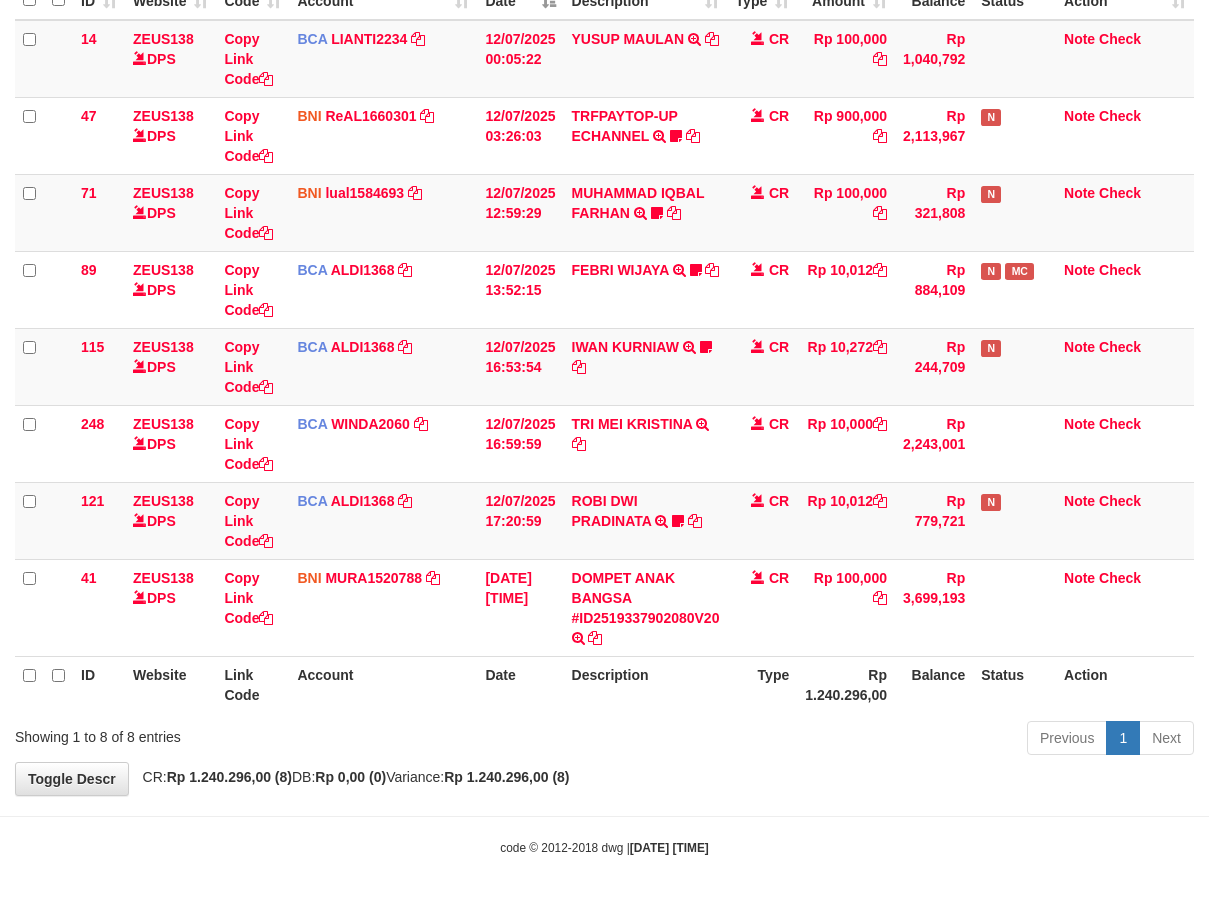 click on "**********" at bounding box center [604, 308] 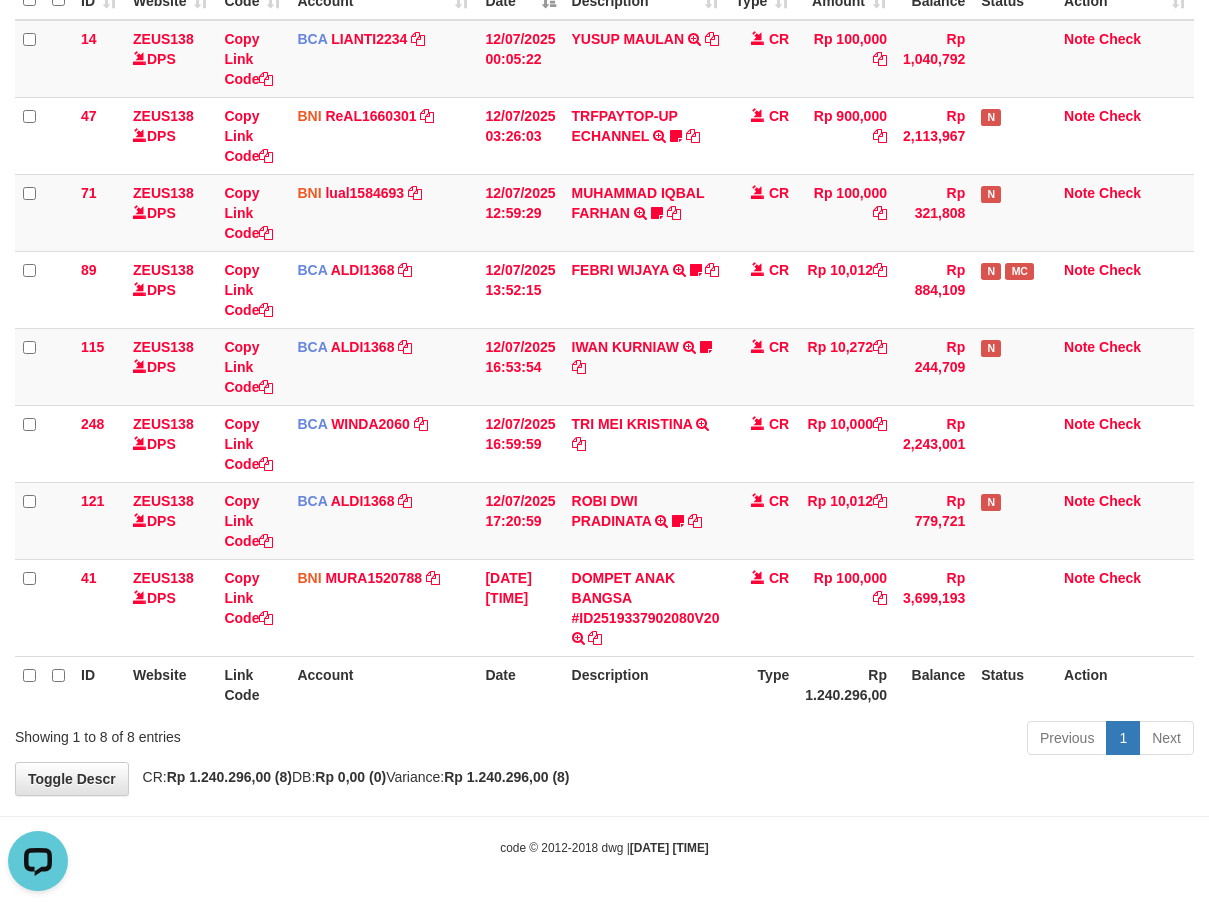 scroll, scrollTop: 0, scrollLeft: 0, axis: both 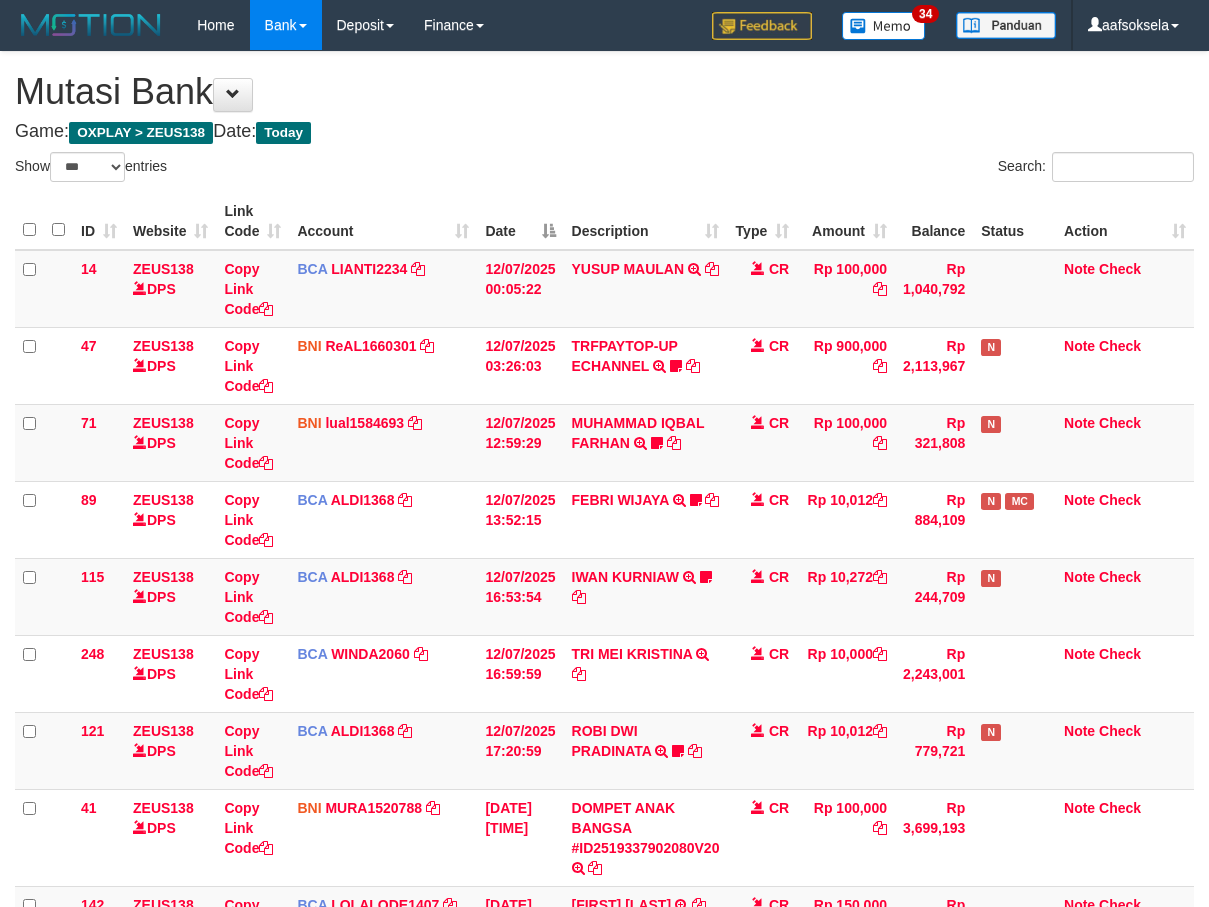 select on "***" 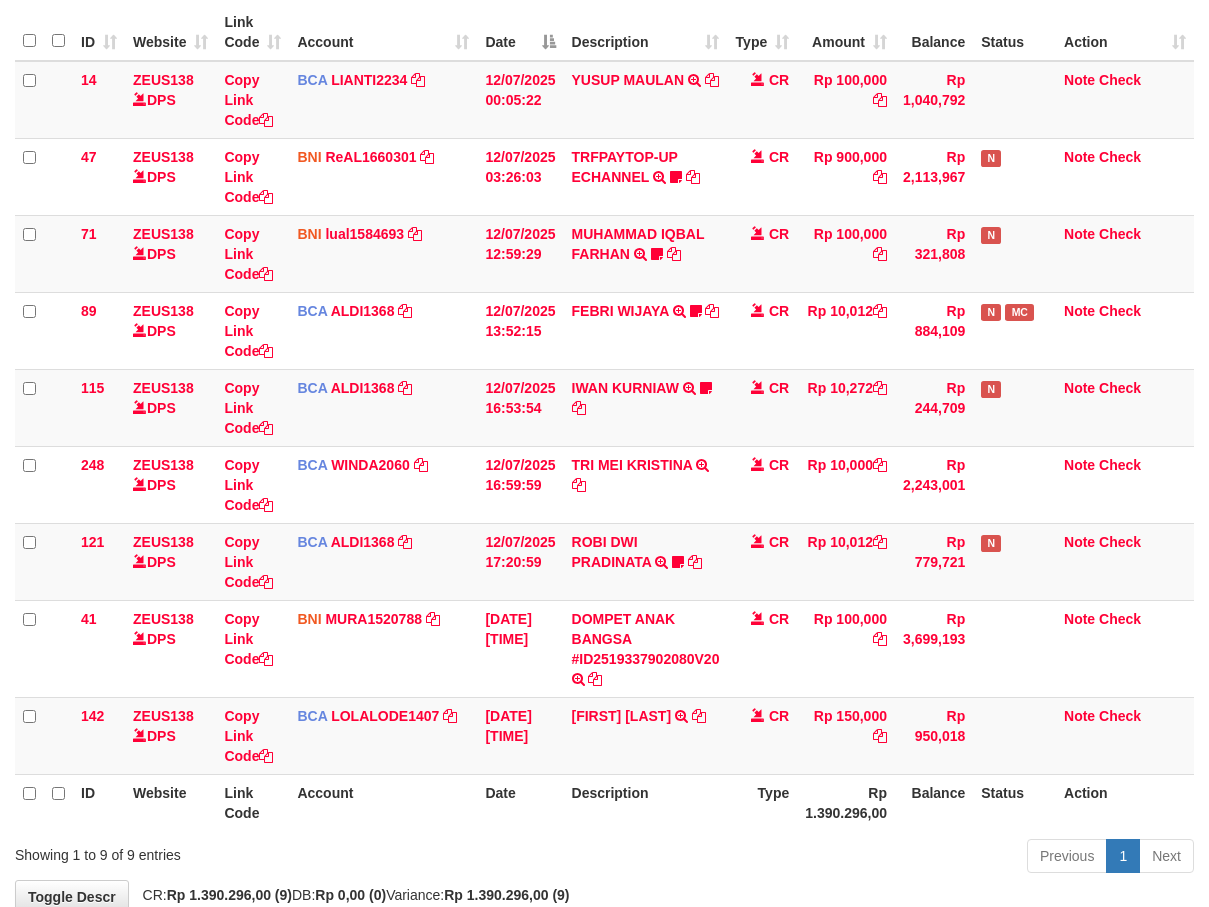 scroll, scrollTop: 307, scrollLeft: 0, axis: vertical 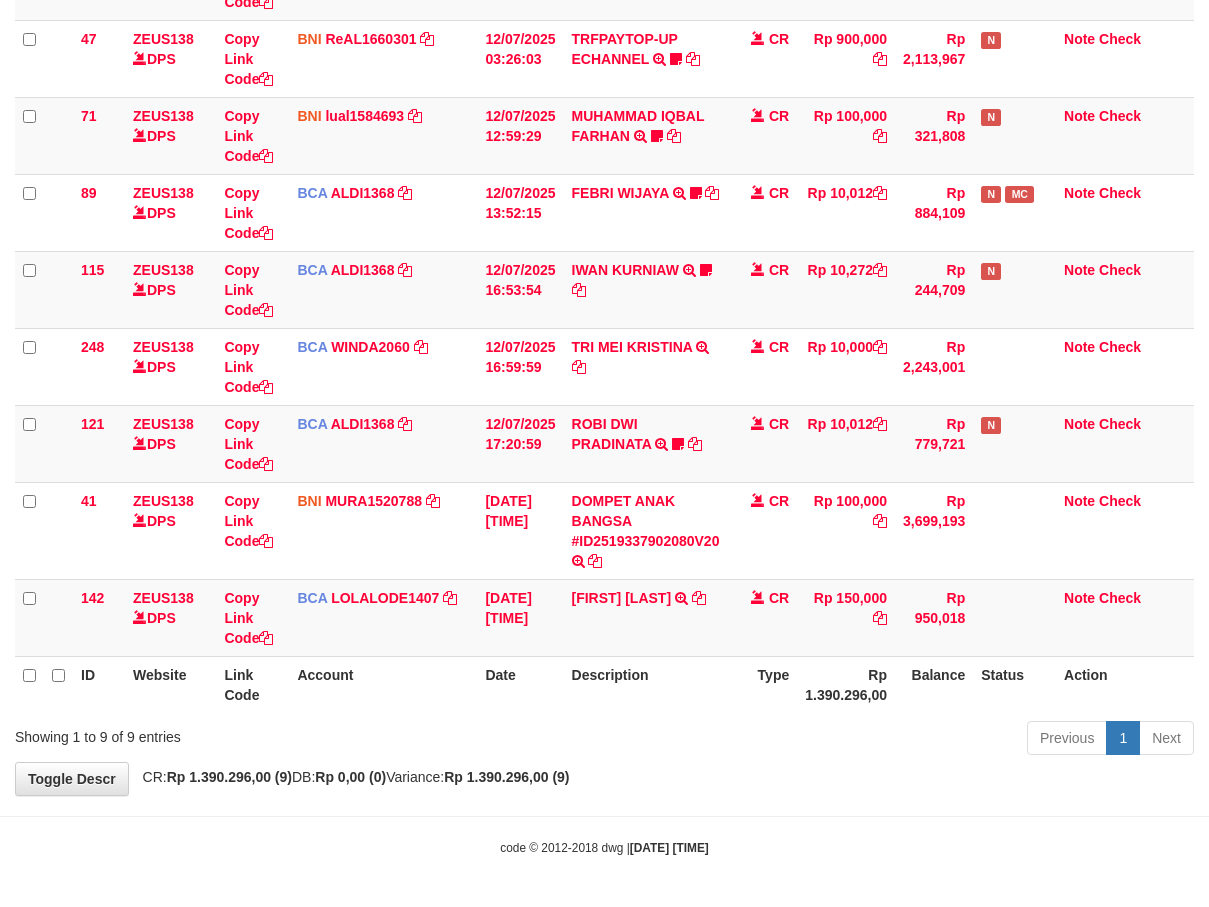 click on "**********" at bounding box center (604, 270) 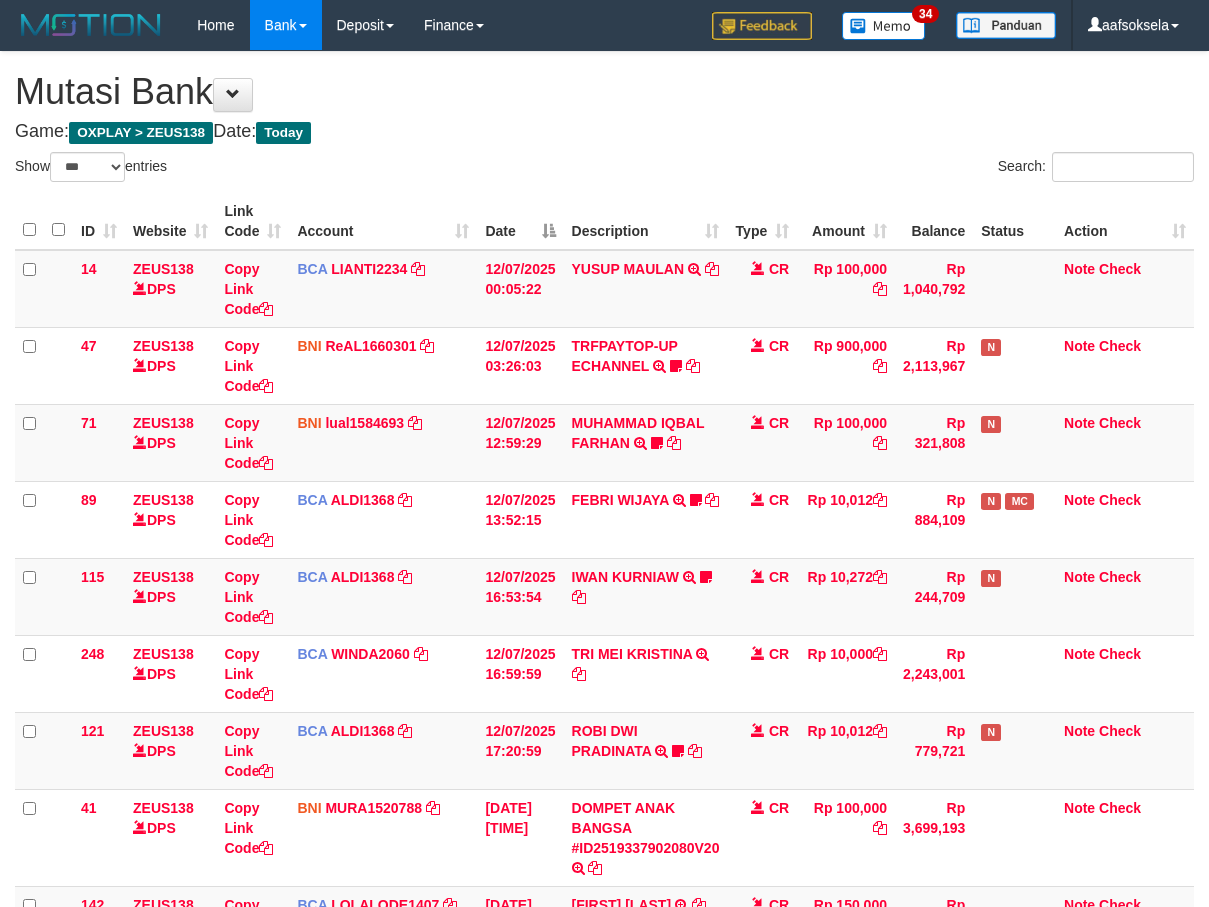 select on "***" 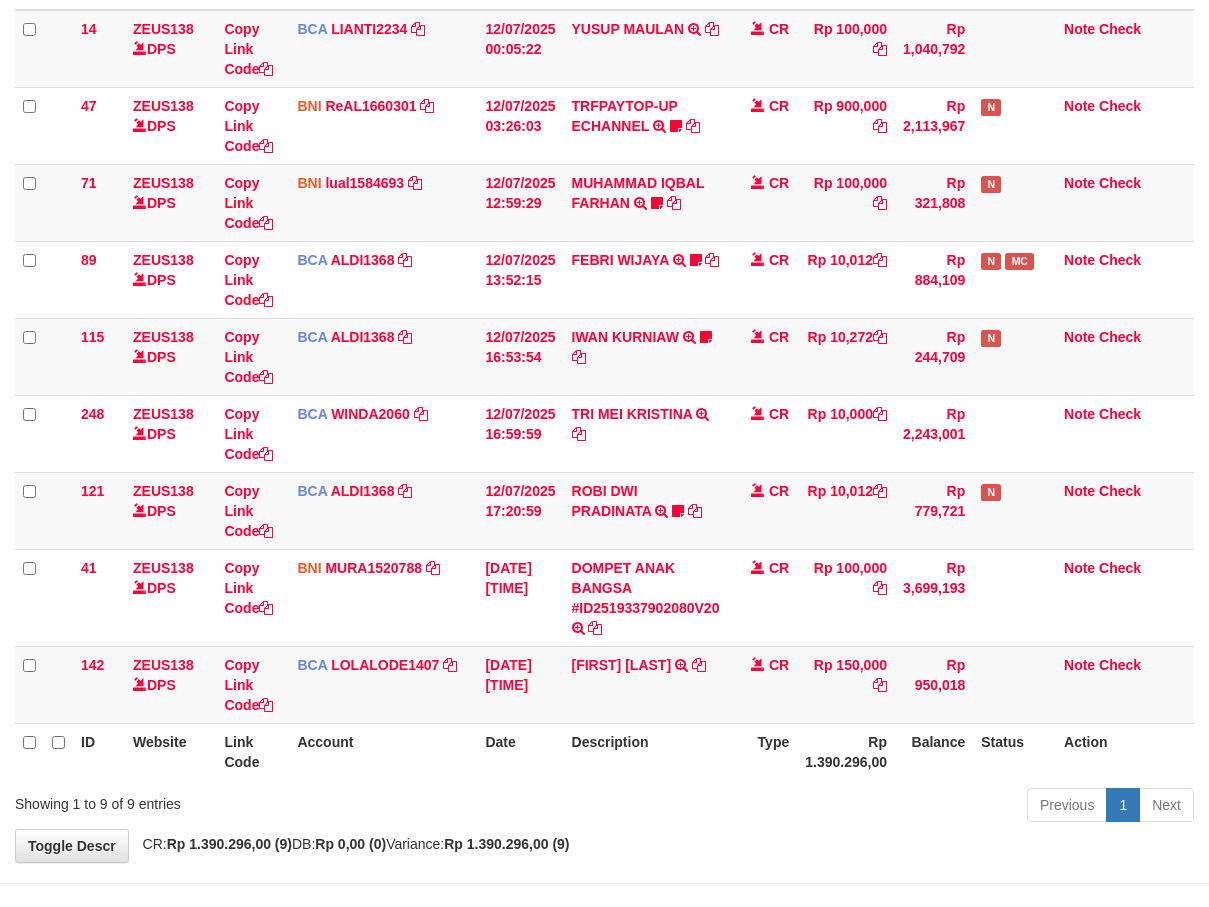scroll, scrollTop: 307, scrollLeft: 0, axis: vertical 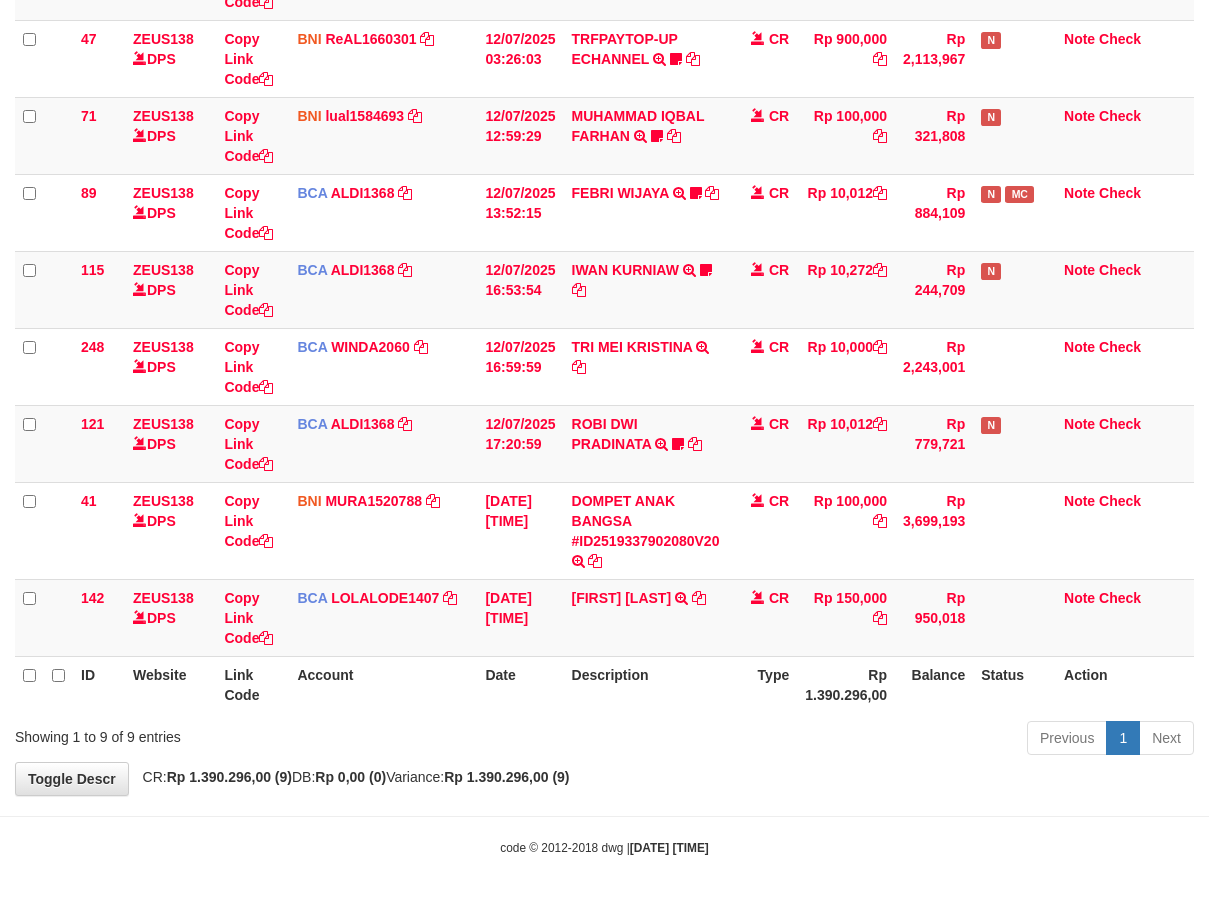 click on "**********" at bounding box center [604, 270] 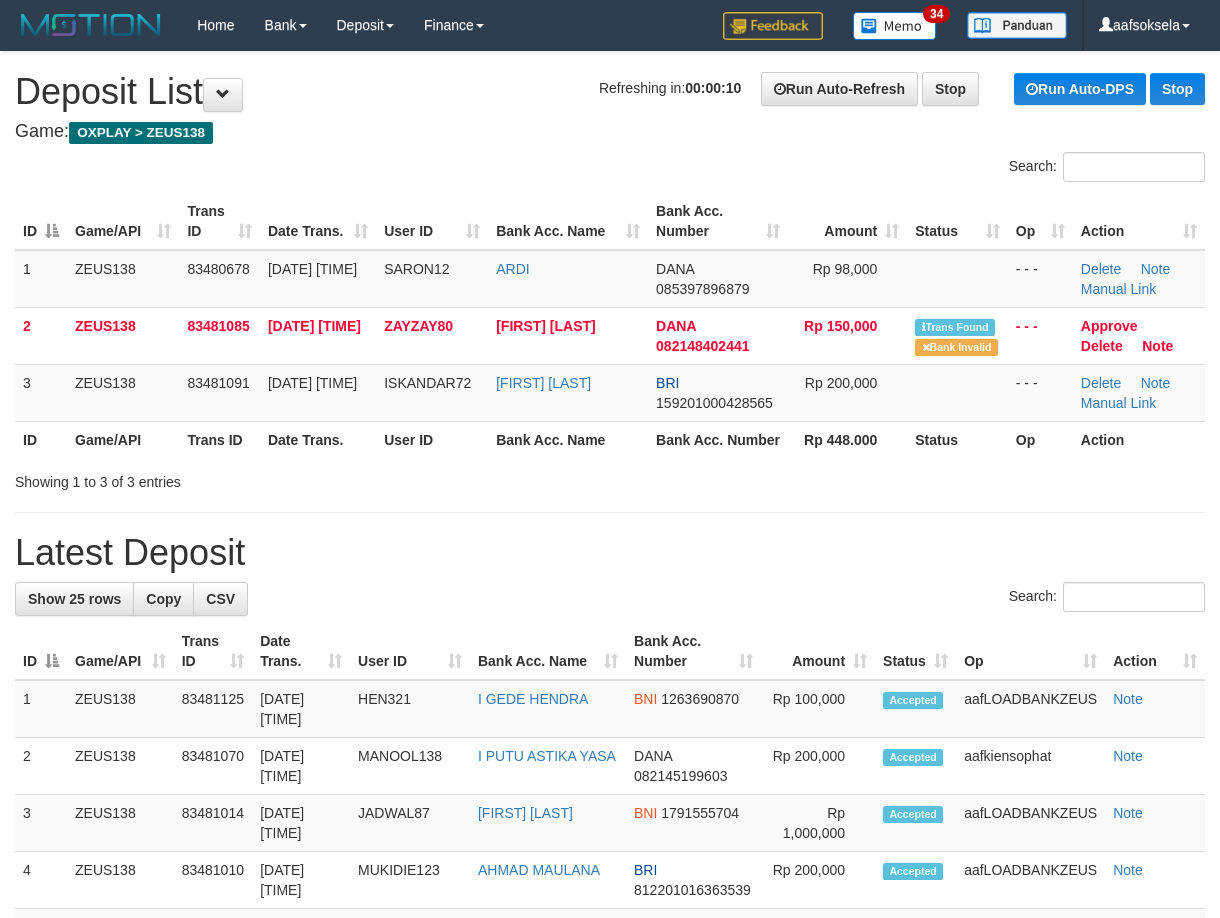 scroll, scrollTop: 0, scrollLeft: 0, axis: both 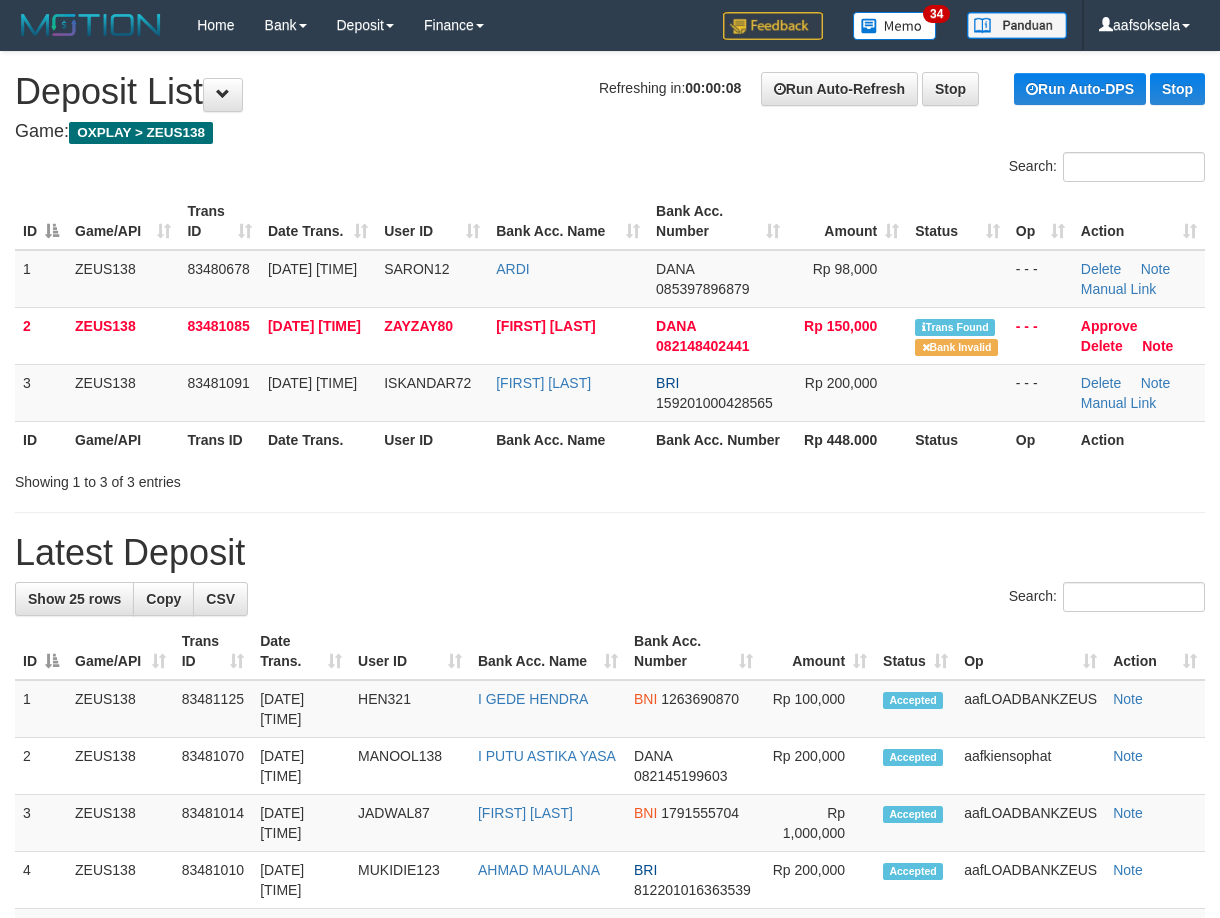 click on "**********" at bounding box center [610, 1145] 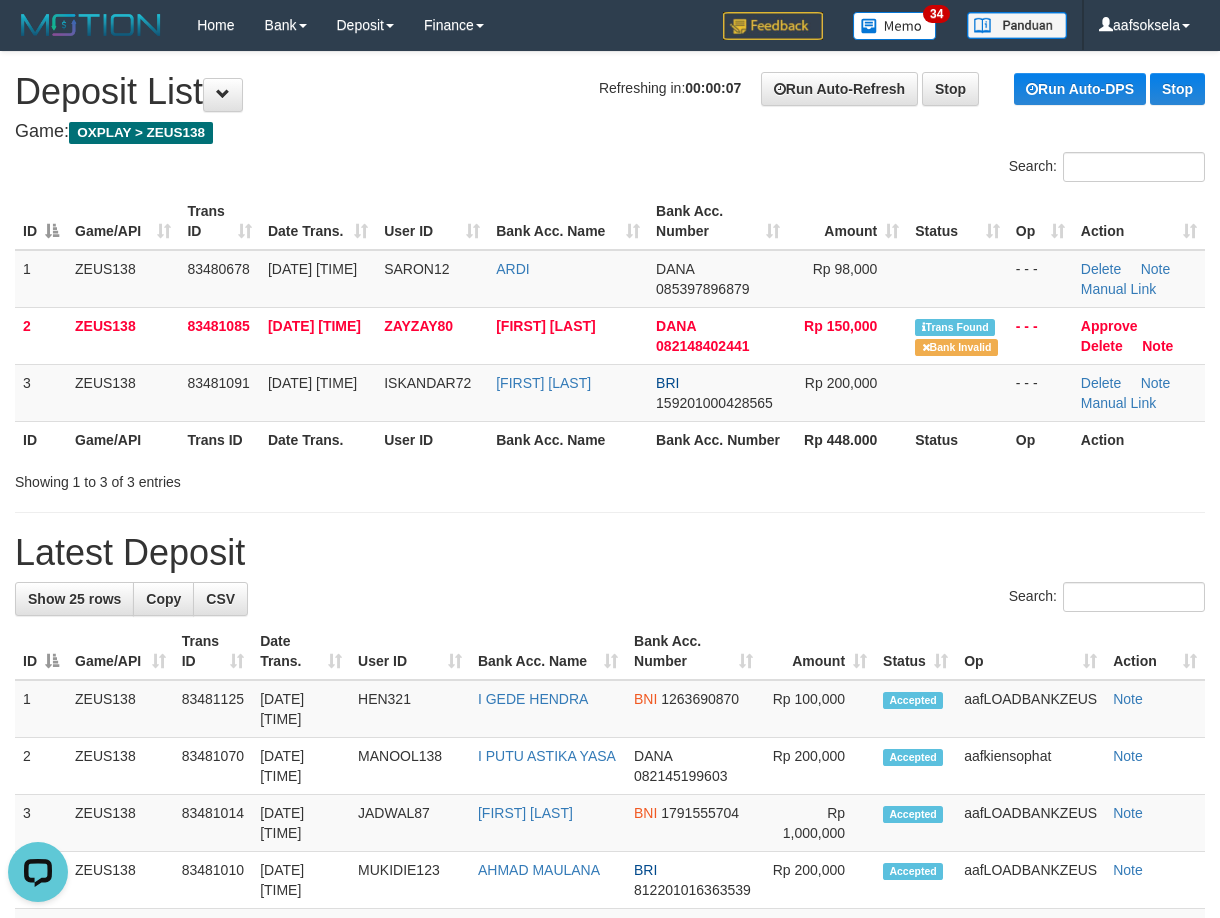 scroll, scrollTop: 0, scrollLeft: 0, axis: both 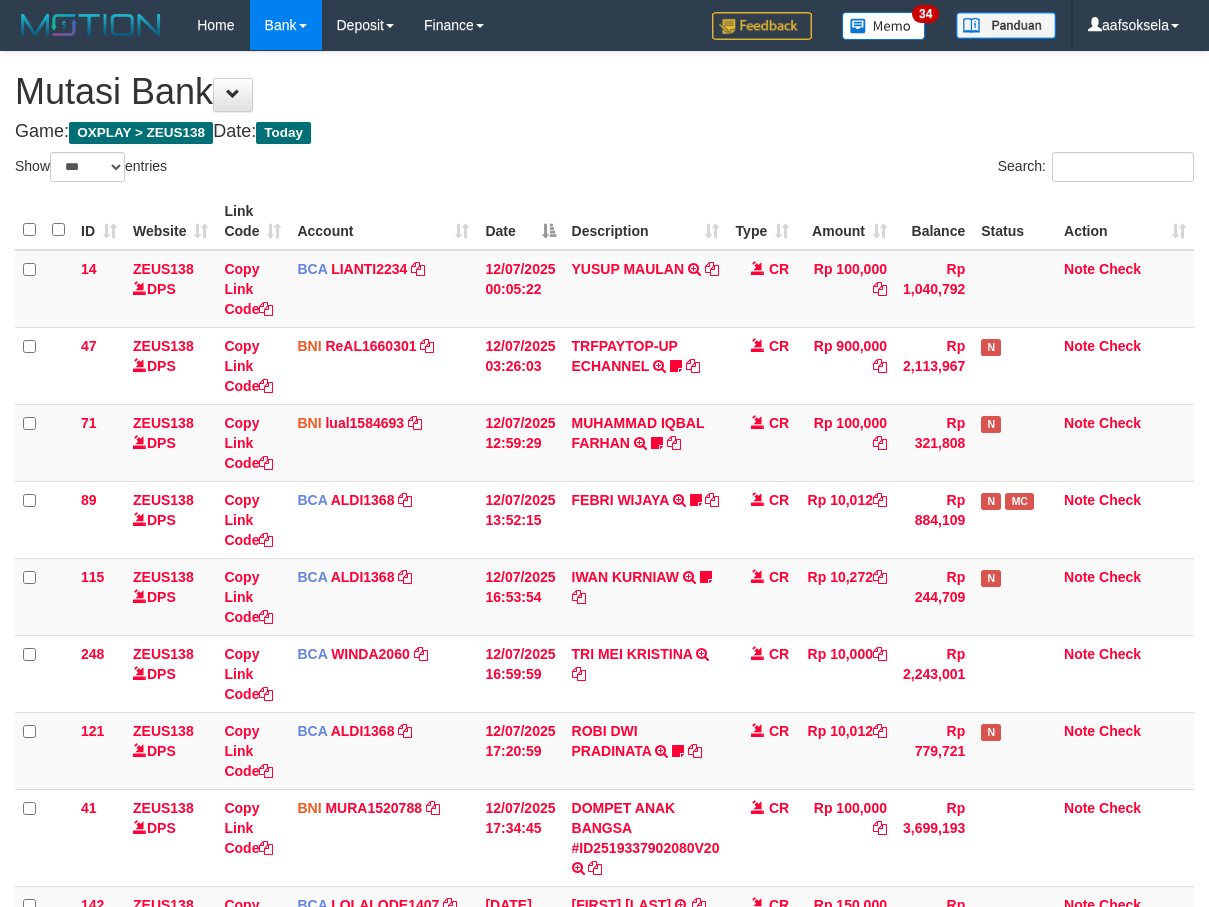 select on "***" 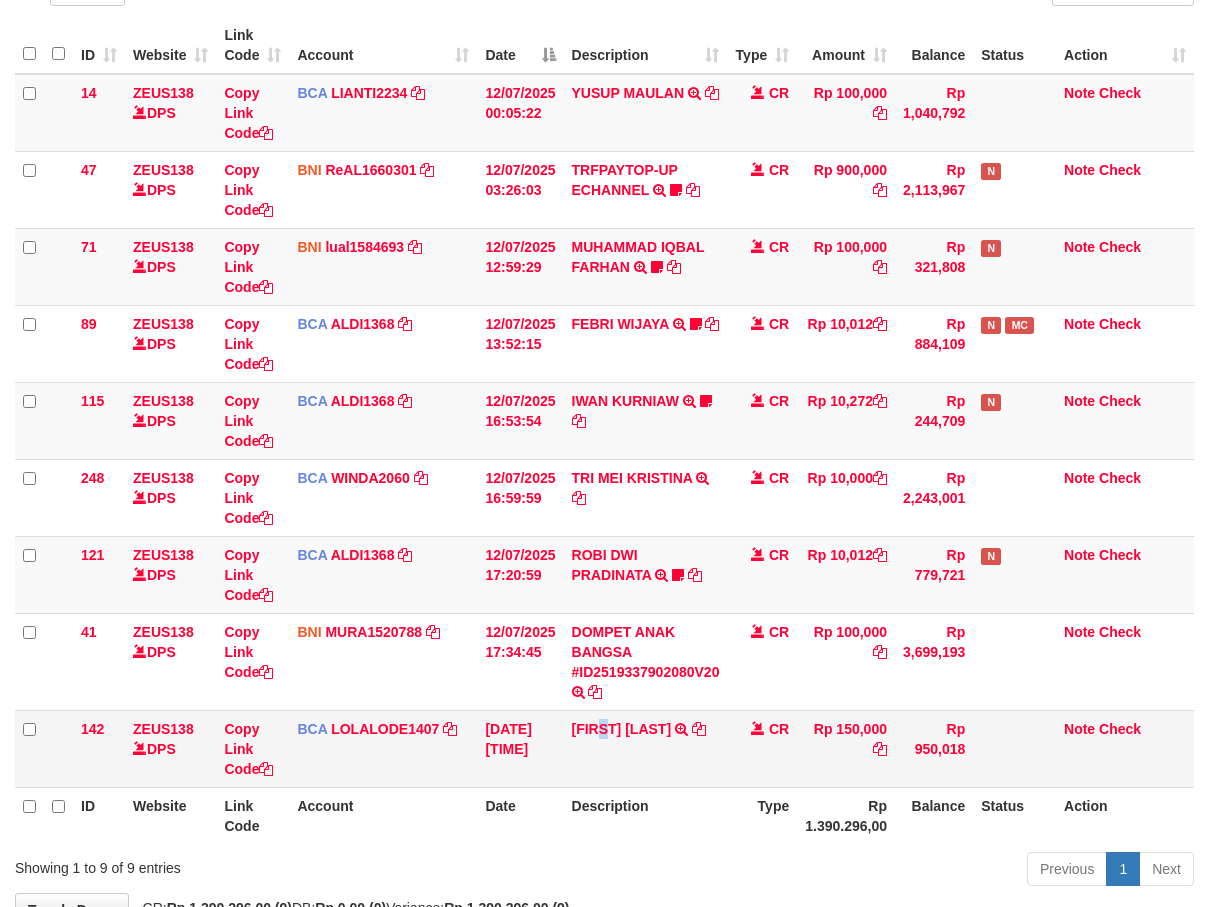 click on "ZAENAL ABIDIN         TRSF E-BANKING CR 1207/FTSCY/WS95031
150000.00ZAENAL ABIDIN" at bounding box center (646, 748) 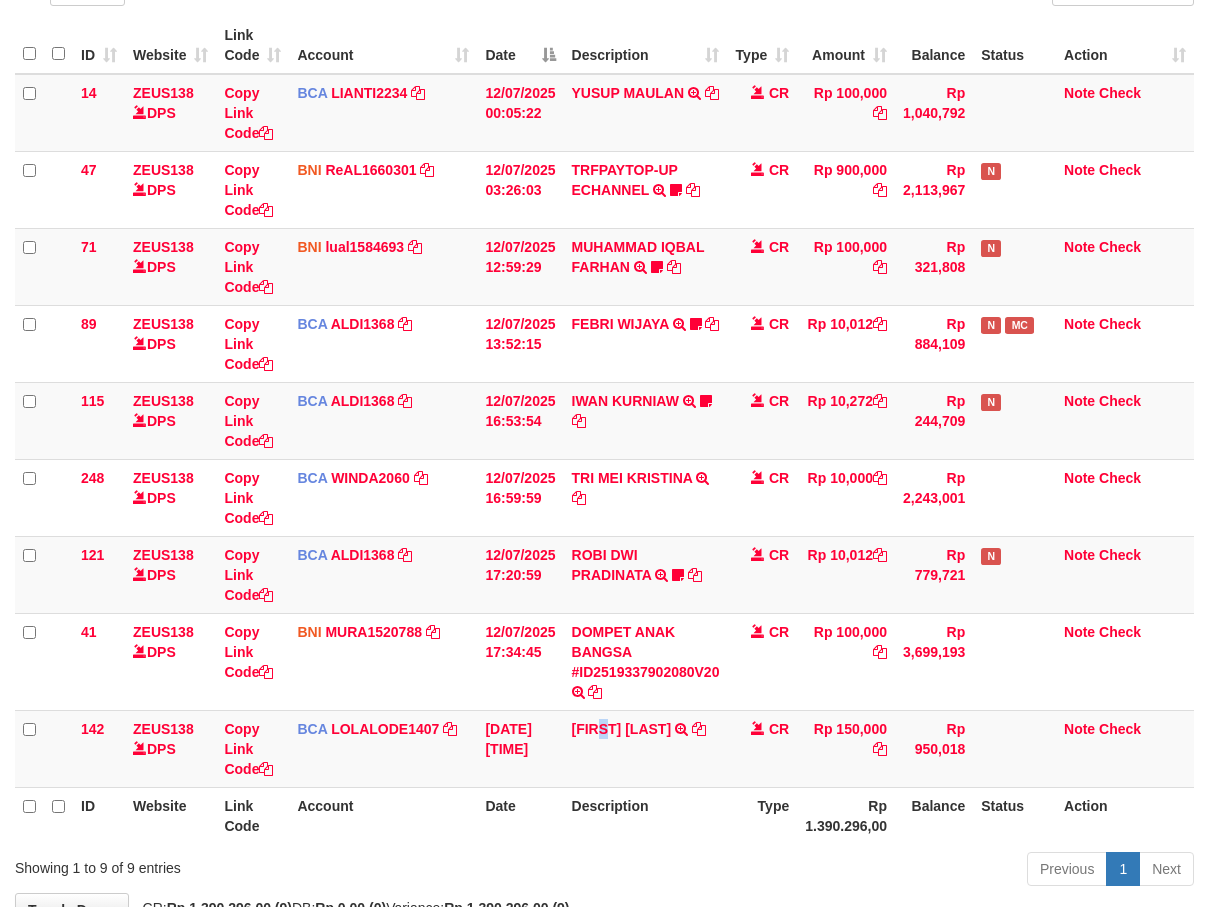 scroll, scrollTop: 307, scrollLeft: 0, axis: vertical 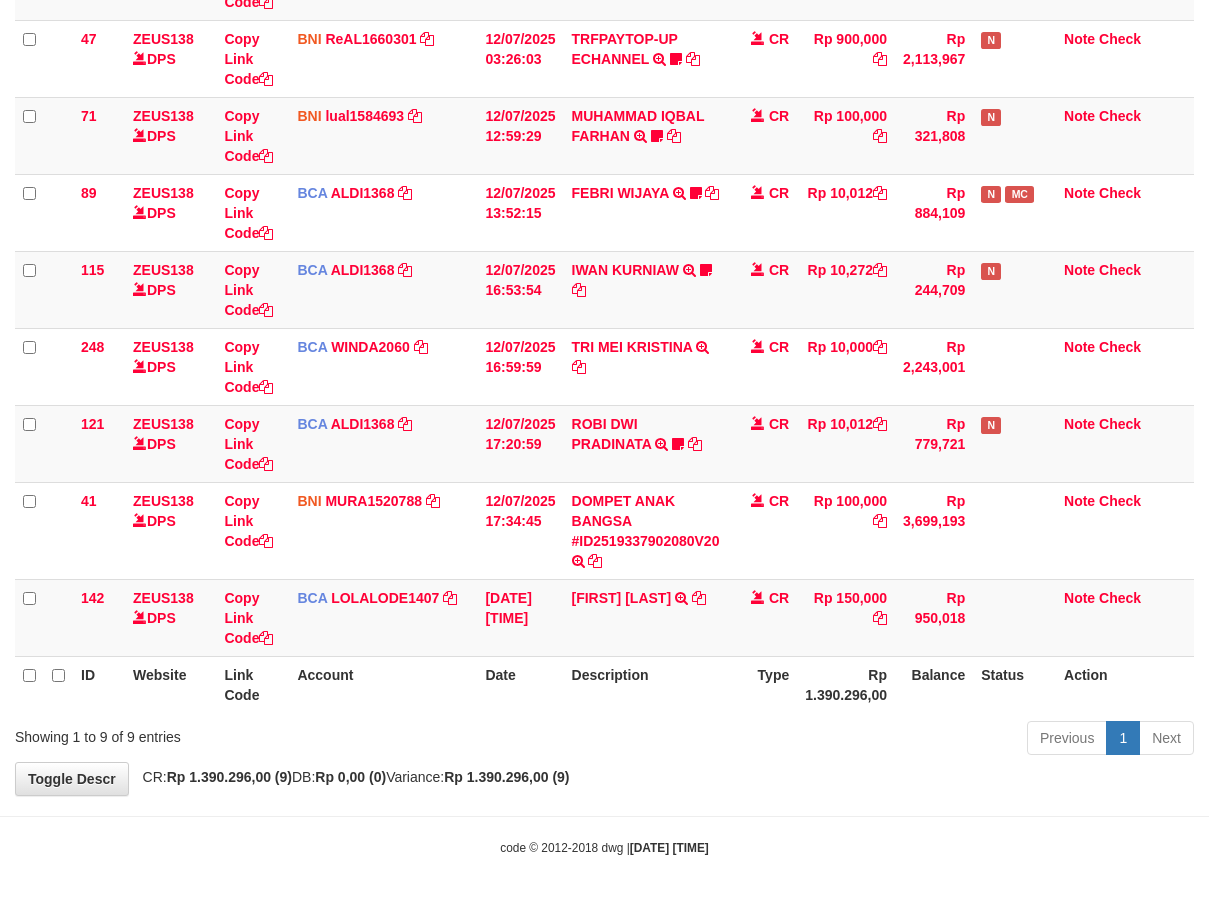 click on "**********" at bounding box center (604, 270) 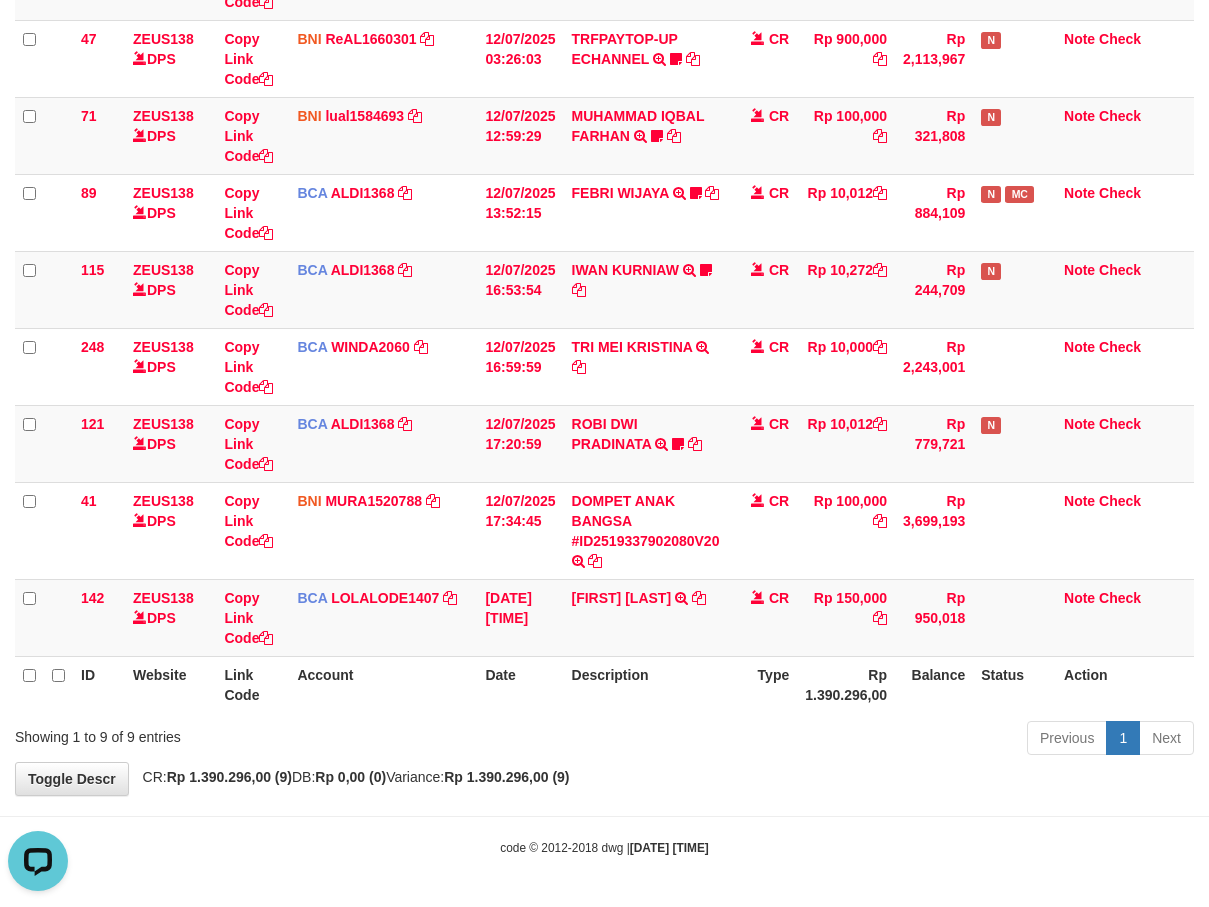 scroll, scrollTop: 0, scrollLeft: 0, axis: both 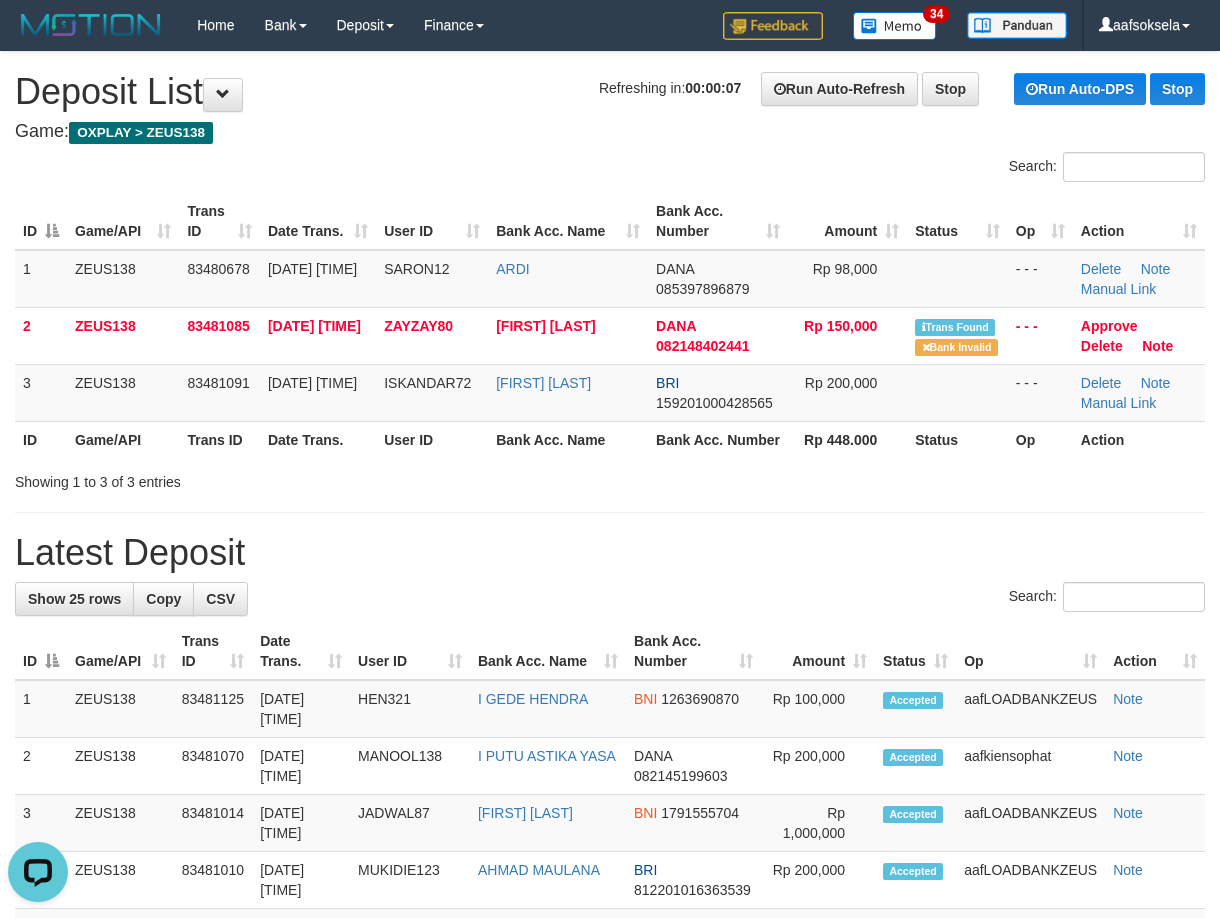 drag, startPoint x: 771, startPoint y: 517, endPoint x: 753, endPoint y: 523, distance: 18.973665 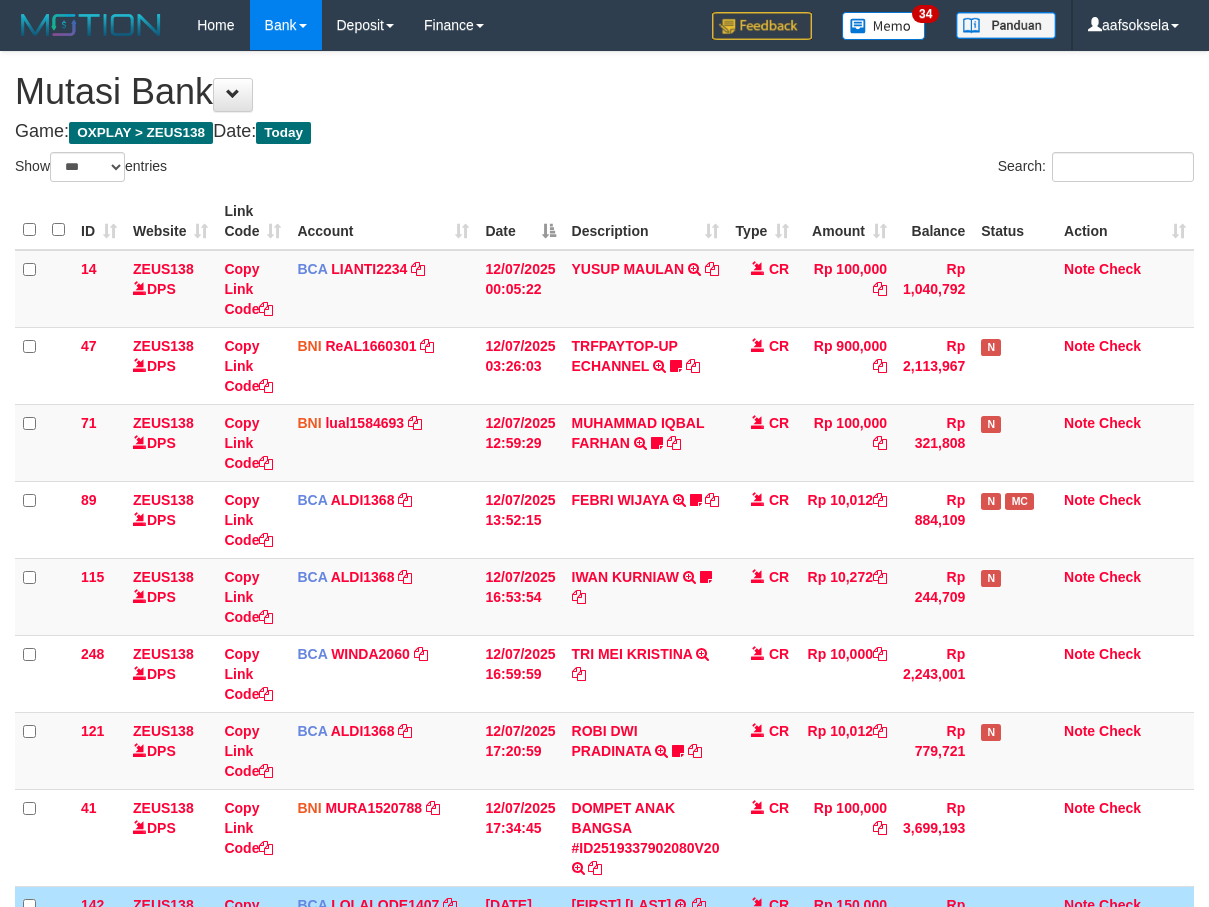 select on "***" 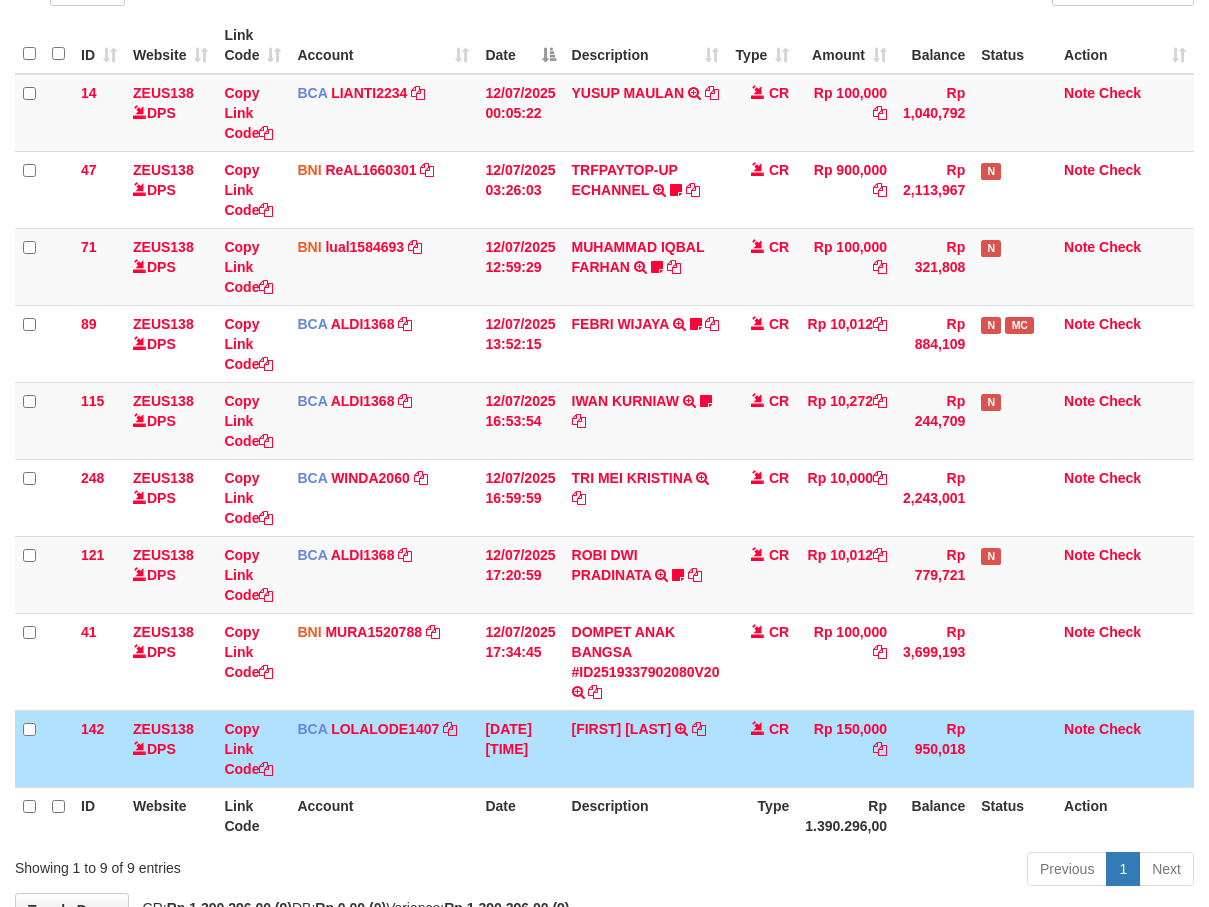 scroll, scrollTop: 307, scrollLeft: 0, axis: vertical 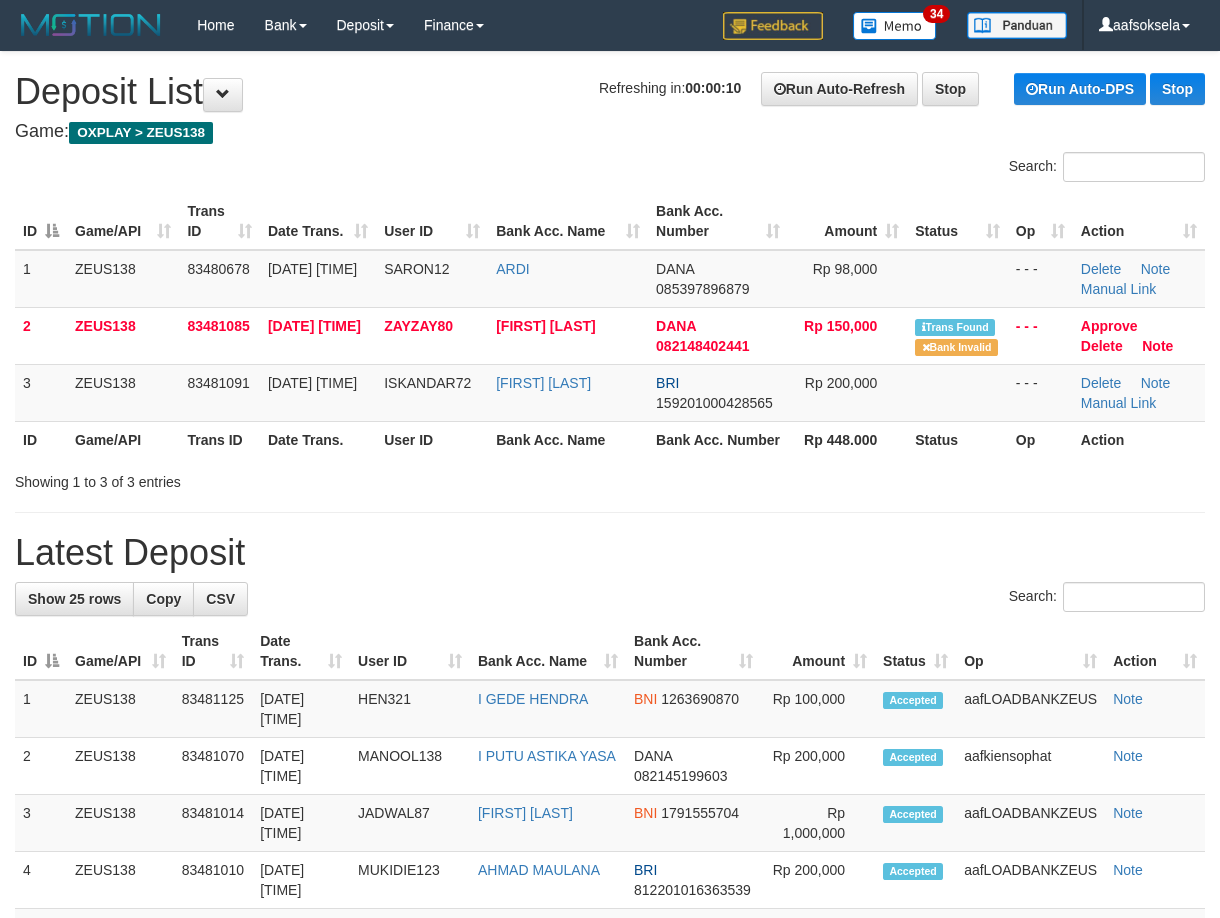 click on "**********" at bounding box center [610, 1145] 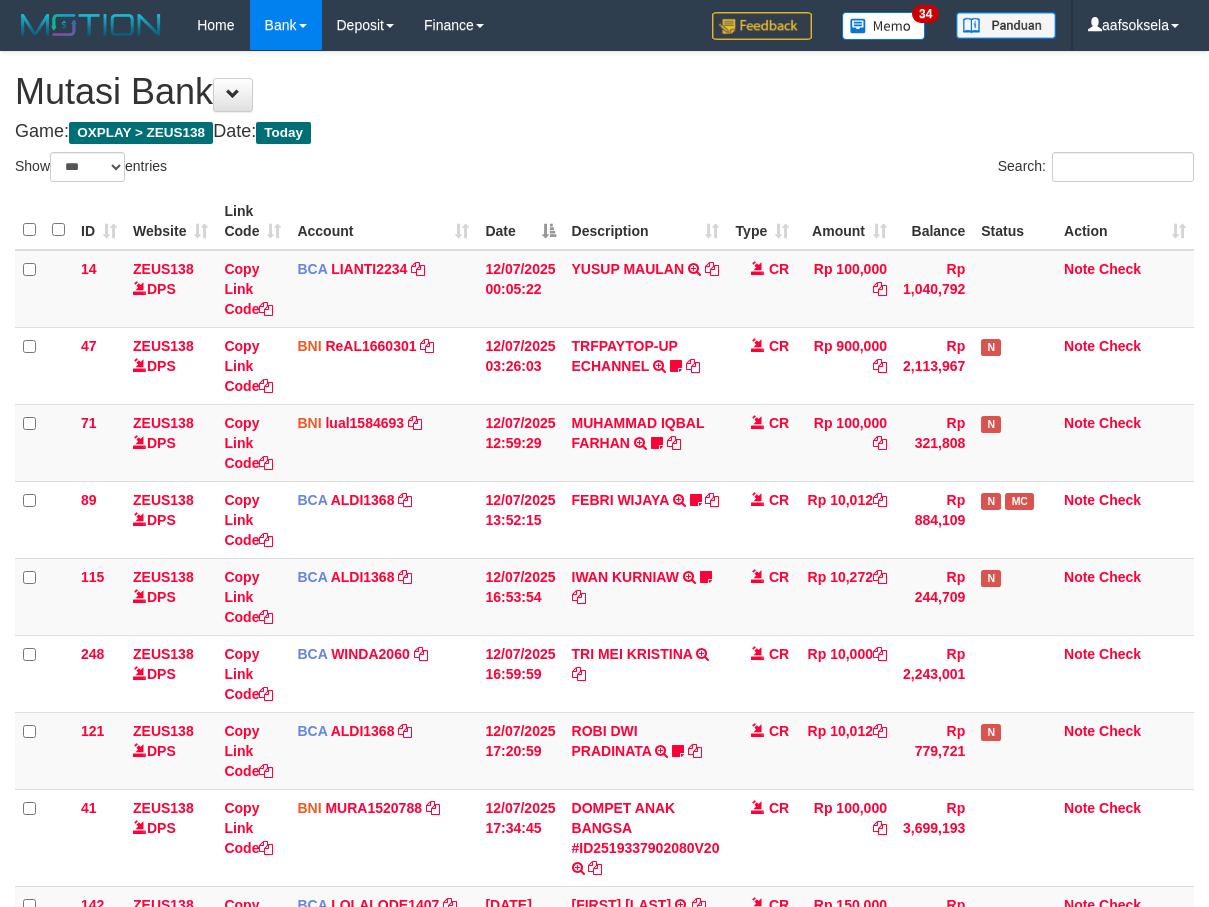 select on "***" 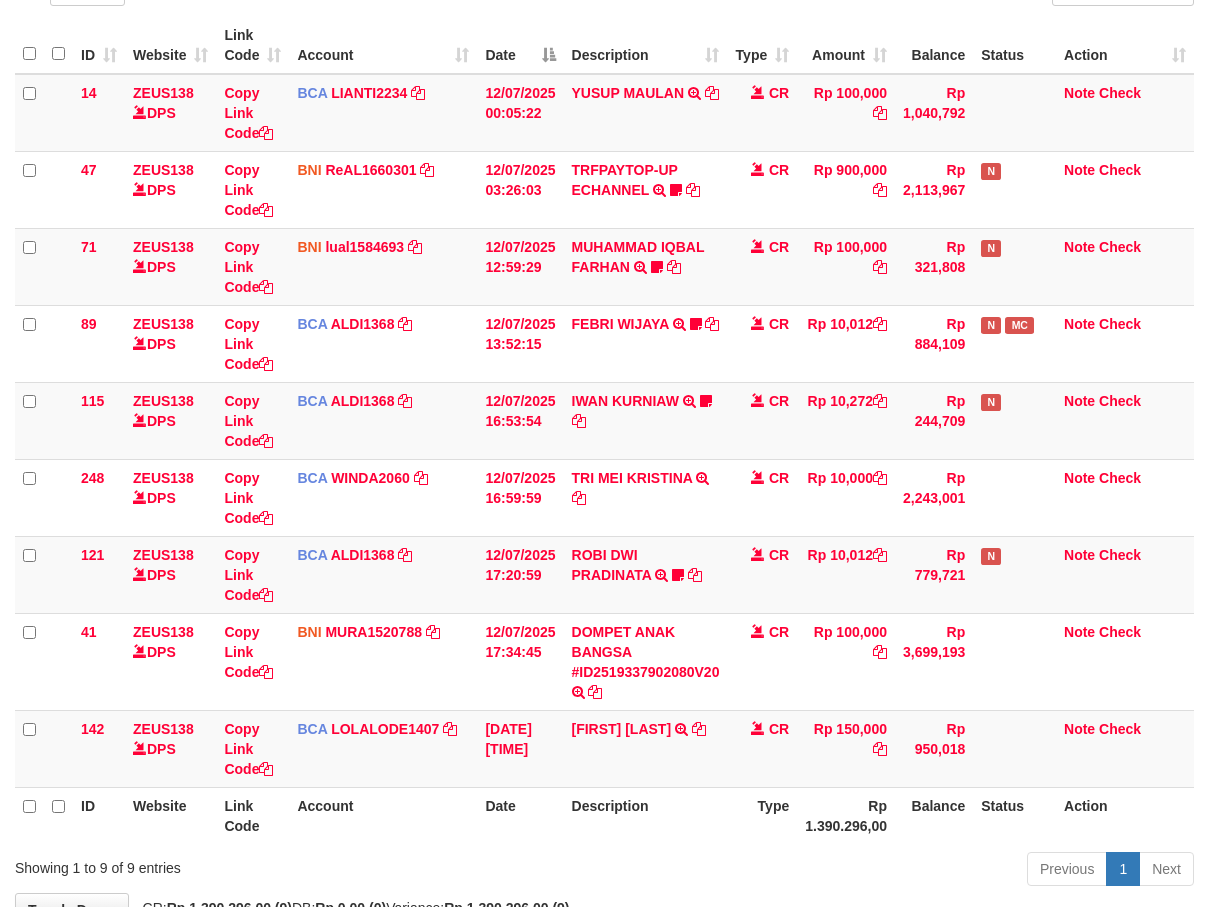 scroll, scrollTop: 240, scrollLeft: 0, axis: vertical 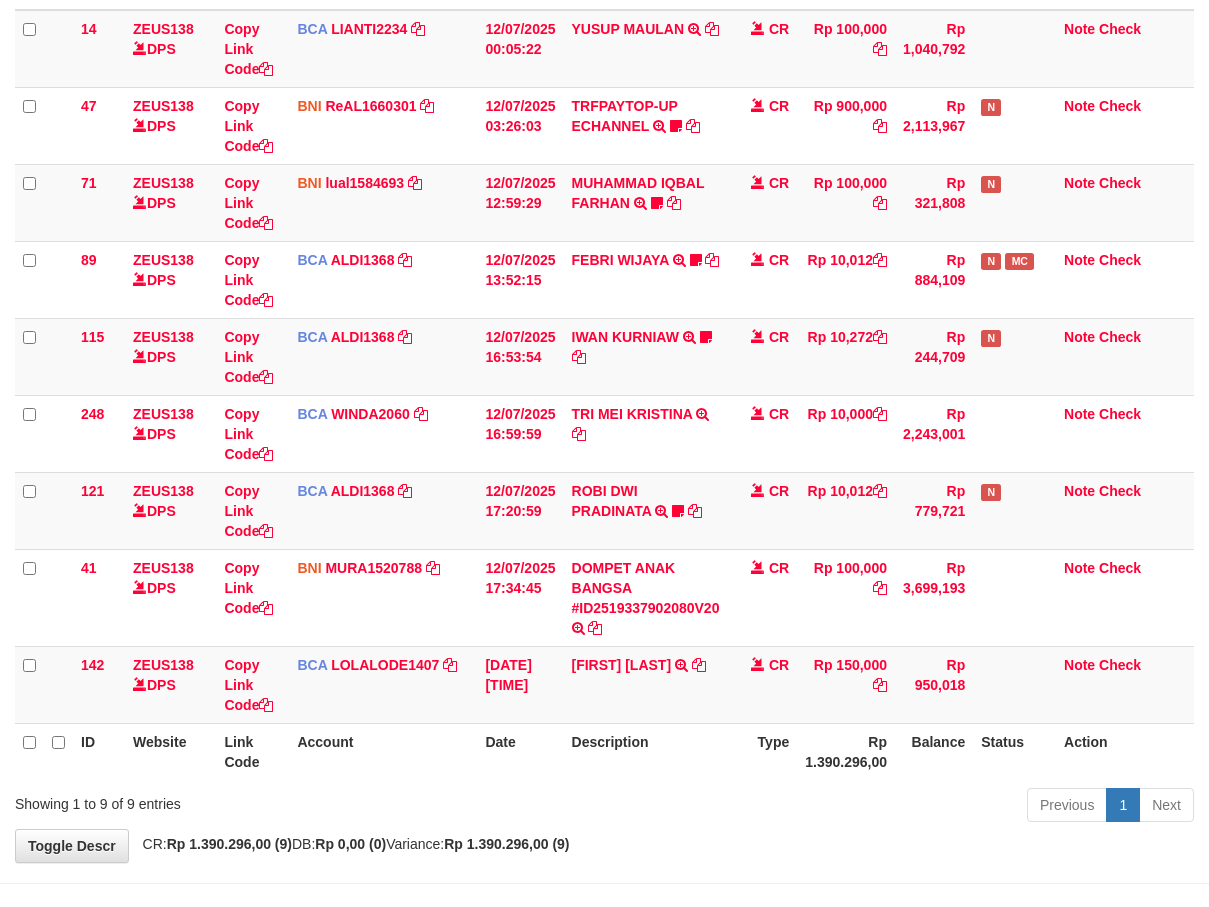 click on "Previous 1 Next" at bounding box center (856, 807) 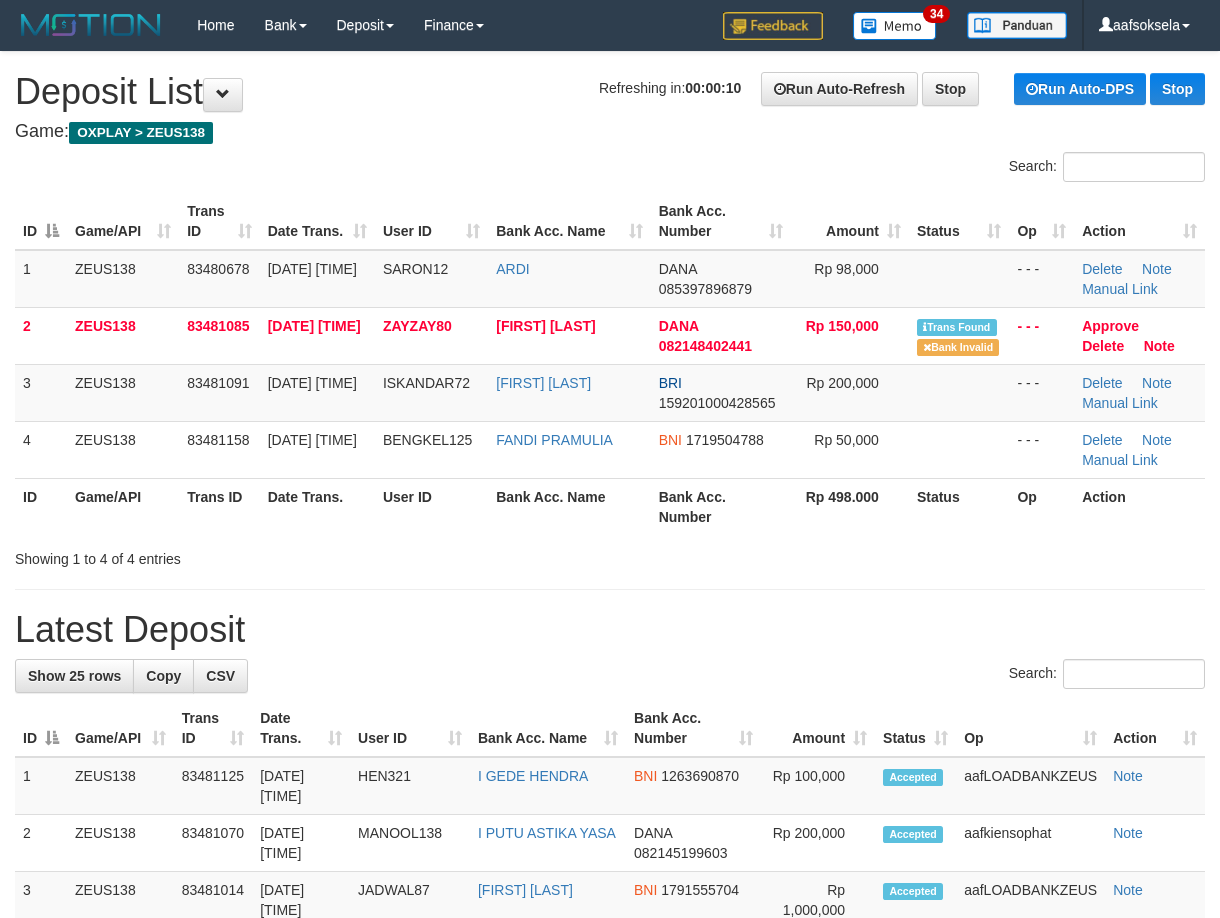 scroll, scrollTop: 0, scrollLeft: 0, axis: both 